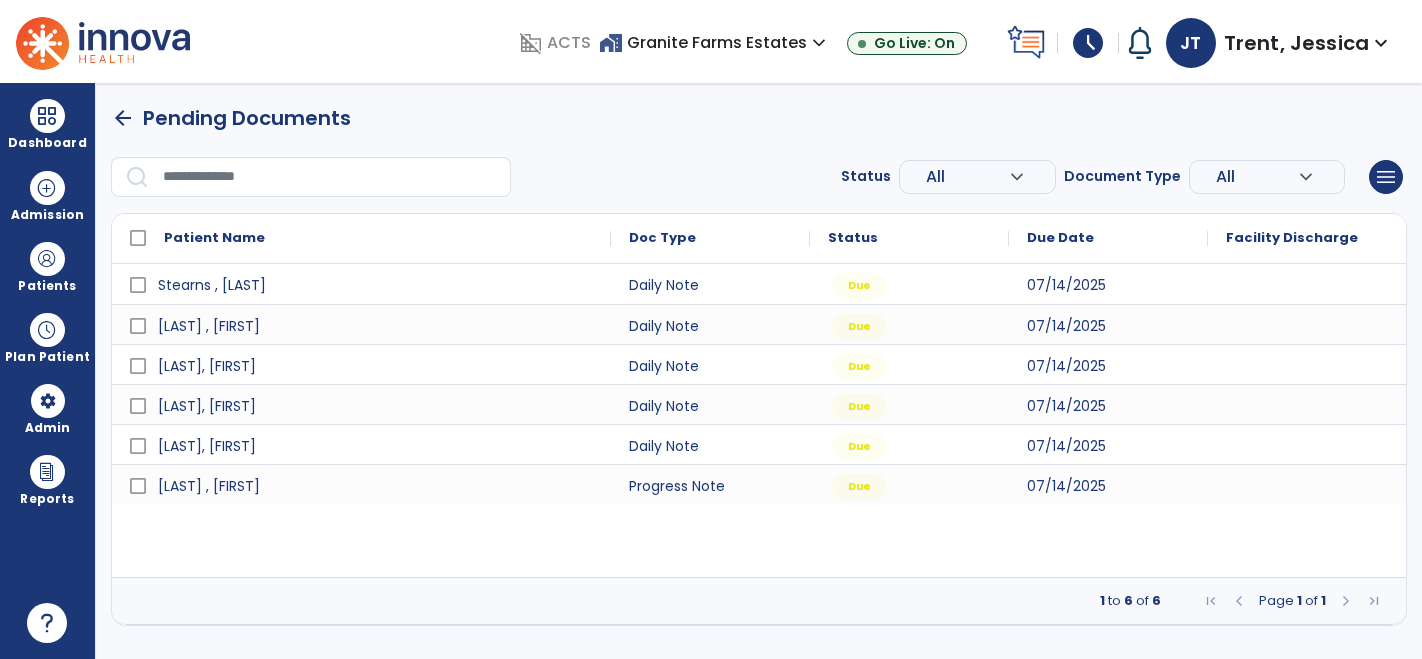 scroll, scrollTop: 0, scrollLeft: 0, axis: both 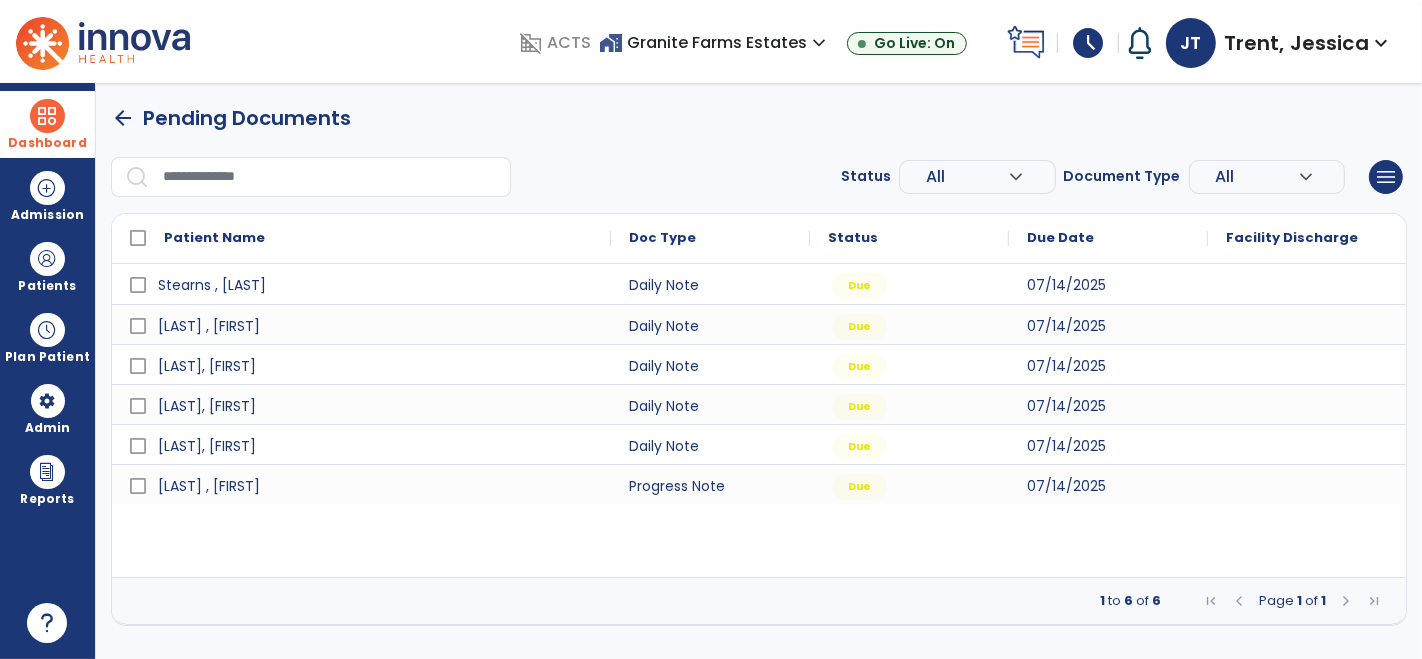 click on "Dashboard" at bounding box center (47, 143) 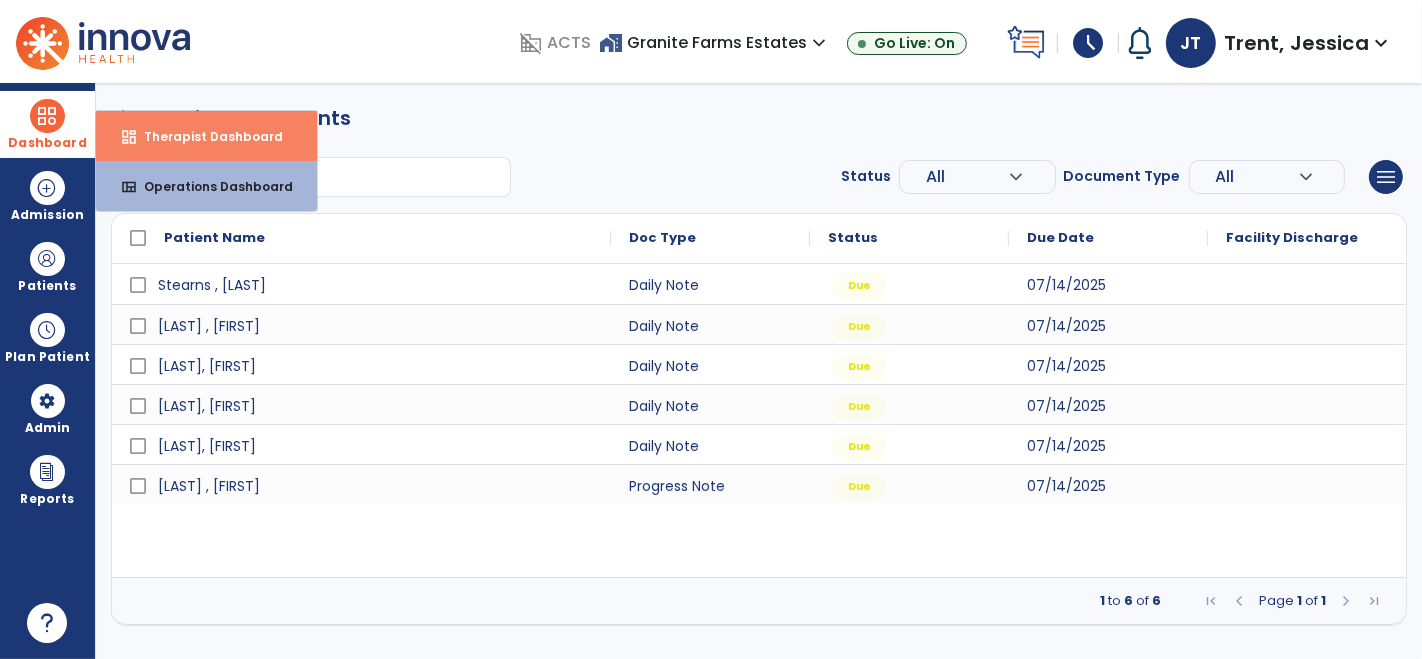 click on "dashboard  Therapist Dashboard" at bounding box center [206, 136] 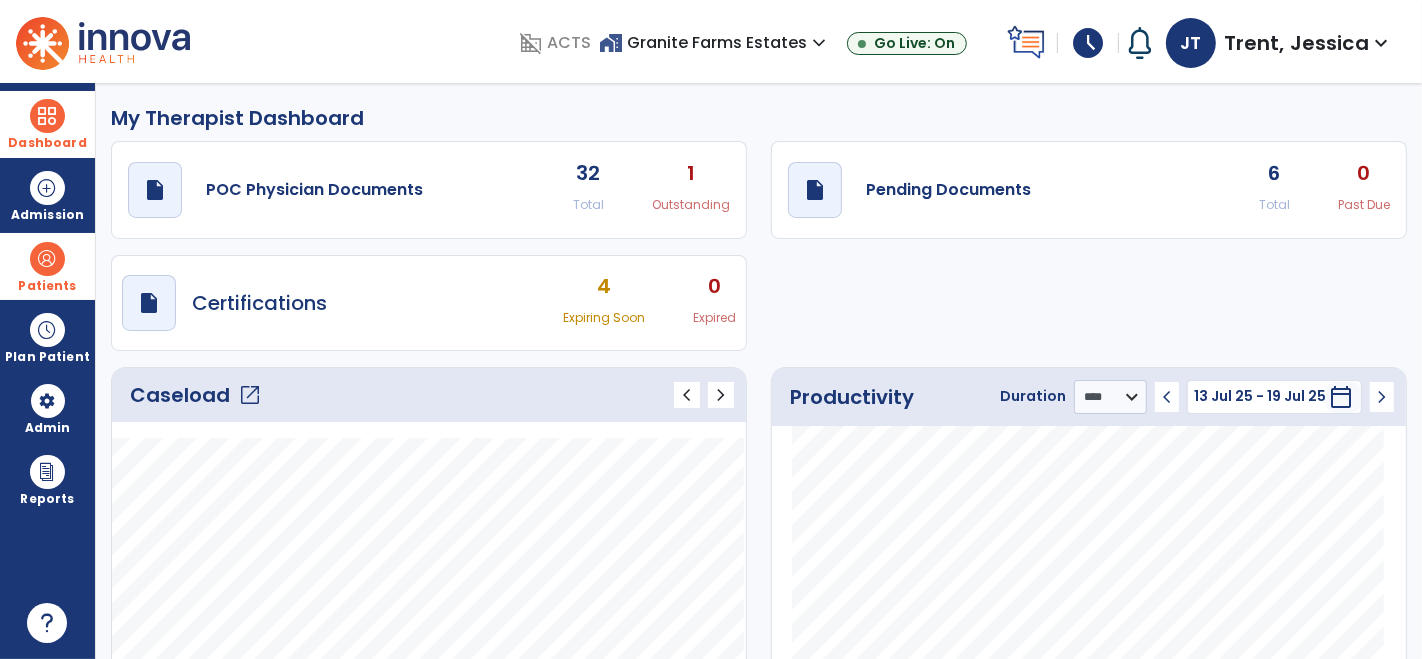 click at bounding box center [47, 259] 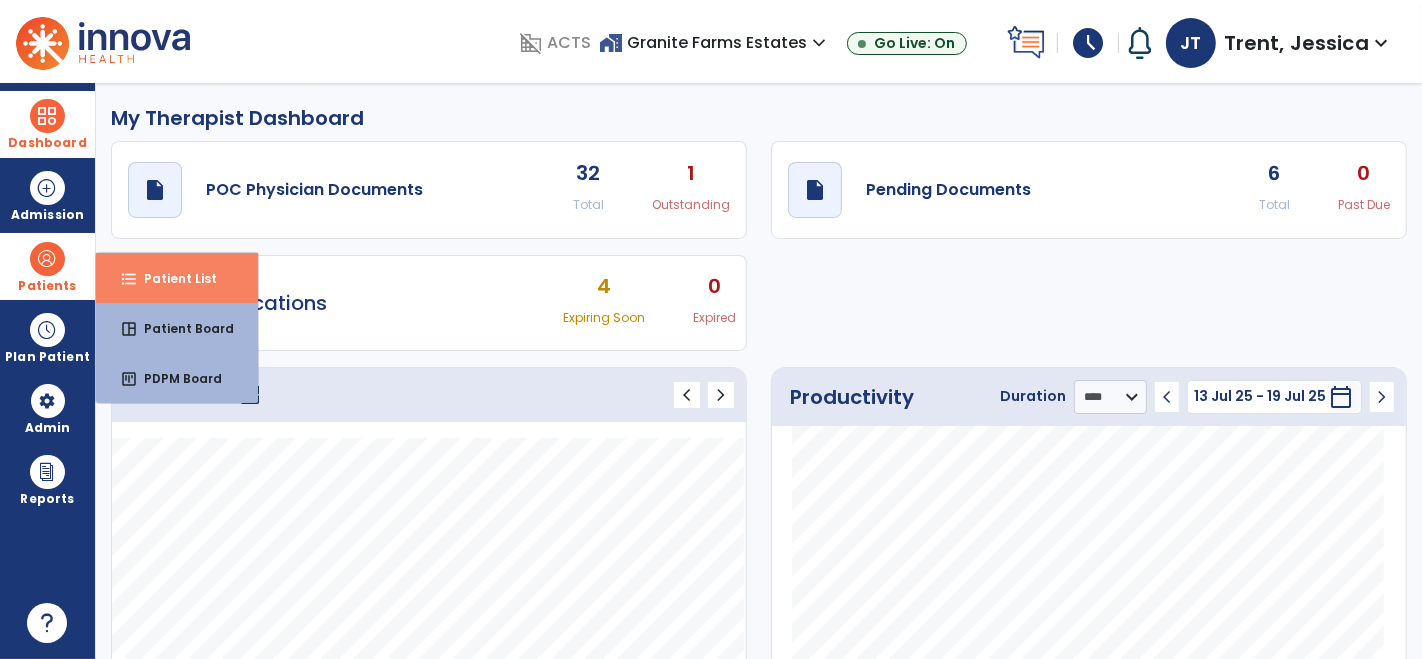 click on "format_list_bulleted  Patient List" at bounding box center [177, 278] 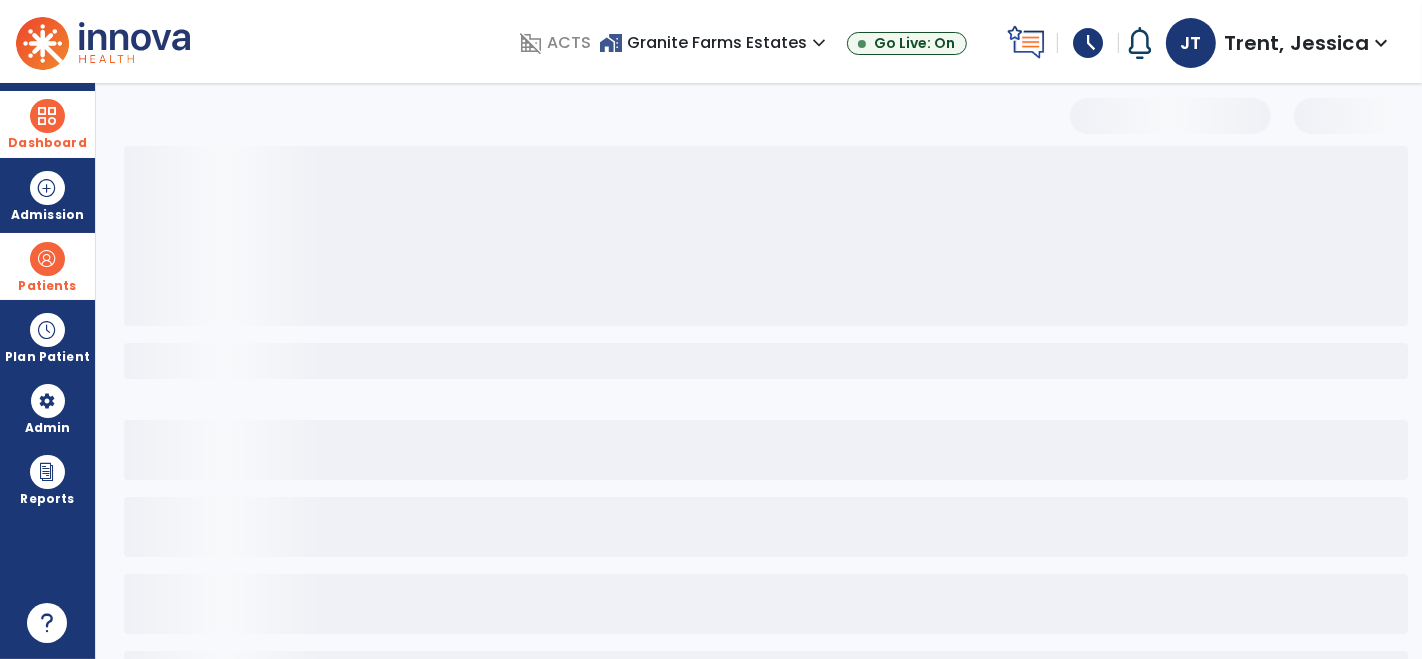 select on "***" 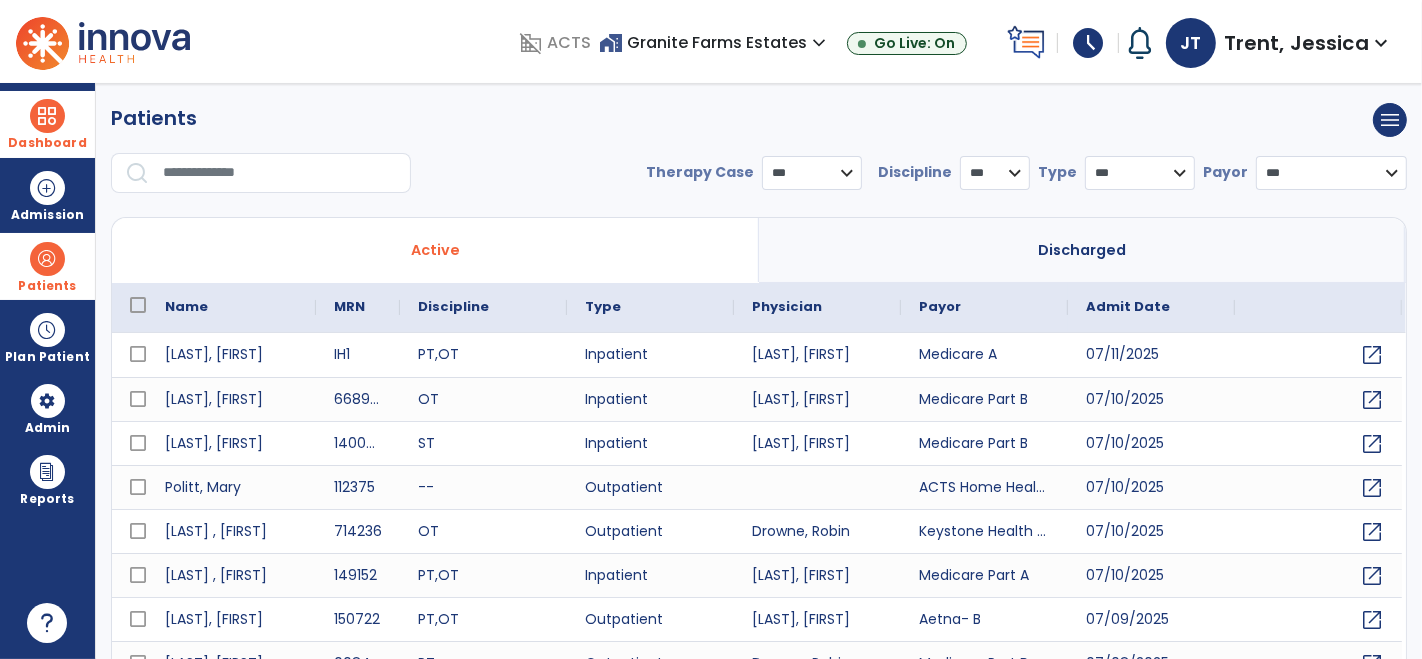 click at bounding box center [280, 173] 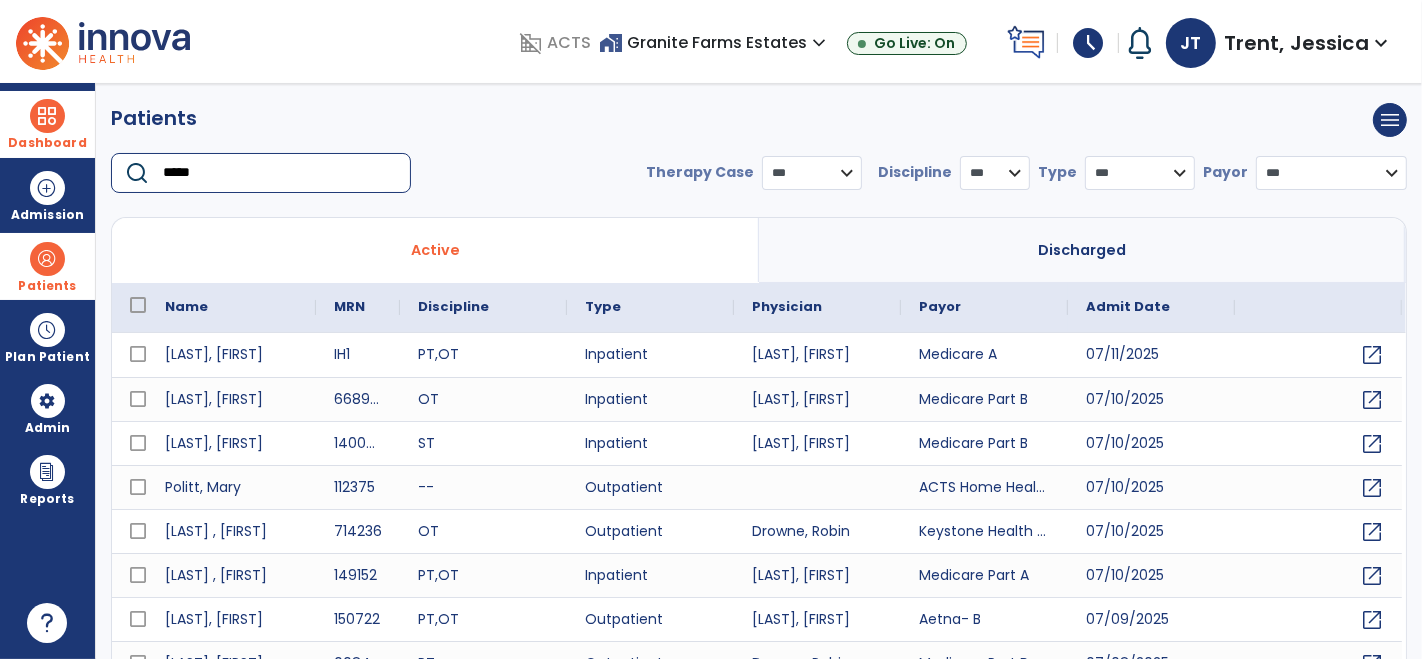 type on "******" 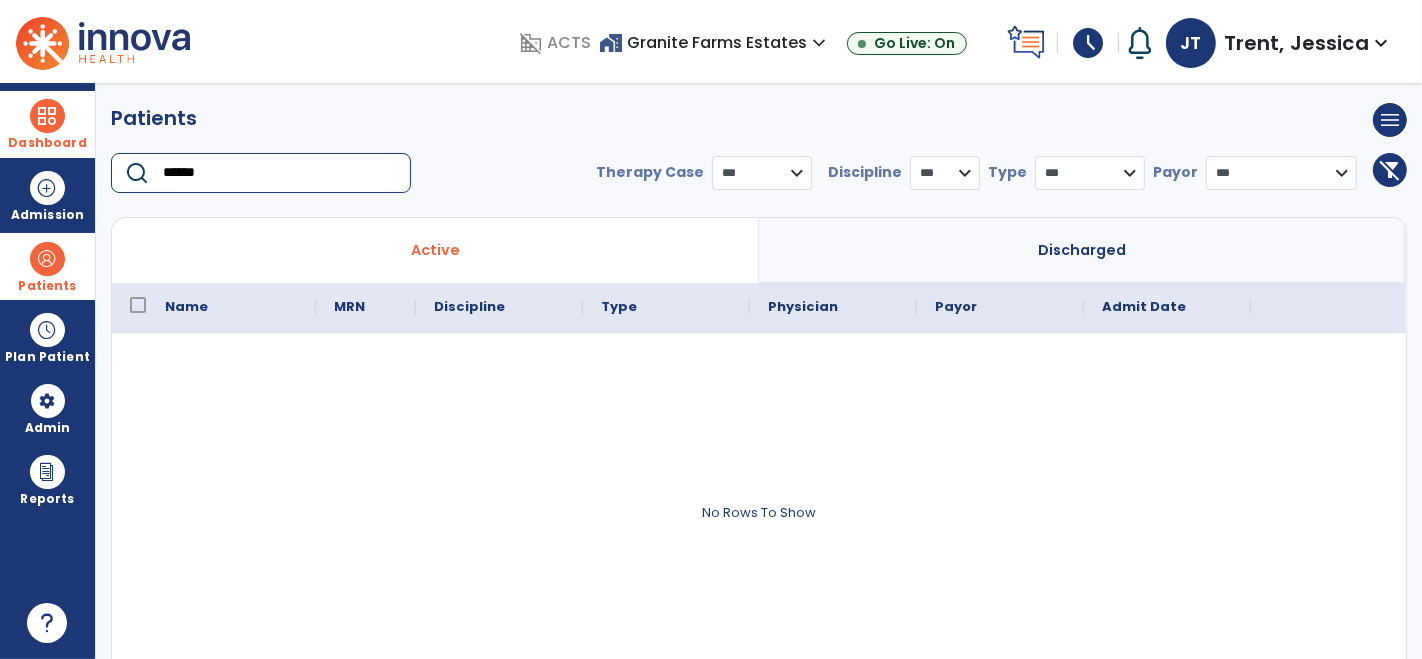 click on "******" at bounding box center (280, 173) 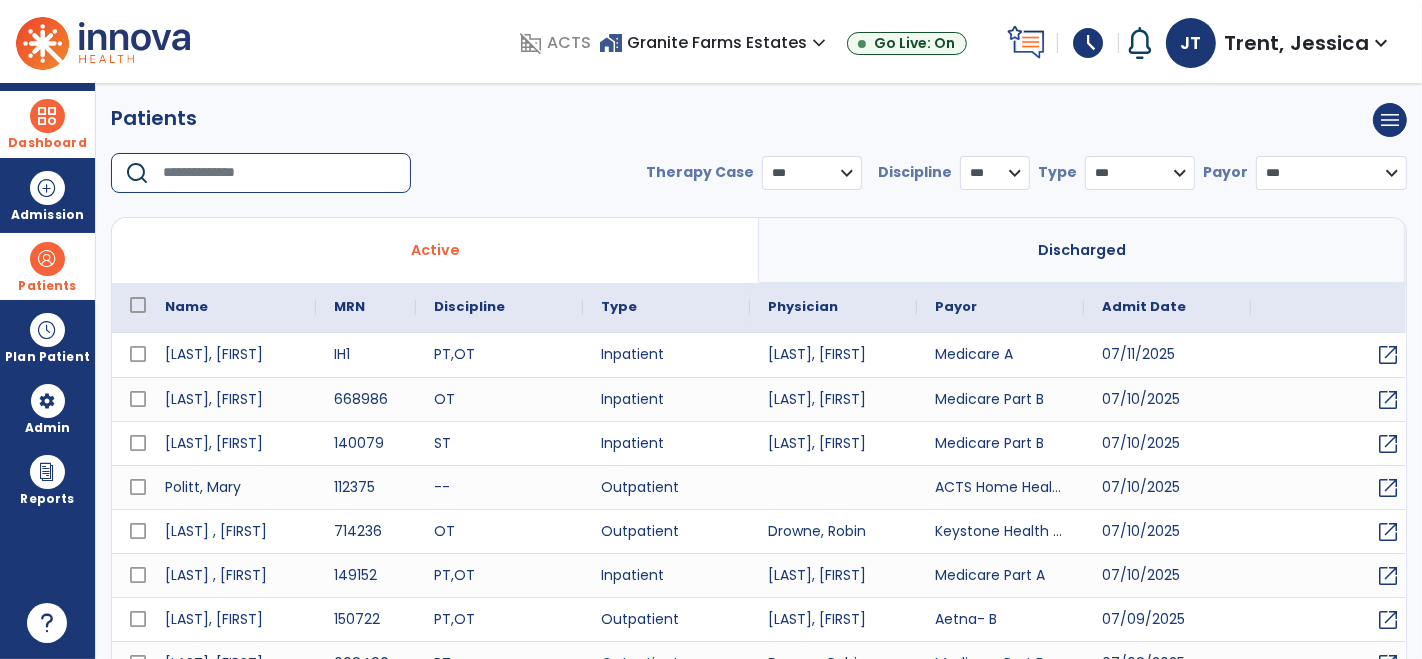 click on "Dashboard" at bounding box center [47, 124] 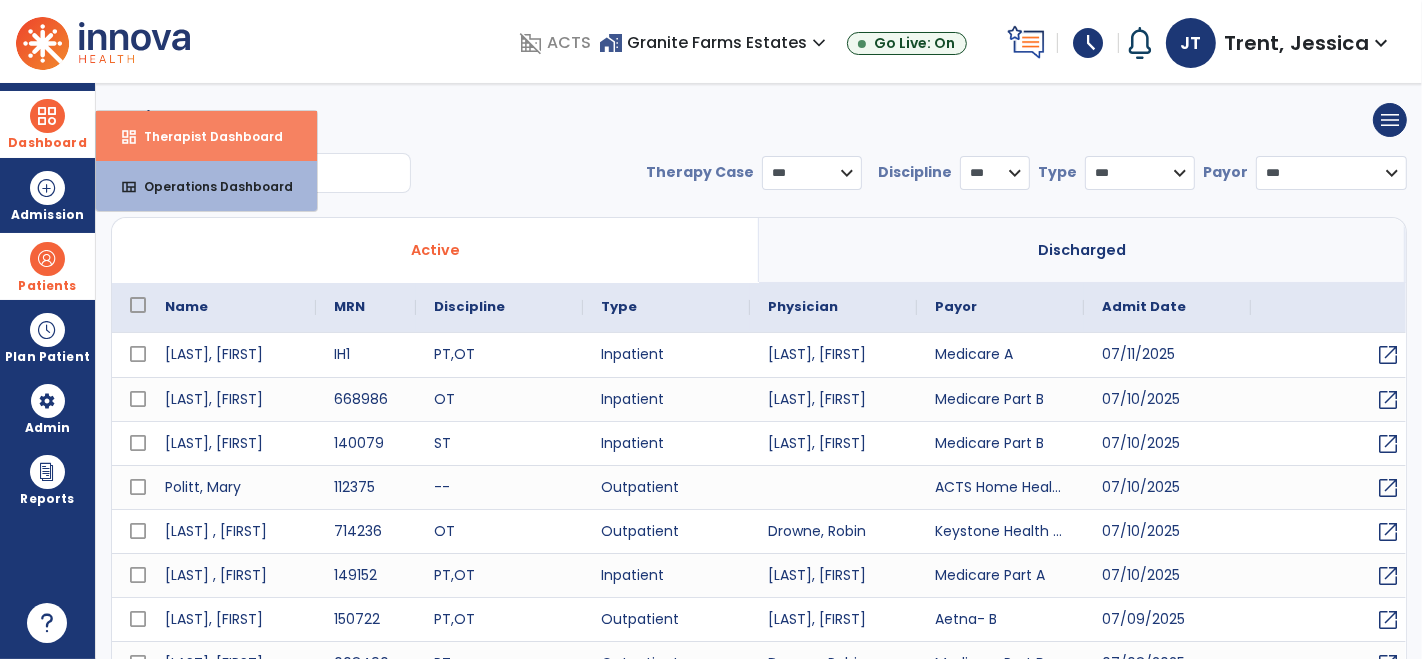 click on "Therapist Dashboard" at bounding box center (205, 136) 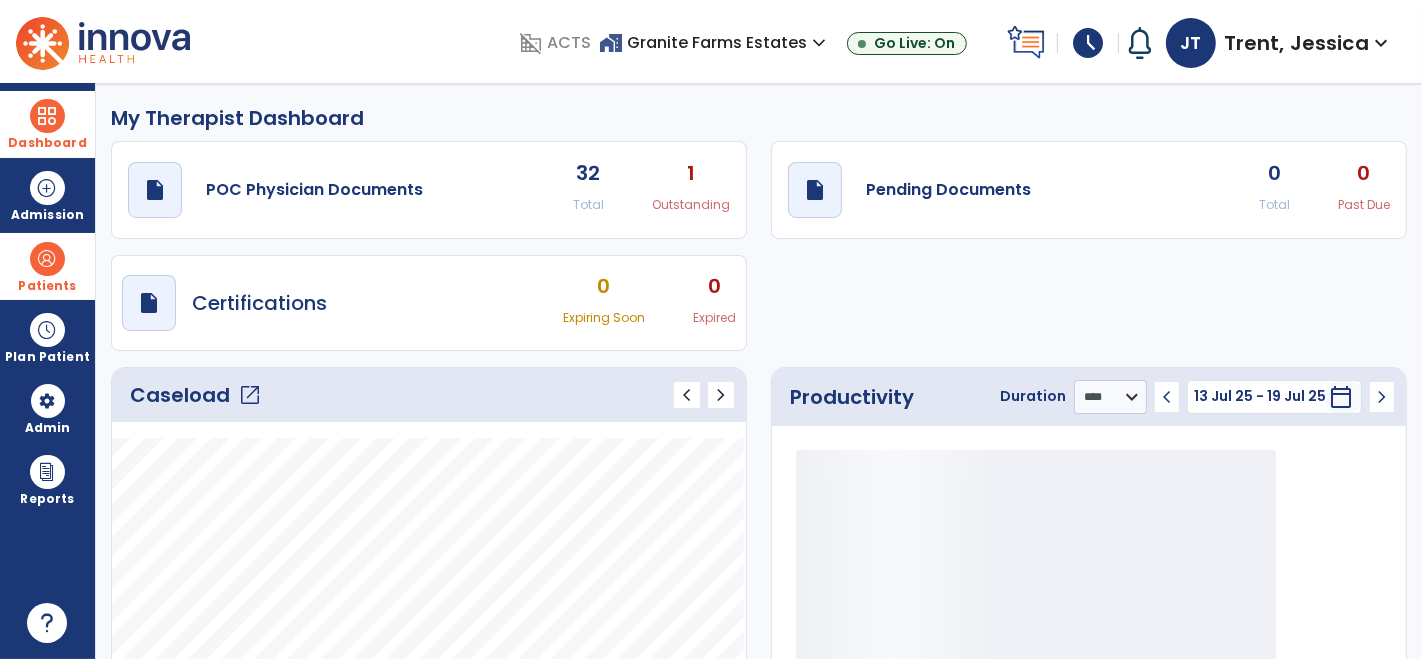 click on "draft   open_in_new  Pending Documents 0 Total 0 Past Due" 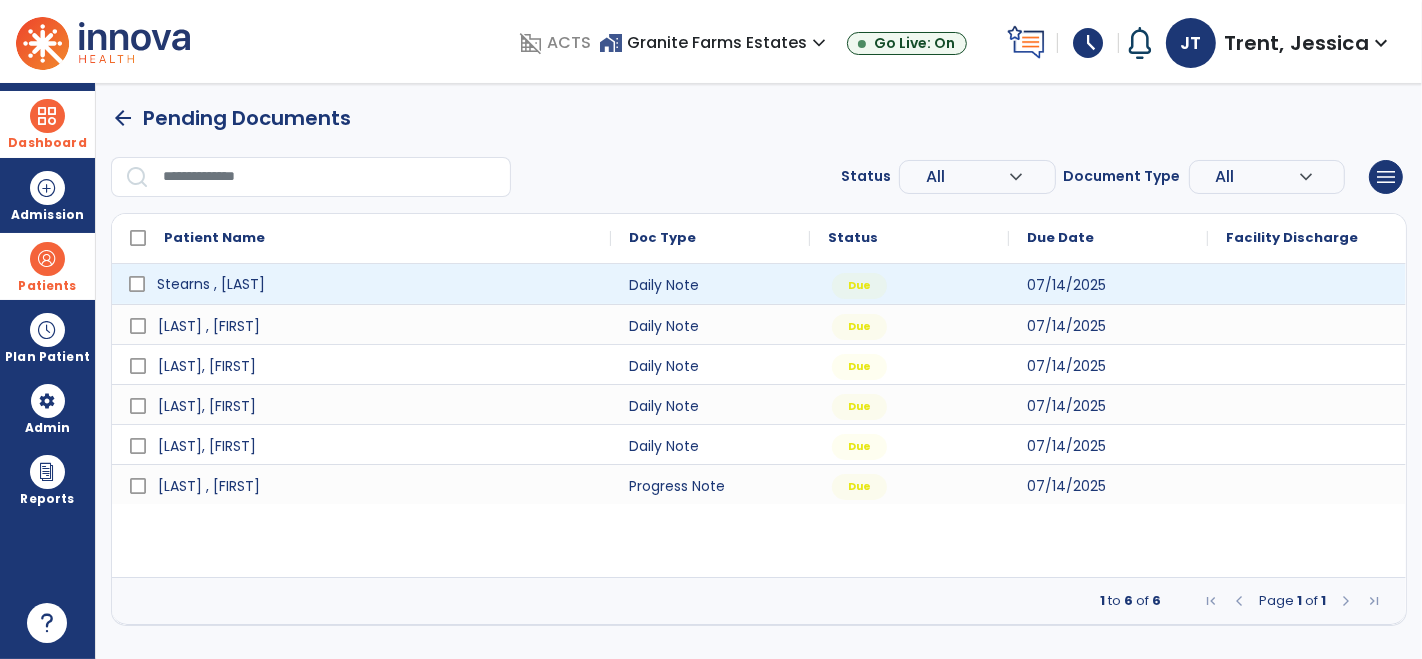 click on "Stearns , [LAST]" at bounding box center (211, 284) 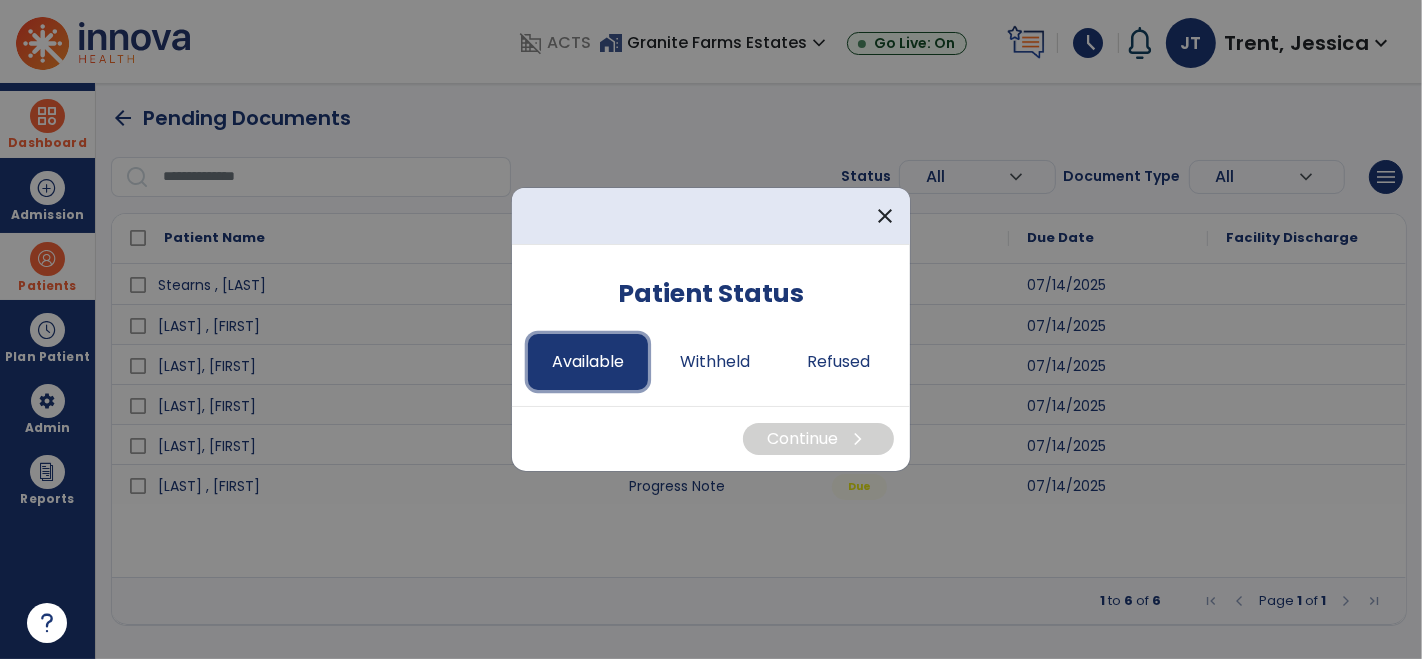 click on "Available" at bounding box center [588, 362] 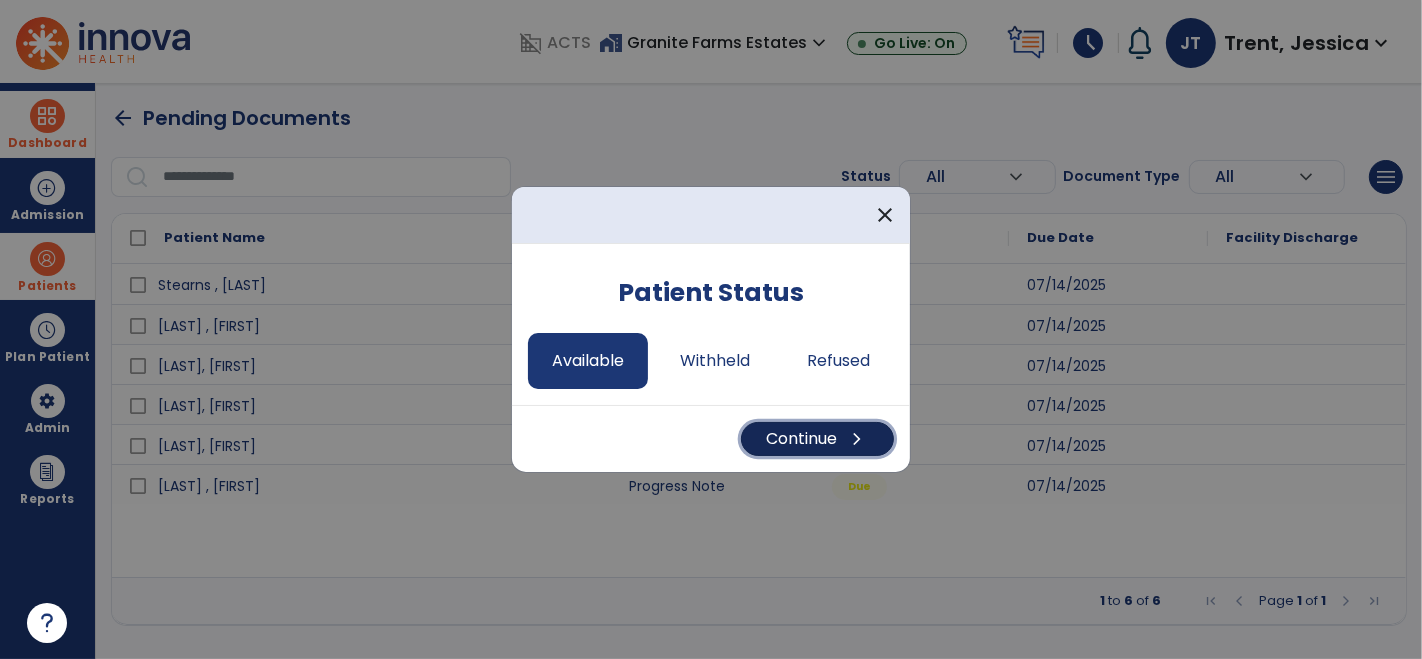 click on "Continue   chevron_right" at bounding box center (817, 439) 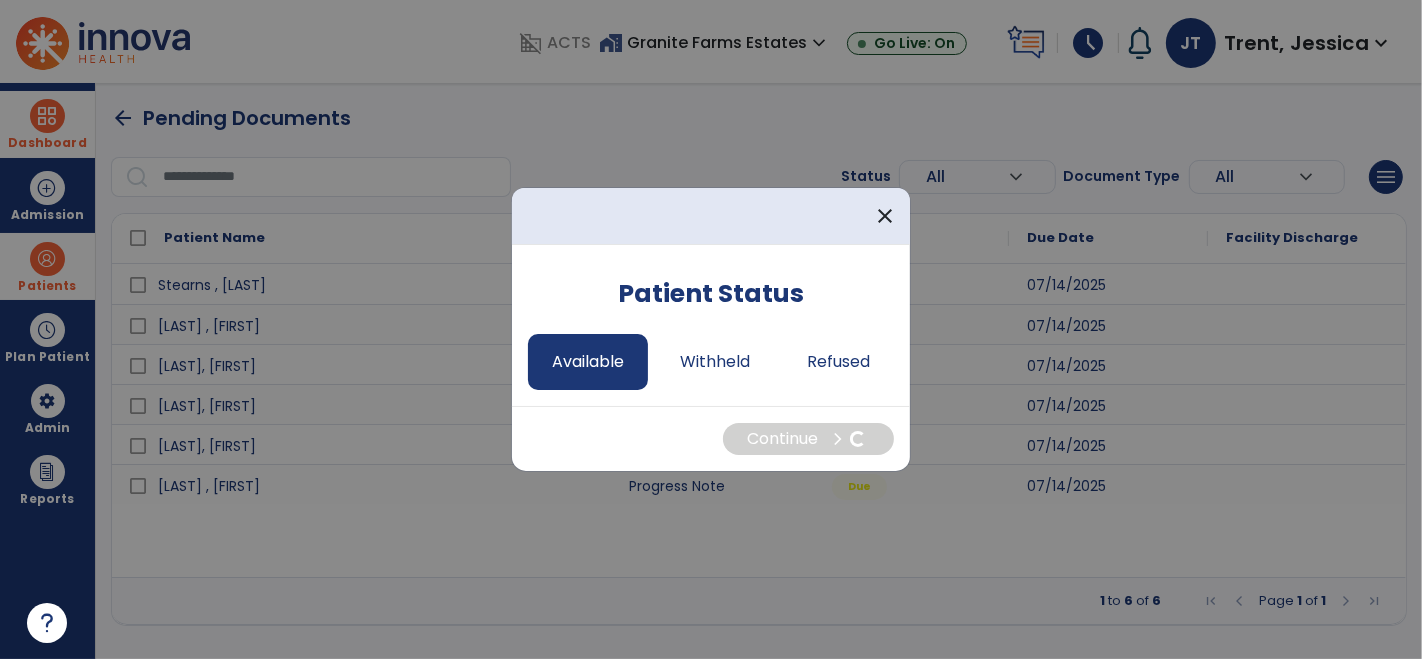 select on "*" 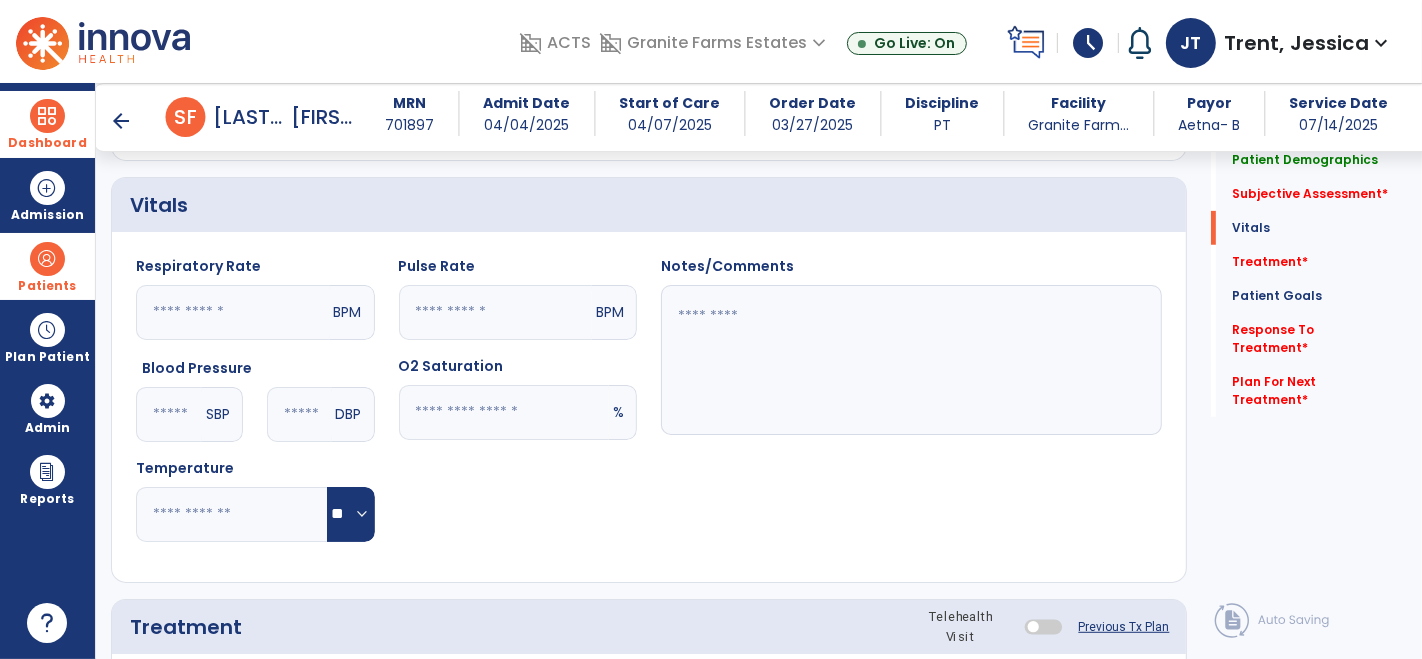 scroll, scrollTop: 764, scrollLeft: 0, axis: vertical 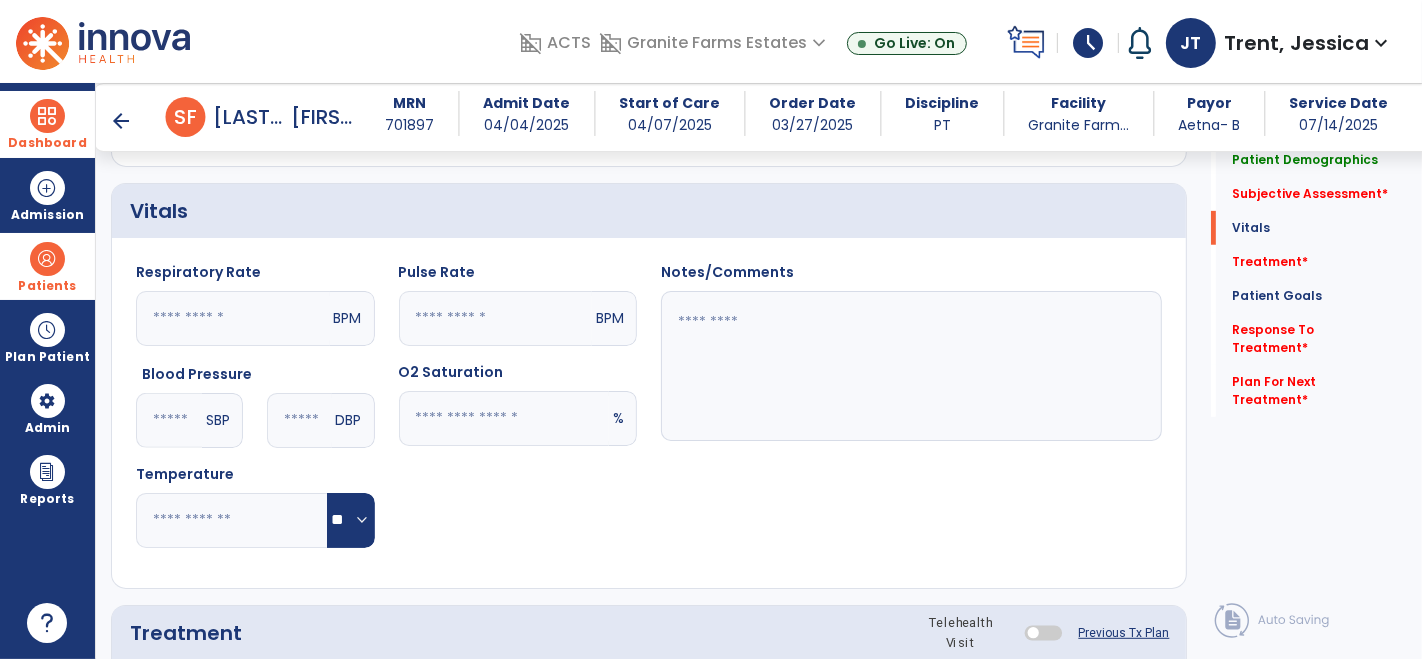click 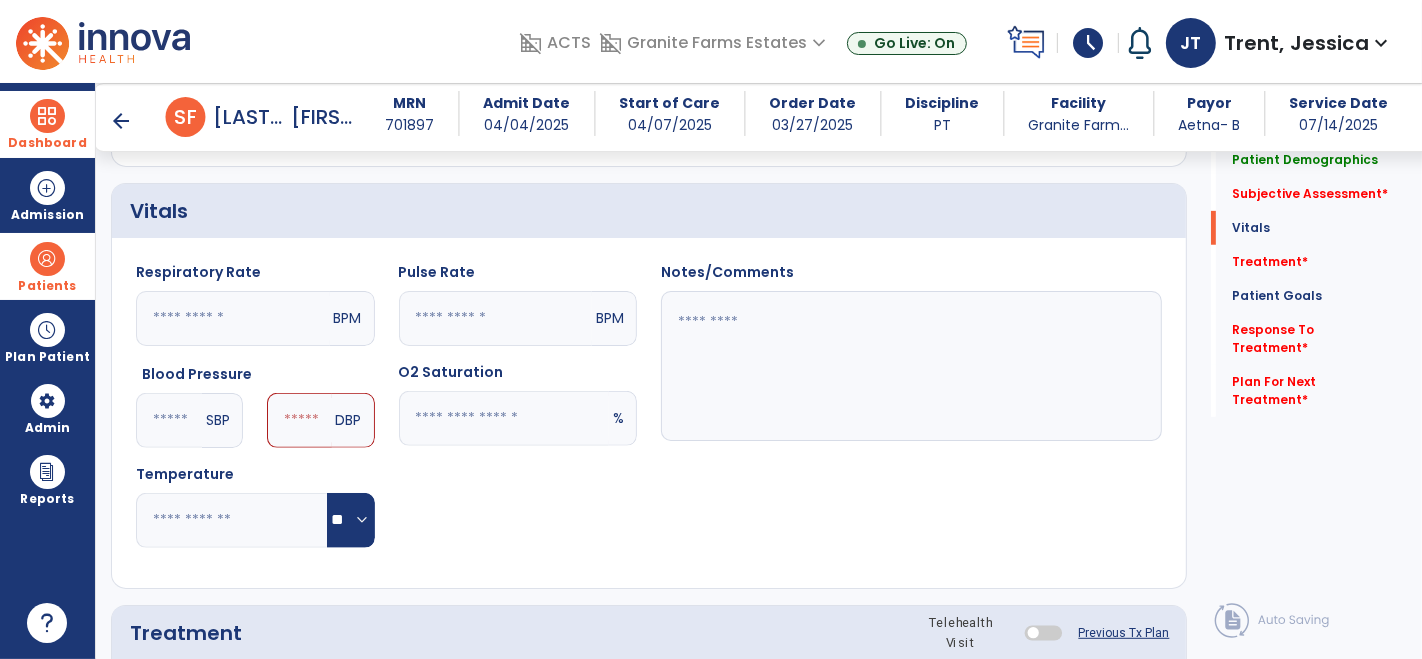 type on "***" 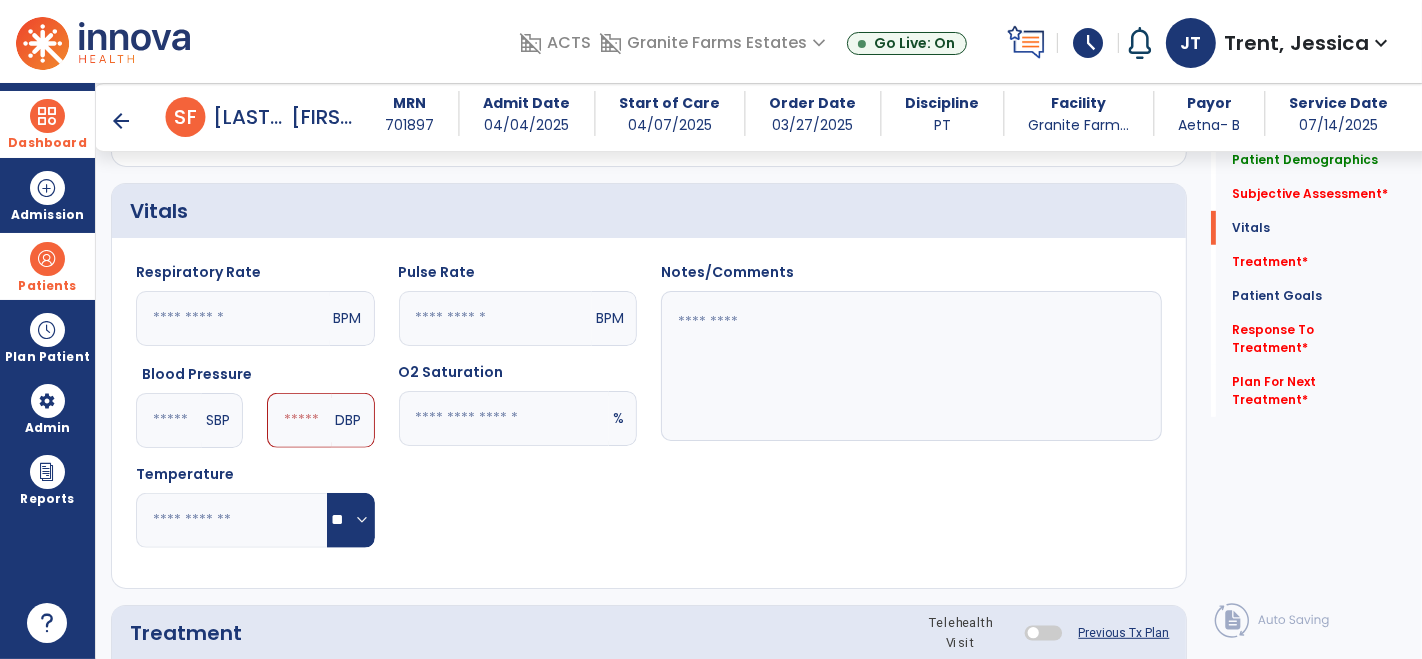 click 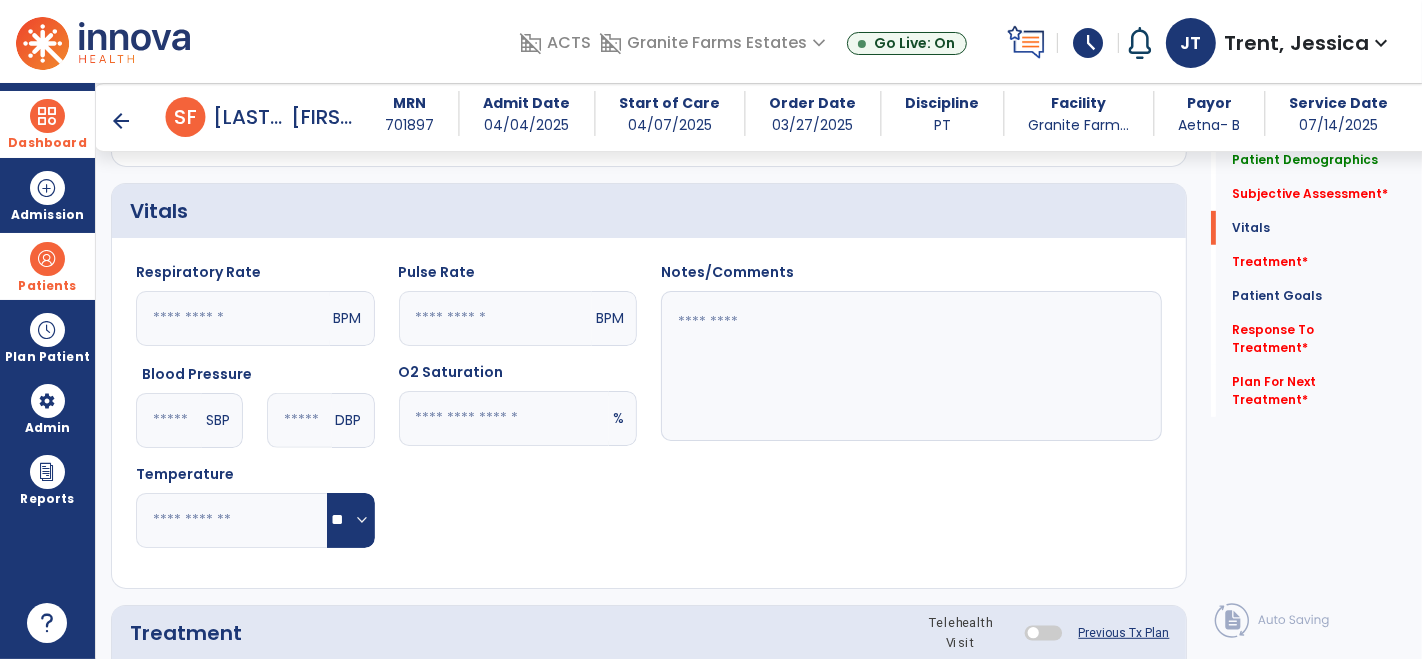 type on "**" 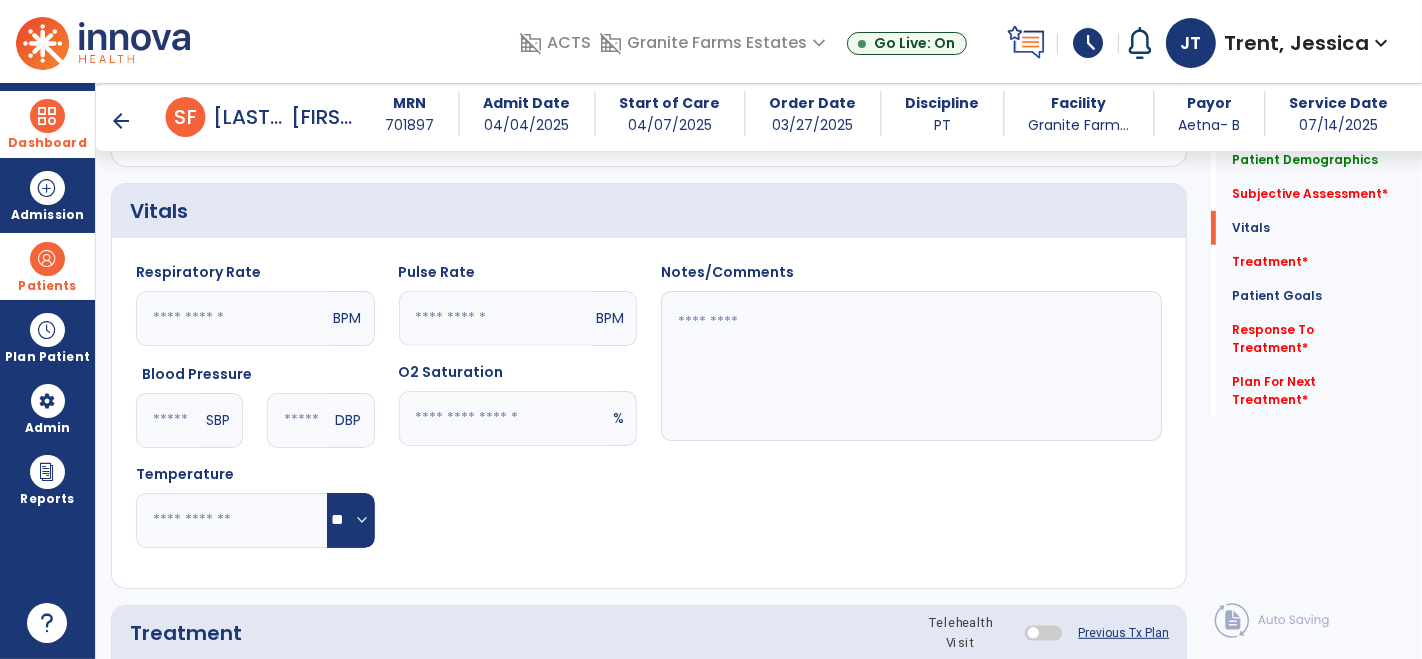 click 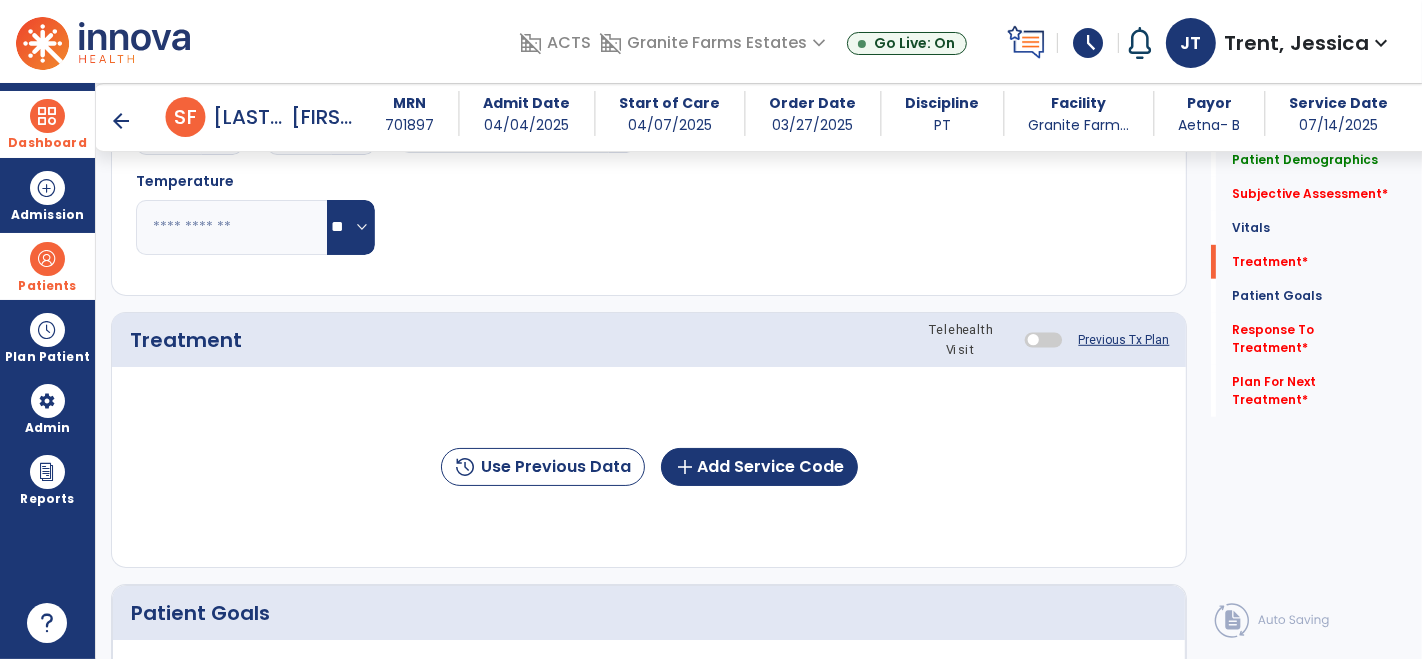scroll, scrollTop: 1068, scrollLeft: 0, axis: vertical 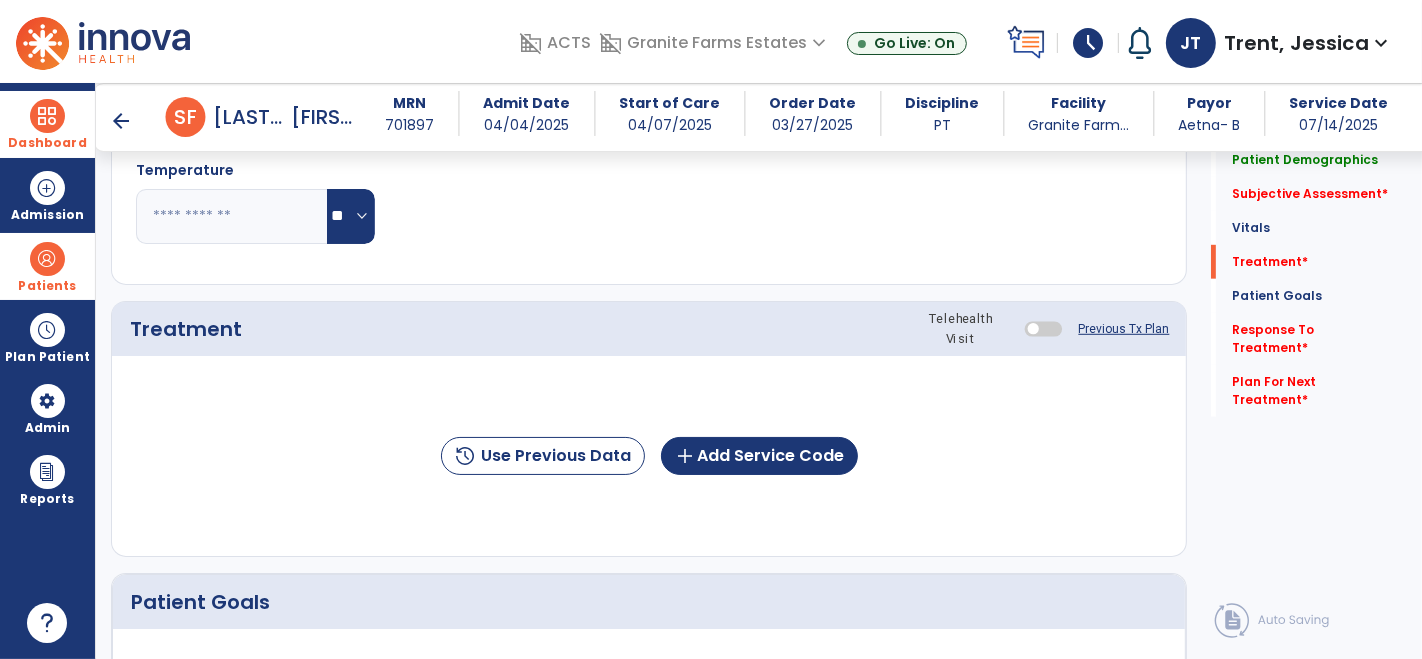 type on "**" 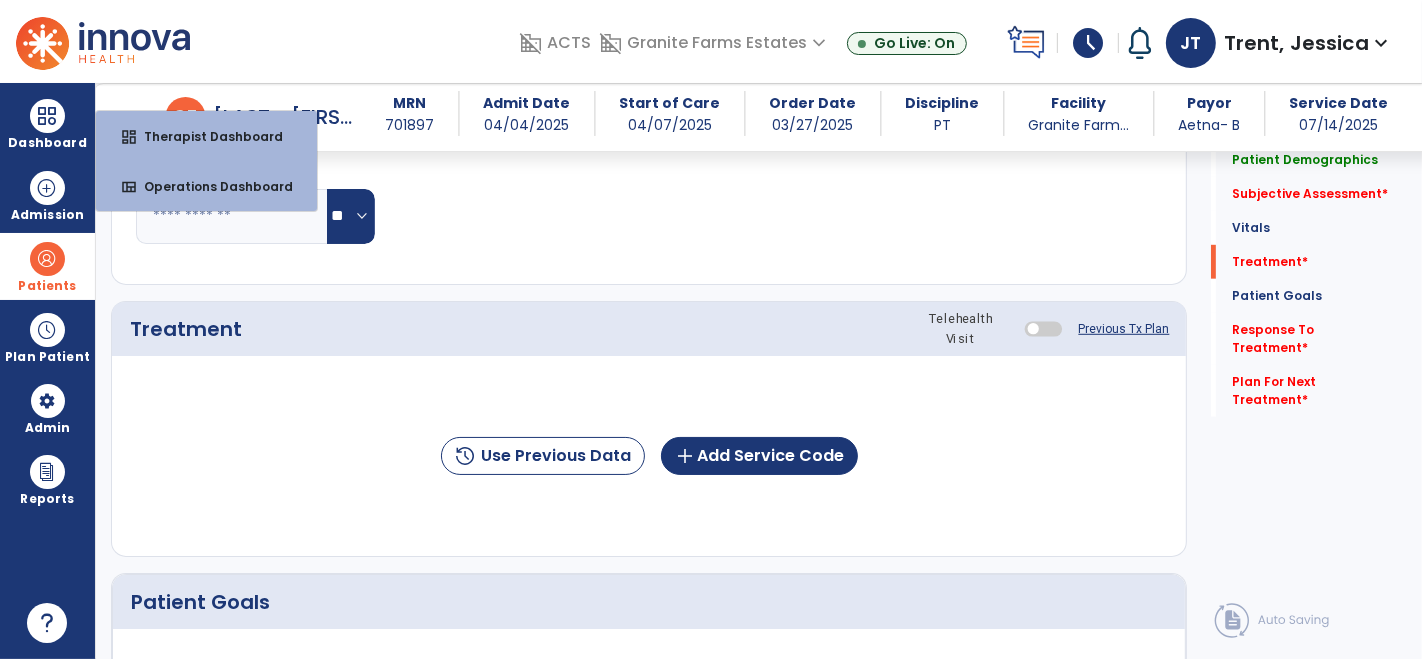 click on "history  Use Previous Data  add  Add Service Code" 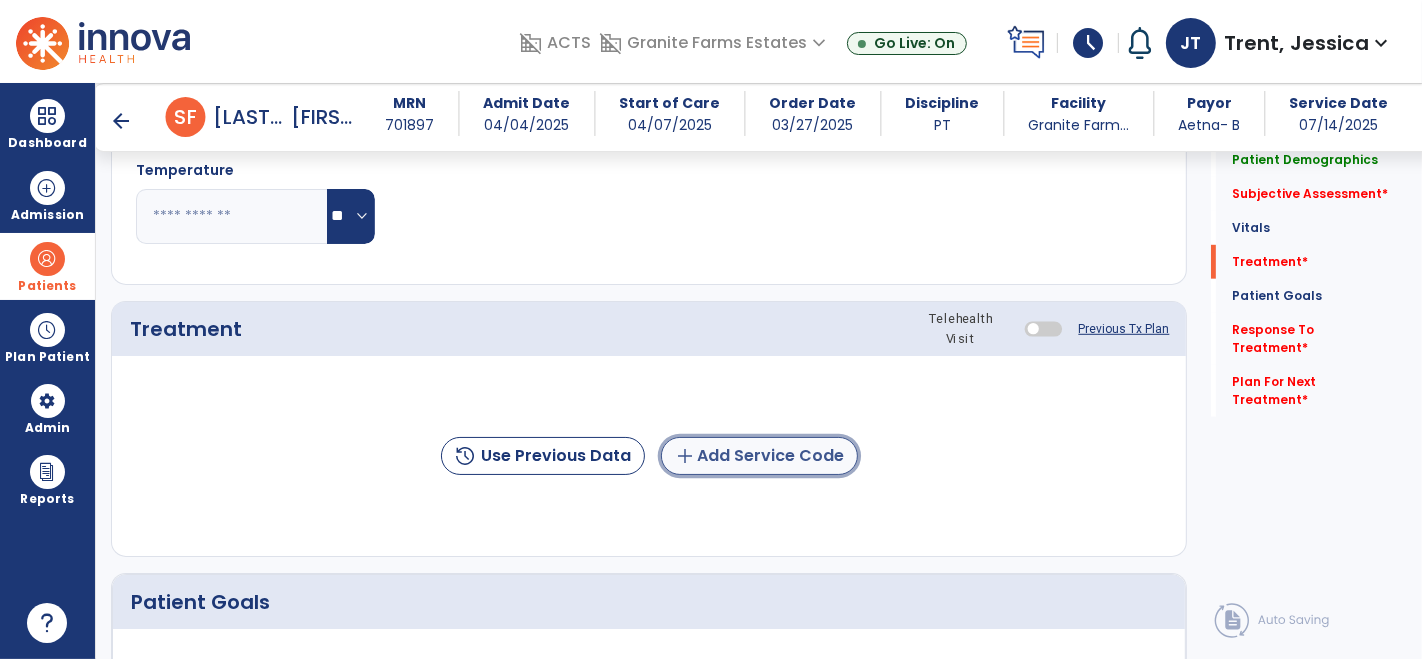 click on "add  Add Service Code" 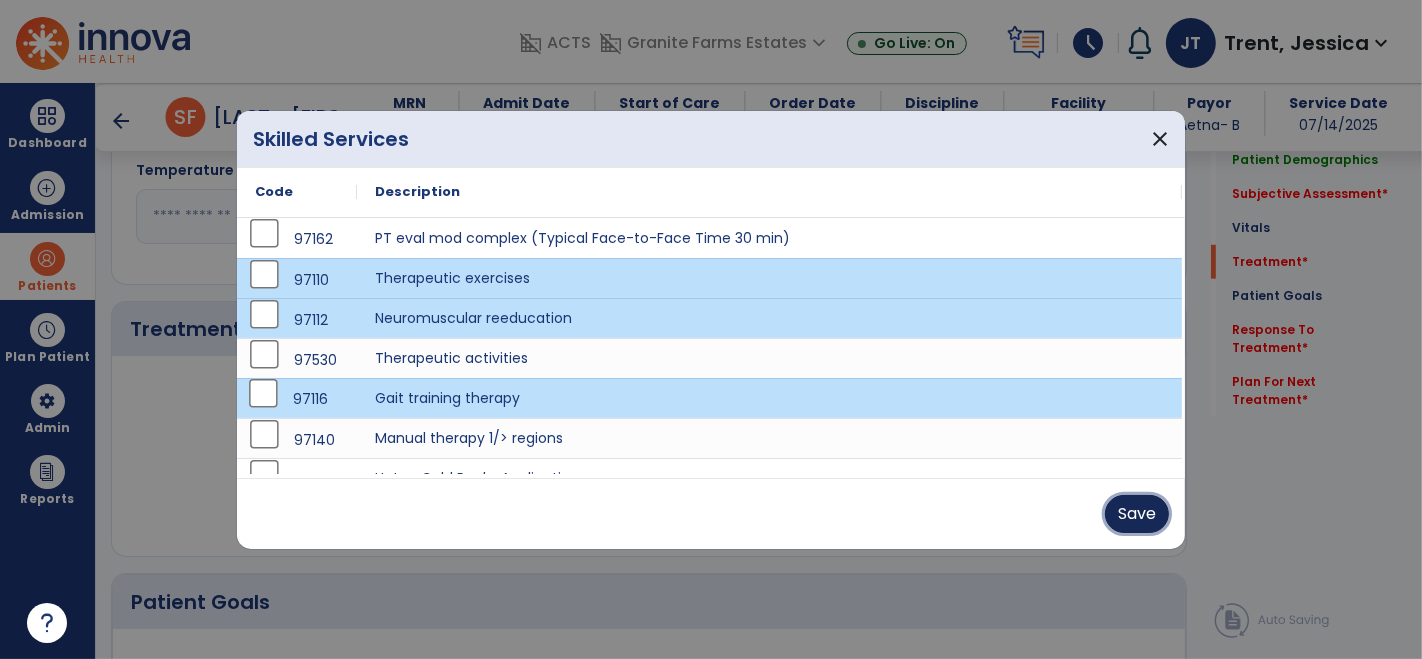 click on "Save" at bounding box center (1137, 514) 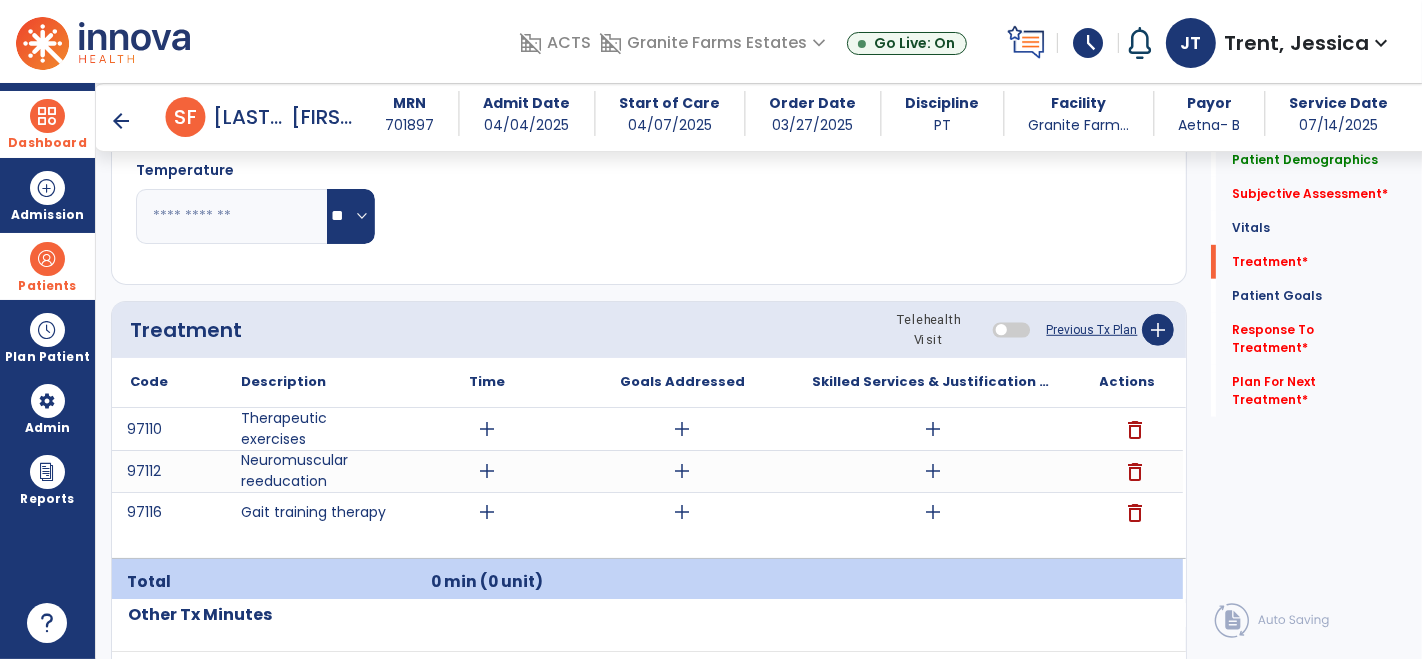 click on "Dashboard" at bounding box center (47, 124) 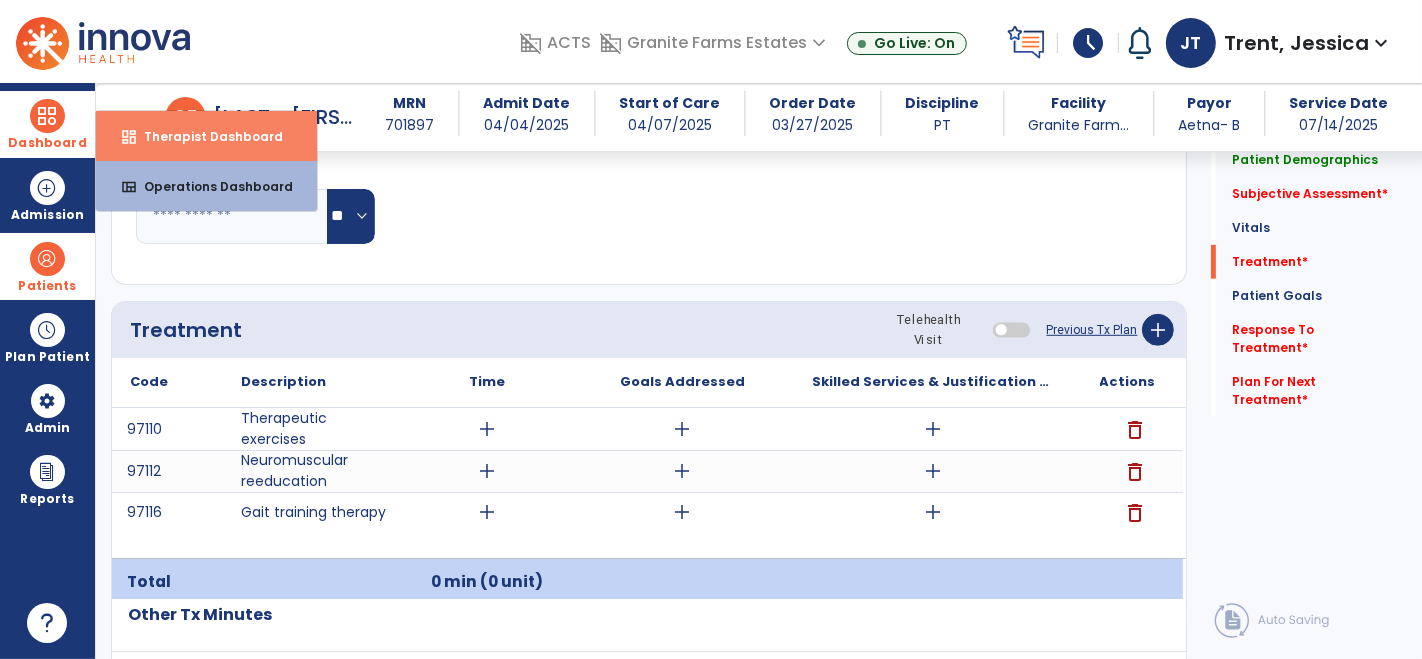 click on "dashboard  Therapist Dashboard" at bounding box center [206, 136] 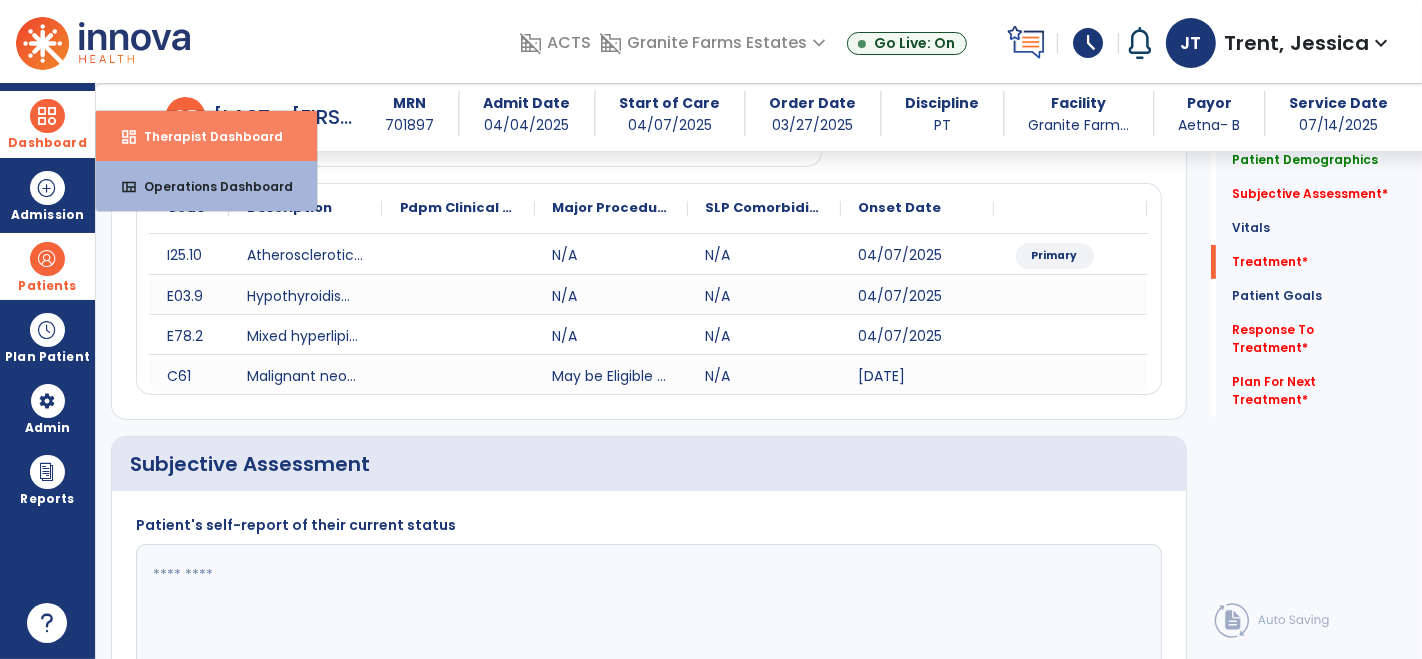 select on "****" 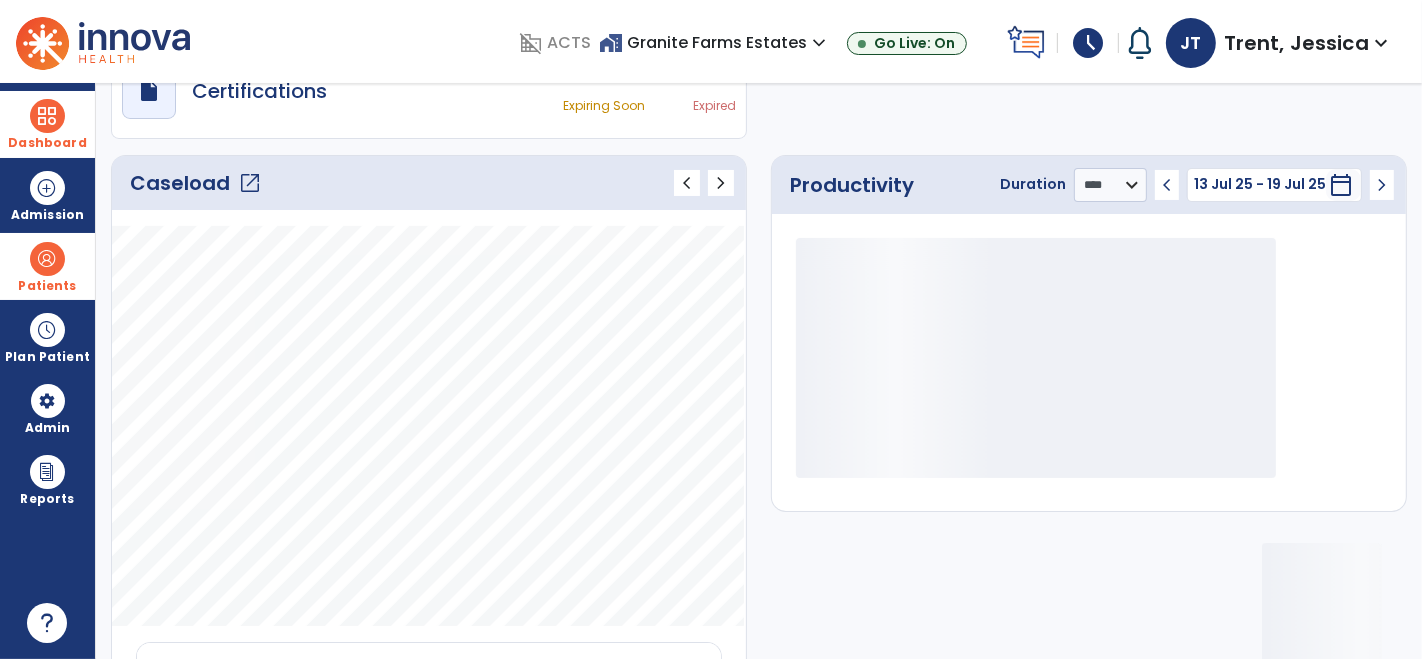 scroll, scrollTop: 0, scrollLeft: 0, axis: both 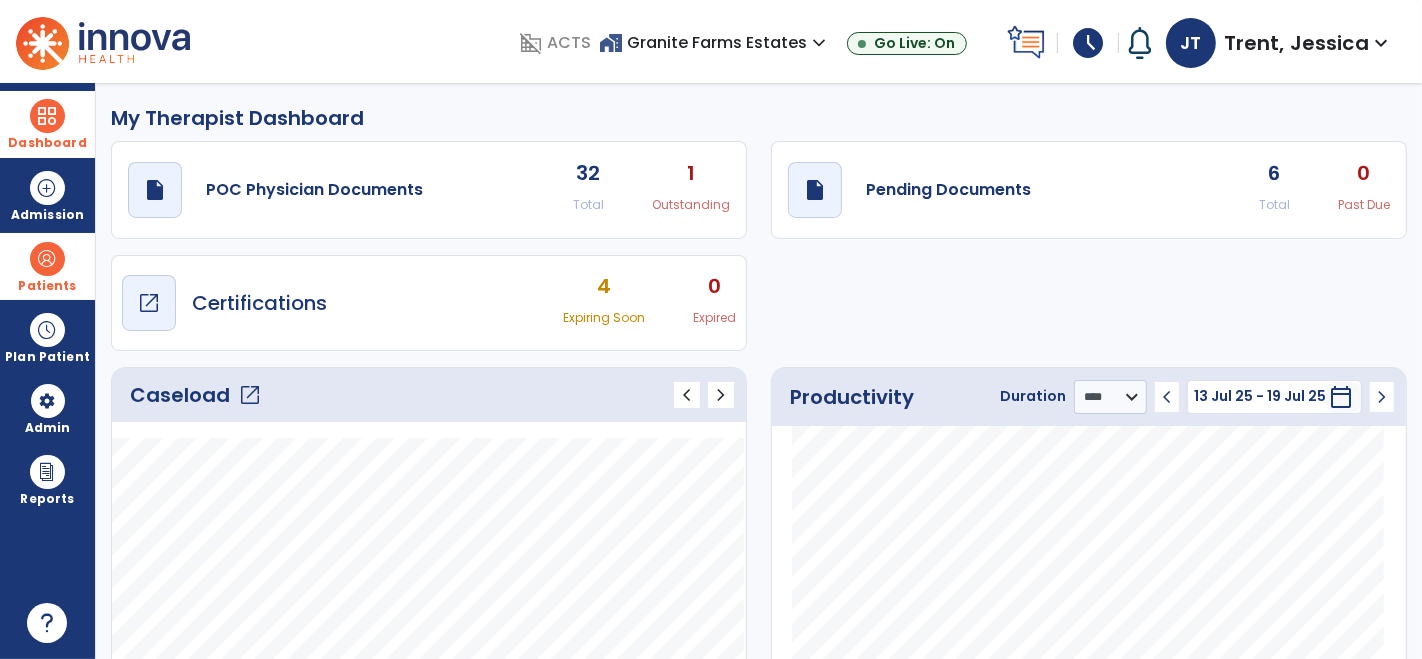 click on "Certifications" at bounding box center [259, 303] 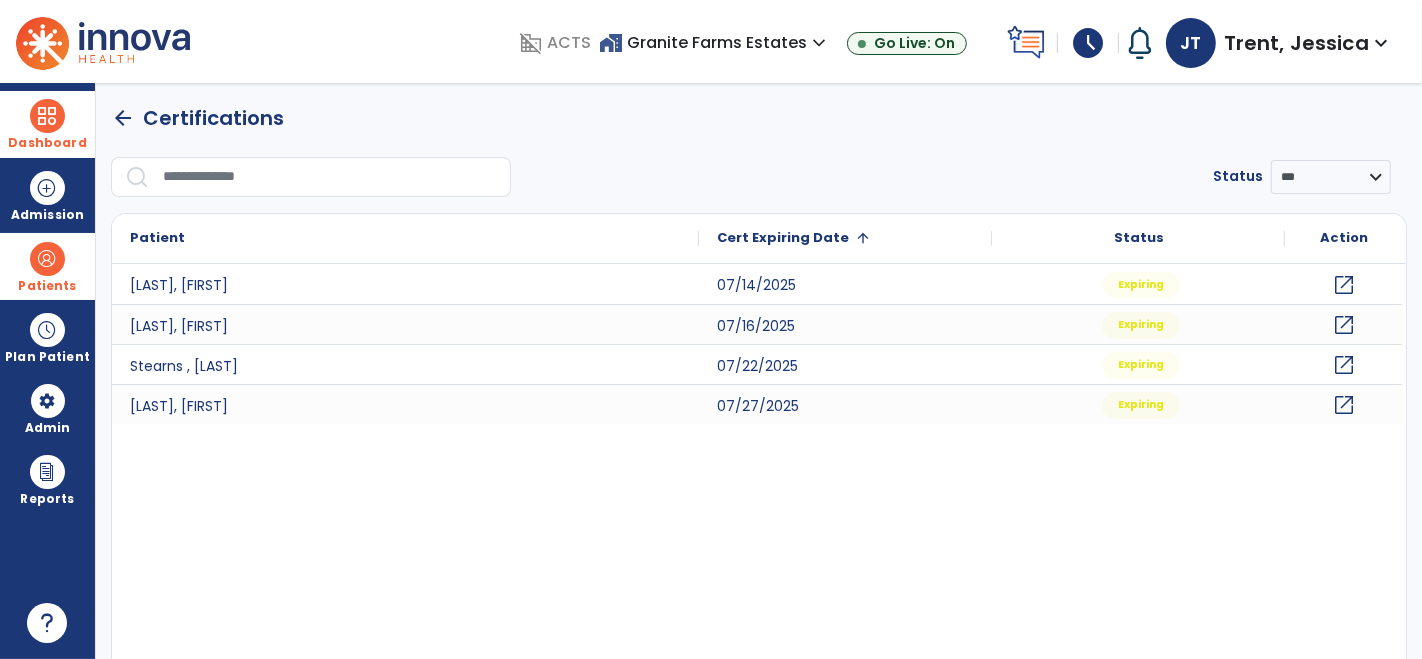 click on "Dashboard" at bounding box center [47, 143] 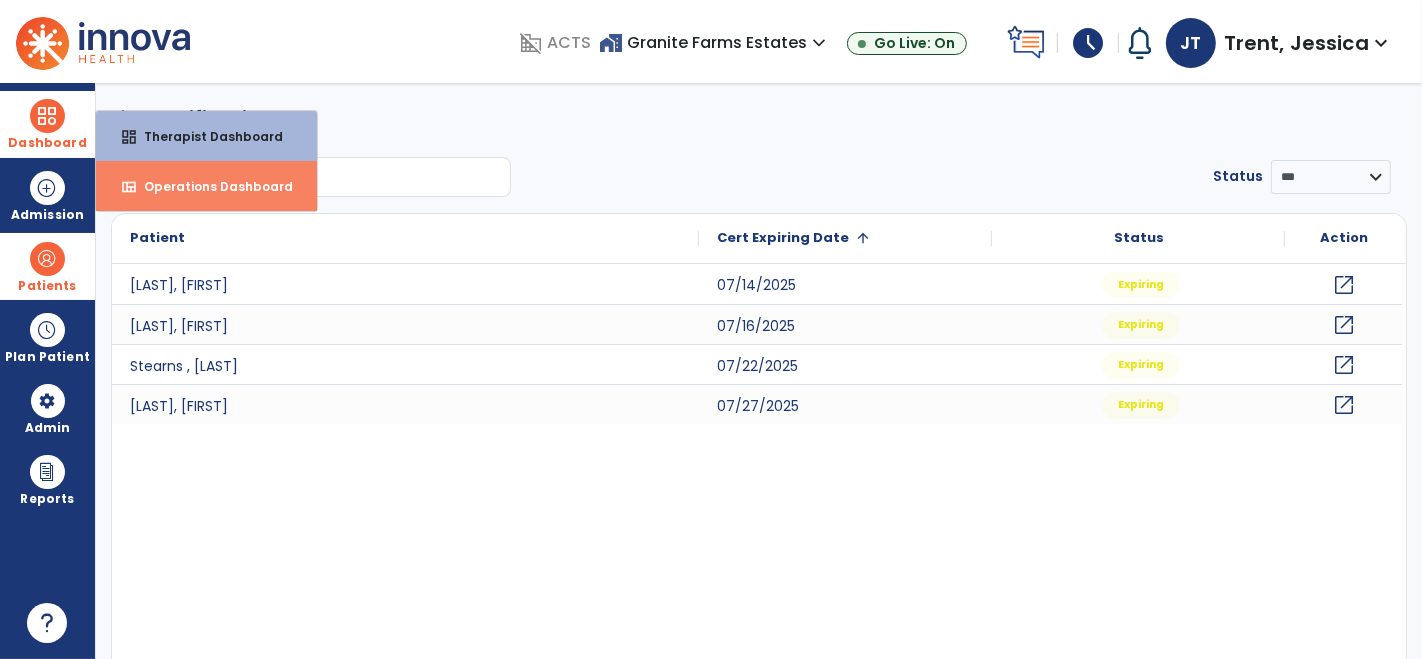 click on "view_quilt  Operations Dashboard" at bounding box center [206, 186] 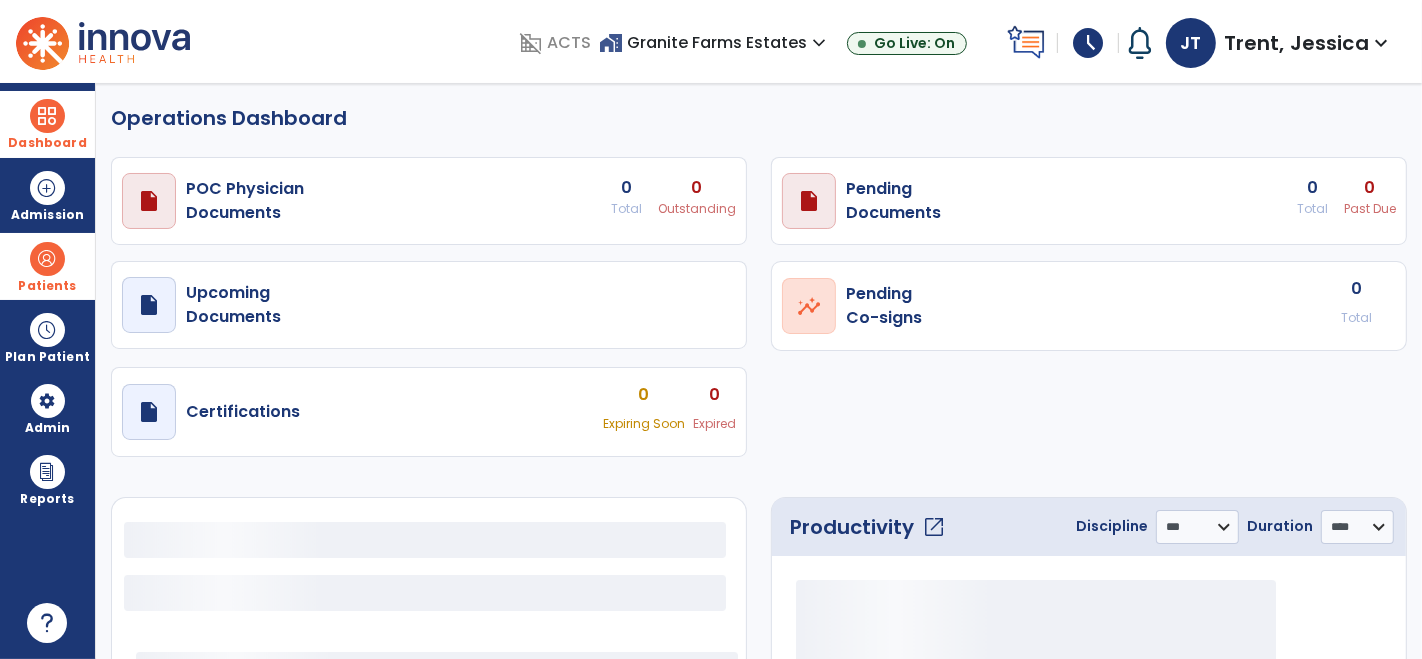 select on "***" 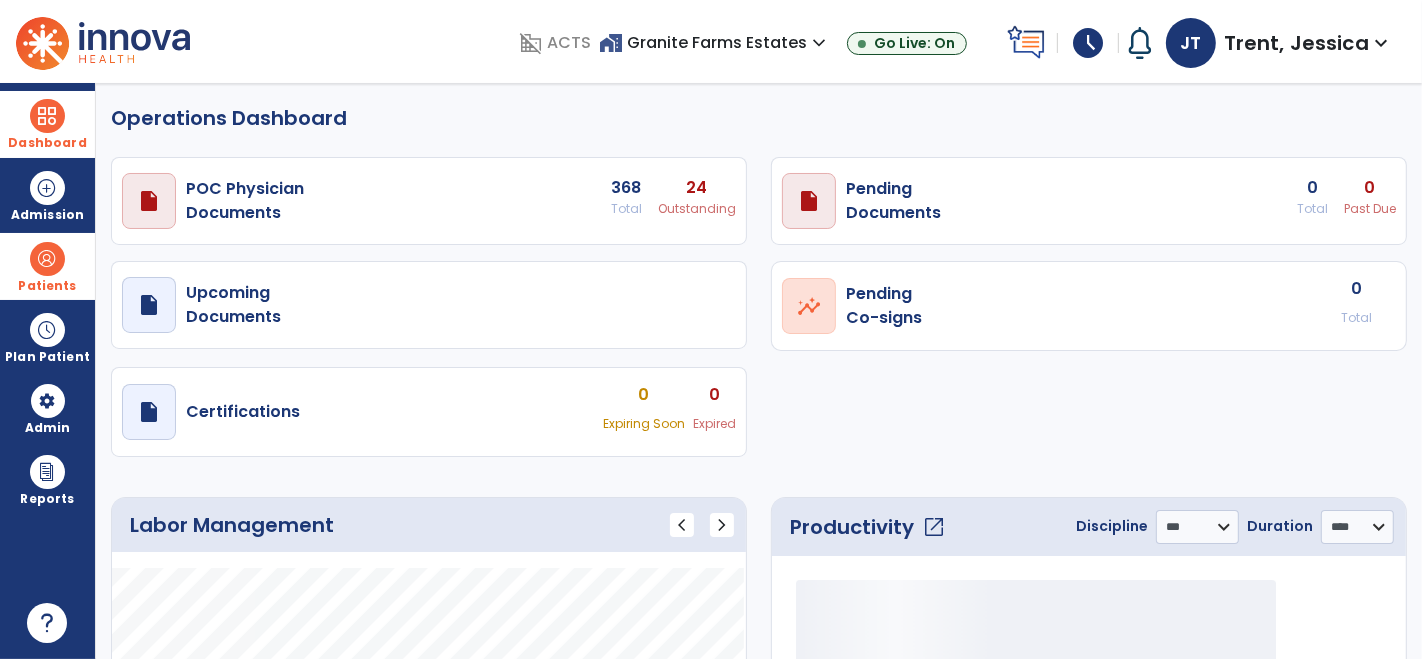 click at bounding box center [47, 116] 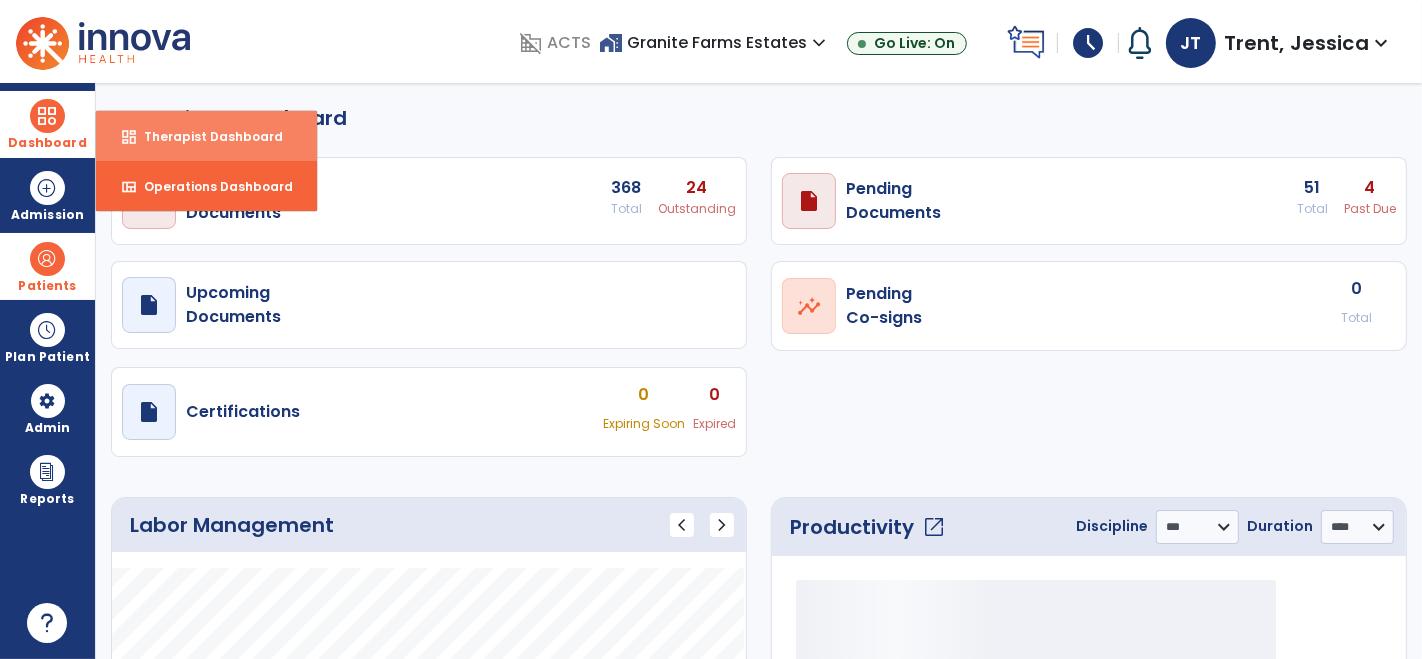 click on "dashboard  Therapist Dashboard" at bounding box center (206, 136) 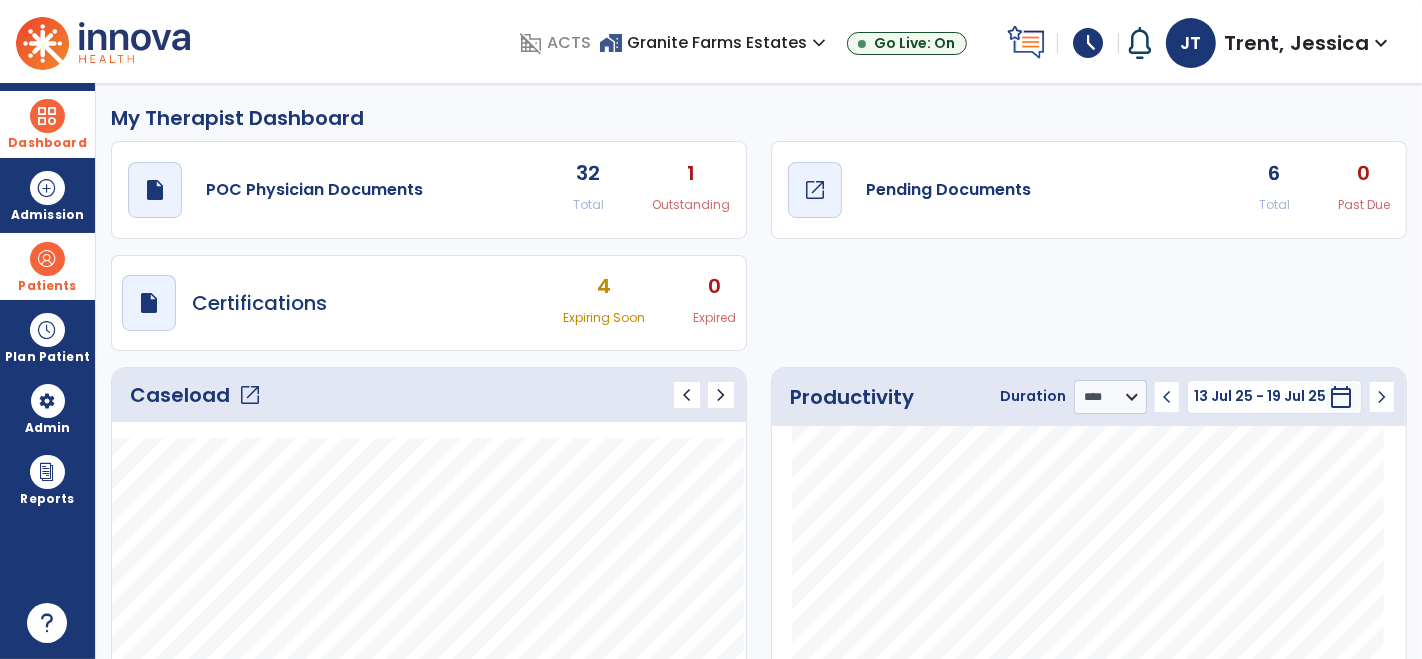 click on "Pending Documents" 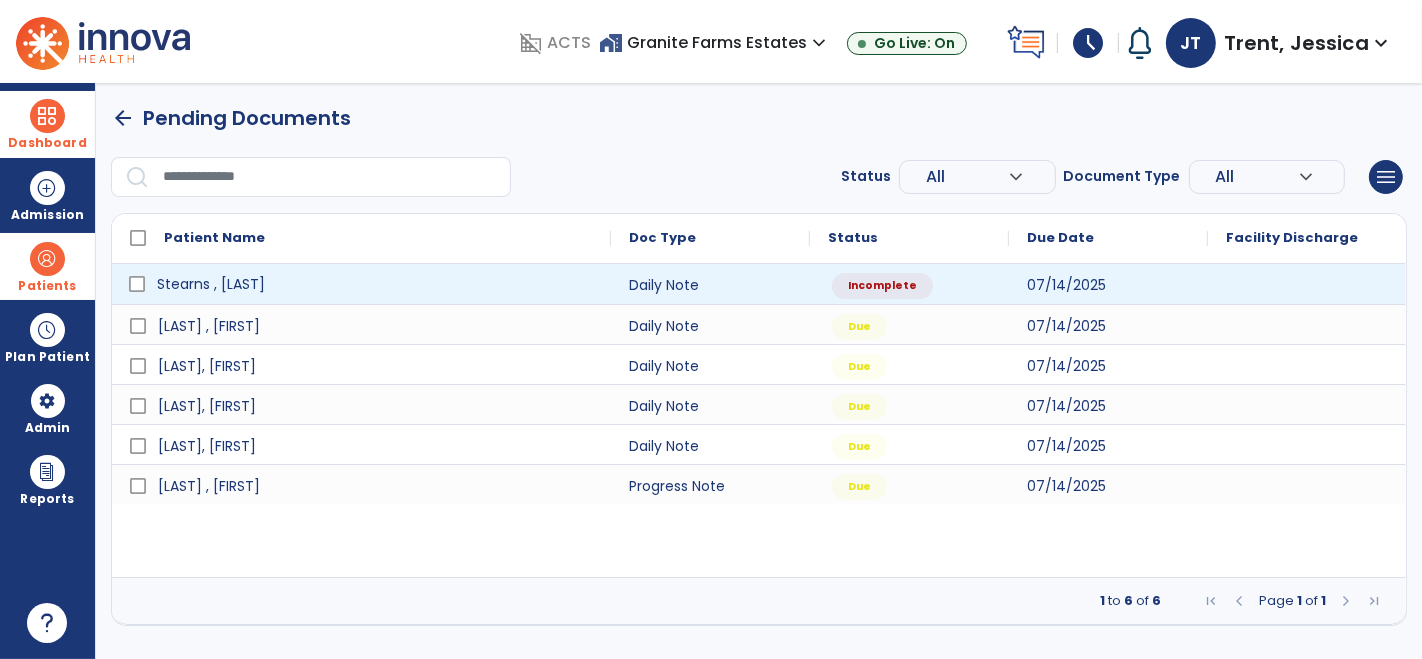 click on "Stearns , [LAST]" at bounding box center [211, 284] 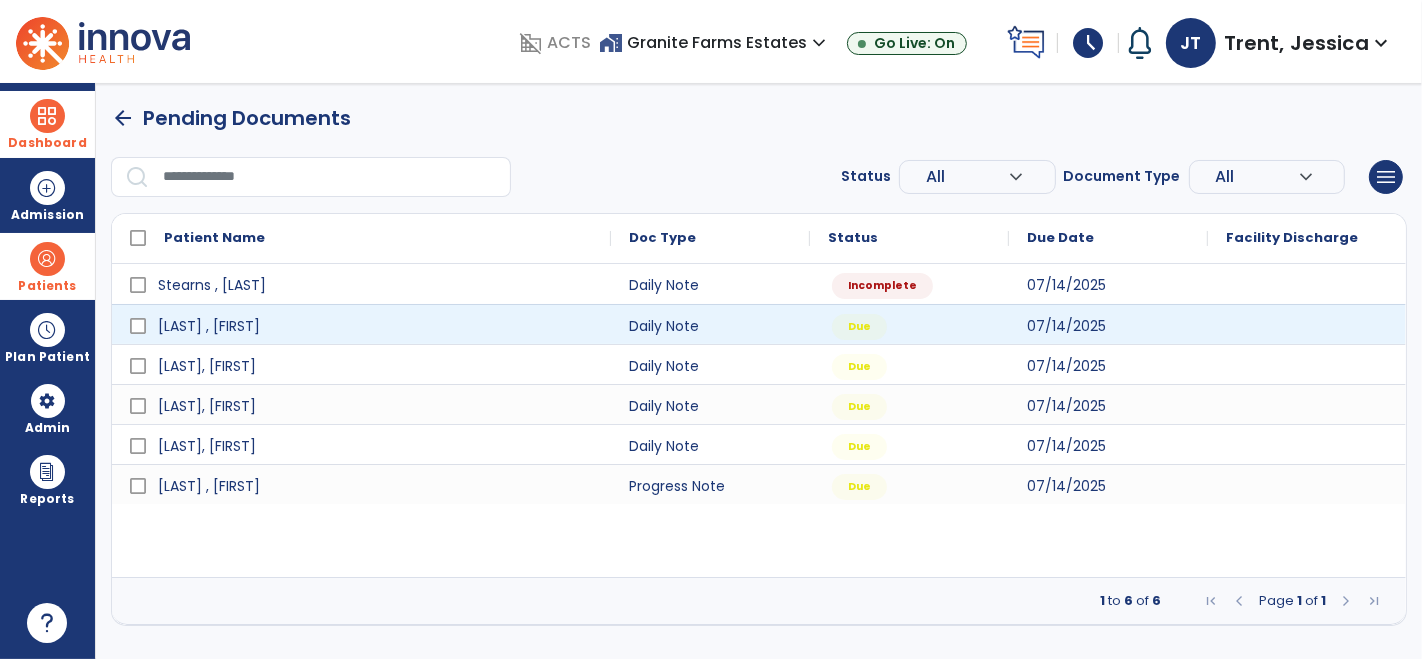 select on "*" 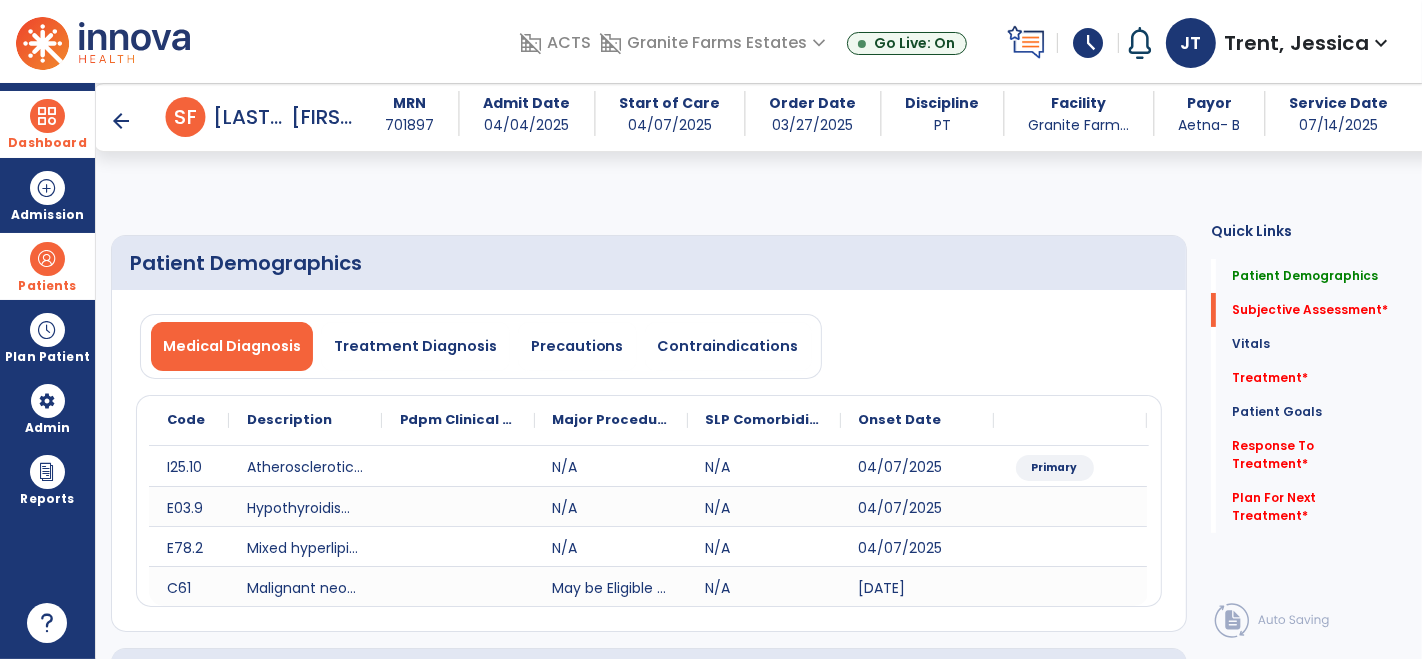 scroll, scrollTop: 552, scrollLeft: 0, axis: vertical 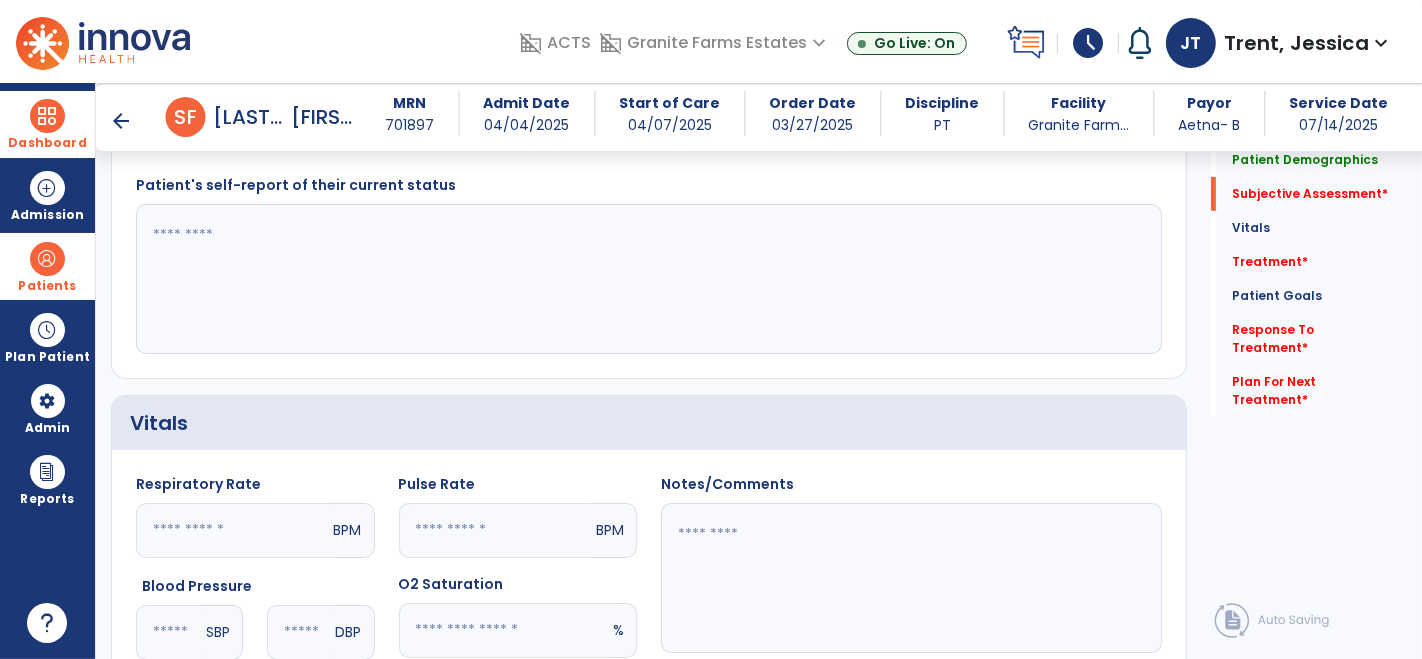 click 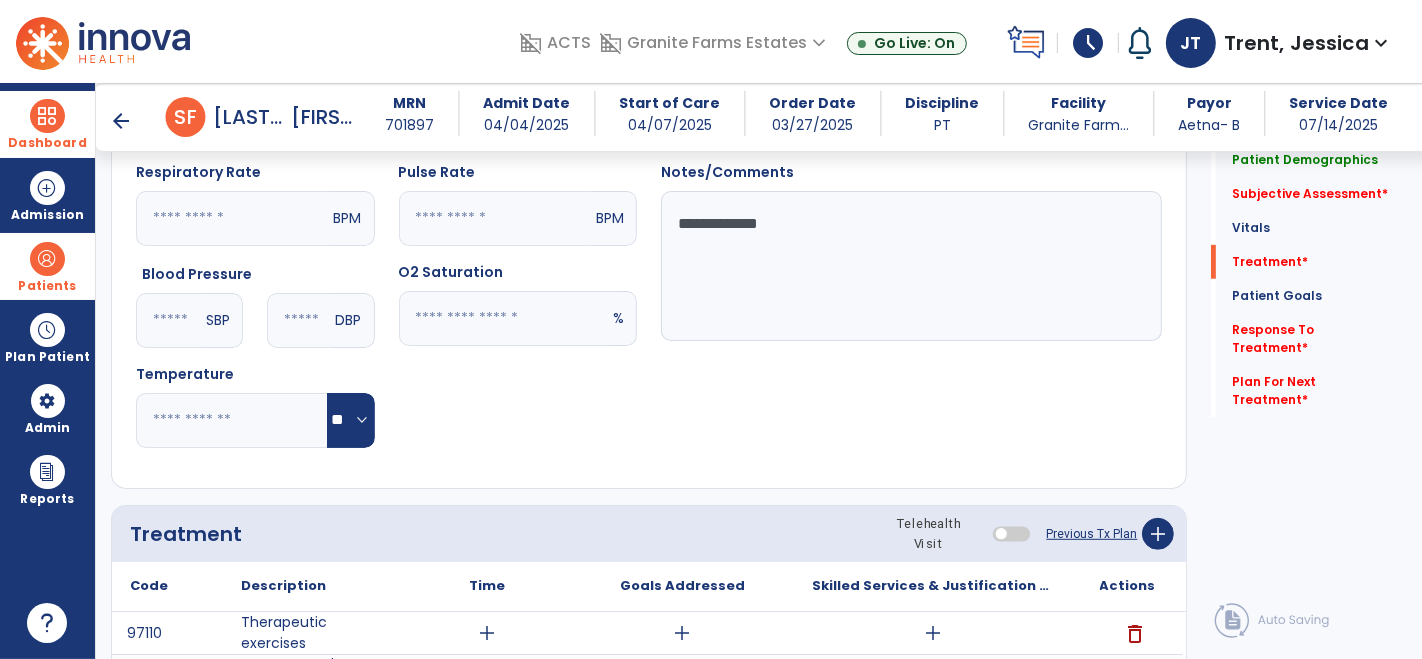scroll, scrollTop: 1039, scrollLeft: 0, axis: vertical 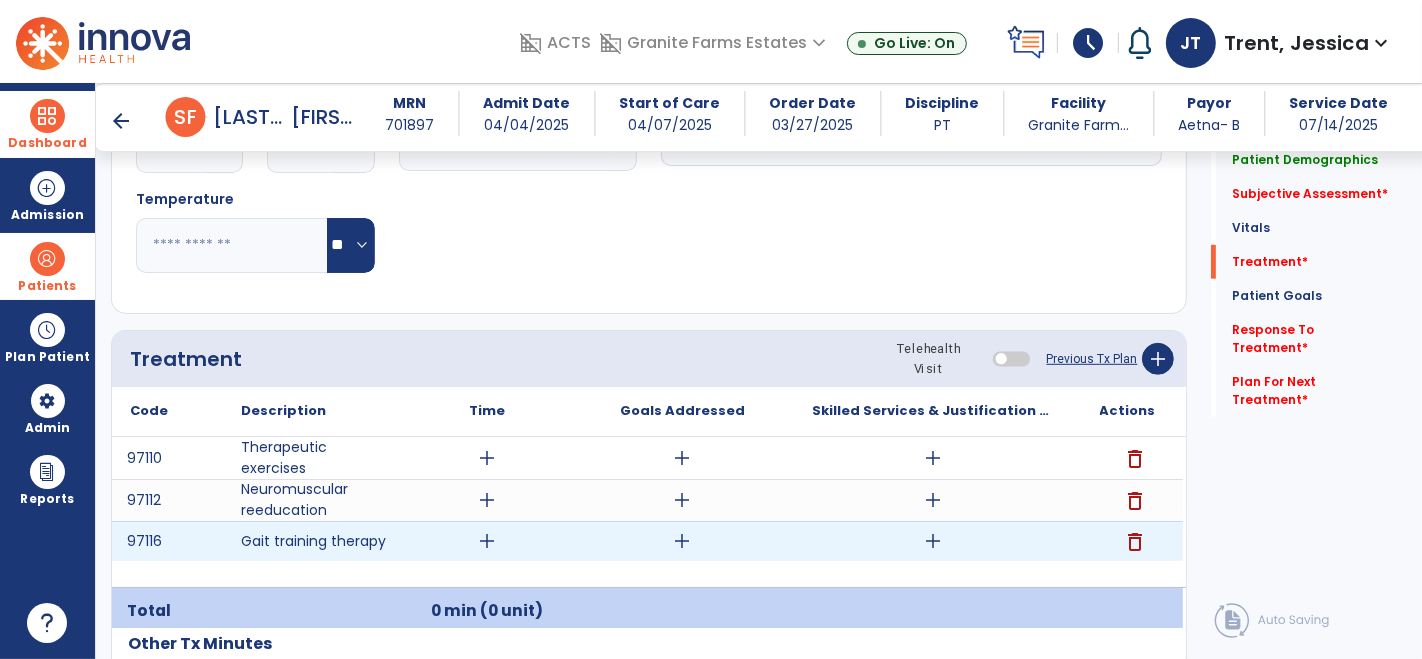 type on "**********" 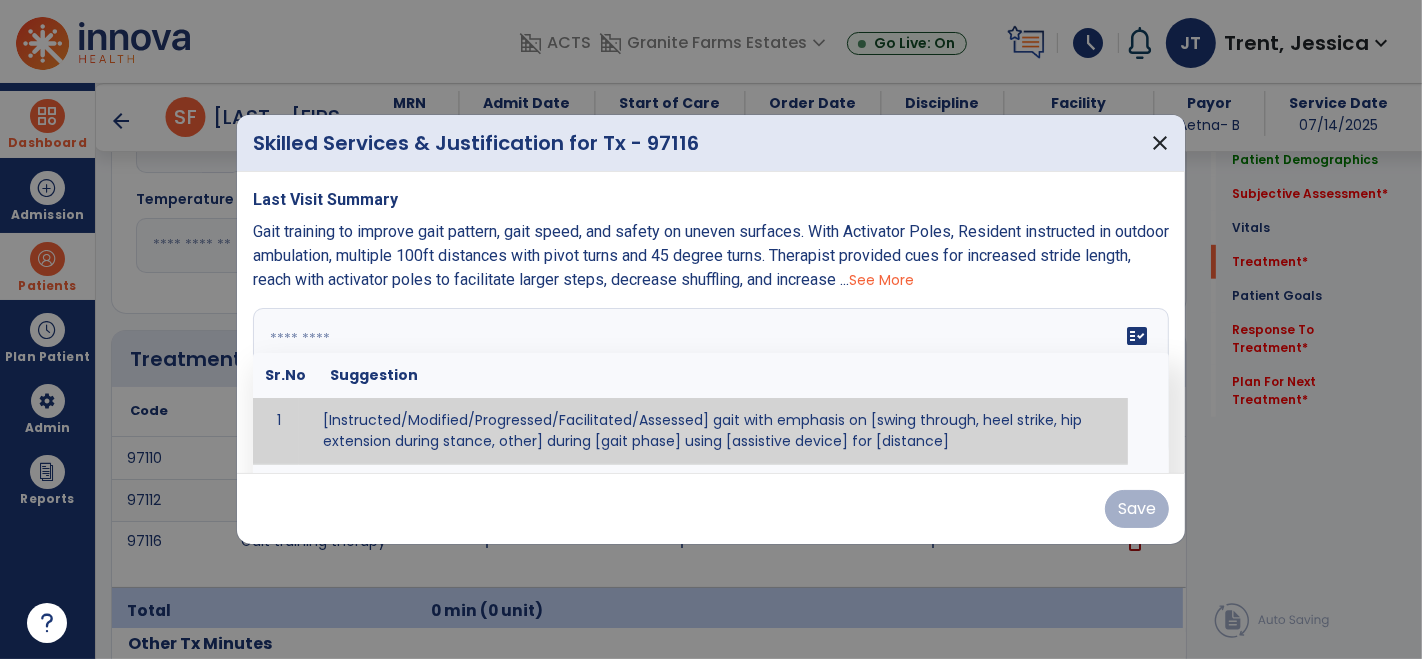 click on "fact_check  Sr.No Suggestion 1 [Instructed/Modified/Progressed/Facilitated/Assessed] gait with emphasis on [swing through, heel strike, hip extension during stance, other] during [gait phase] using [assistive device] for [distance] 2 [Instructed/Modified/Progressed/Facilitated/Assessed] use of [assistive device] and [NWB, PWB, step-to gait pattern, step through gait pattern] 3 [Instructed/Modified/Progressed/Facilitated/Assessed] patient's ability to [ascend/descend # of steps, perform directional changes, walk on even/uneven surfaces, pick-up objects off floor, velocity changes, other] using [assistive device]. 4 [Instructed/Modified/Progressed/Facilitated/Assessed] pre-gait activities including [identify exercise] in order to prepare for gait training. 5" at bounding box center [711, 383] 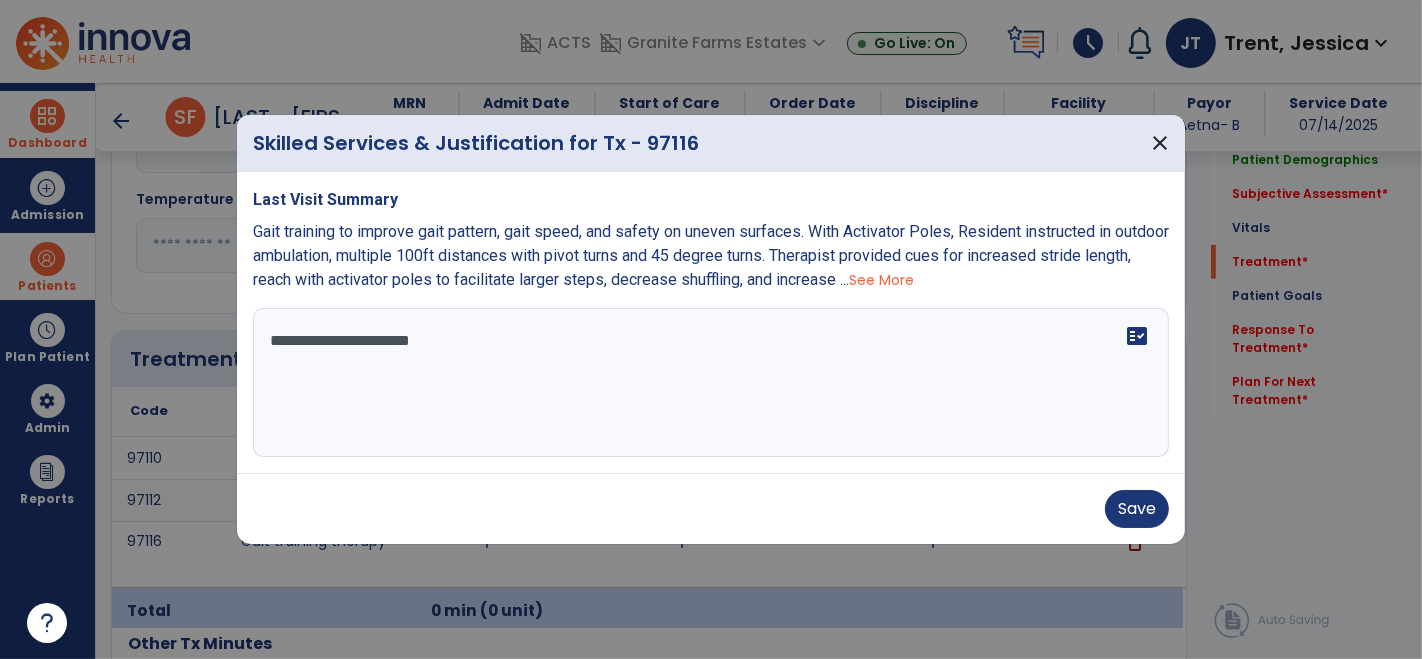 click on "**********" at bounding box center [711, 383] 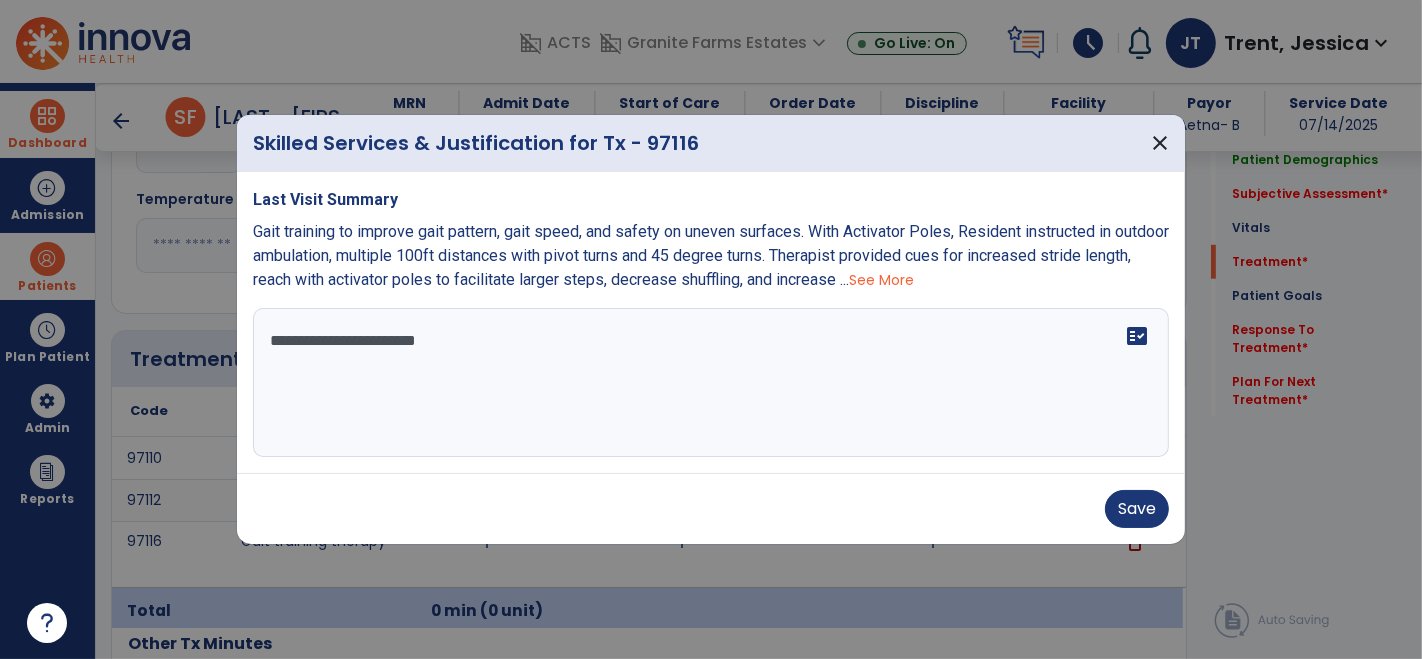 click on "**********" at bounding box center [711, 383] 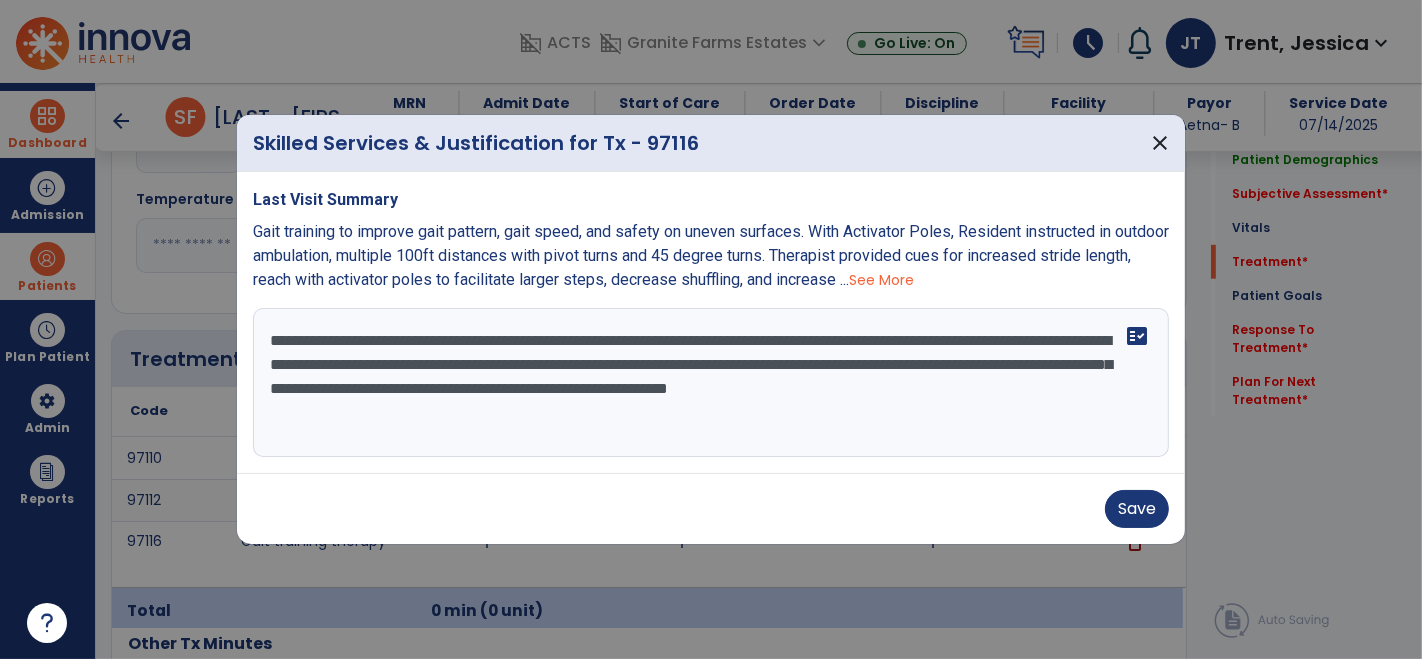 click on "See More" at bounding box center [881, 280] 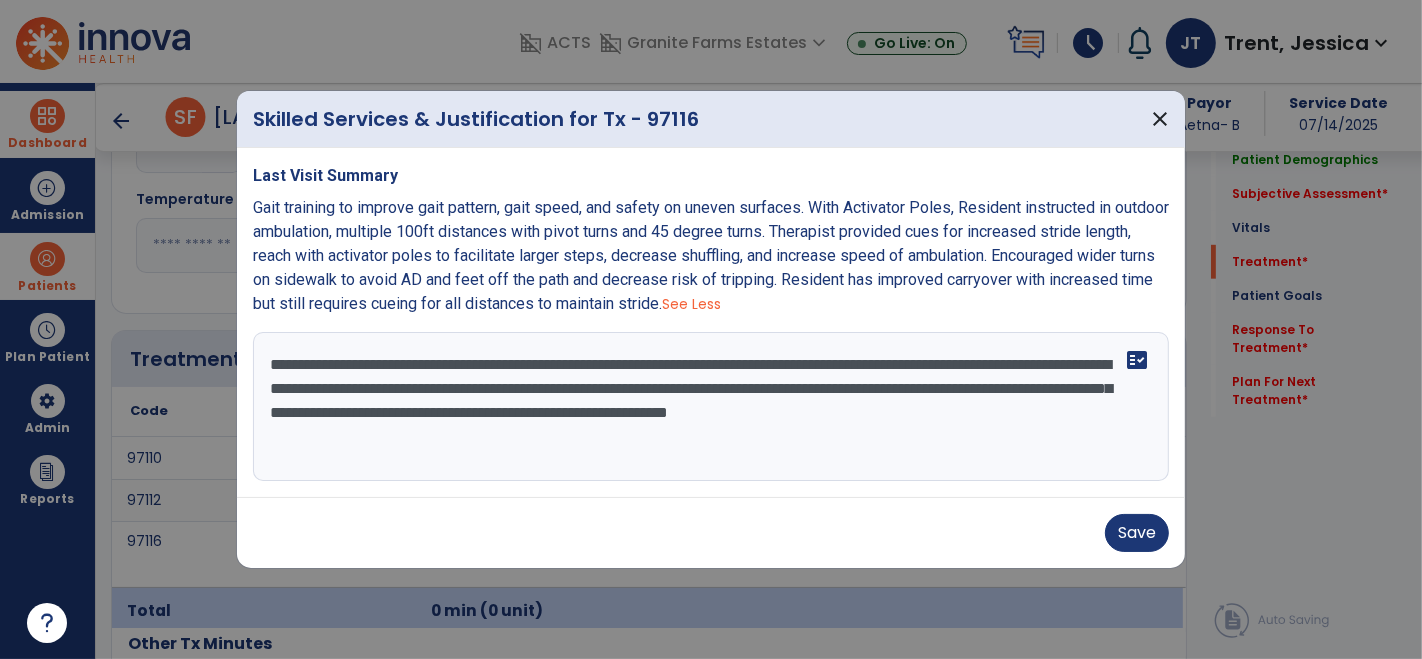click on "**********" at bounding box center [711, 407] 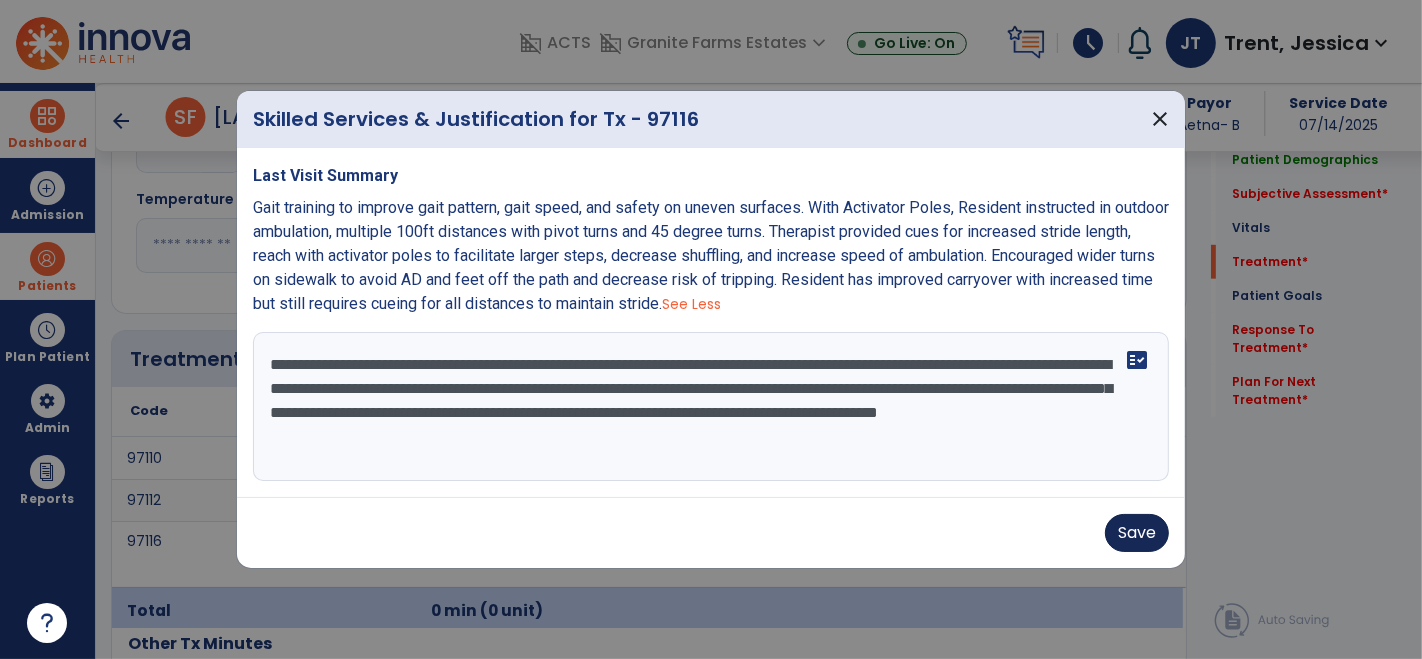 type on "**********" 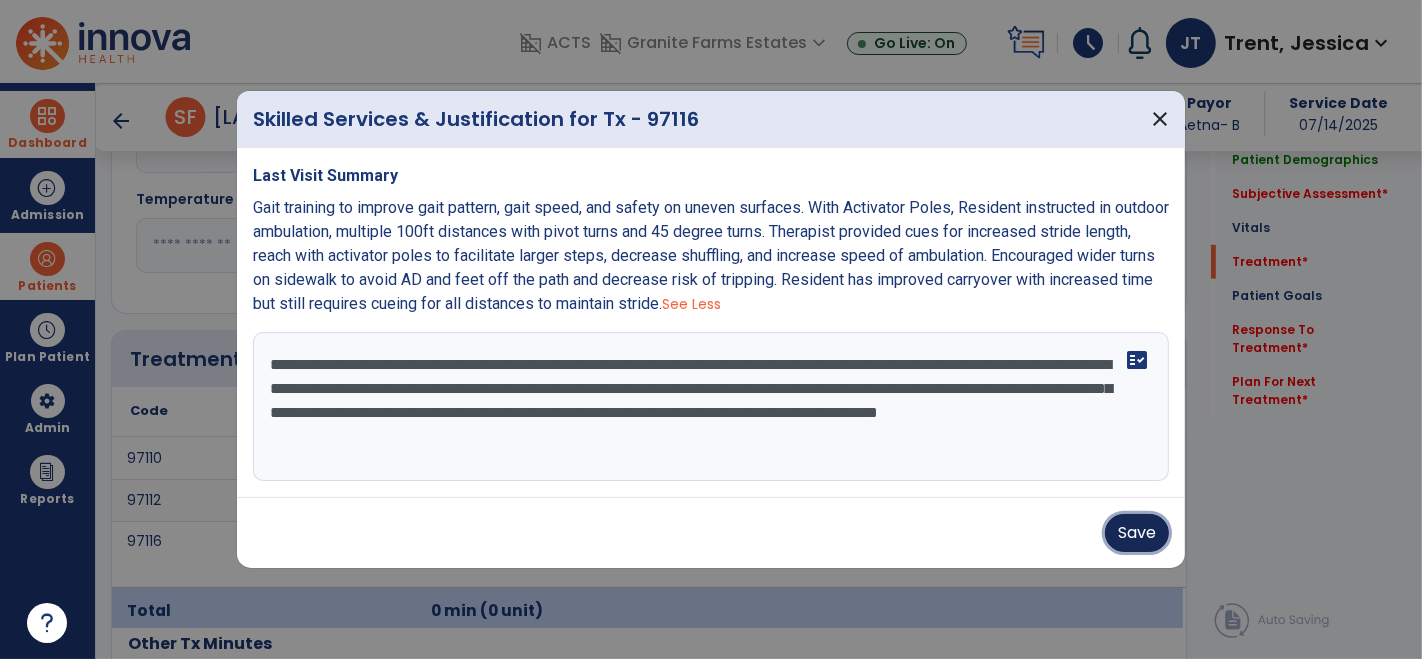 click on "Save" at bounding box center (1137, 533) 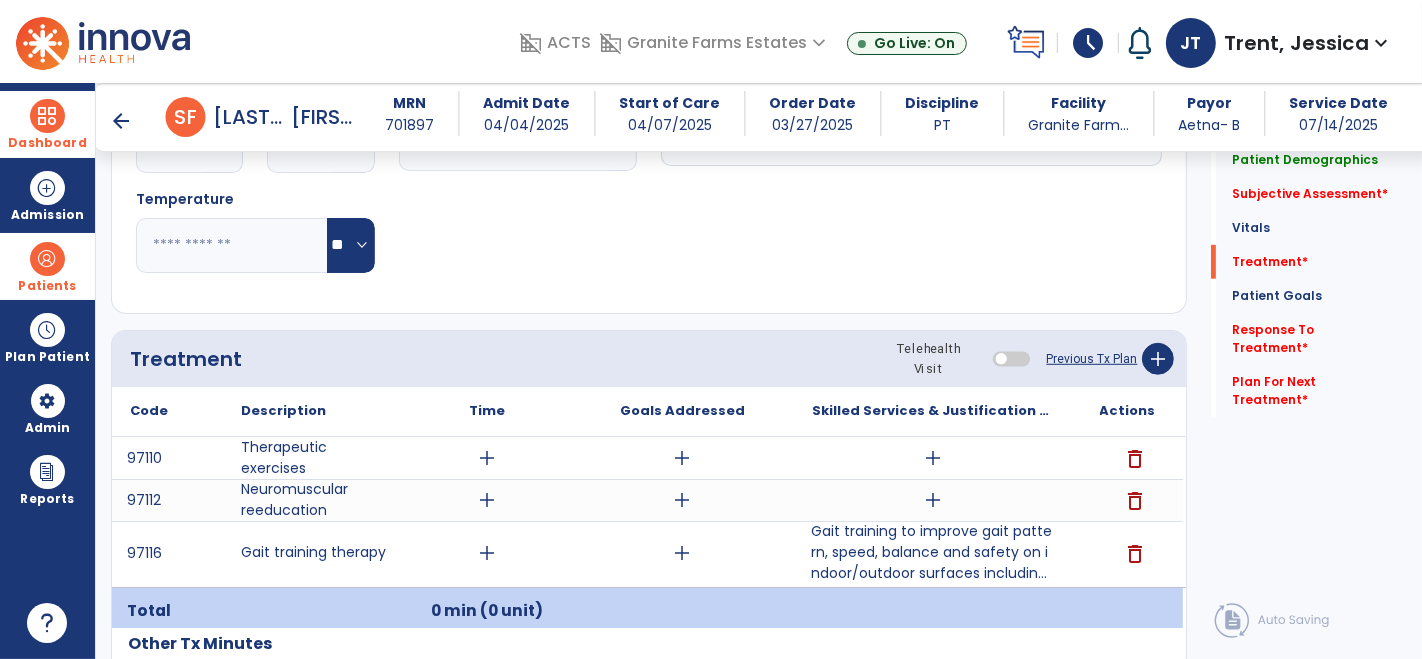 click on "Quick Links  Patient Demographics   Patient Demographics   Subjective Assessment   *  Subjective Assessment   *  Vitals   Vitals   Treatment   *  Treatment   *  Patient Goals   Patient Goals   Response To Treatment   *  Response To Treatment   *  Plan For Next Treatment   *  Plan For Next Treatment   *" 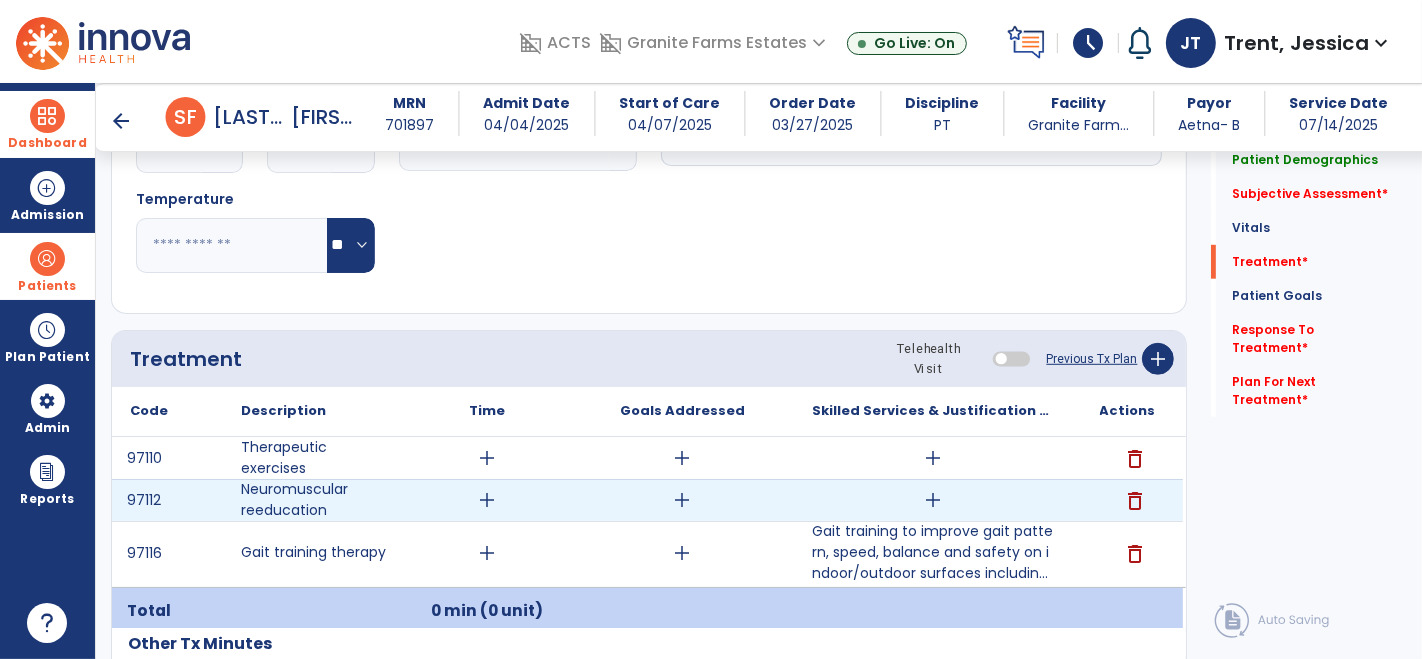 click on "add" at bounding box center [933, 500] 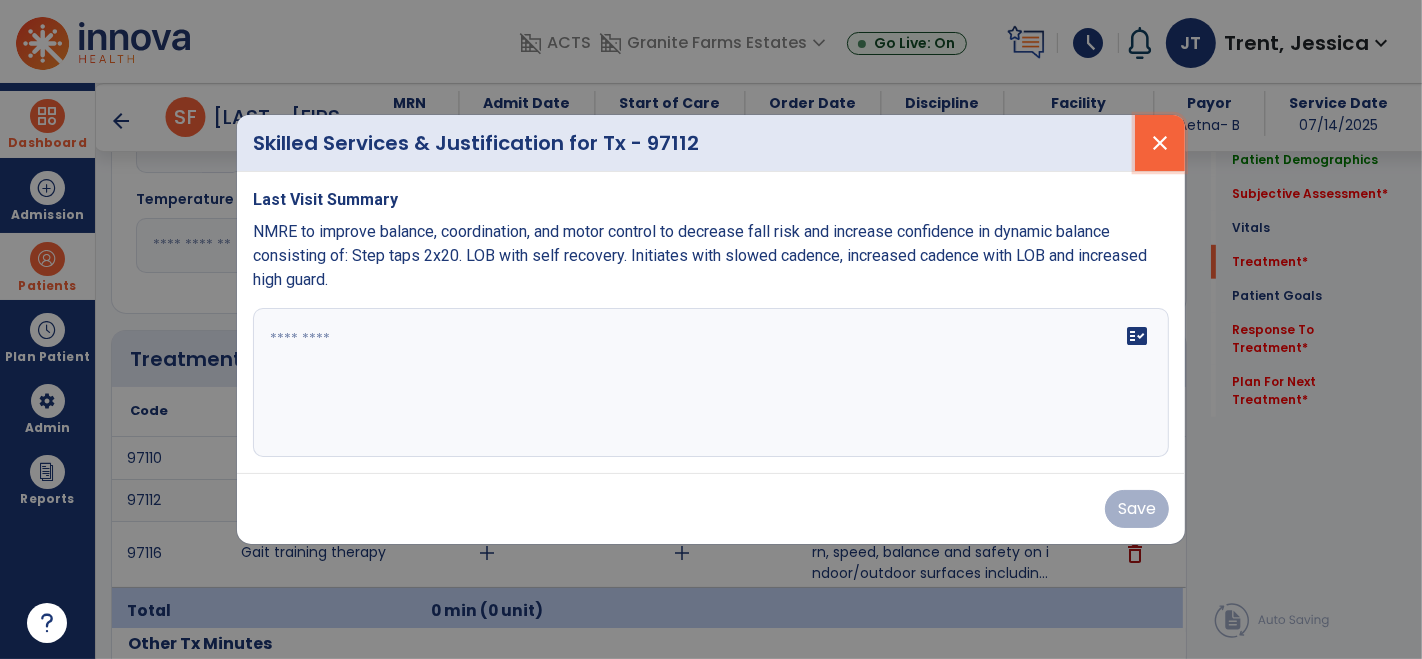 click on "close" at bounding box center (1160, 143) 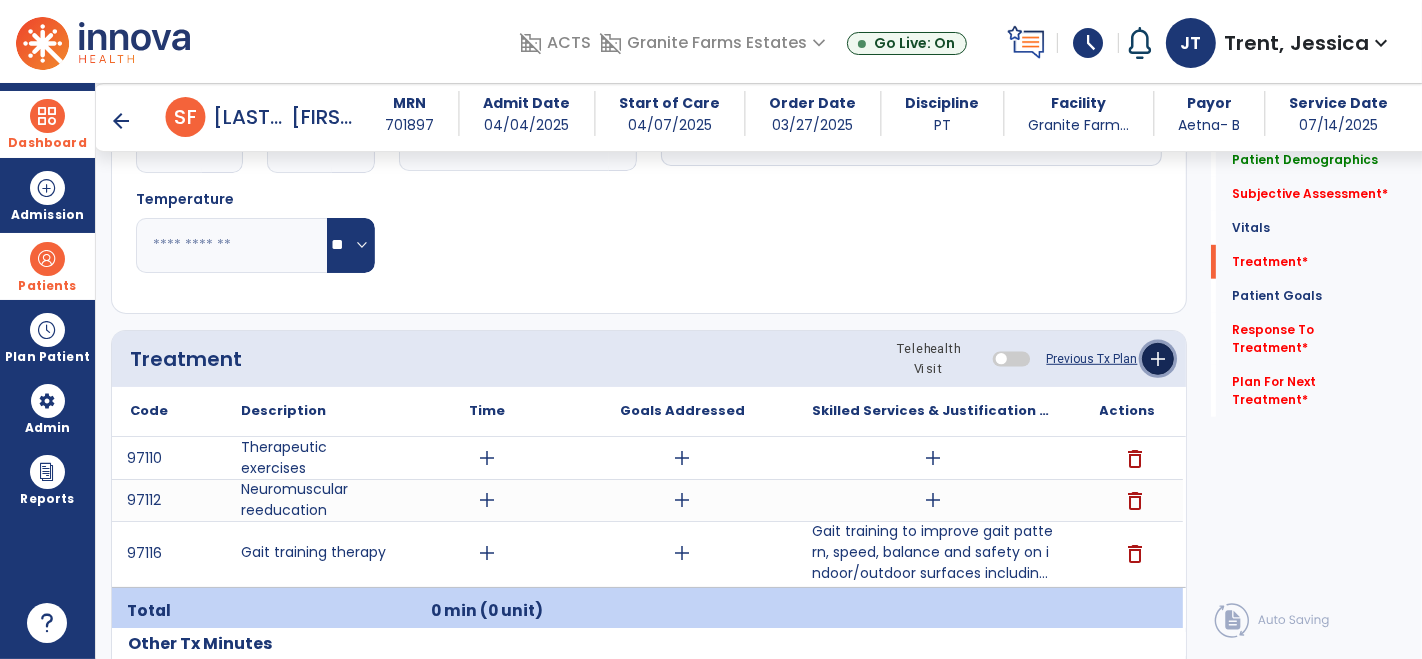 click on "add" 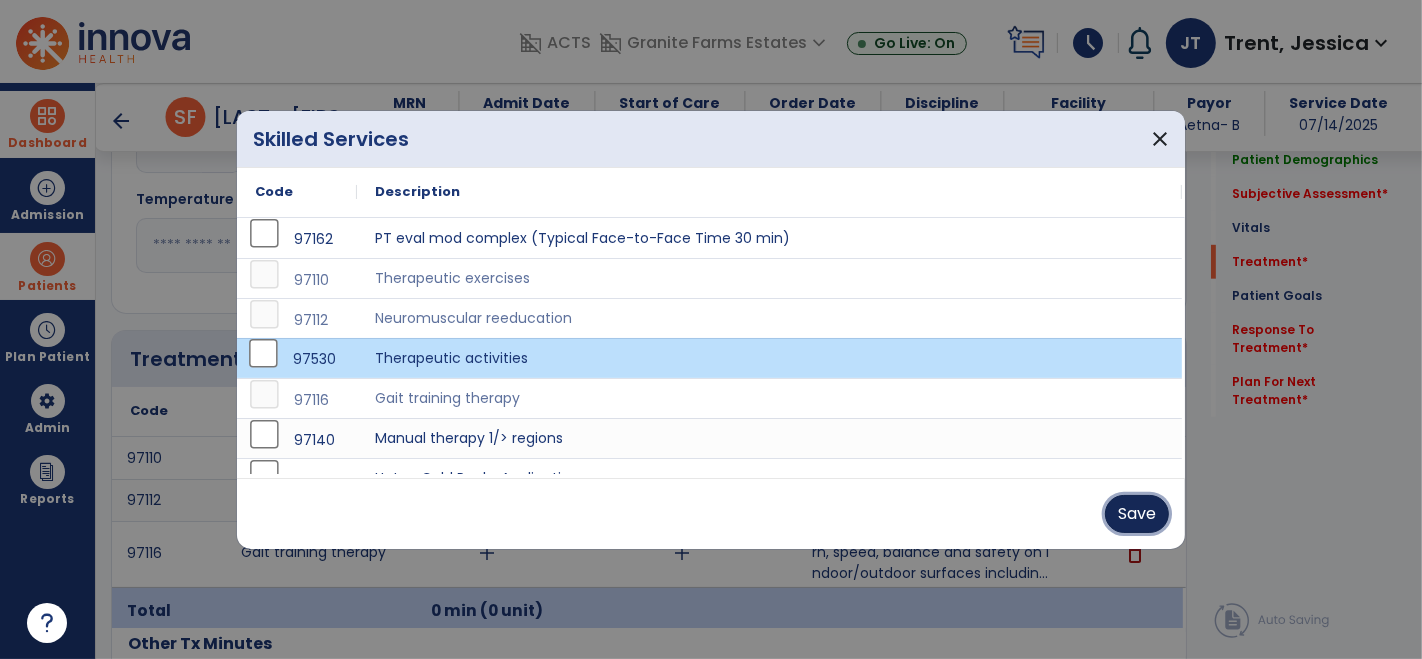 click on "Save" at bounding box center [1137, 514] 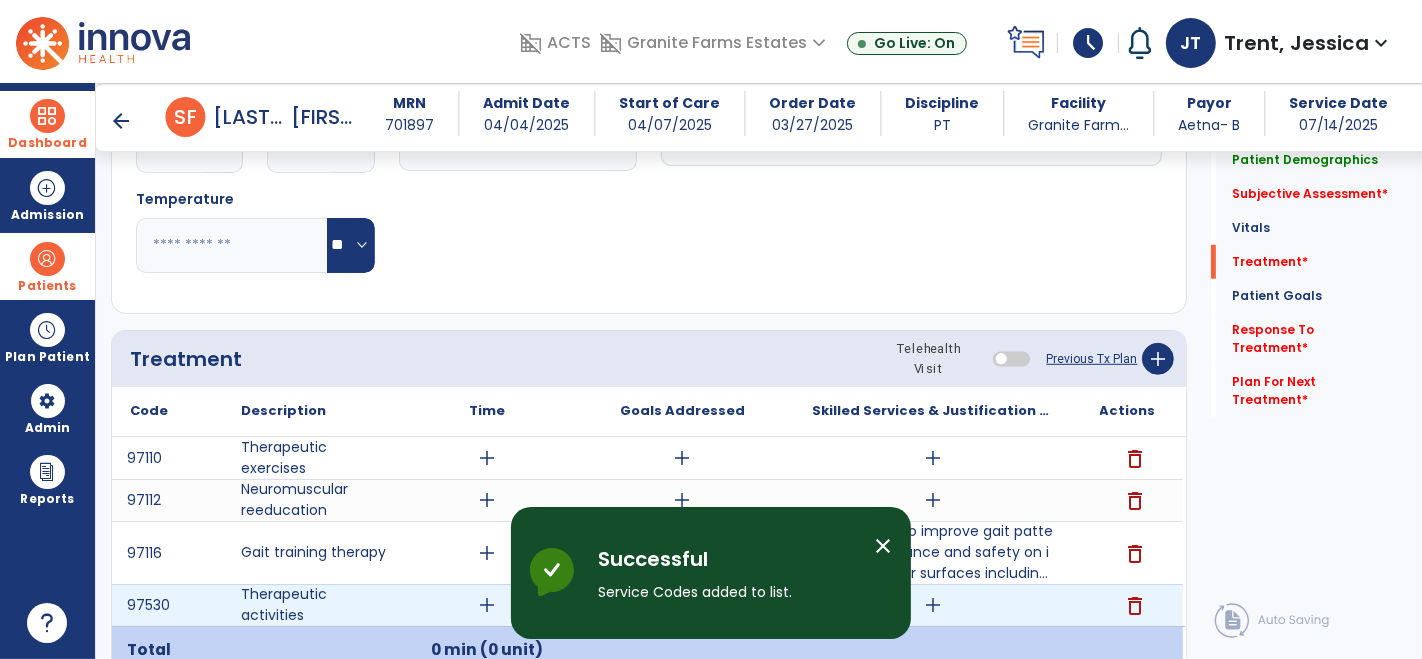 click on "add" at bounding box center (933, 605) 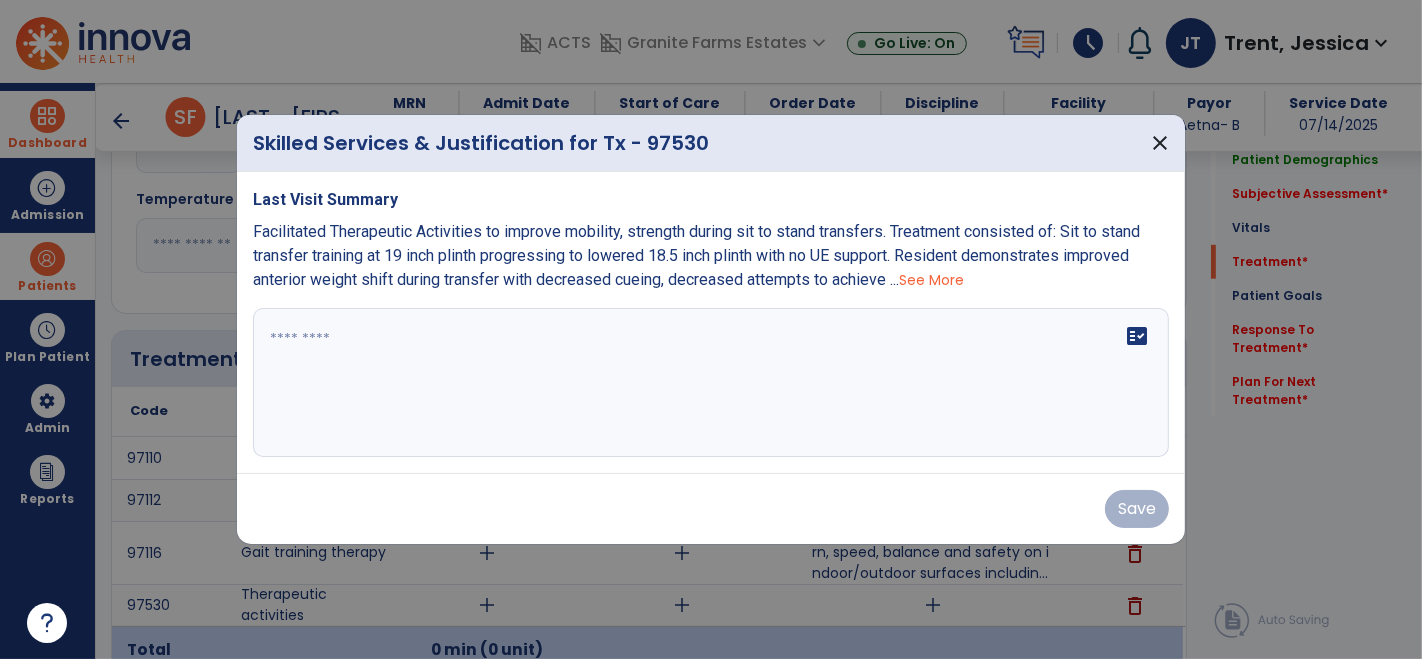 click on "See More" at bounding box center (931, 280) 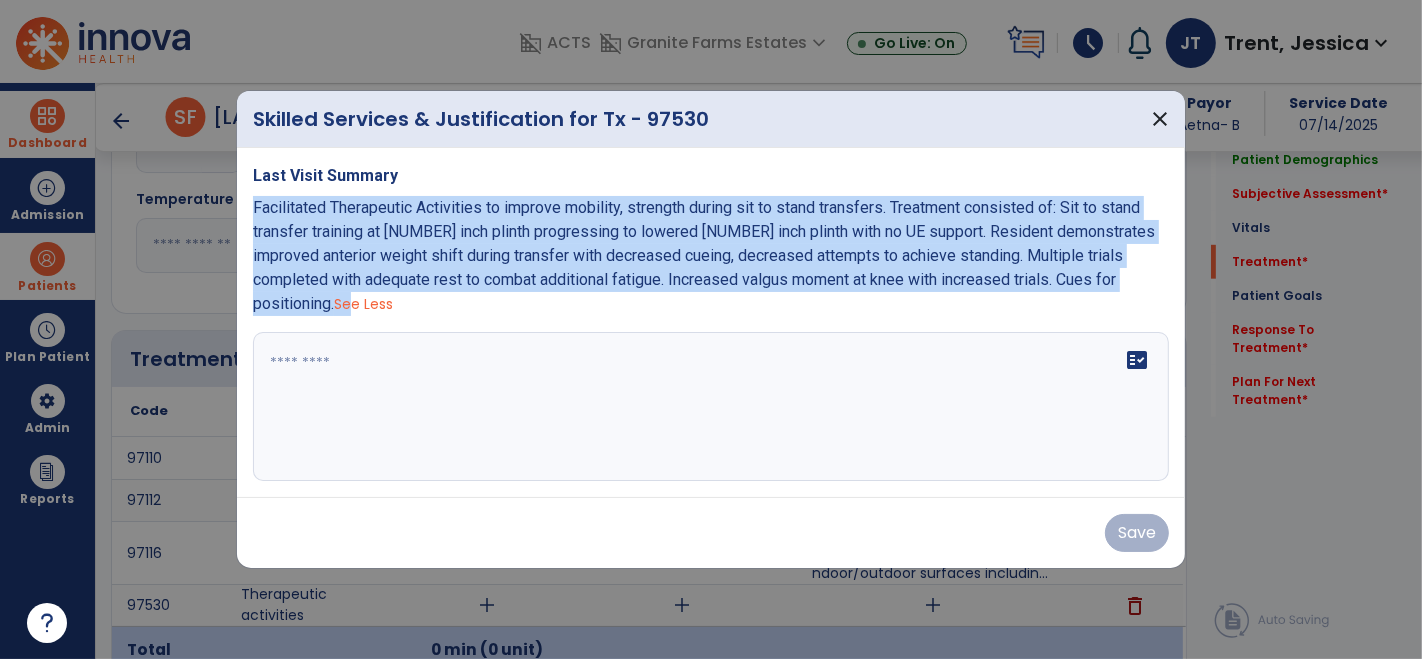 drag, startPoint x: 255, startPoint y: 202, endPoint x: 1140, endPoint y: 278, distance: 888.25726 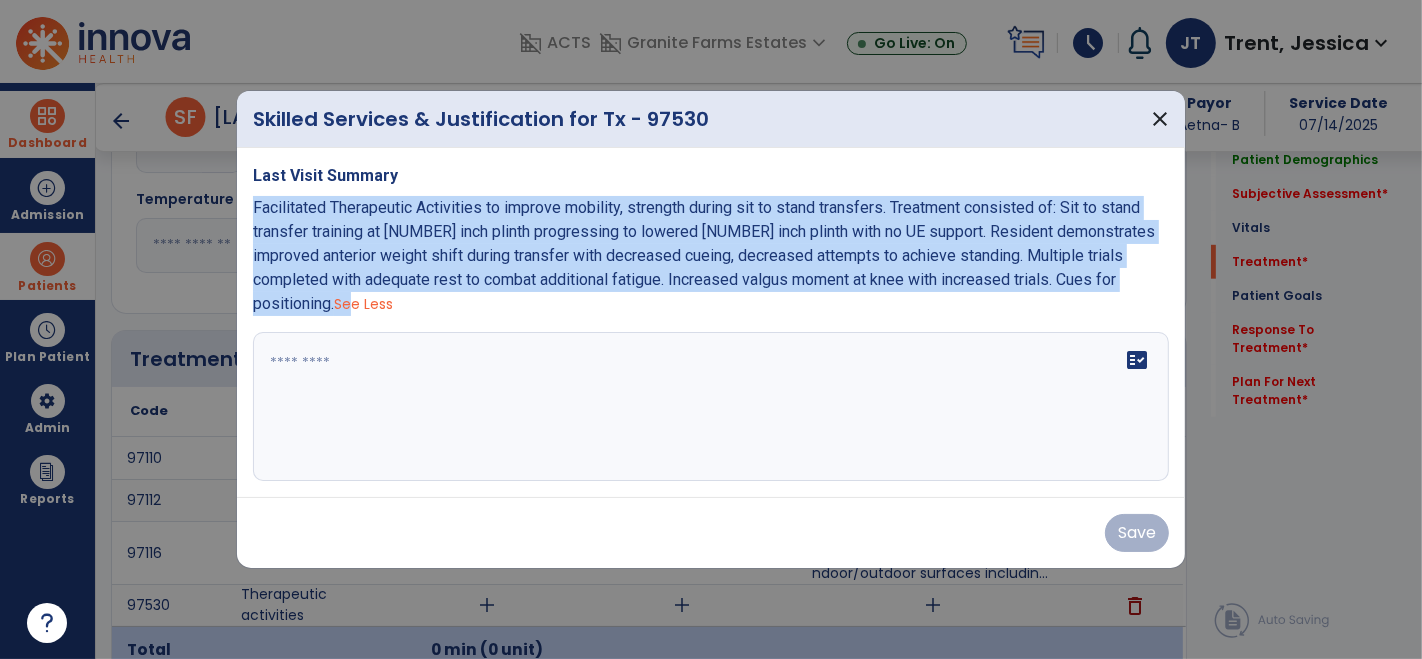 click on "Facilitated Therapeutic Activities to improve mobility, strength during sit to stand transfers. Treatment consisted of:
Sit to stand transfer training at [NUMBER] inch plinth progressing to lowered [NUMBER] inch plinth with no UE support.
Resident demonstrates improved anterior weight shift during transfer with decreased cueing, decreased attempts to achieve standing.
Multiple trials completed with adequate rest to combat additional fatigue. Increased valgus moment at knee with increased trials. Cues for positioning.
See Less" at bounding box center (711, 256) 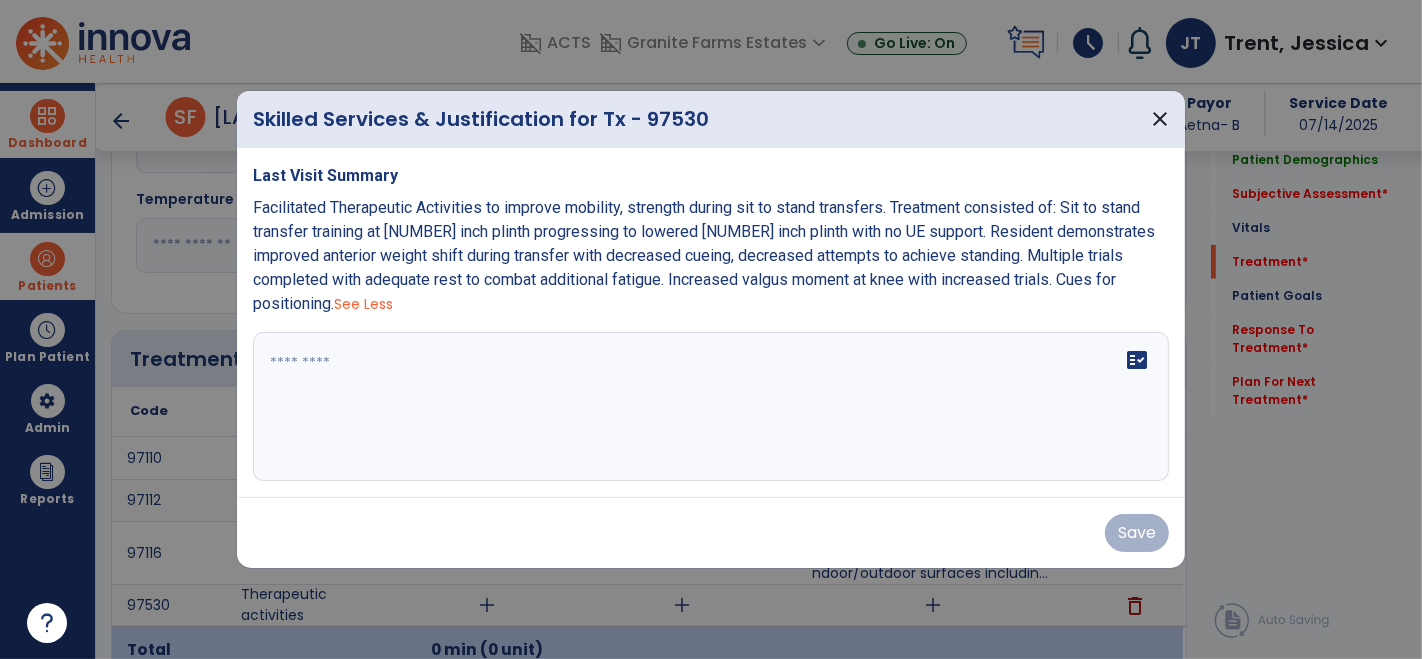 click at bounding box center (711, 407) 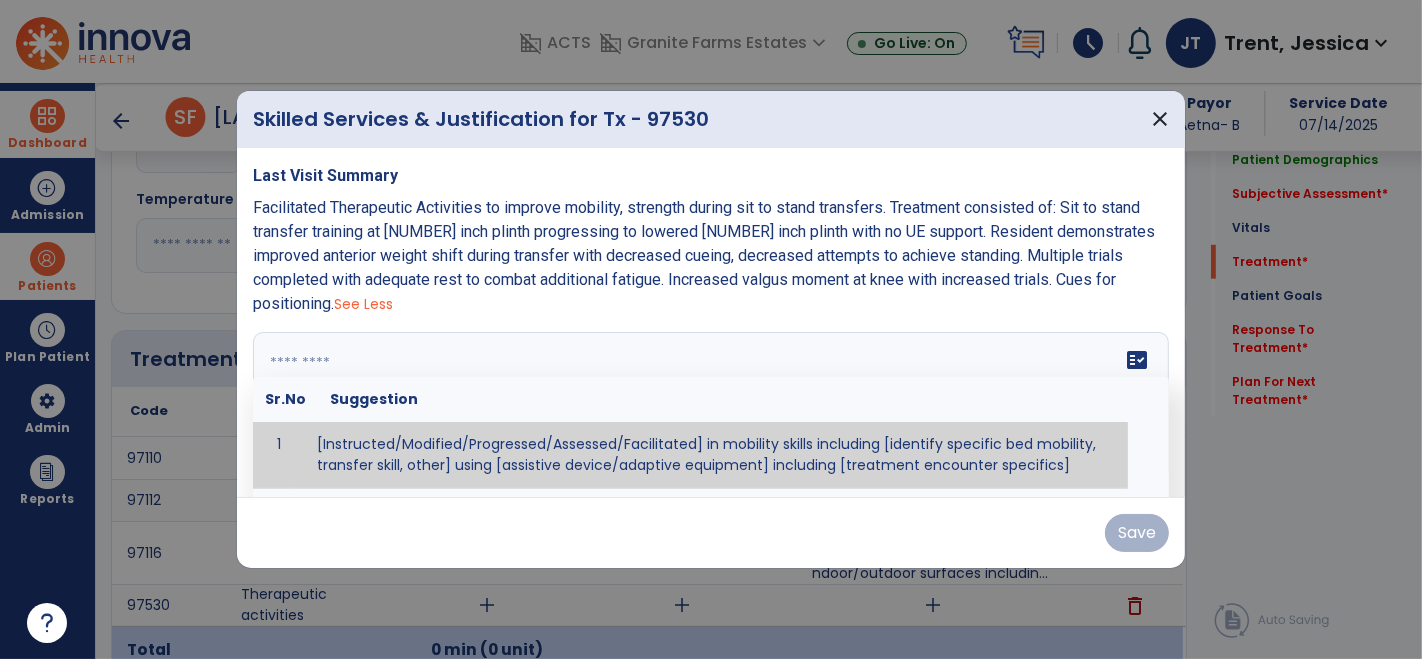 paste on "**********" 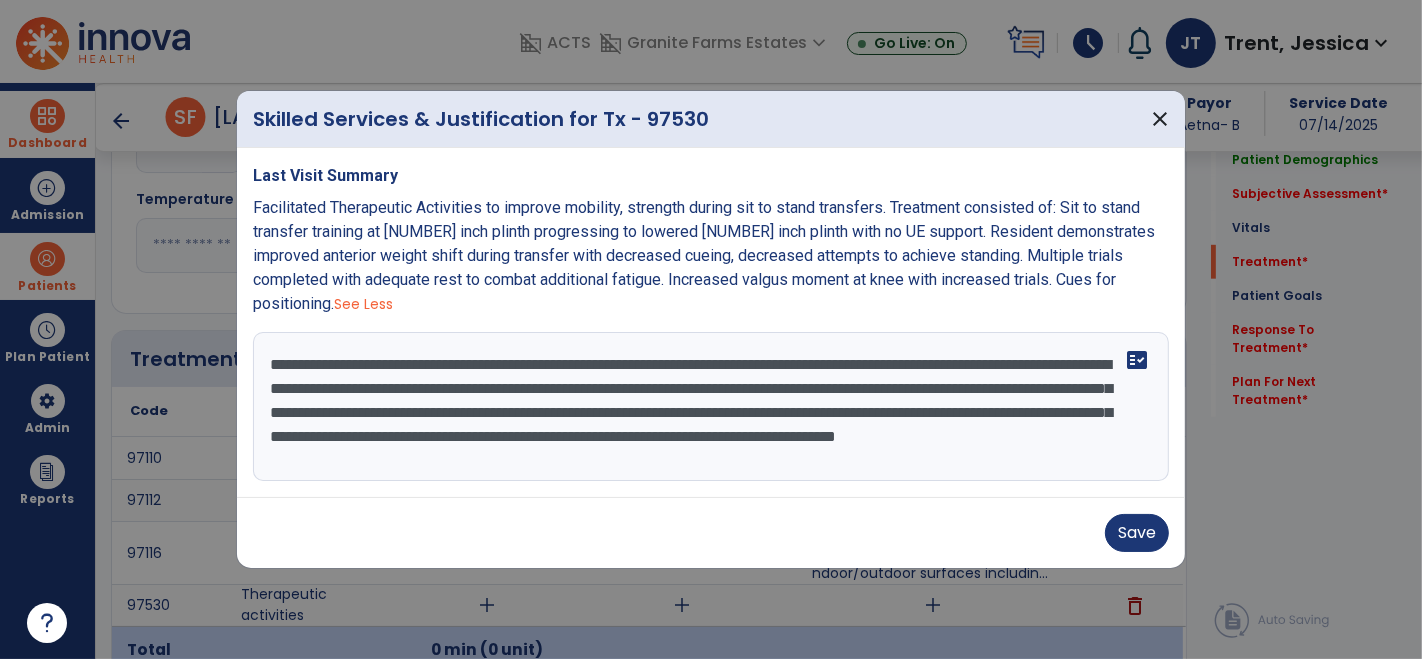click on "See Less" at bounding box center [363, 304] 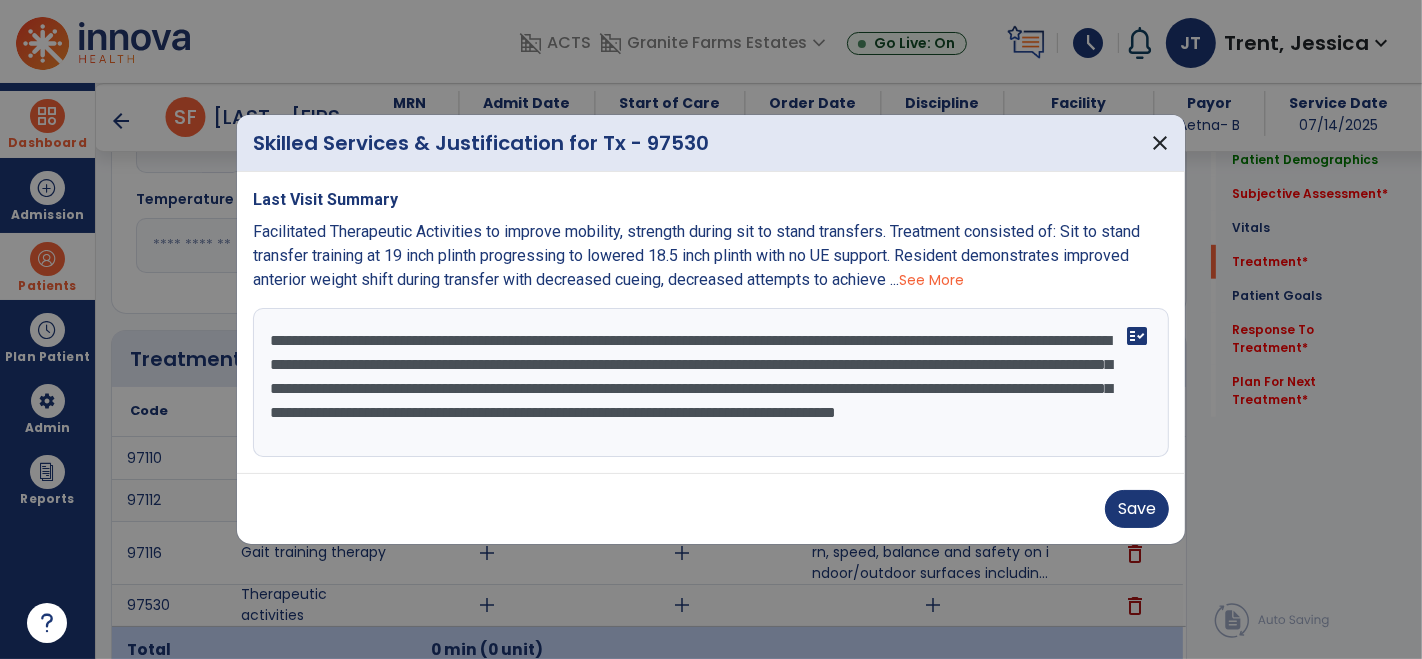 click on "**********" at bounding box center [711, 383] 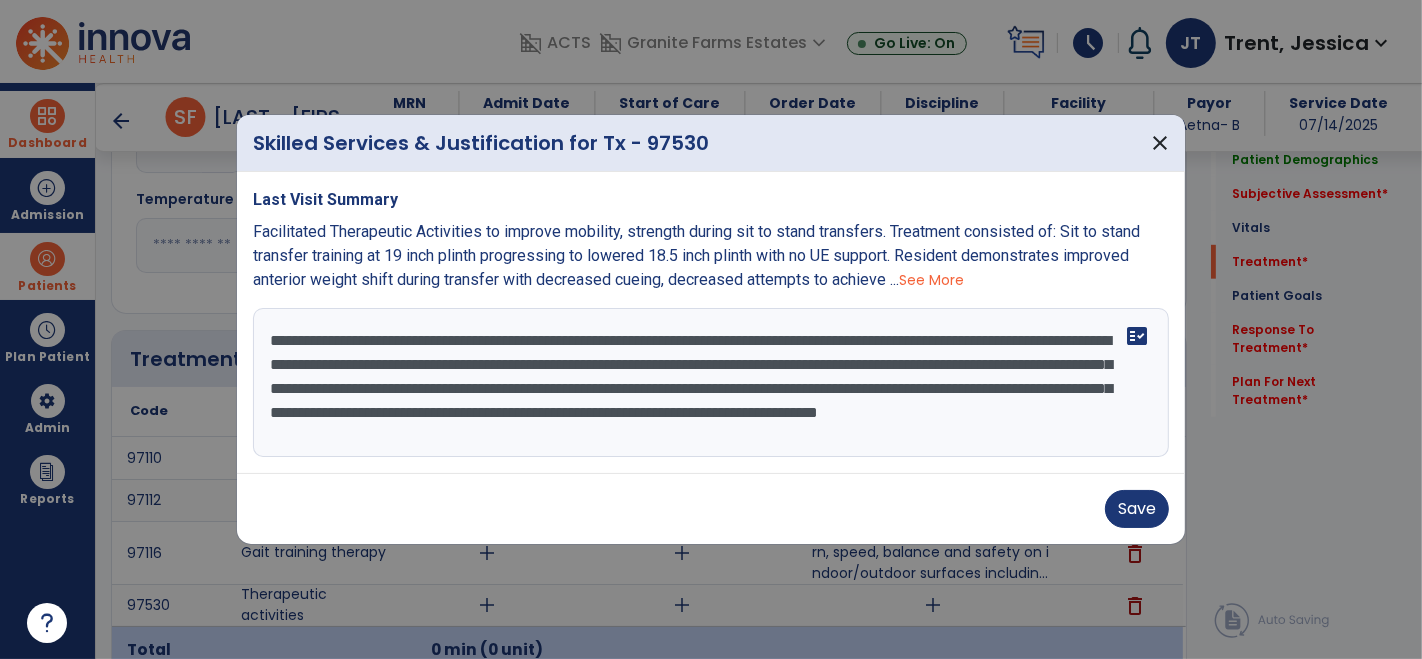 click on "**********" at bounding box center (711, 383) 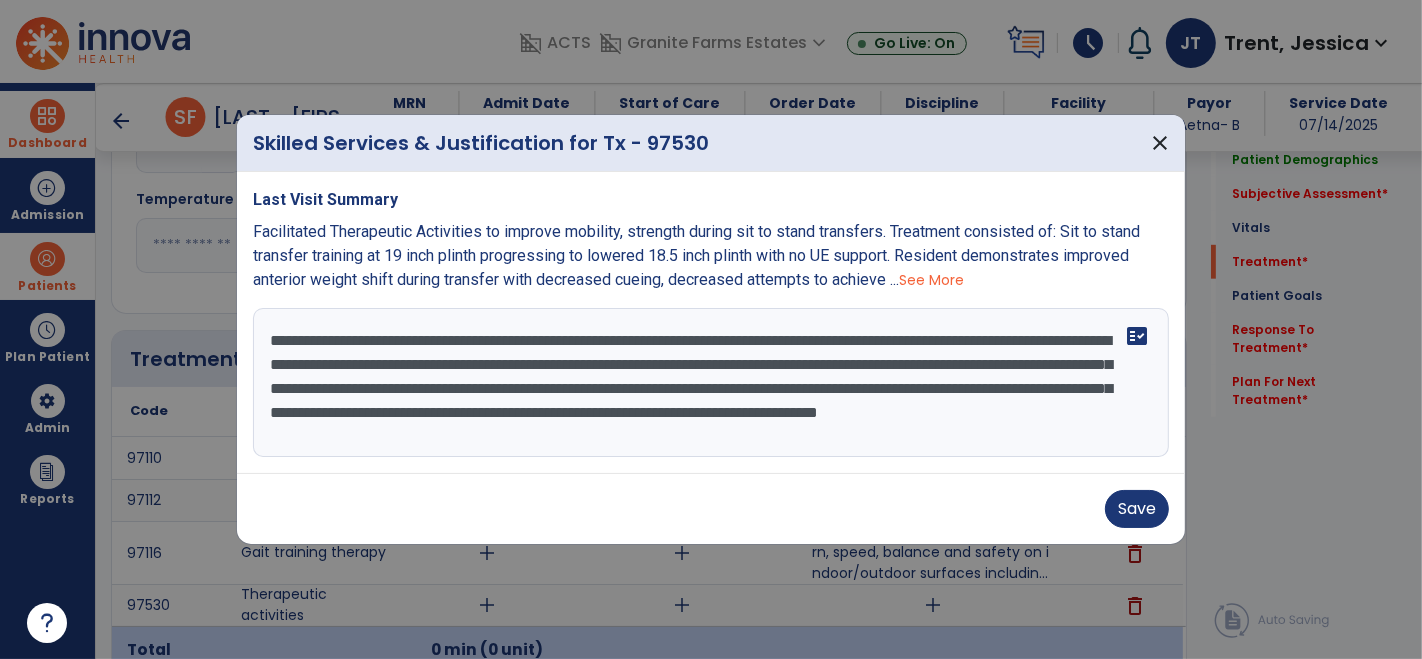 drag, startPoint x: 622, startPoint y: 365, endPoint x: 1031, endPoint y: 364, distance: 409.00122 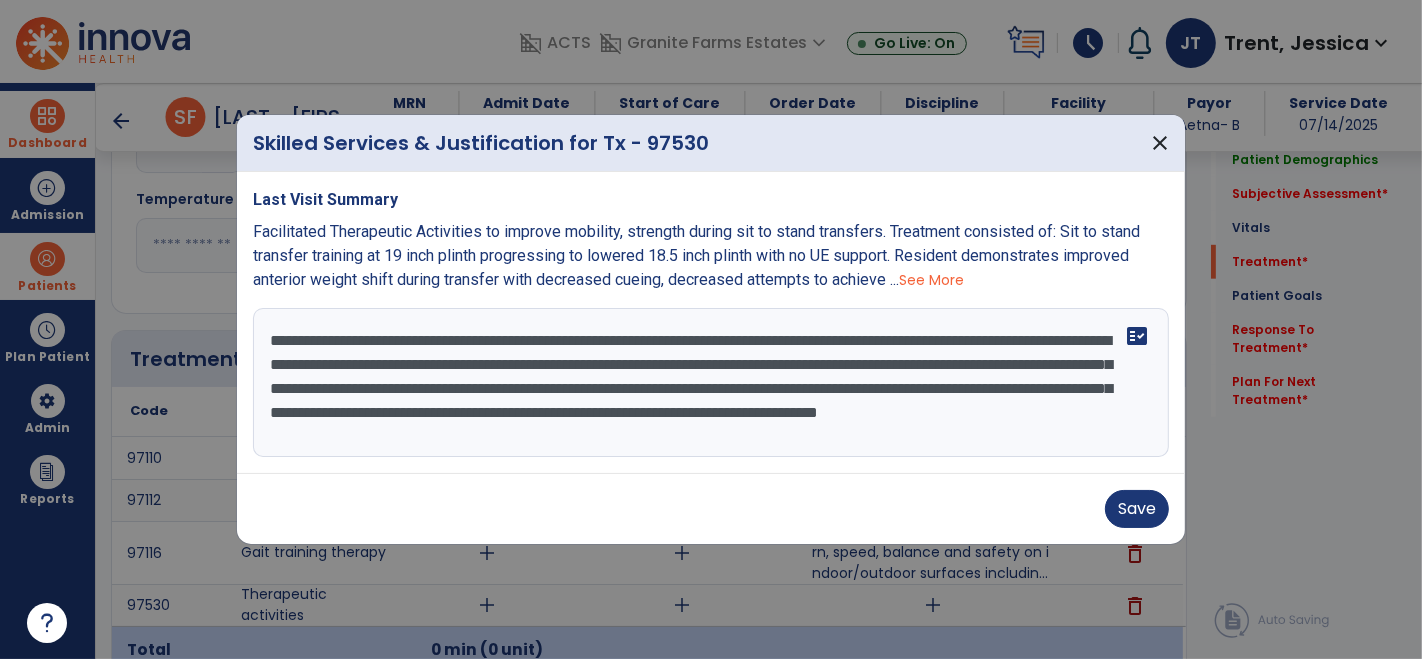 click on "**********" at bounding box center (711, 383) 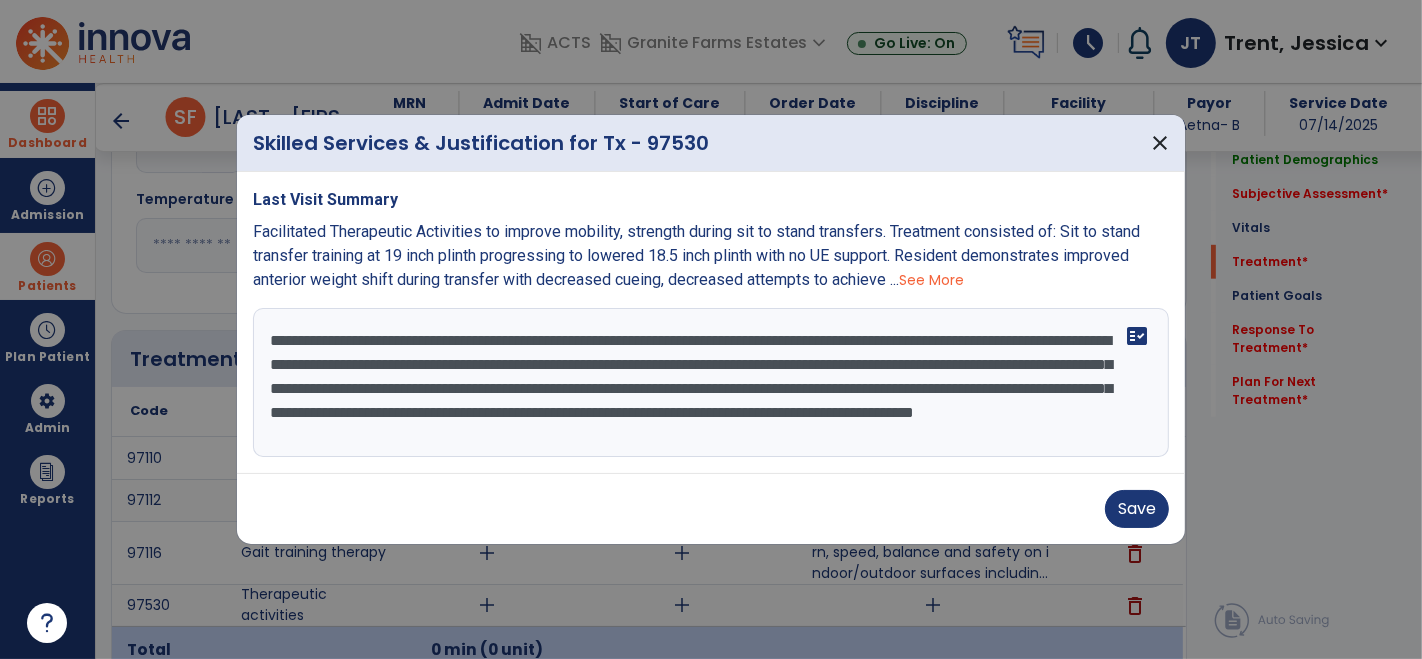 click on "**********" at bounding box center [711, 383] 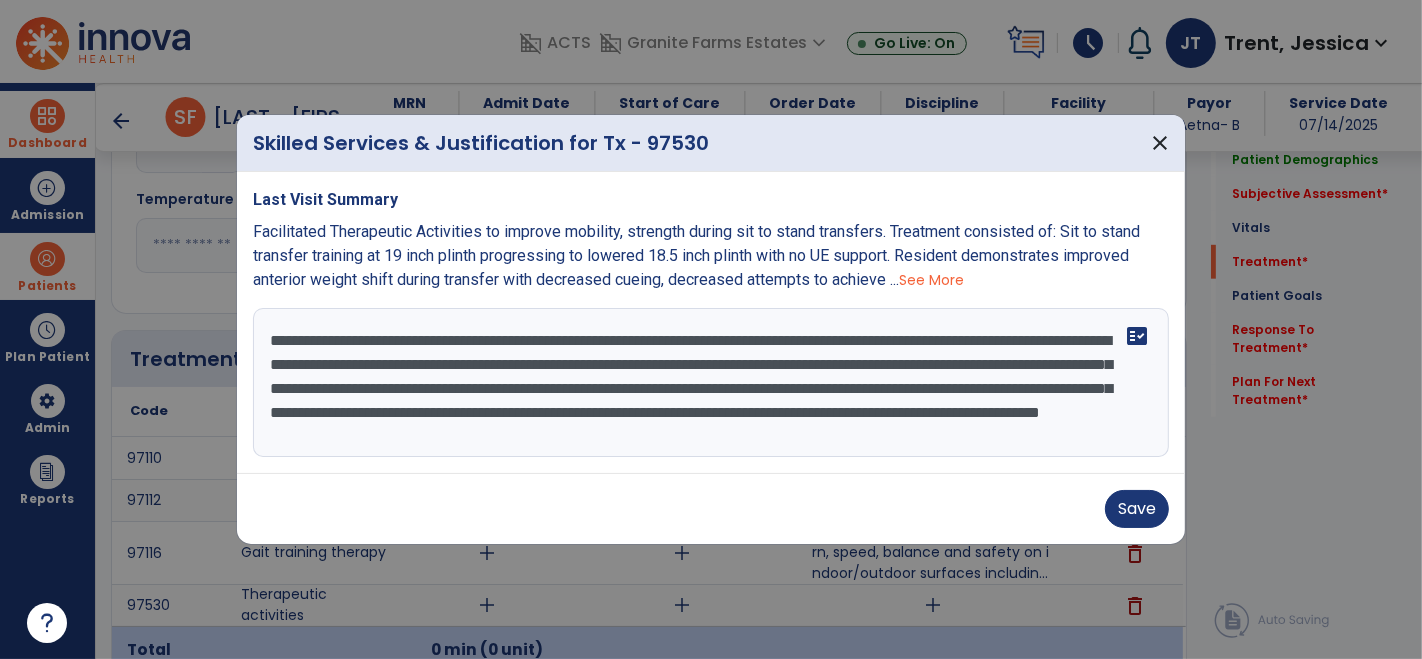 click on "**********" at bounding box center [711, 383] 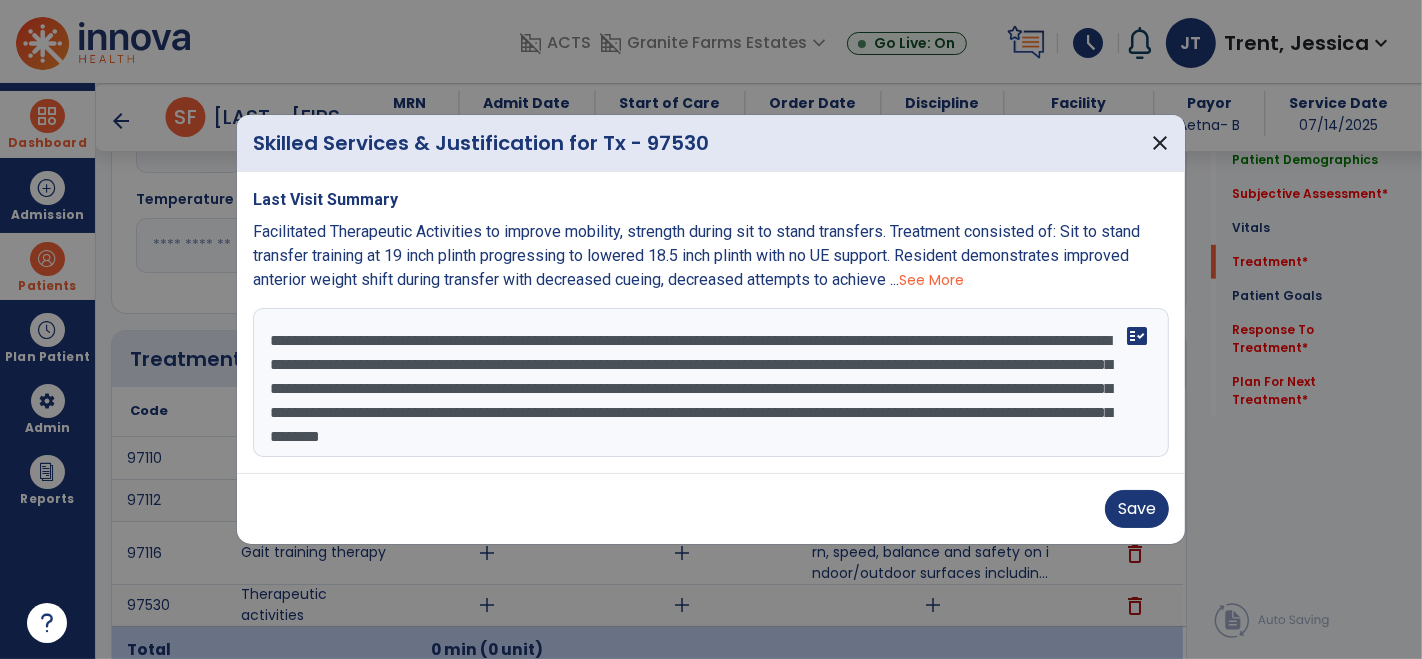 scroll, scrollTop: 23, scrollLeft: 0, axis: vertical 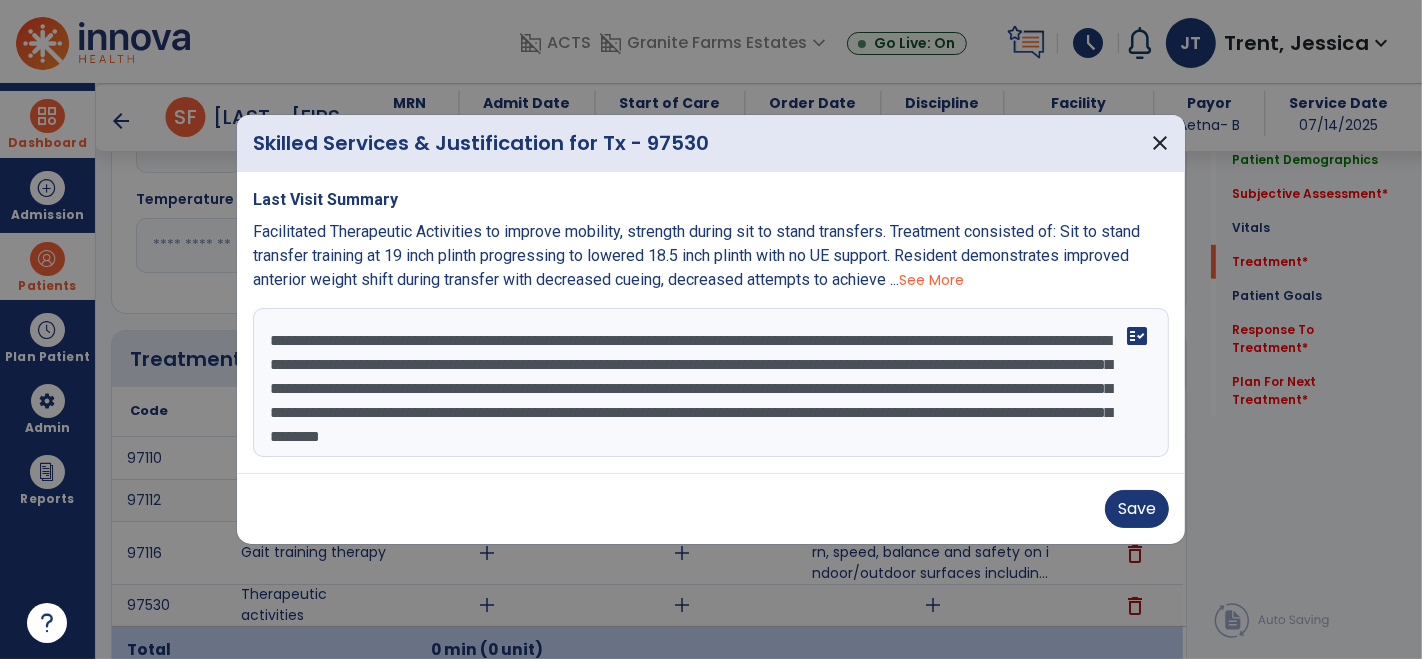 click on "**********" at bounding box center [711, 383] 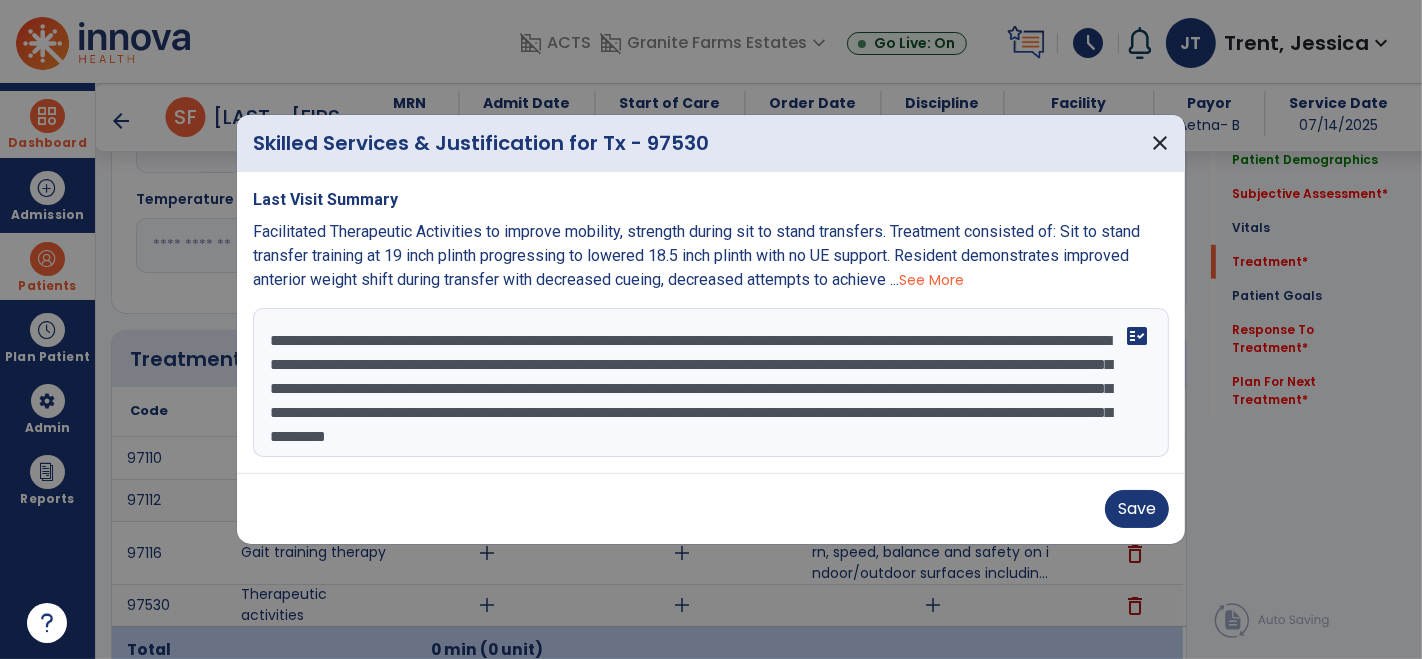 click on "**********" at bounding box center [711, 383] 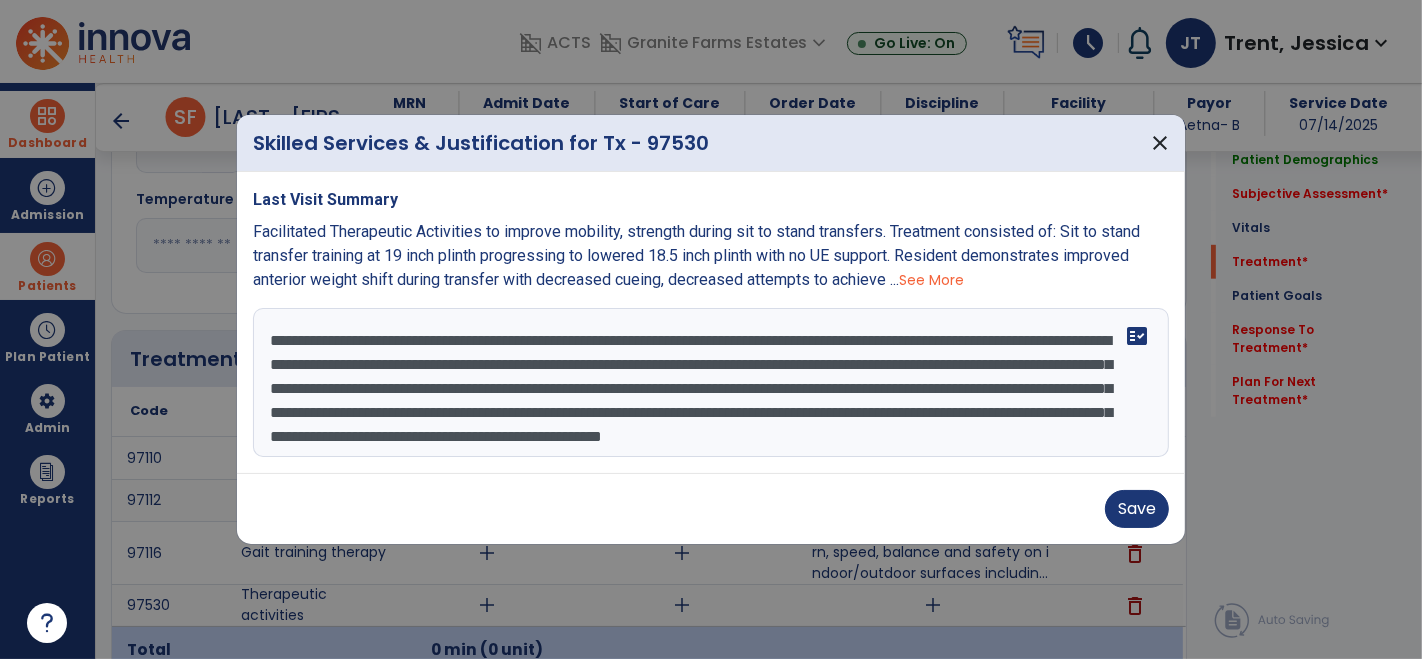 click on "**********" at bounding box center [711, 383] 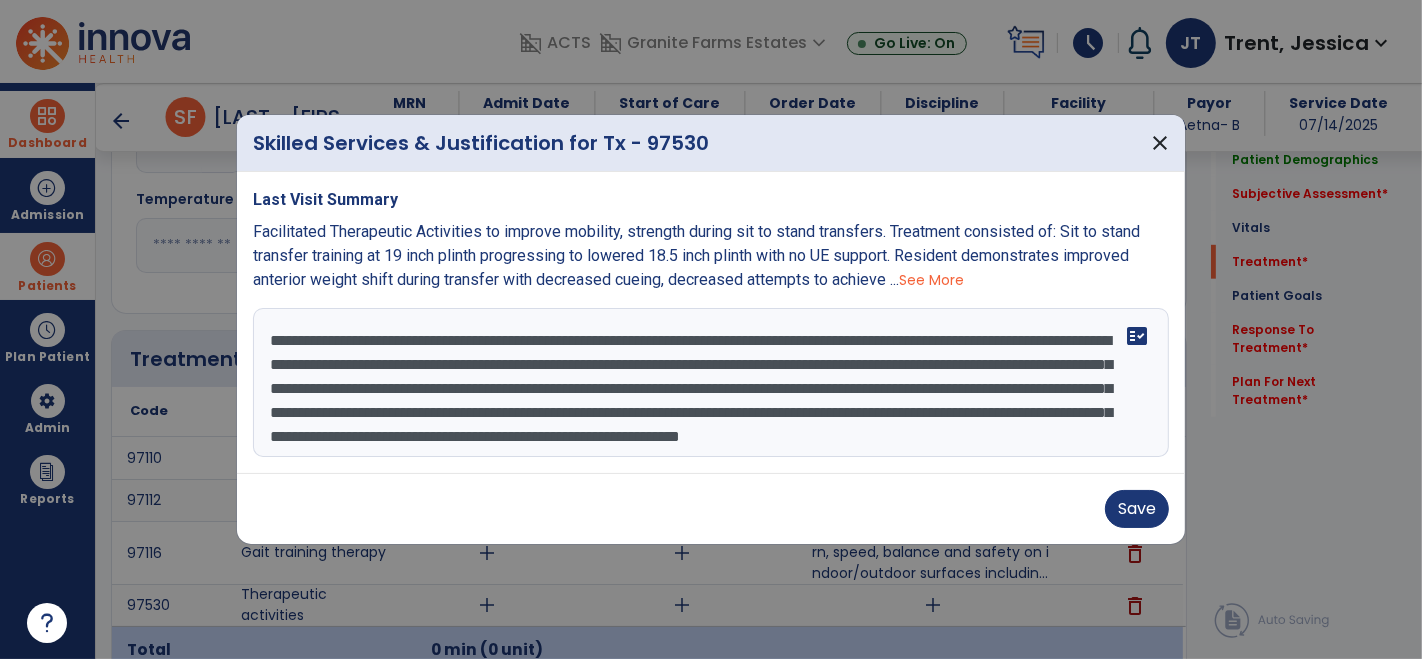 scroll, scrollTop: 39, scrollLeft: 0, axis: vertical 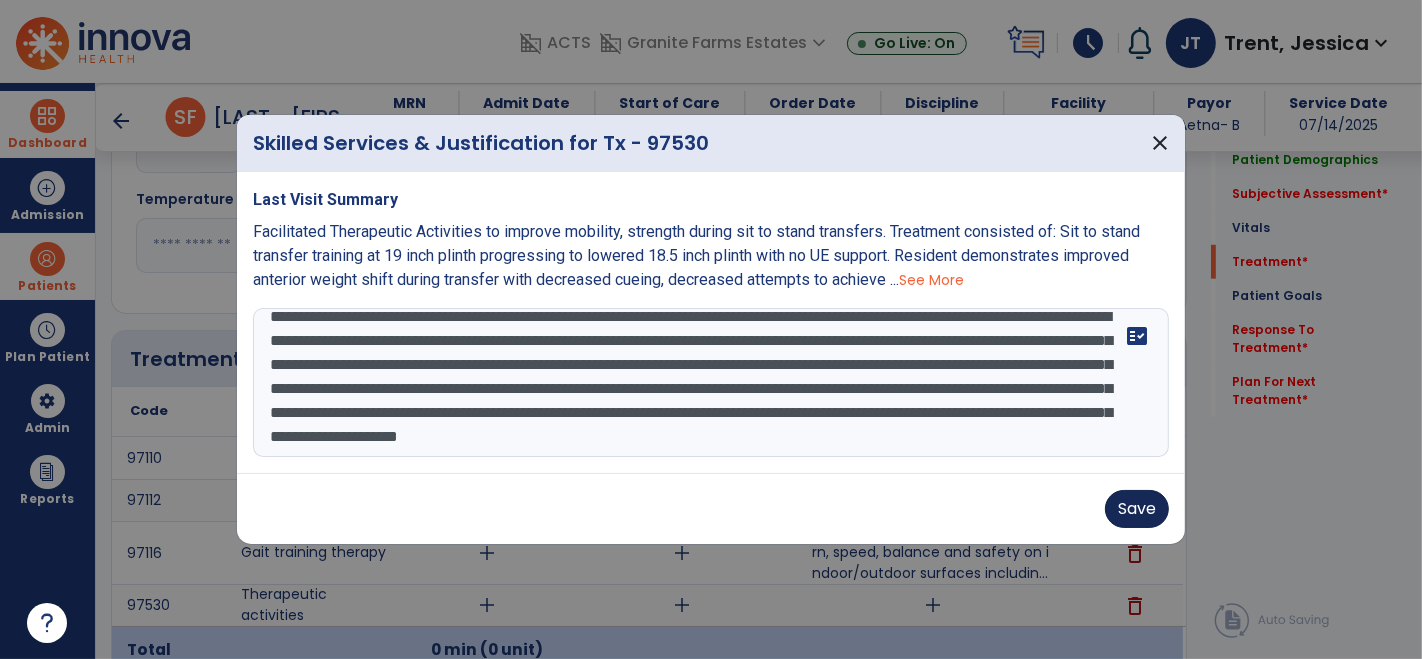 type on "**********" 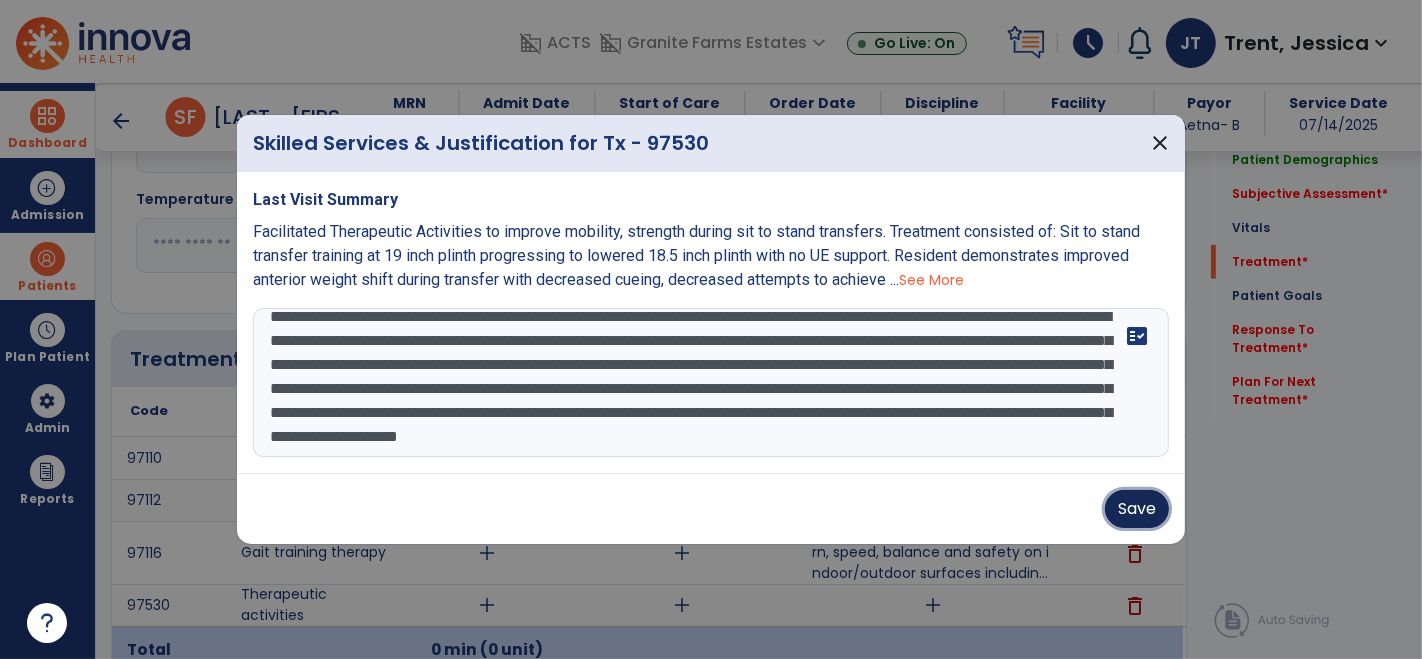 click on "Save" at bounding box center [1137, 509] 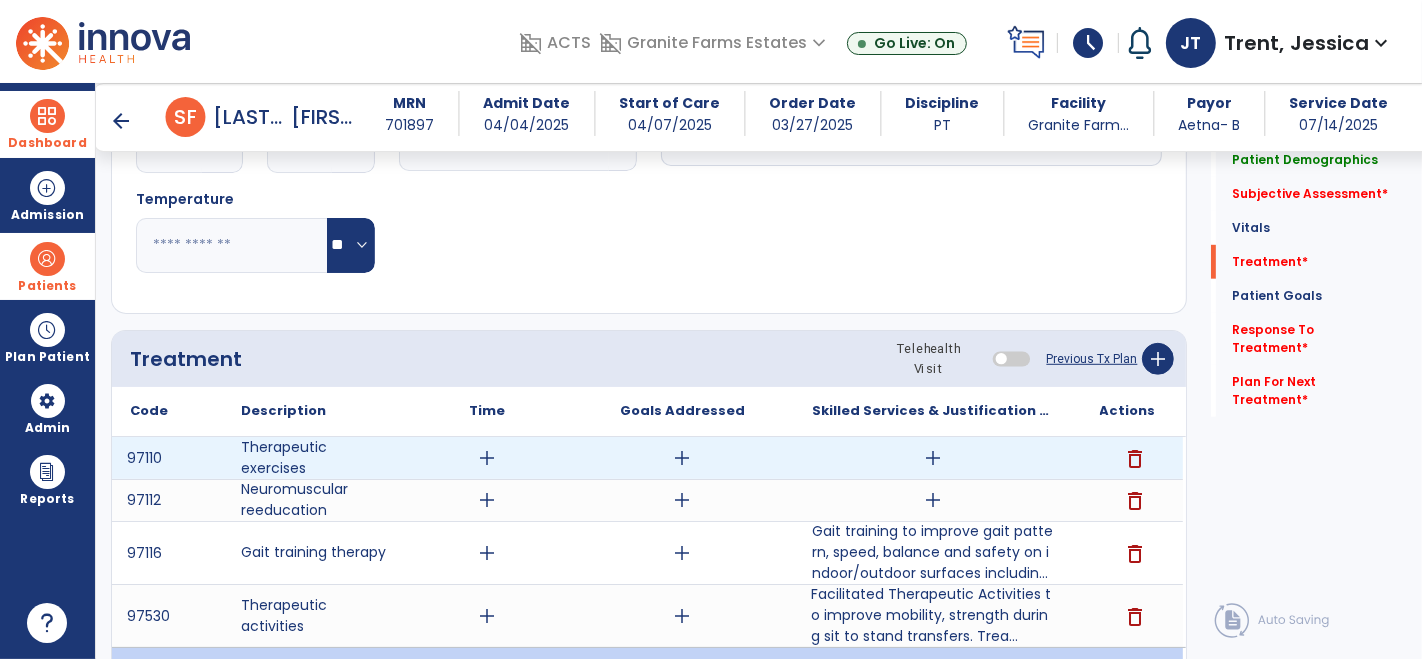 click on "add" at bounding box center (933, 458) 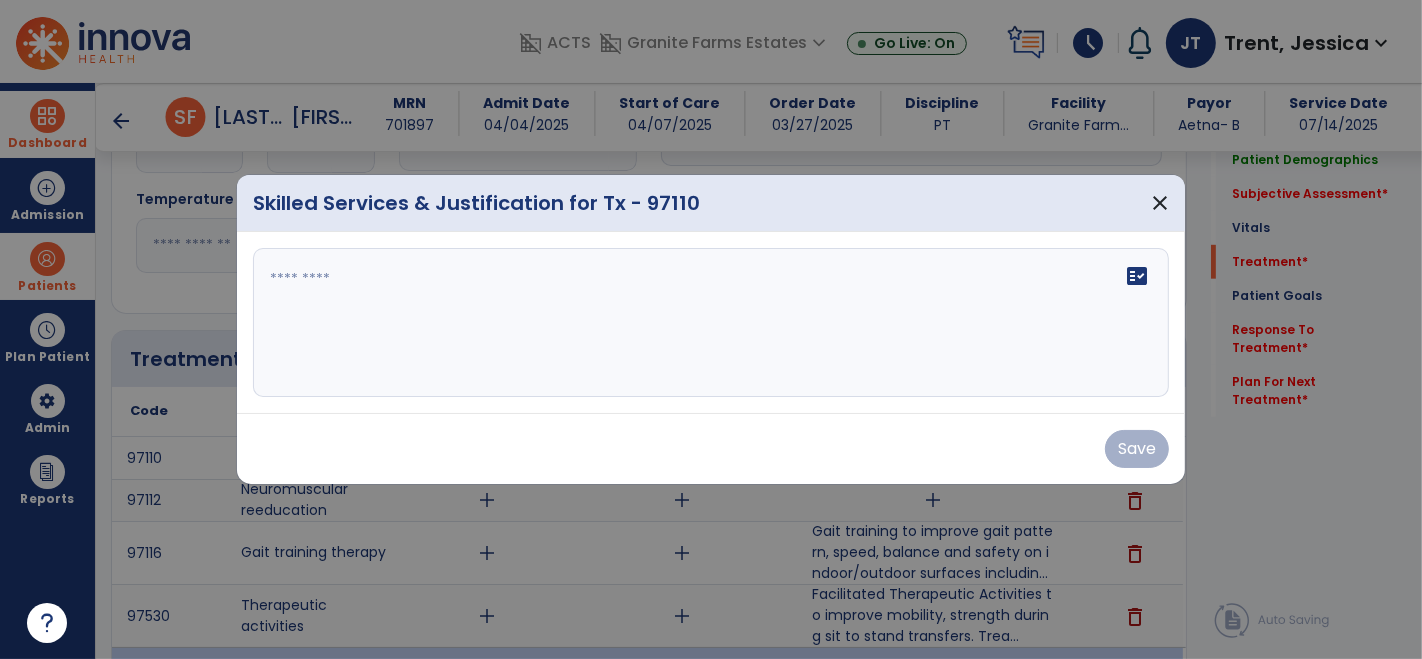 click on "fact_check" at bounding box center (711, 323) 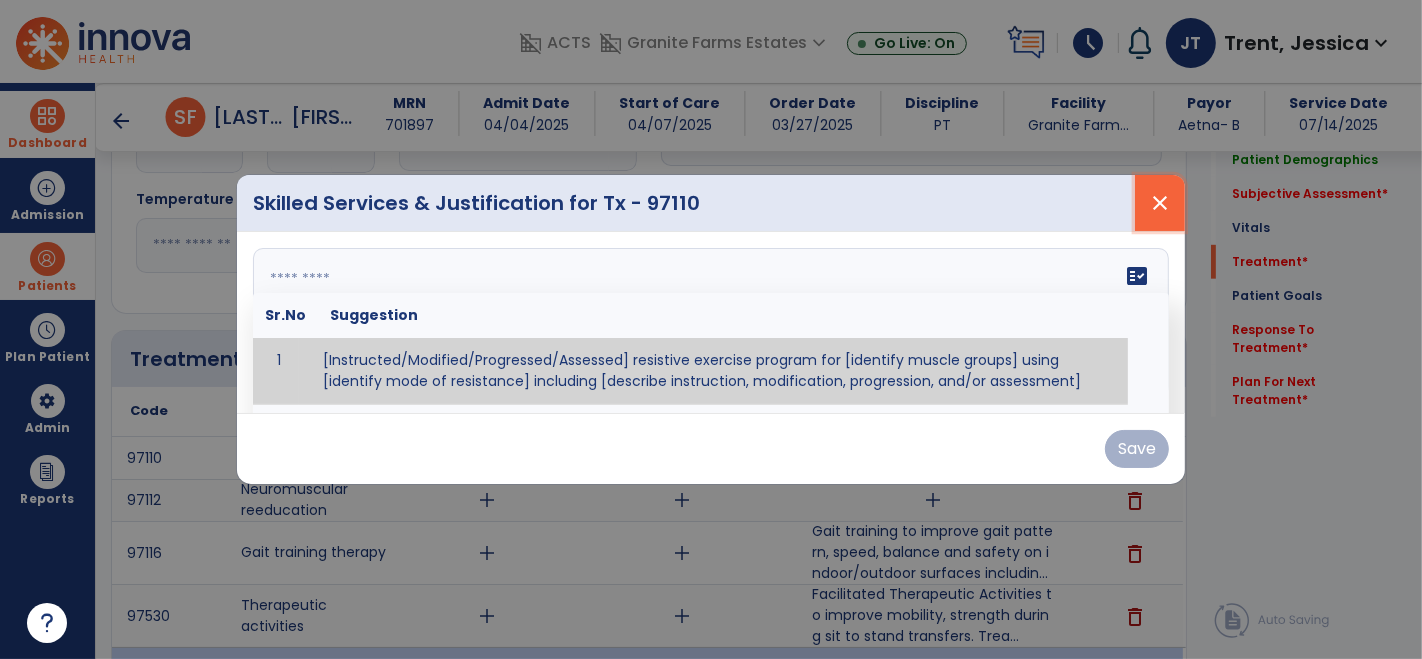 click on "close" at bounding box center (1160, 203) 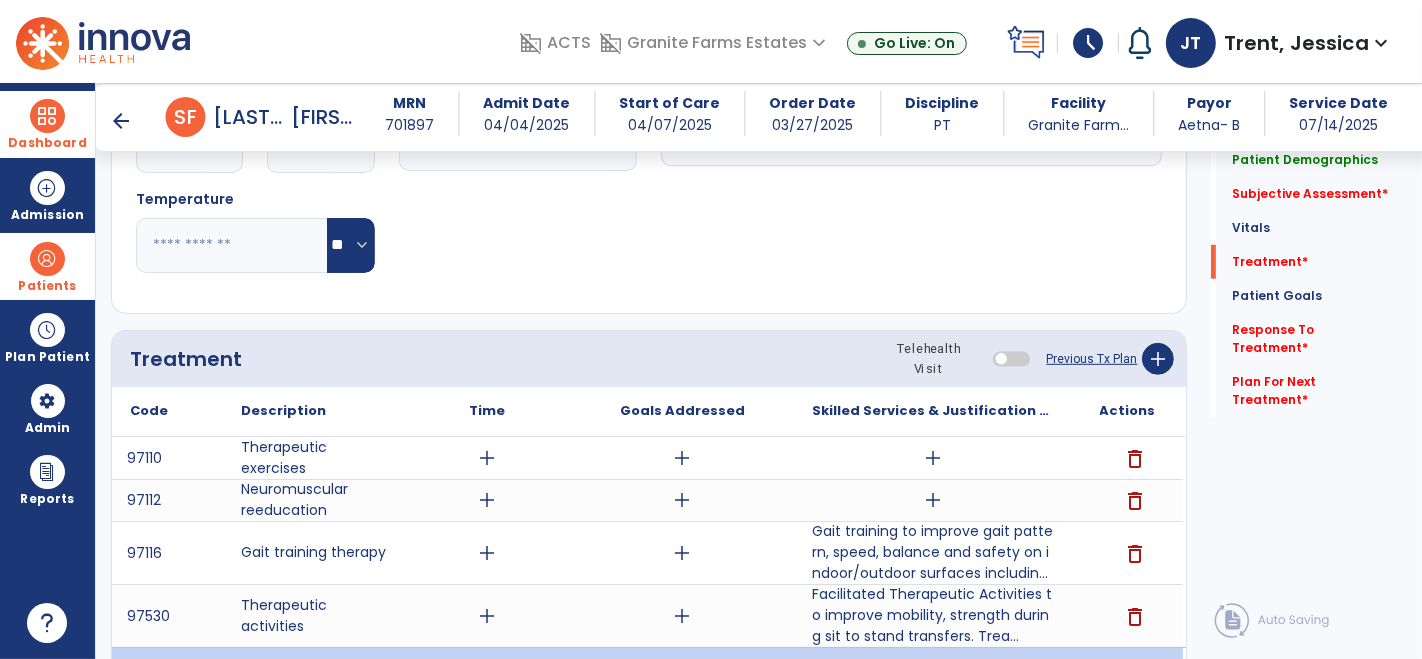 click on "Dashboard" at bounding box center (47, 124) 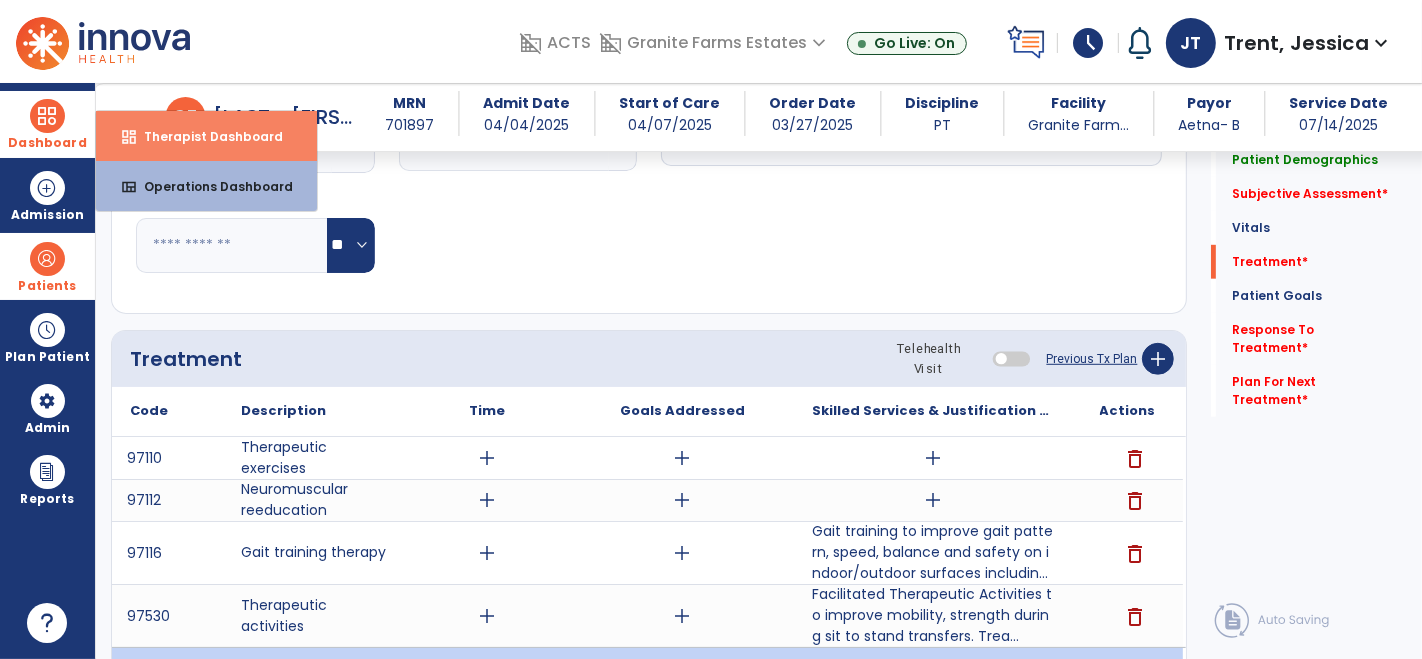 click on "Therapist Dashboard" at bounding box center [205, 136] 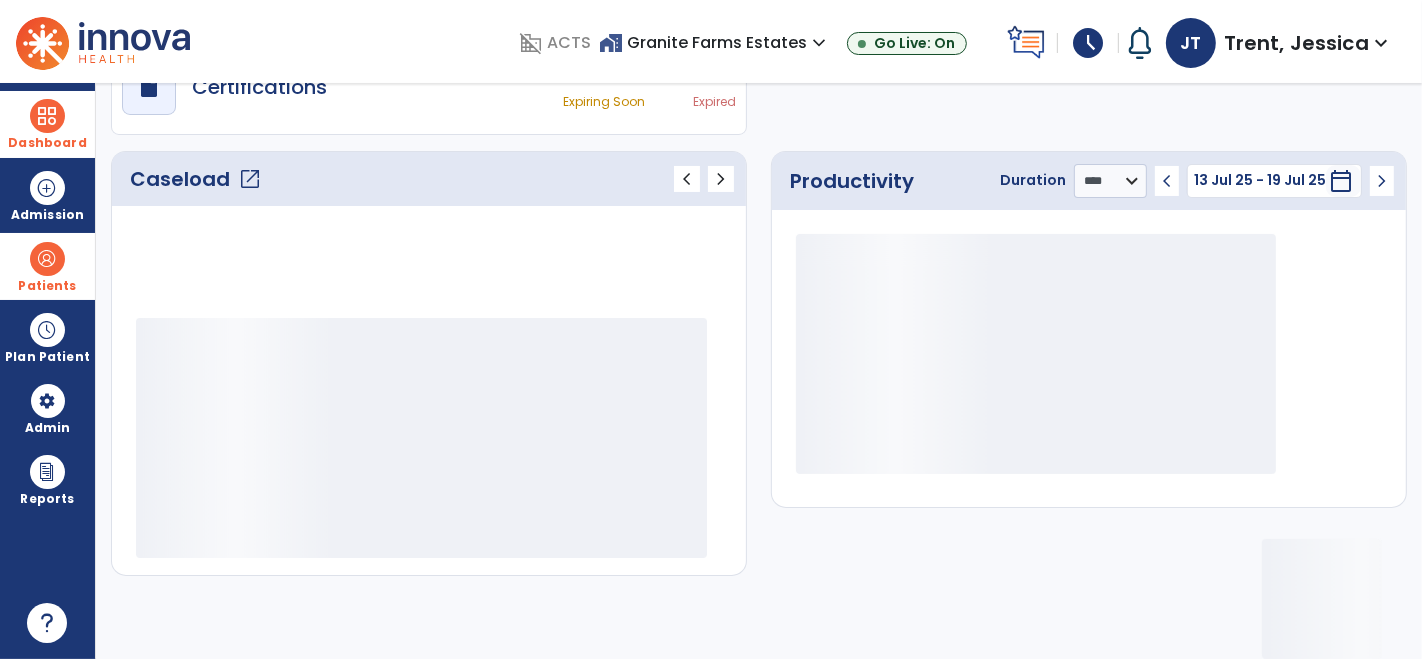 scroll, scrollTop: 212, scrollLeft: 0, axis: vertical 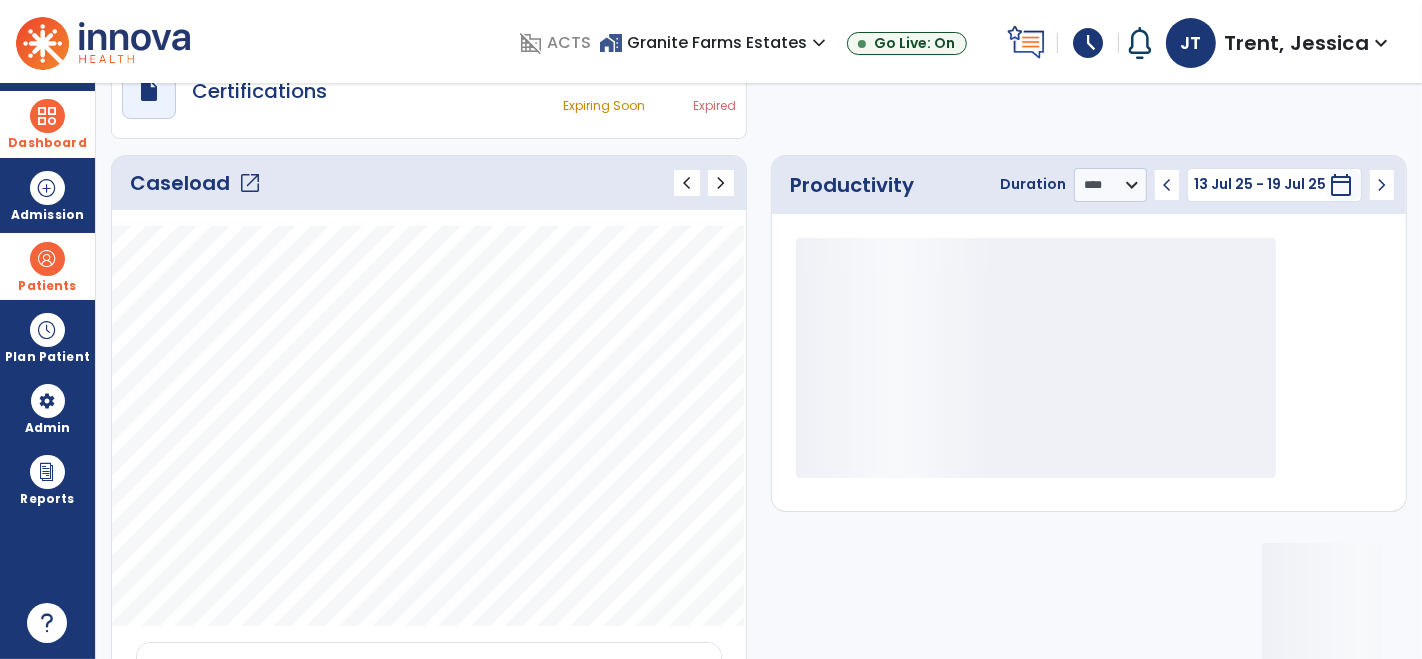 click on "Patients" at bounding box center (47, 266) 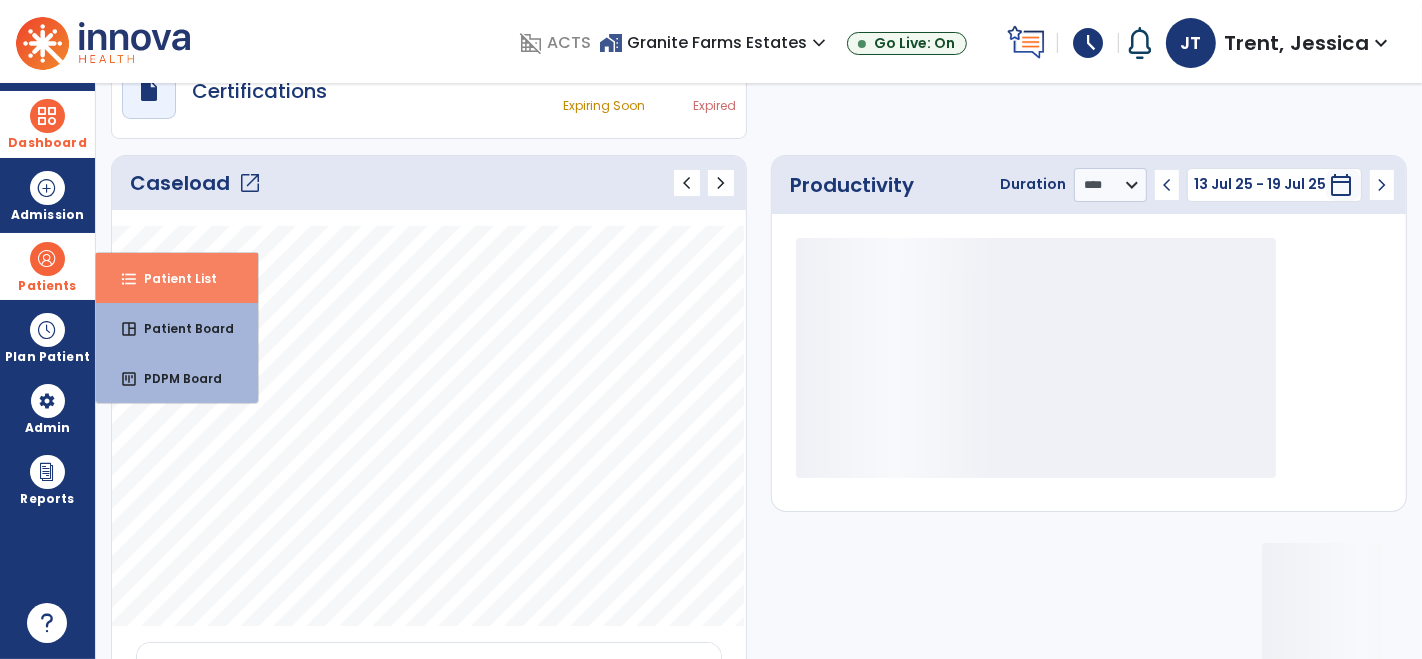 click on "format_list_bulleted  Patient List" at bounding box center [177, 278] 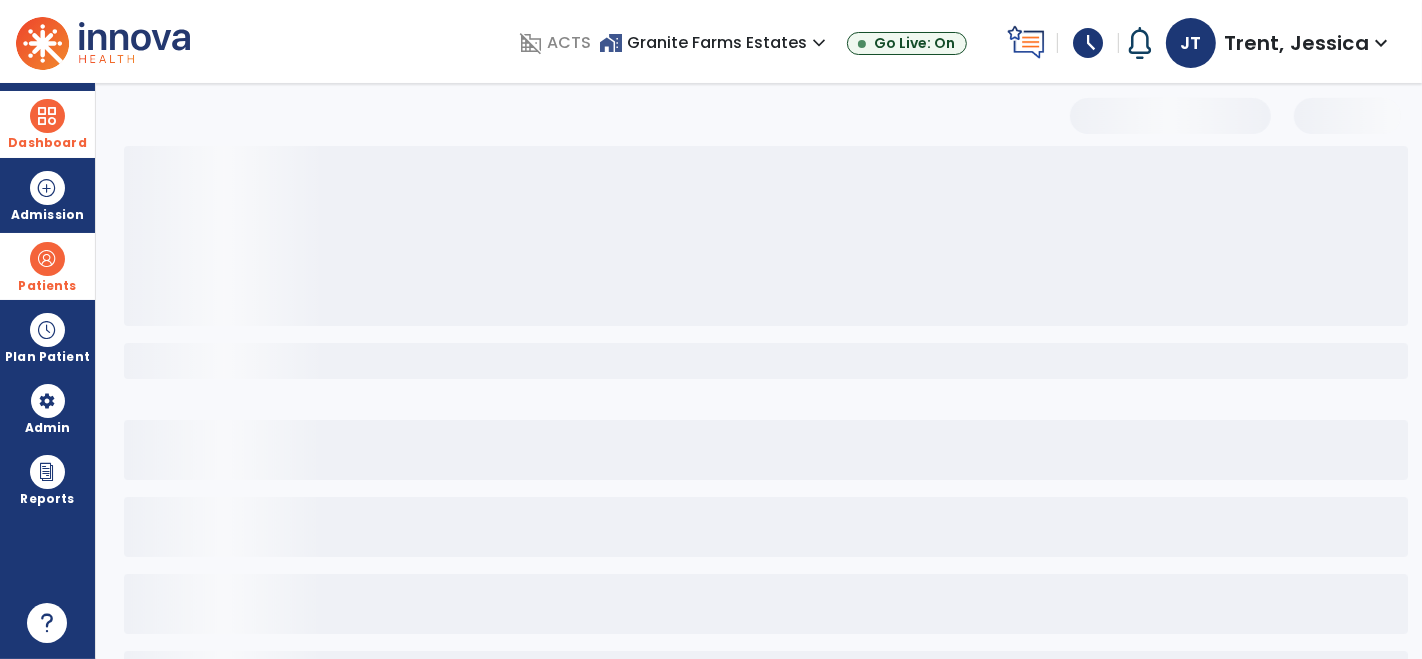scroll, scrollTop: 82, scrollLeft: 0, axis: vertical 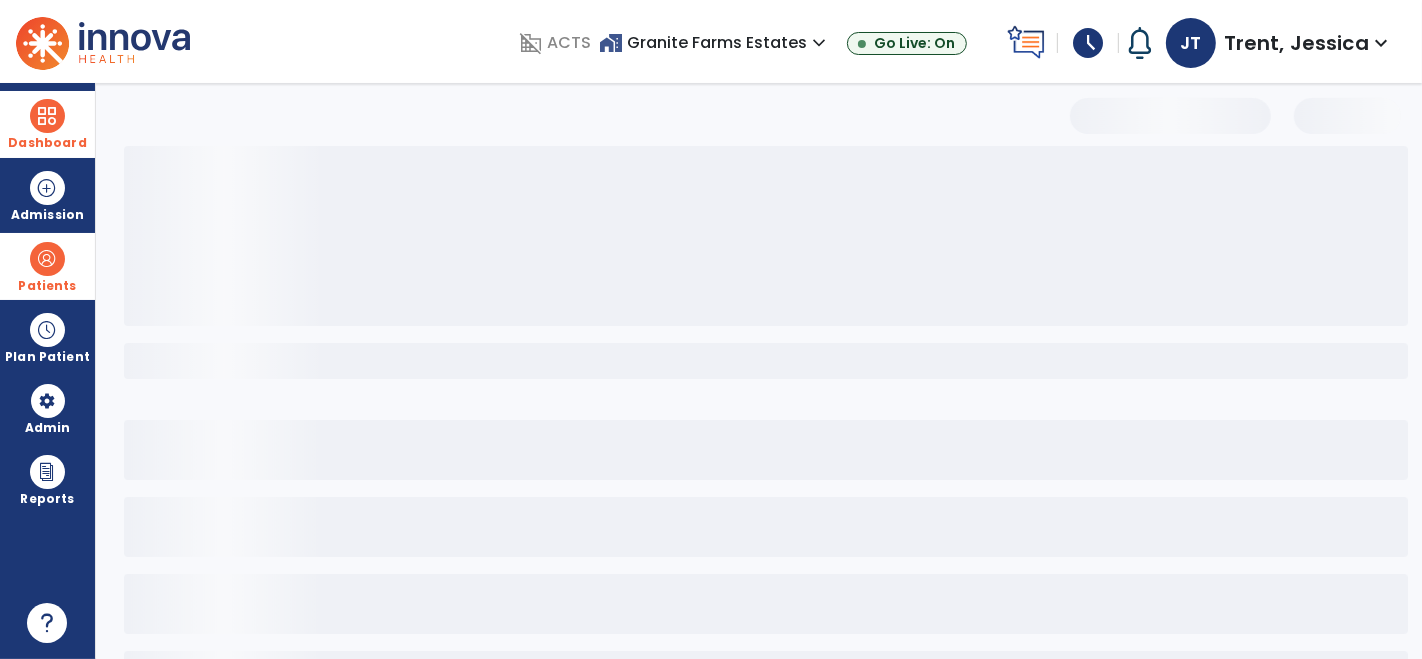 select on "***" 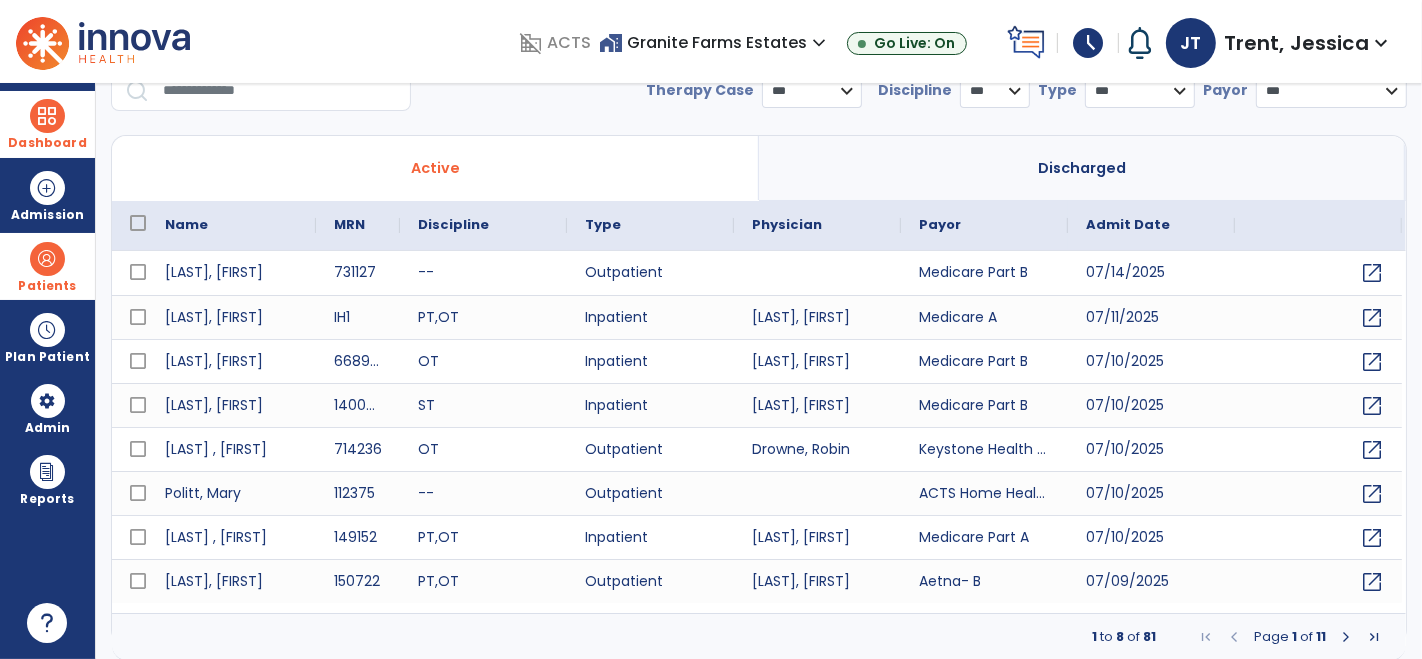 scroll, scrollTop: 0, scrollLeft: 0, axis: both 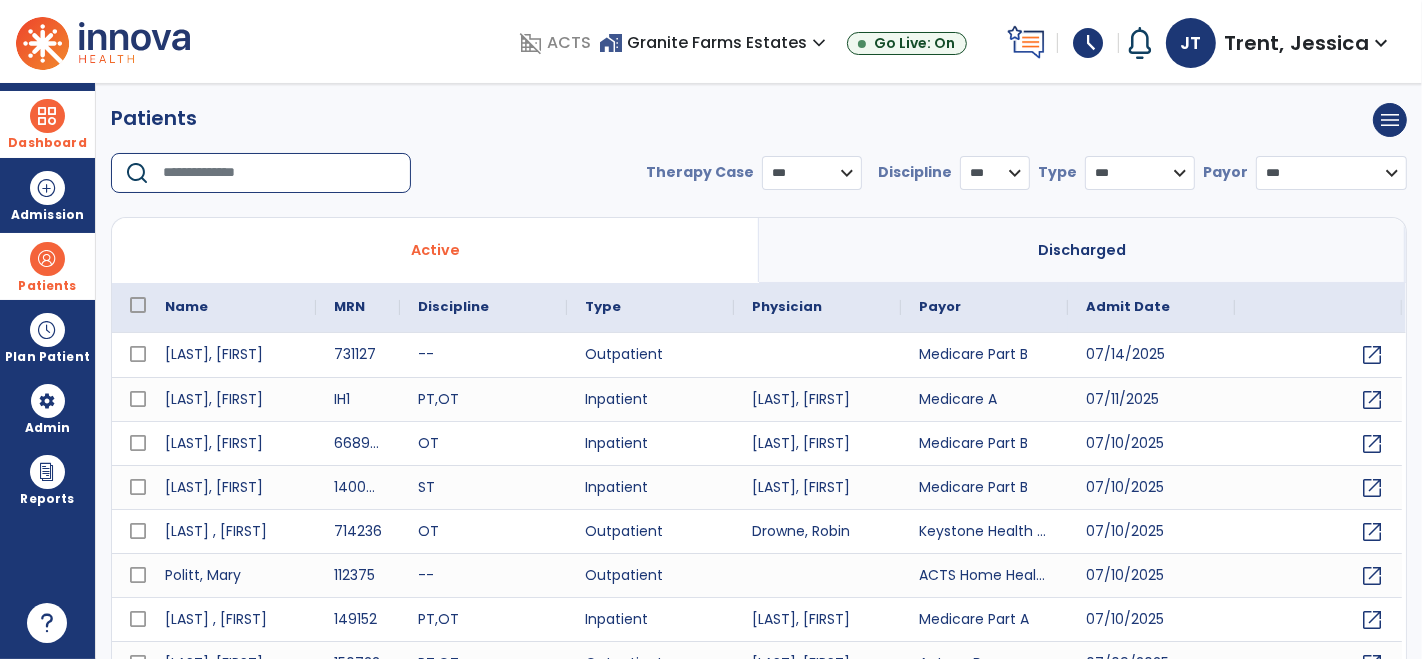 click at bounding box center [280, 173] 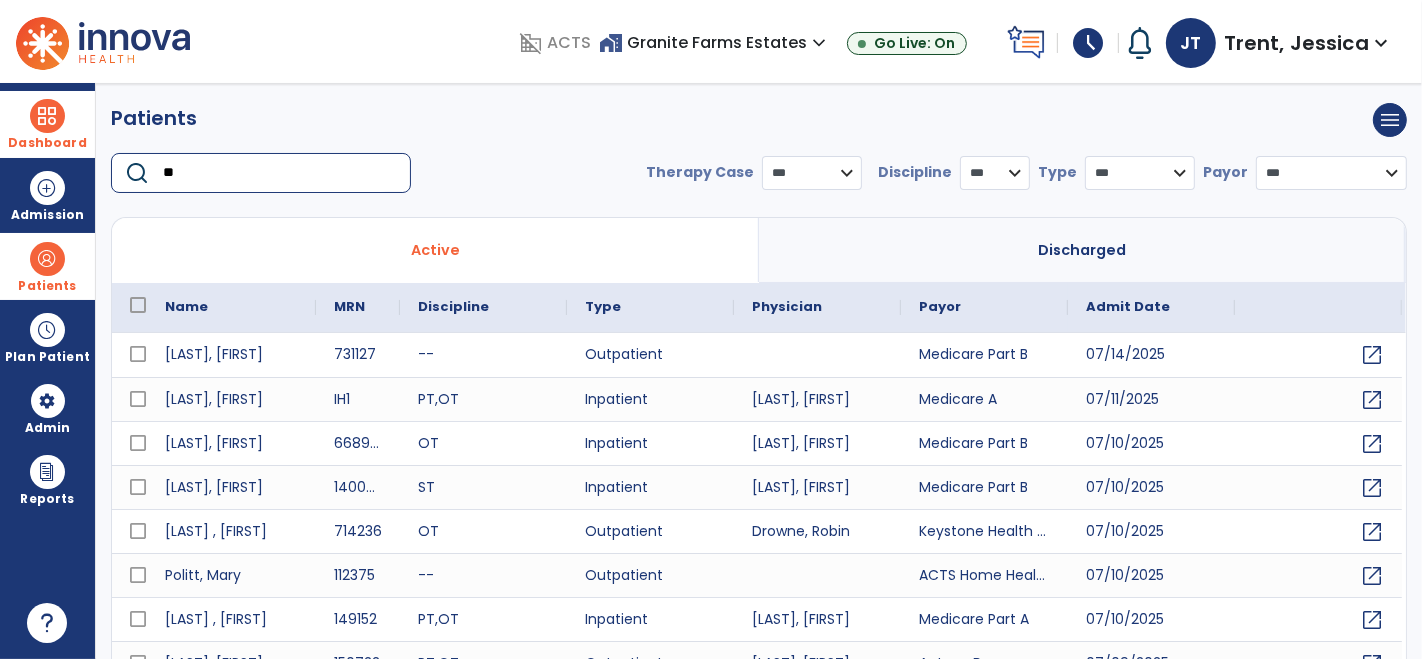 type on "*" 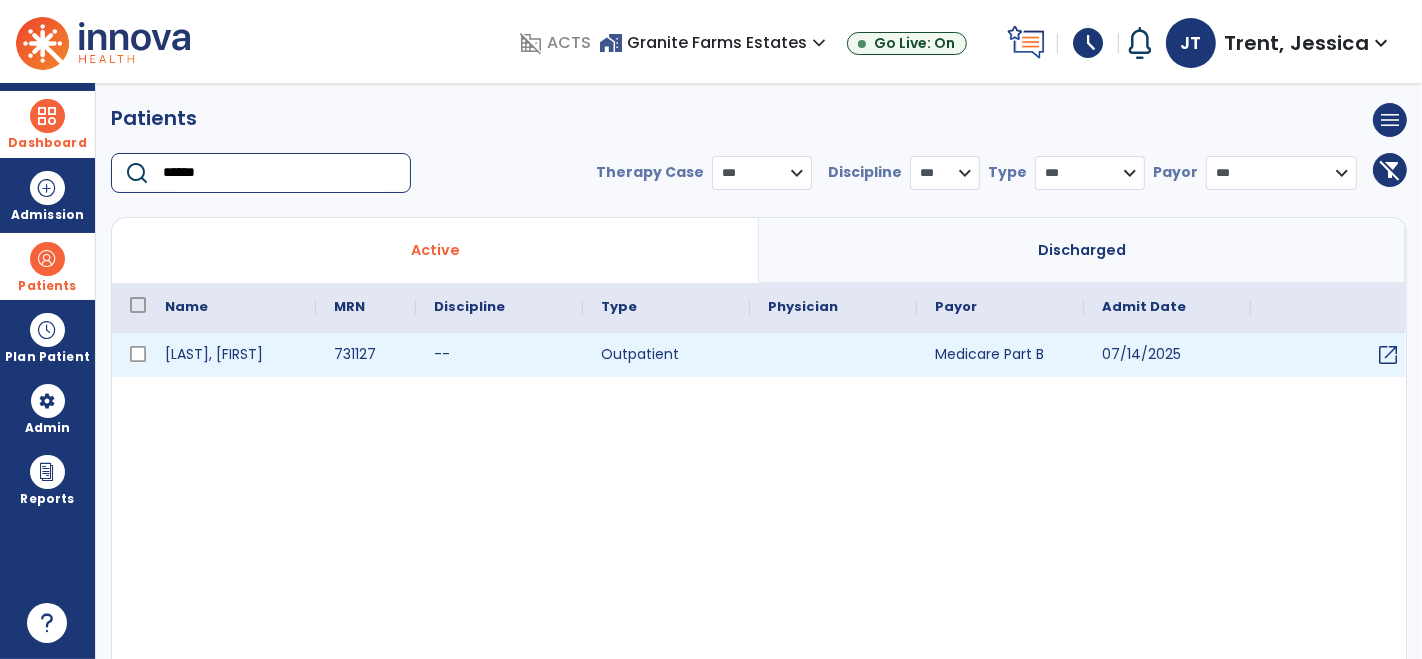 type on "******" 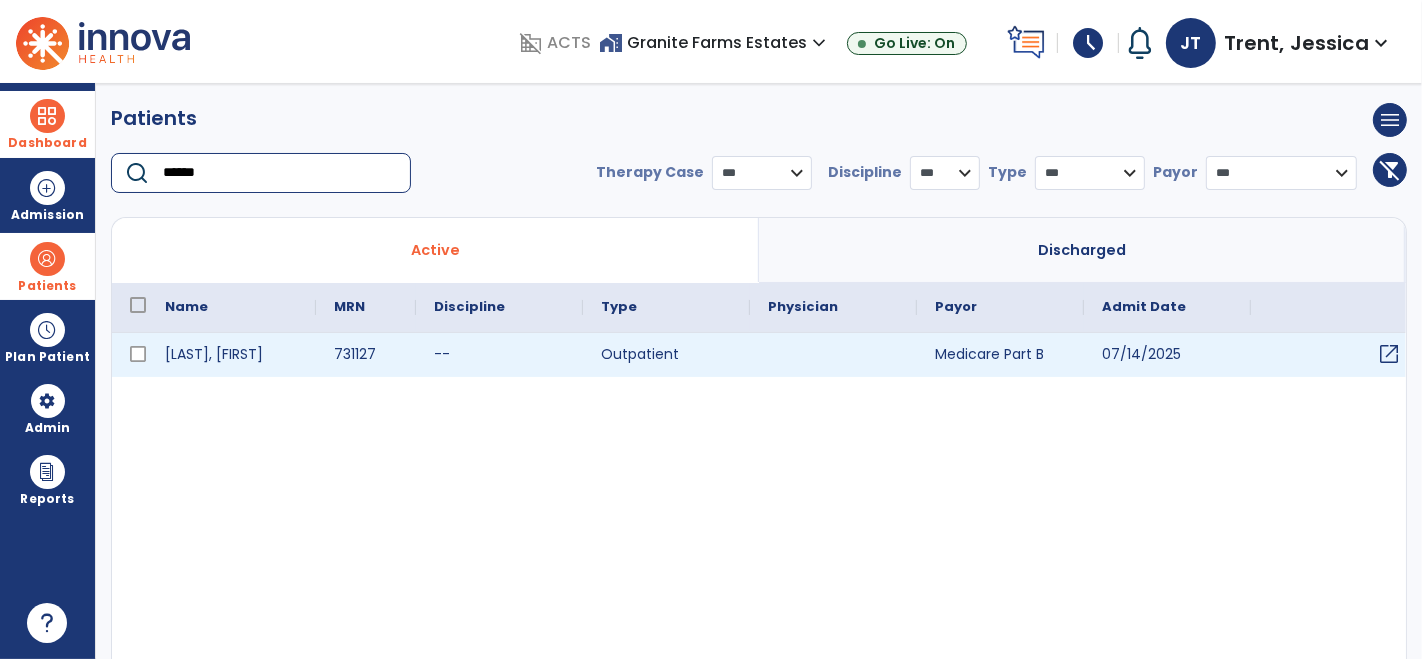 click on "open_in_new" at bounding box center [1389, 354] 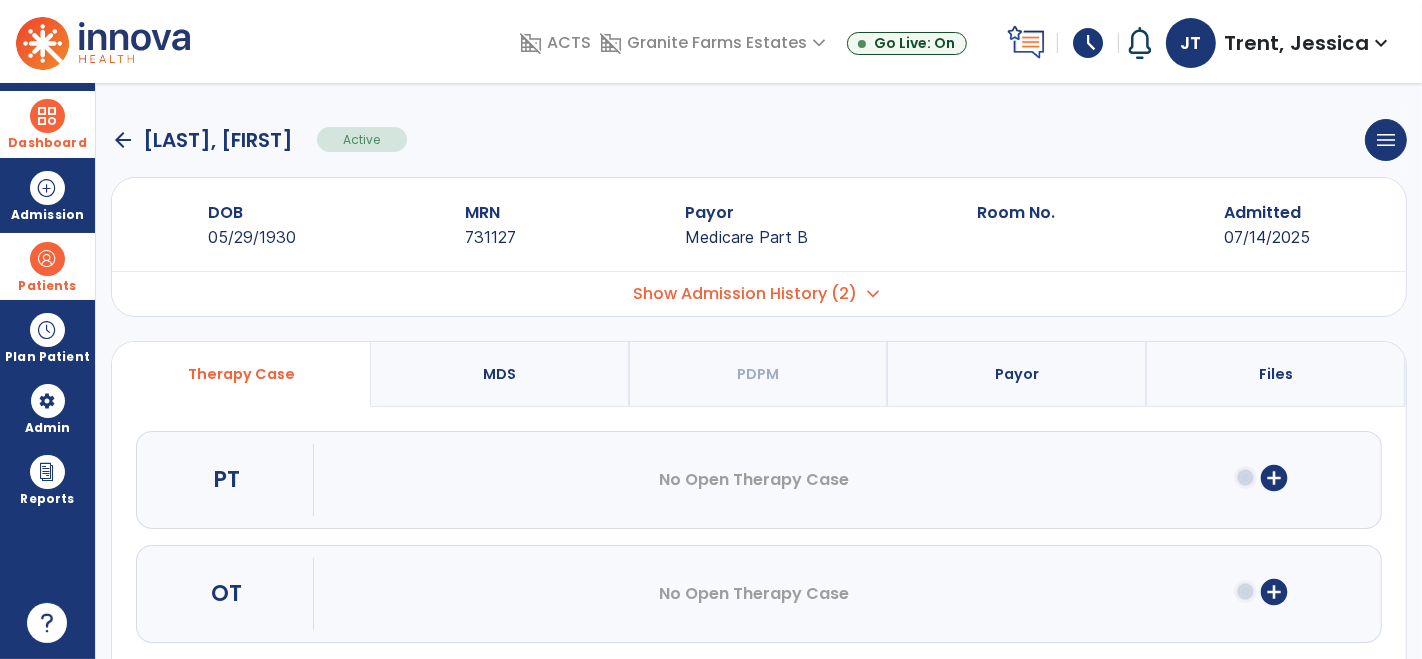 click 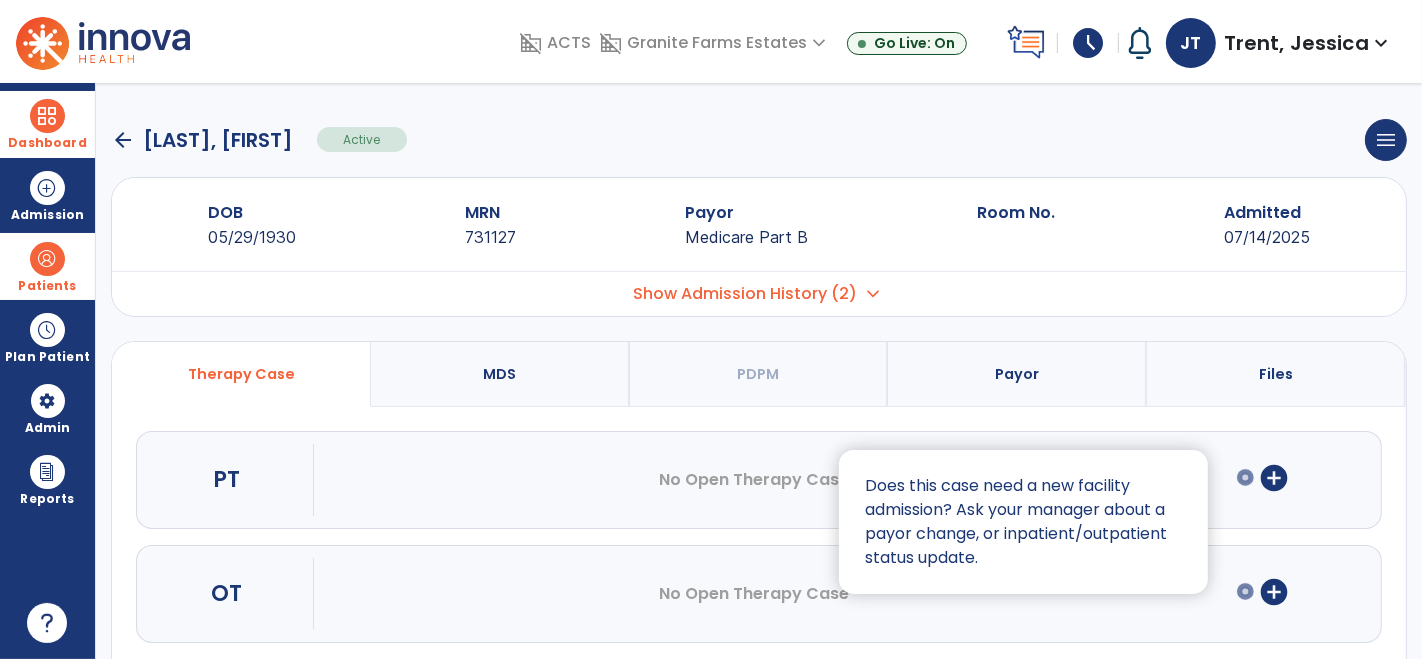 click at bounding box center (711, 329) 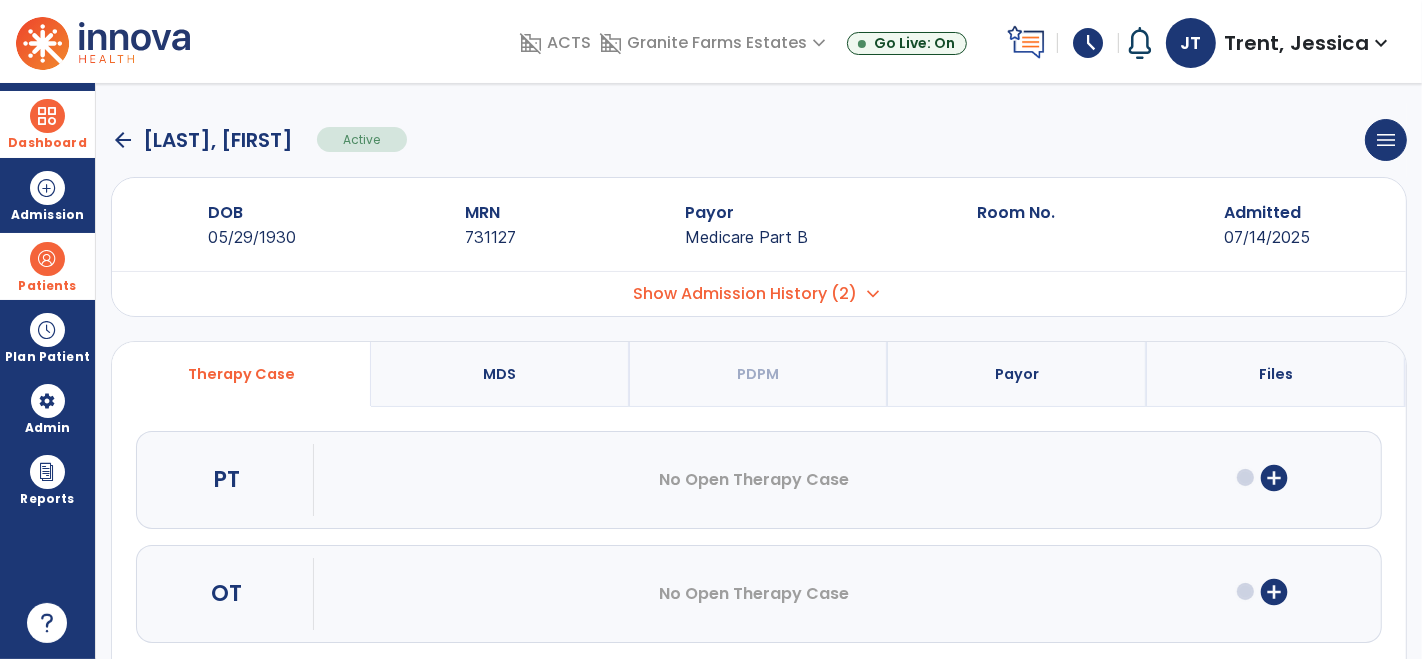 click on "add_circle" at bounding box center [1274, 478] 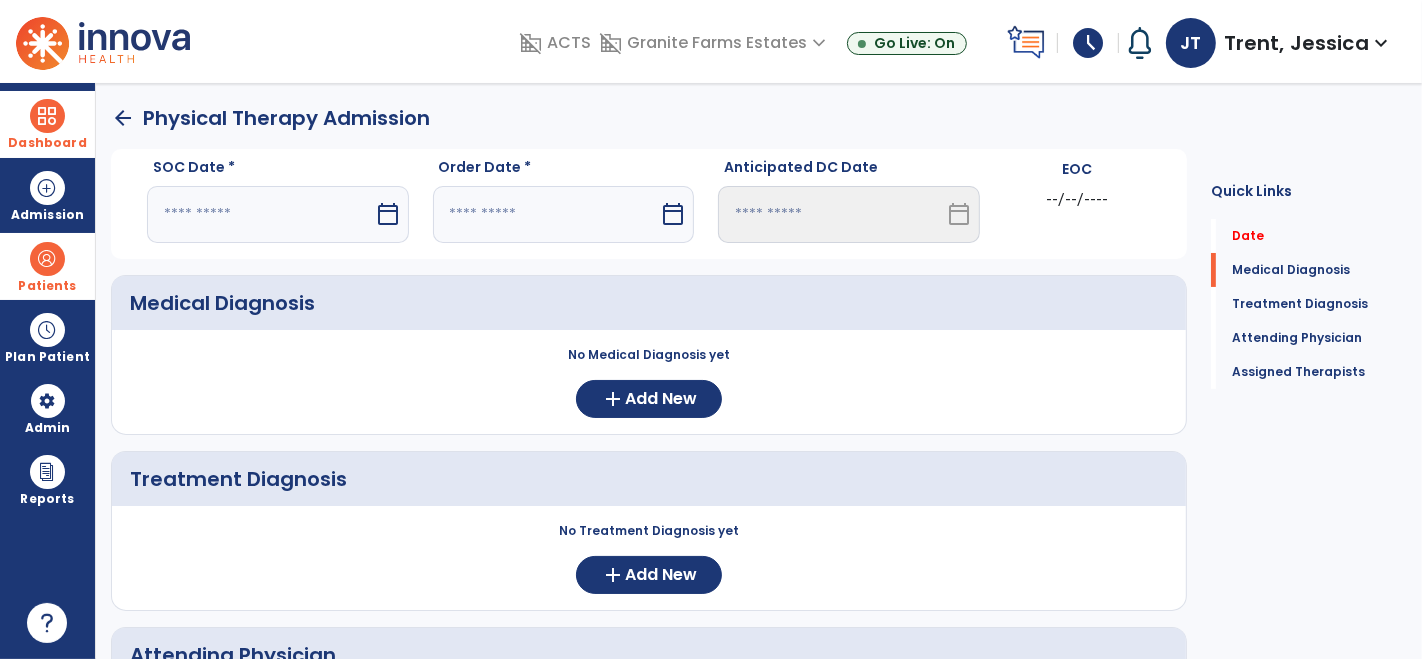 click on "calendar_today" at bounding box center [388, 214] 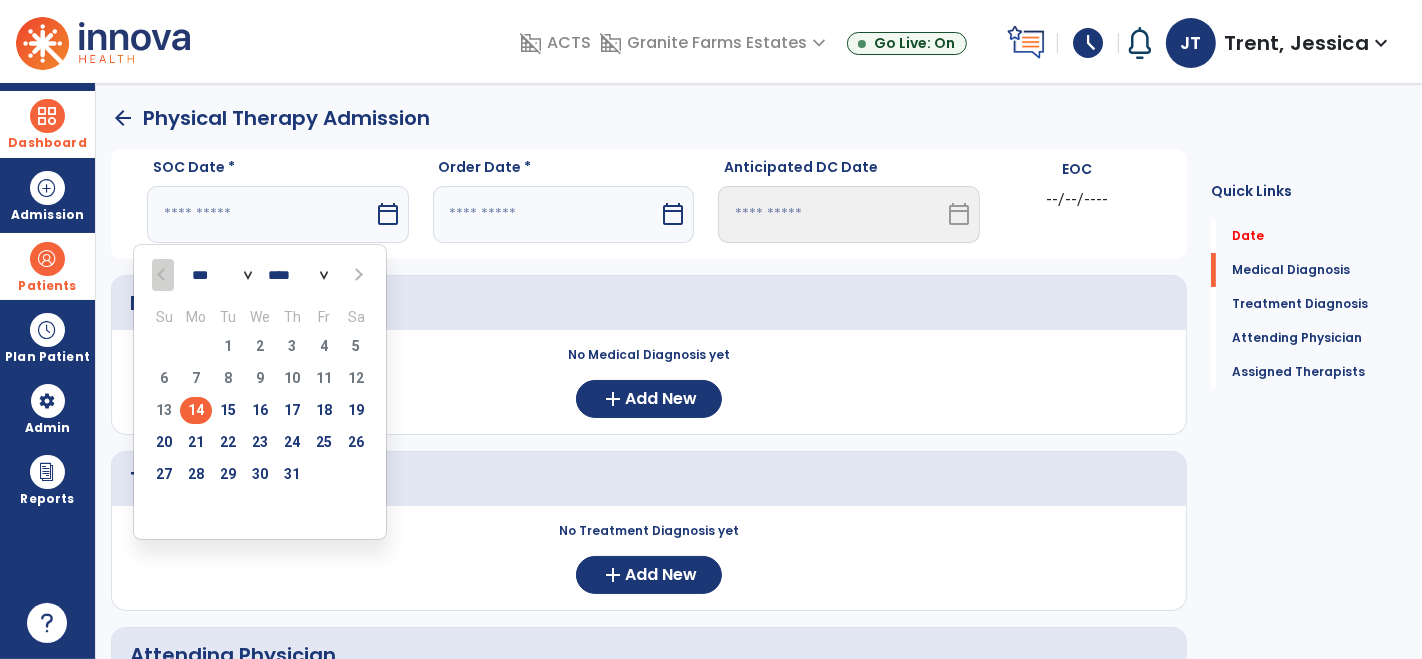 click on "14" at bounding box center [196, 410] 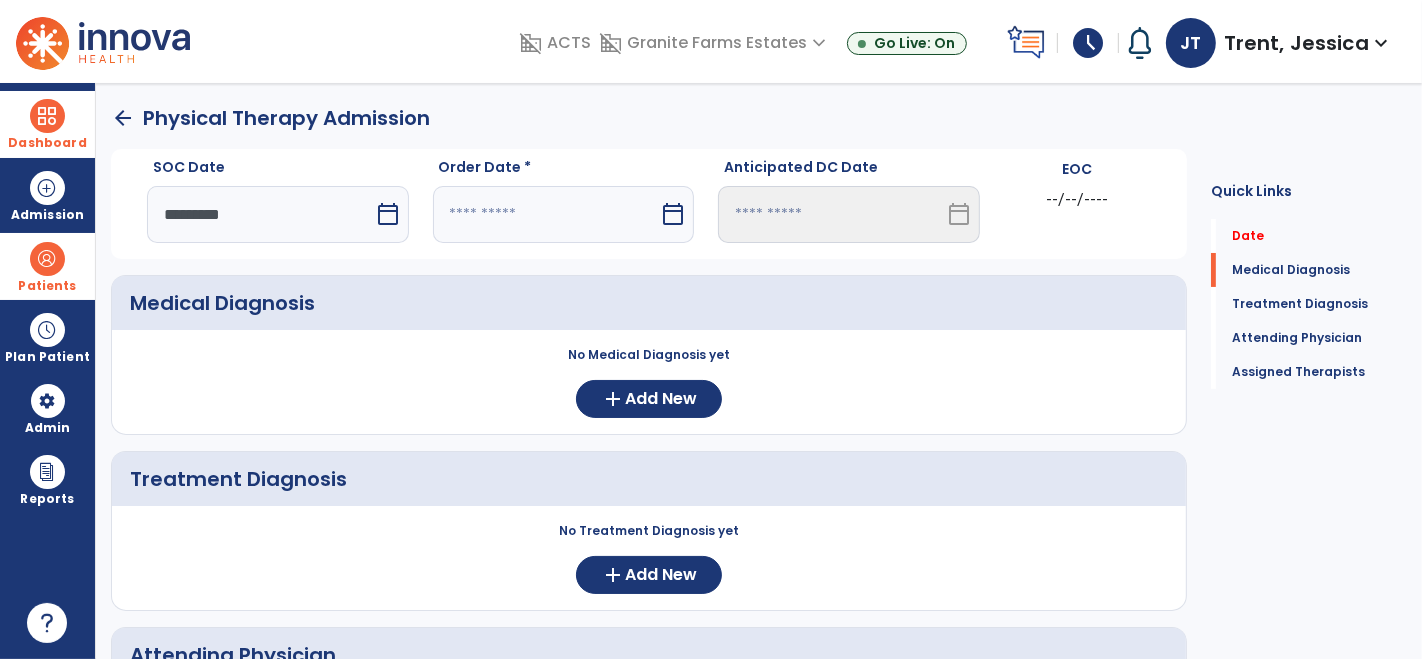 click on "calendar_today" at bounding box center (673, 214) 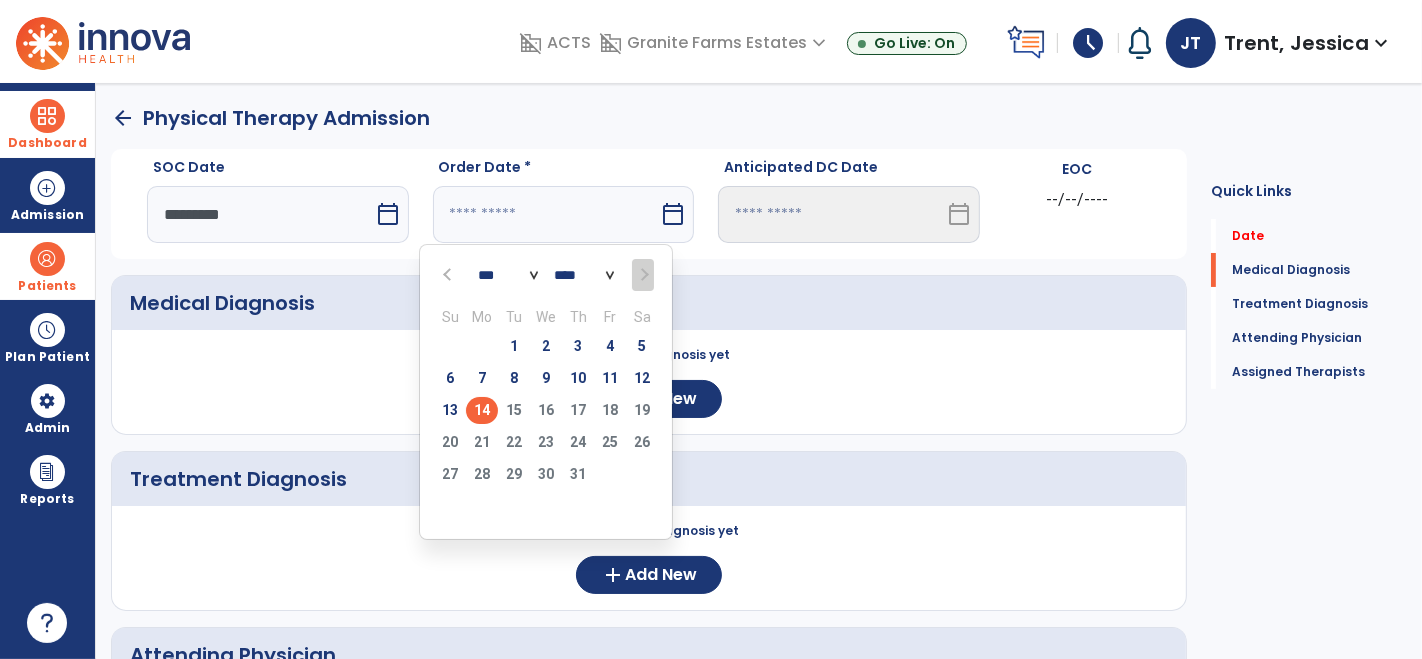 click at bounding box center [449, 274] 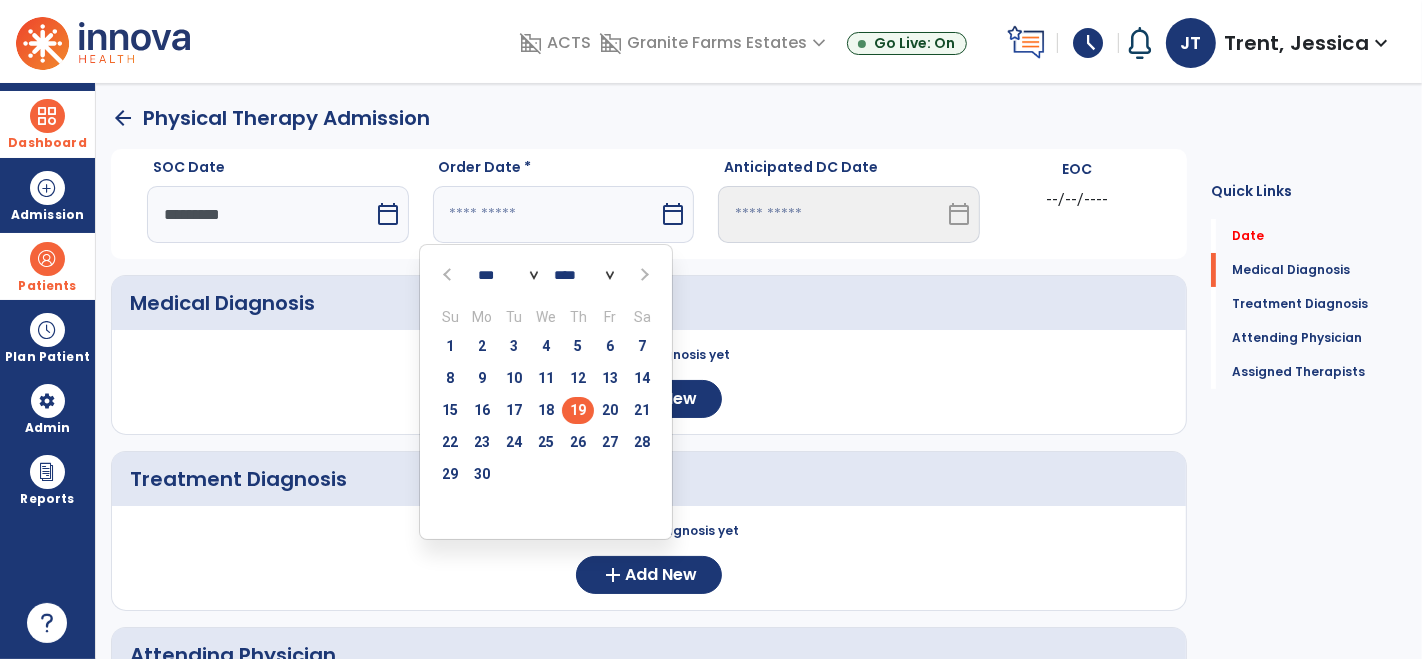 click on "19" at bounding box center [578, 410] 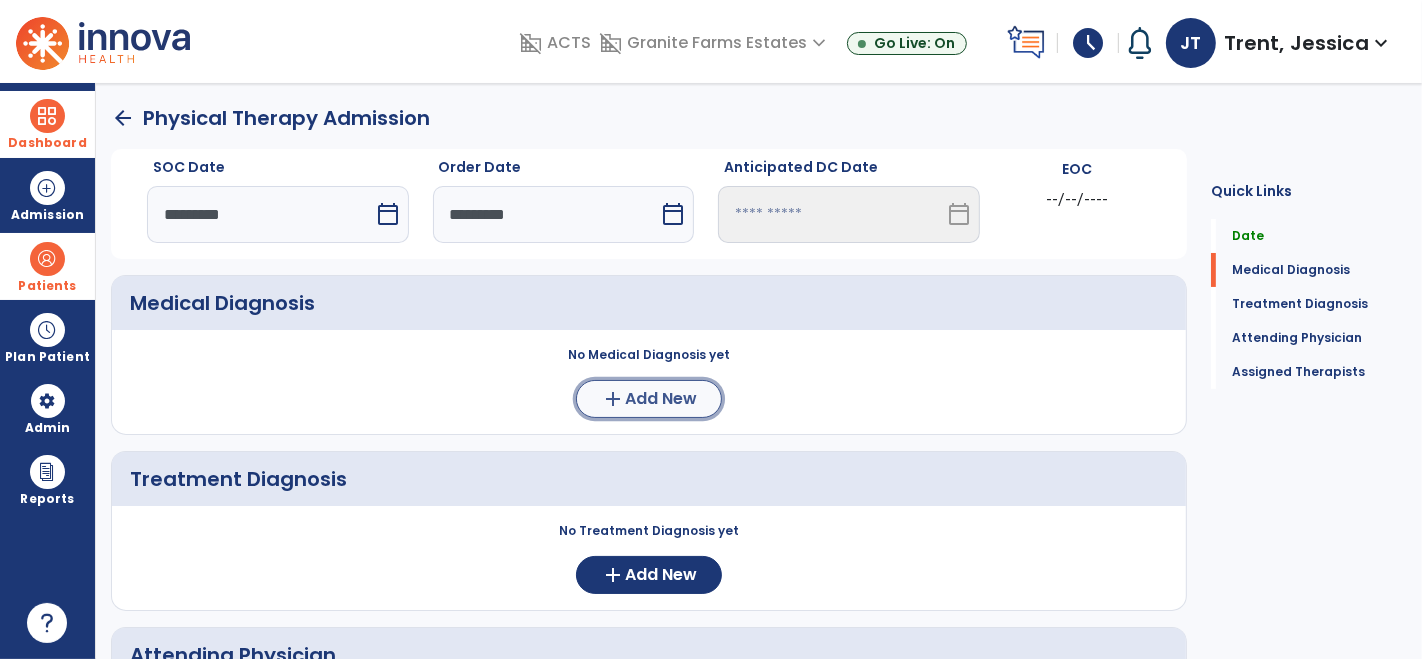 click on "Add New" 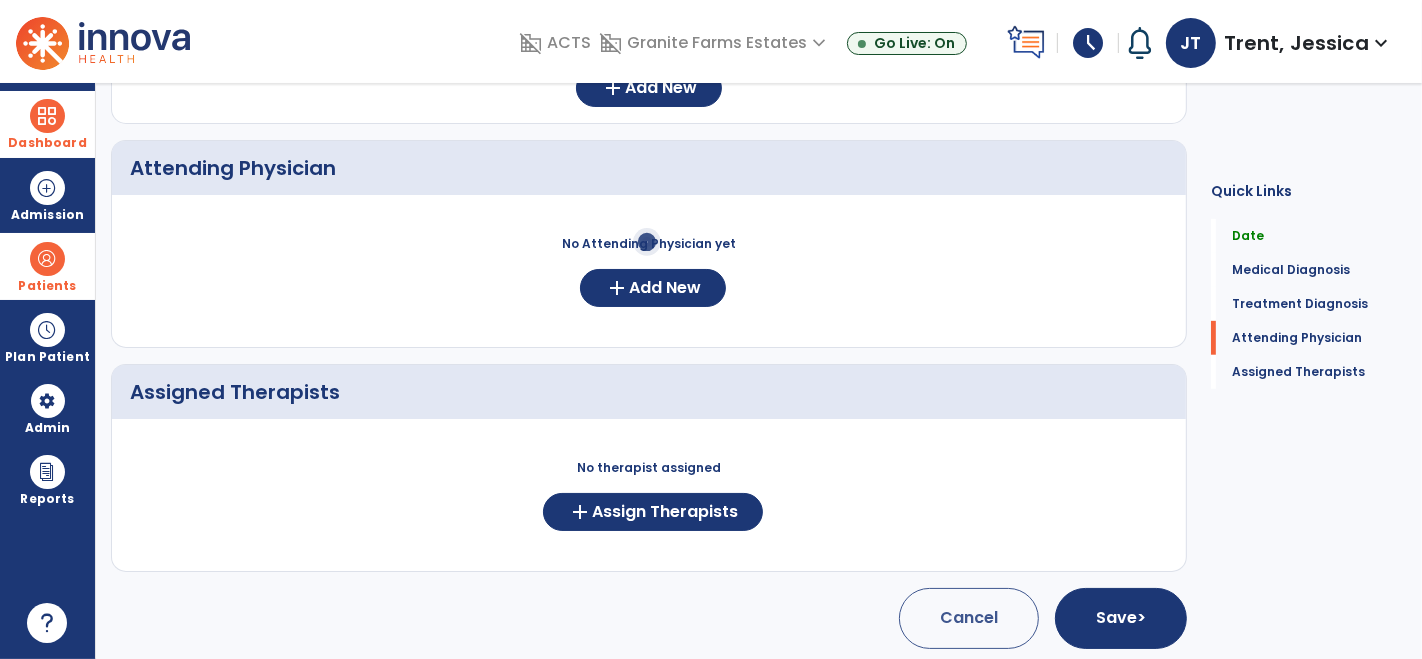 scroll, scrollTop: 808, scrollLeft: 0, axis: vertical 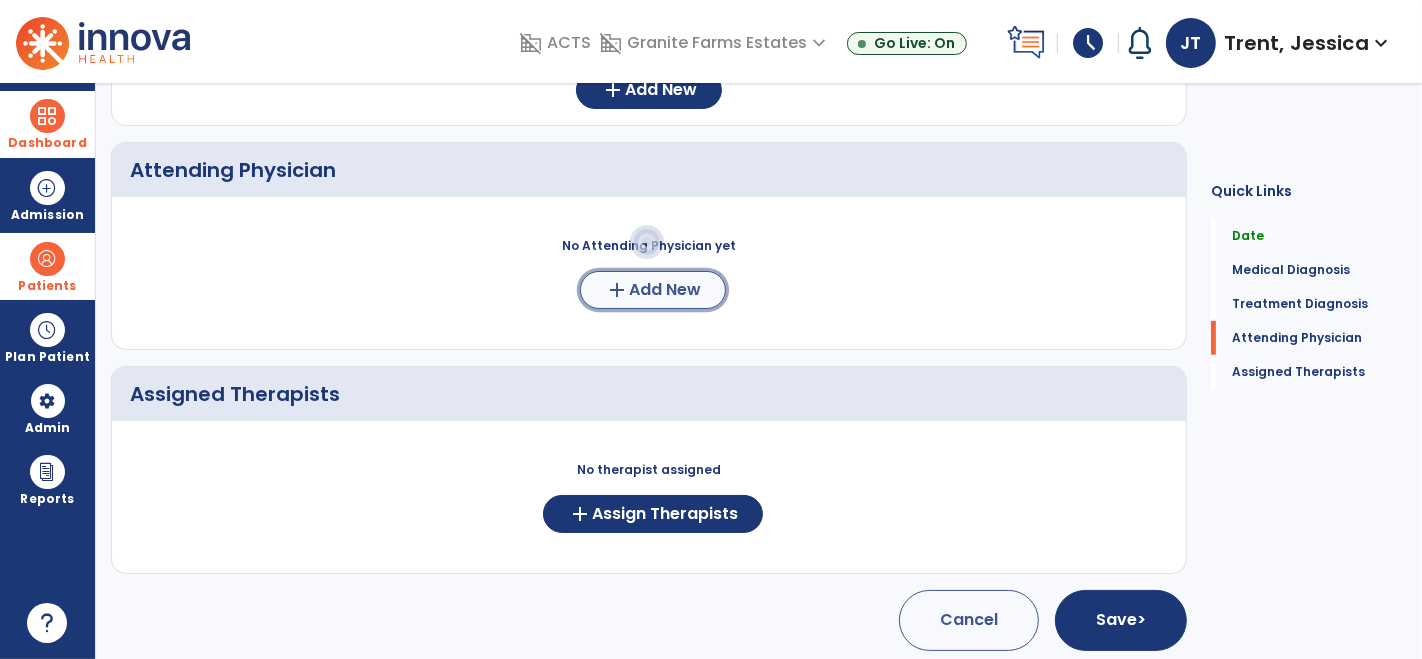 click on "add" 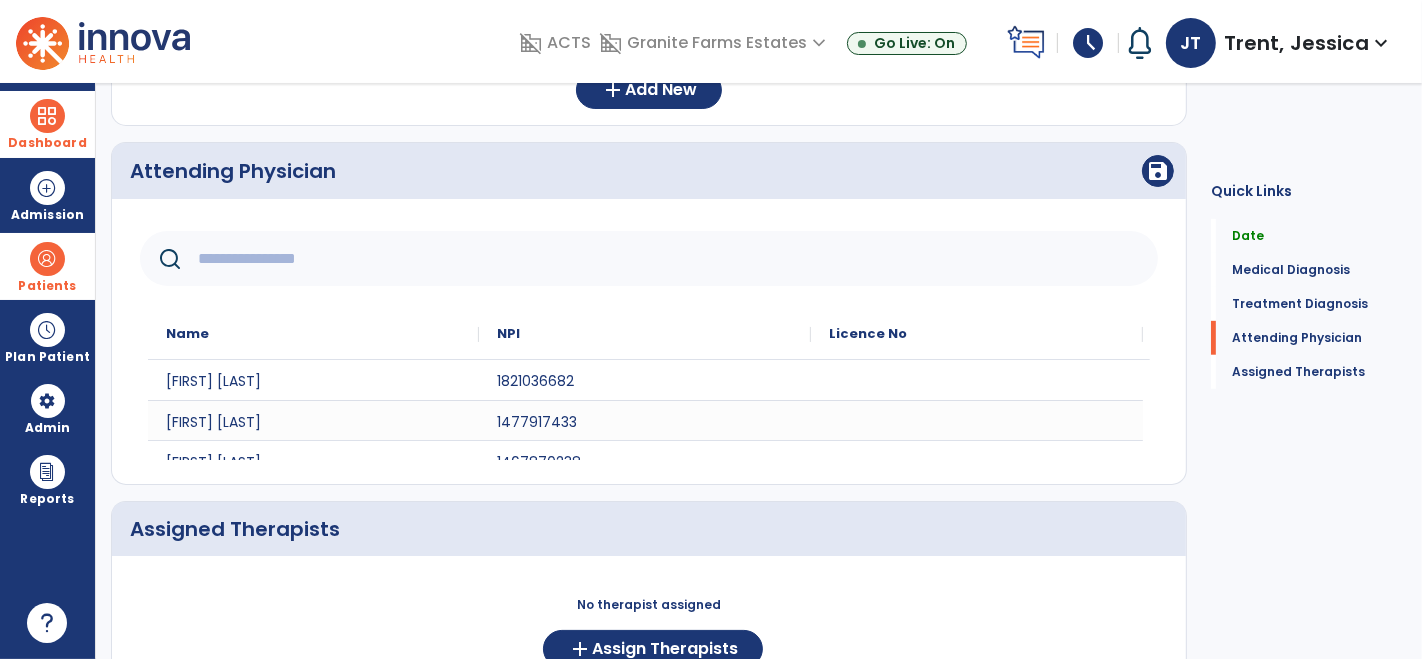 click 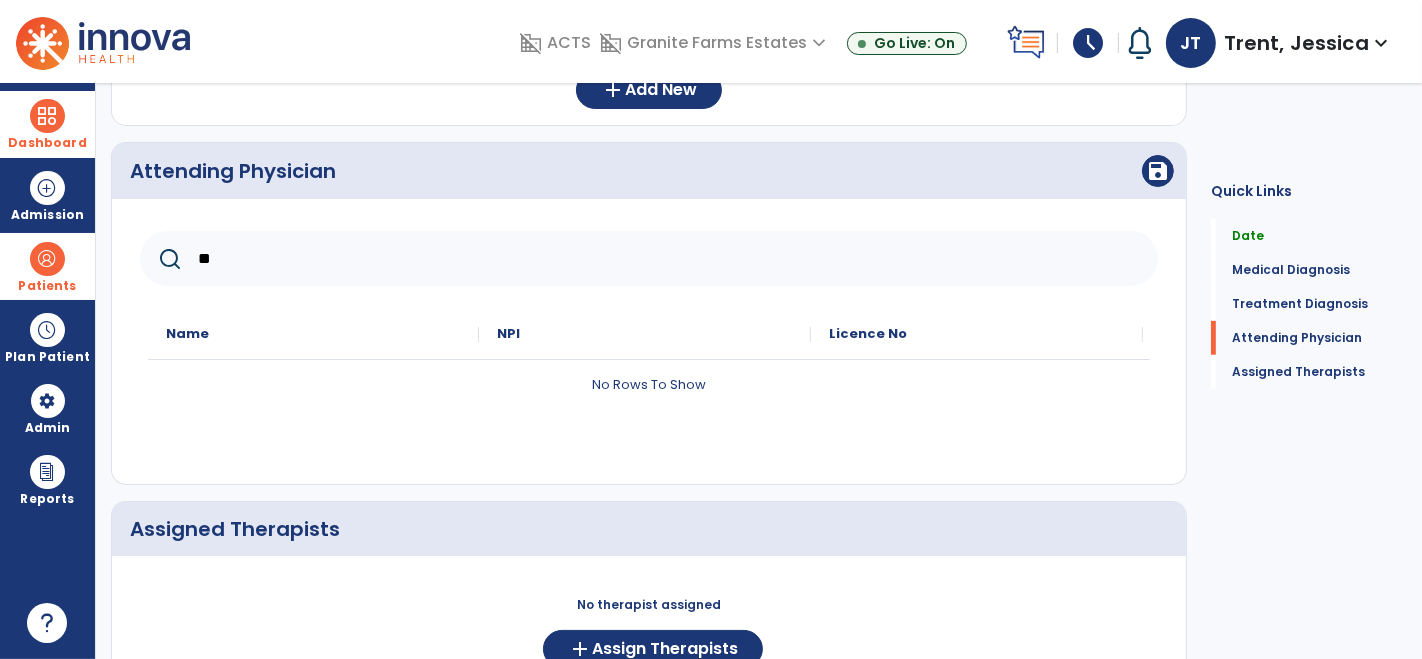 type on "*" 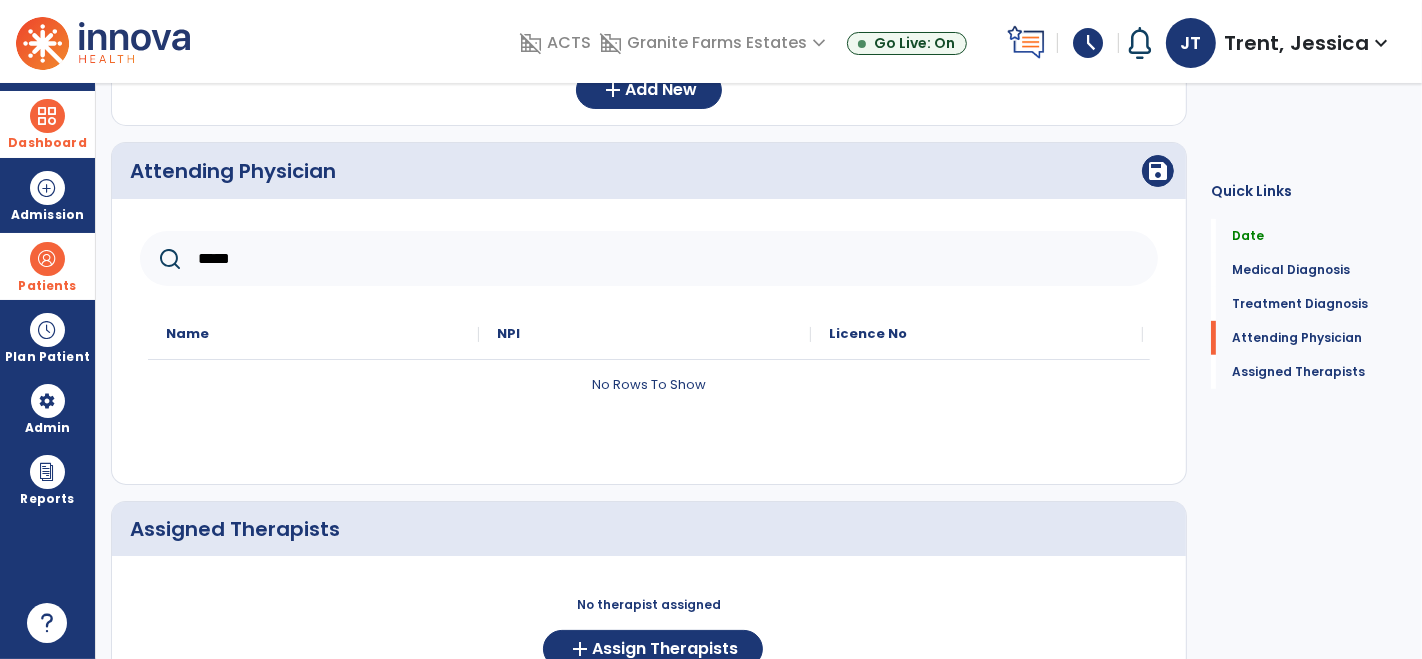 type on "*****" 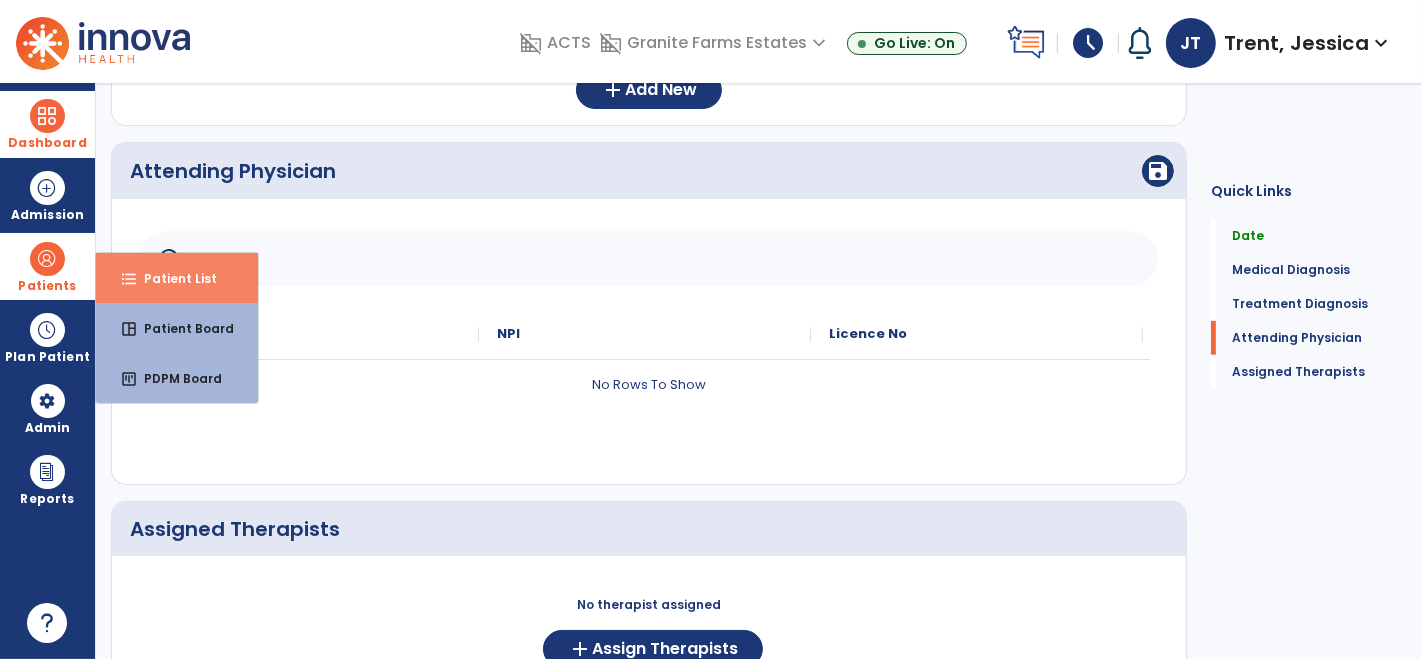 click on "format_list_bulleted  Patient List" at bounding box center (177, 278) 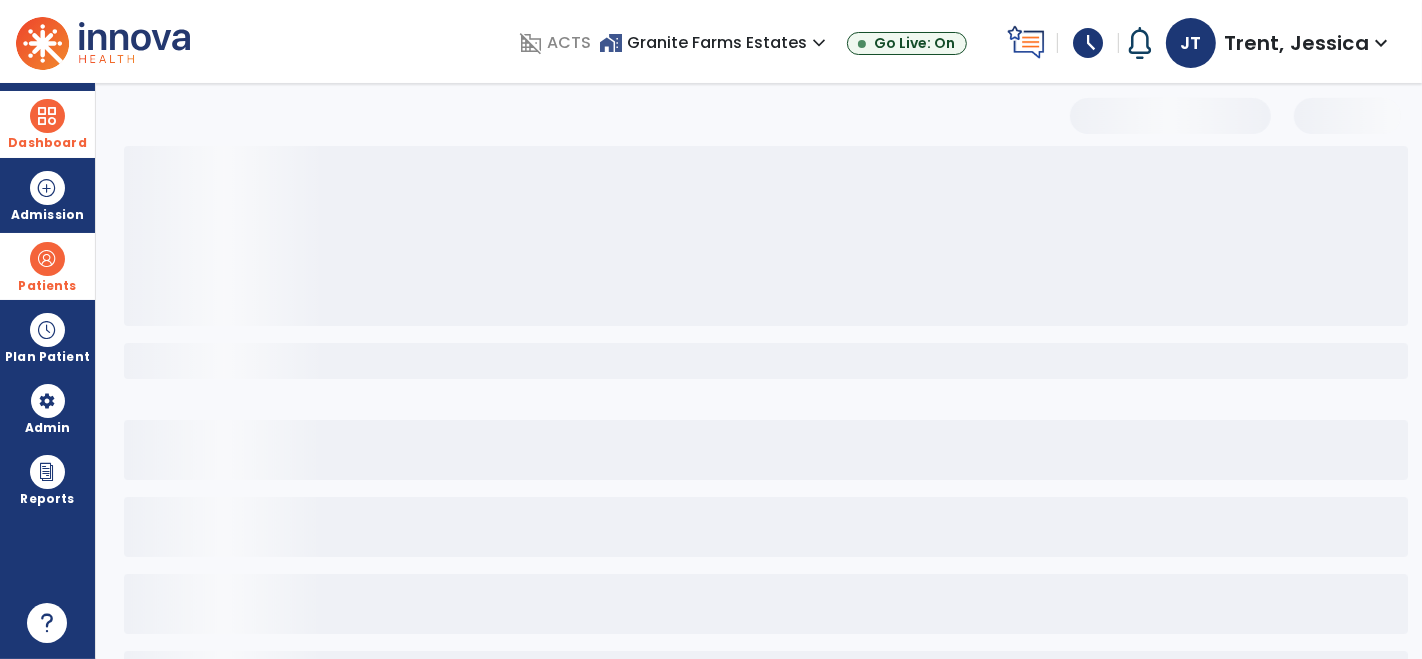 scroll, scrollTop: 82, scrollLeft: 0, axis: vertical 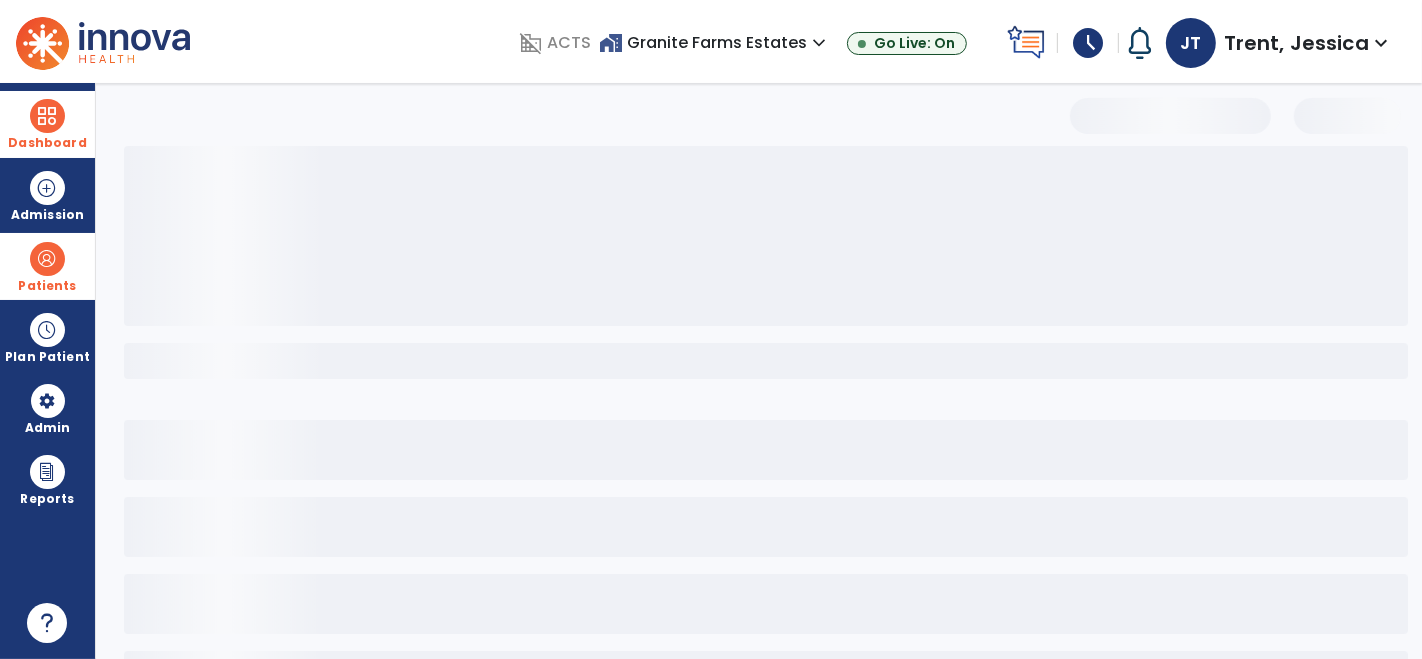 select on "***" 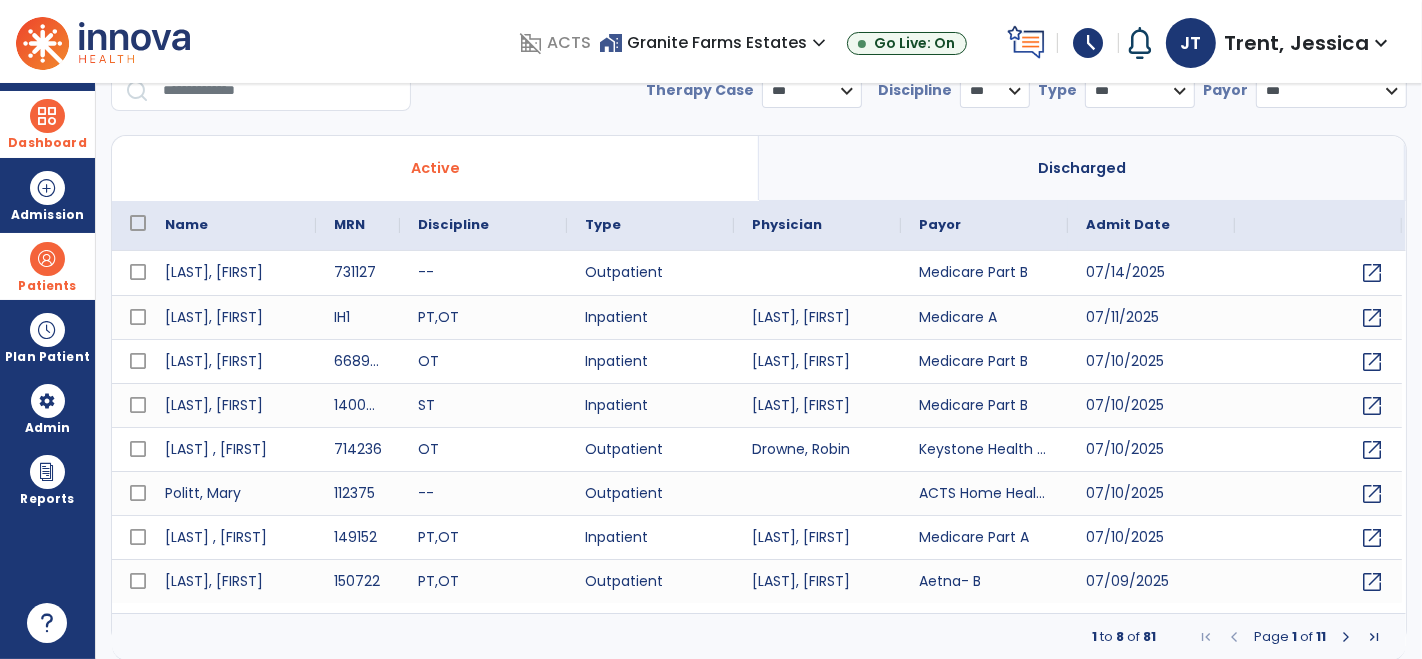 click at bounding box center (280, 91) 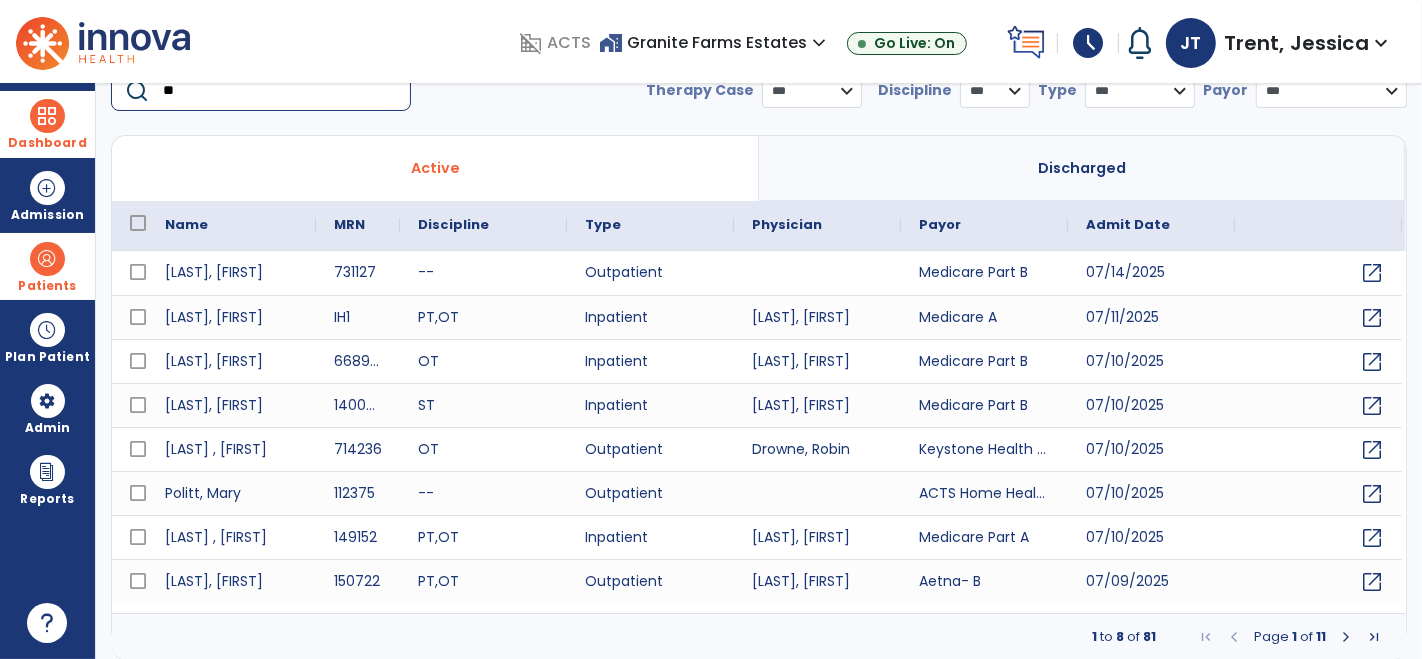 scroll, scrollTop: 79, scrollLeft: 0, axis: vertical 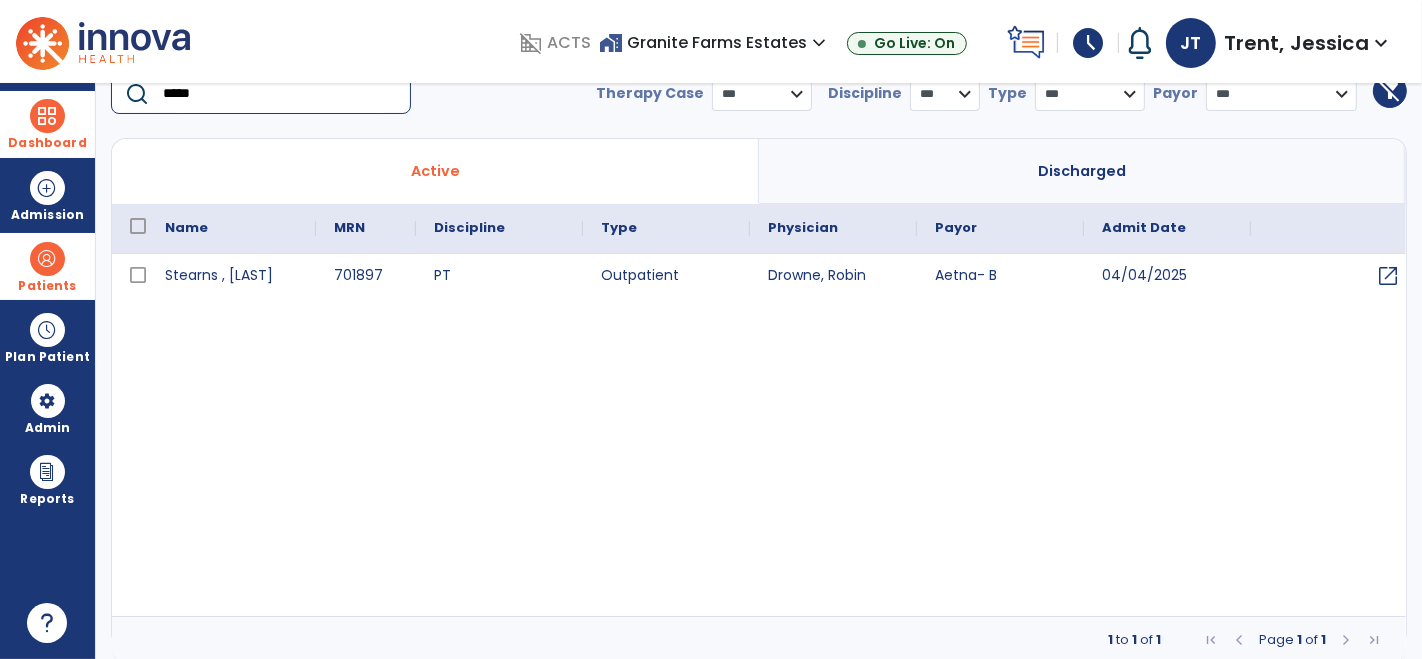 type on "*****" 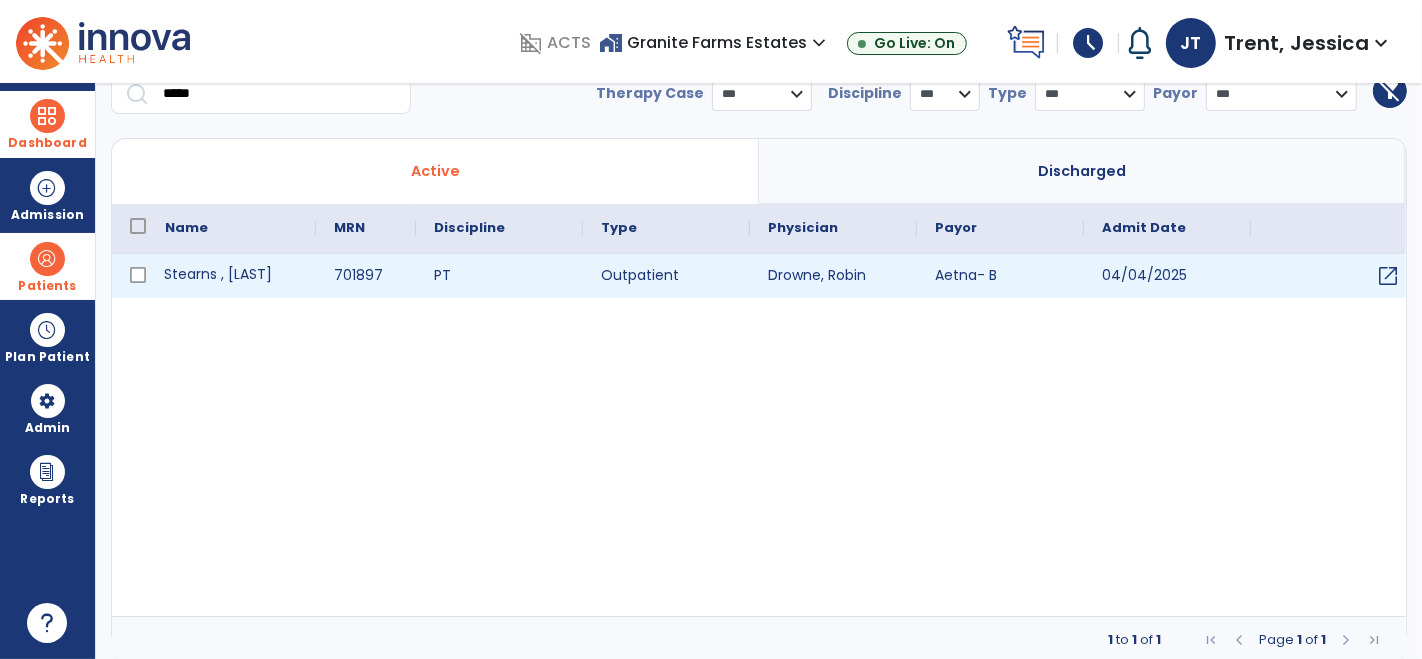 click on "Stearns , [LAST]" at bounding box center (231, 276) 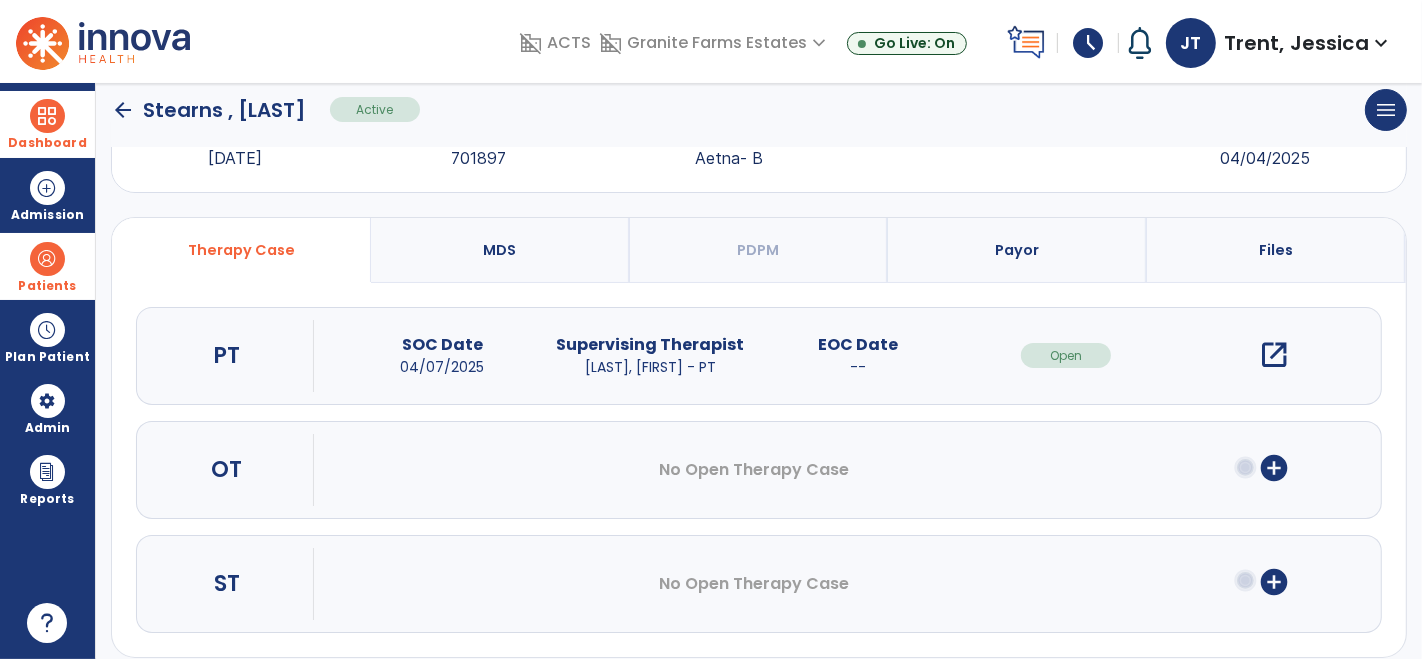 click on "open_in_new" at bounding box center [1274, 355] 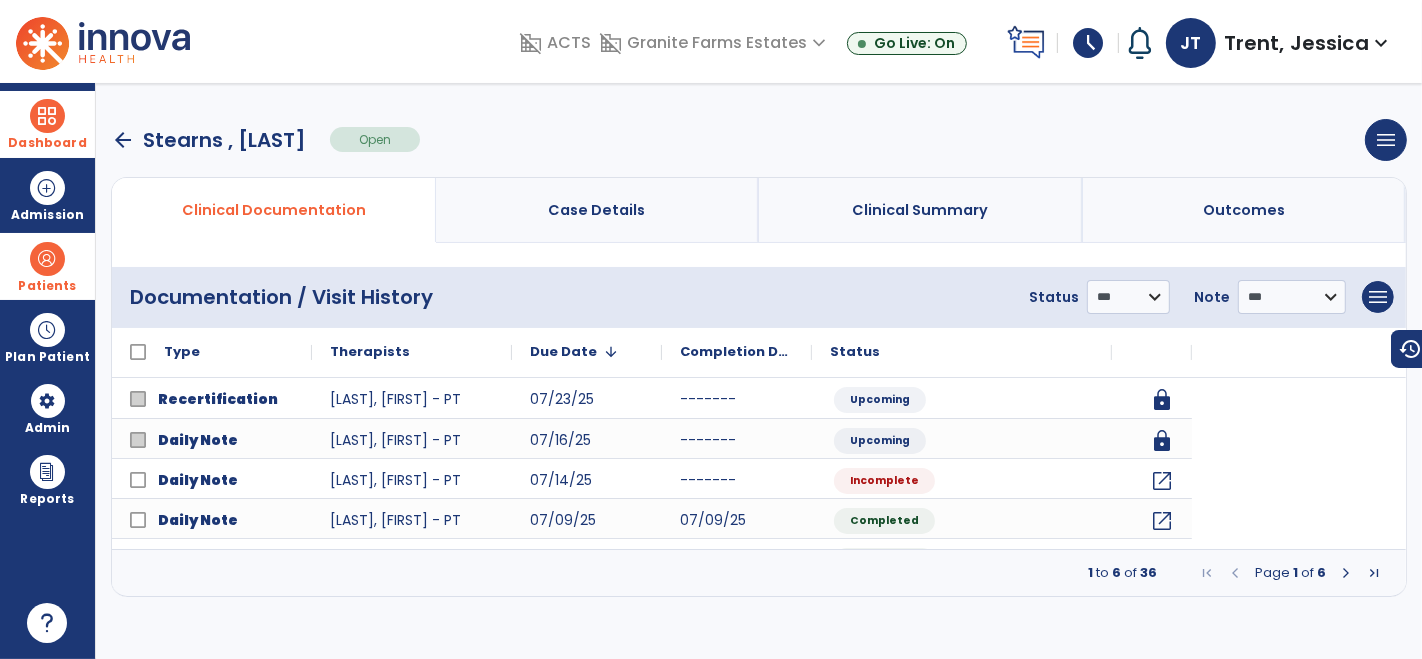 scroll, scrollTop: 0, scrollLeft: 0, axis: both 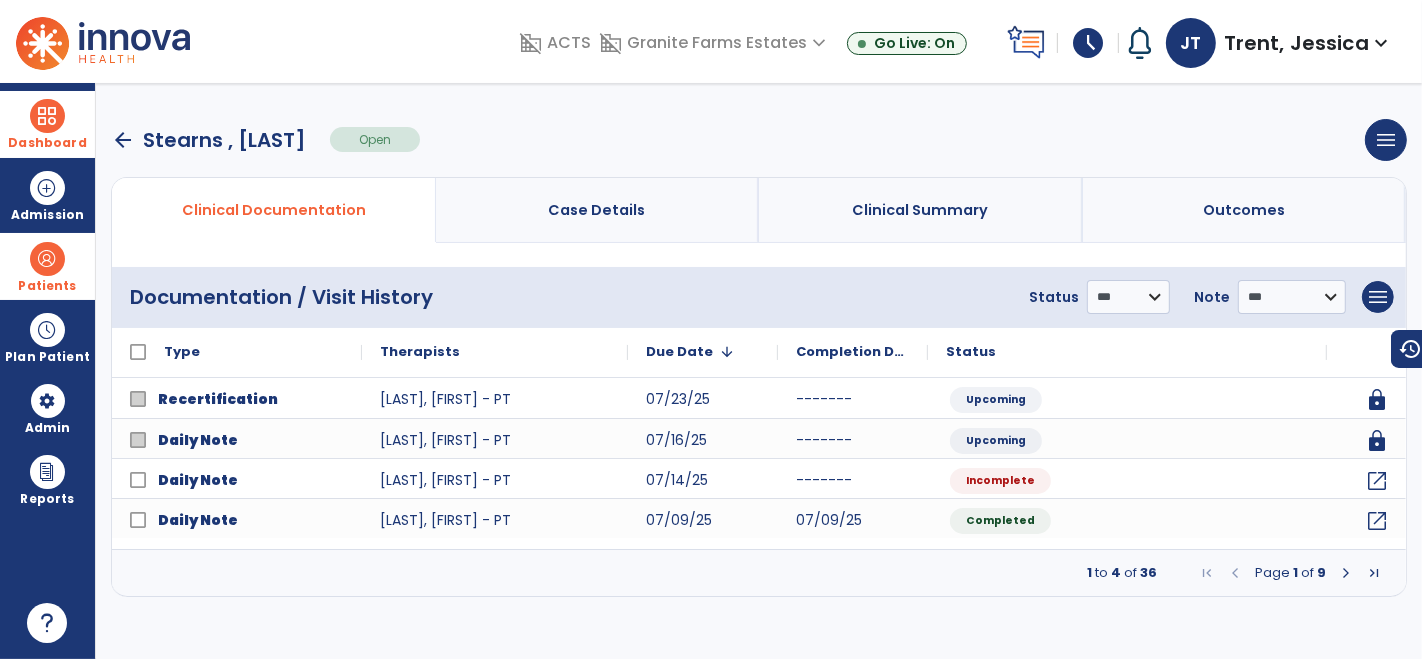 click at bounding box center (1346, 573) 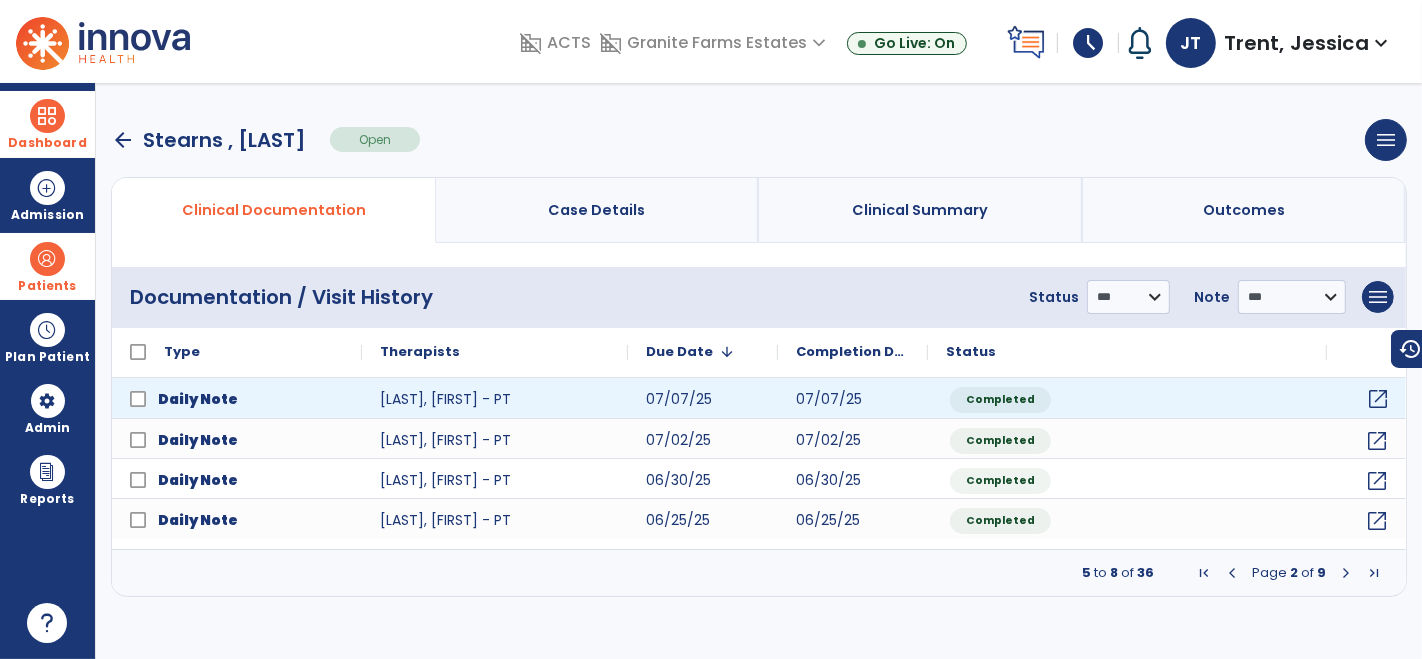 click on "open_in_new" 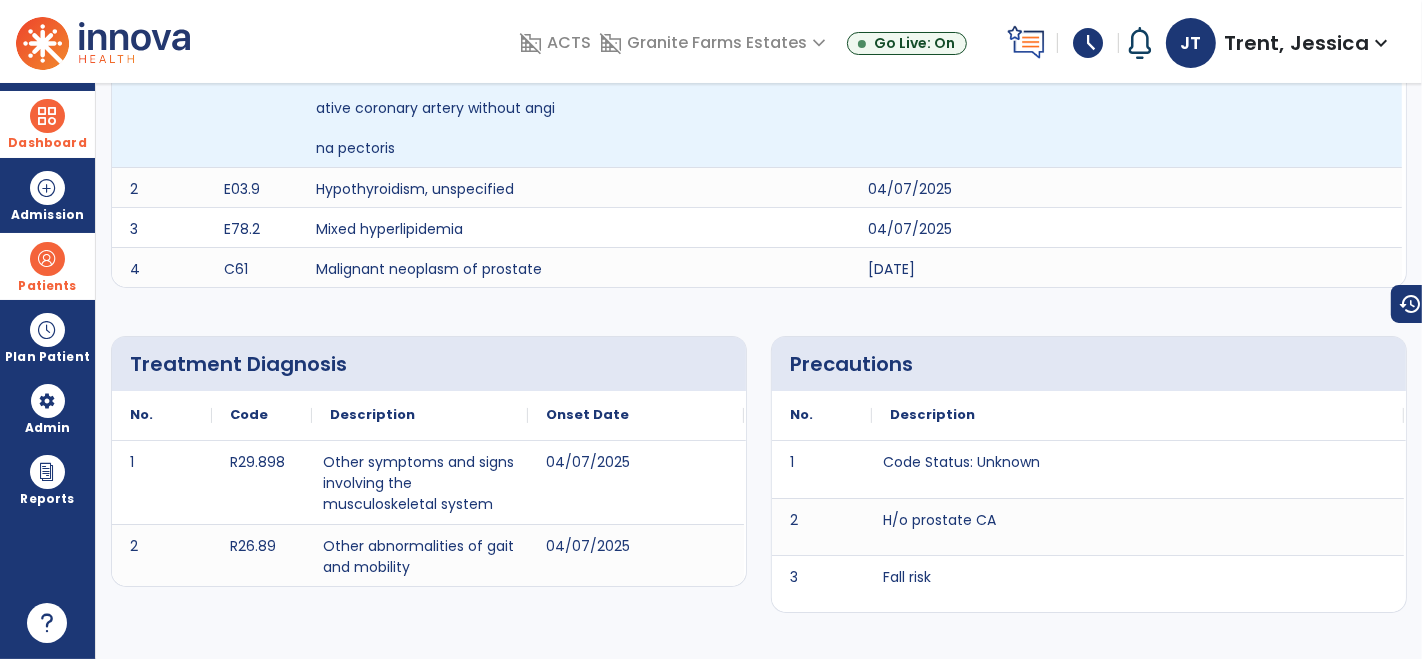 scroll, scrollTop: 0, scrollLeft: 0, axis: both 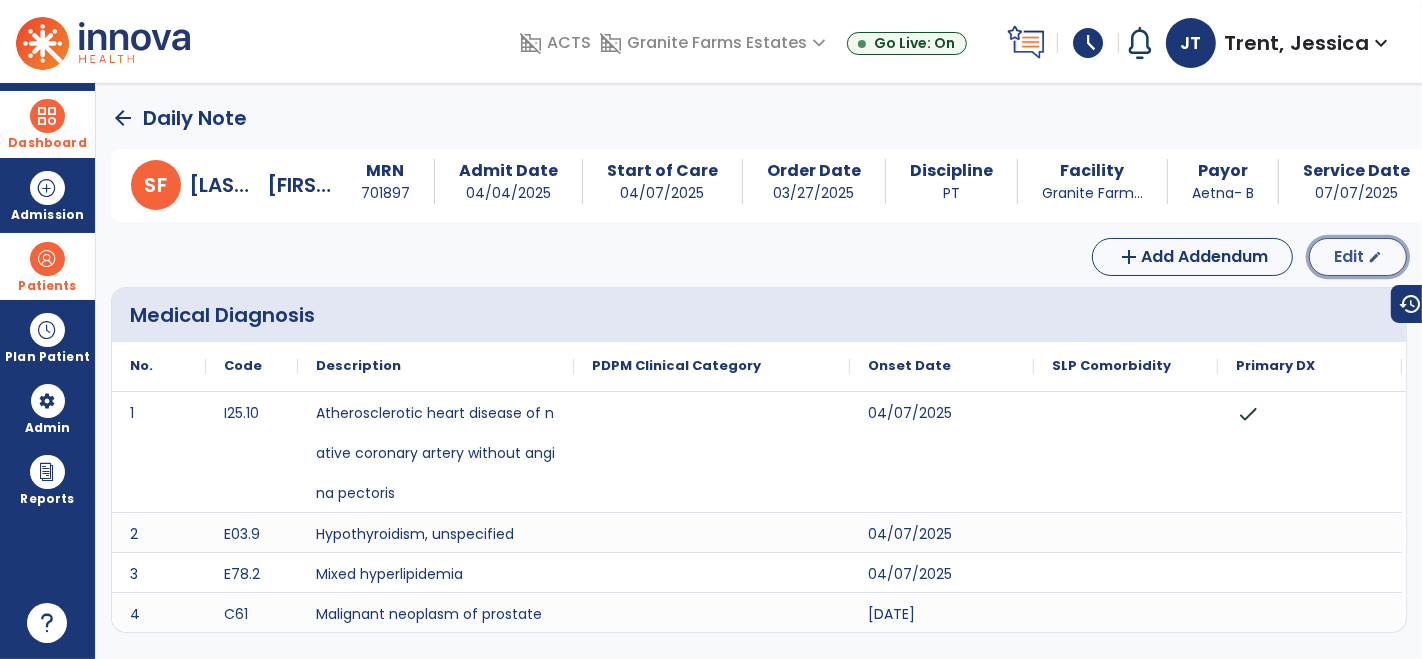 click on "Edit  edit" 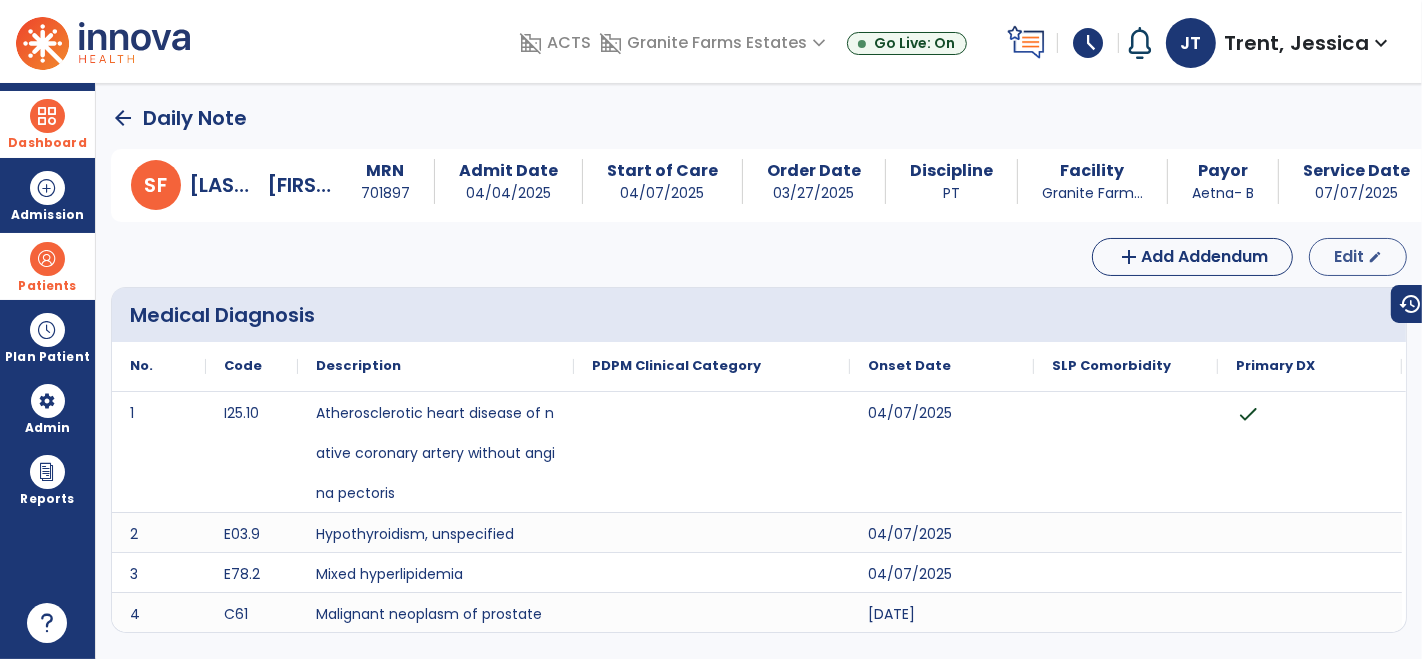 select on "*" 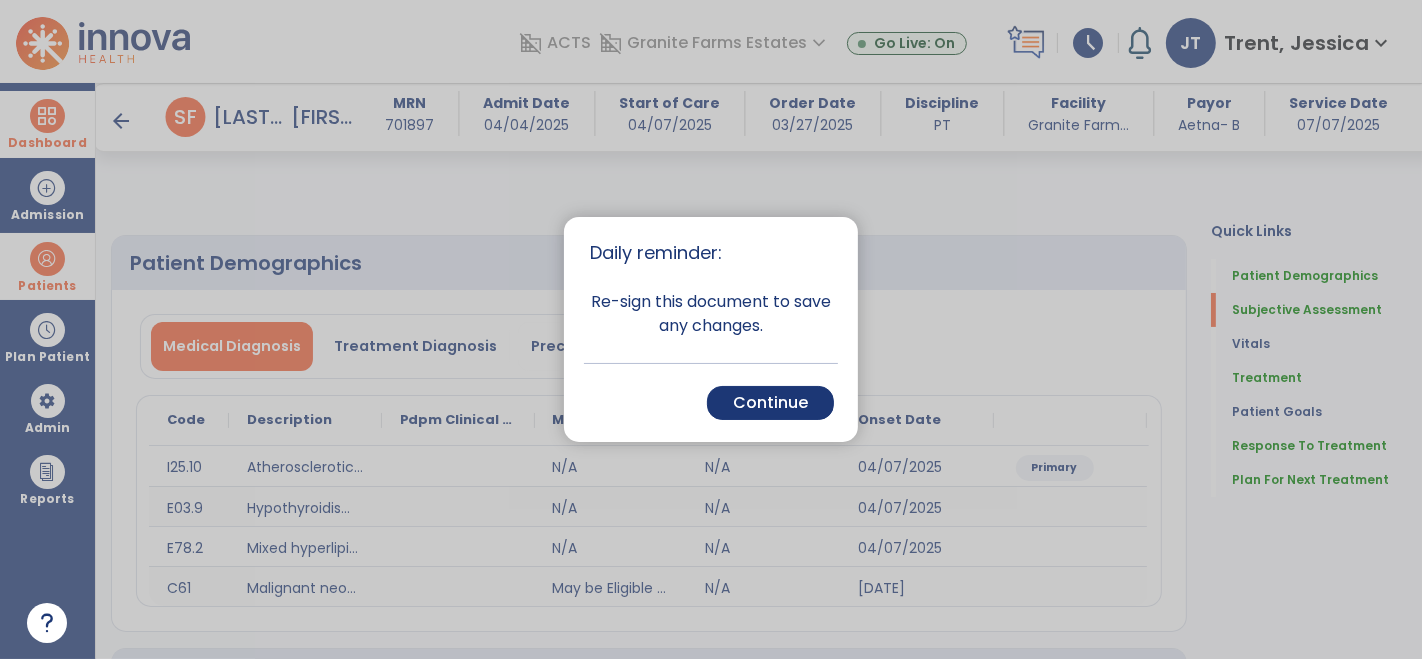 scroll, scrollTop: 680, scrollLeft: 0, axis: vertical 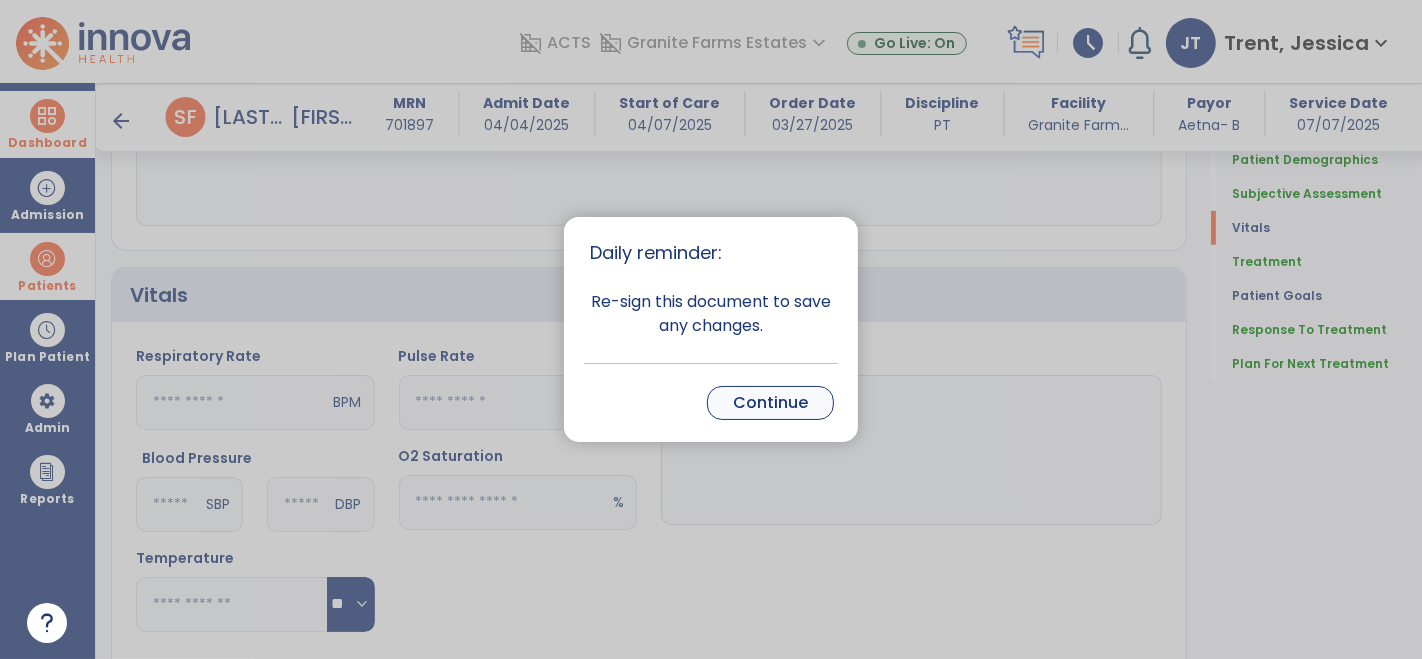 click on "Continue" at bounding box center [770, 403] 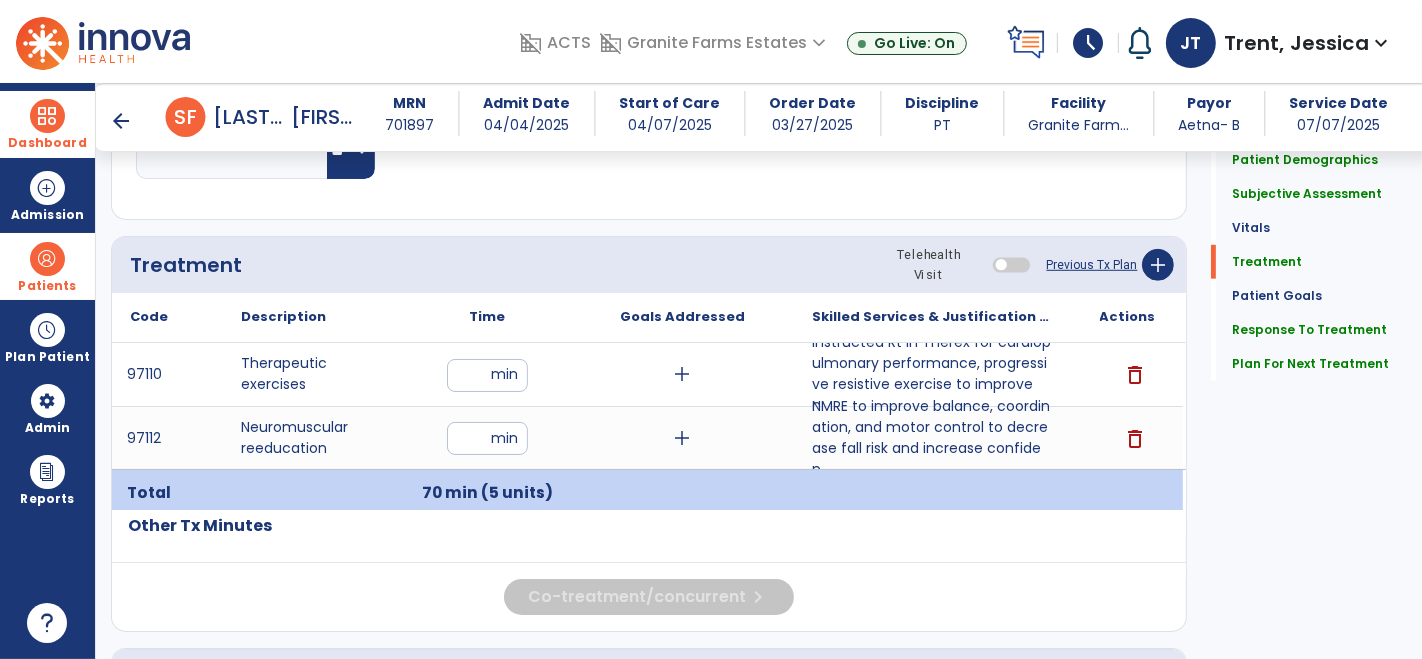 scroll, scrollTop: 1134, scrollLeft: 0, axis: vertical 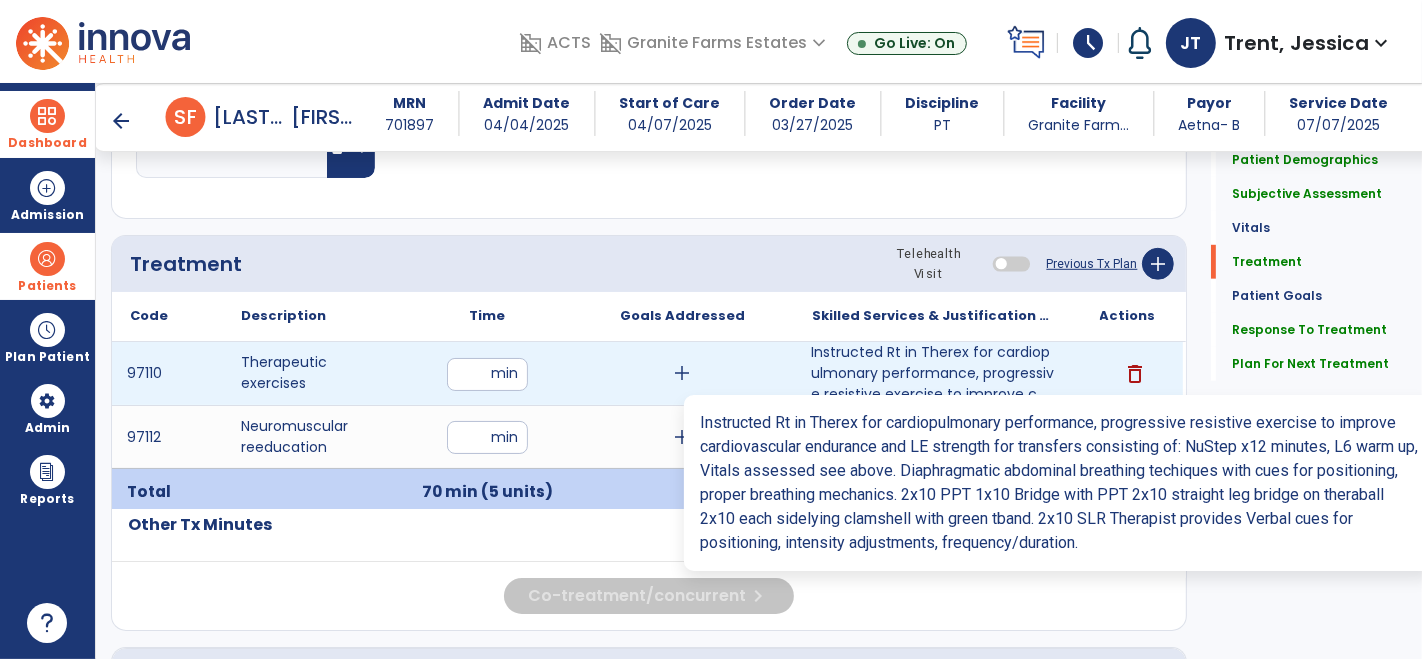 click on "Instructed Rt in Therex for cardiopulmonary performance, progressive resistive exercise to improve c..." at bounding box center (933, 373) 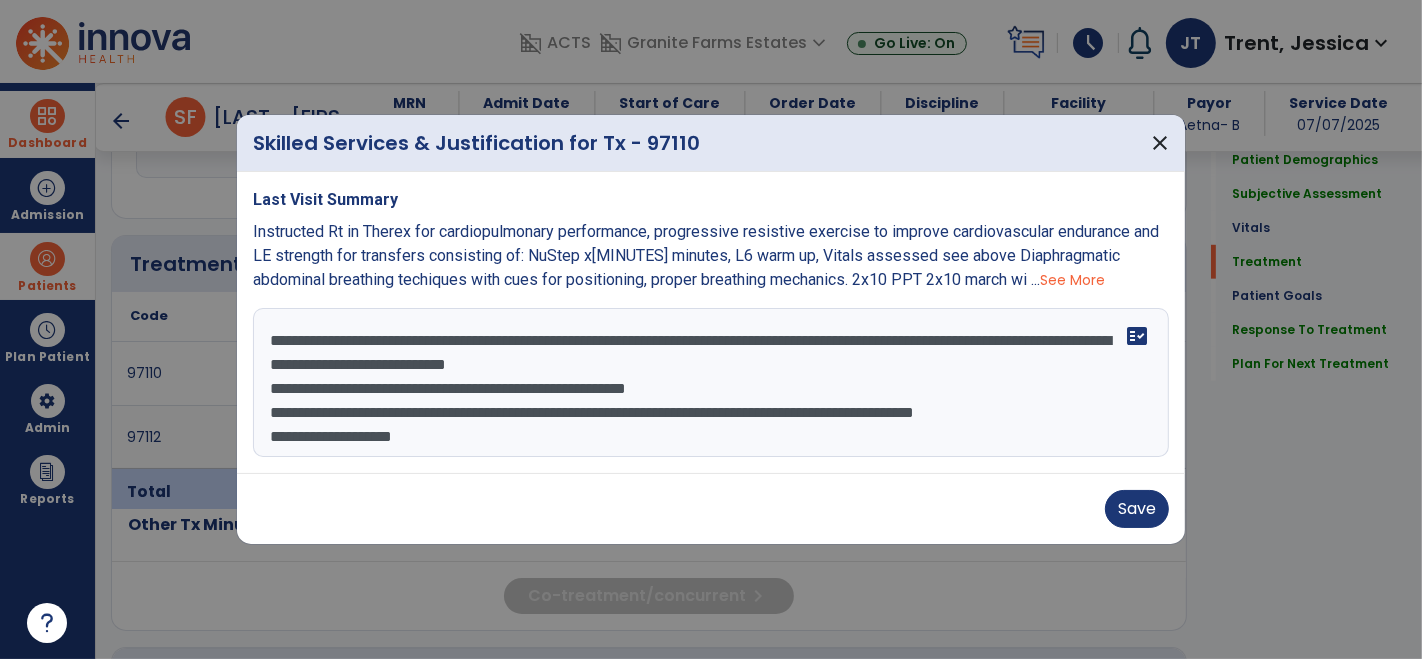 scroll, scrollTop: 120, scrollLeft: 0, axis: vertical 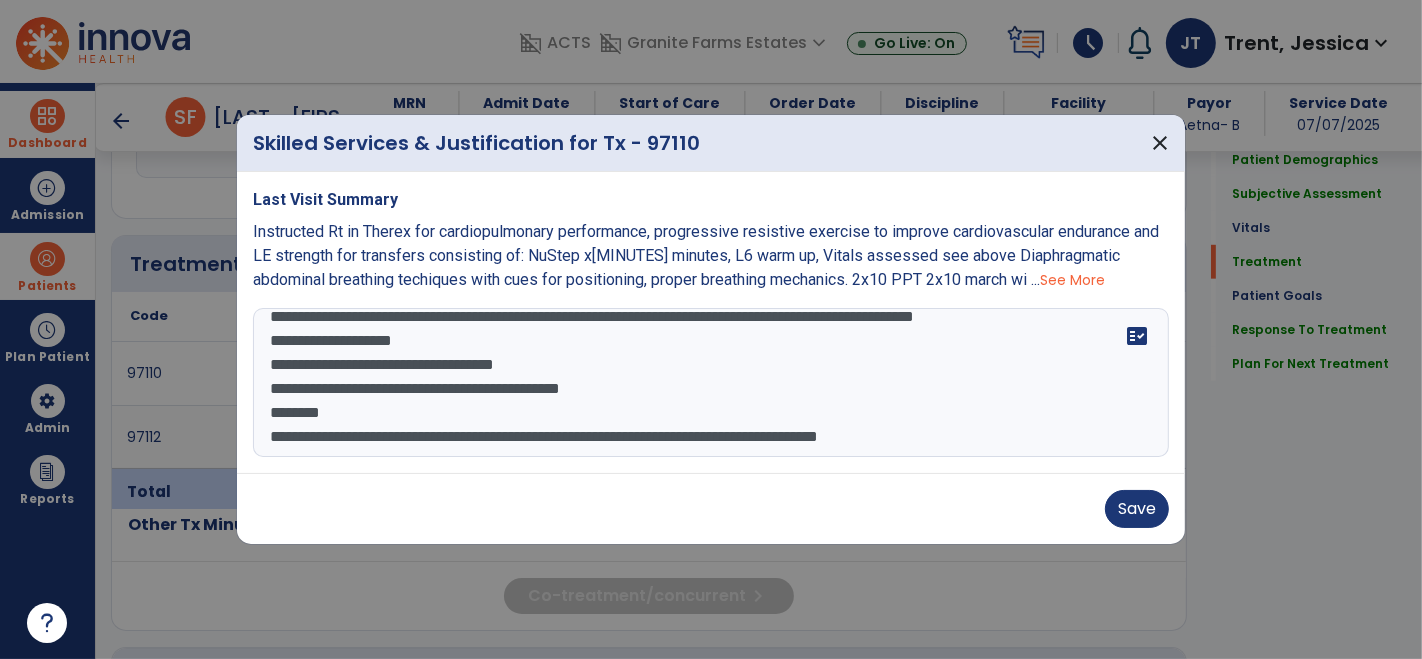 drag, startPoint x: 269, startPoint y: 341, endPoint x: 1005, endPoint y: 462, distance: 745.88 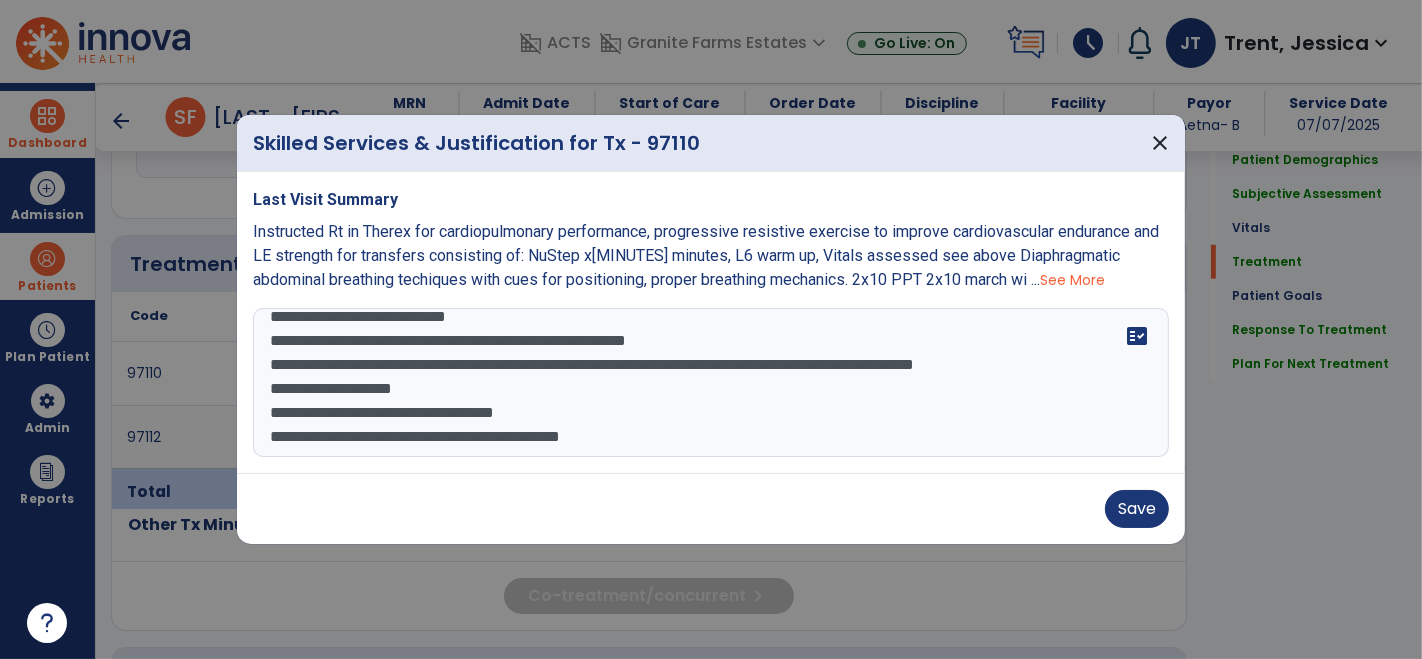 scroll, scrollTop: 42, scrollLeft: 0, axis: vertical 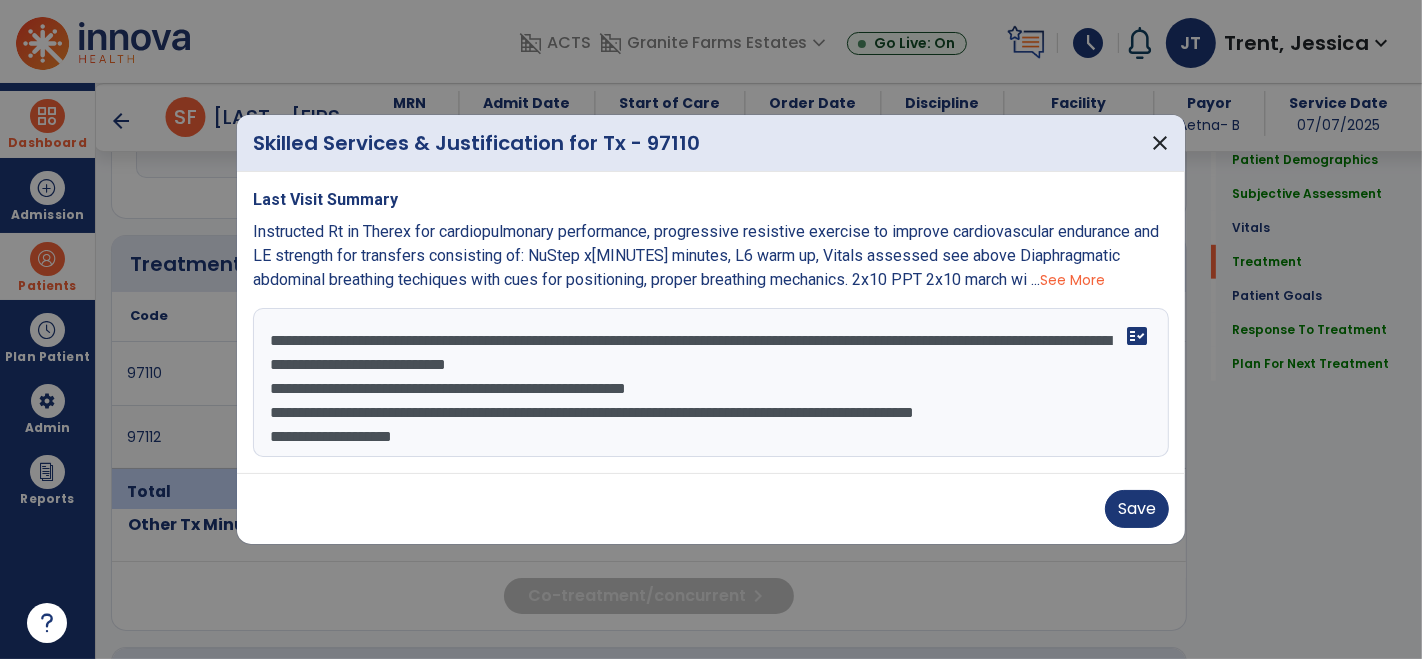 click on "**********" at bounding box center [711, 383] 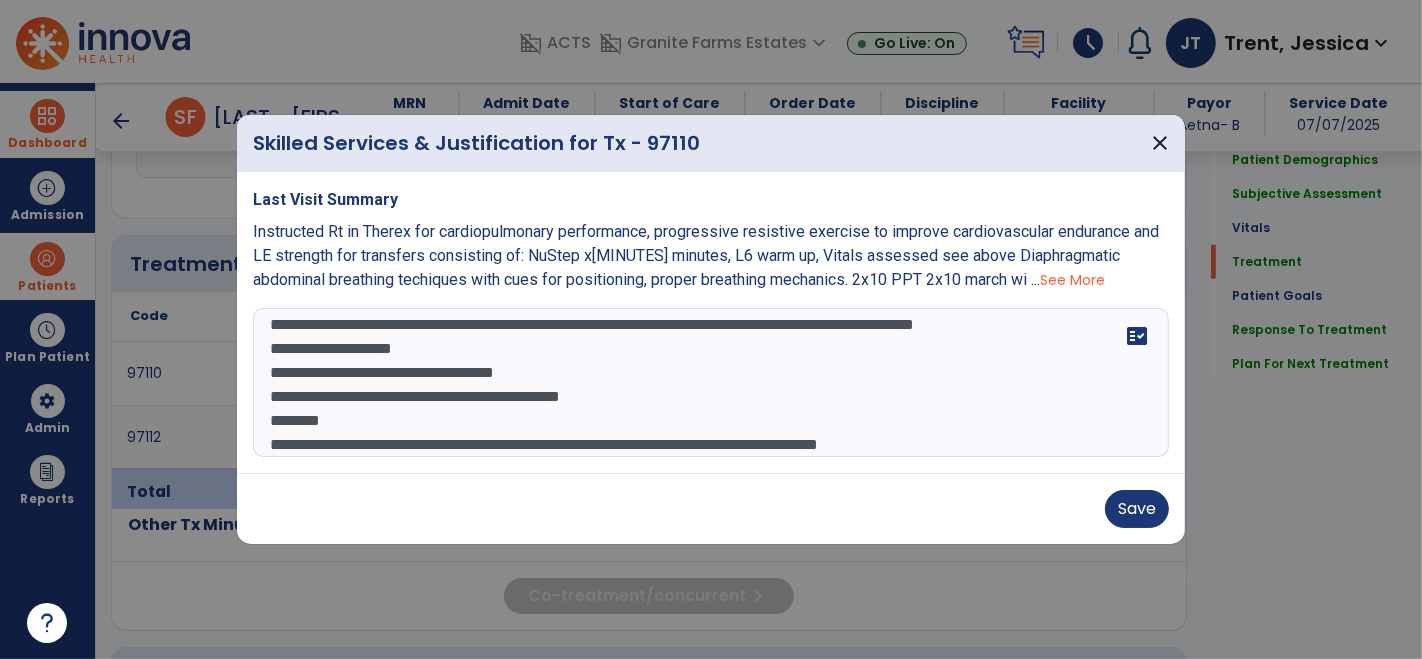 scroll, scrollTop: 88, scrollLeft: 0, axis: vertical 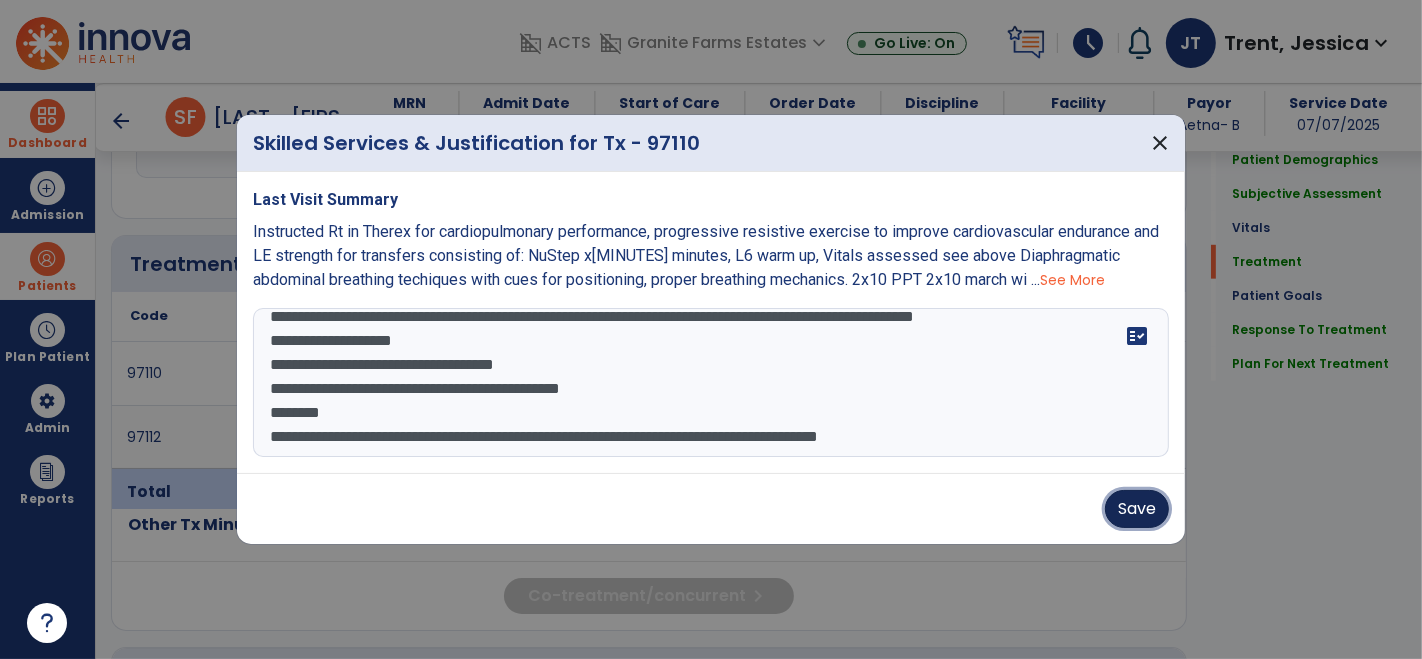 click on "Save" at bounding box center [1137, 509] 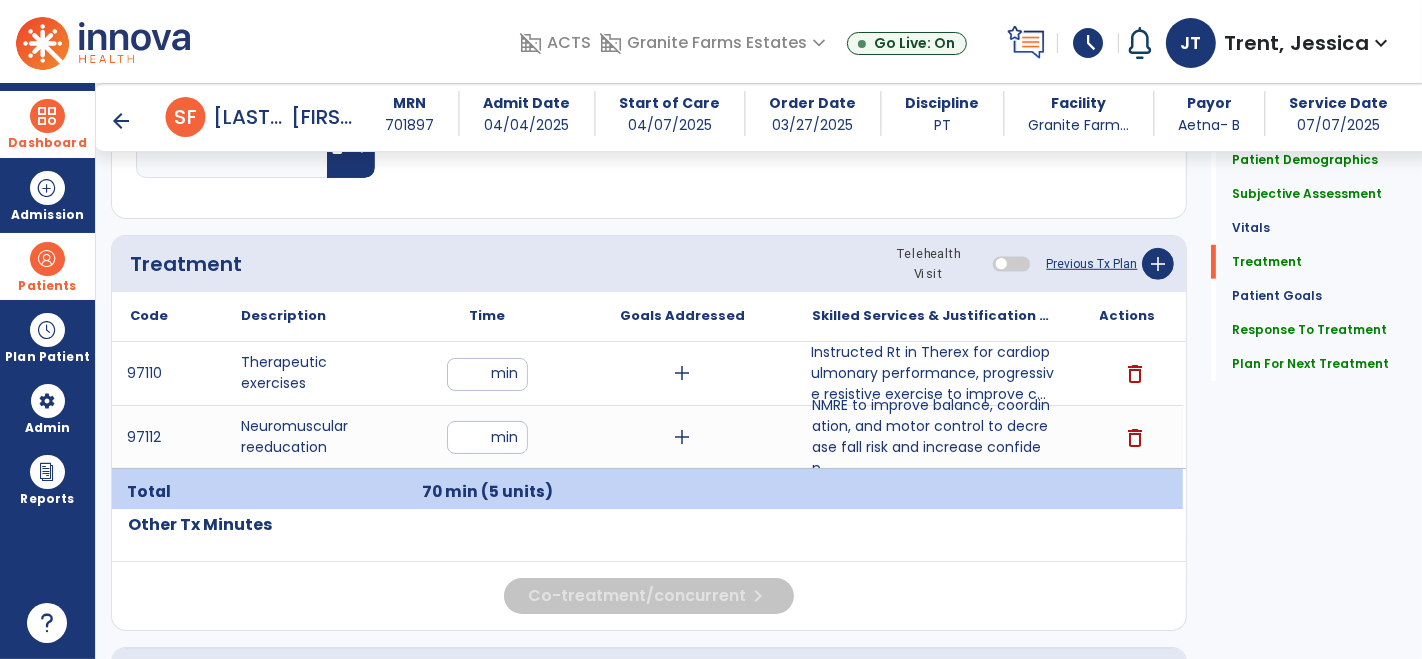 click on "Dashboard  dashboard  Therapist Dashboard  view_quilt  Operations Dashboard" at bounding box center (47, 124) 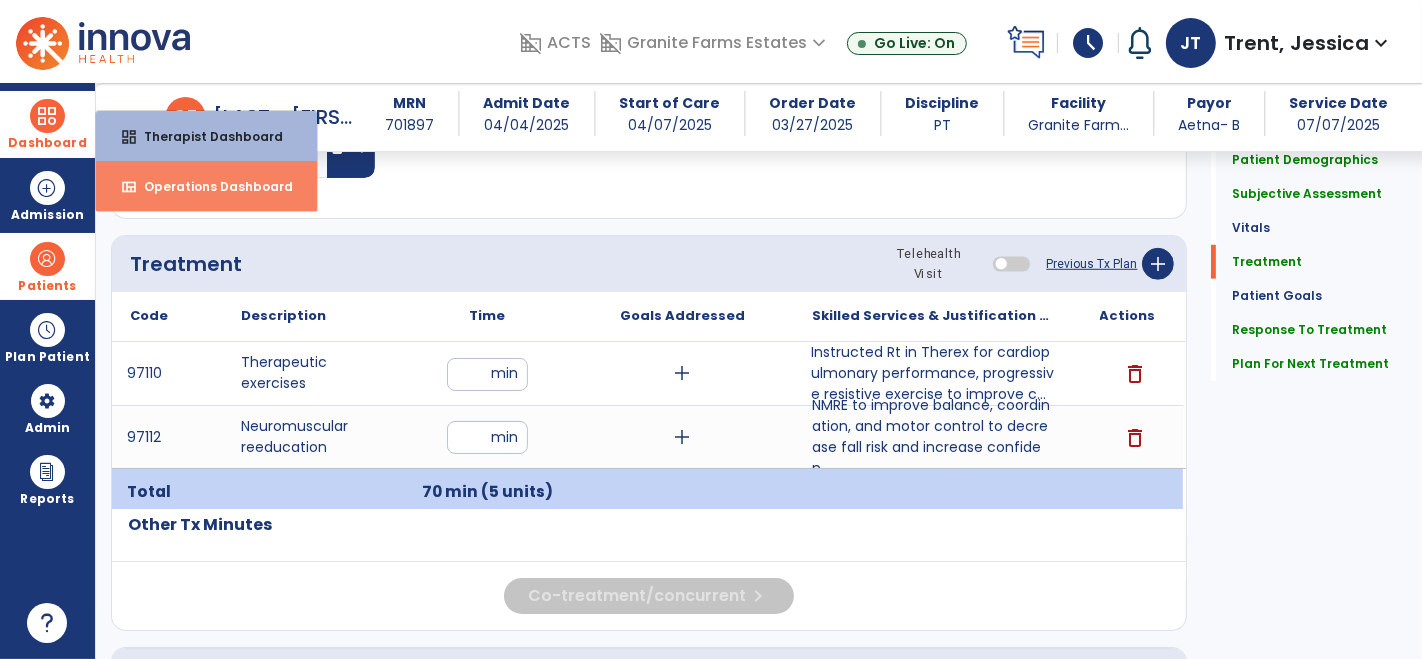 click on "Operations Dashboard" at bounding box center (210, 186) 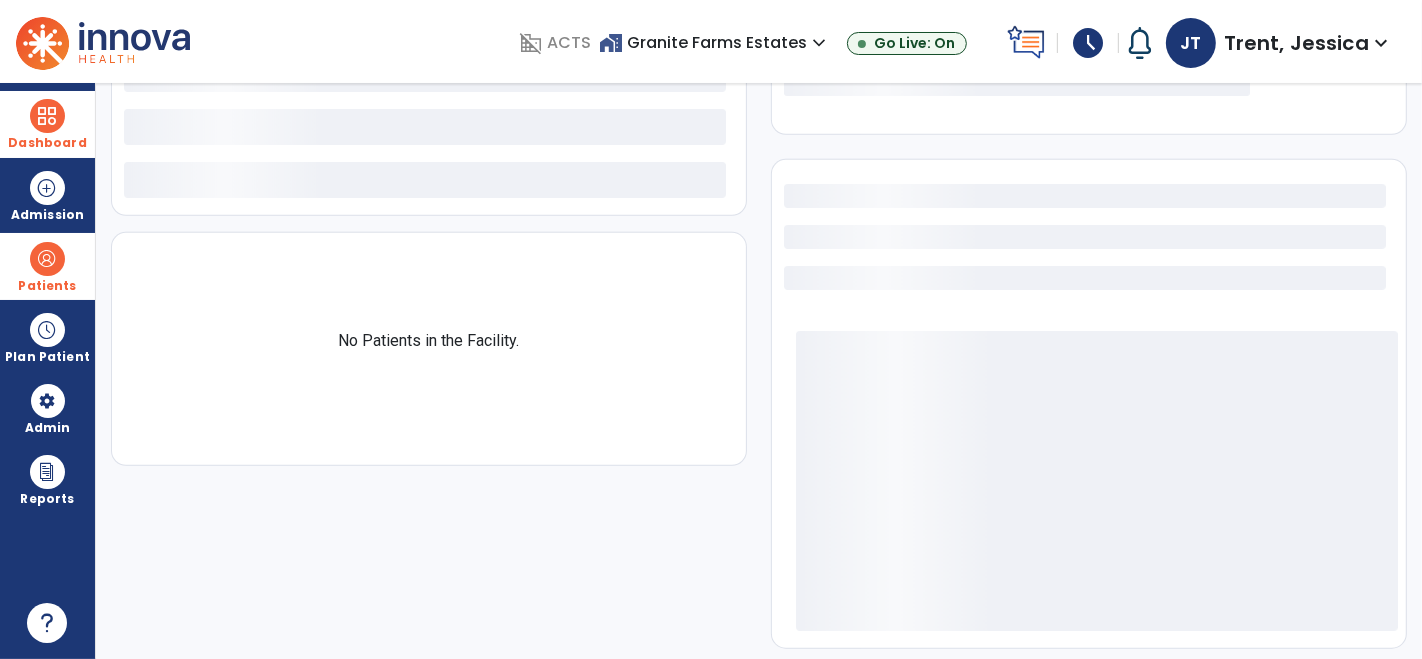 select on "***" 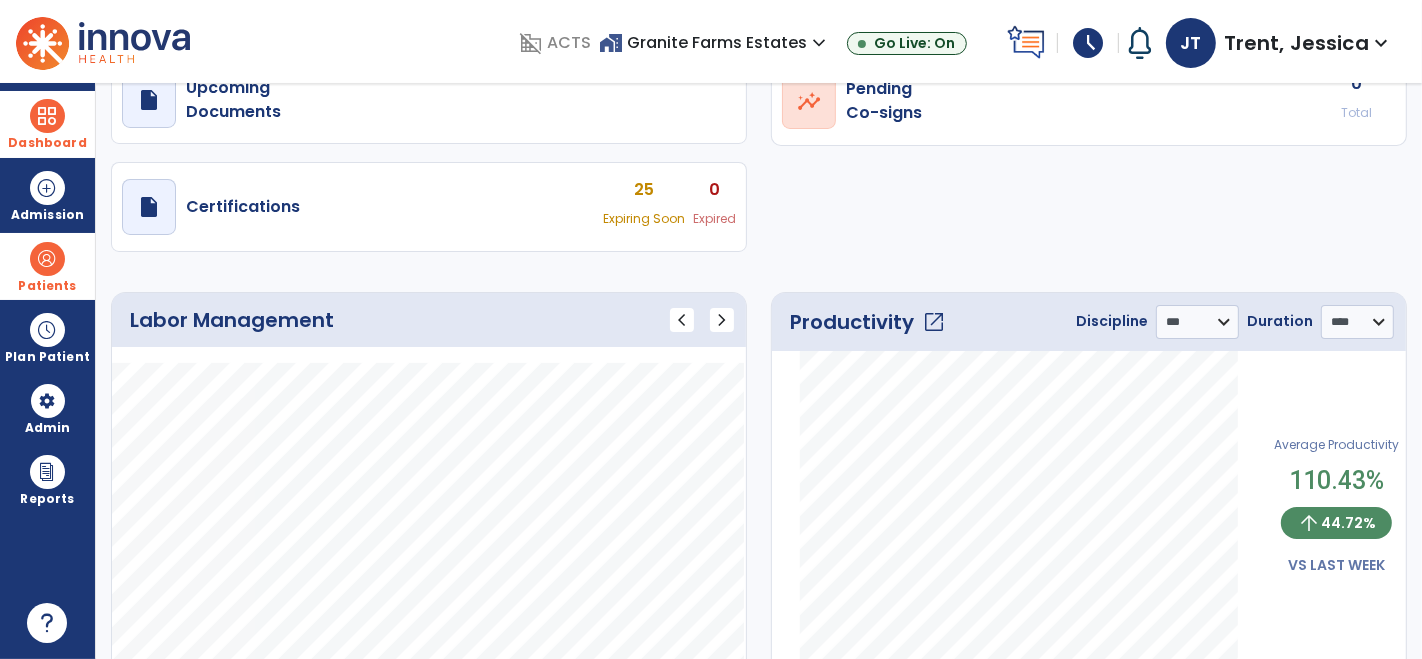 scroll, scrollTop: 177, scrollLeft: 0, axis: vertical 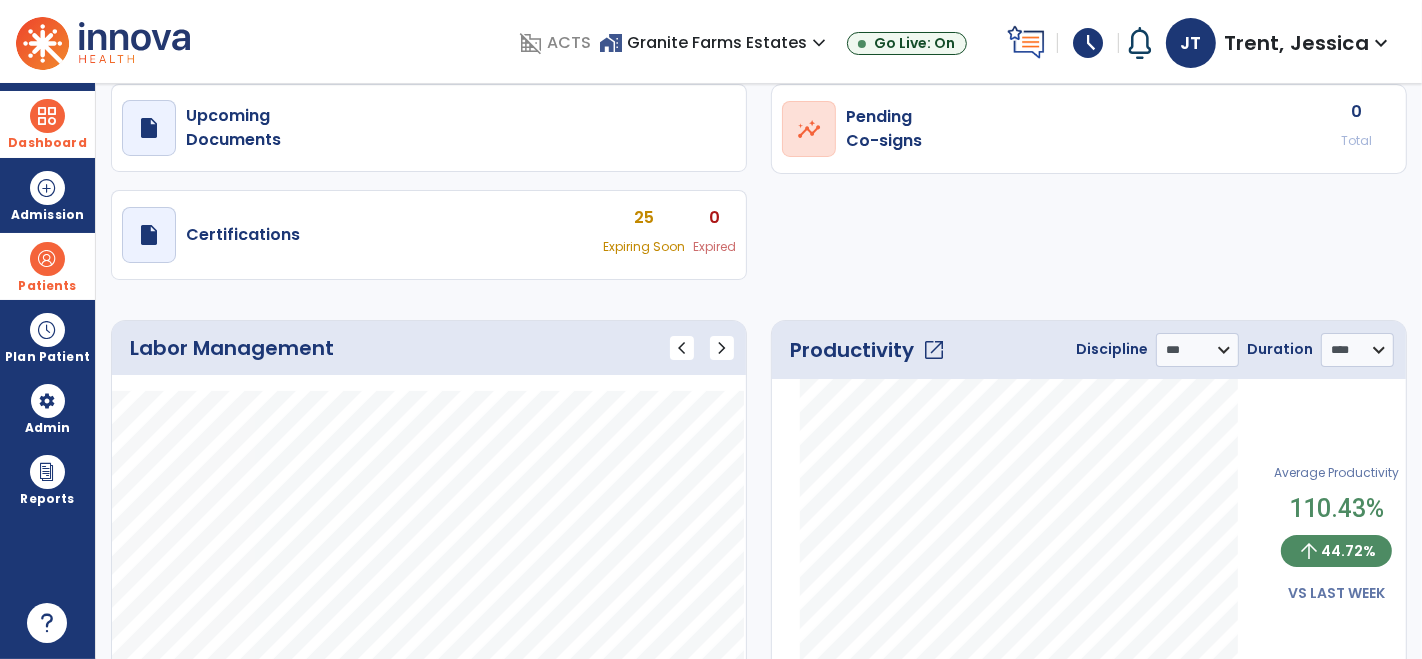 click on "open_in_new" 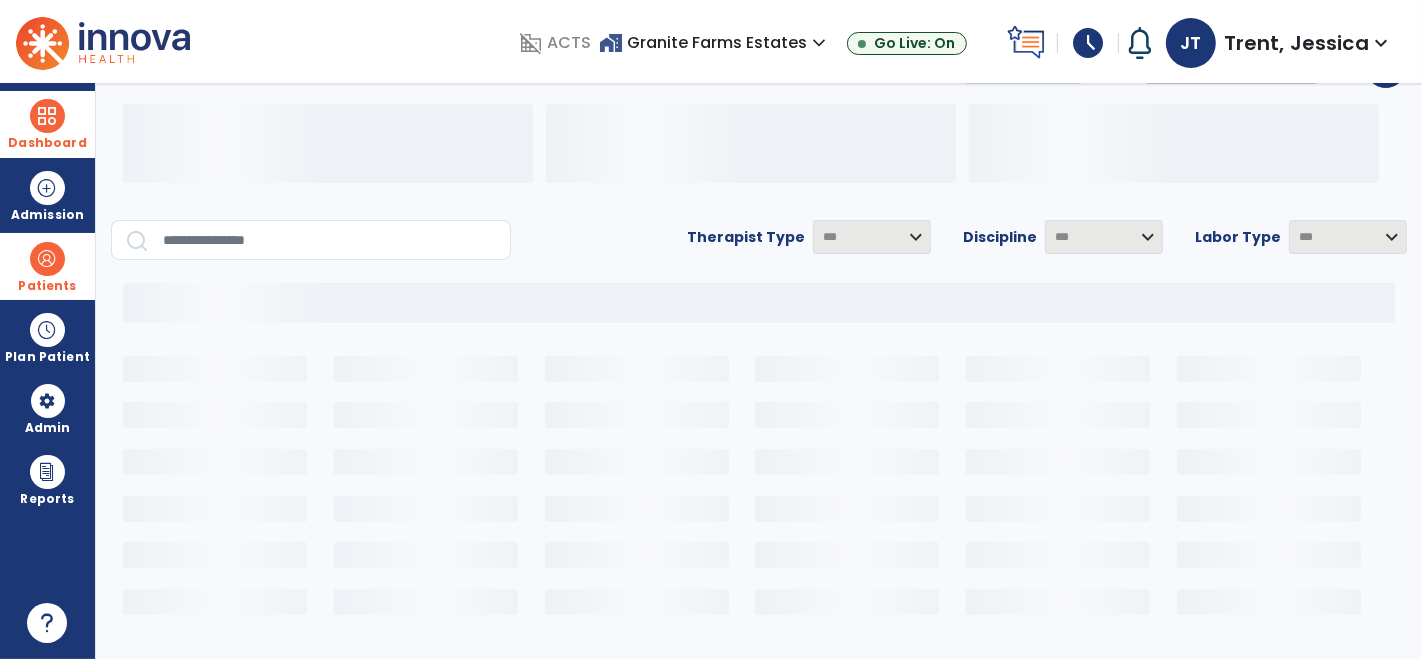 scroll, scrollTop: 44, scrollLeft: 0, axis: vertical 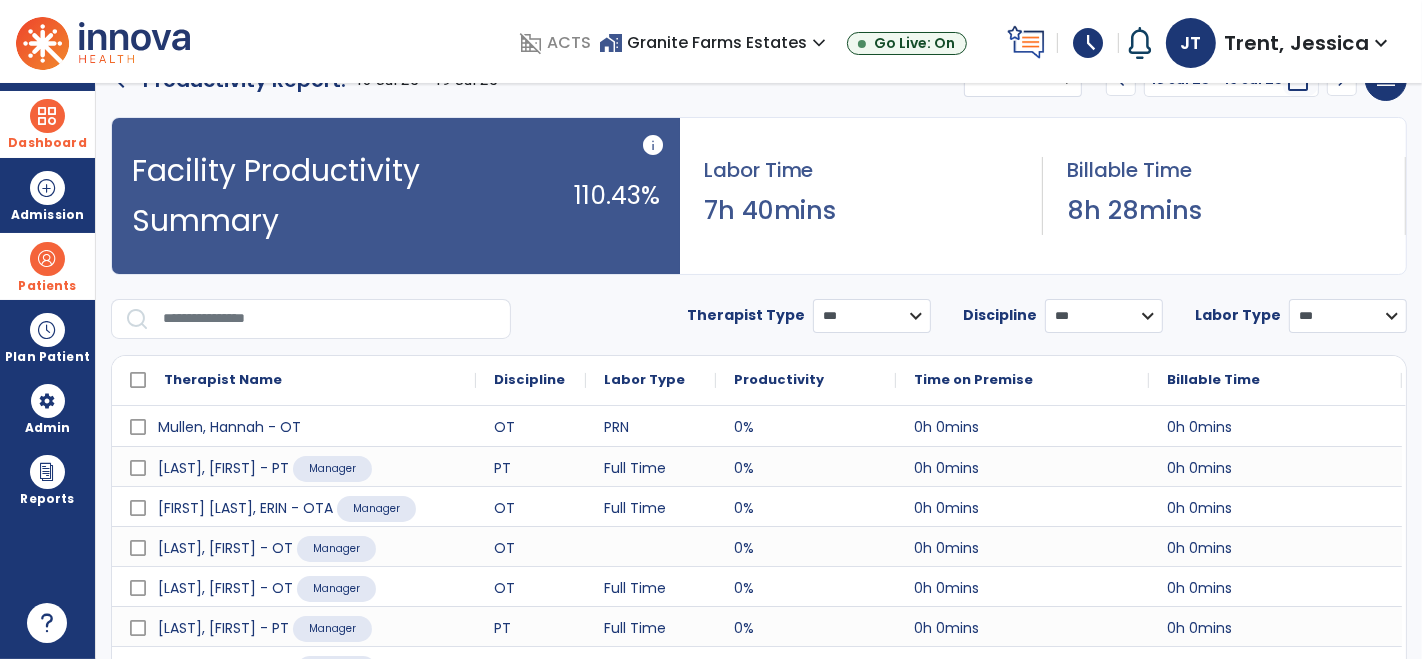click on "**********" at bounding box center (872, 316) 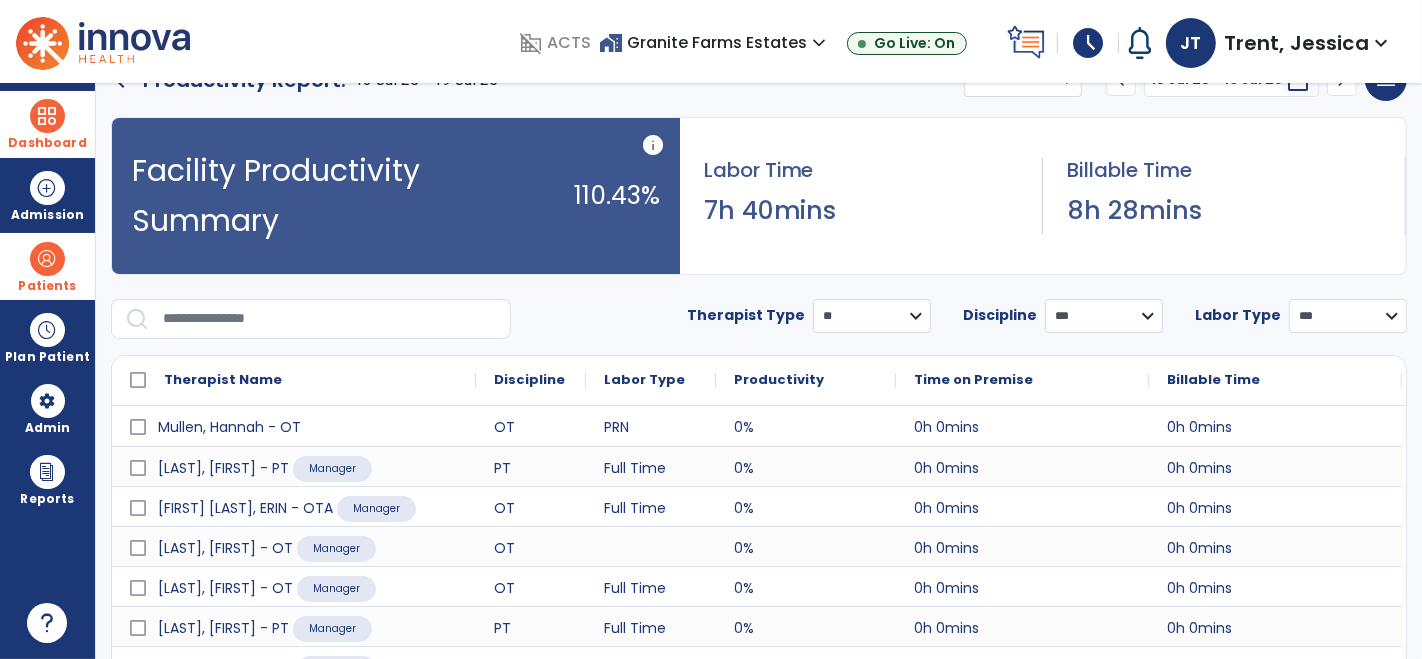 click on "**********" at bounding box center [872, 316] 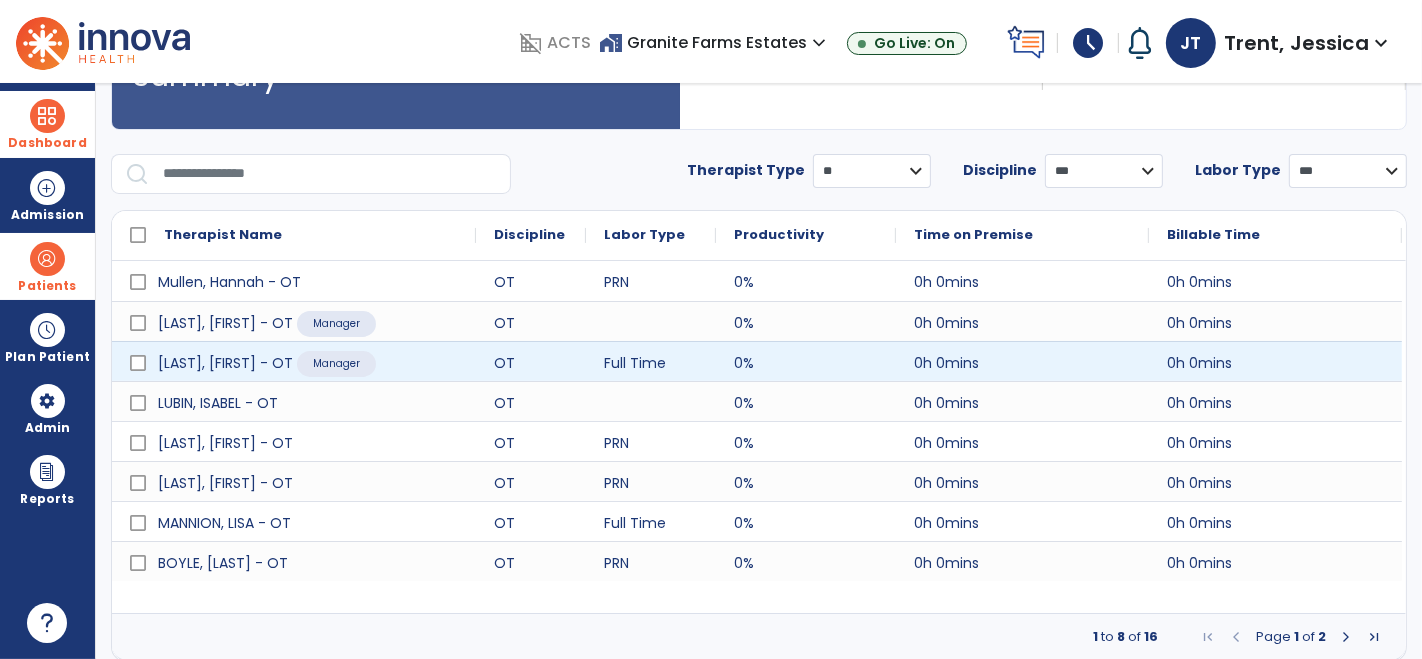 scroll, scrollTop: 188, scrollLeft: 0, axis: vertical 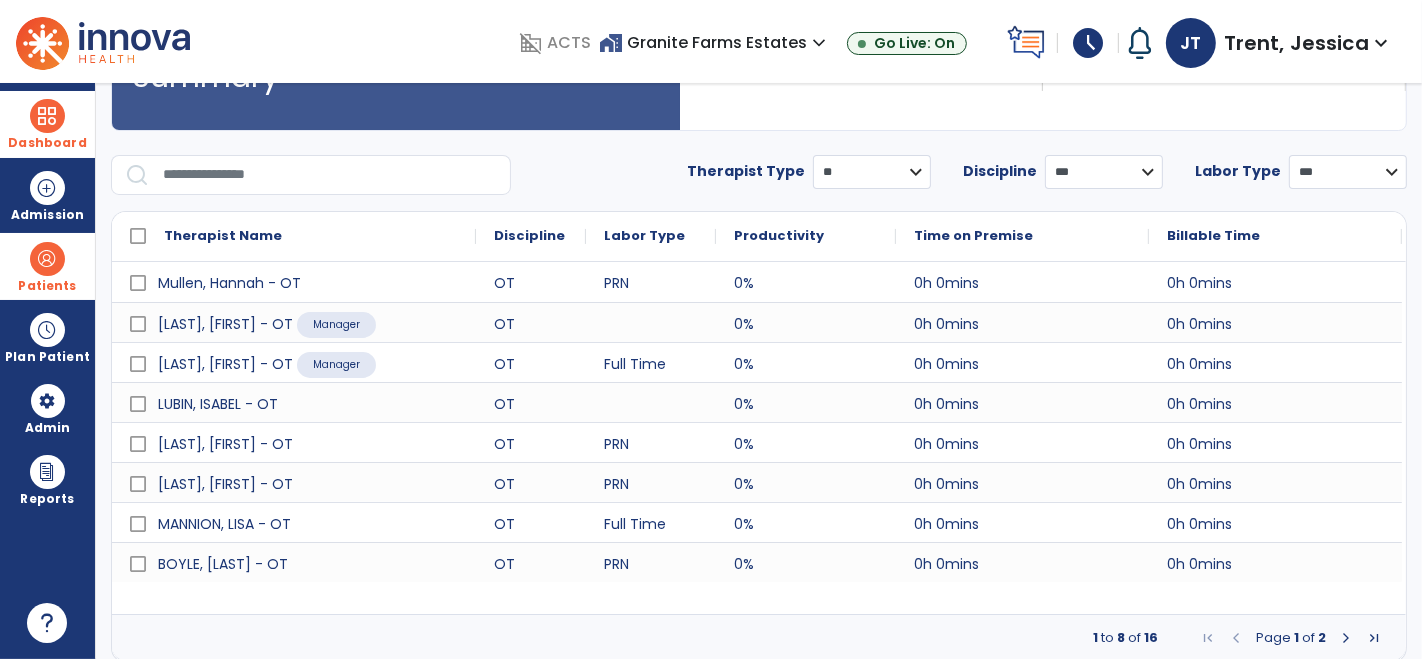 click at bounding box center (1346, 638) 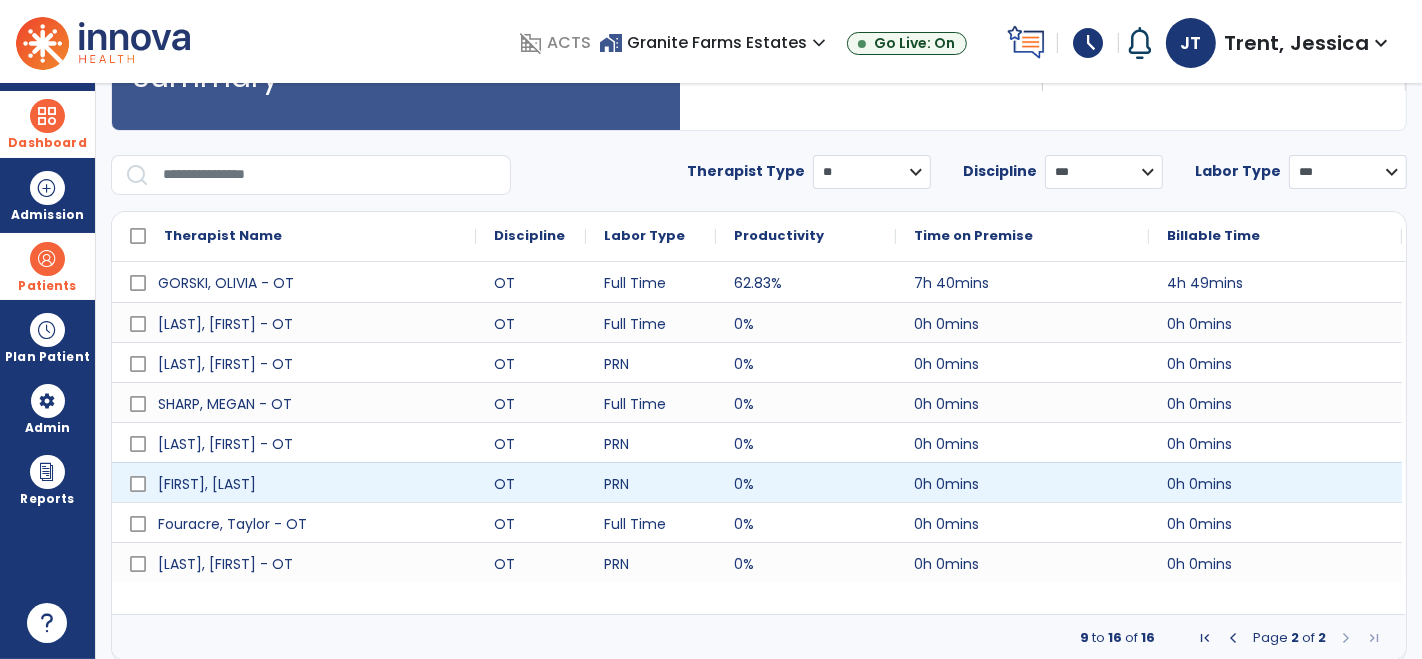 scroll, scrollTop: 0, scrollLeft: 0, axis: both 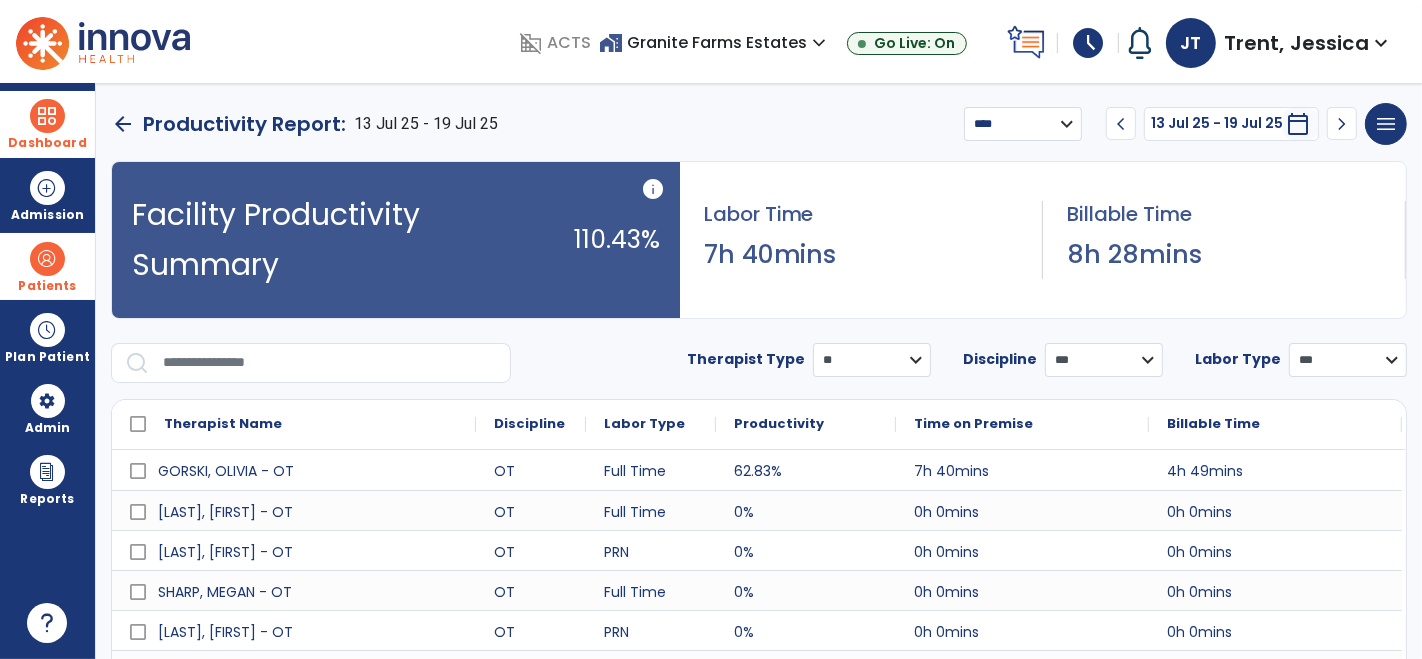 click on "chevron_left" at bounding box center (1121, 124) 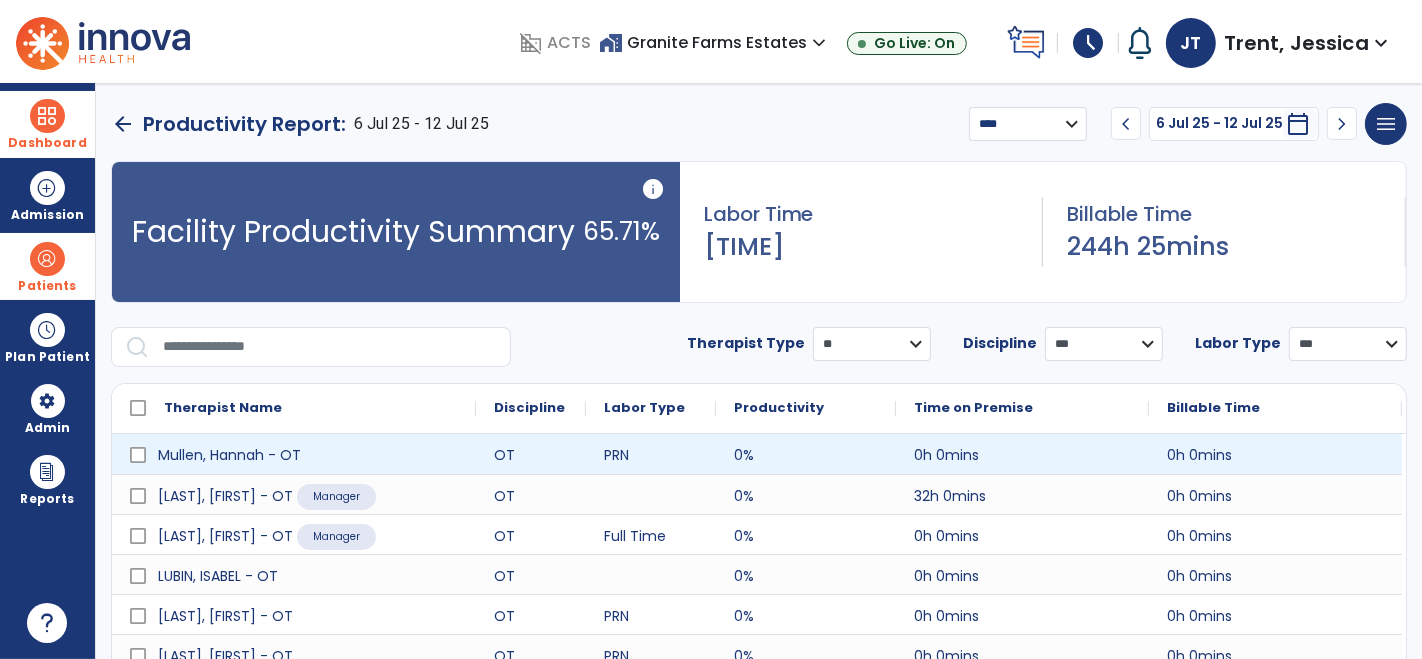 scroll, scrollTop: 174, scrollLeft: 0, axis: vertical 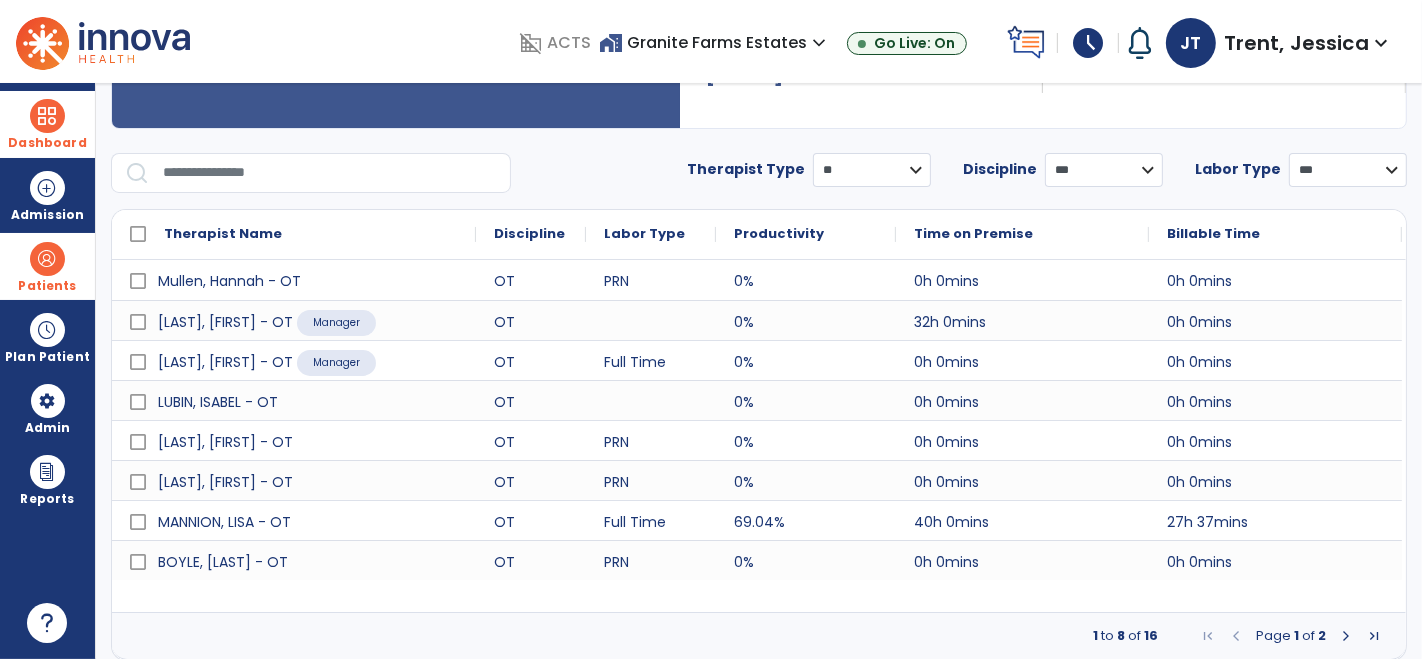 click at bounding box center [1346, 636] 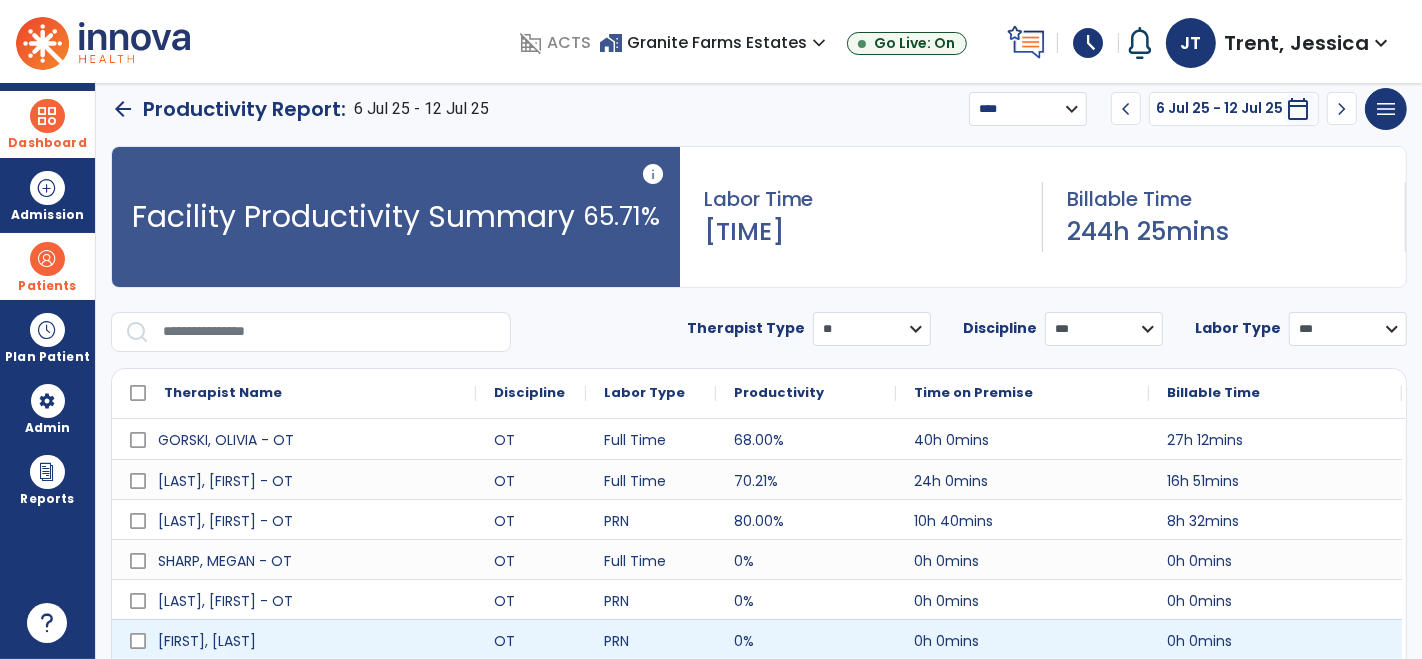 scroll, scrollTop: 0, scrollLeft: 0, axis: both 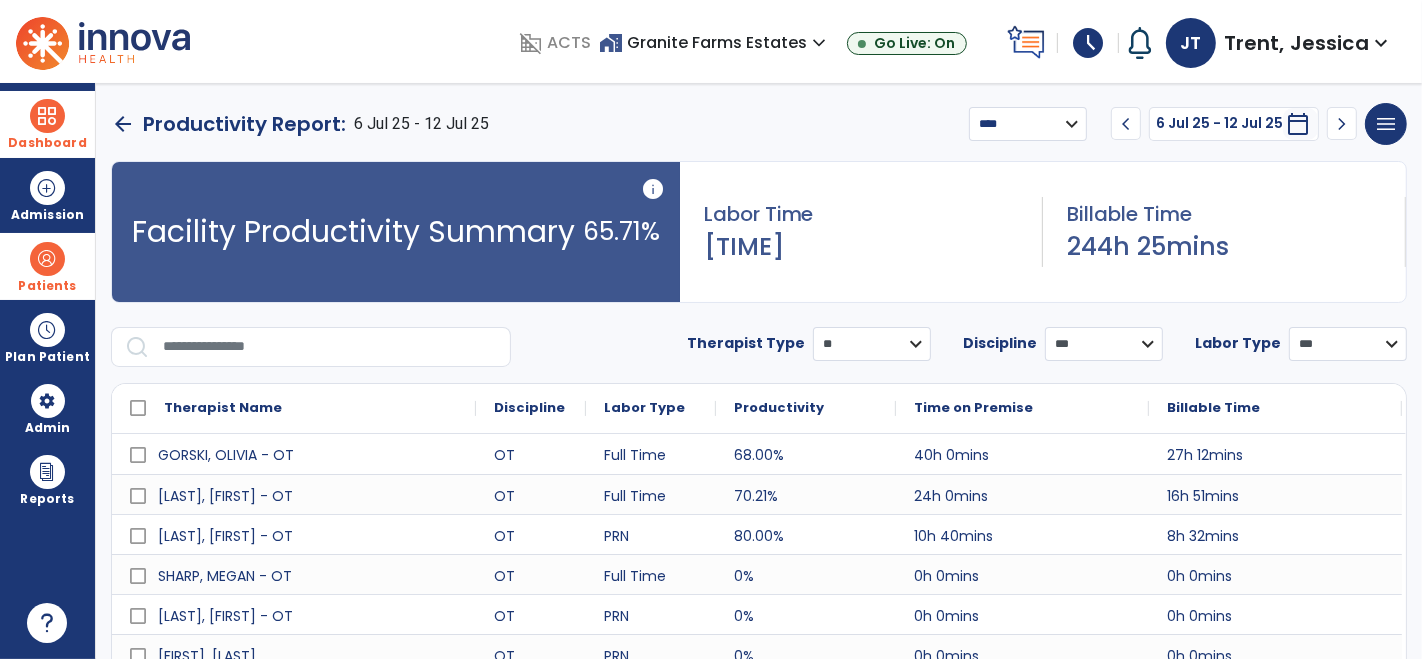 click on "**********" at bounding box center (872, 344) 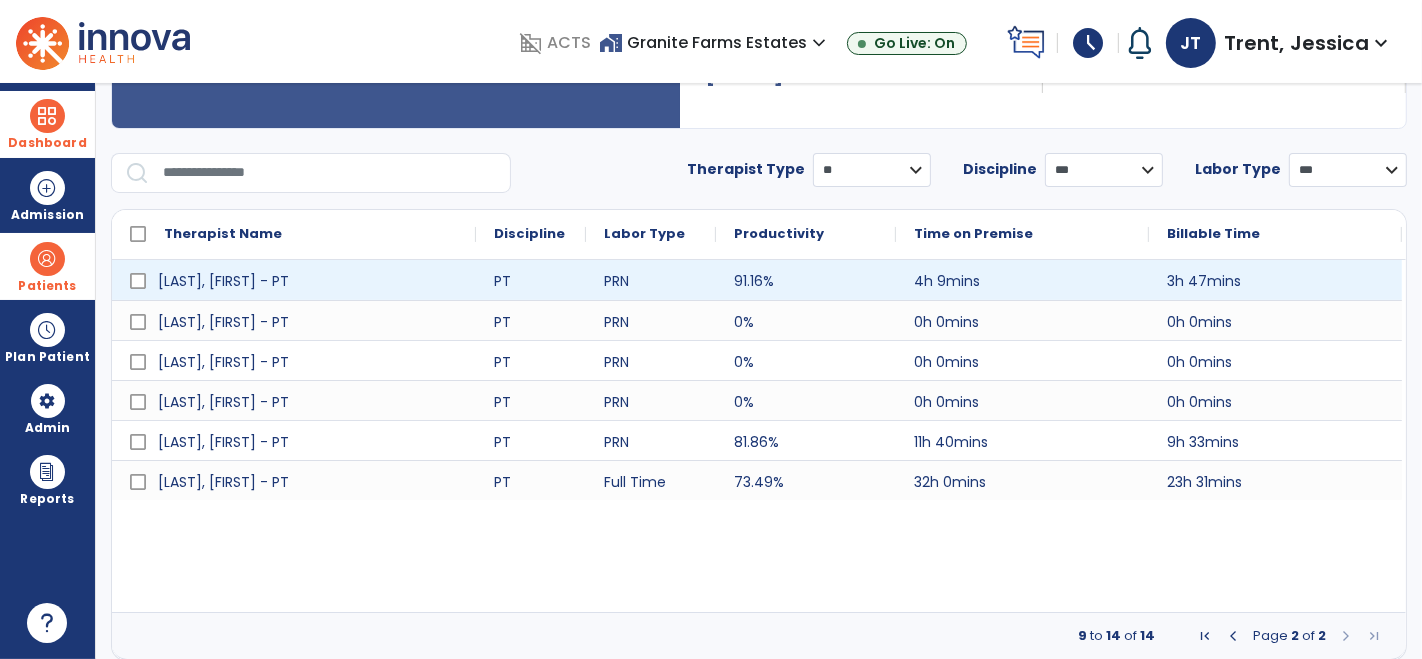 scroll, scrollTop: 173, scrollLeft: 0, axis: vertical 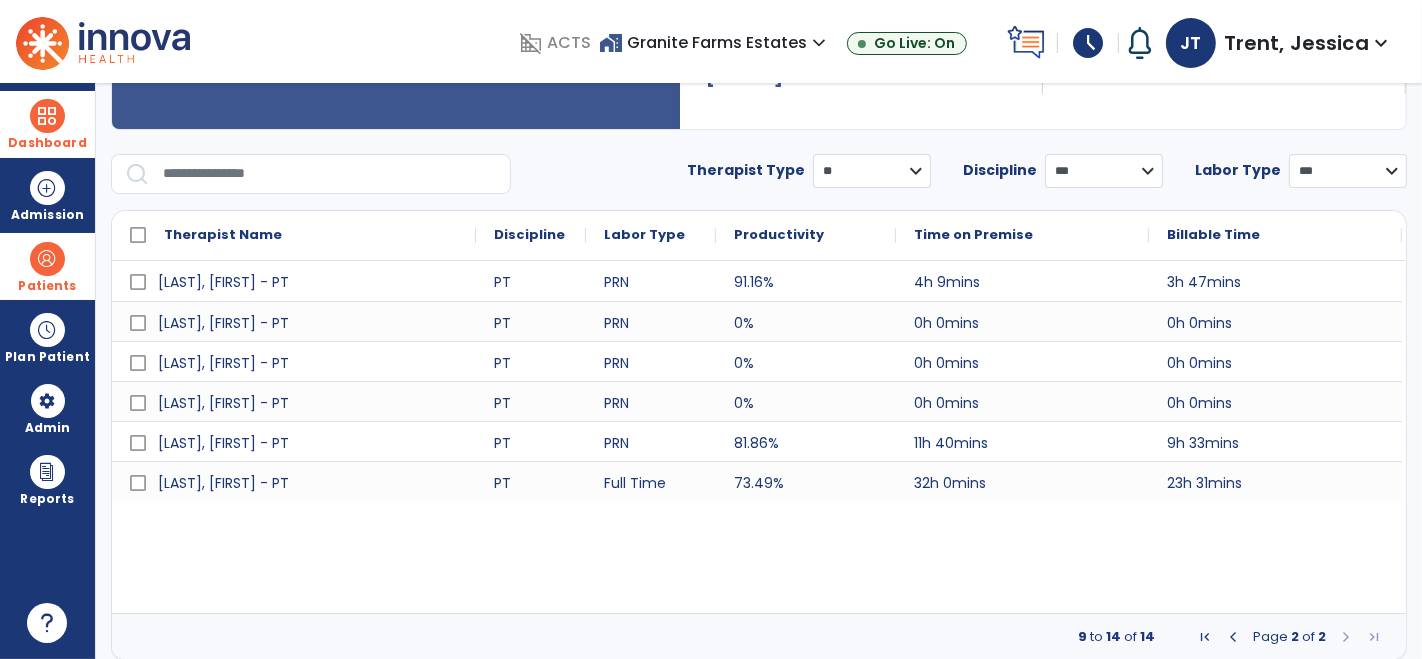 click at bounding box center (1346, 637) 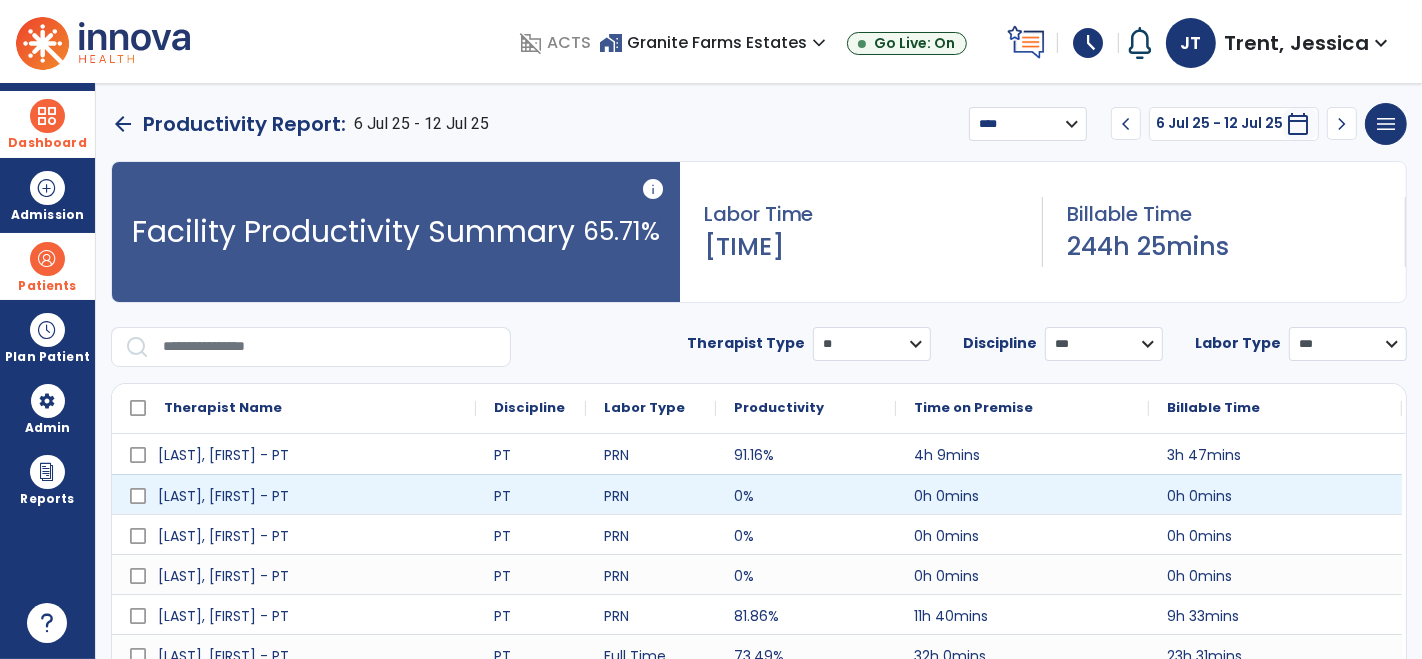 scroll, scrollTop: 0, scrollLeft: 0, axis: both 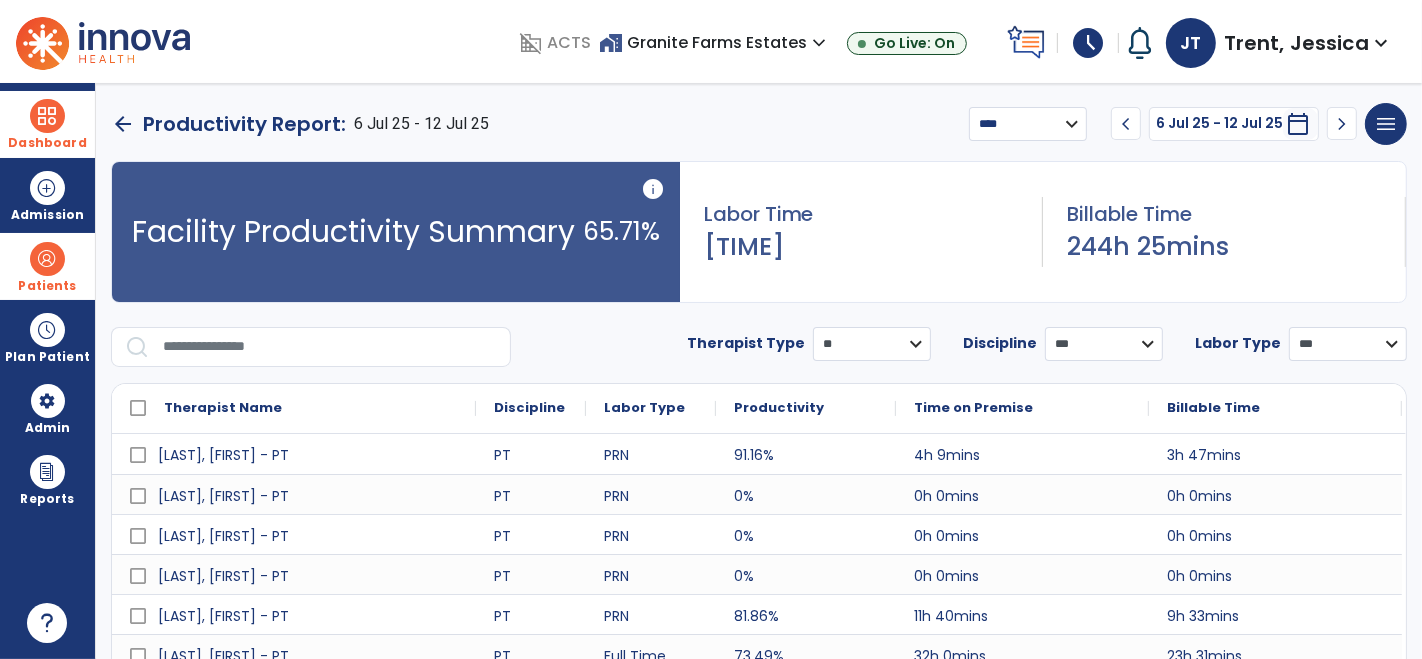 click on "chevron_right" at bounding box center [1342, 124] 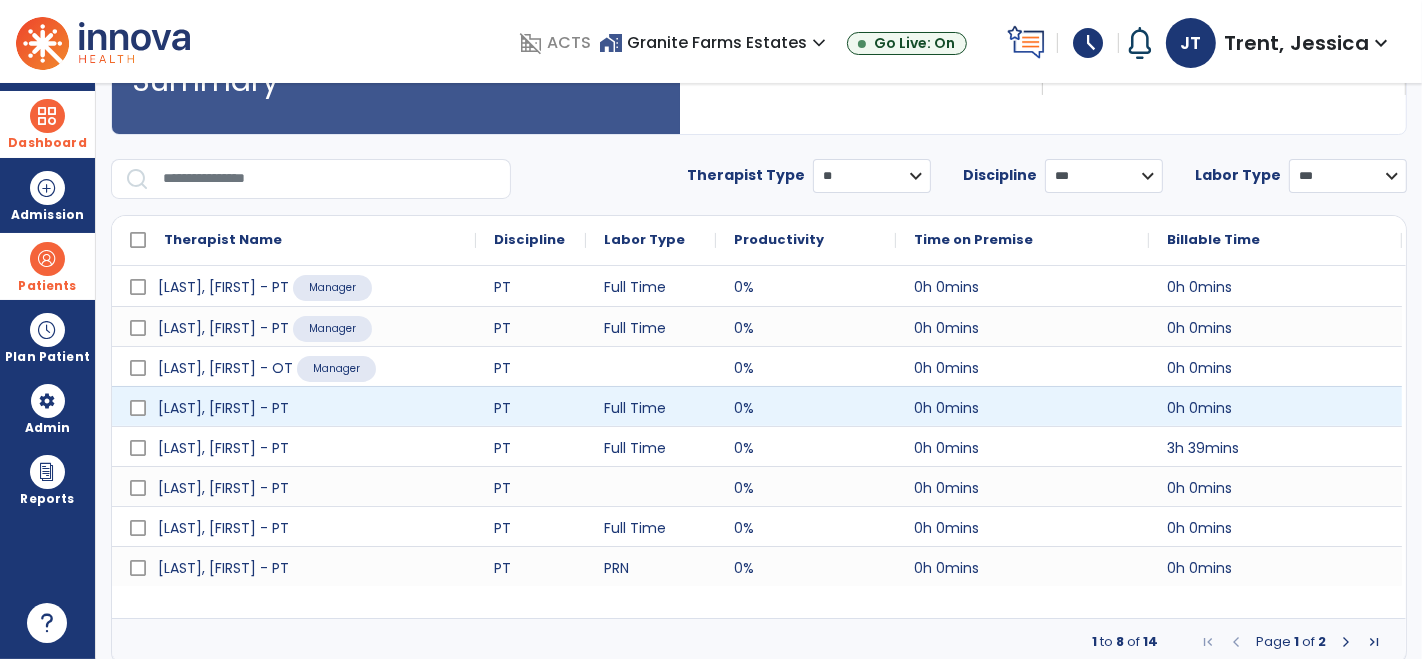 scroll, scrollTop: 0, scrollLeft: 0, axis: both 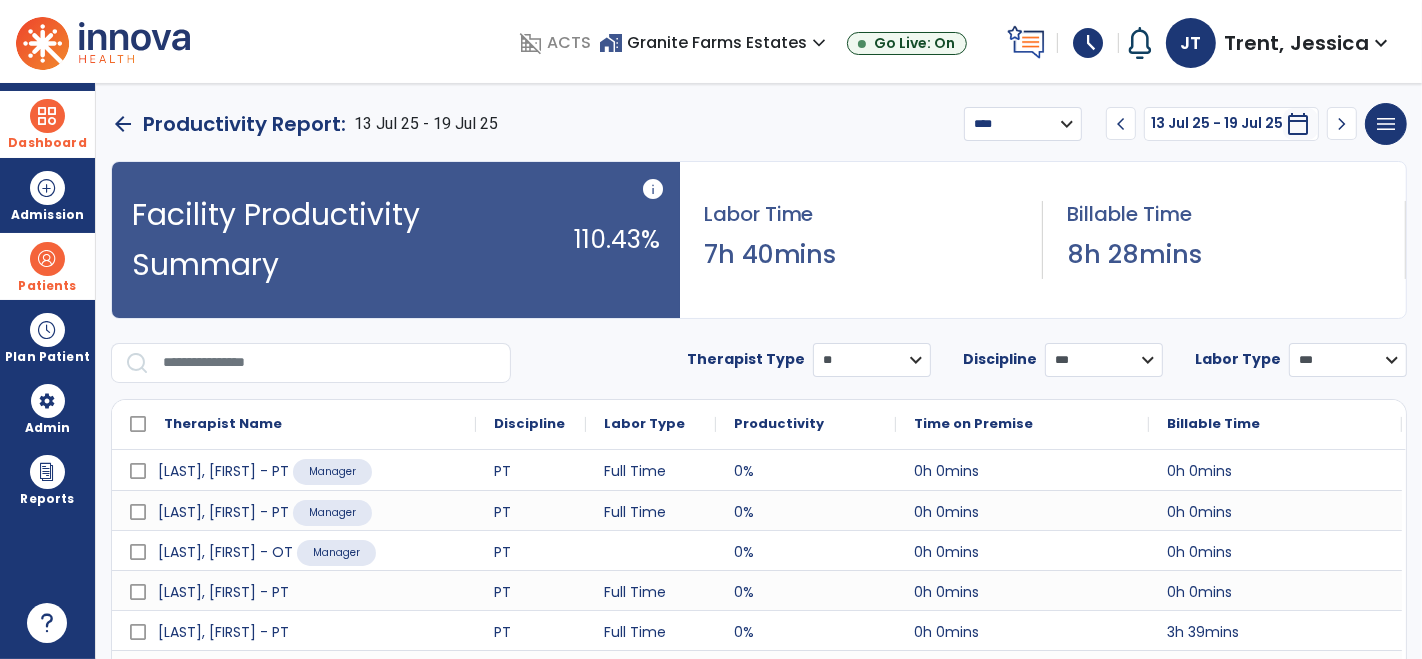 click on "chevron_left" at bounding box center (1121, 124) 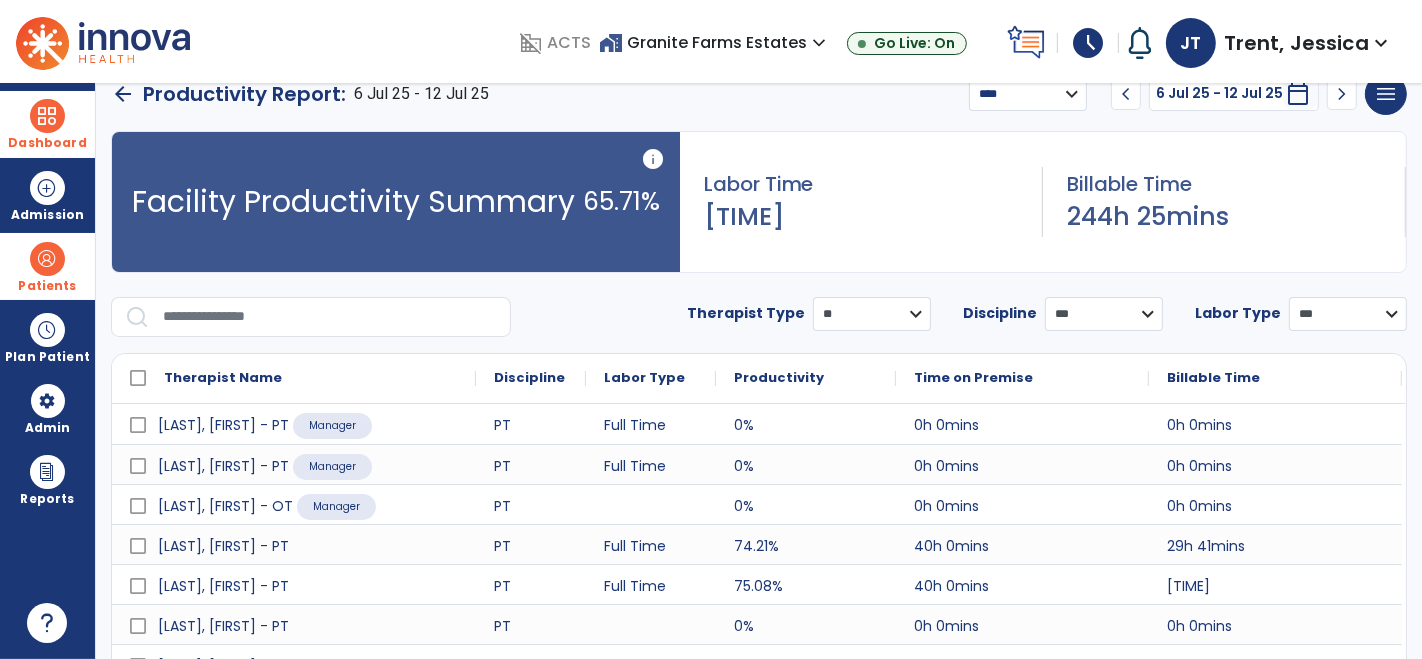 scroll, scrollTop: 0, scrollLeft: 0, axis: both 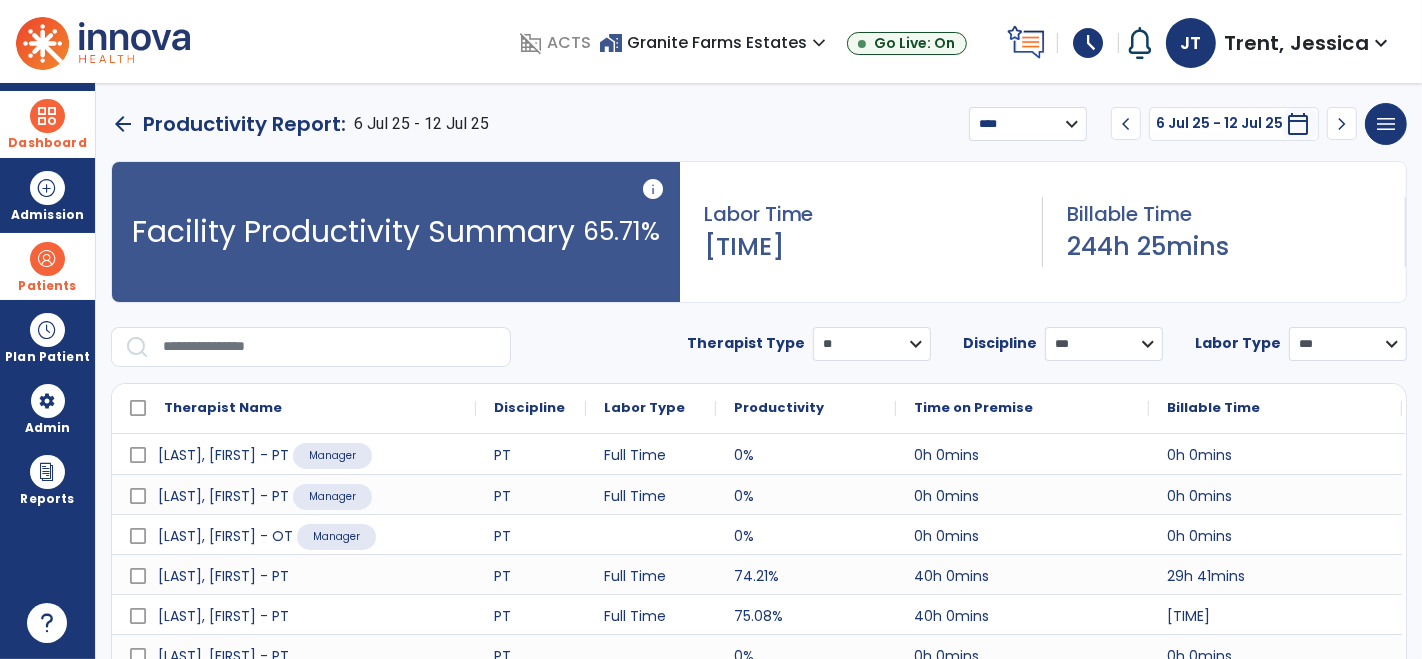 click on "Dashboard" at bounding box center (47, 124) 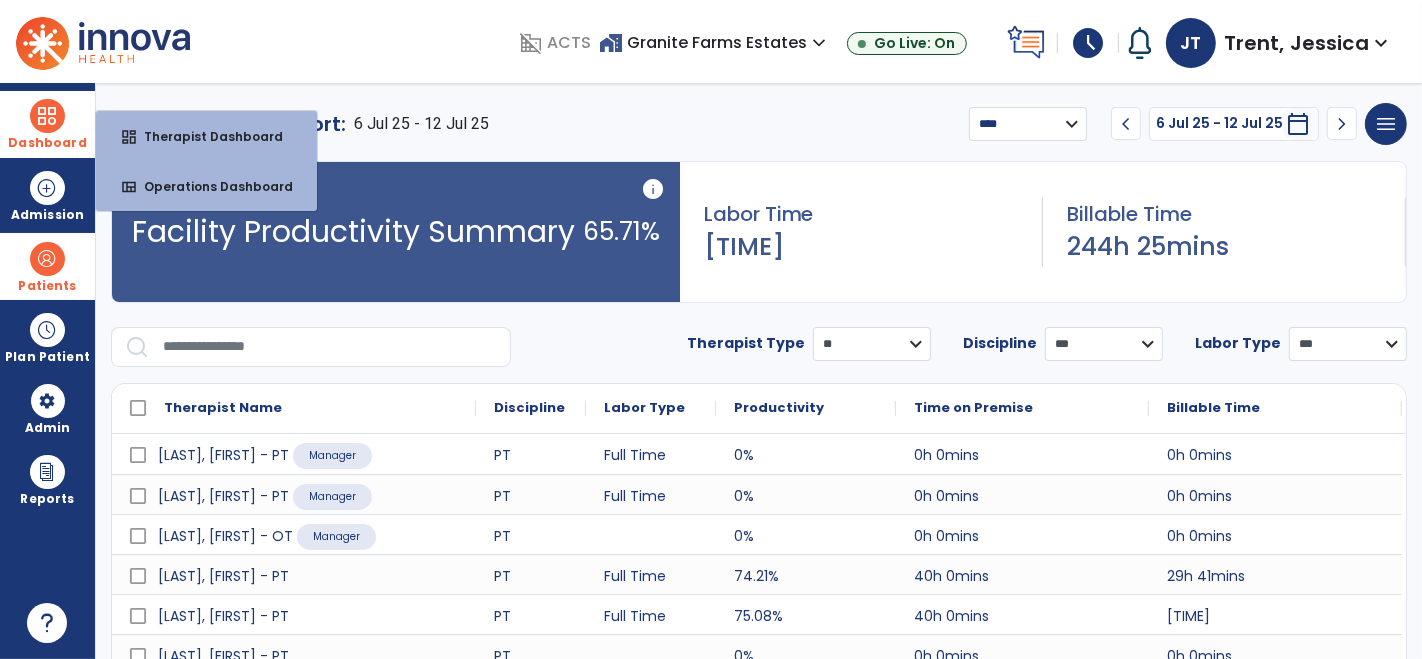 click on "Dashboard  dashboard  Therapist Dashboard  view_quilt  Operations Dashboard" at bounding box center (47, 124) 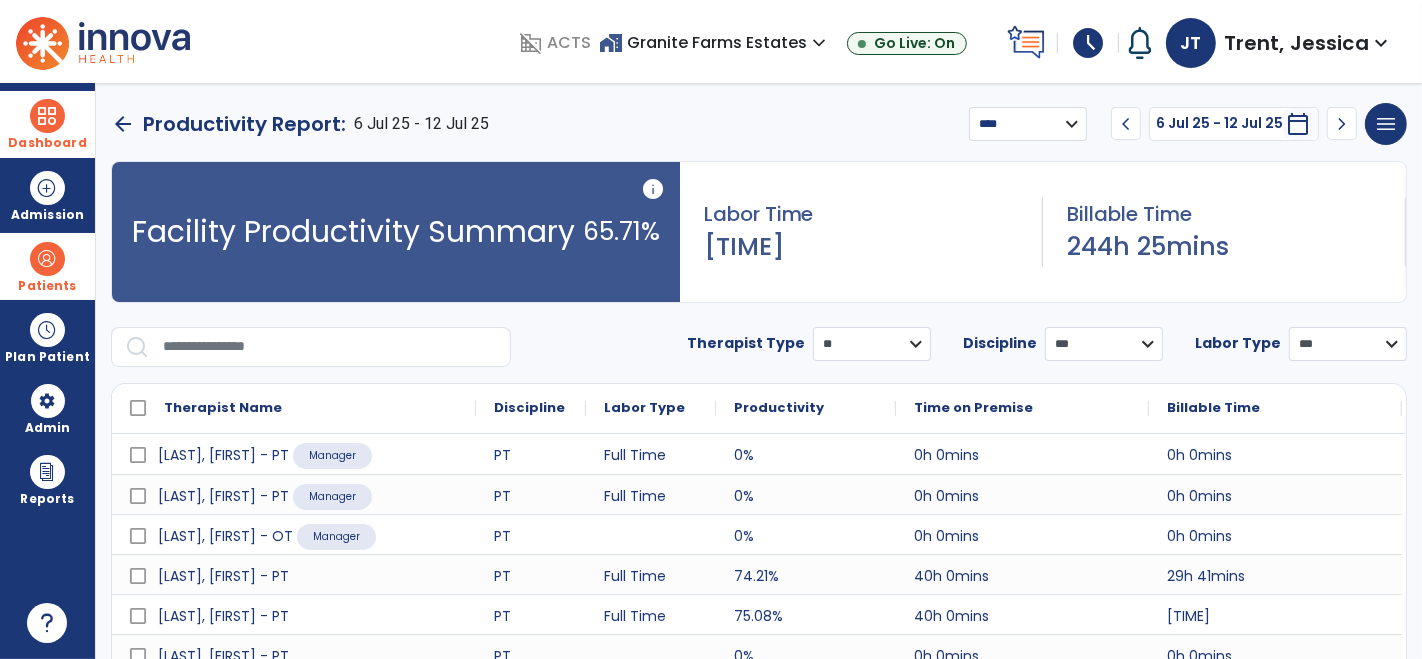 click on "Dashboard" at bounding box center (47, 124) 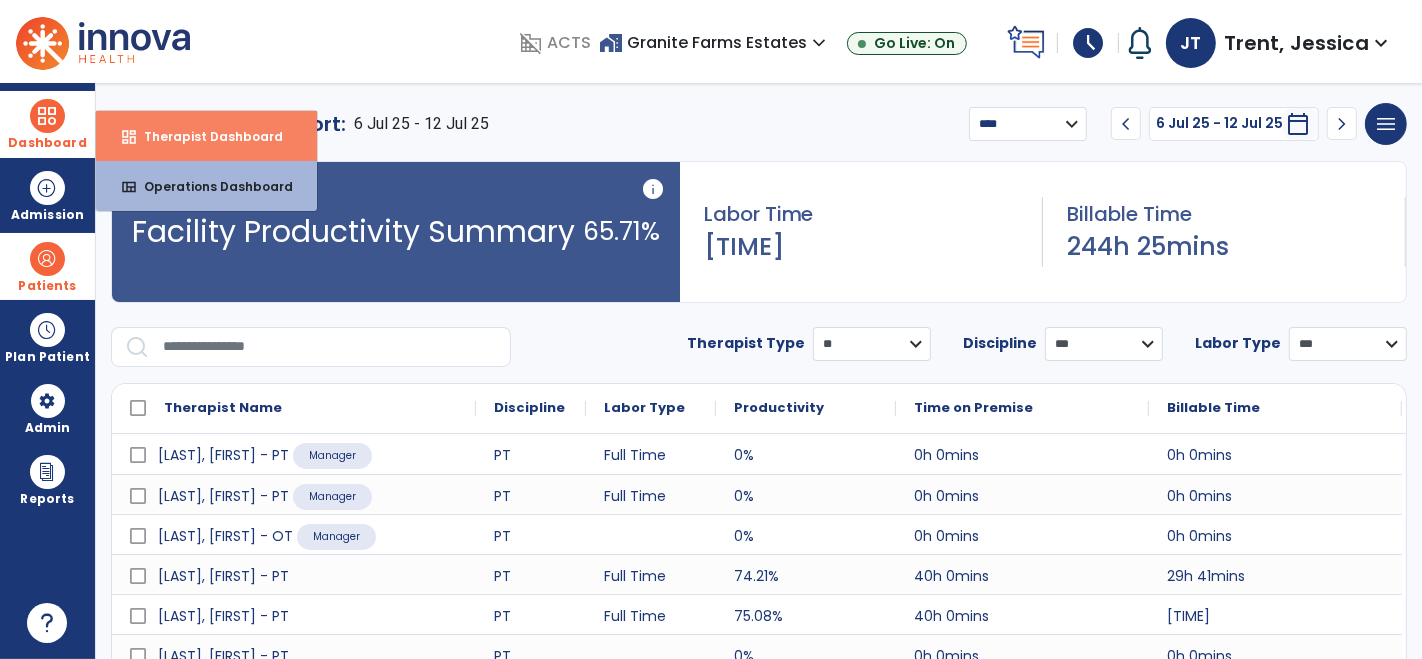 click on "dashboard  Therapist Dashboard" at bounding box center (206, 136) 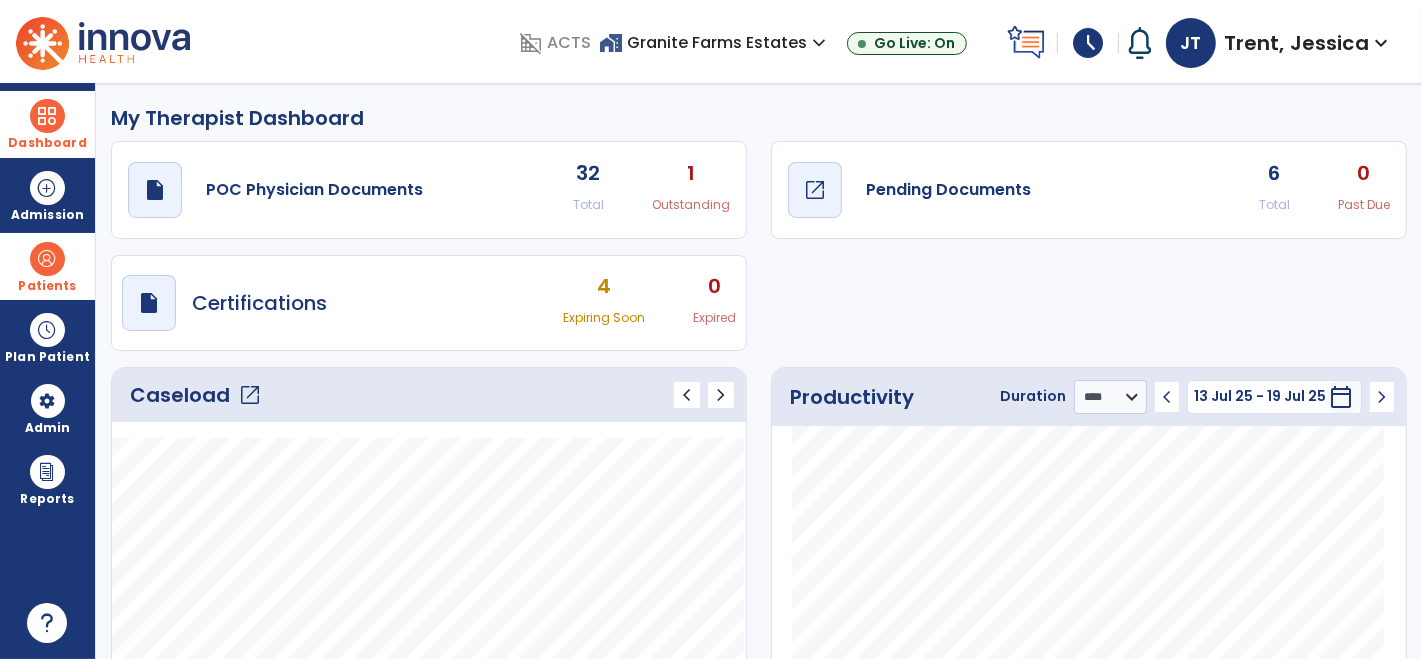click on "Pending Documents" 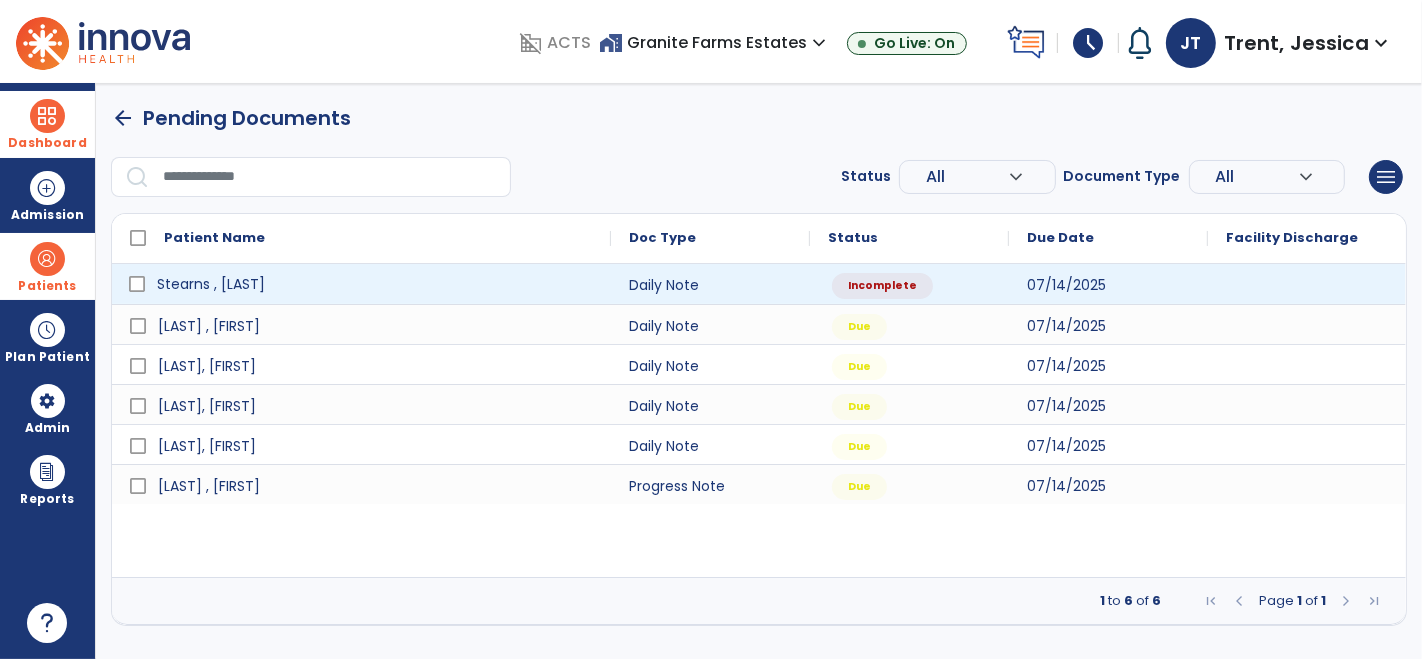 click on "Stearns , [LAST]" at bounding box center [211, 284] 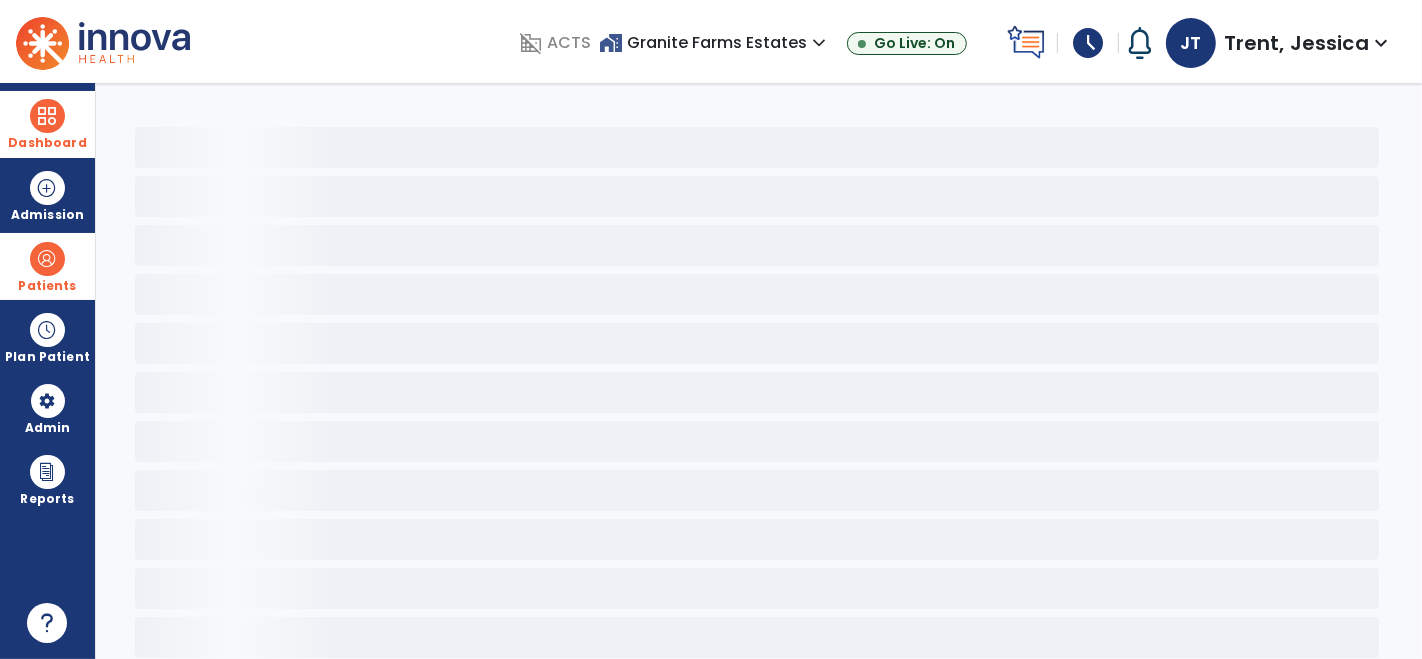 select on "*" 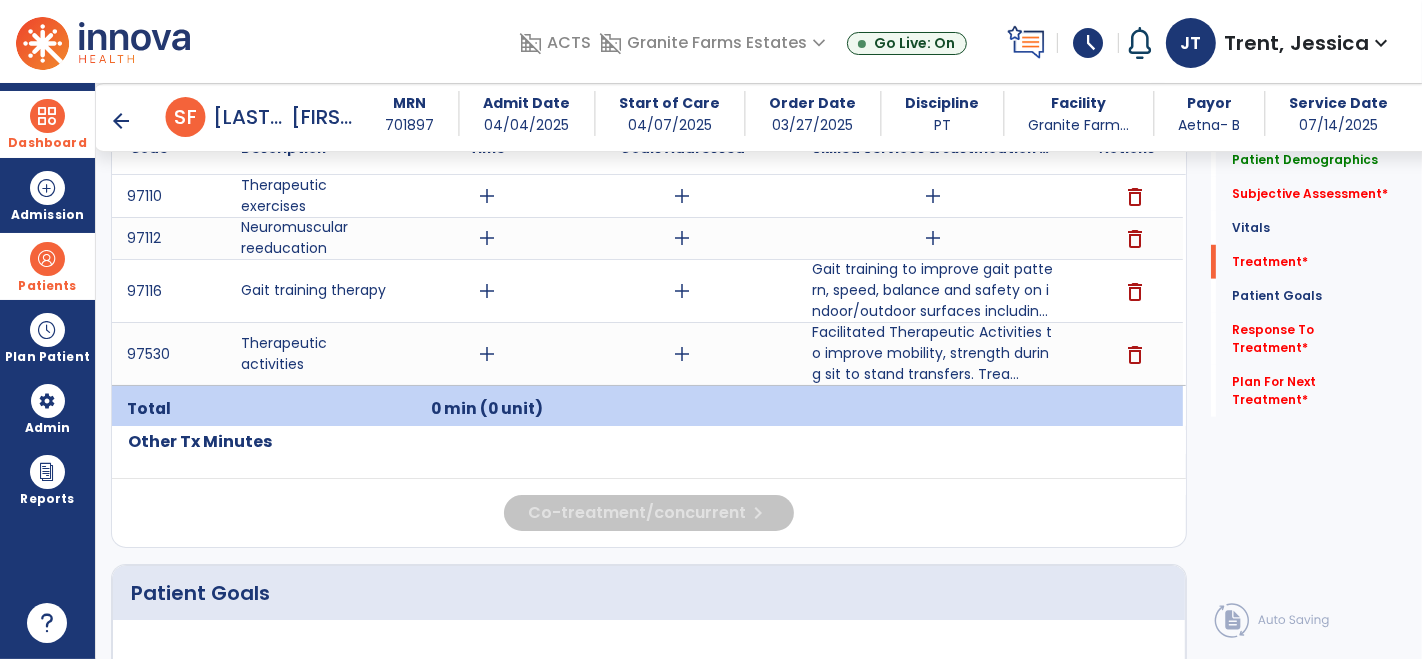 scroll, scrollTop: 1302, scrollLeft: 0, axis: vertical 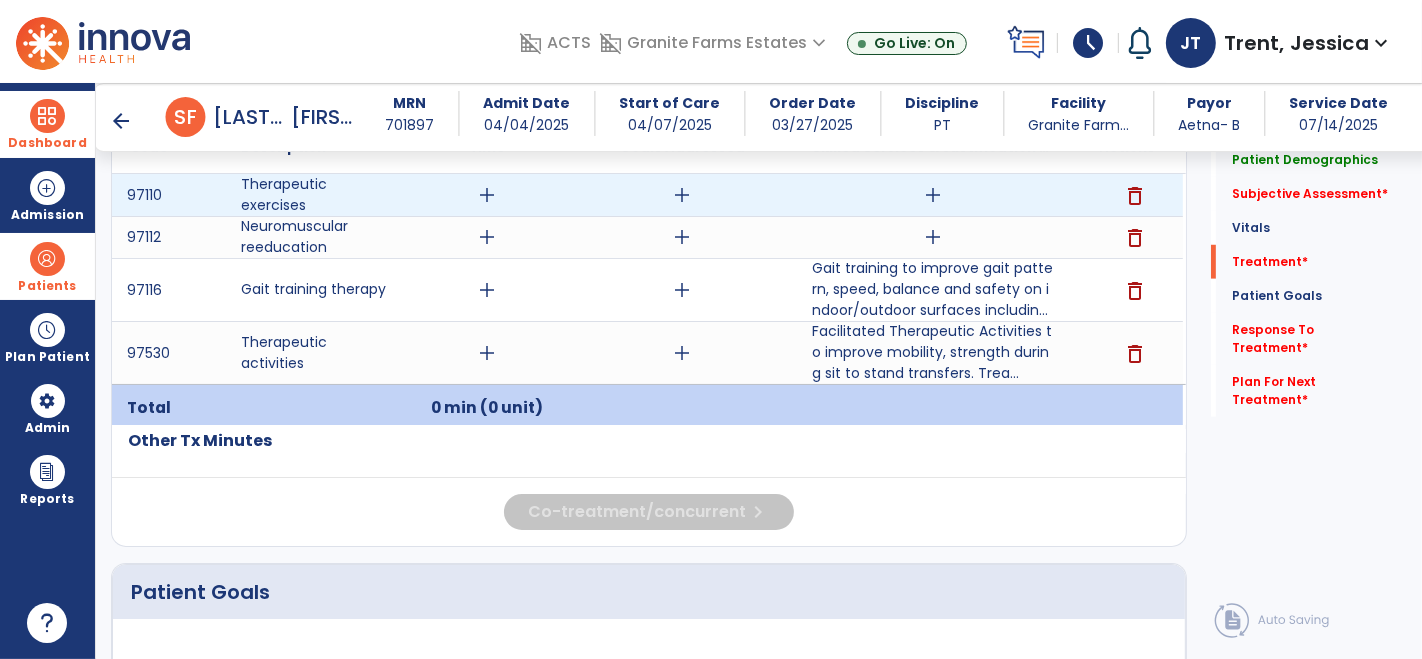 drag, startPoint x: 940, startPoint y: 192, endPoint x: 948, endPoint y: 185, distance: 10.630146 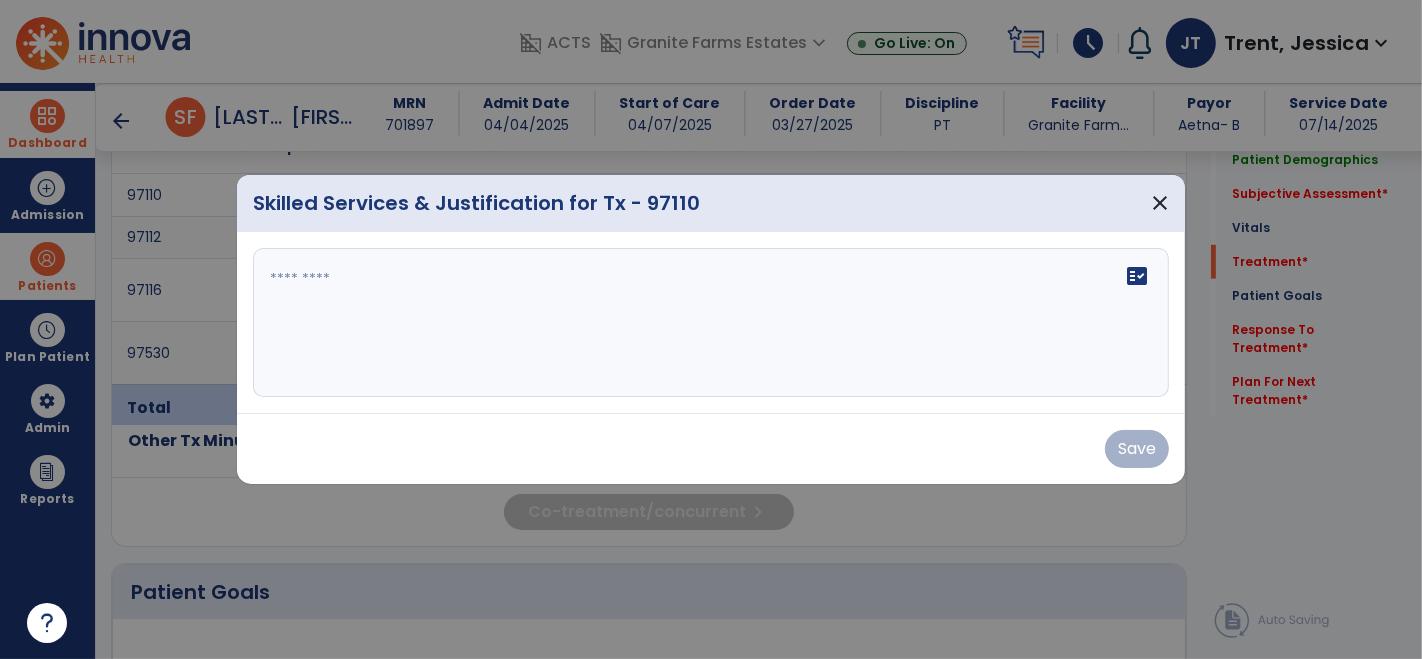 click on "fact_check" at bounding box center (711, 323) 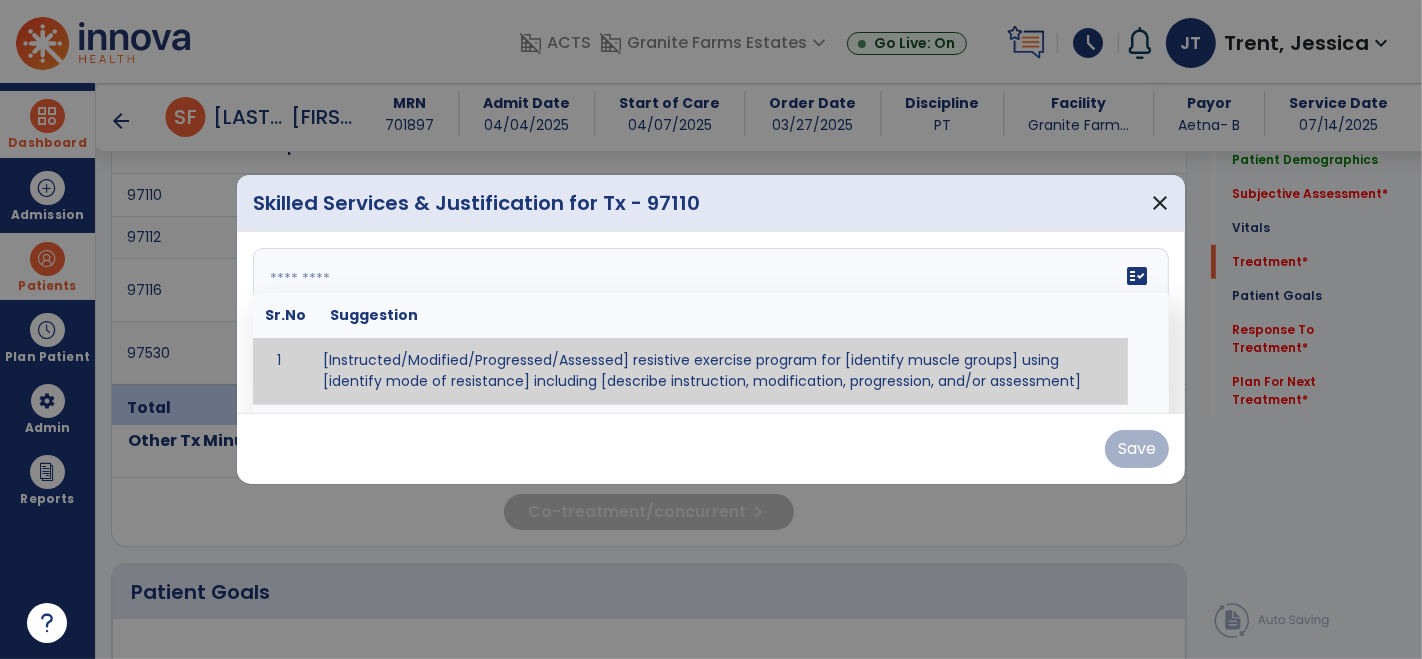 paste on "**********" 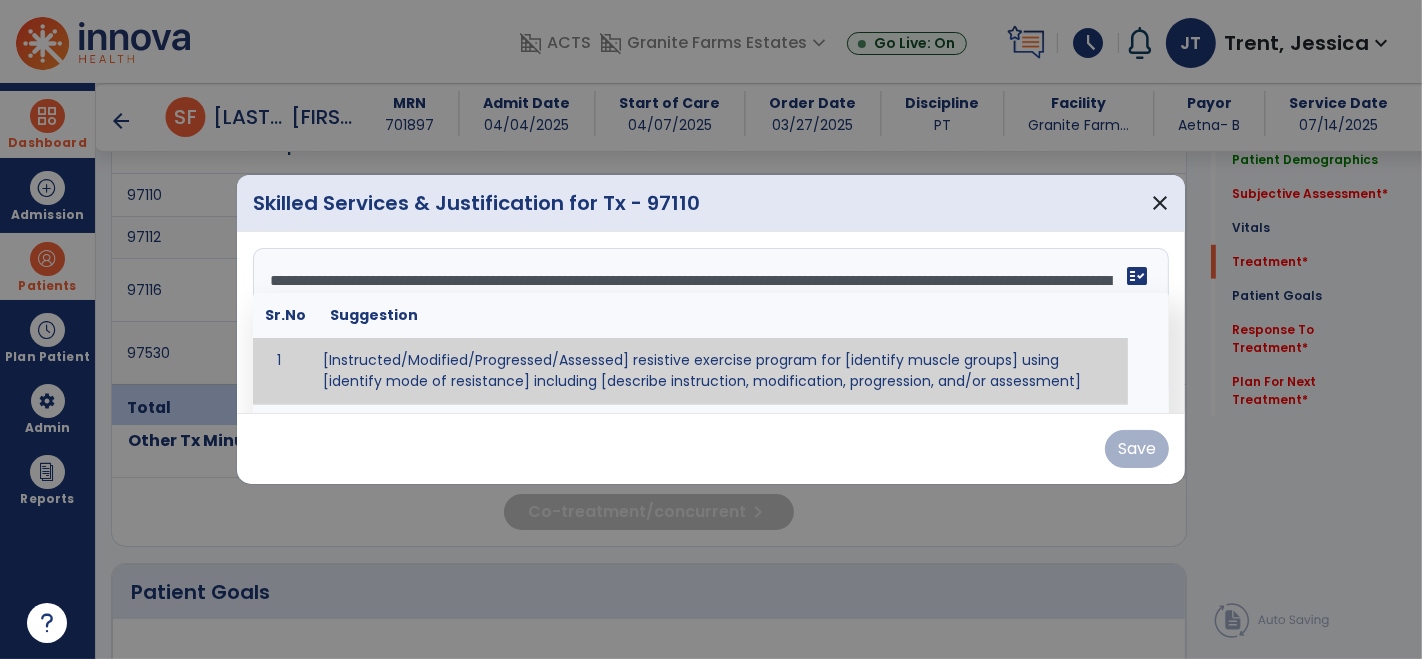 scroll, scrollTop: 111, scrollLeft: 0, axis: vertical 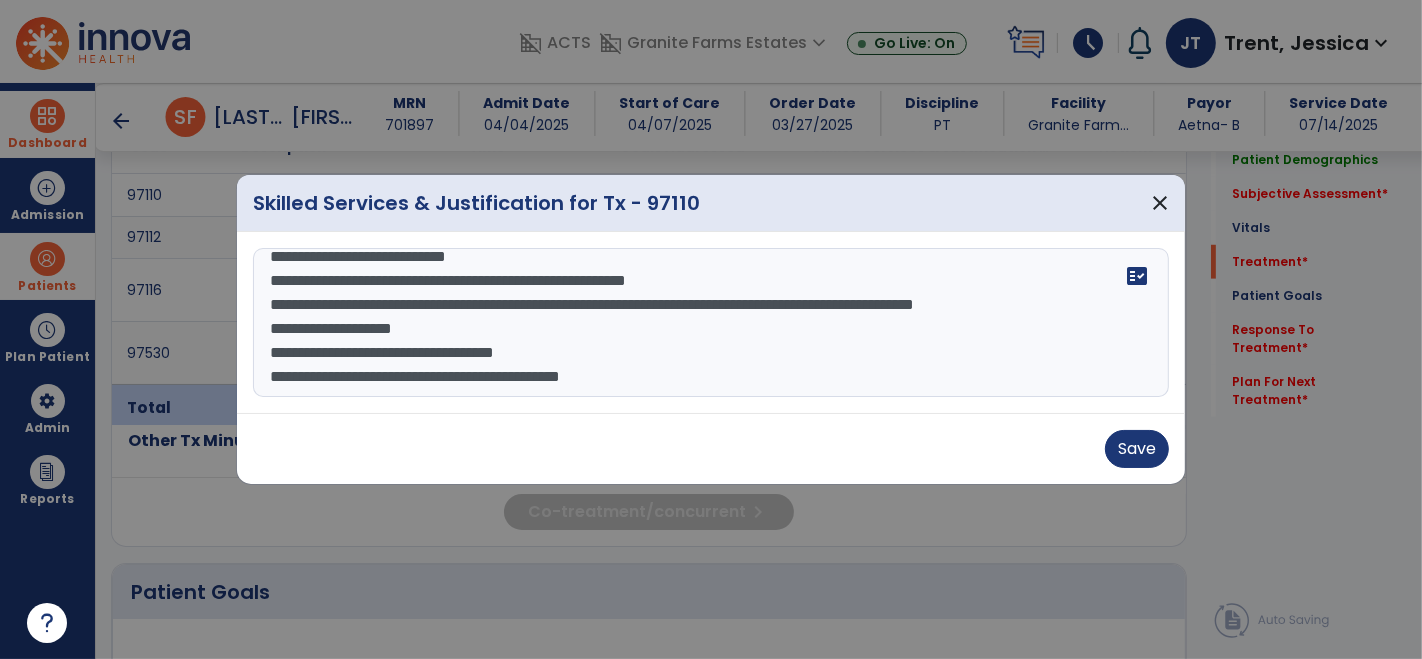 click on "**********" at bounding box center (711, 323) 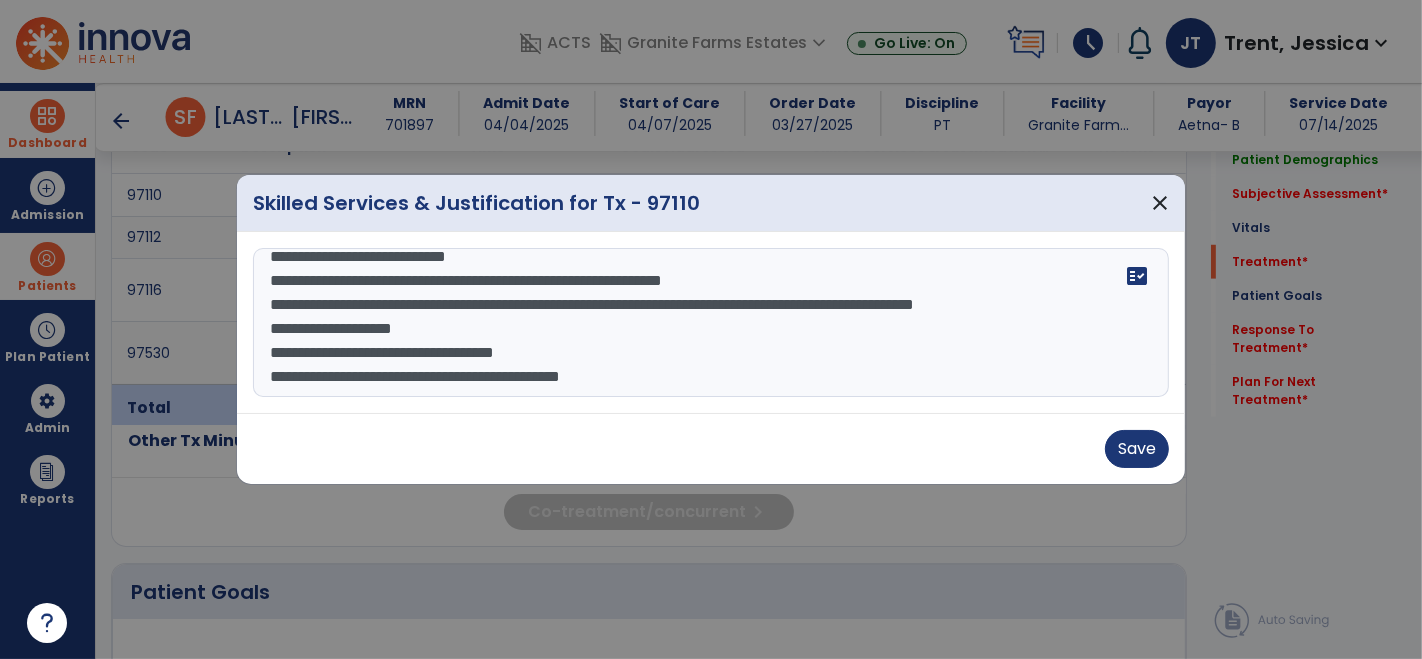 click on "**********" at bounding box center [711, 323] 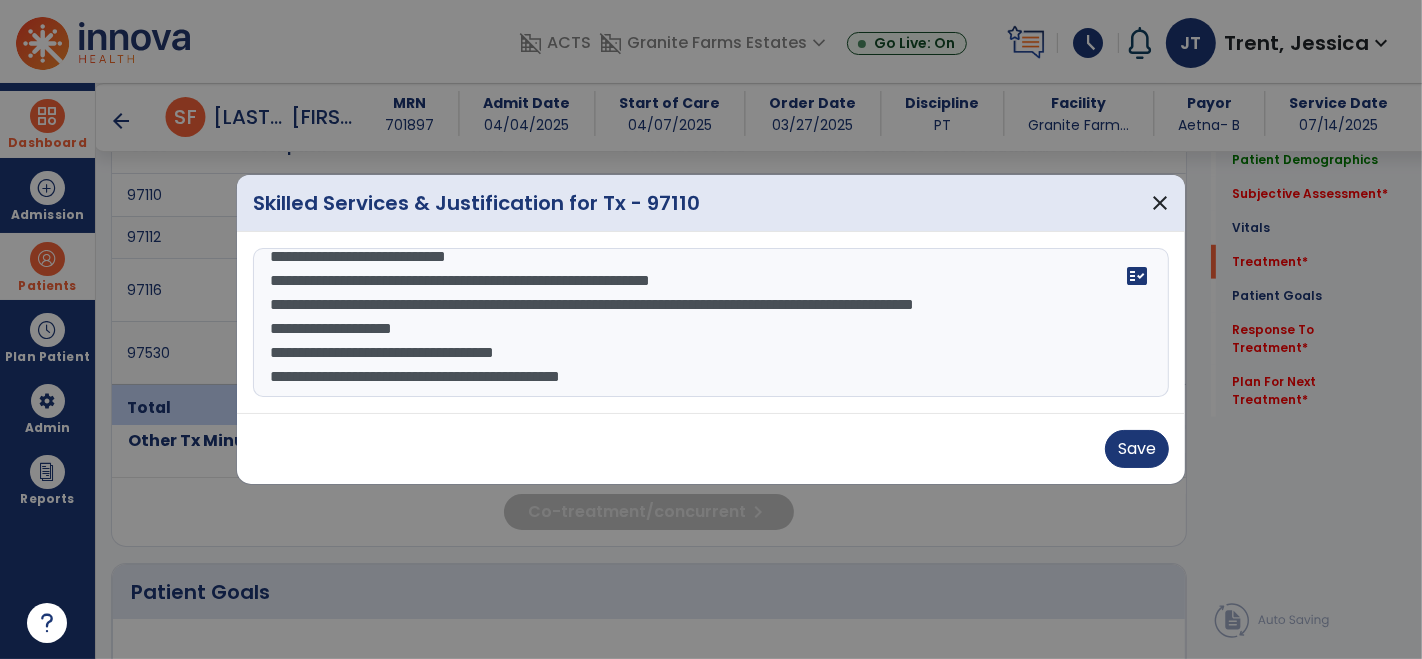 click on "**********" at bounding box center [711, 323] 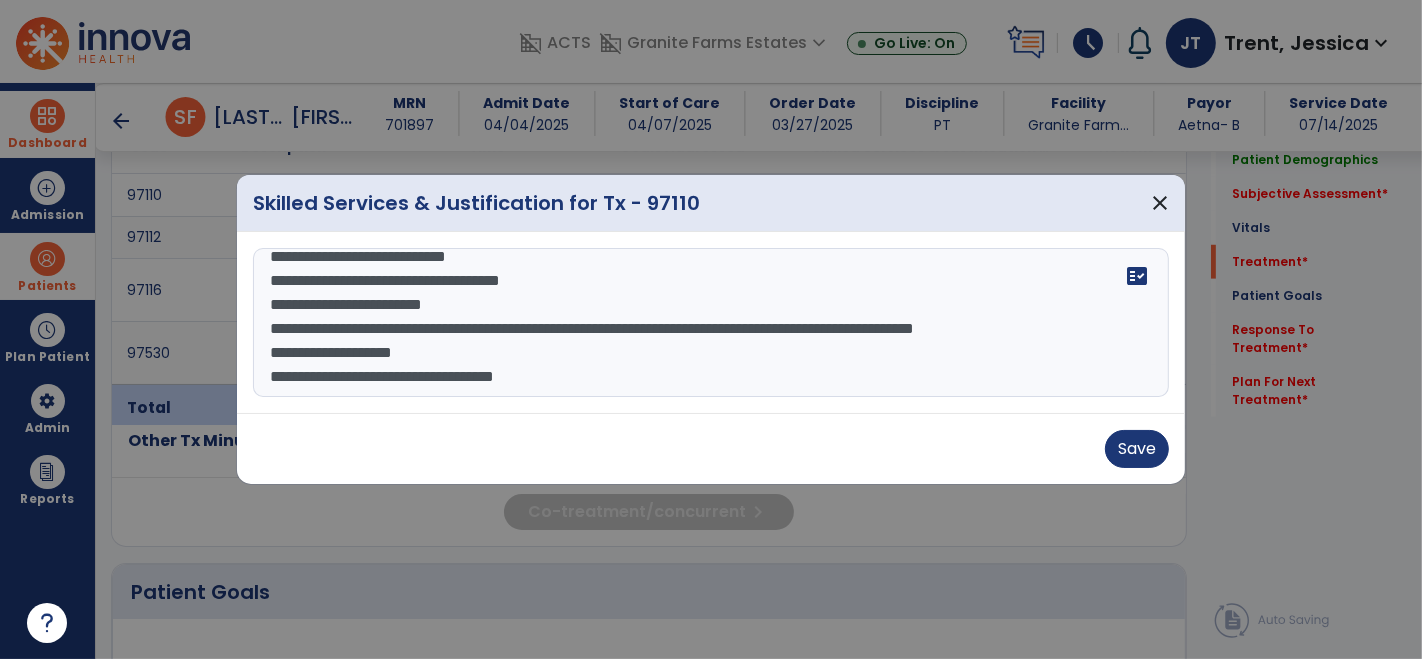 scroll, scrollTop: 66, scrollLeft: 0, axis: vertical 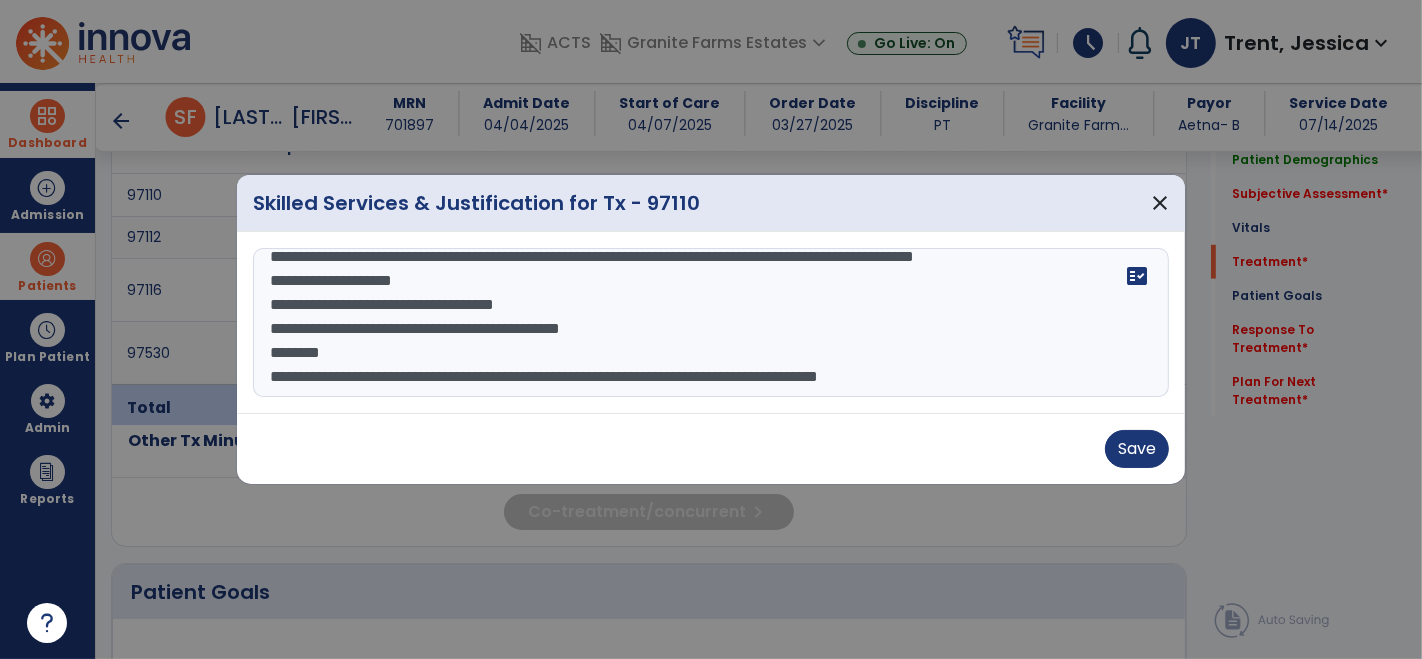 click on "**********" at bounding box center (711, 323) 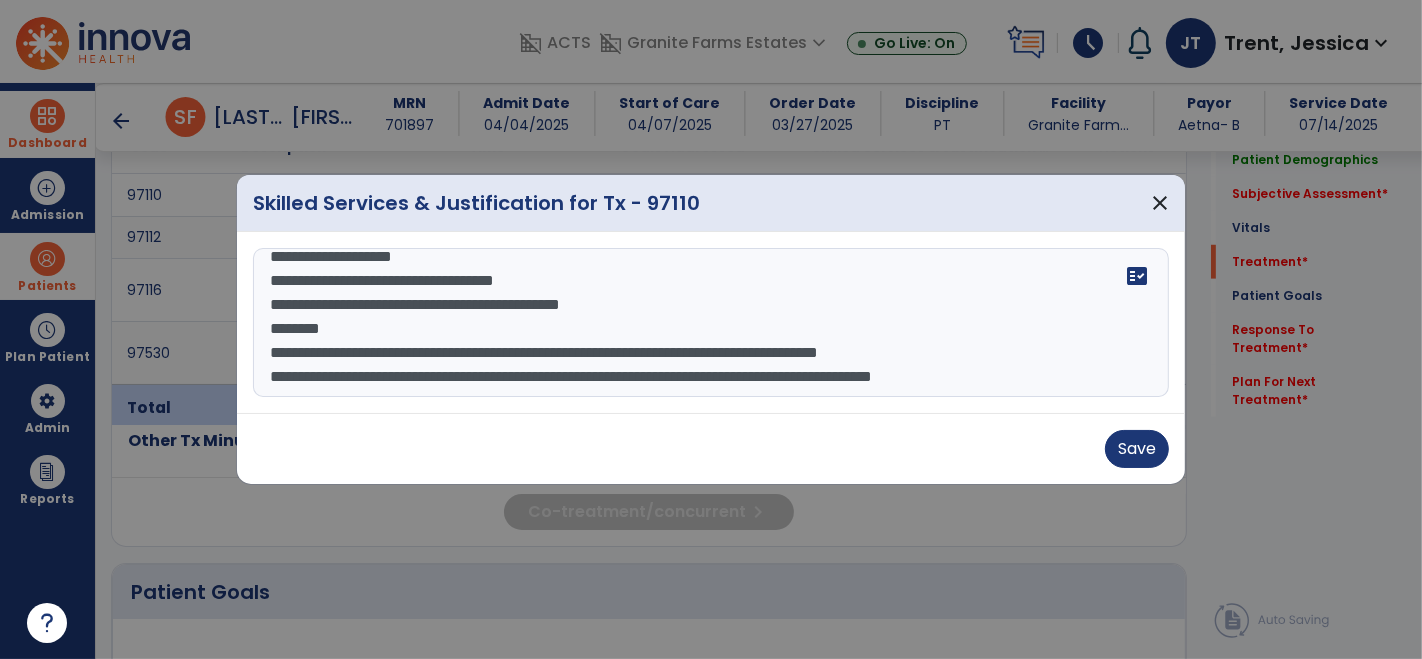 click on "**********" at bounding box center (711, 323) 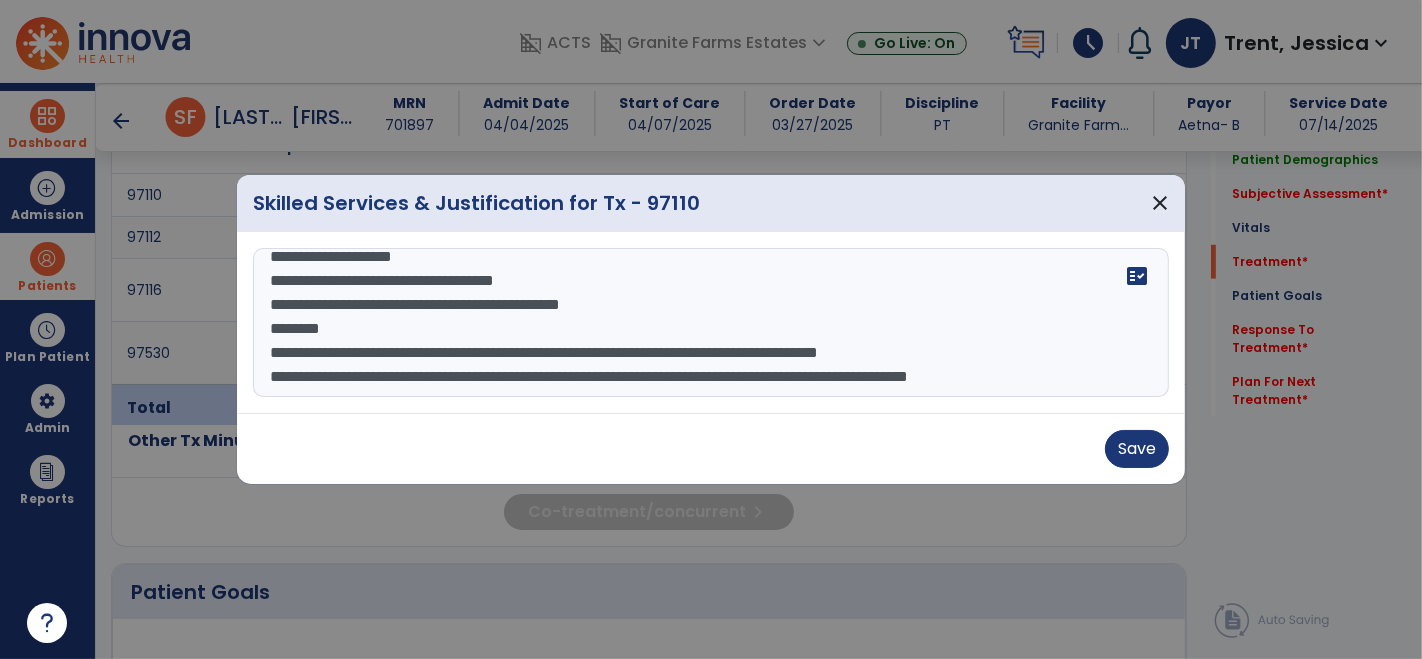 scroll, scrollTop: 182, scrollLeft: 0, axis: vertical 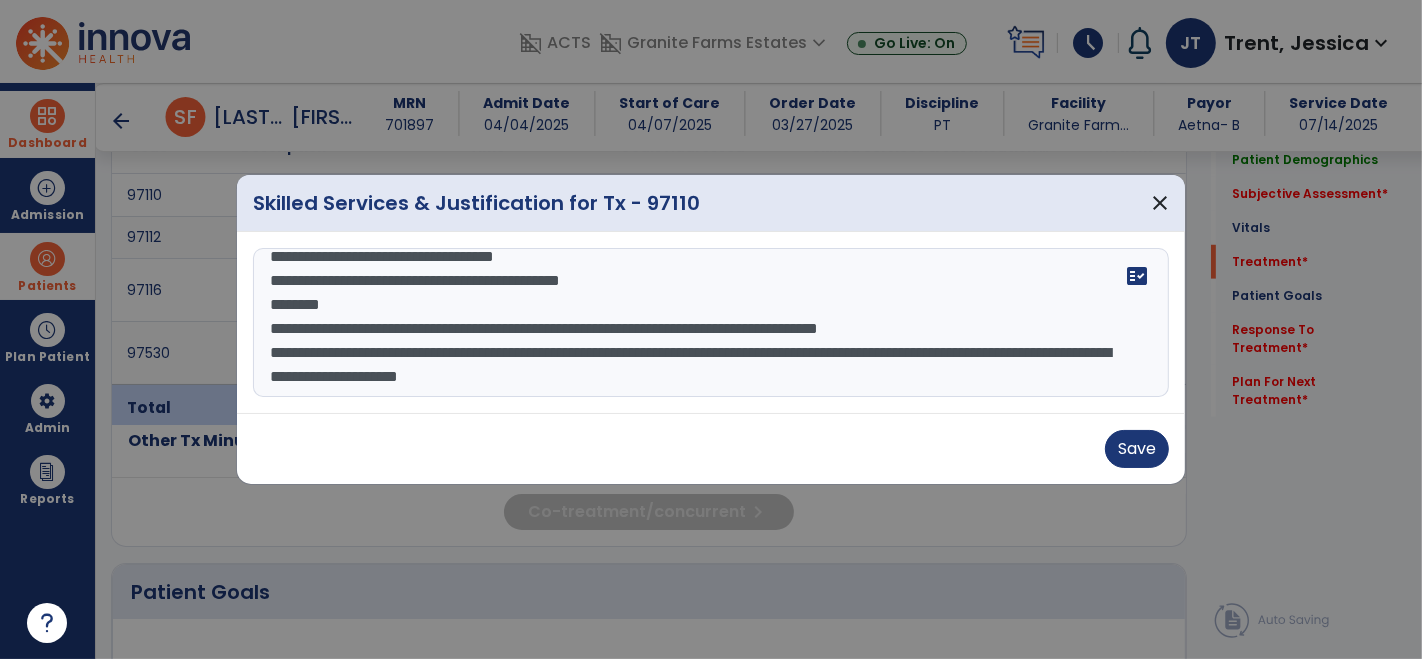 type on "**********" 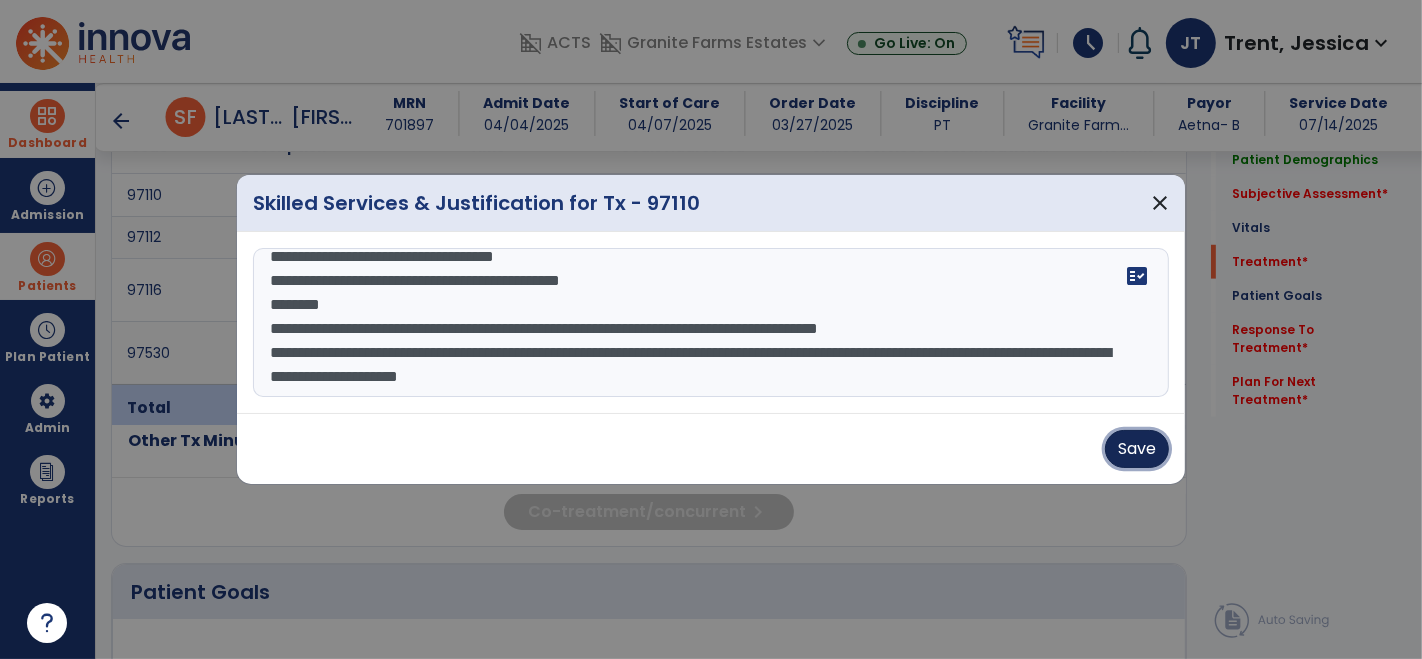 click on "Save" at bounding box center (1137, 449) 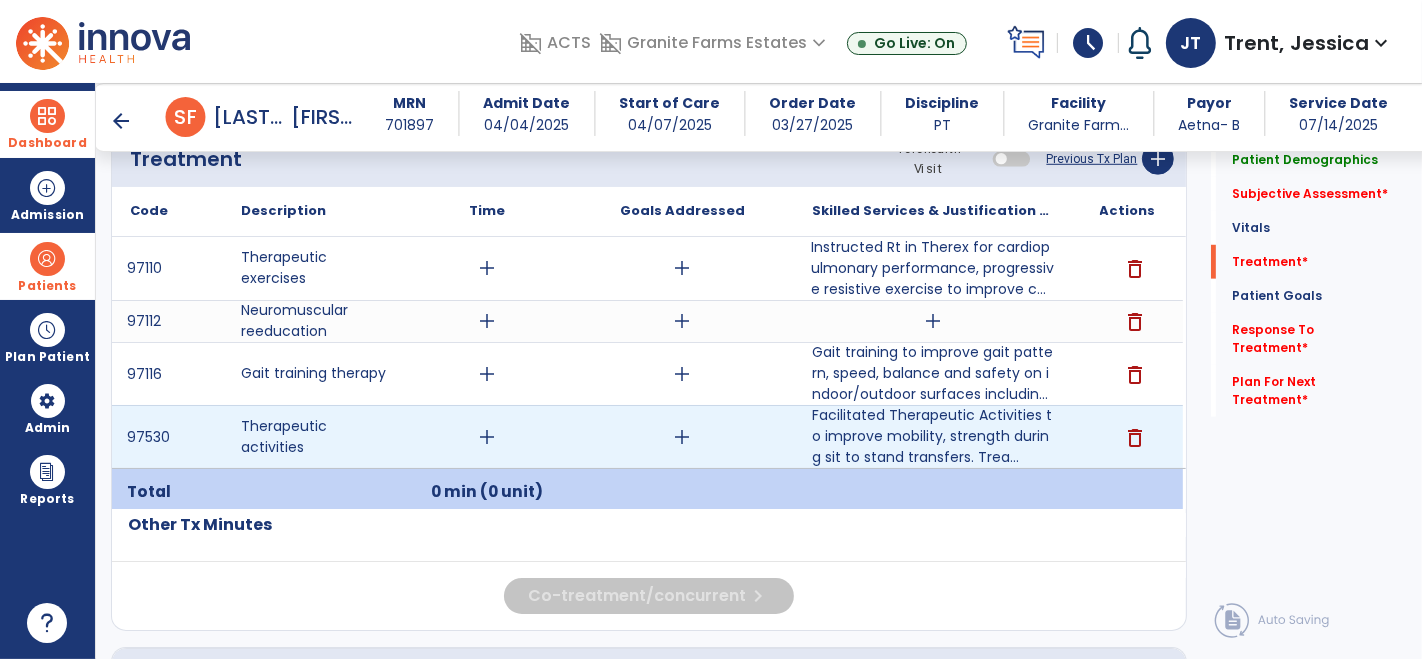 scroll, scrollTop: 1237, scrollLeft: 0, axis: vertical 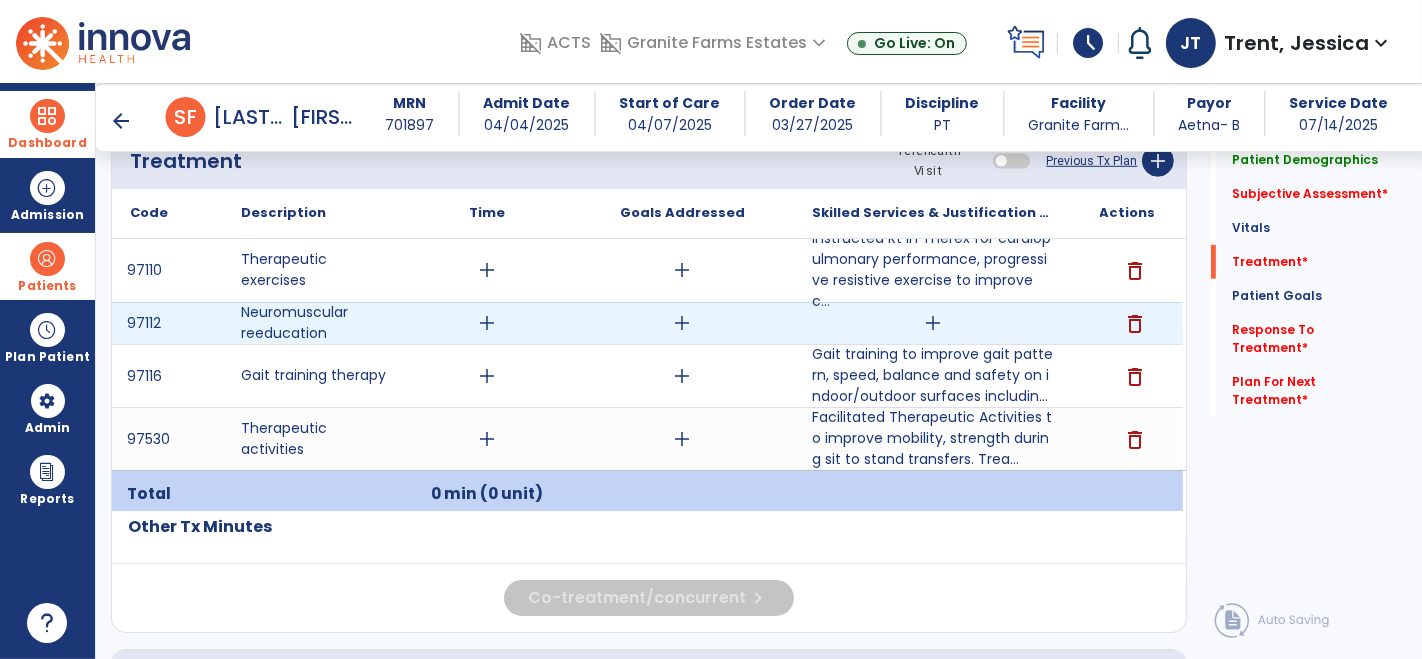 click on "delete" at bounding box center (1136, 324) 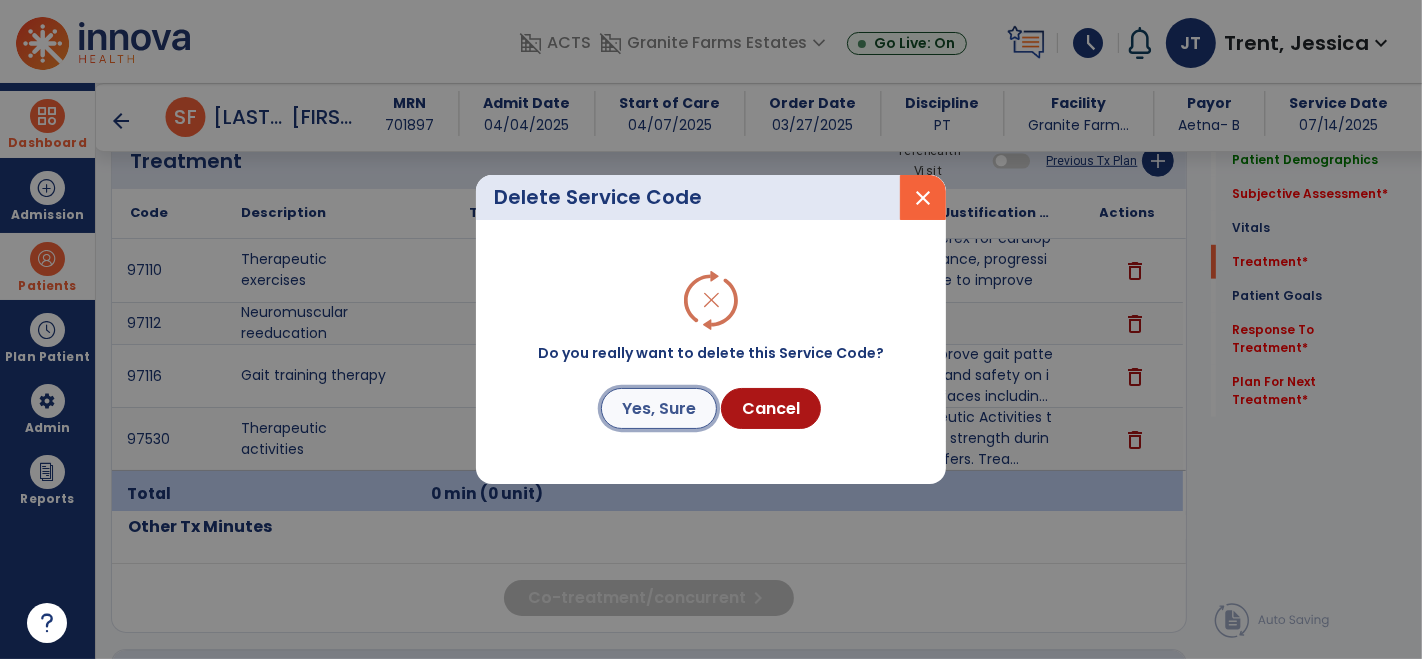 click on "Yes, Sure" at bounding box center [659, 408] 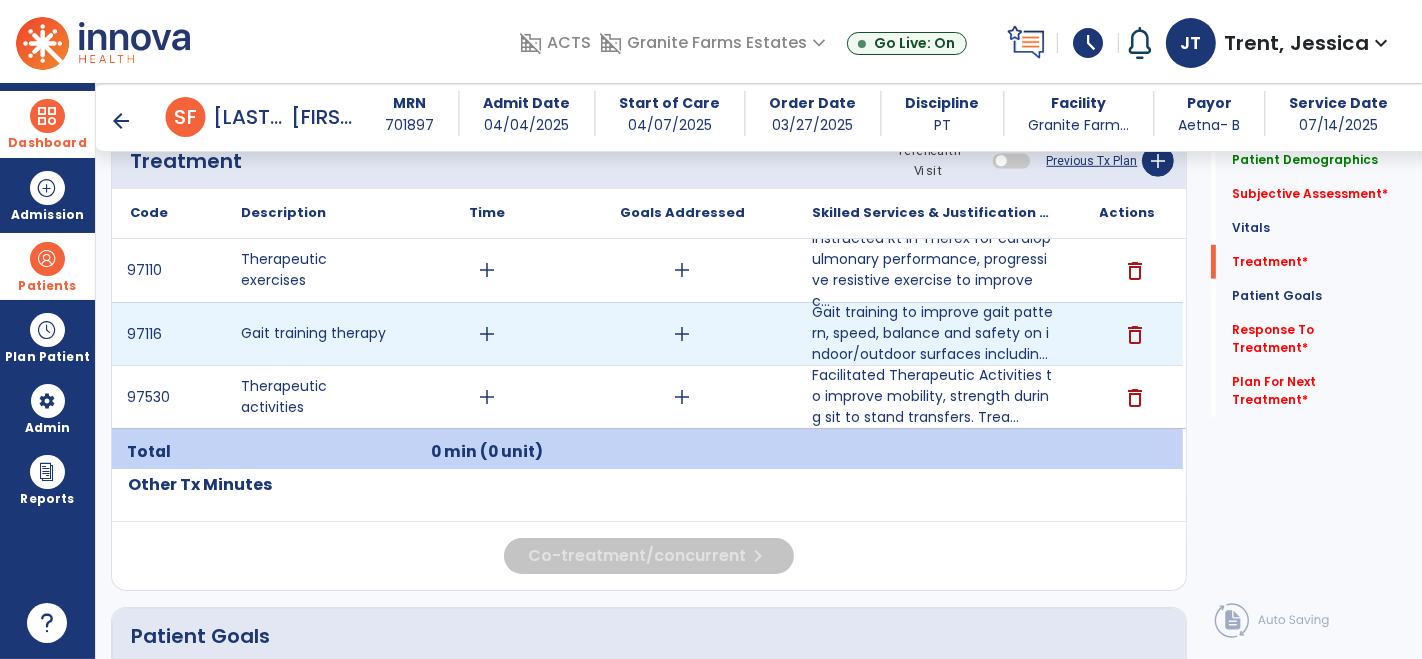click on "add" at bounding box center (487, 334) 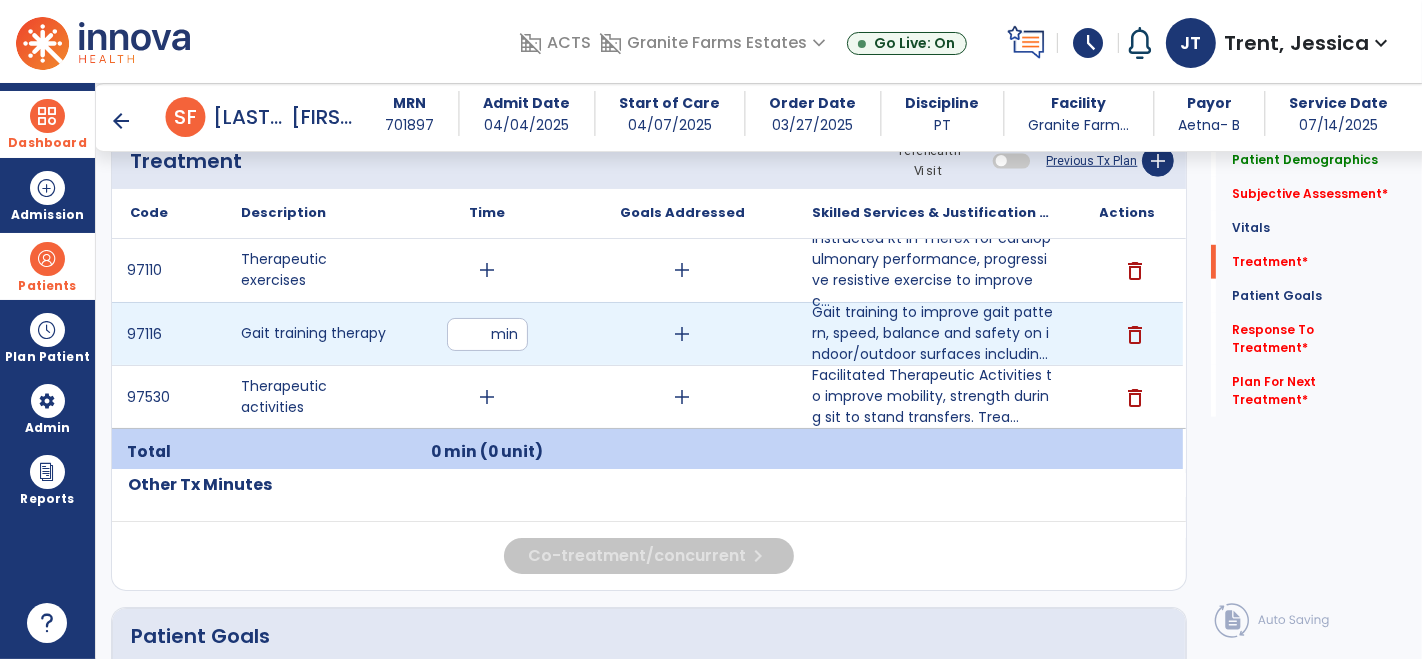 type on "**" 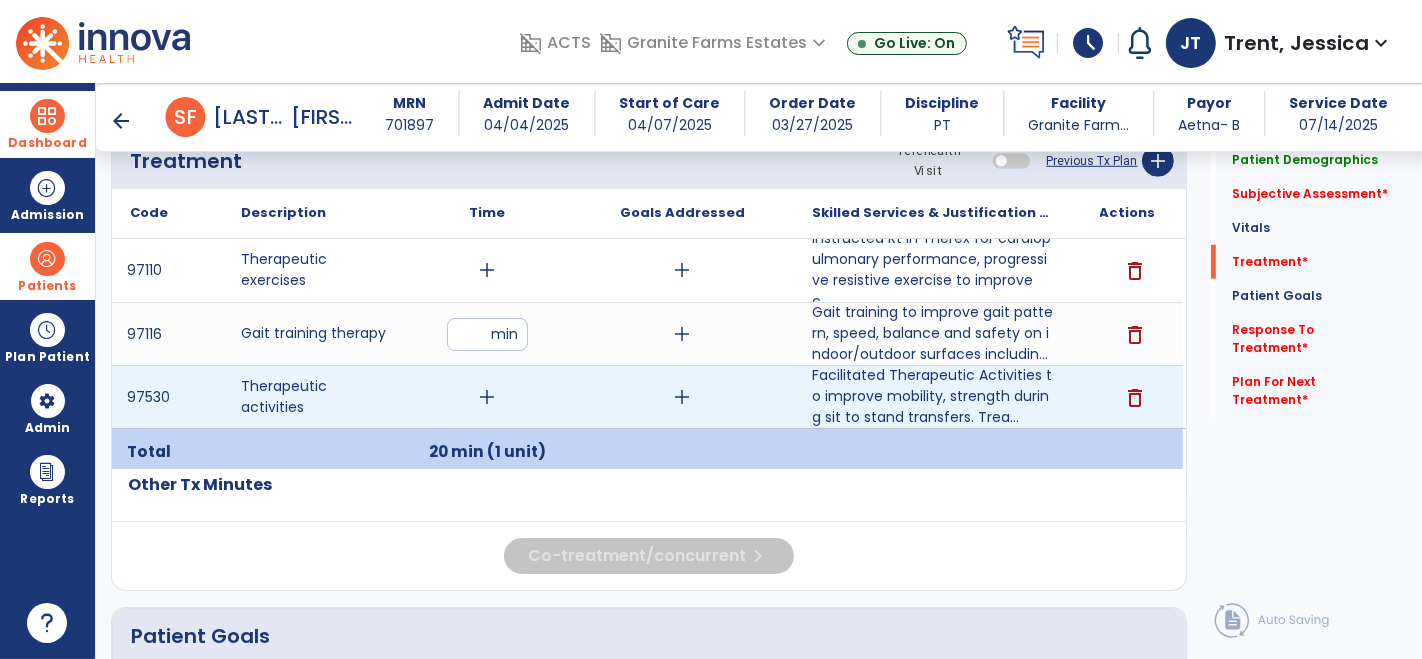 click on "add" at bounding box center [488, 397] 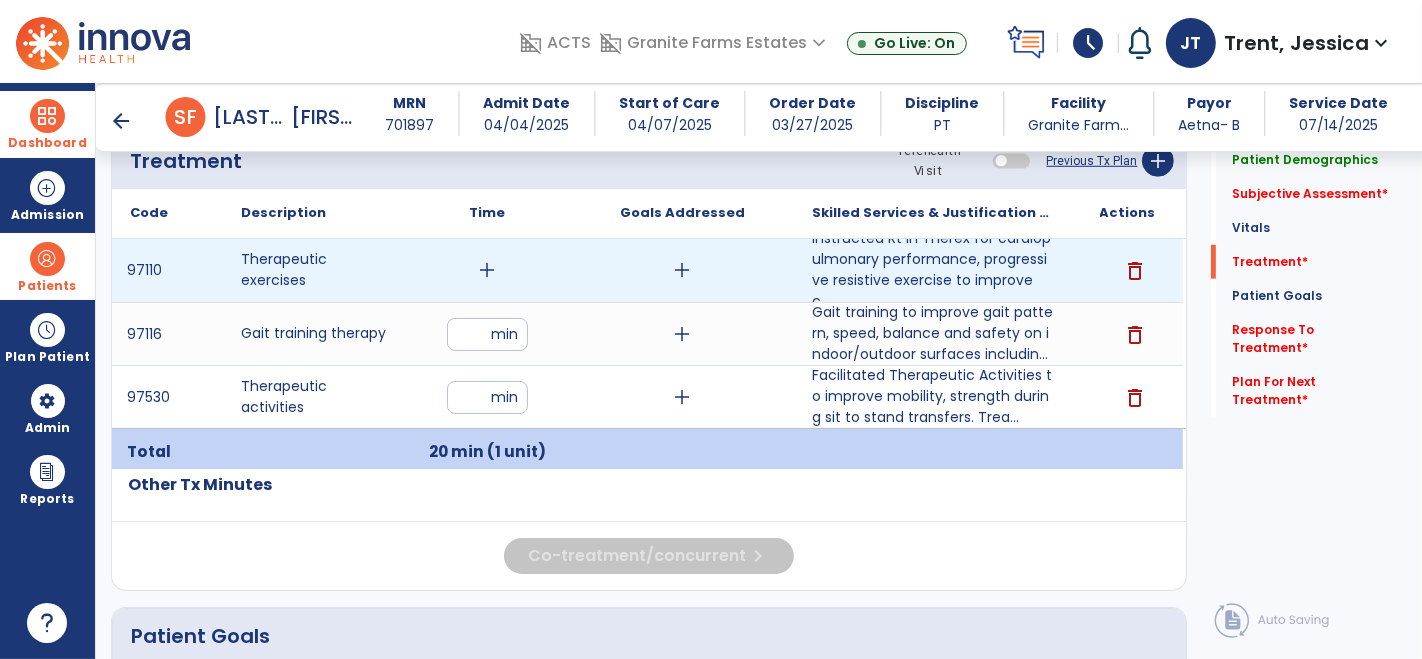 type on "**" 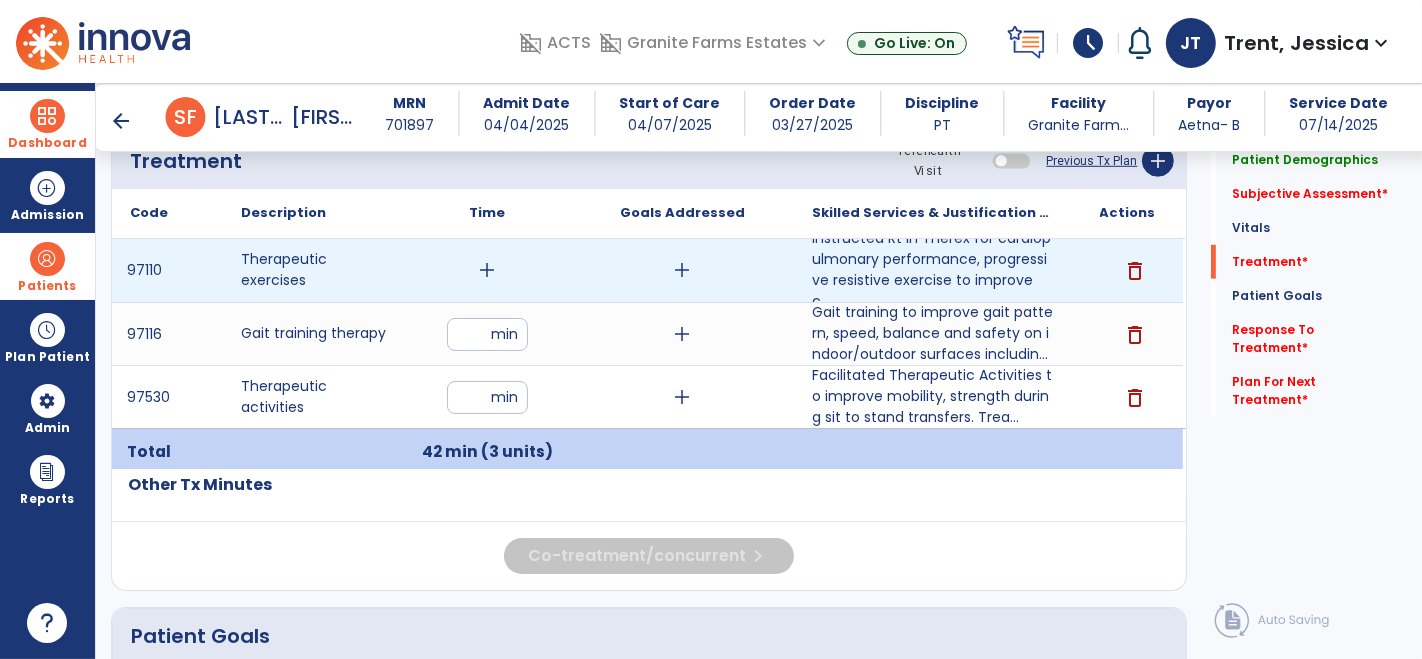 click on "add" at bounding box center (488, 270) 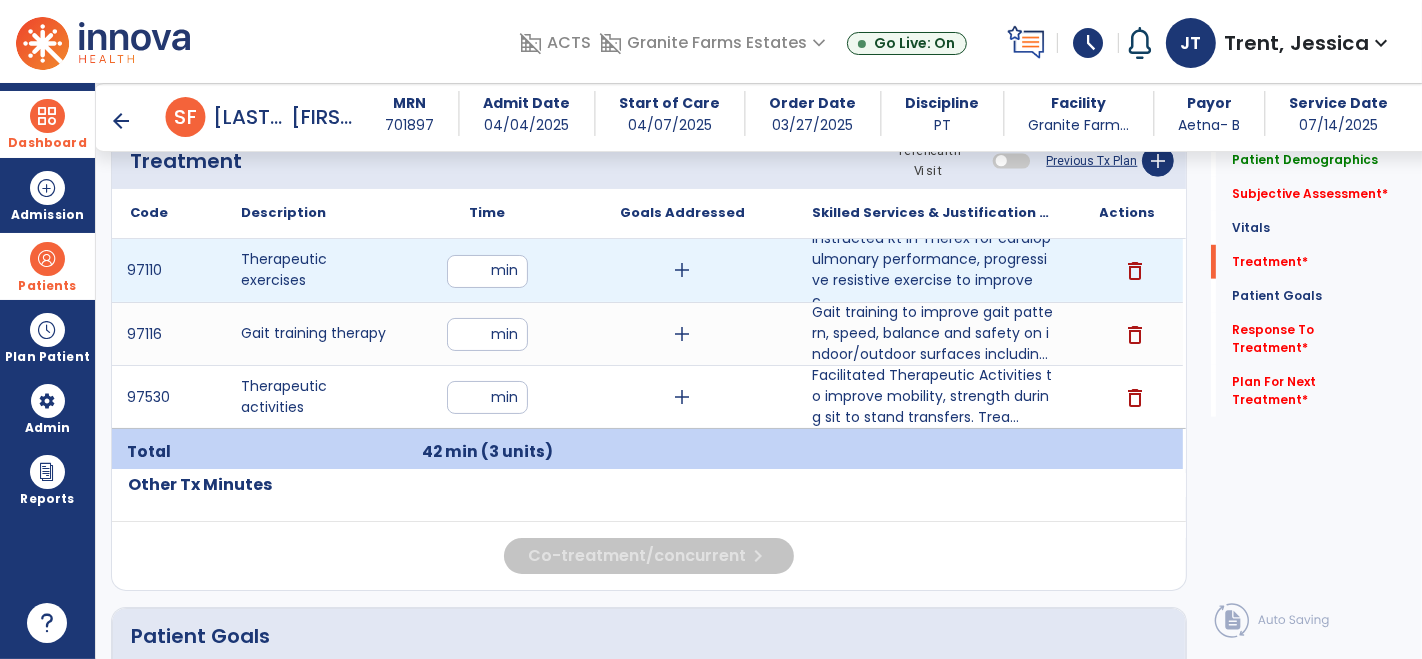 type on "**" 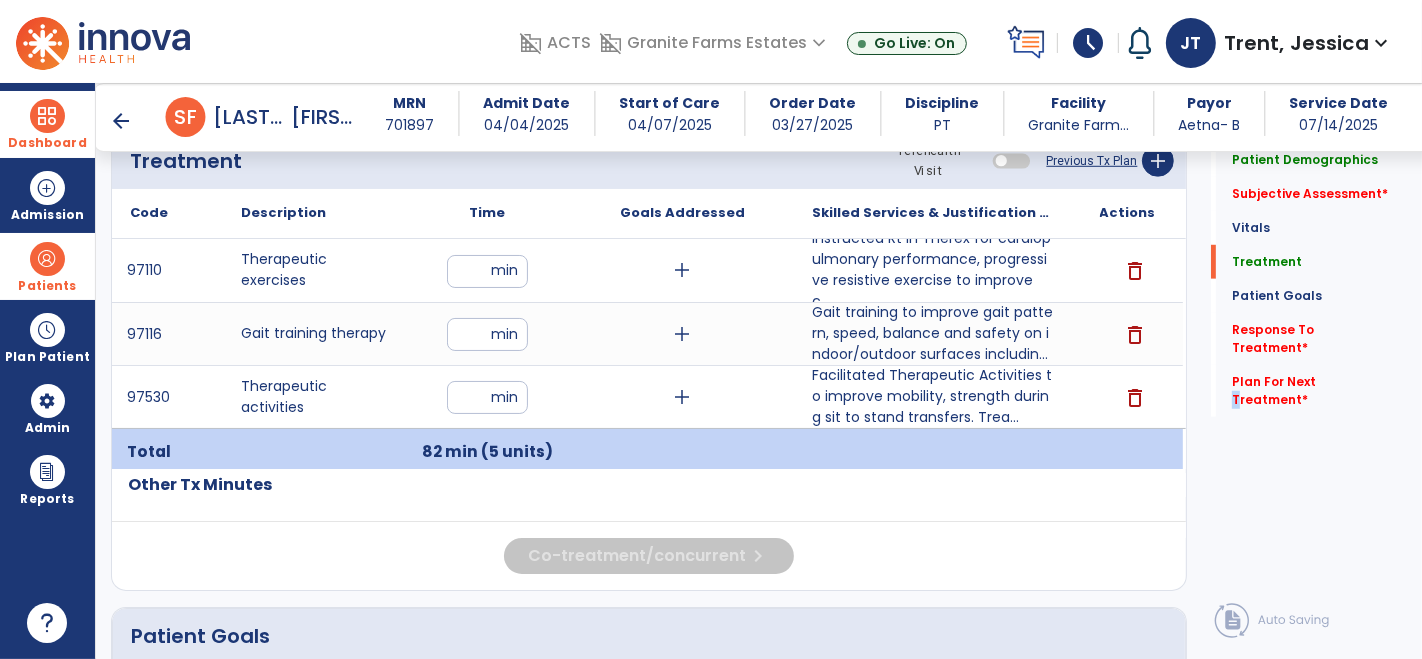 drag, startPoint x: 1382, startPoint y: 475, endPoint x: 1308, endPoint y: 564, distance: 115.74541 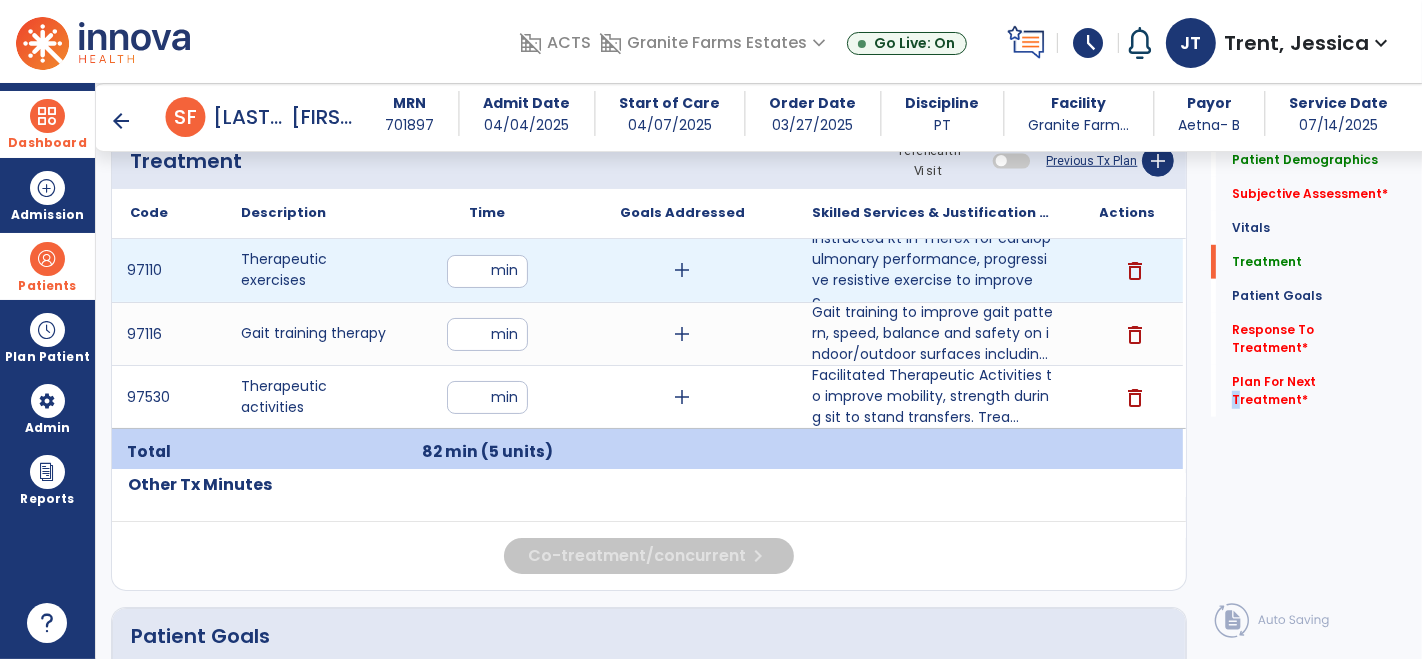 click on "**" at bounding box center (487, 271) 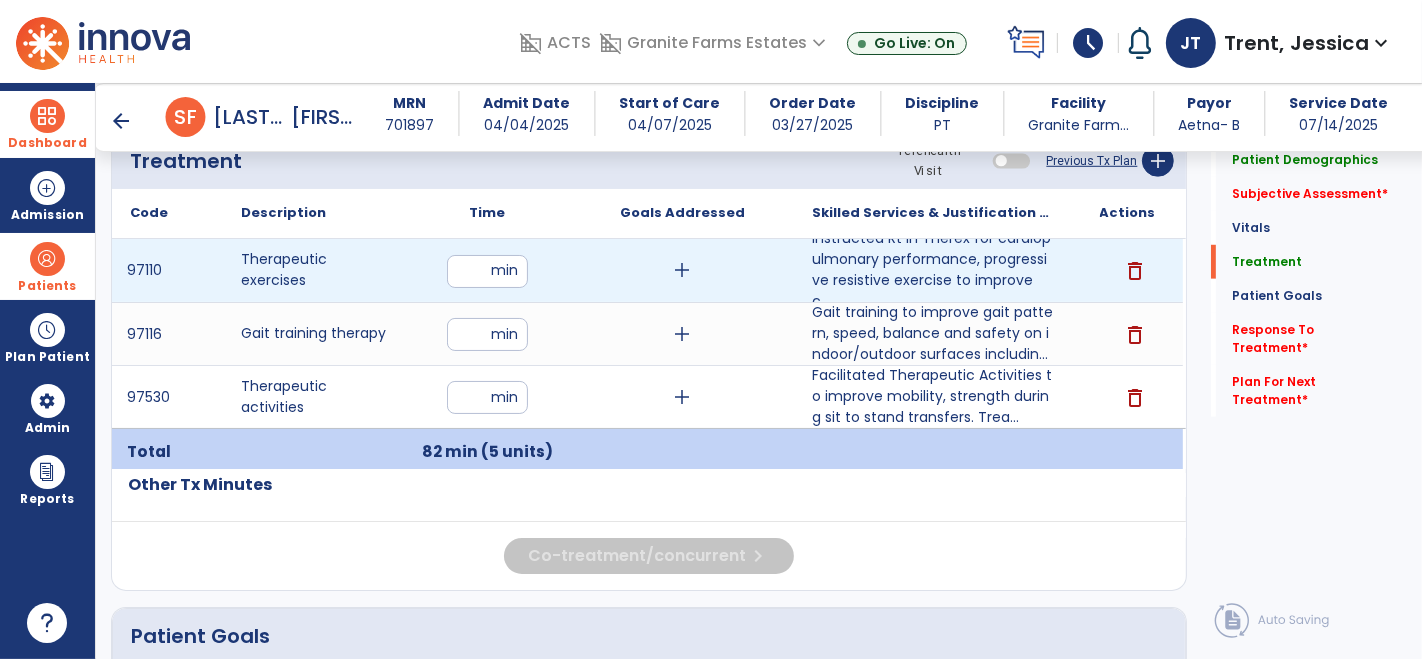 type on "**" 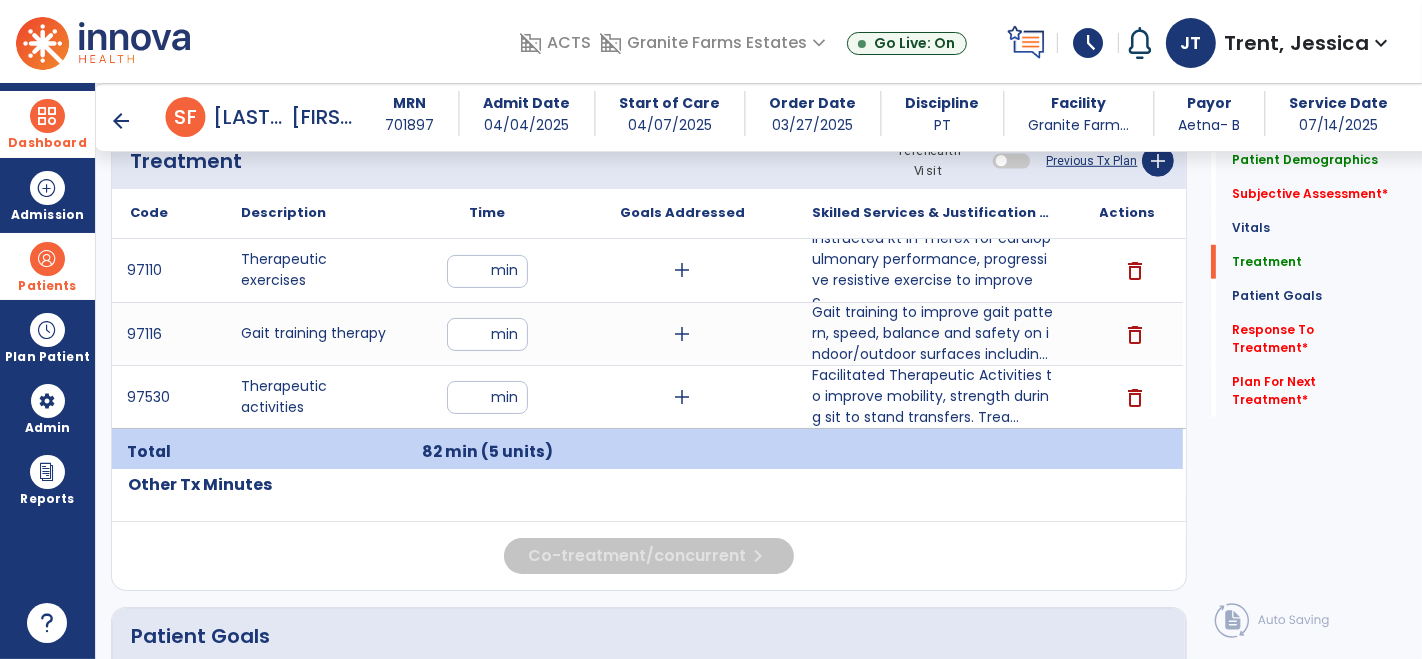 click on "Quick Links  Patient Demographics   Patient Demographics   Subjective Assessment   *  Subjective Assessment   *  Vitals   Vitals   Treatment   Treatment   Patient Goals   Patient Goals   Response To Treatment   *  Response To Treatment   *  Plan For Next Treatment   *  Plan For Next Treatment   *" 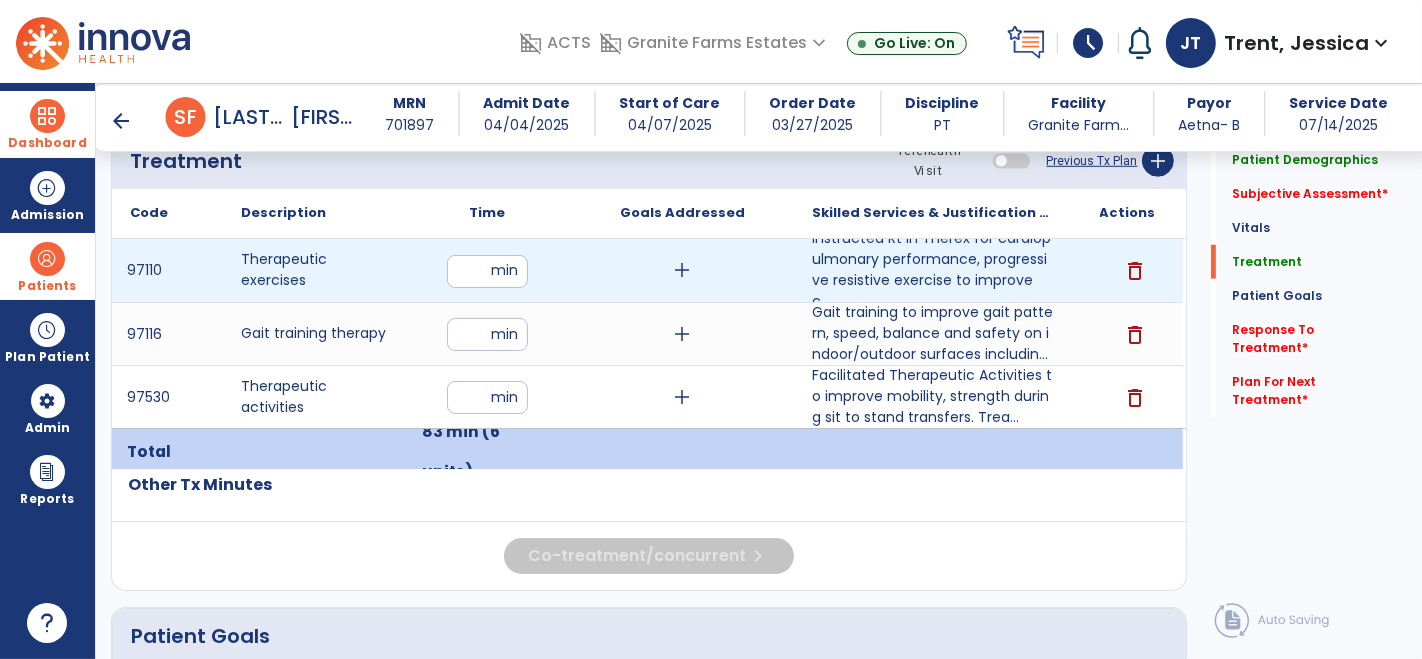 click on "**" at bounding box center (487, 271) 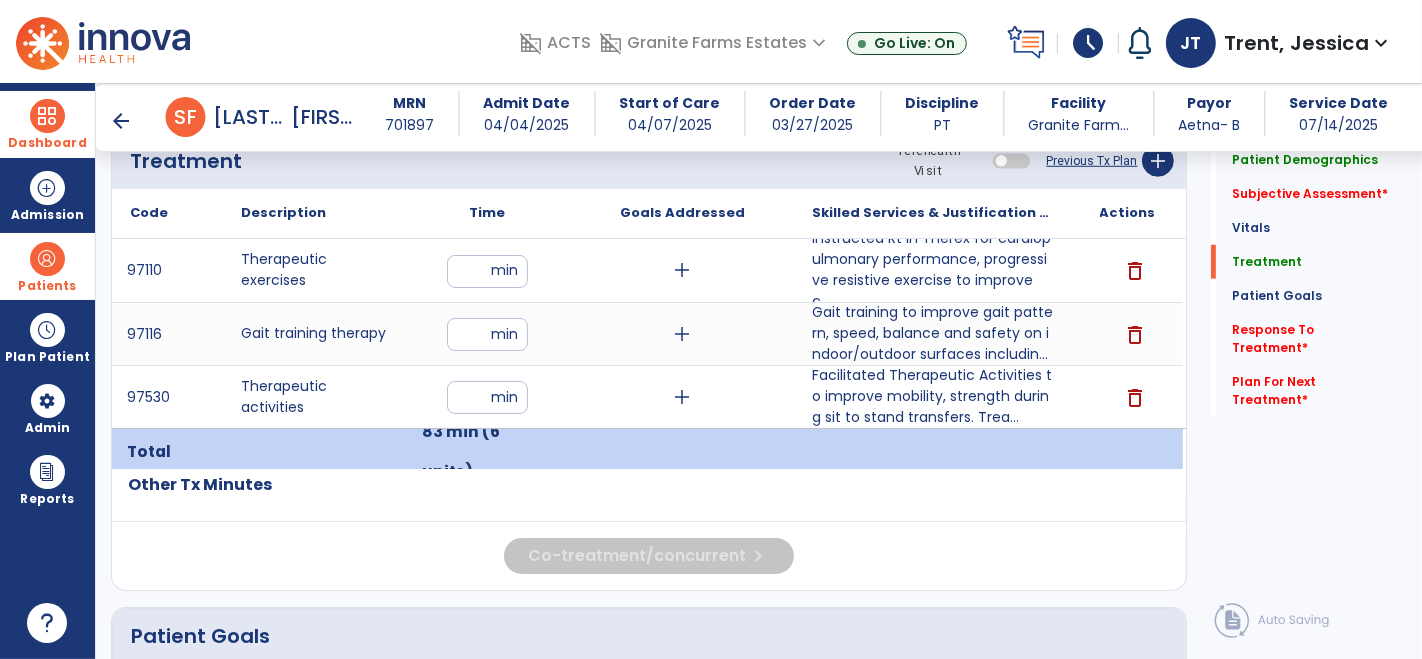 click on "Quick Links  Patient Demographics   Patient Demographics   Subjective Assessment   *  Subjective Assessment   *  Vitals   Vitals   Treatment   Treatment   Patient Goals   Patient Goals   Response To Treatment   *  Response To Treatment   *  Plan For Next Treatment   *  Plan For Next Treatment   *" 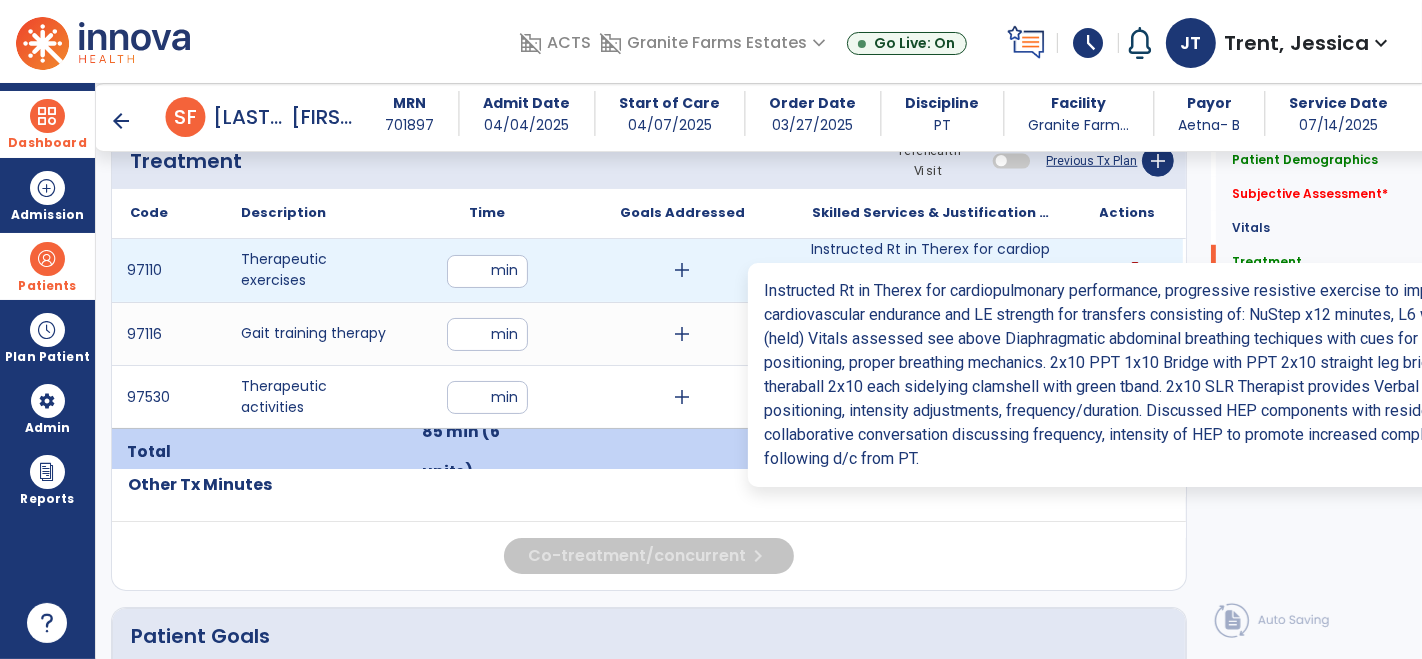 click on "Instructed Rt in Therex for cardiopulmonary performance, progressive resistive exercise to improve c..." at bounding box center [933, 270] 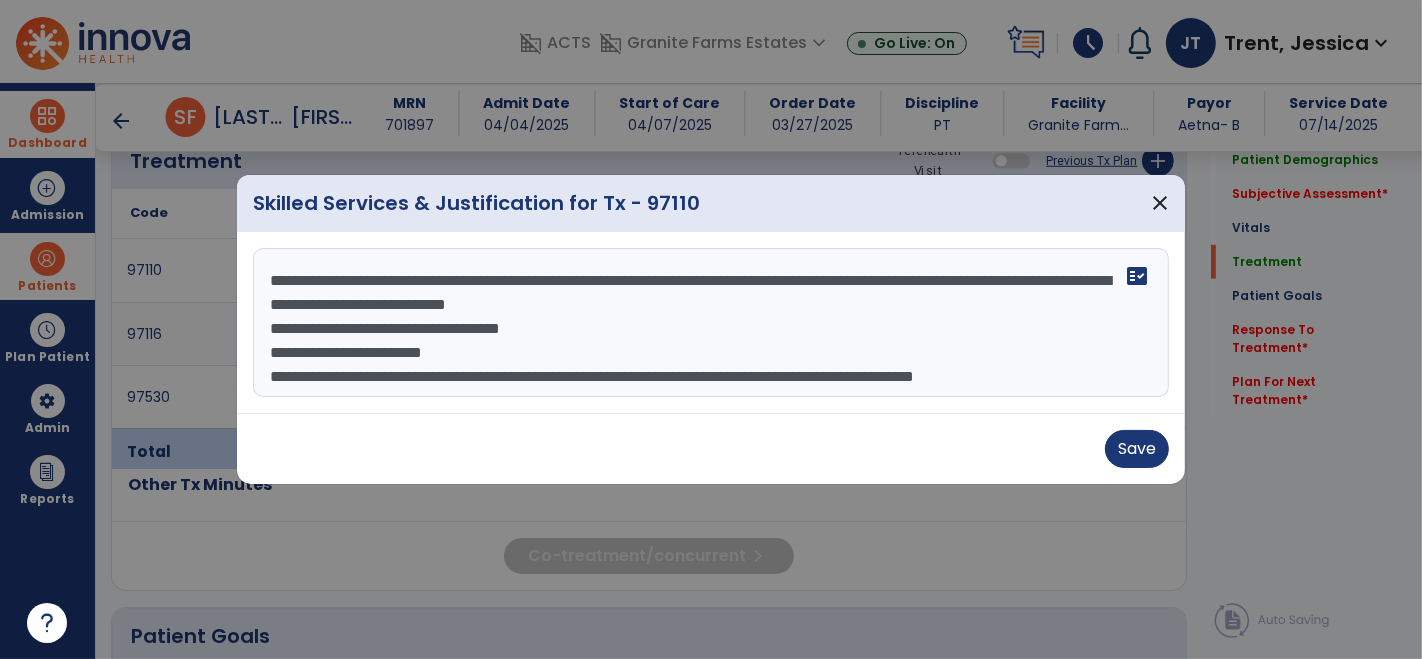 scroll, scrollTop: 81, scrollLeft: 0, axis: vertical 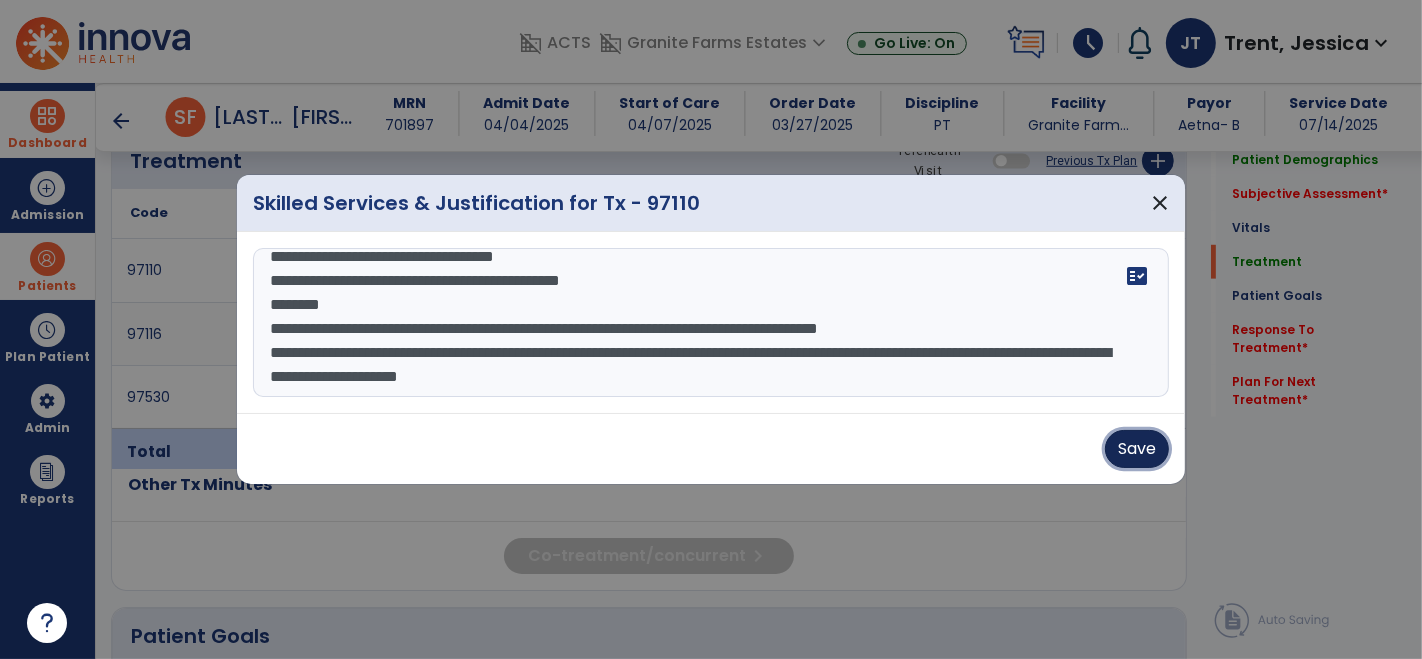 click on "Save" at bounding box center (1137, 449) 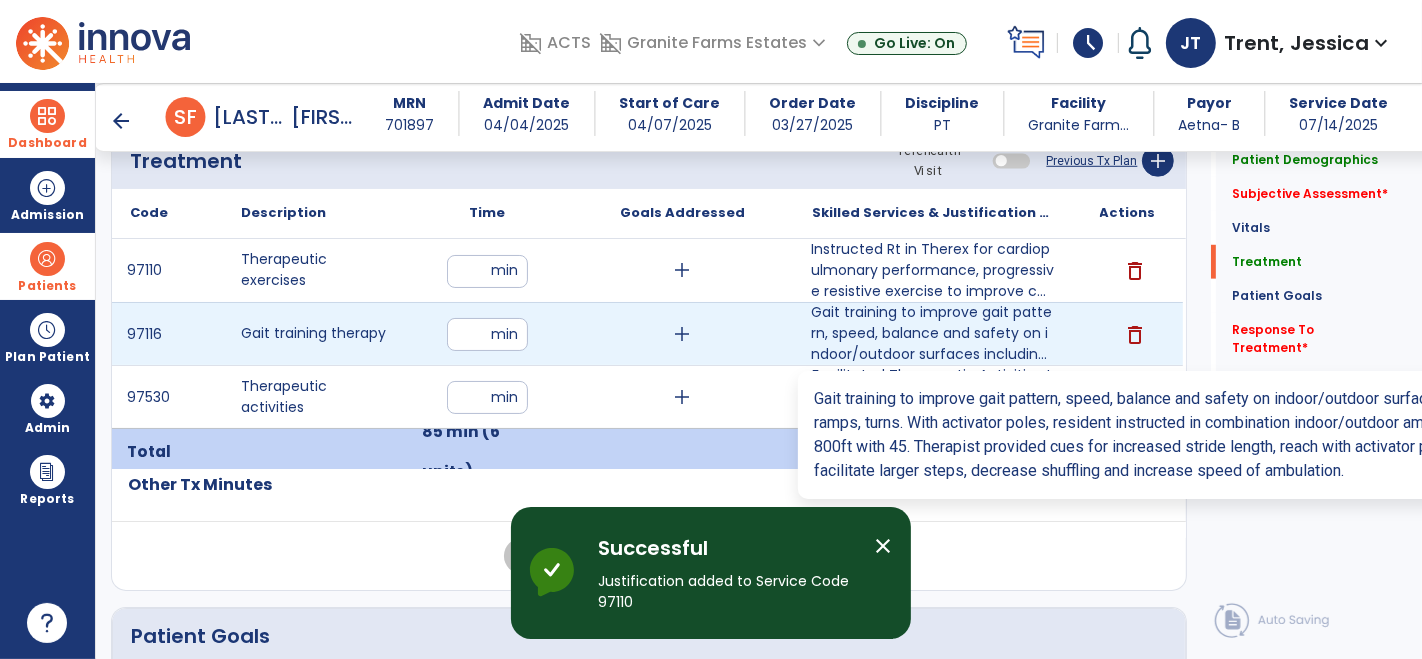 click on "Gait training to improve gait pattern, speed, balance and safety on indoor/outdoor surfaces includin..." at bounding box center [933, 333] 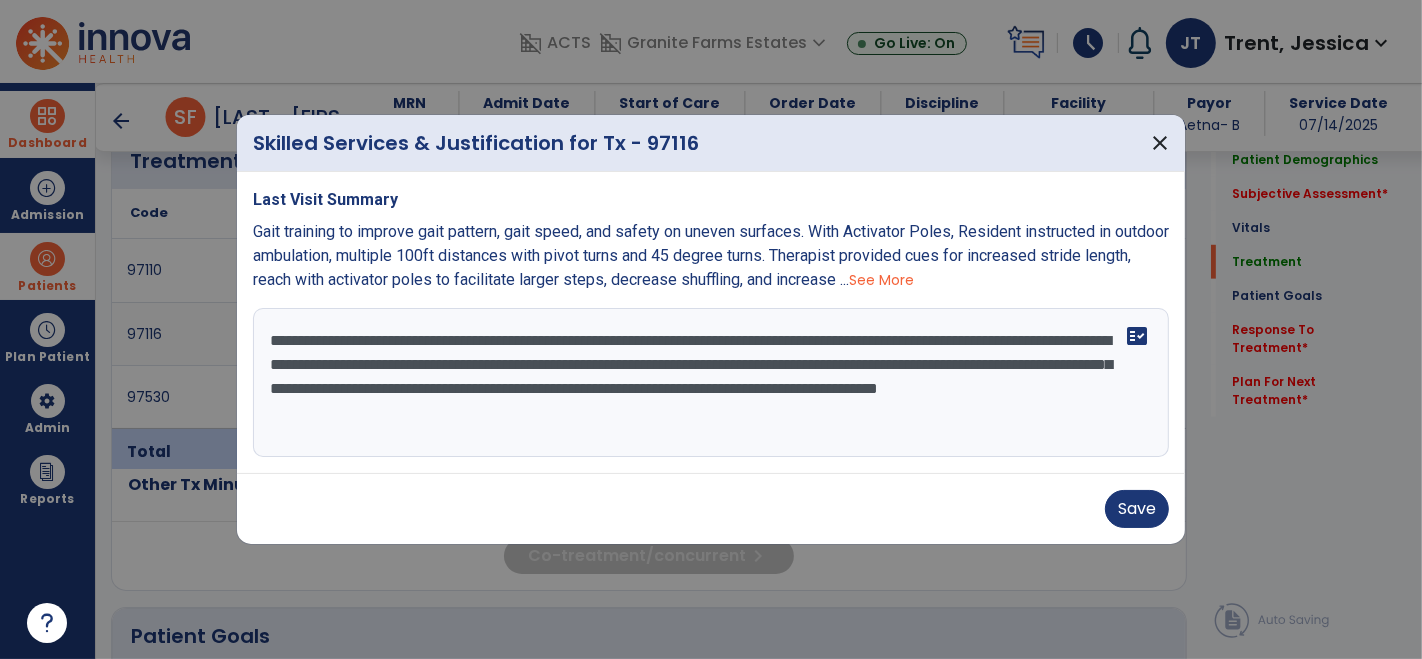 click on "**********" at bounding box center [711, 383] 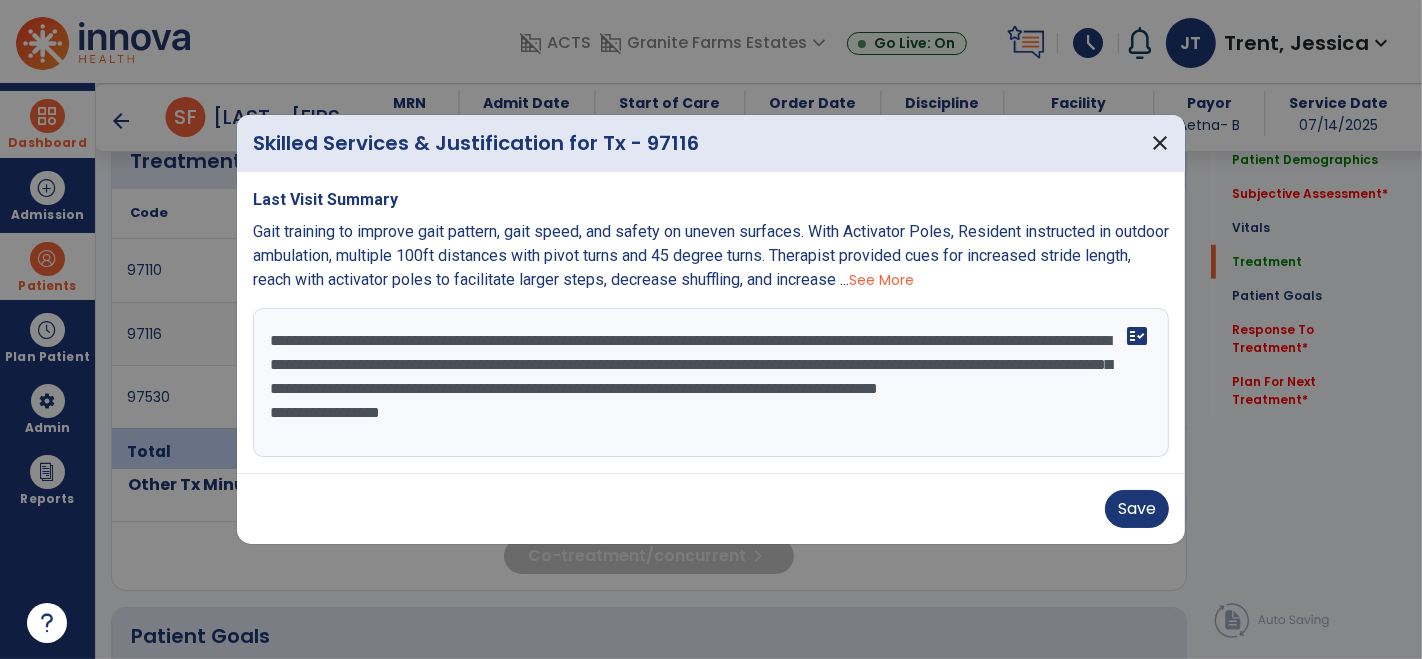 type on "**********" 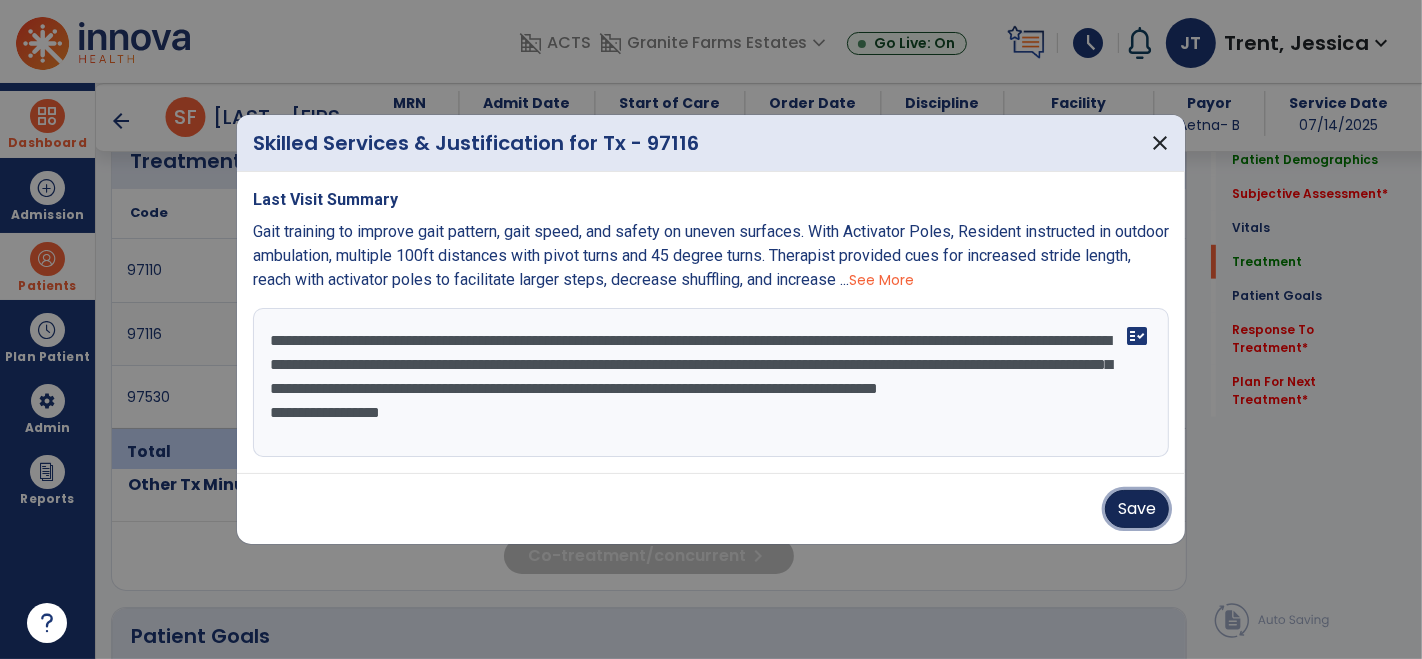 click on "Save" at bounding box center [1137, 509] 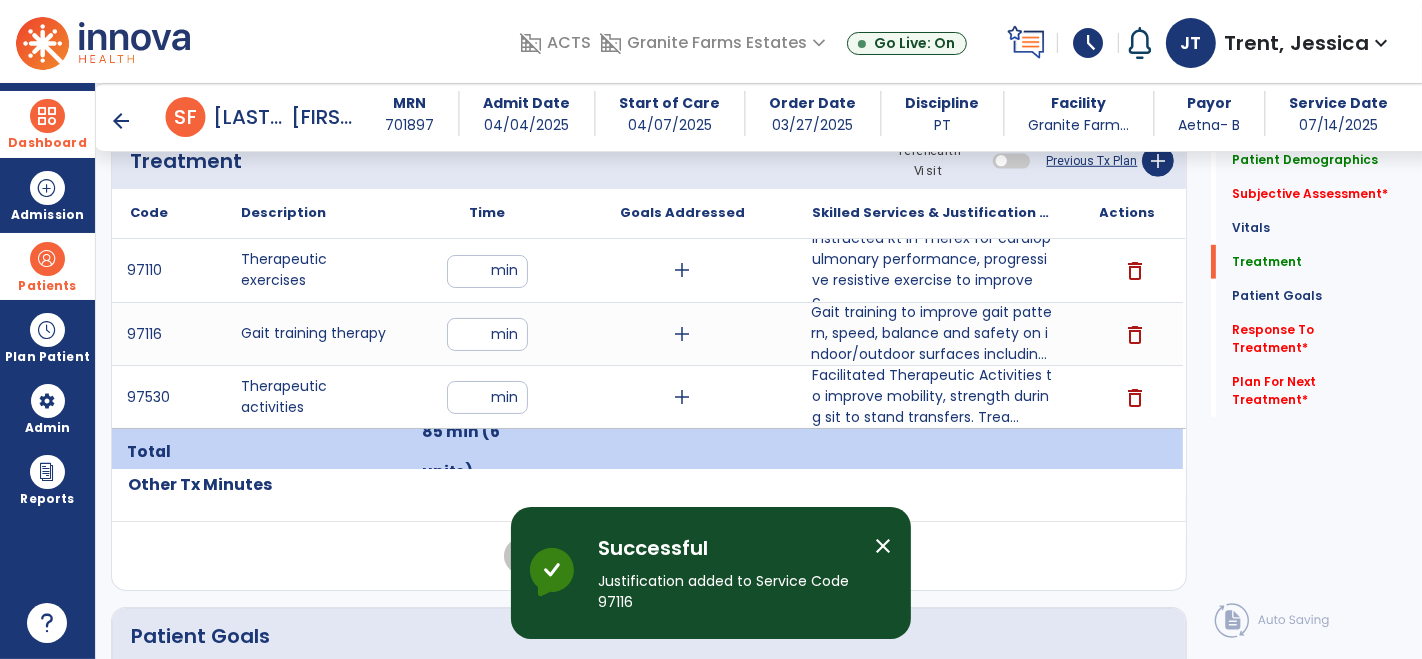 click on "Patients" at bounding box center (47, 266) 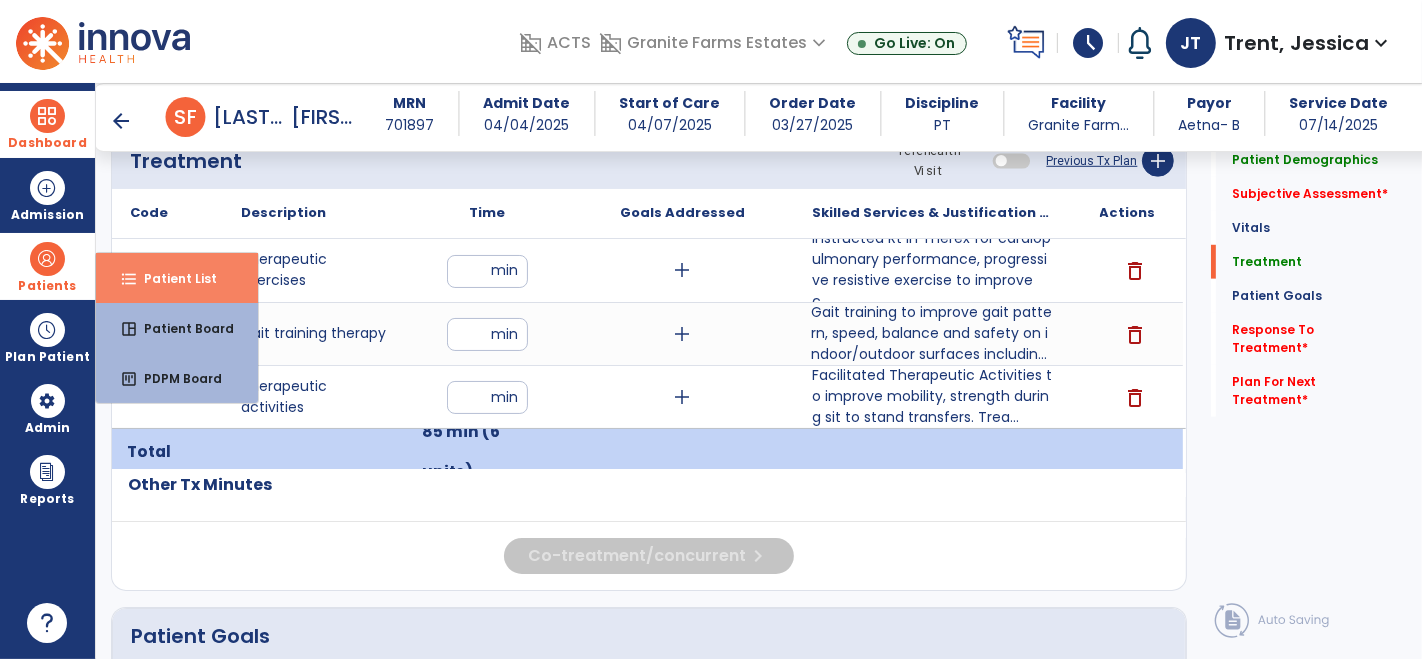 click on "Patient List" at bounding box center (172, 278) 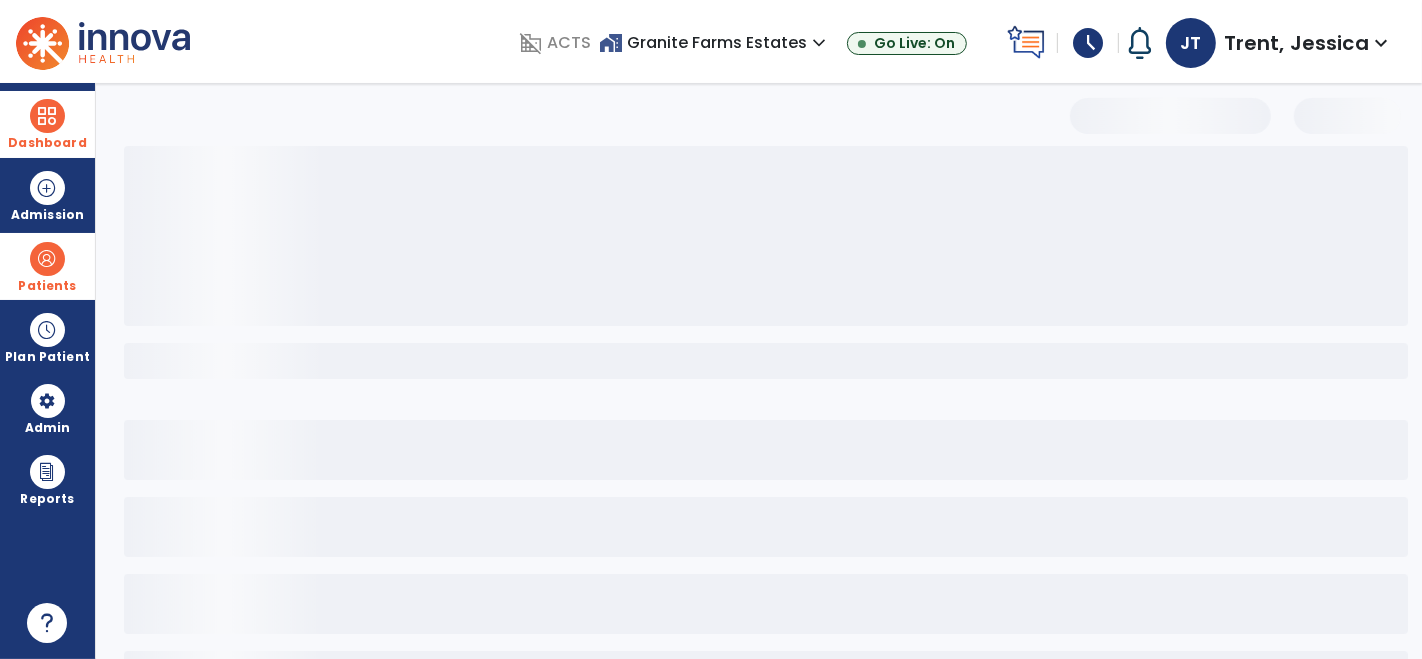 scroll, scrollTop: 82, scrollLeft: 0, axis: vertical 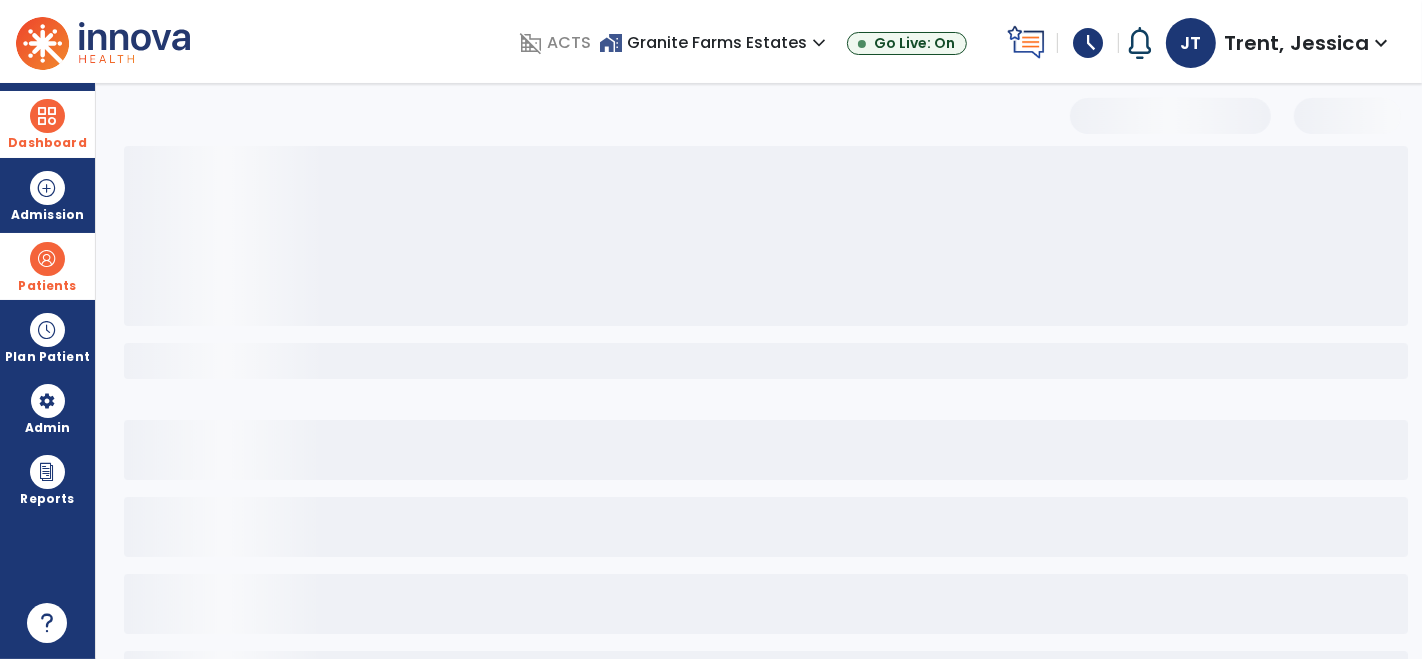select on "***" 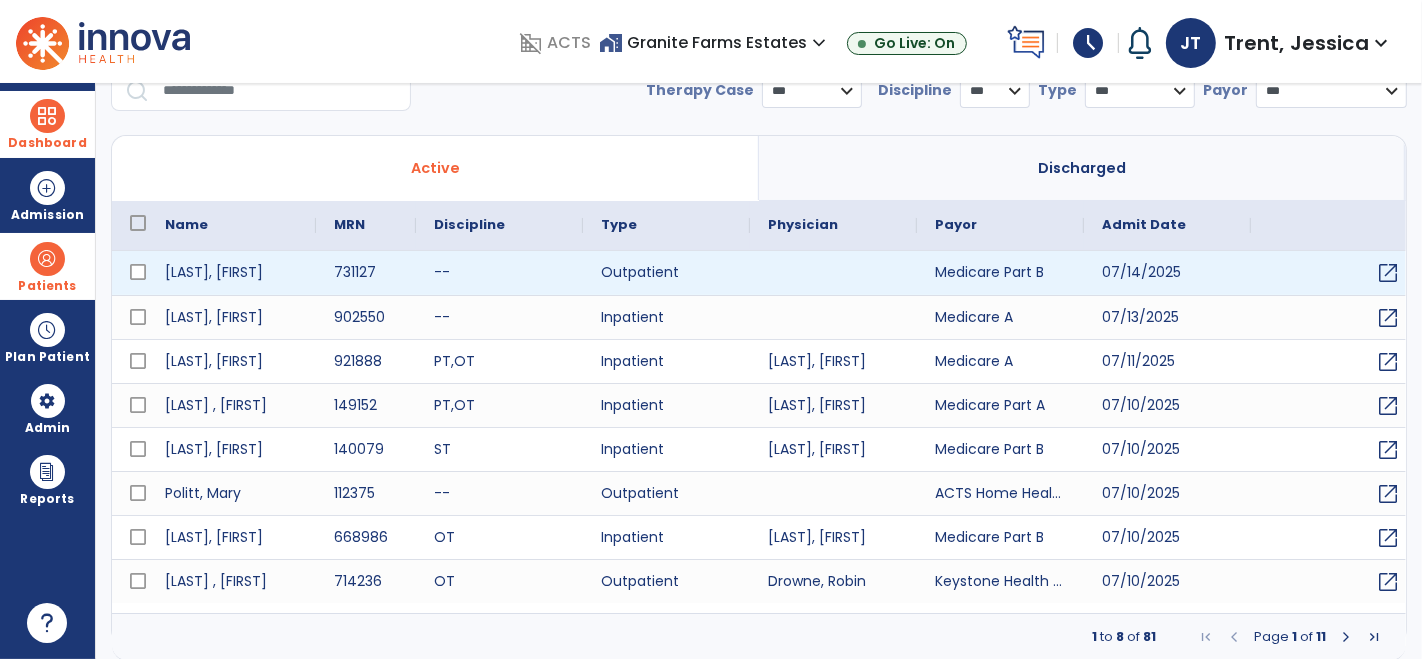 scroll, scrollTop: 0, scrollLeft: 0, axis: both 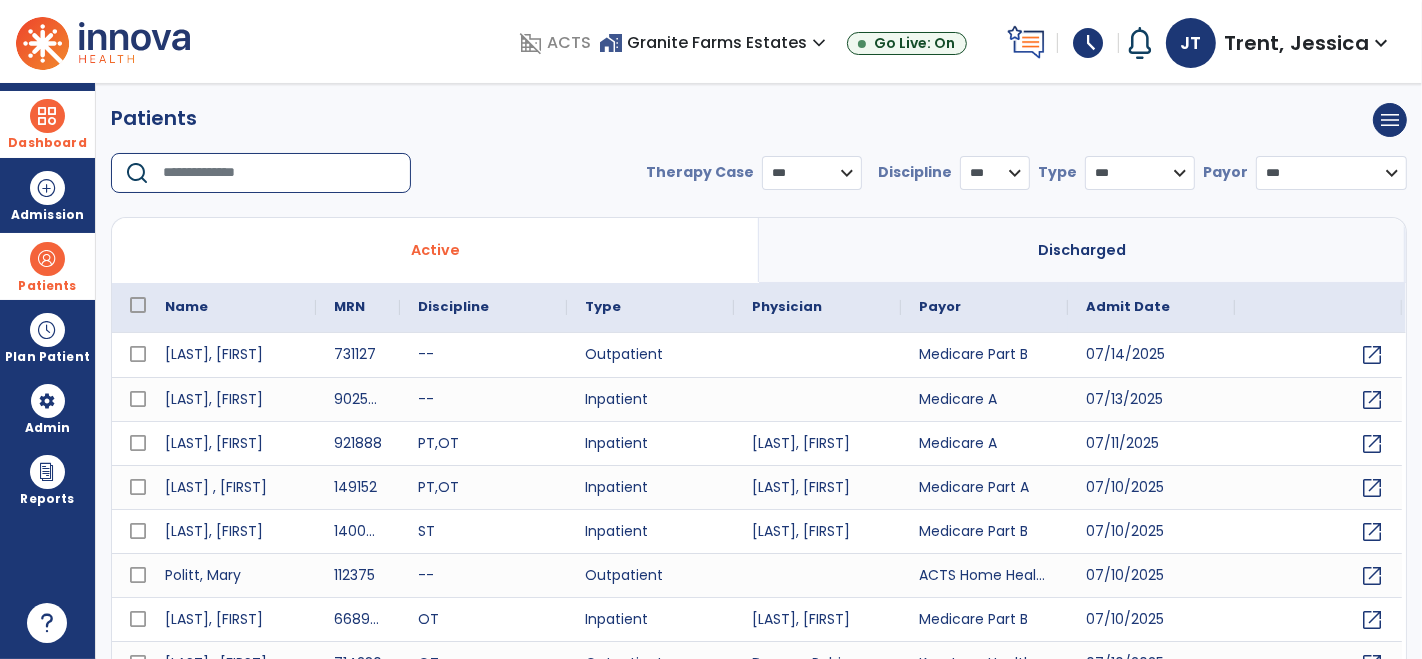 click at bounding box center [280, 173] 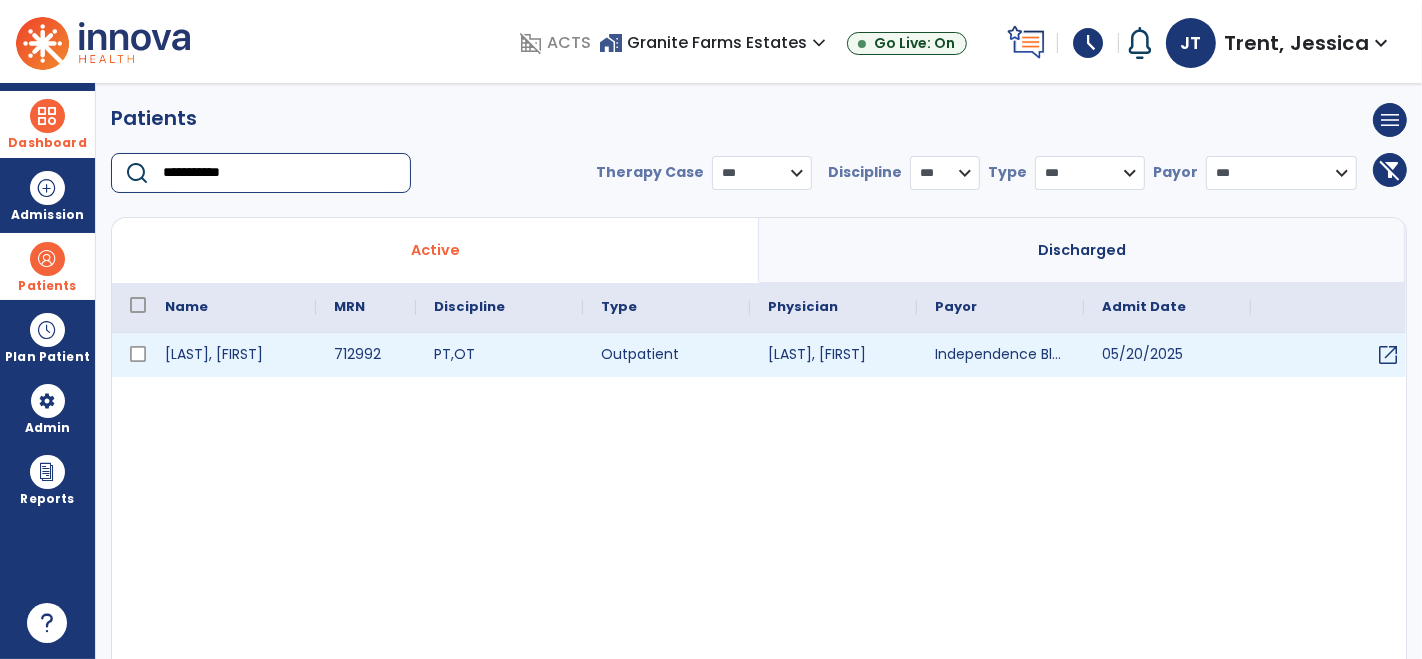 type on "**********" 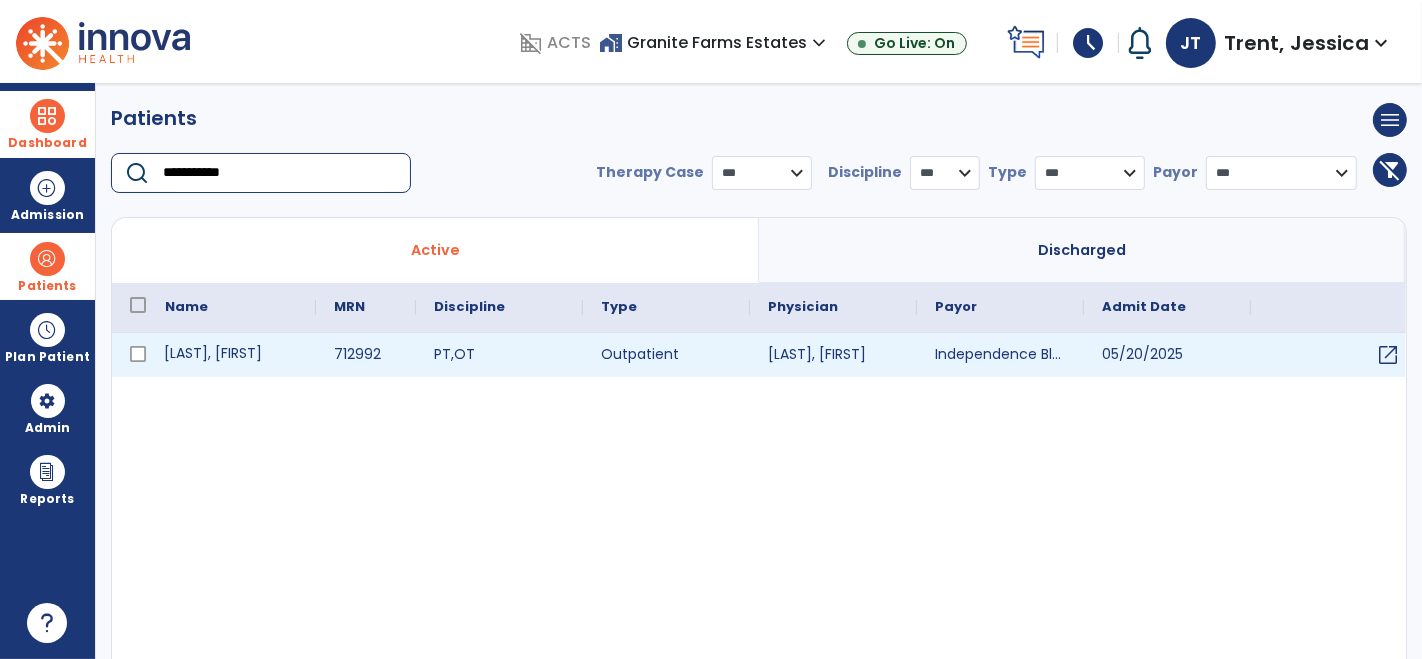 click on "[LAST], [FIRST]" at bounding box center (231, 355) 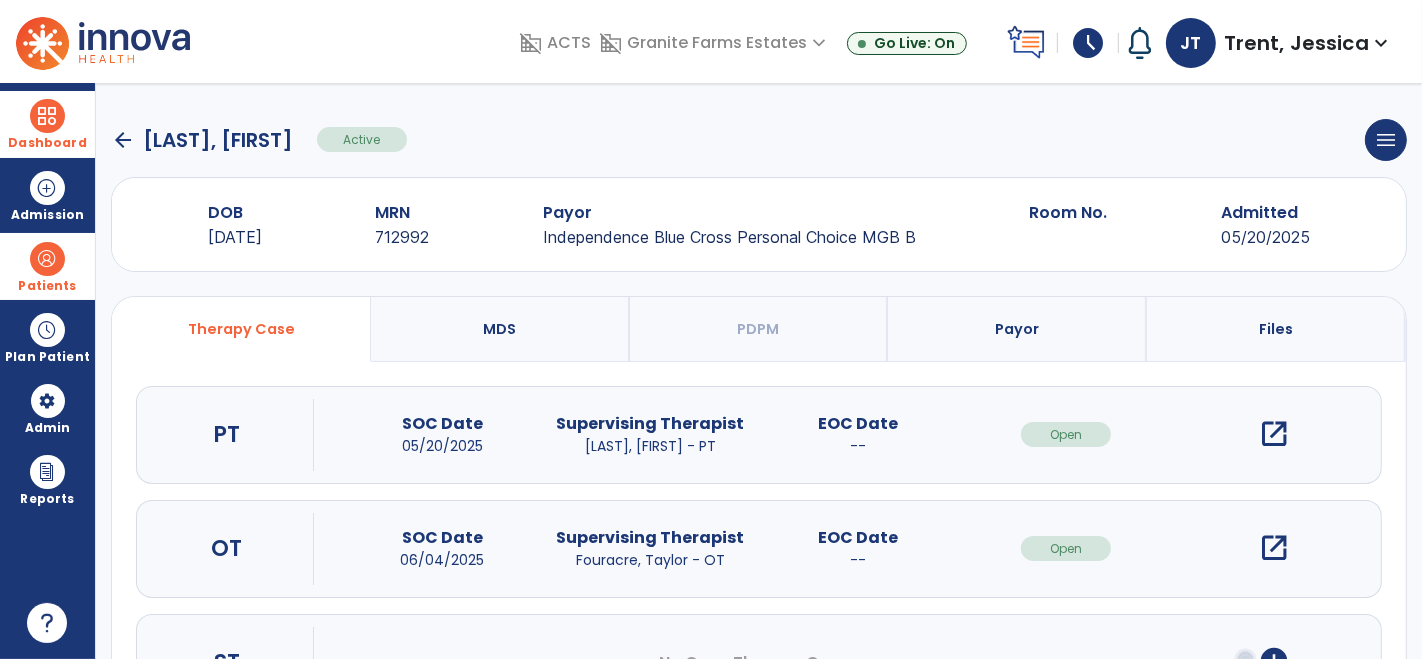 click on "open_in_new" at bounding box center (1274, 434) 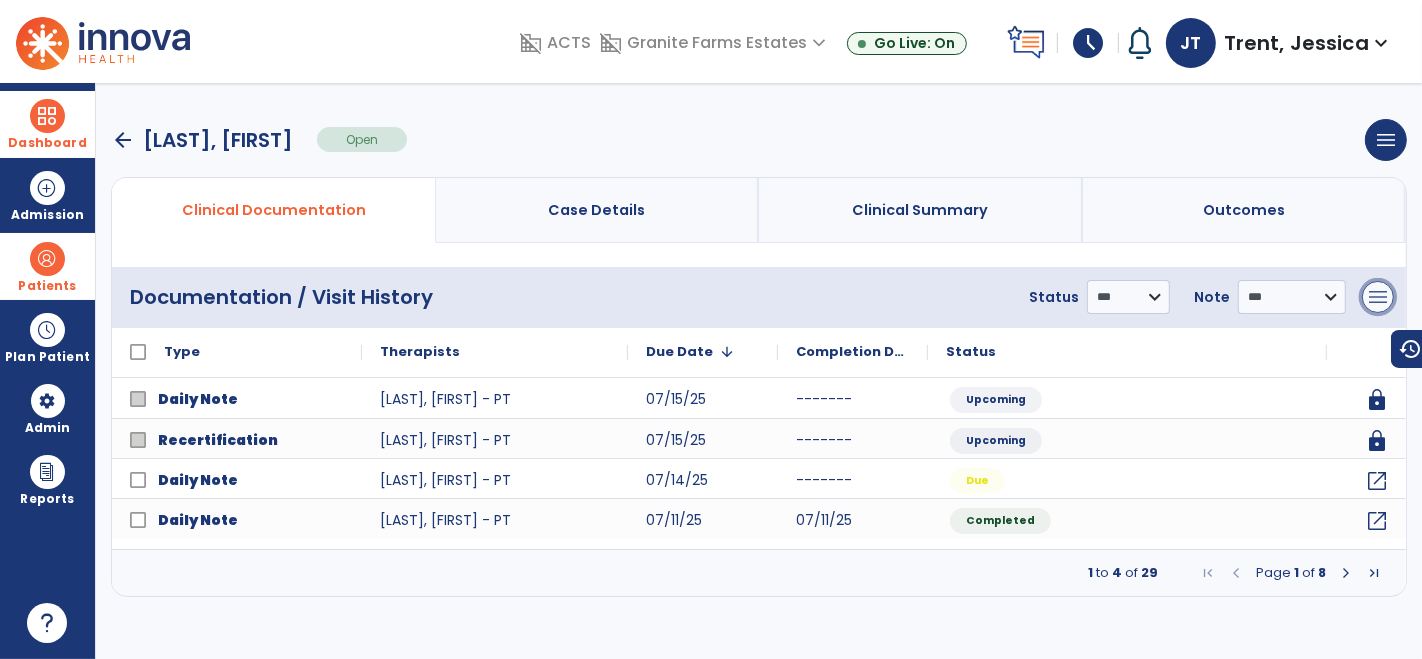 click on "menu" at bounding box center [1378, 297] 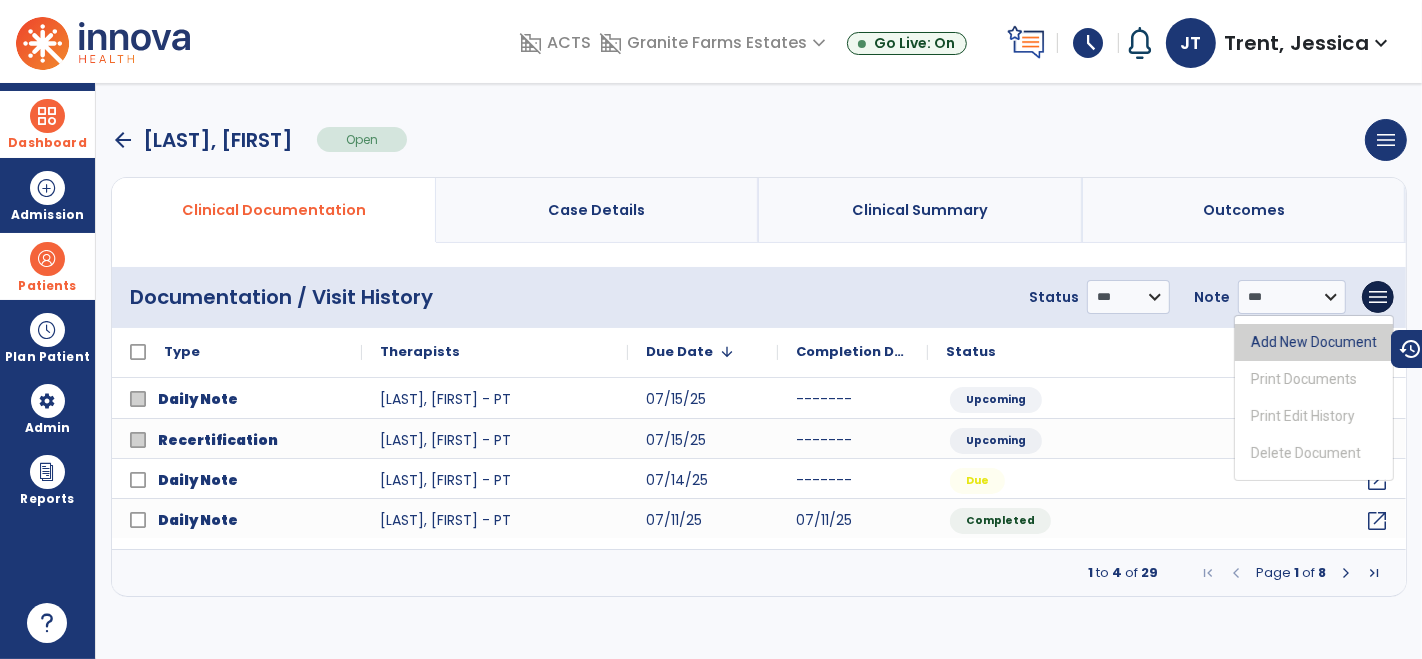 click on "Add New Document" at bounding box center [1314, 342] 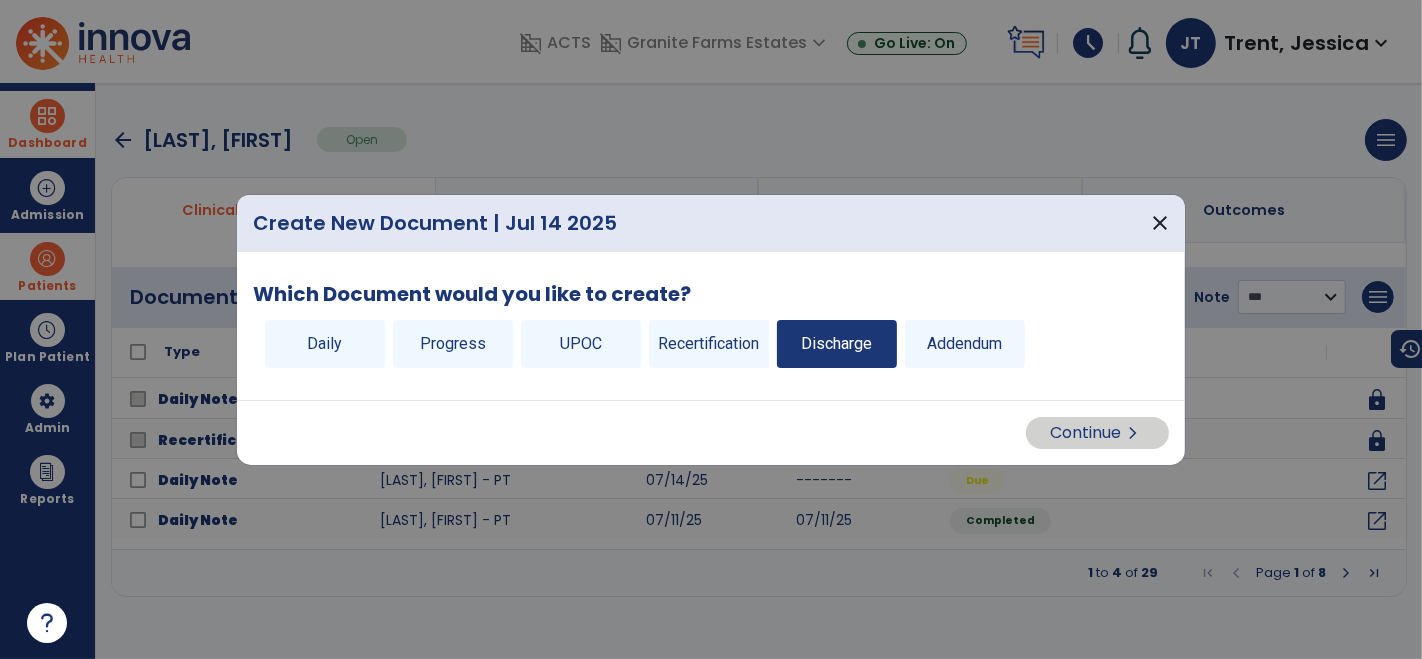 click on "Discharge" at bounding box center (837, 344) 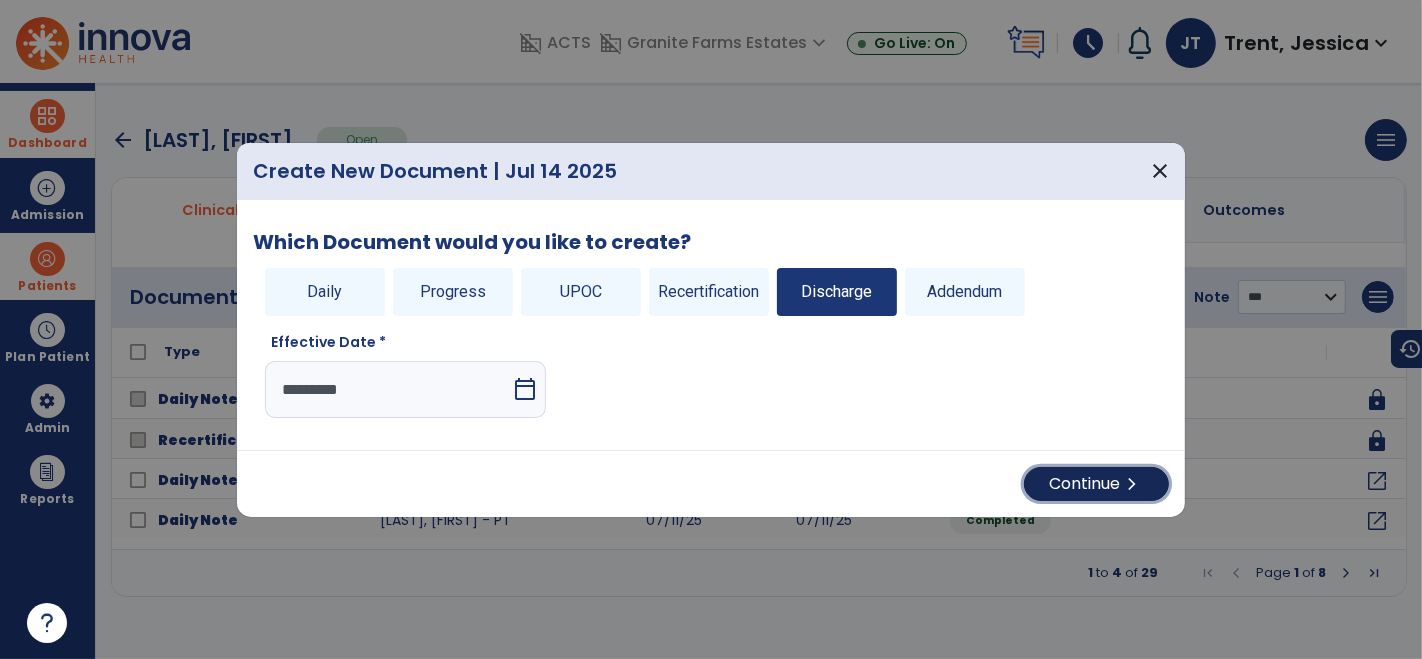 click on "Continue   chevron_right" at bounding box center [1096, 484] 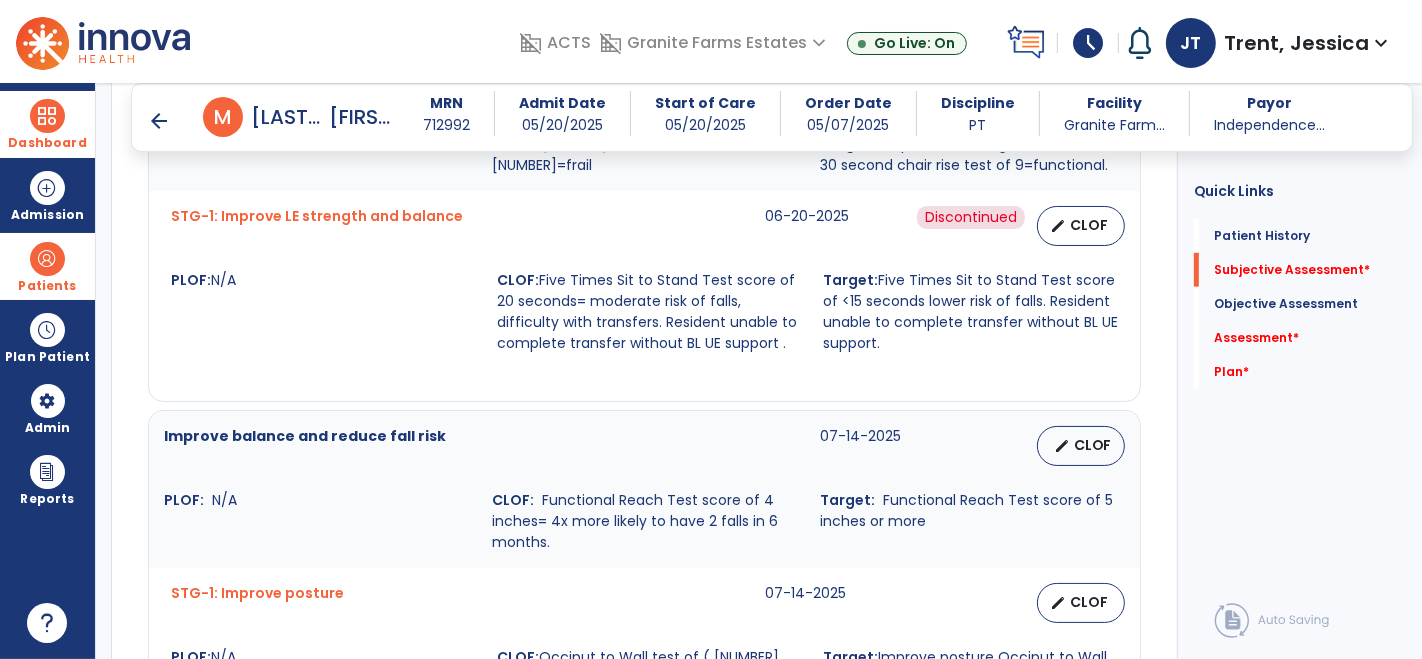 scroll, scrollTop: 1202, scrollLeft: 0, axis: vertical 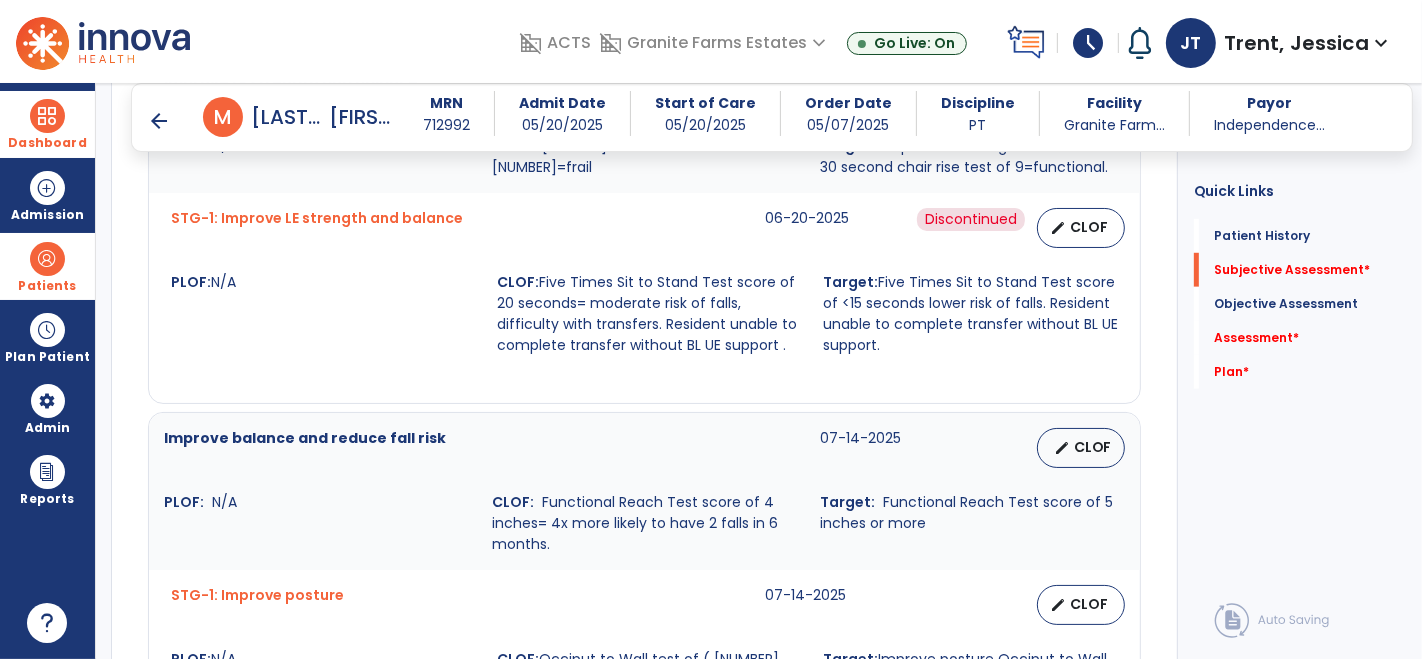 click on "07-14-2025" at bounding box center [890, 448] 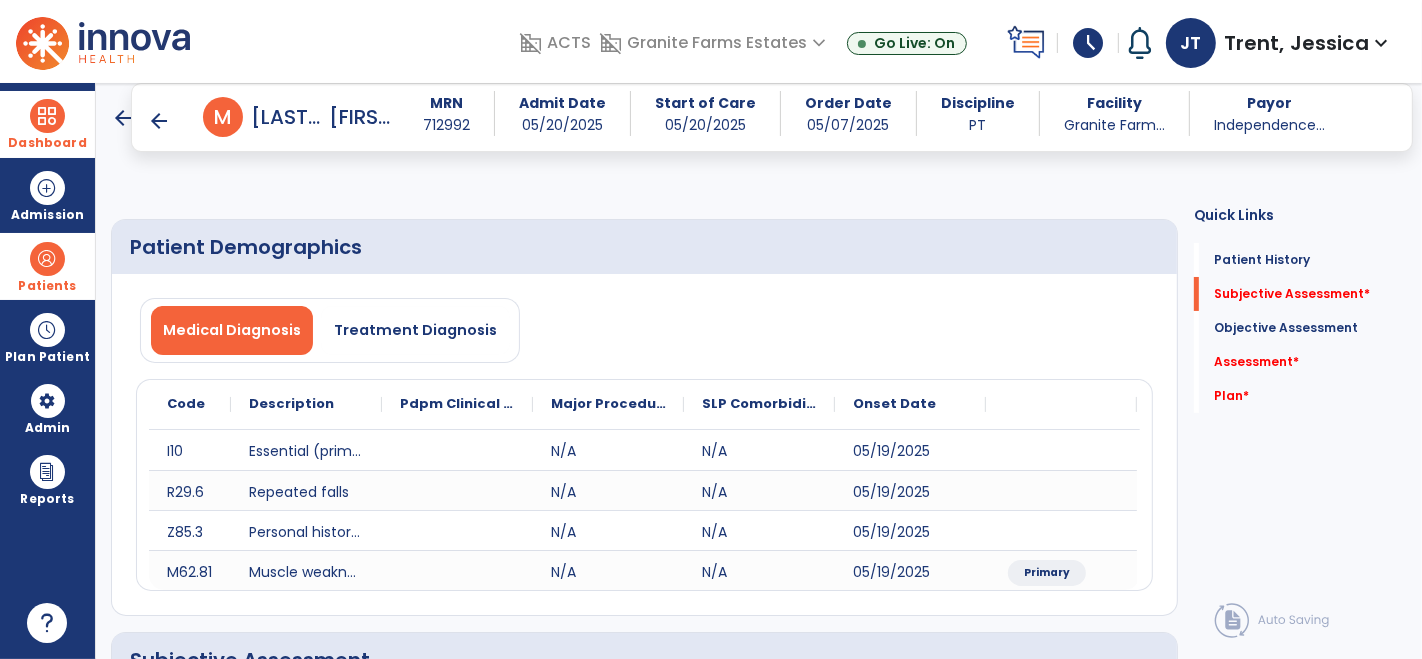 scroll, scrollTop: 497, scrollLeft: 0, axis: vertical 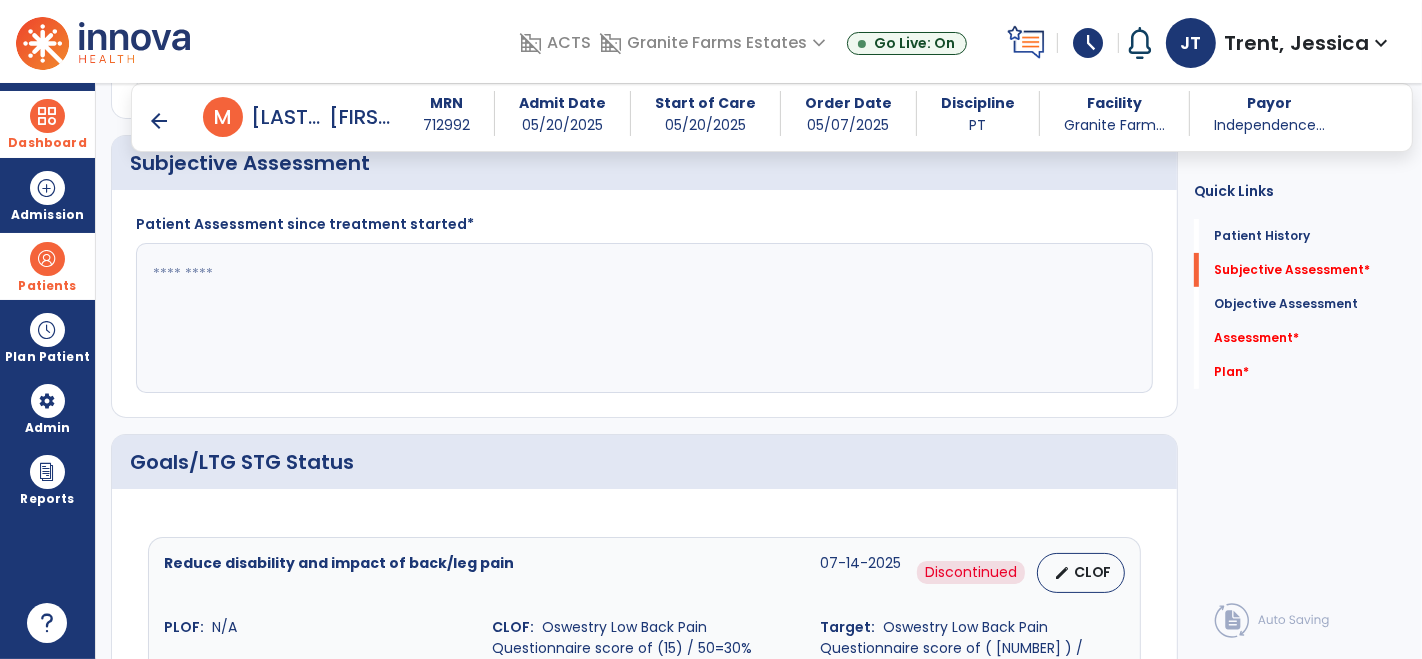 click 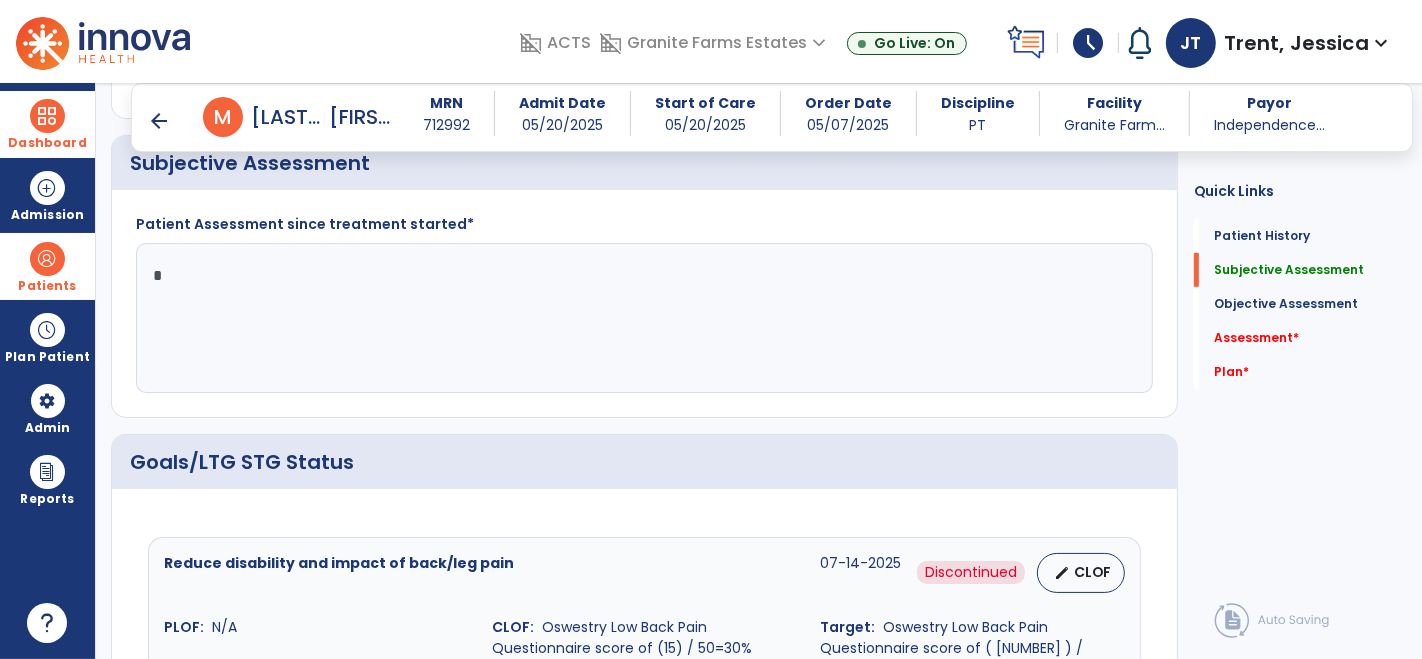 click on "*" 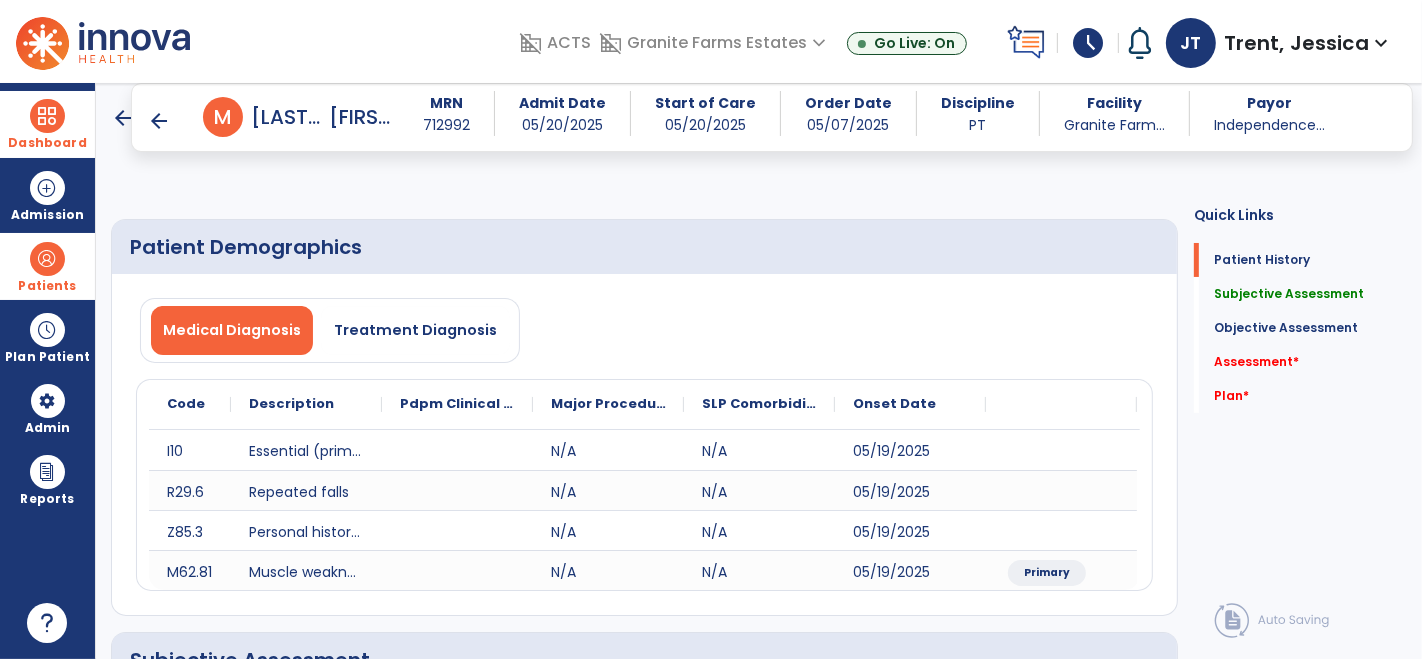 scroll, scrollTop: 306, scrollLeft: 0, axis: vertical 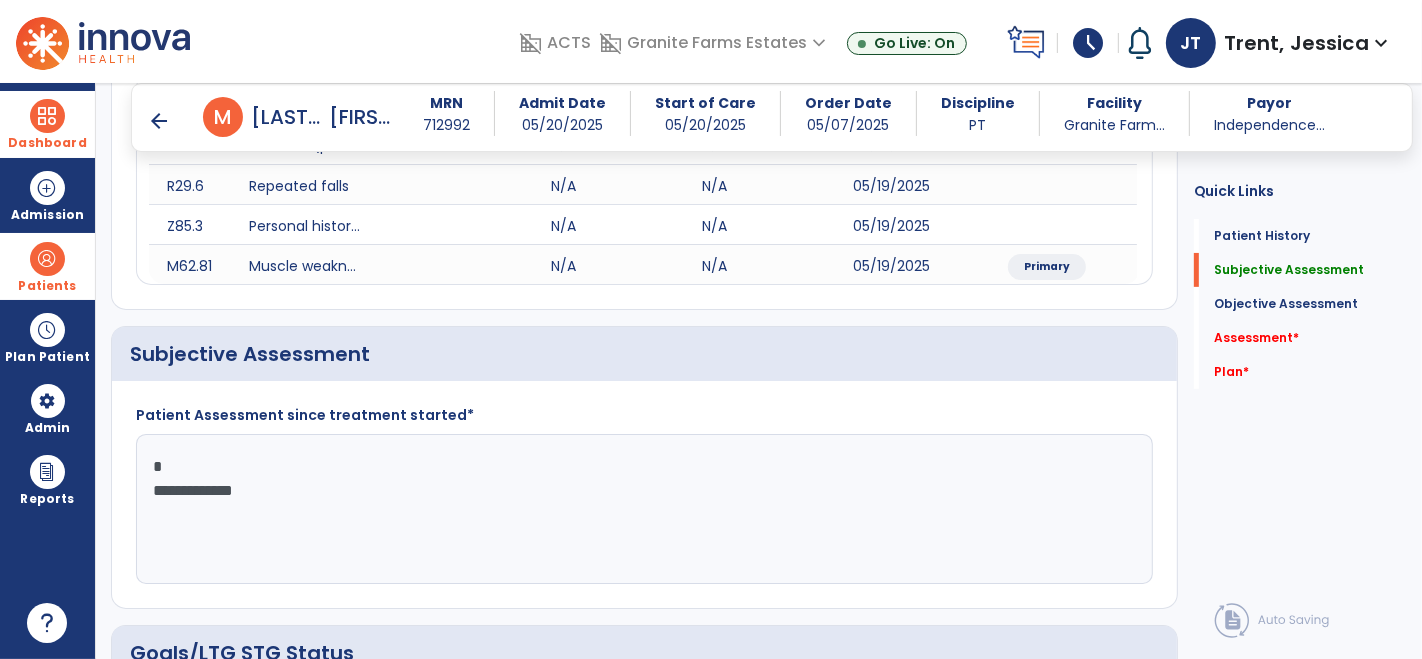 click on "**********" 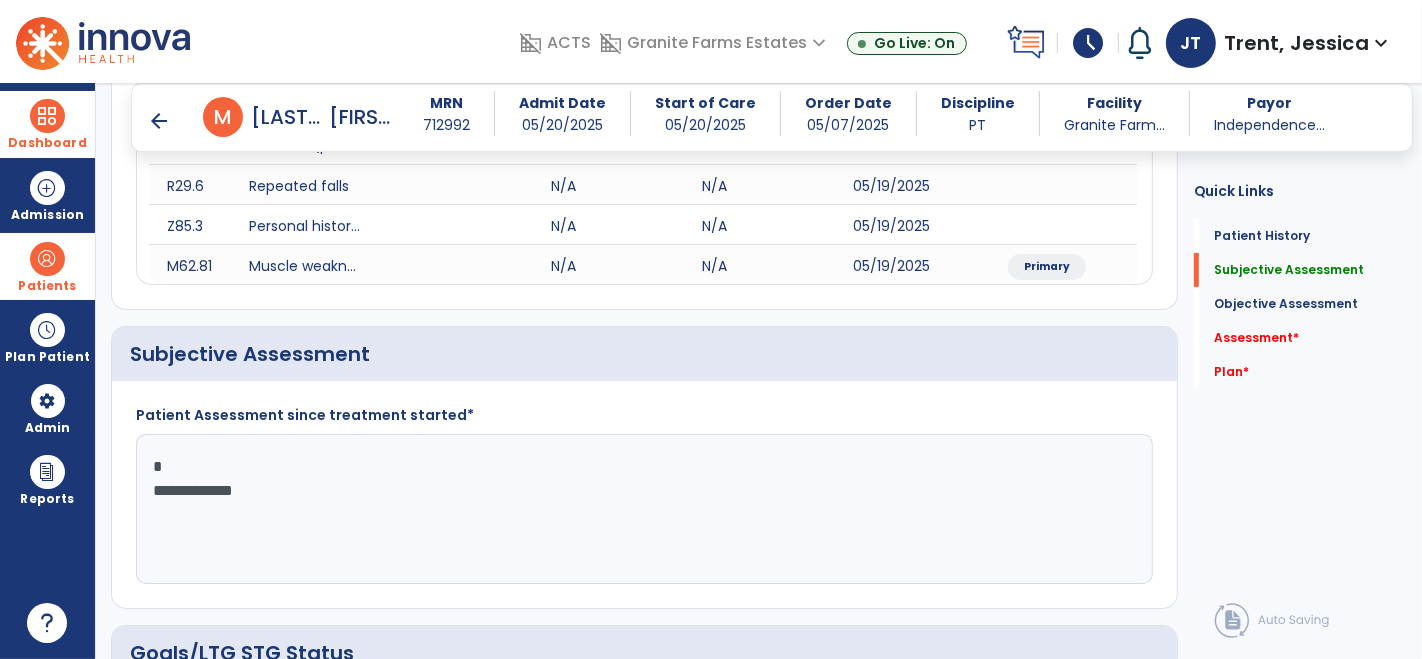 click on "**********" 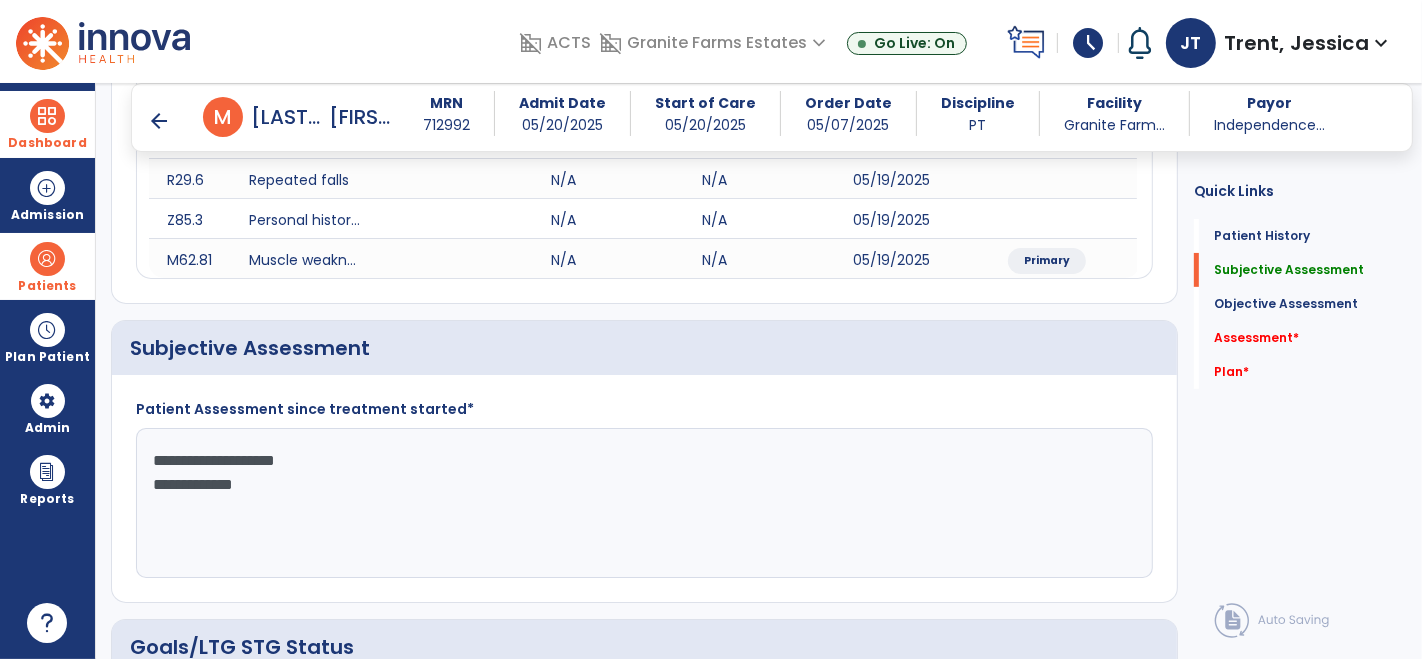 scroll, scrollTop: 311, scrollLeft: 0, axis: vertical 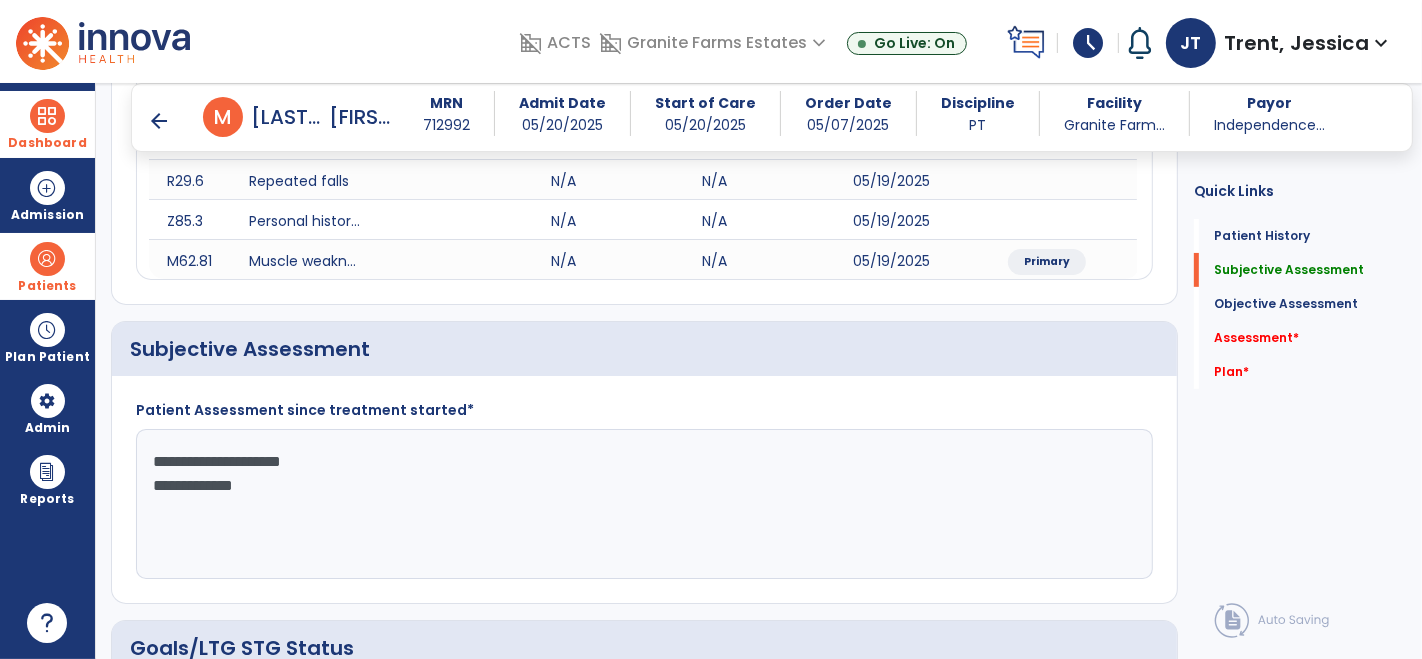 click on "**********" 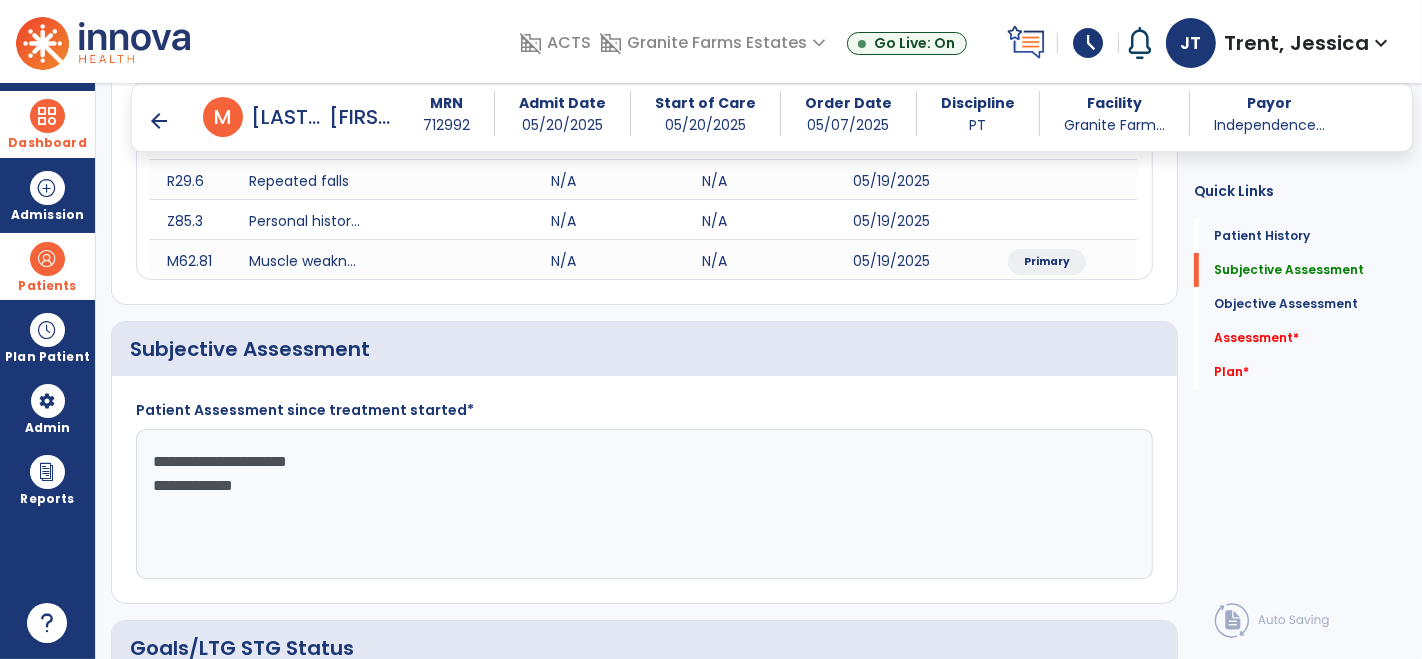 click on "**********" 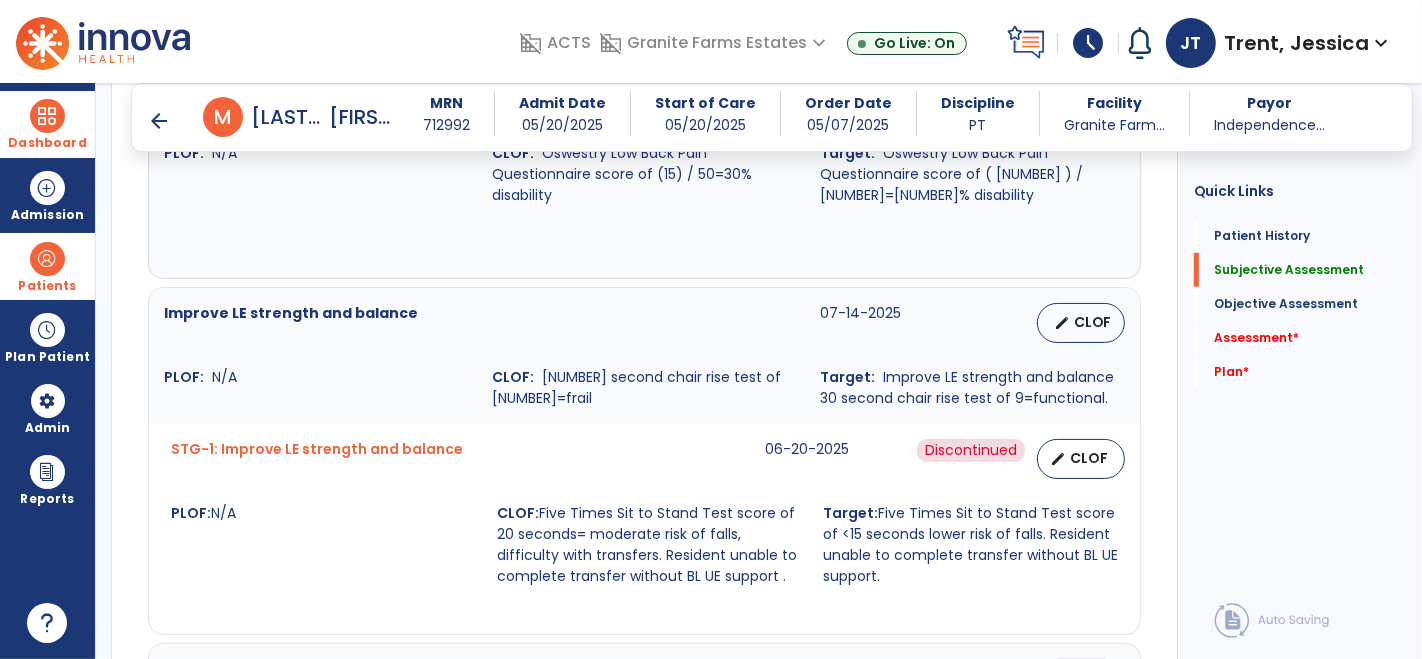 scroll, scrollTop: 972, scrollLeft: 0, axis: vertical 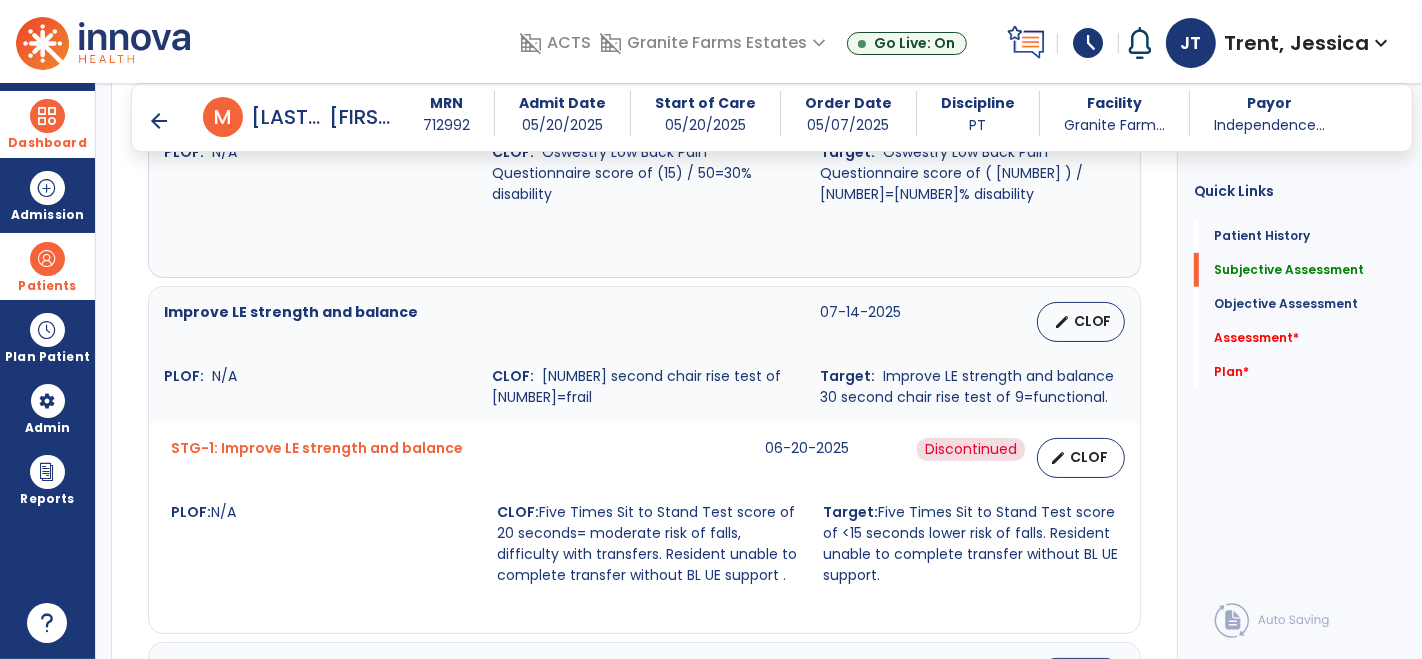 type on "**********" 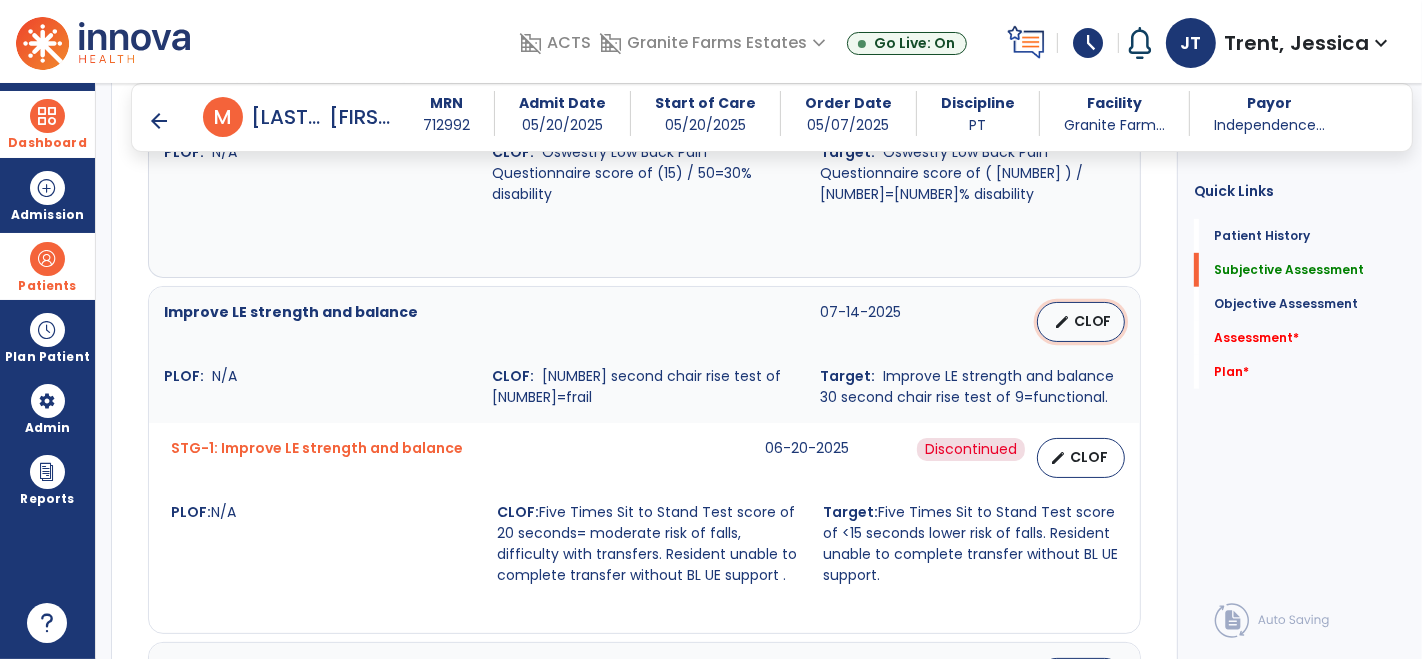 click on "CLOF" at bounding box center (1093, 321) 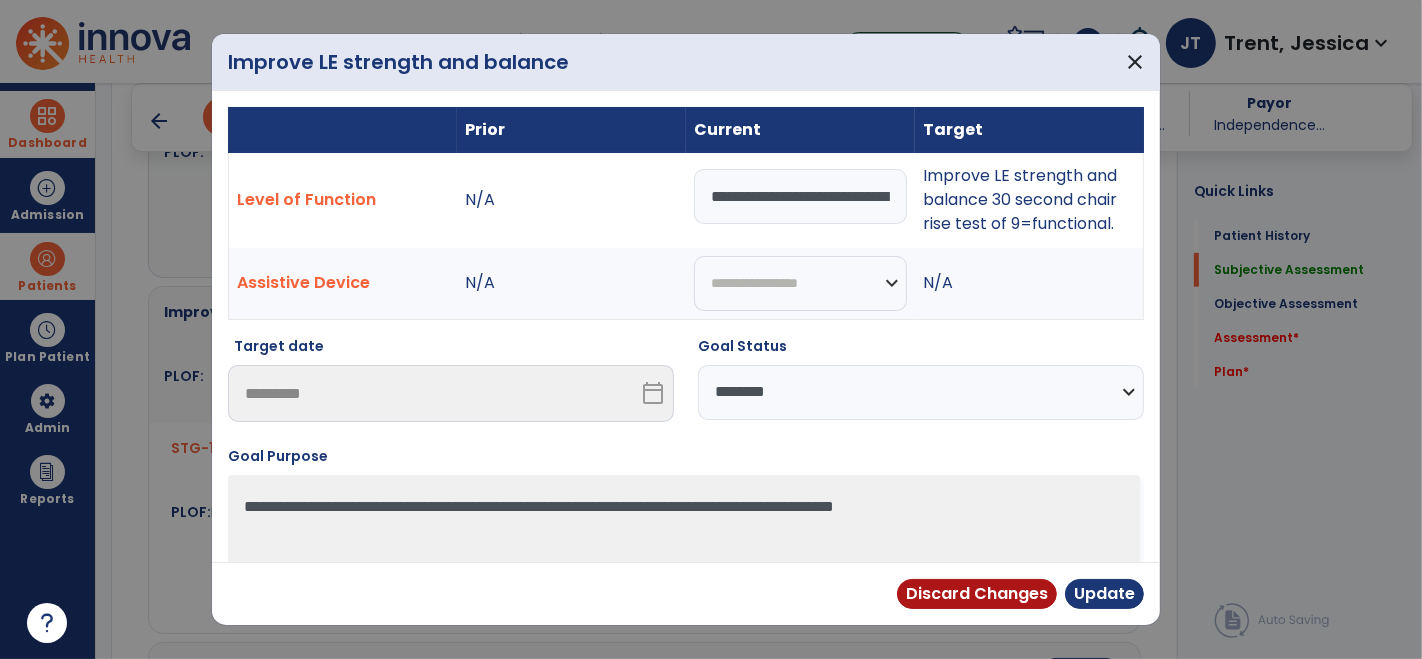 click on "**********" at bounding box center [921, 392] 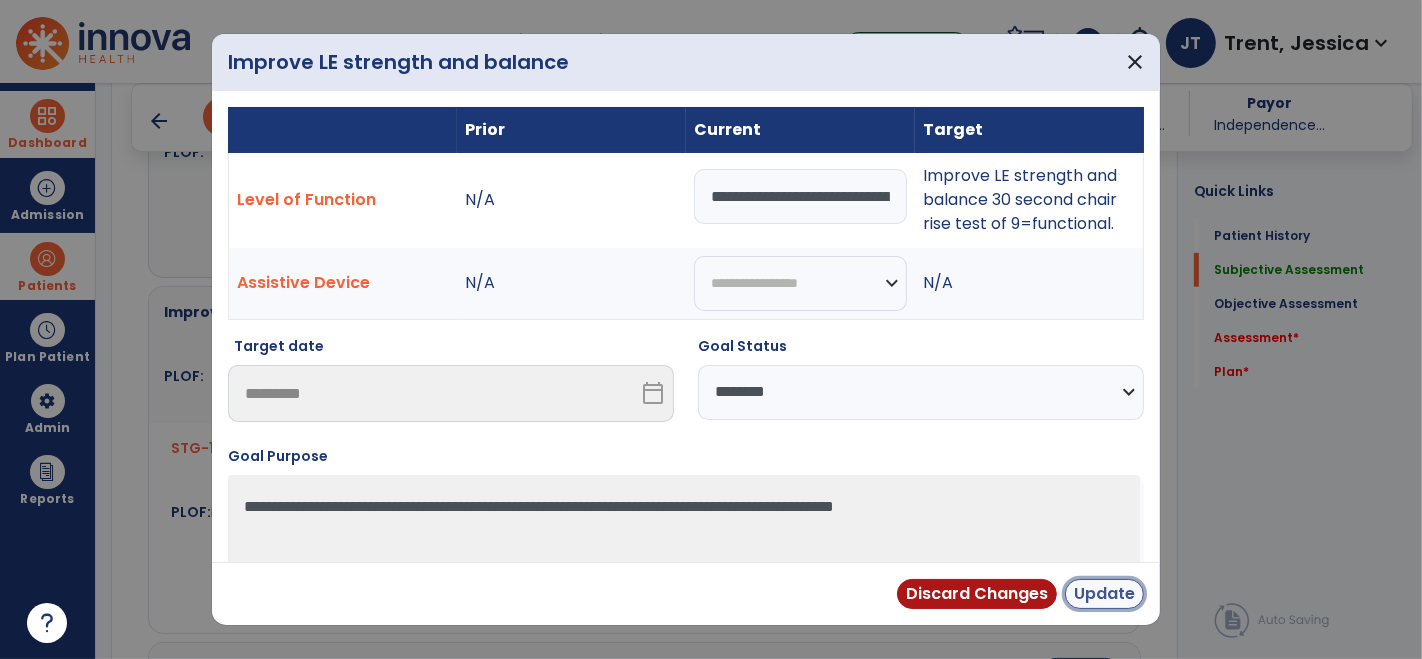 click on "Update" at bounding box center (1104, 594) 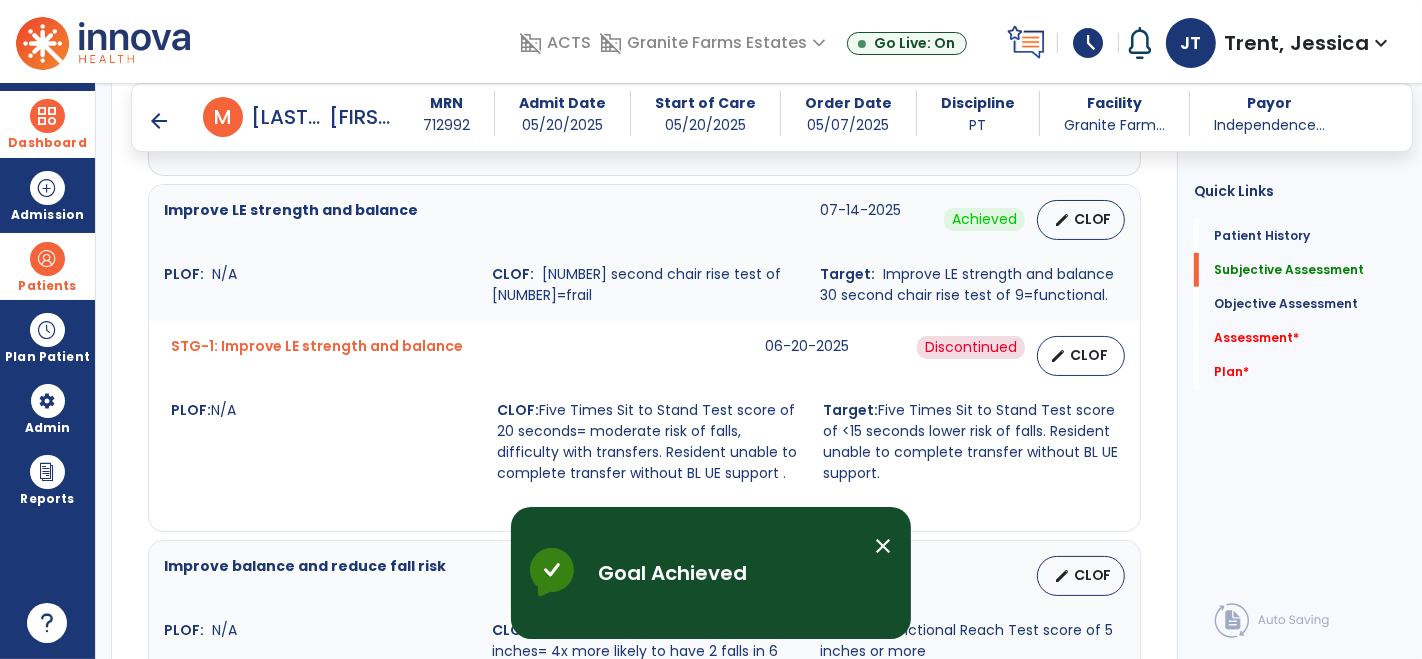 scroll, scrollTop: 1077, scrollLeft: 0, axis: vertical 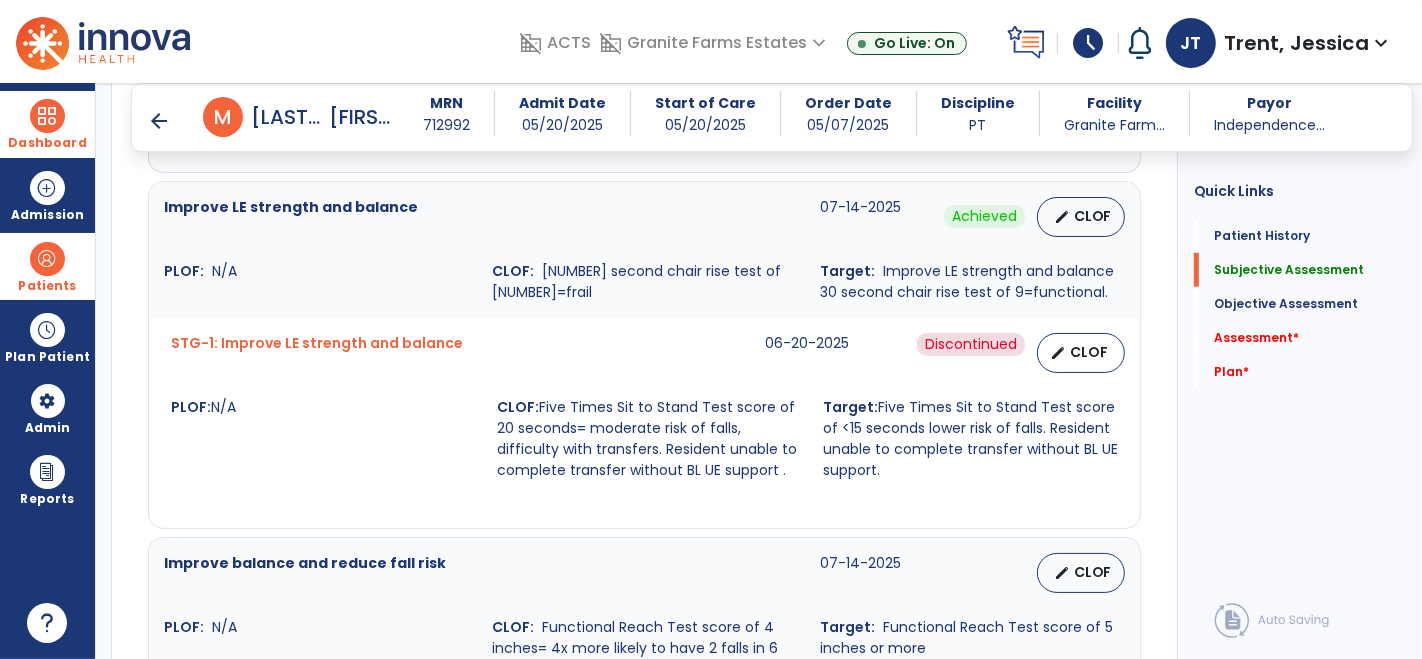 click on "Quick Links  Patient History   Patient History   Subjective Assessment   Subjective Assessment   Objective Assessment   Objective Assessment   Assessment   *  Assessment   *  Plan   *  Plan   *" 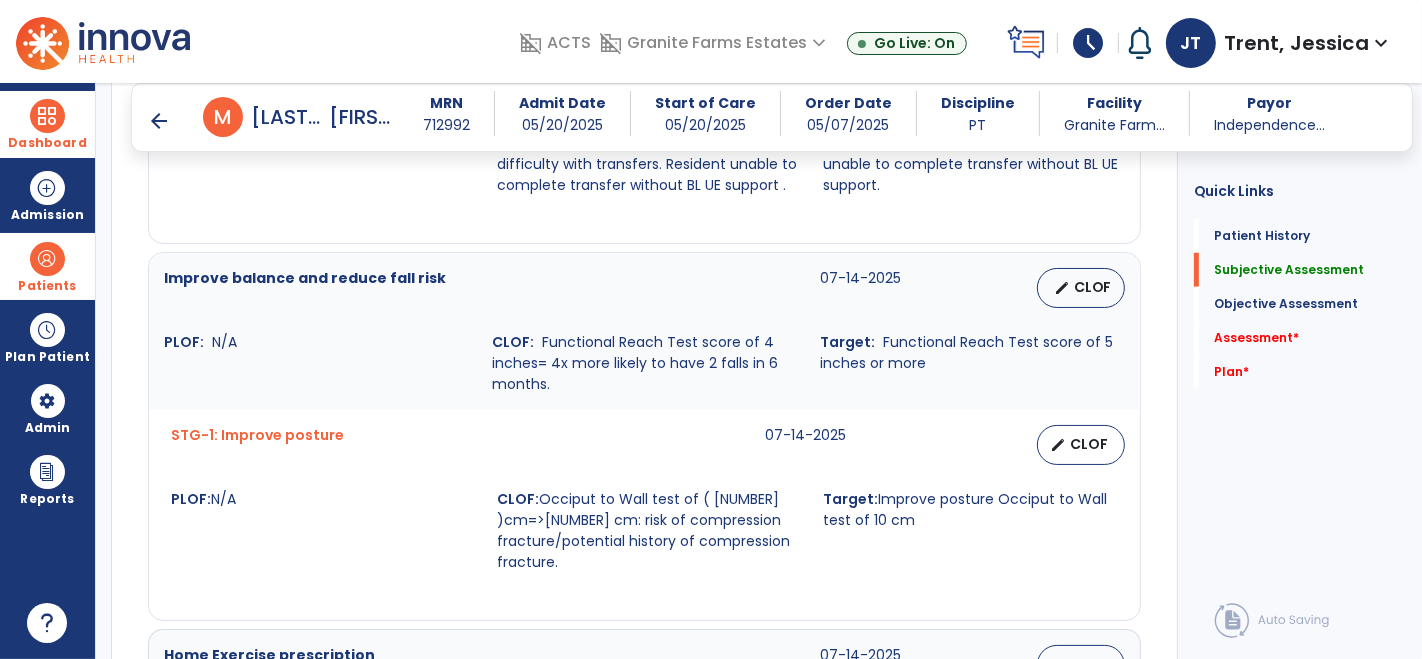 scroll, scrollTop: 1355, scrollLeft: 0, axis: vertical 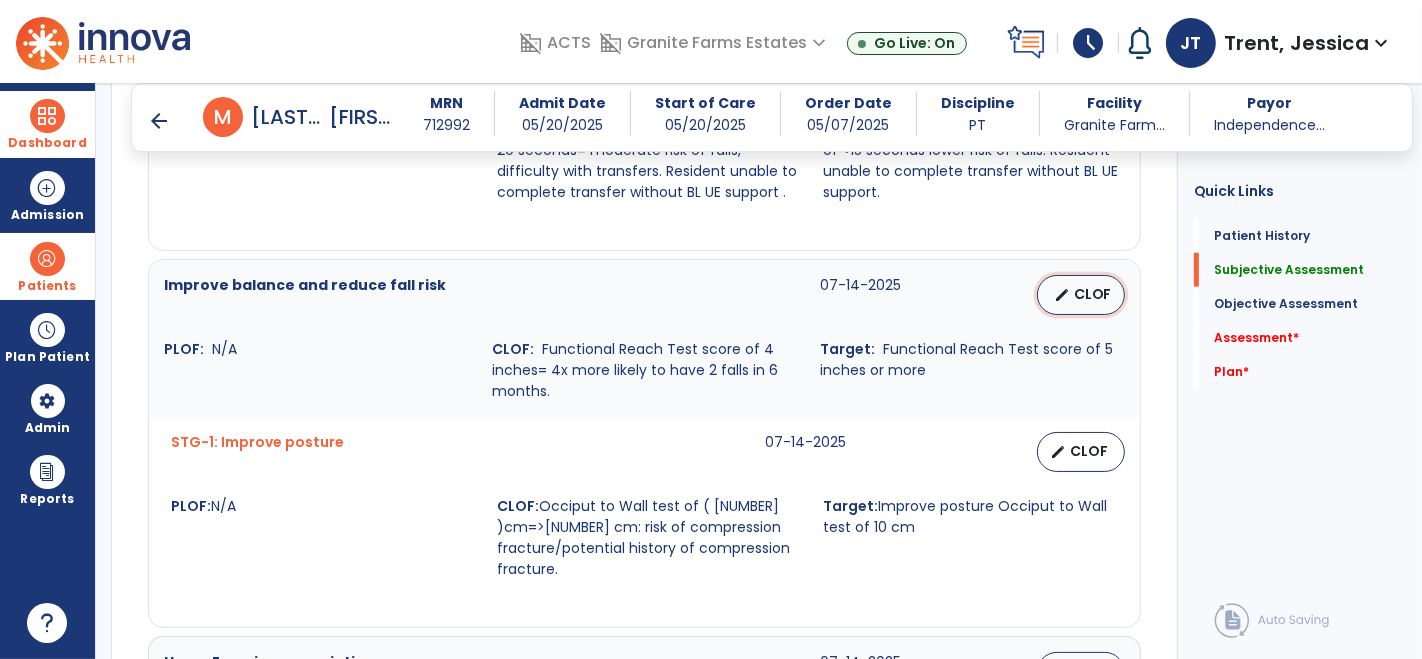 click on "edit" at bounding box center (1062, 295) 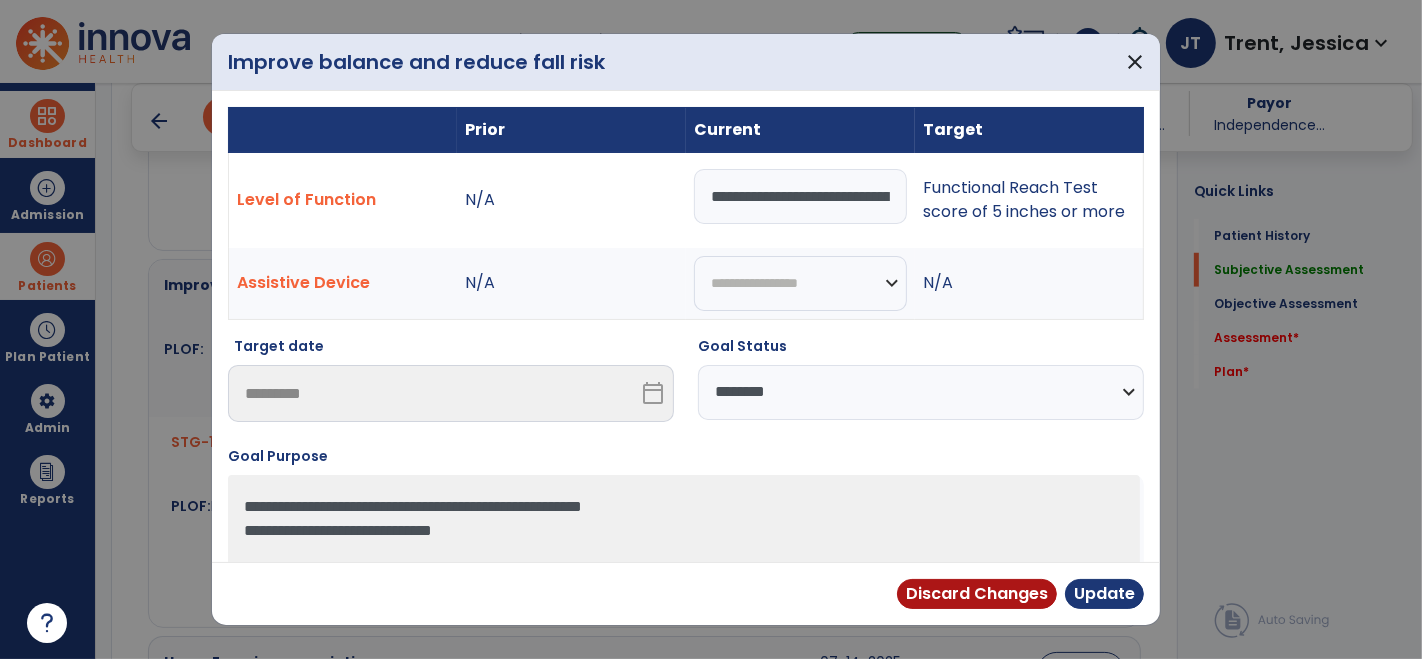 click on "**********" at bounding box center (921, 387) 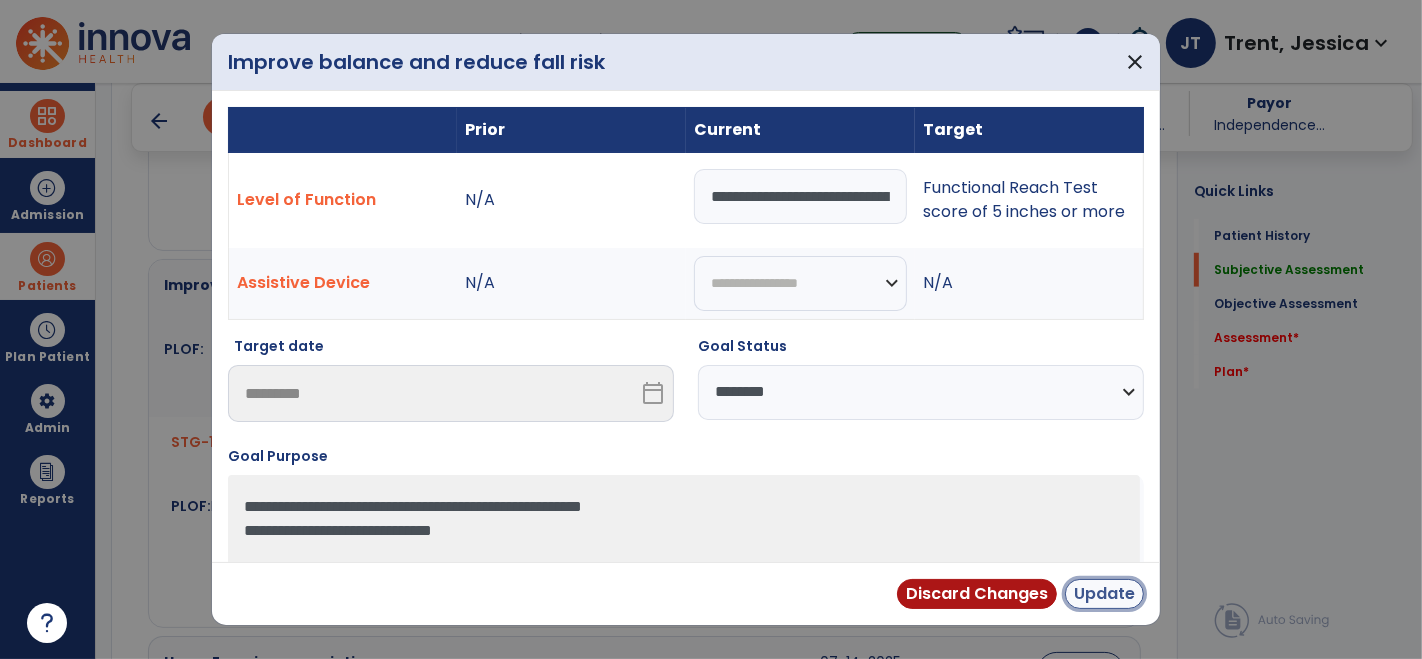click on "Update" at bounding box center (1104, 594) 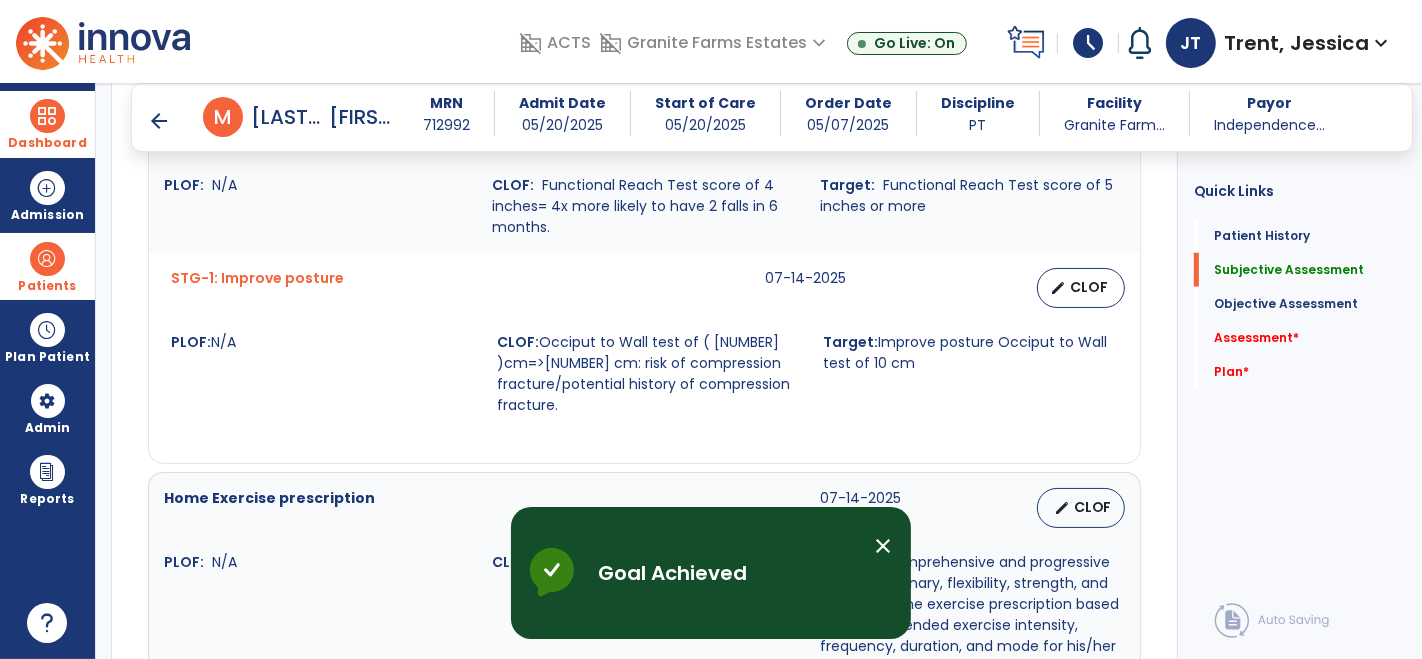 scroll, scrollTop: 1634, scrollLeft: 0, axis: vertical 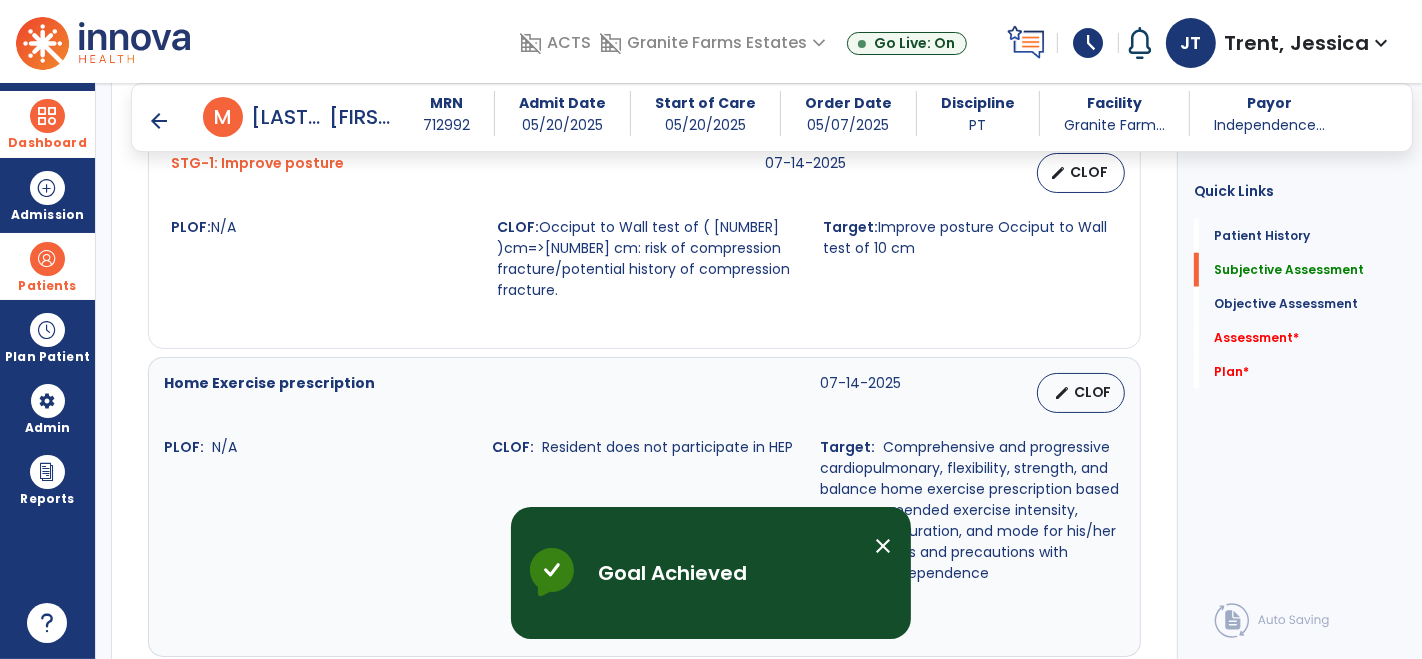 click on "Home Exercise prescription
07-14-2025   edit   CLOF PLOF:    N/A CLOF:     Resident does not participate in HEP Target:    Comprehensive and progressive cardiopulmonary, flexibility, strength, and balance home exercise prescription based on recommended exercise intensity, frequency, duration, and mode for his/her comorbidities and precautions with modified independence" at bounding box center (644, 507) 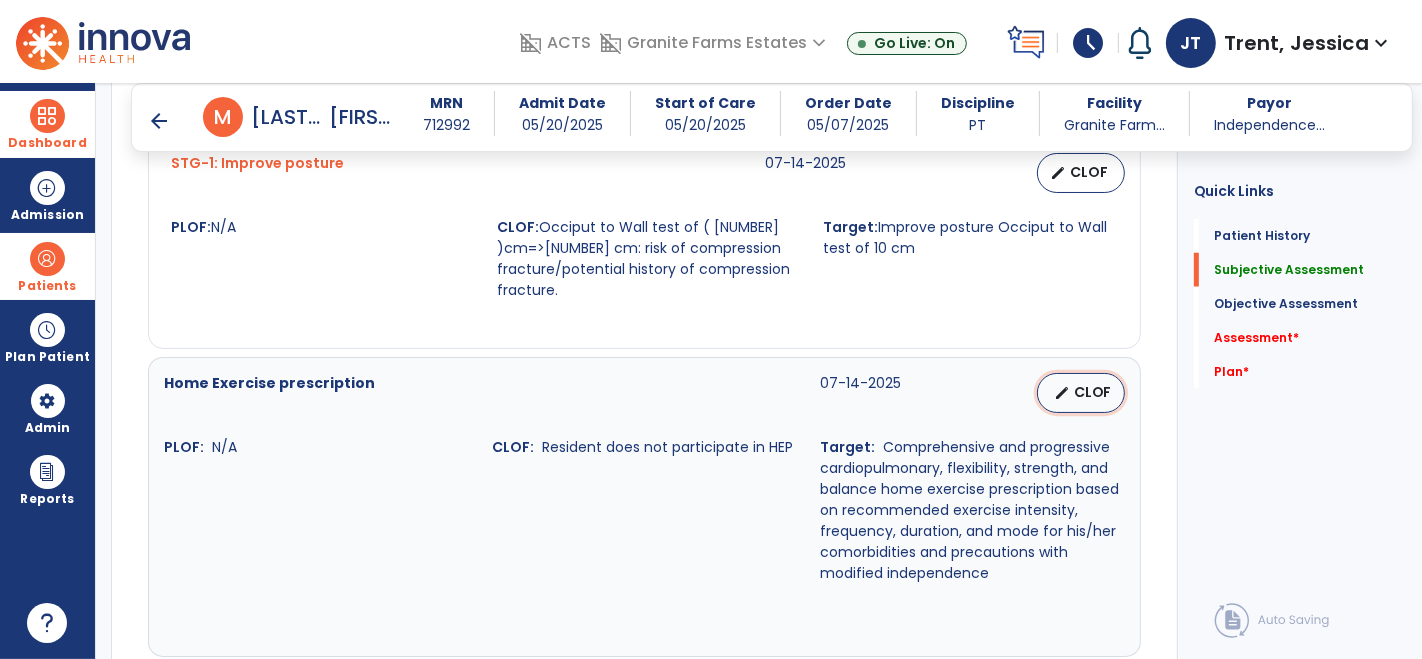 click on "edit" at bounding box center [1062, 393] 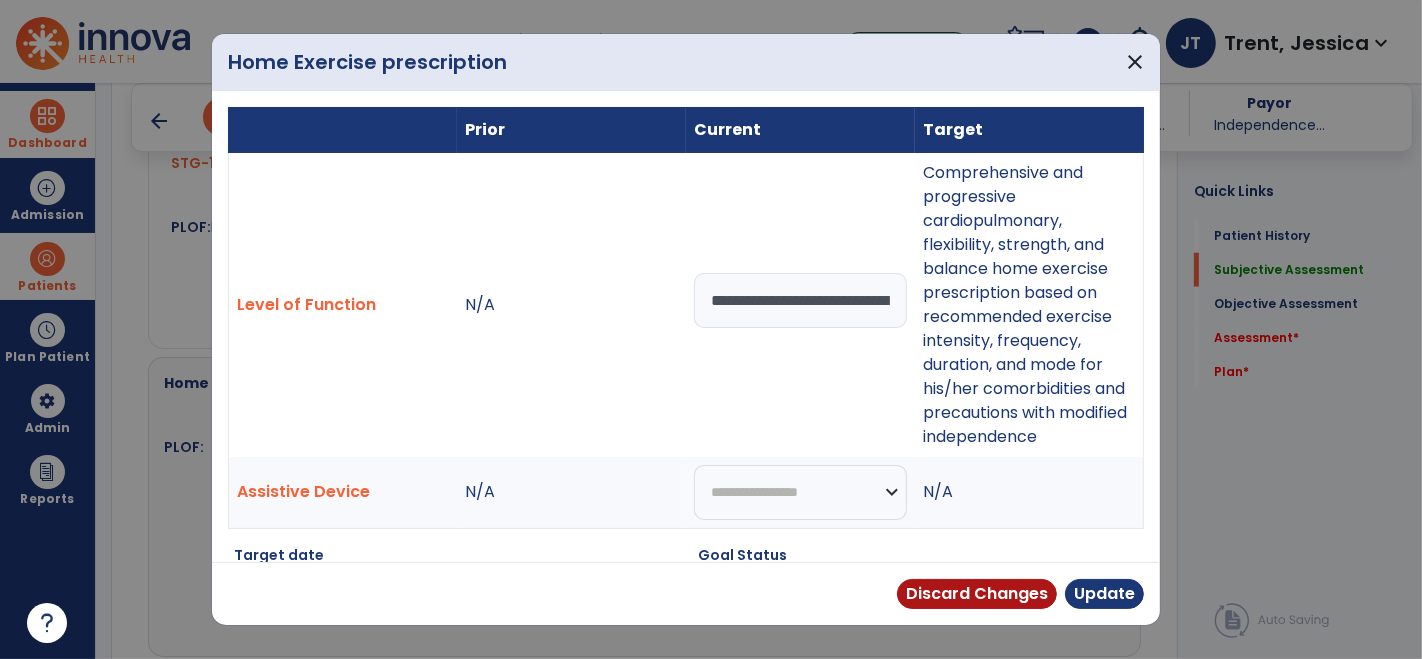 scroll, scrollTop: 163, scrollLeft: 0, axis: vertical 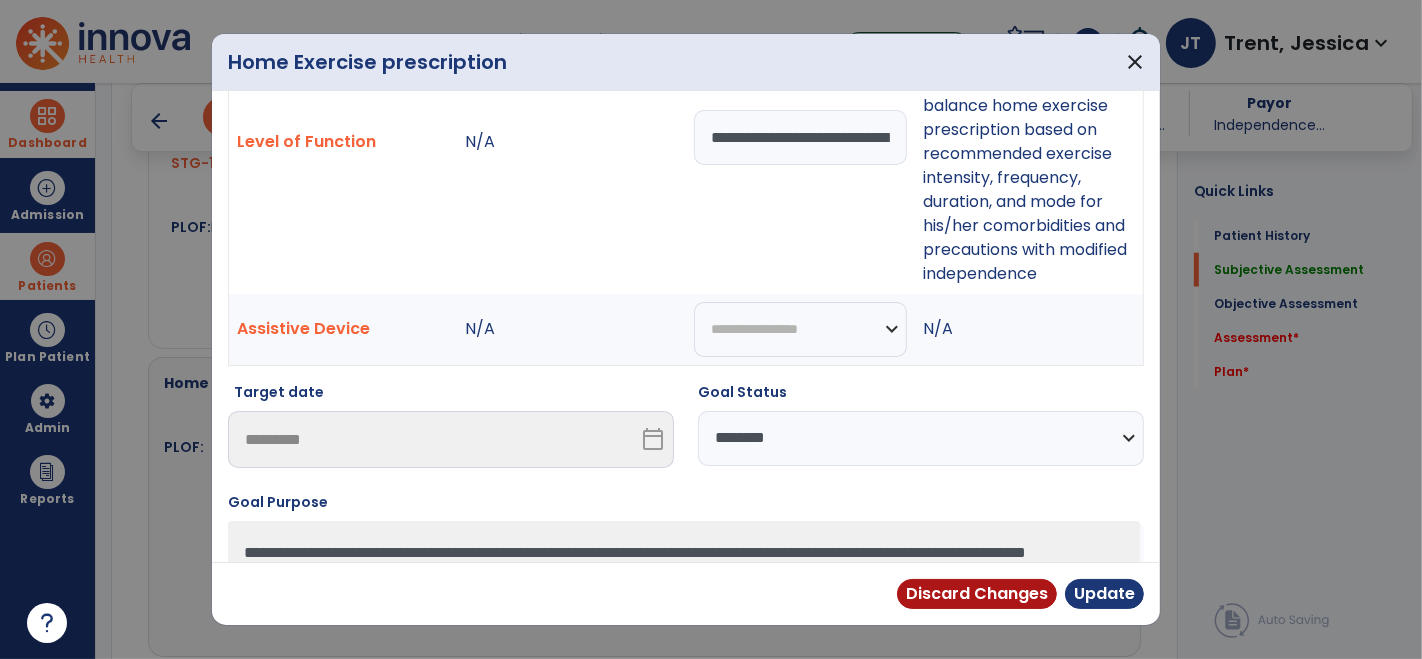 click on "**********" at bounding box center (921, 438) 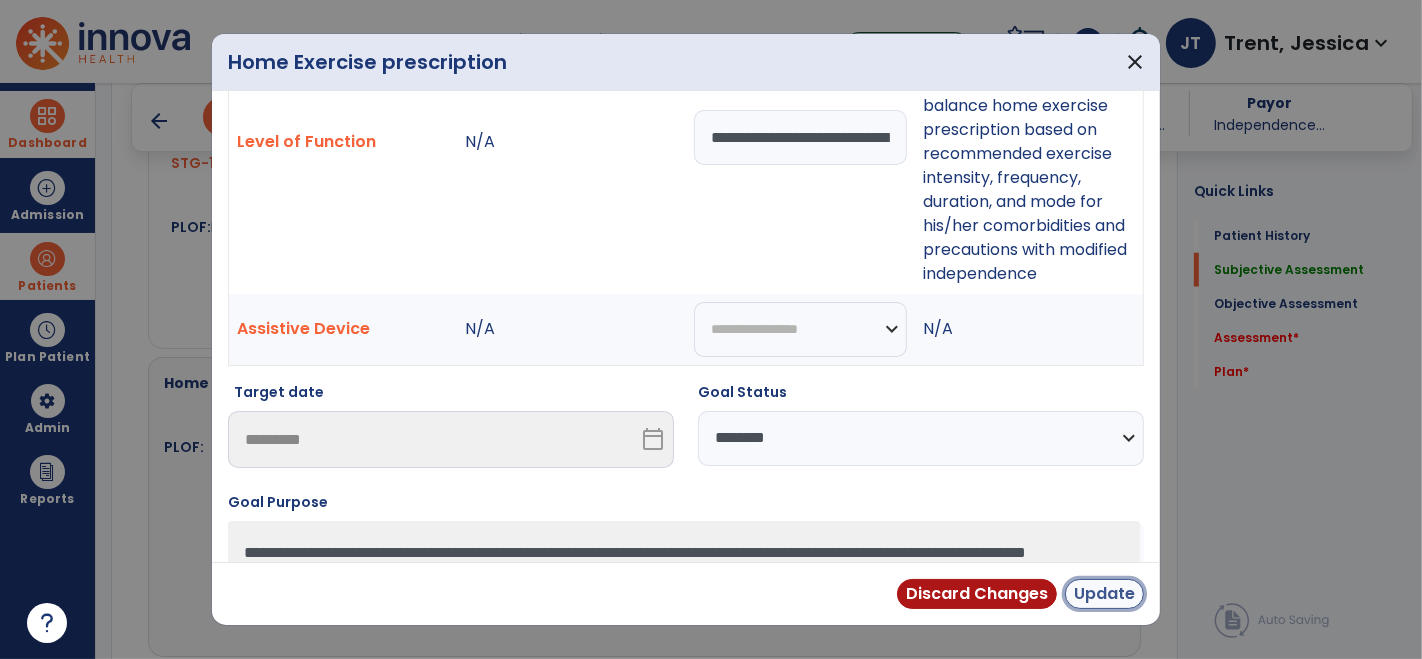 click on "Update" at bounding box center [1104, 594] 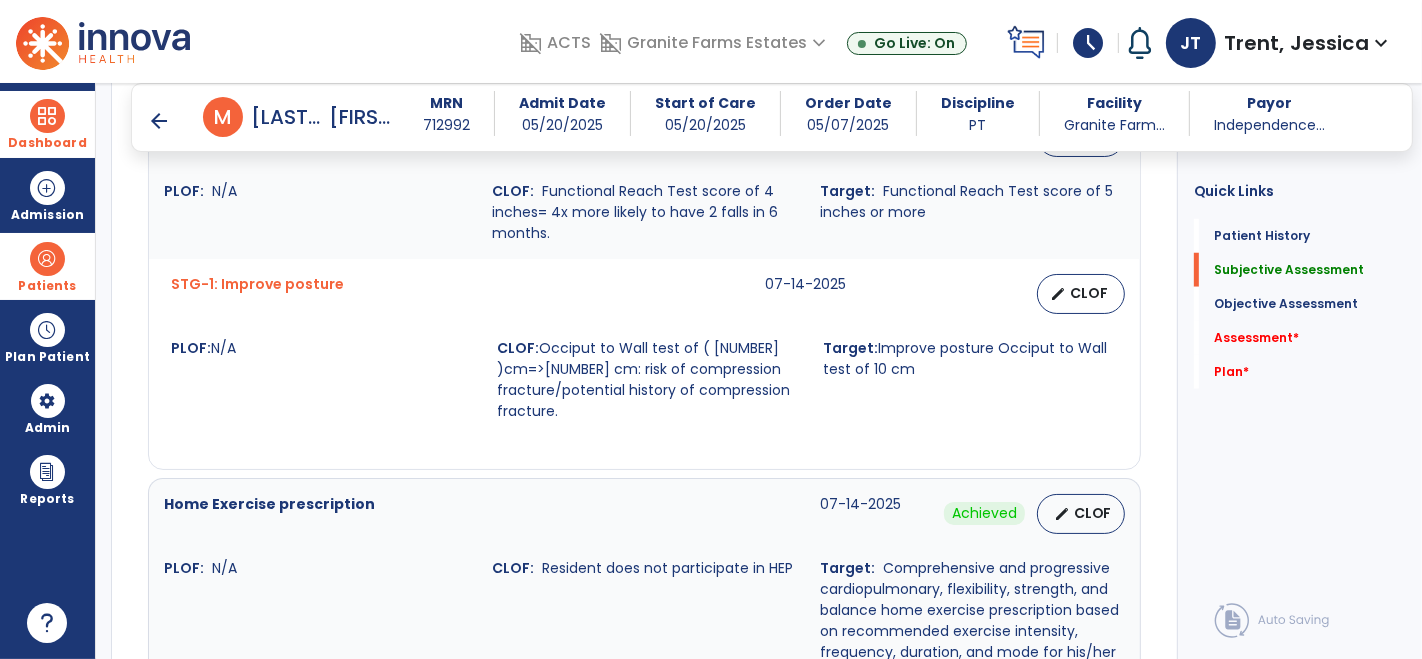 scroll, scrollTop: 1512, scrollLeft: 0, axis: vertical 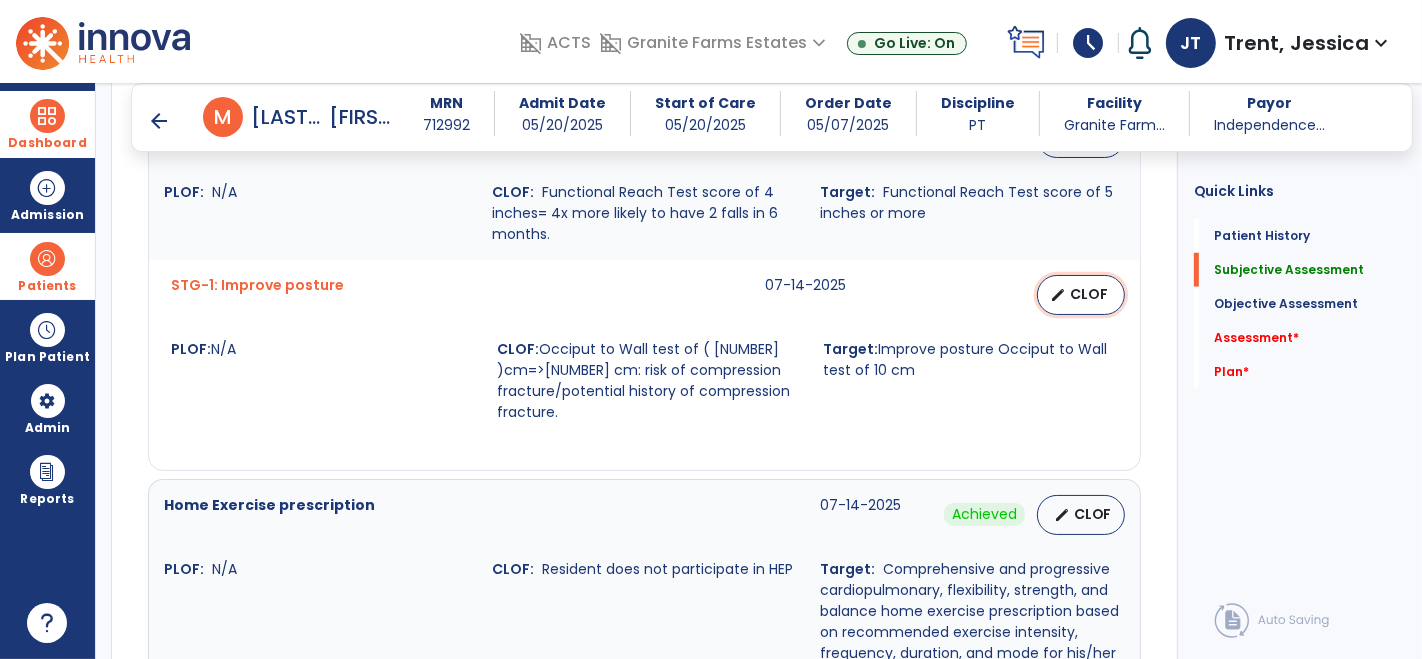 click on "edit   CLOF" at bounding box center [1081, 295] 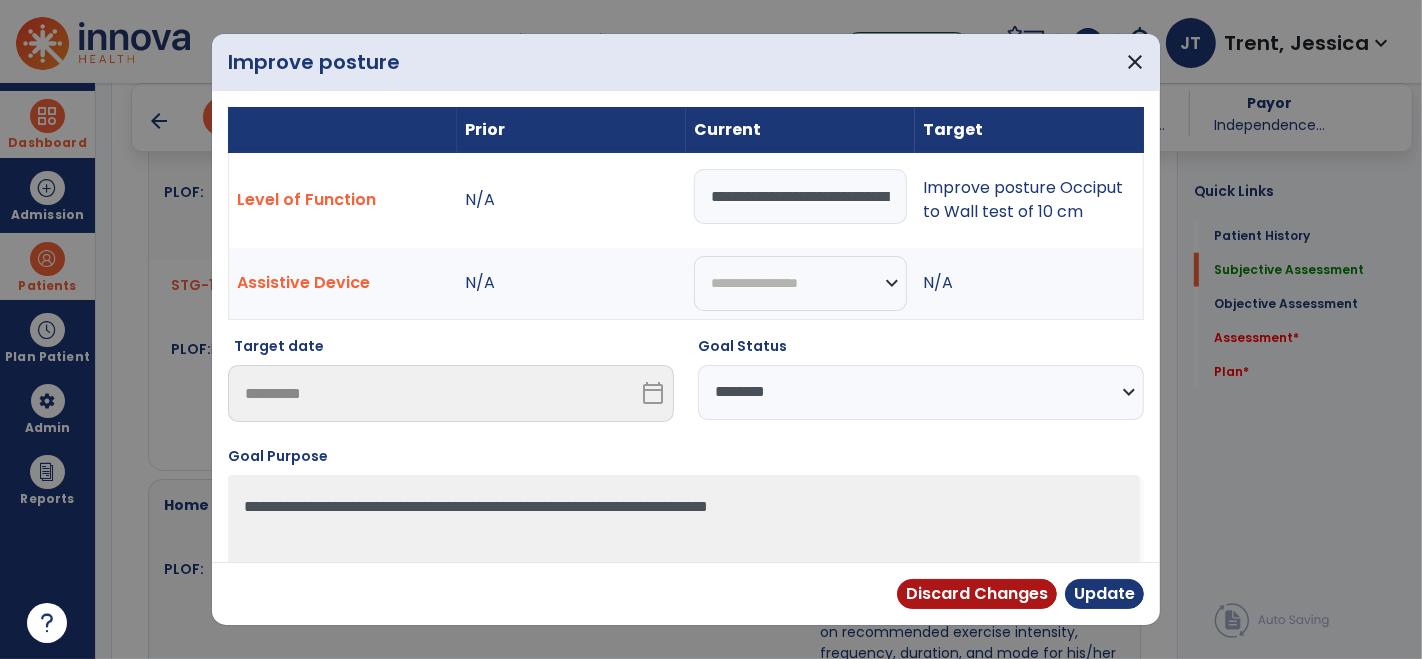 click on "**********" at bounding box center (921, 392) 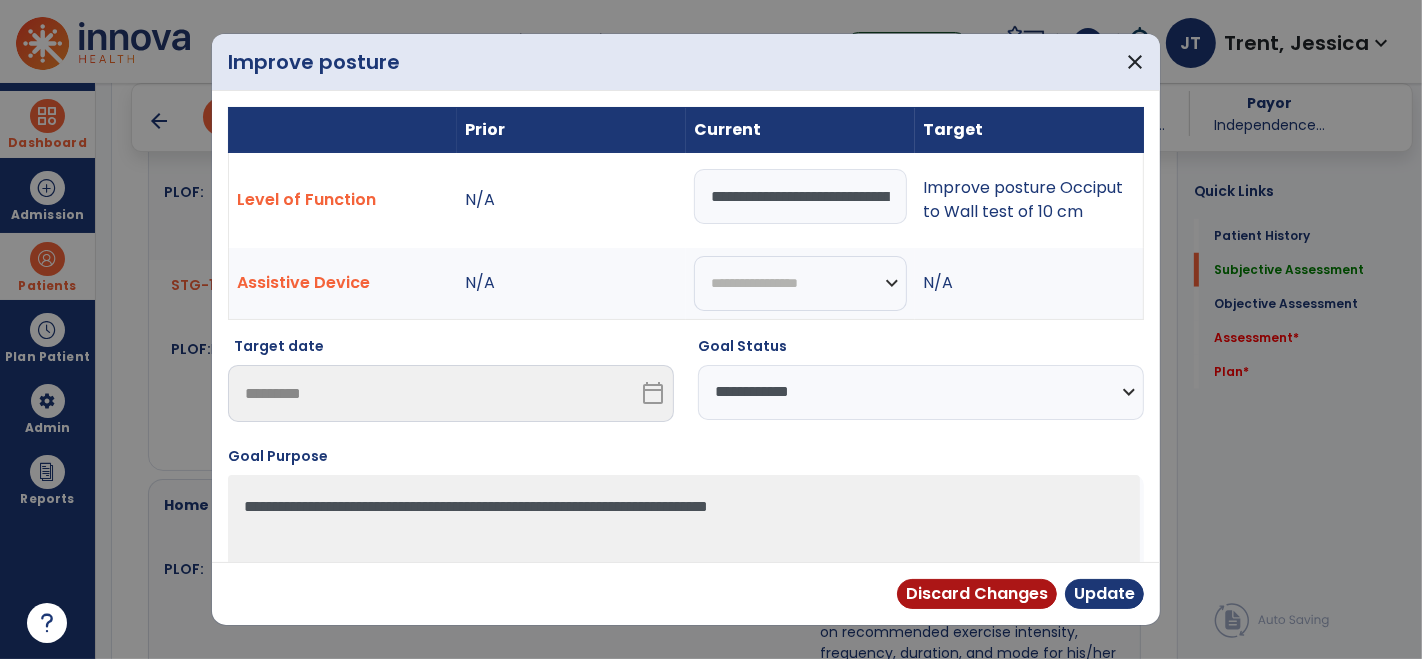 click on "**********" at bounding box center [921, 392] 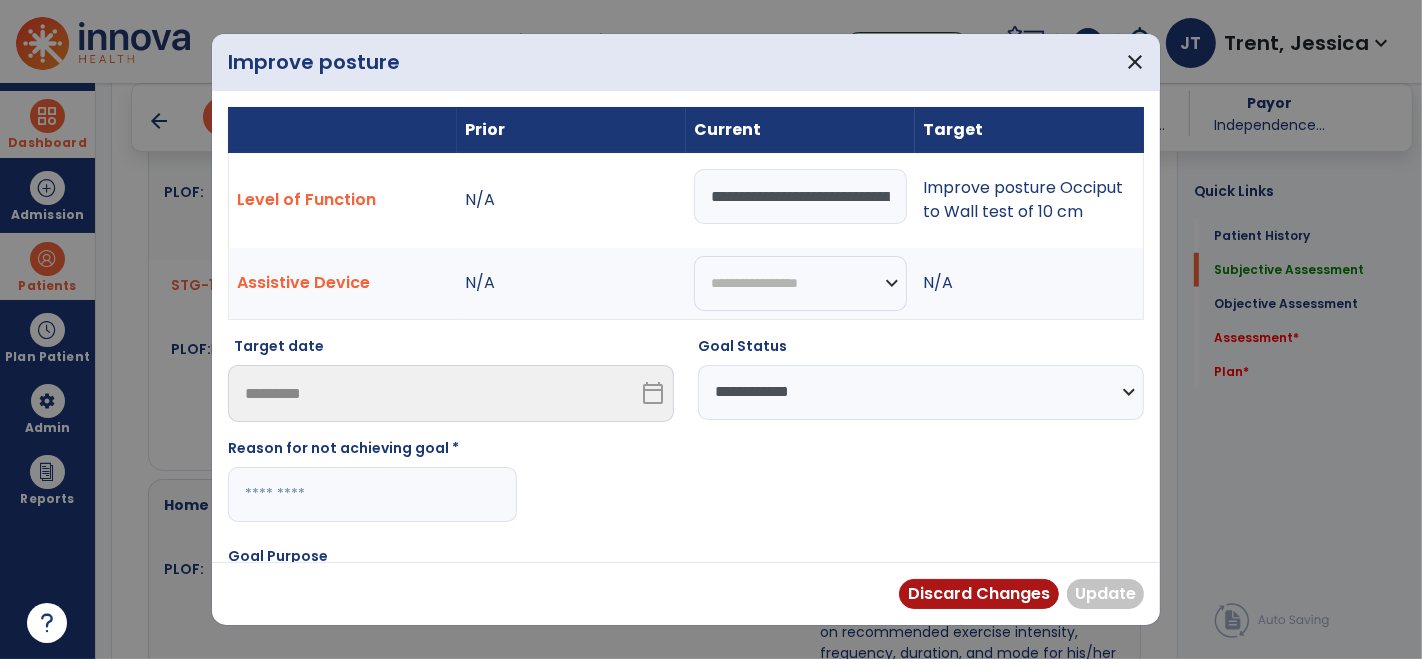 click at bounding box center [372, 494] 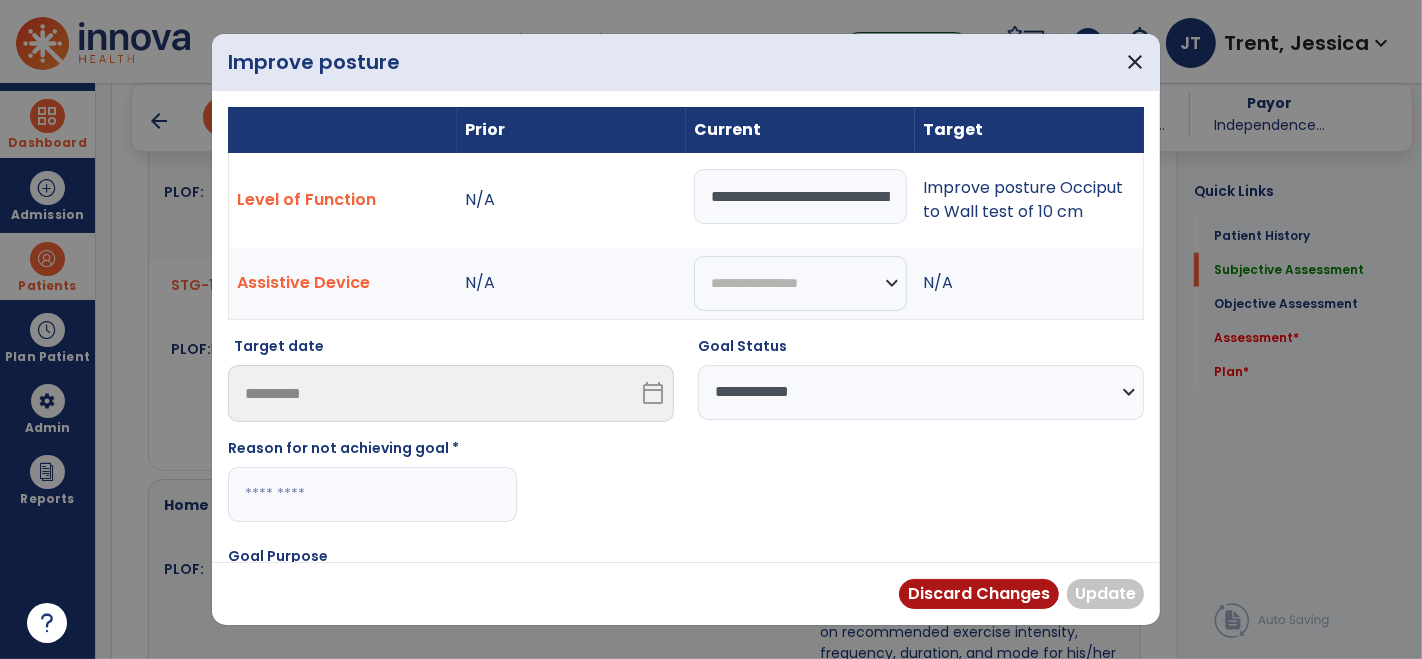 type on "*" 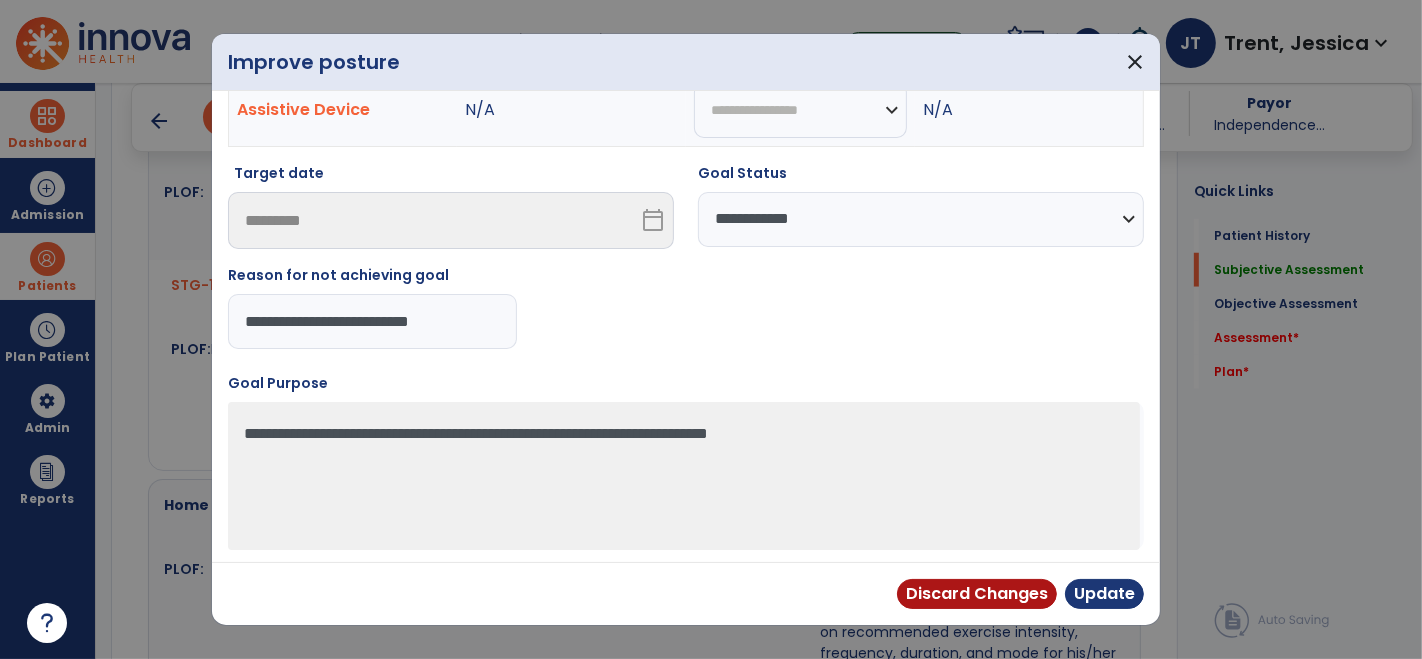 scroll, scrollTop: 171, scrollLeft: 0, axis: vertical 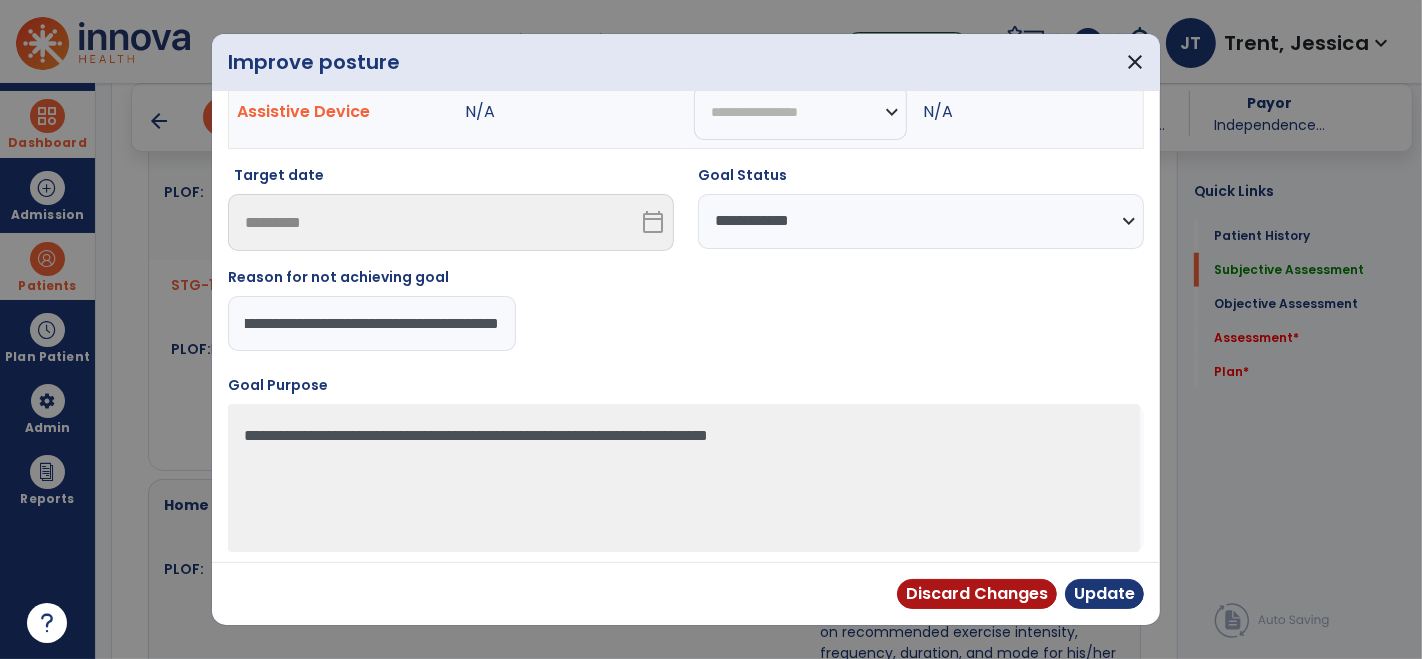 type on "**********" 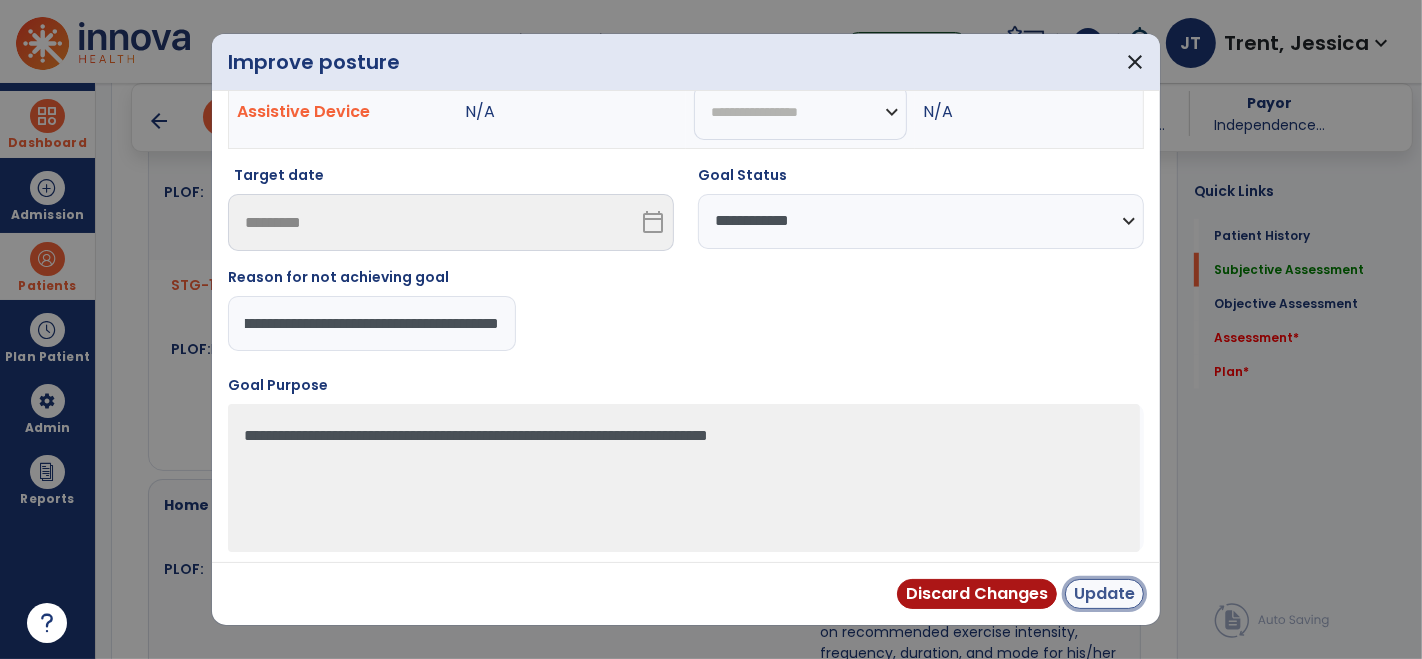 click on "Update" at bounding box center [1104, 594] 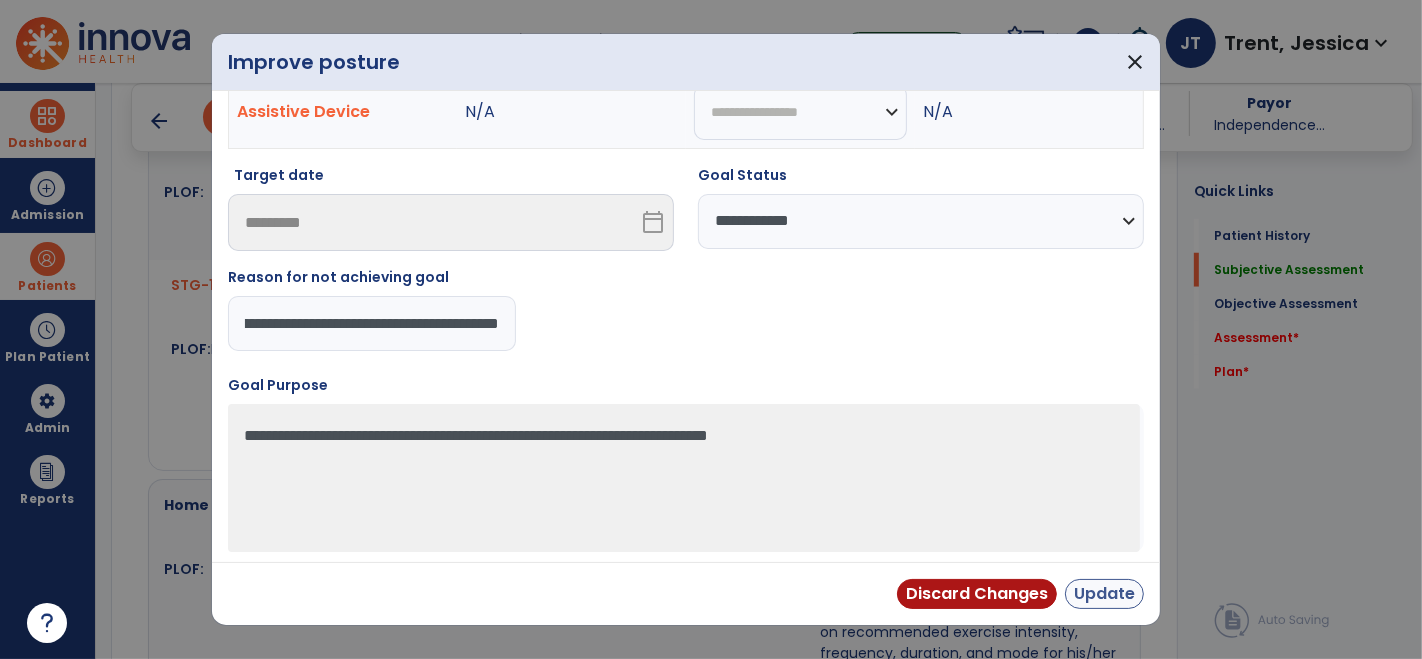 scroll, scrollTop: 0, scrollLeft: 0, axis: both 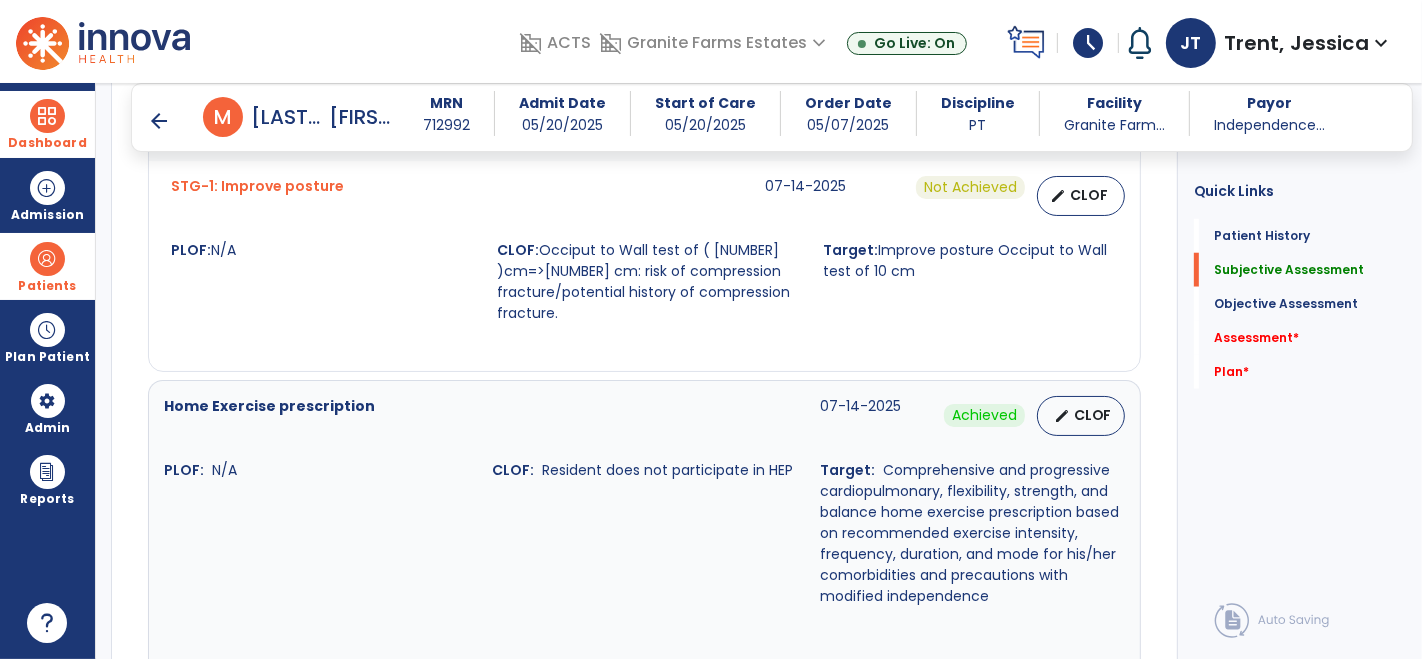 click at bounding box center [47, 116] 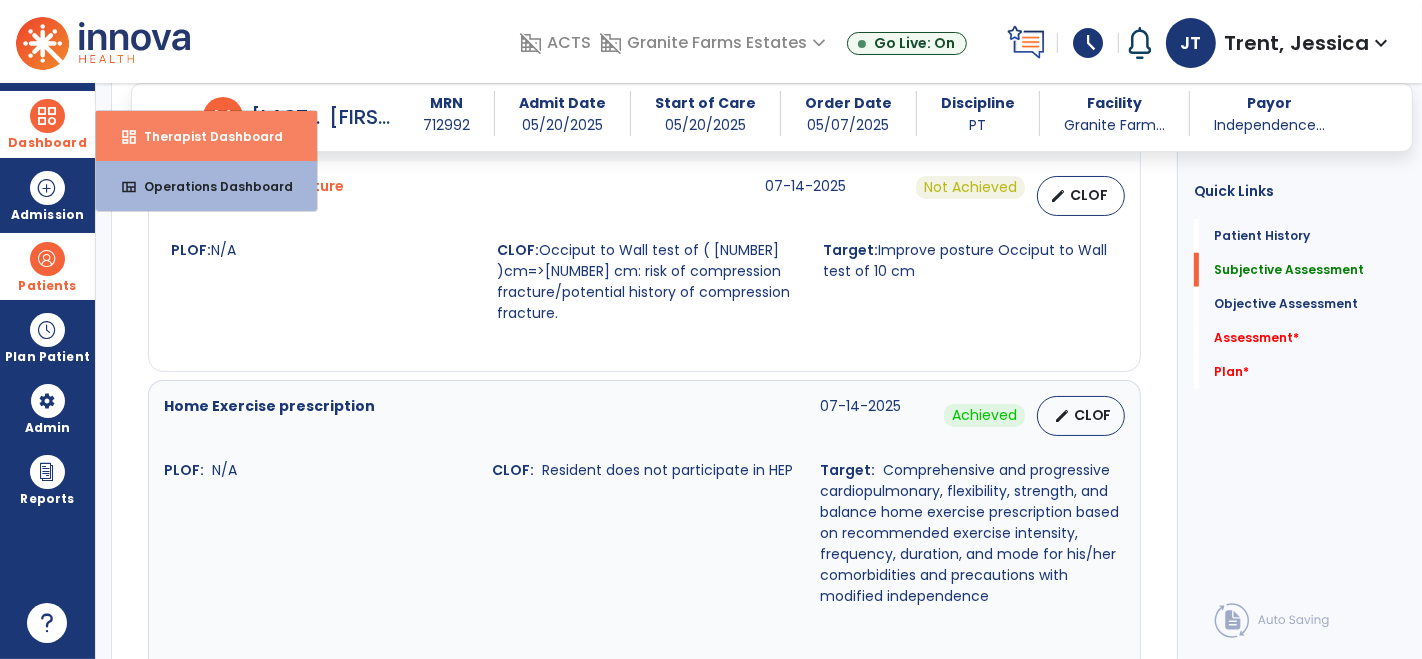 click on "dashboard  Therapist Dashboard" at bounding box center [206, 136] 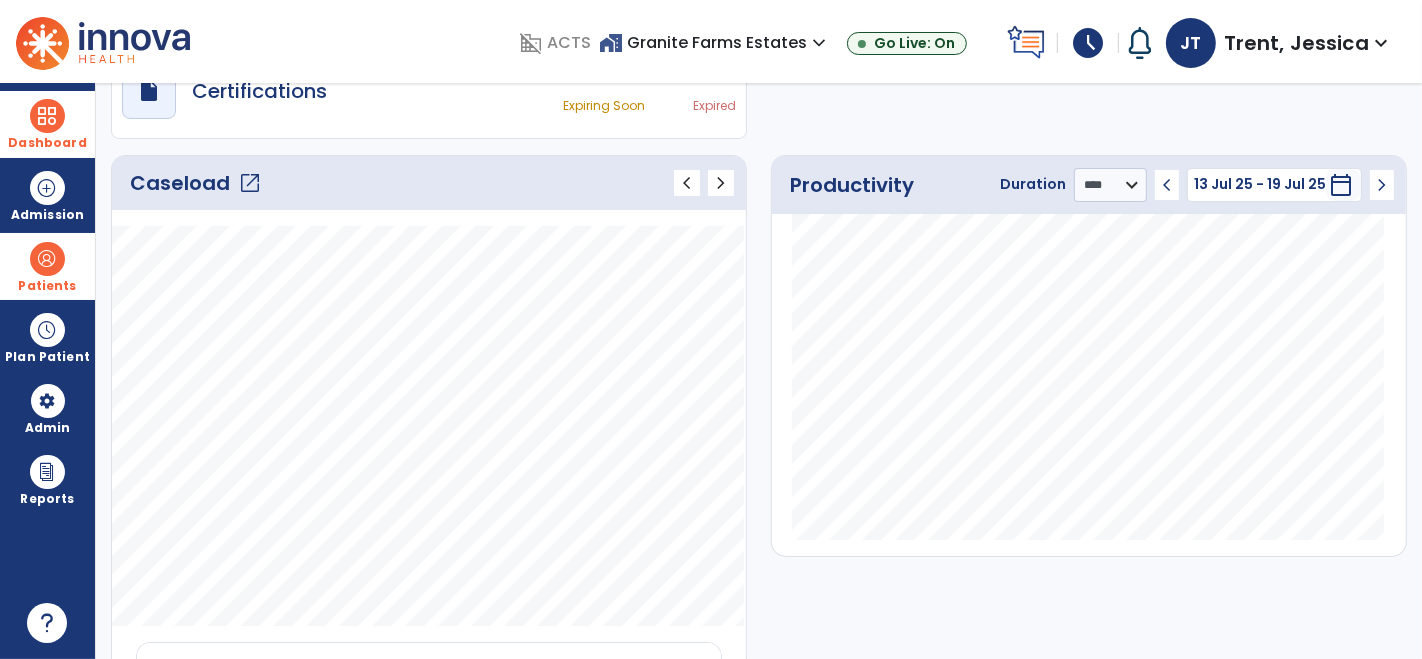 scroll, scrollTop: 0, scrollLeft: 0, axis: both 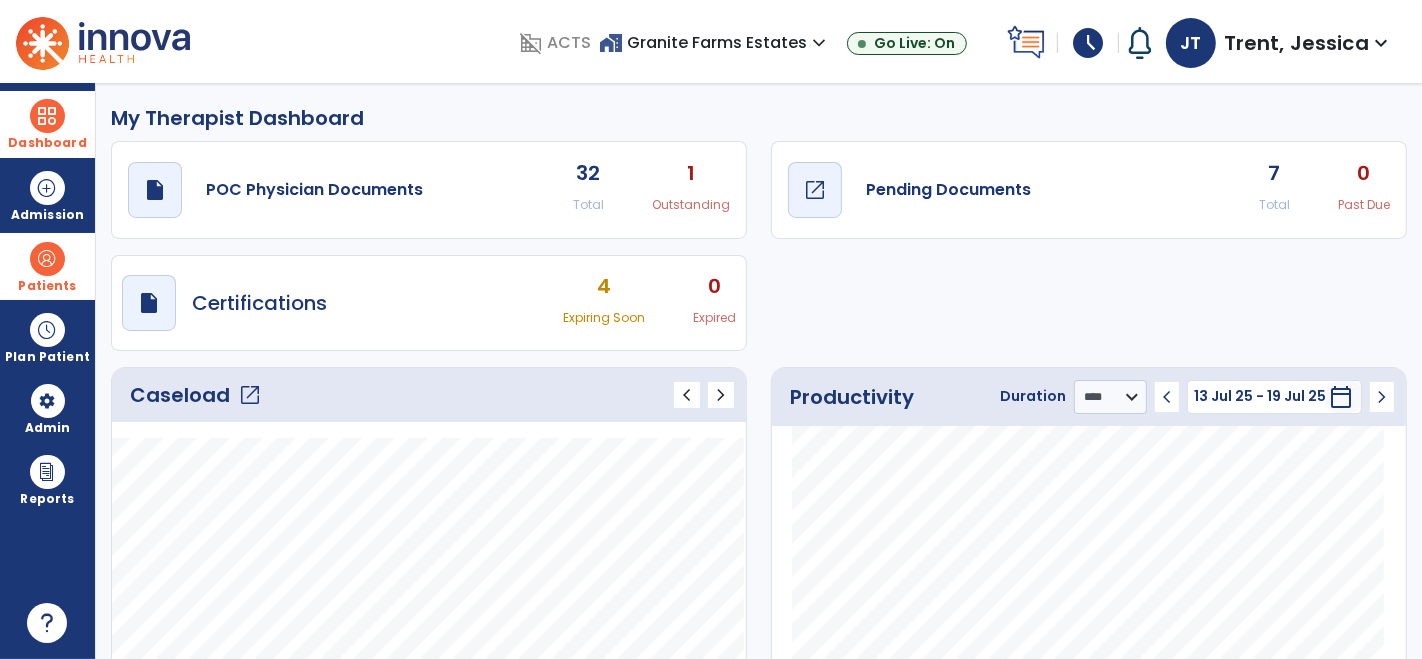 click on "Pending Documents" 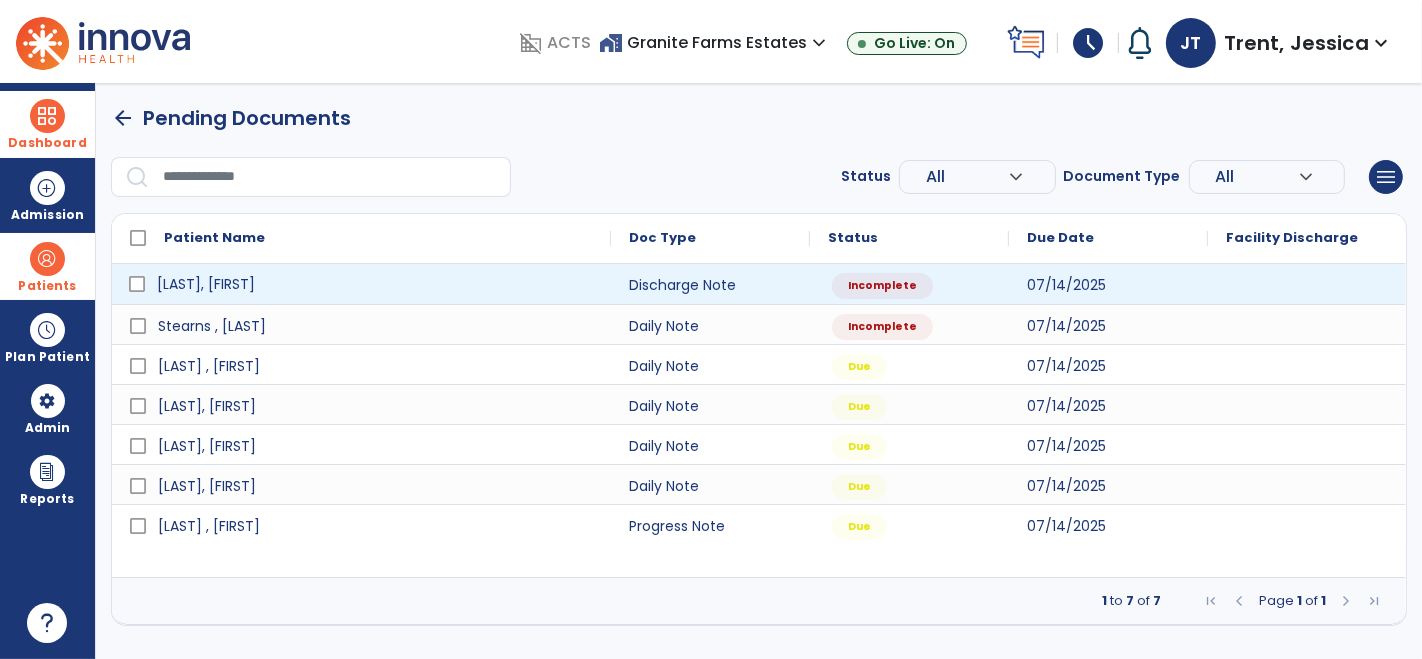 click on "[LAST], [FIRST]" at bounding box center (206, 284) 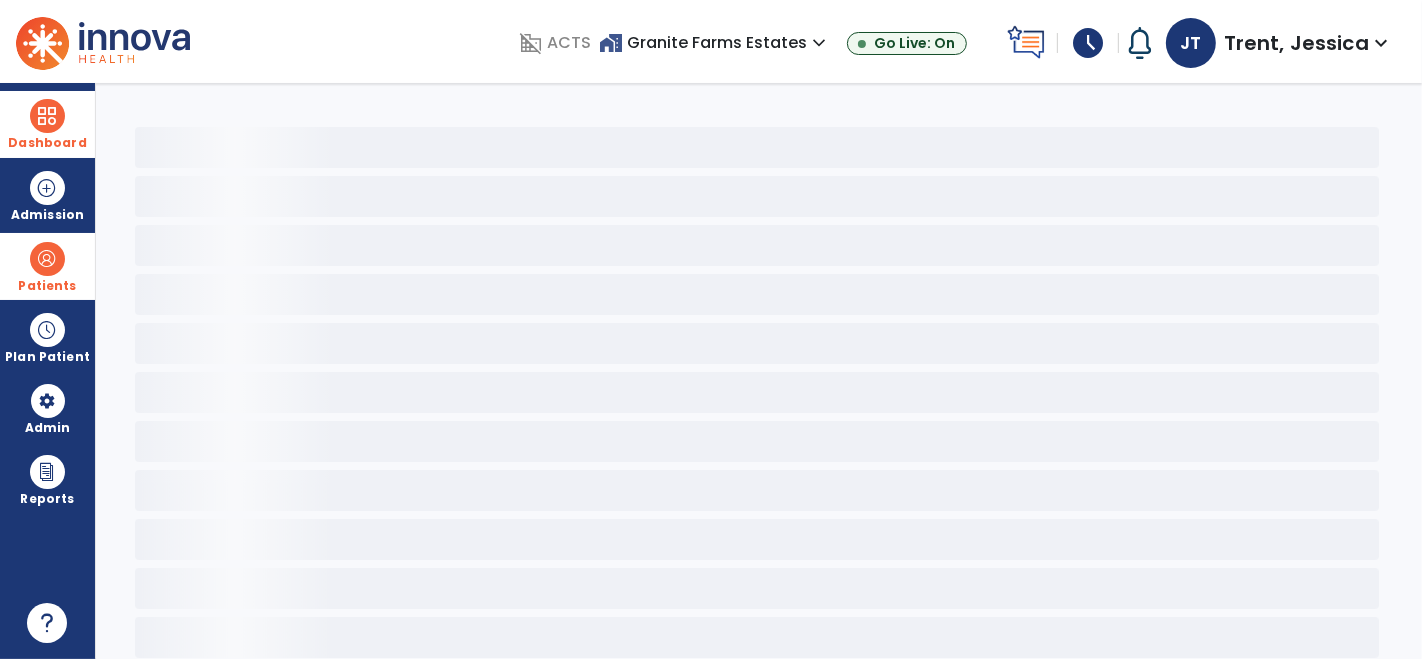scroll, scrollTop: 35, scrollLeft: 0, axis: vertical 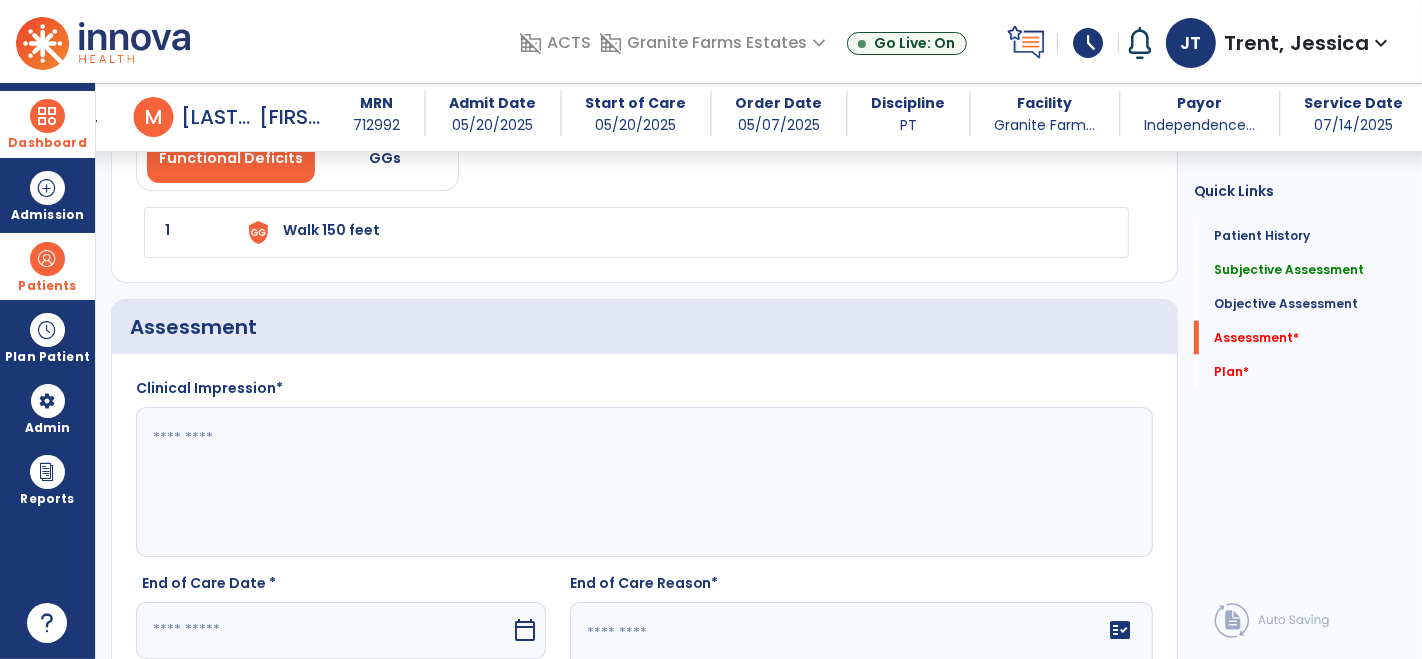 click 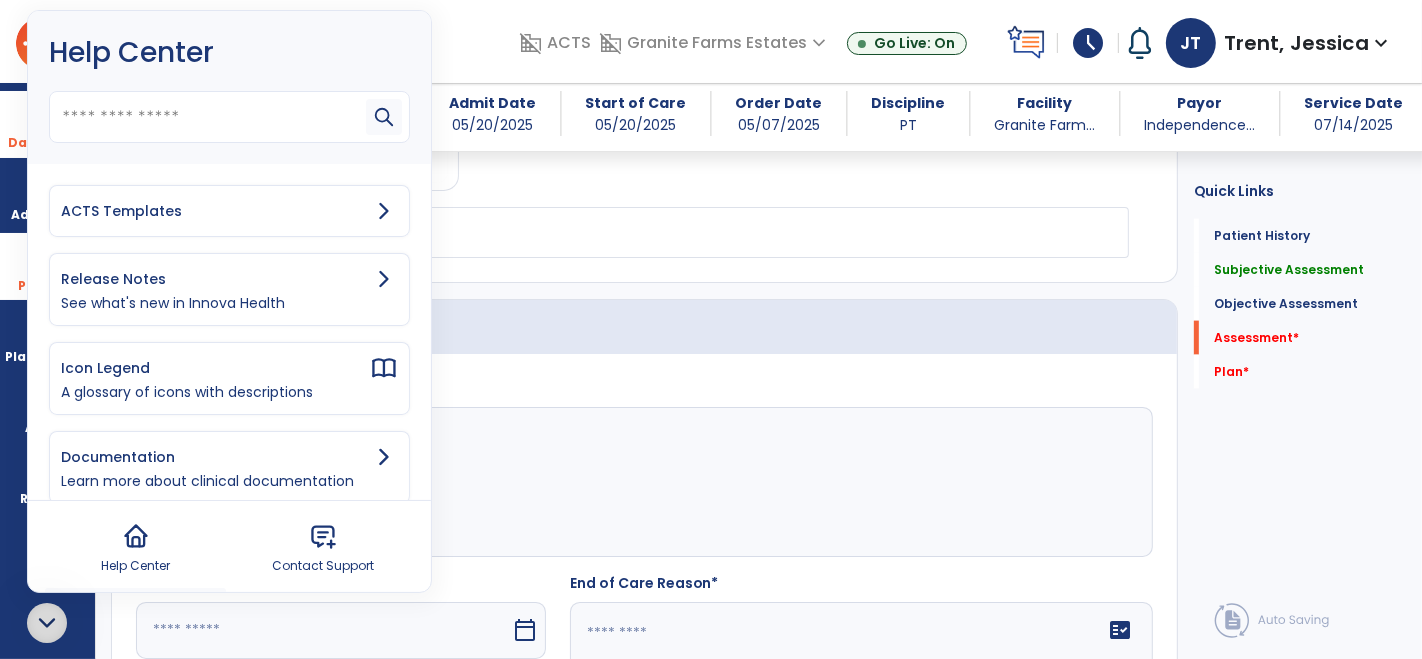 click on "ACTS Templates" at bounding box center [215, 211] 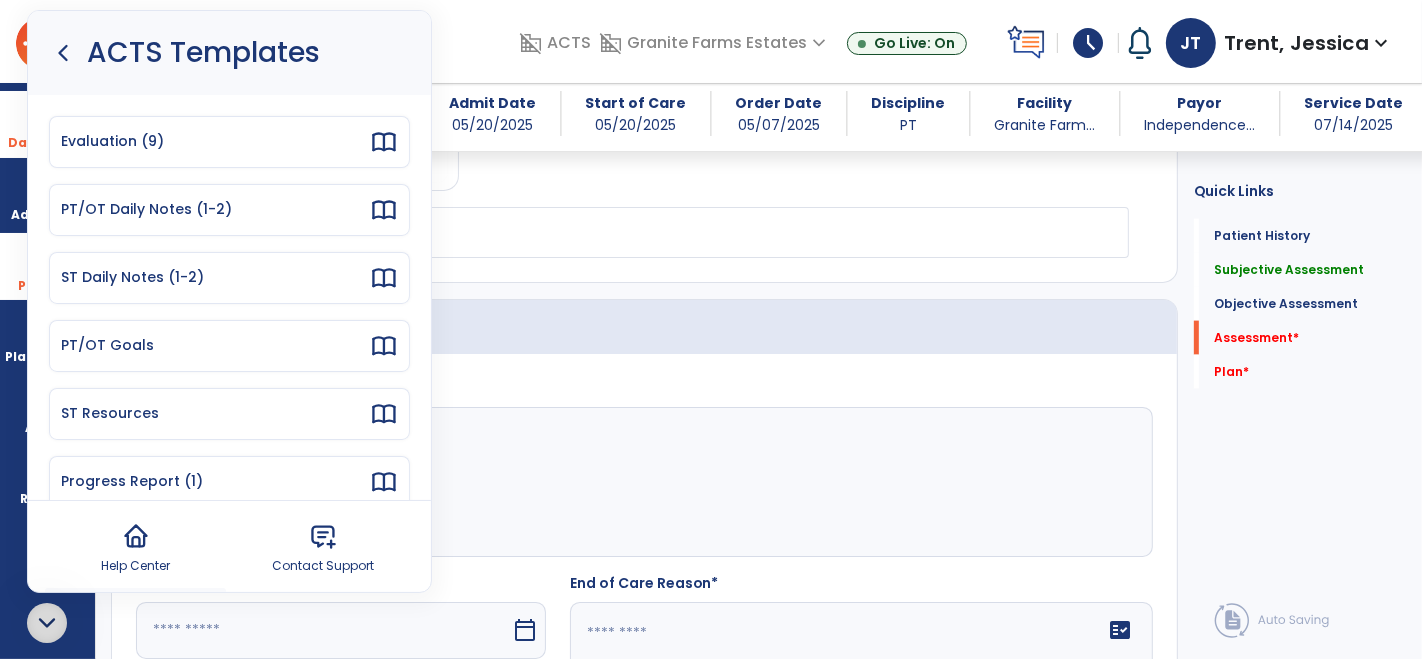 click on "PT/OT Goals" at bounding box center (215, 345) 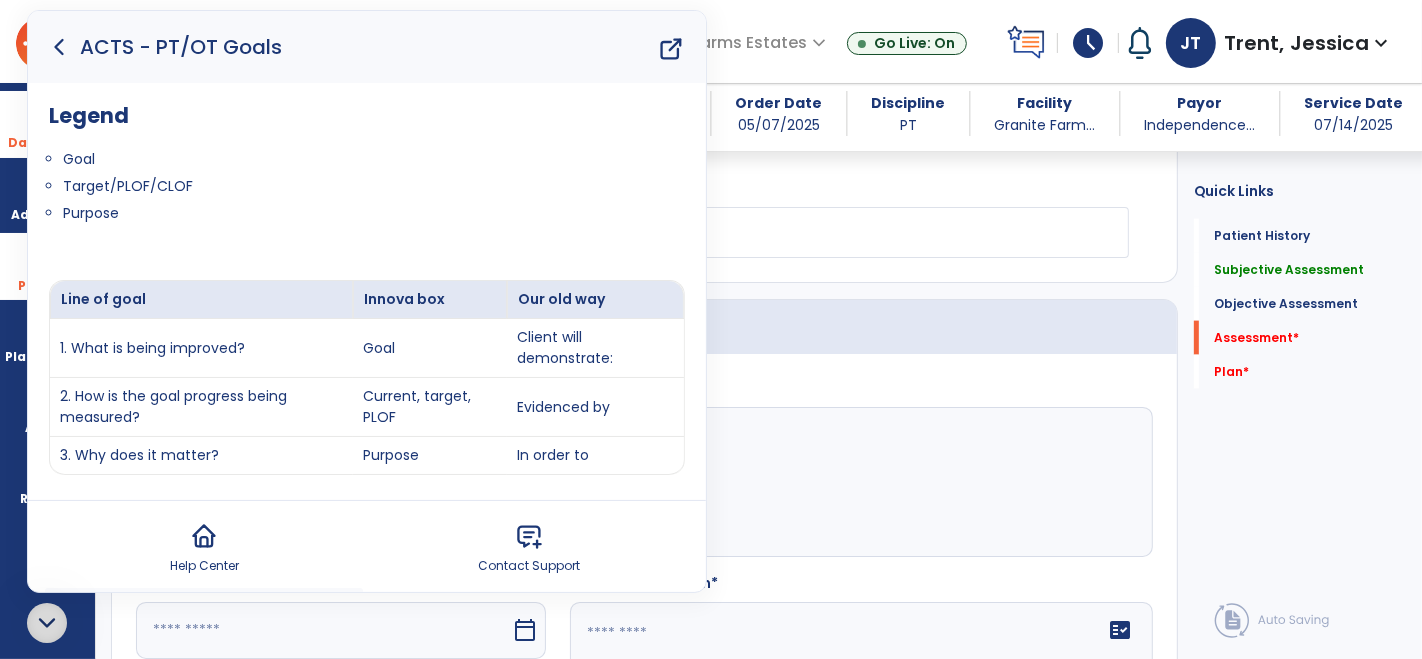 click 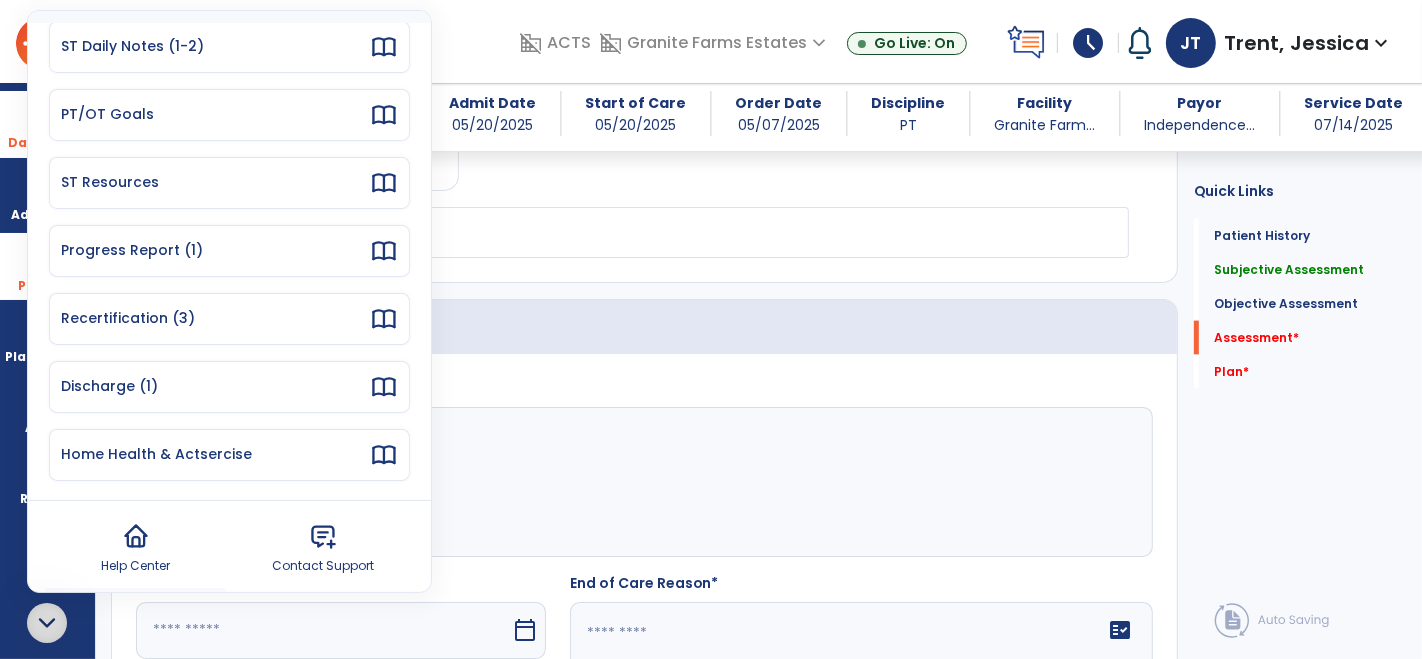 scroll, scrollTop: 231, scrollLeft: 0, axis: vertical 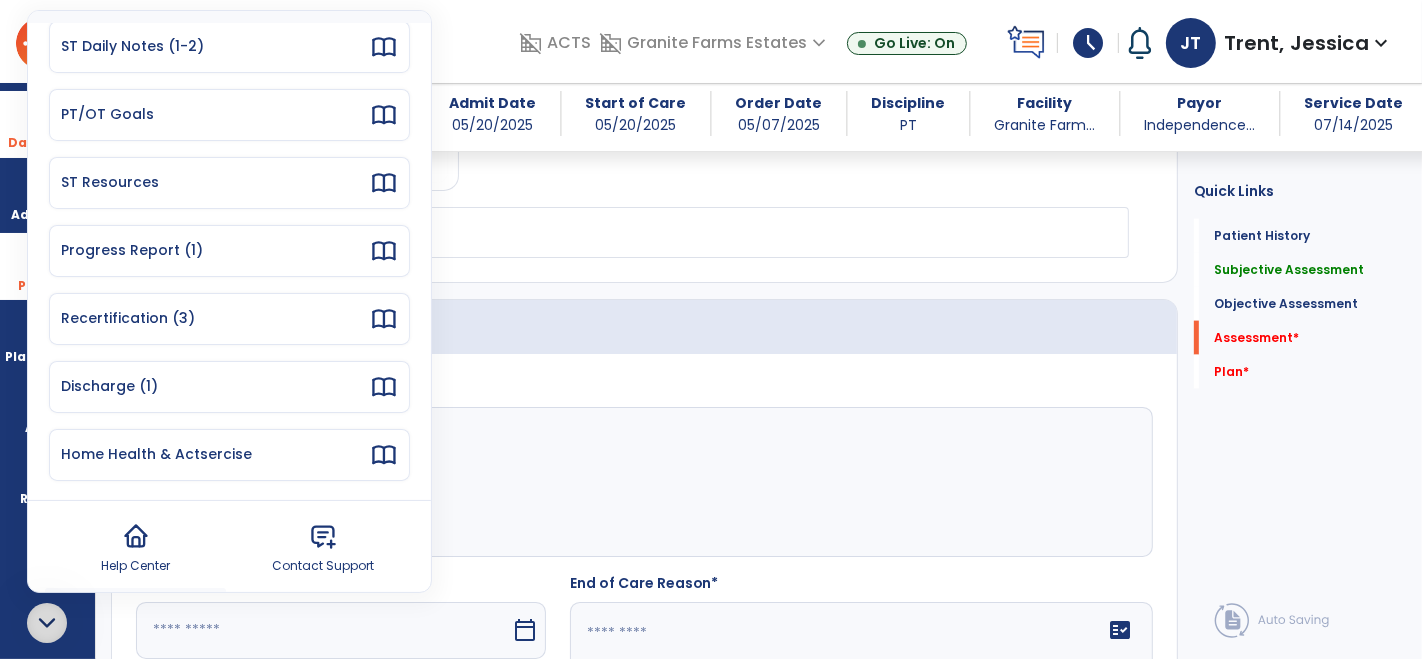 click on "Discharge (1)" at bounding box center (229, 387) 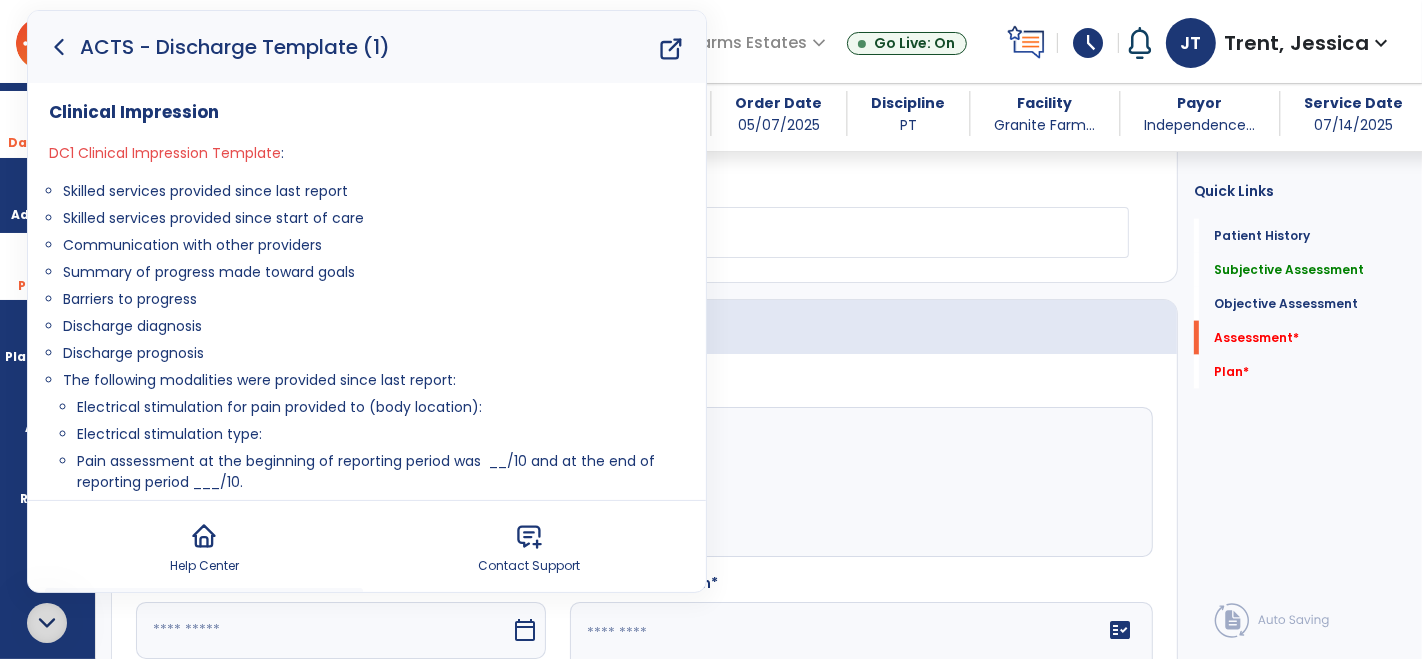 drag, startPoint x: 63, startPoint y: 192, endPoint x: 227, endPoint y: 342, distance: 222.2521 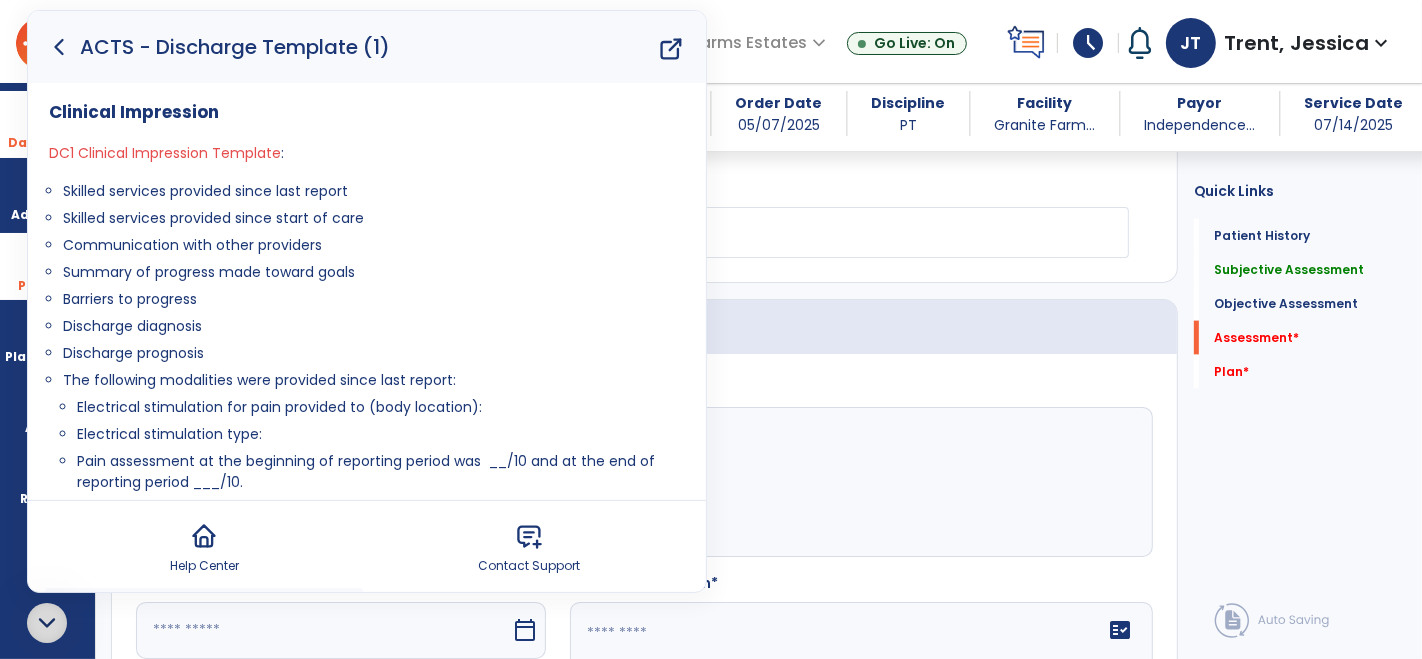 click on "Skilled services provided since last report Skilled services provided since start of care Communication with other providers Summary of progress made toward goals Barriers to progress Discharge diagnosis Discharge prognosis The following modalities were provided since last report: Electrical stimulation for pain provided to (body location):  Electrical stimulation type: Pain assessment at the beginning of reporting period was  __/10 and at the end of reporting period ___/10.  Effect of pain on function:   Electrical stimulation for strengthening provided to (body location): Electrical stimulation type: Strength impairment on function: Strength measures/scores at the start and end of the reporting period:   Ultrasound provided to (body location): Reason for ultrasound Measure/scores demonstrating the effectiveness of ultrasound at the start and end of the reporting period:" at bounding box center (374, 476) 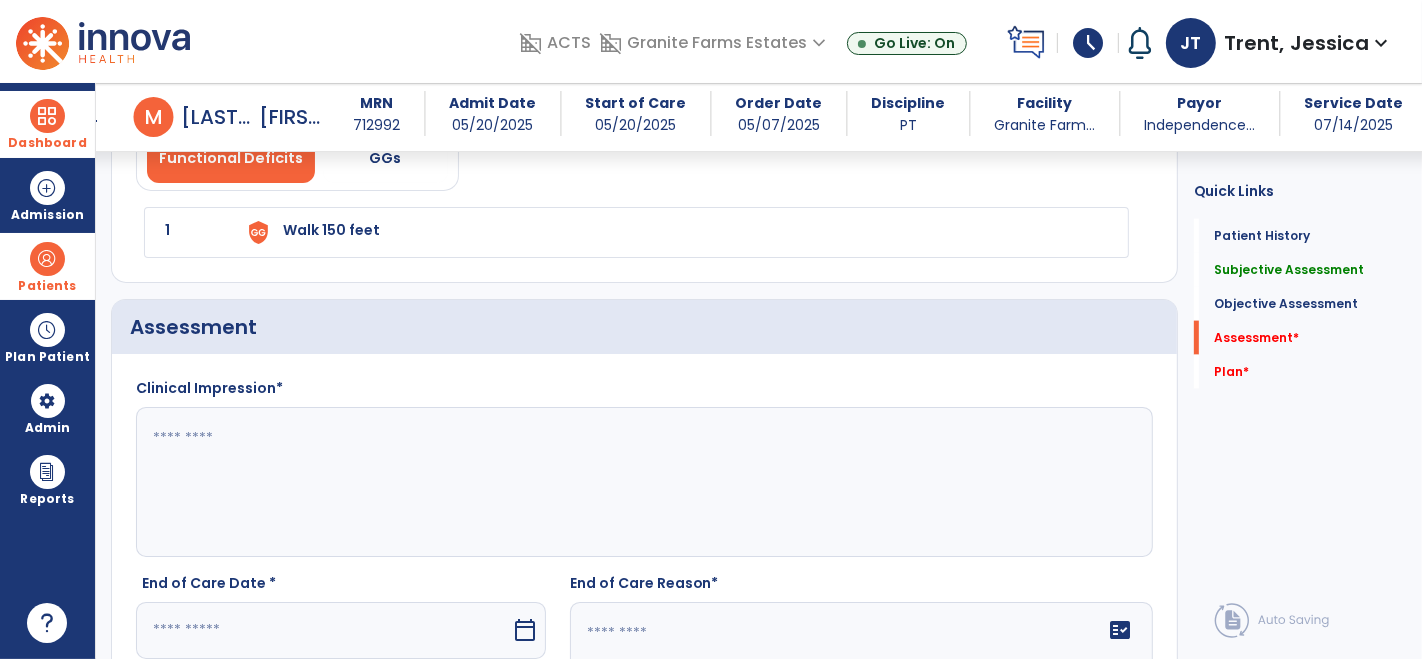 click 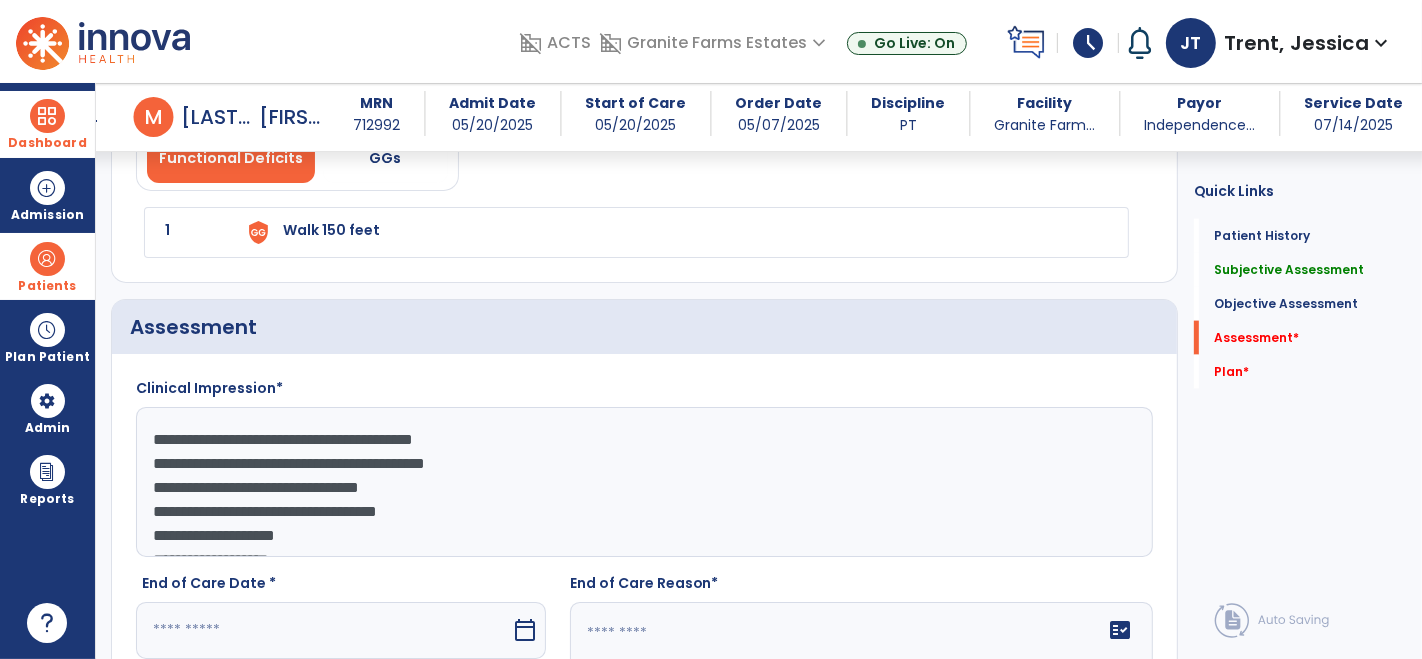 scroll, scrollTop: 39, scrollLeft: 0, axis: vertical 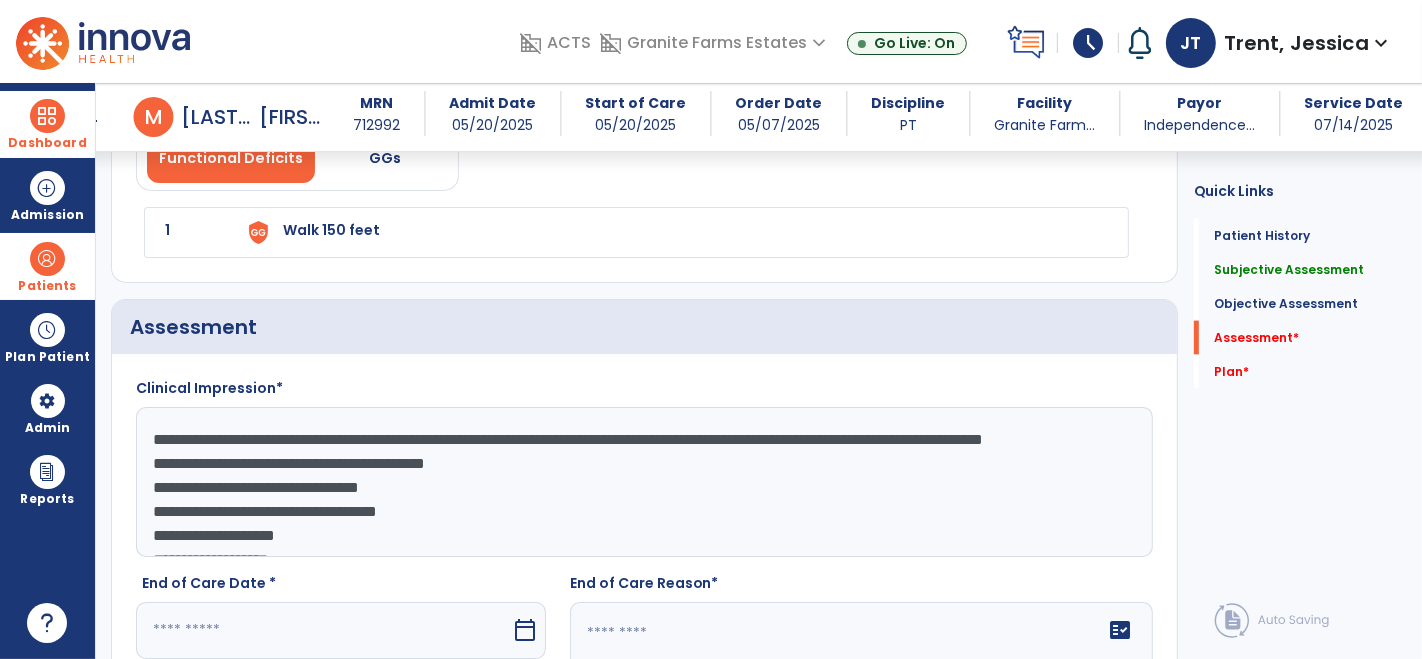 drag, startPoint x: 368, startPoint y: 440, endPoint x: 491, endPoint y: 403, distance: 128.44453 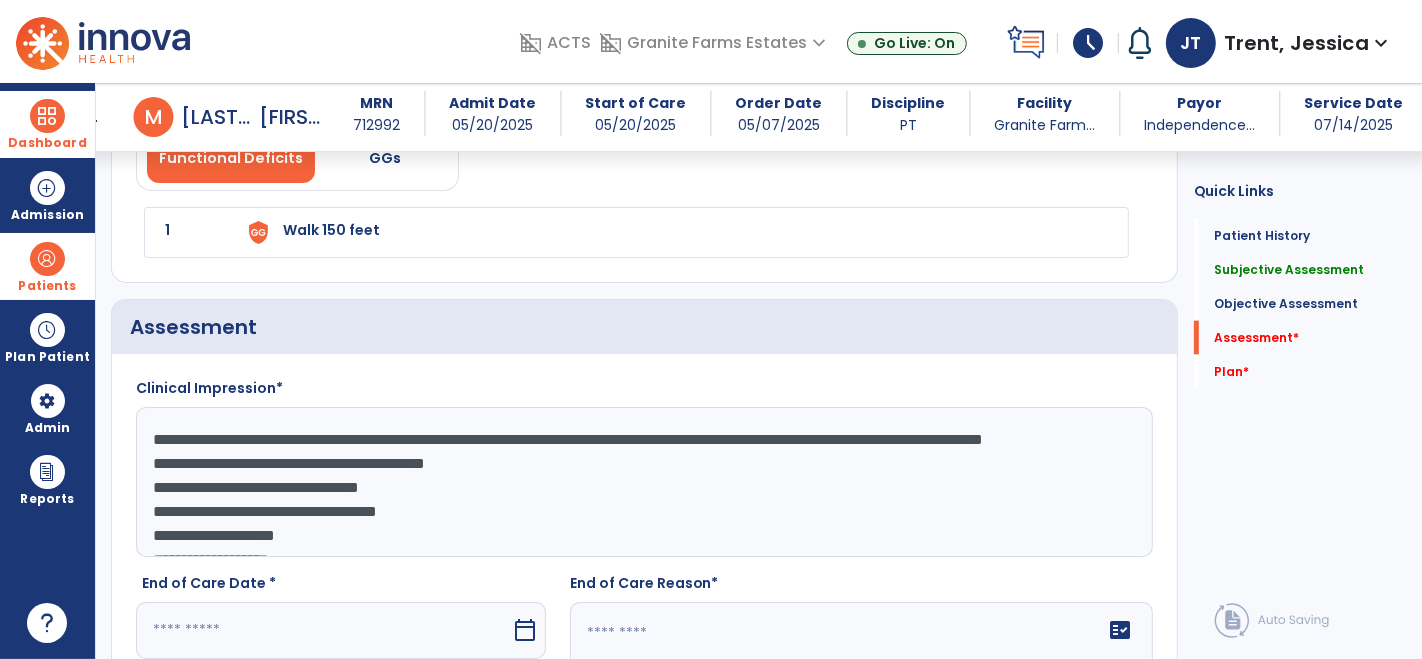 click on "**********" 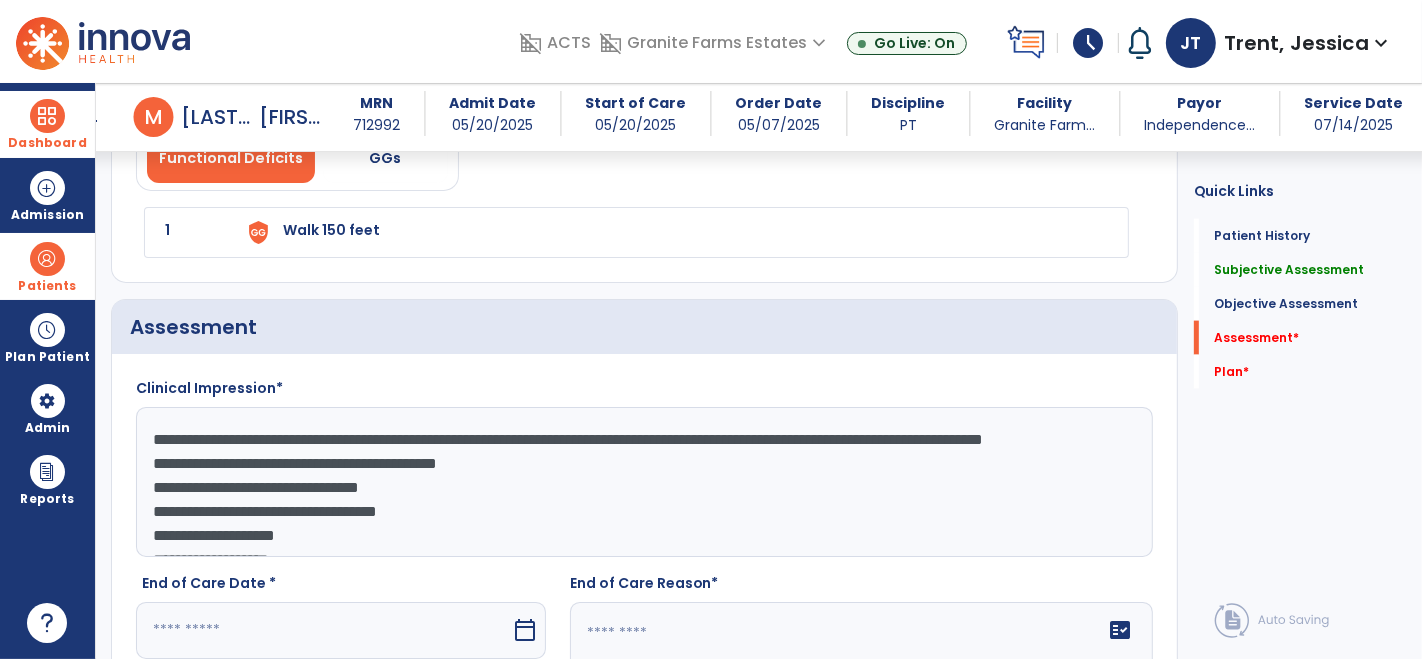 paste on "**********" 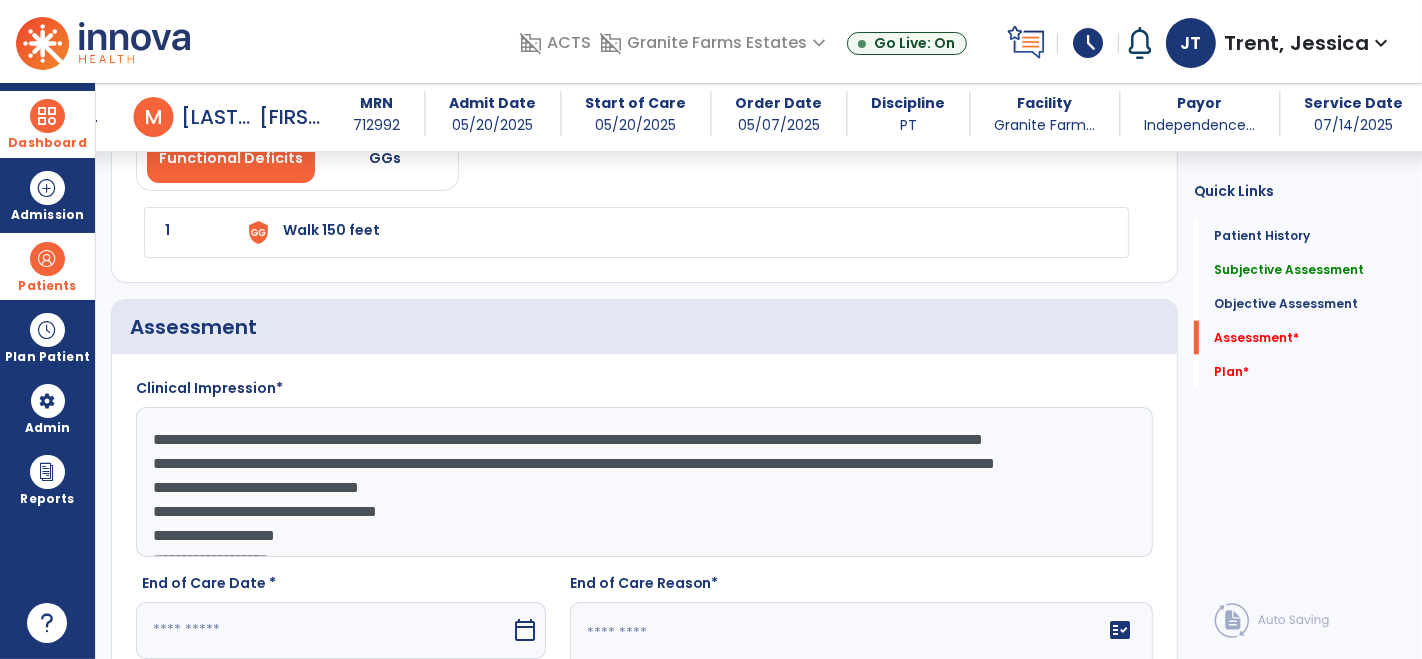 scroll, scrollTop: 51, scrollLeft: 0, axis: vertical 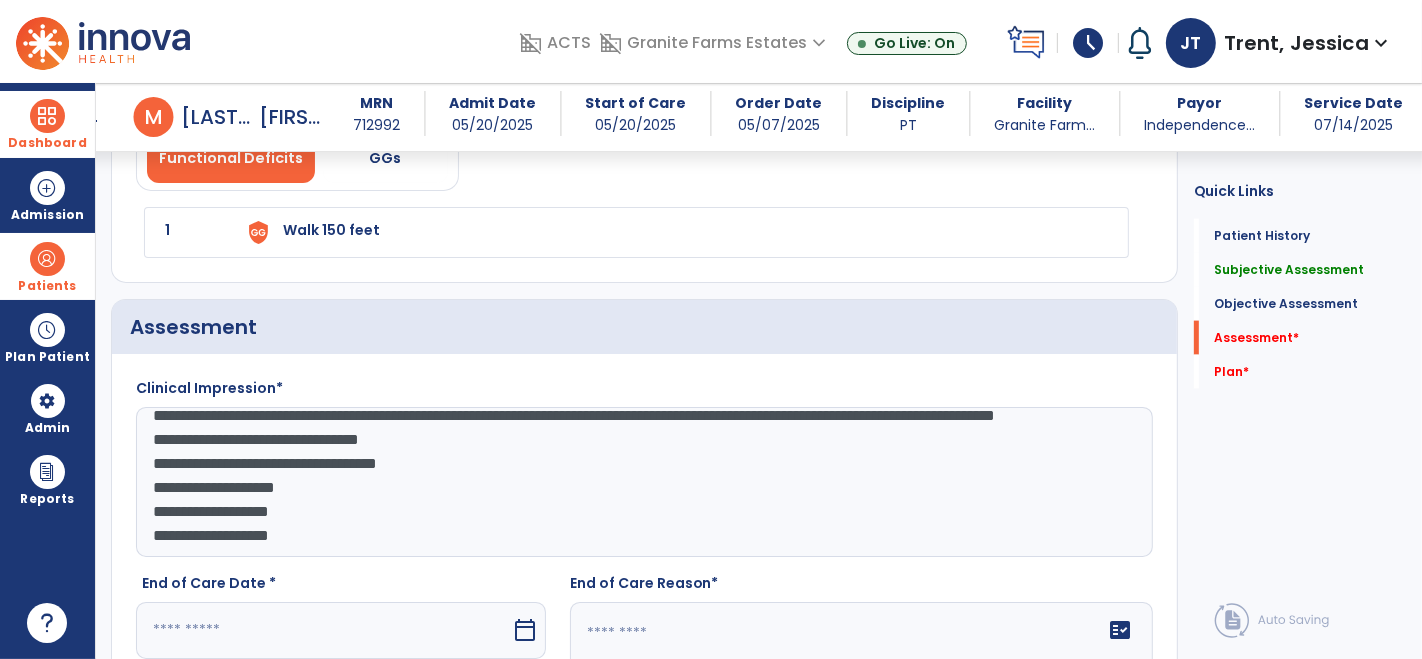 click on "**********" 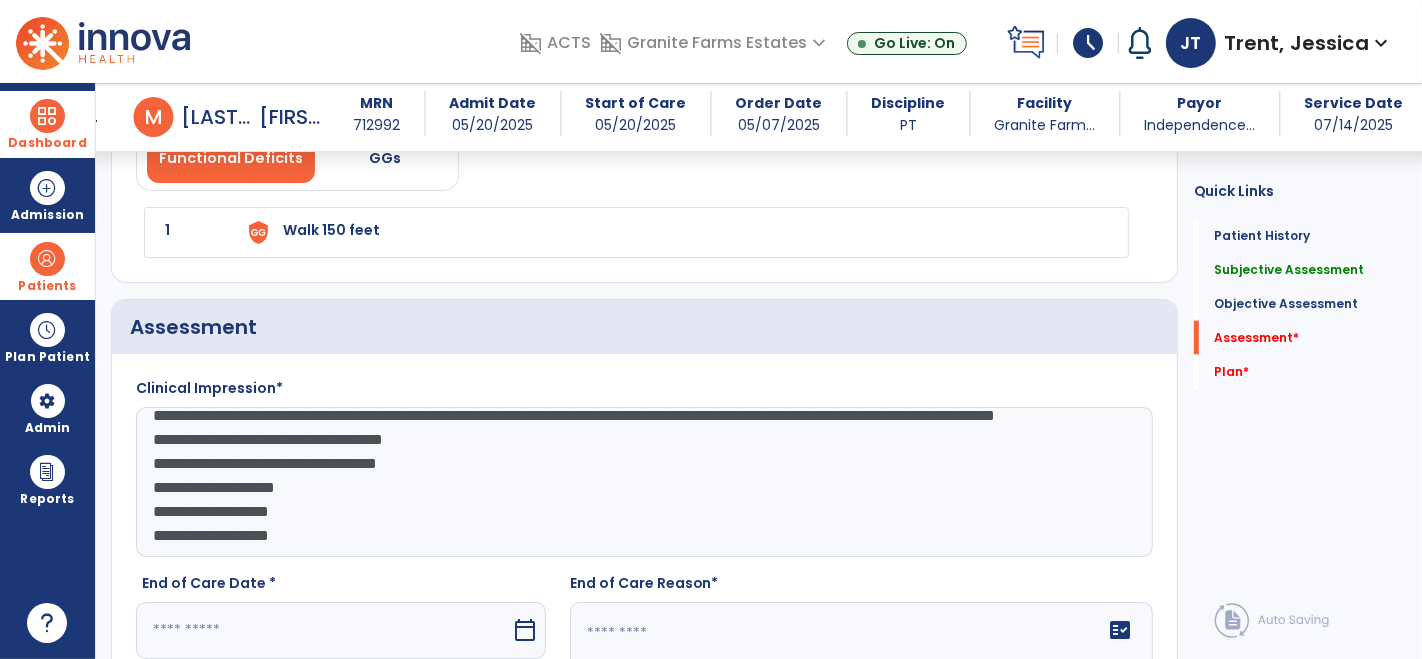 click on "**********" 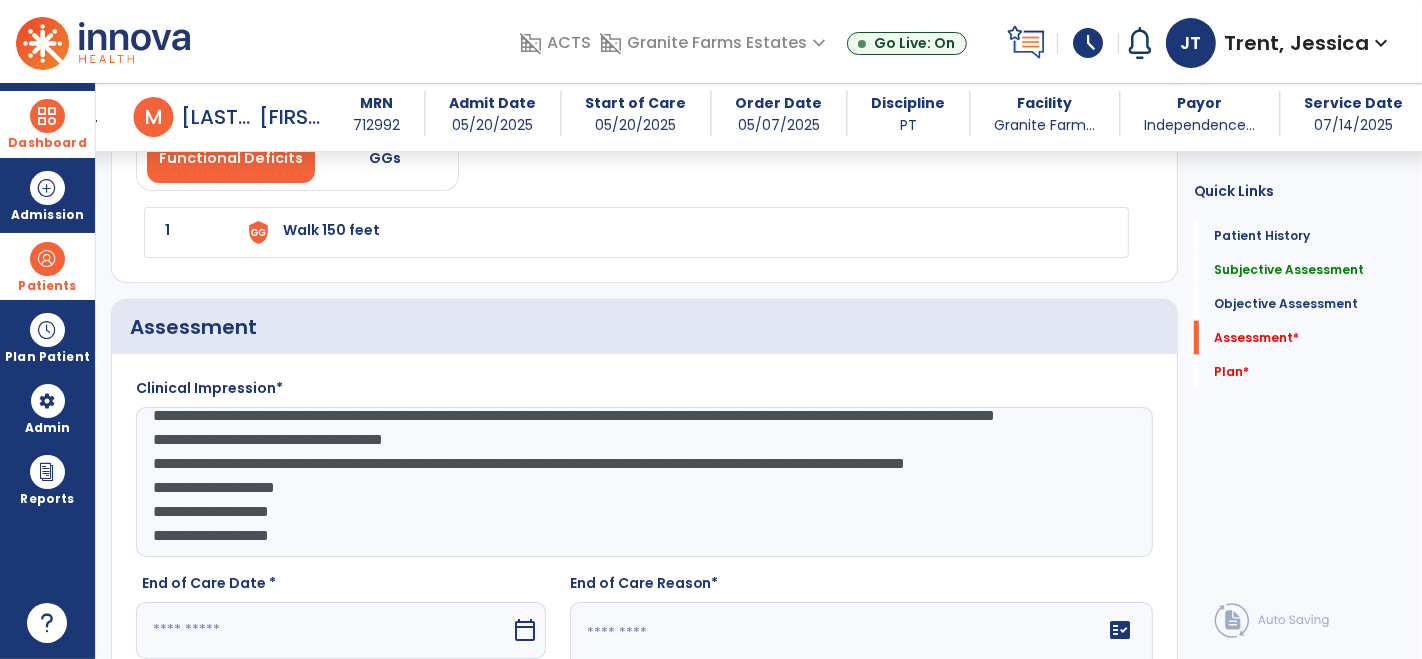 scroll, scrollTop: 75, scrollLeft: 0, axis: vertical 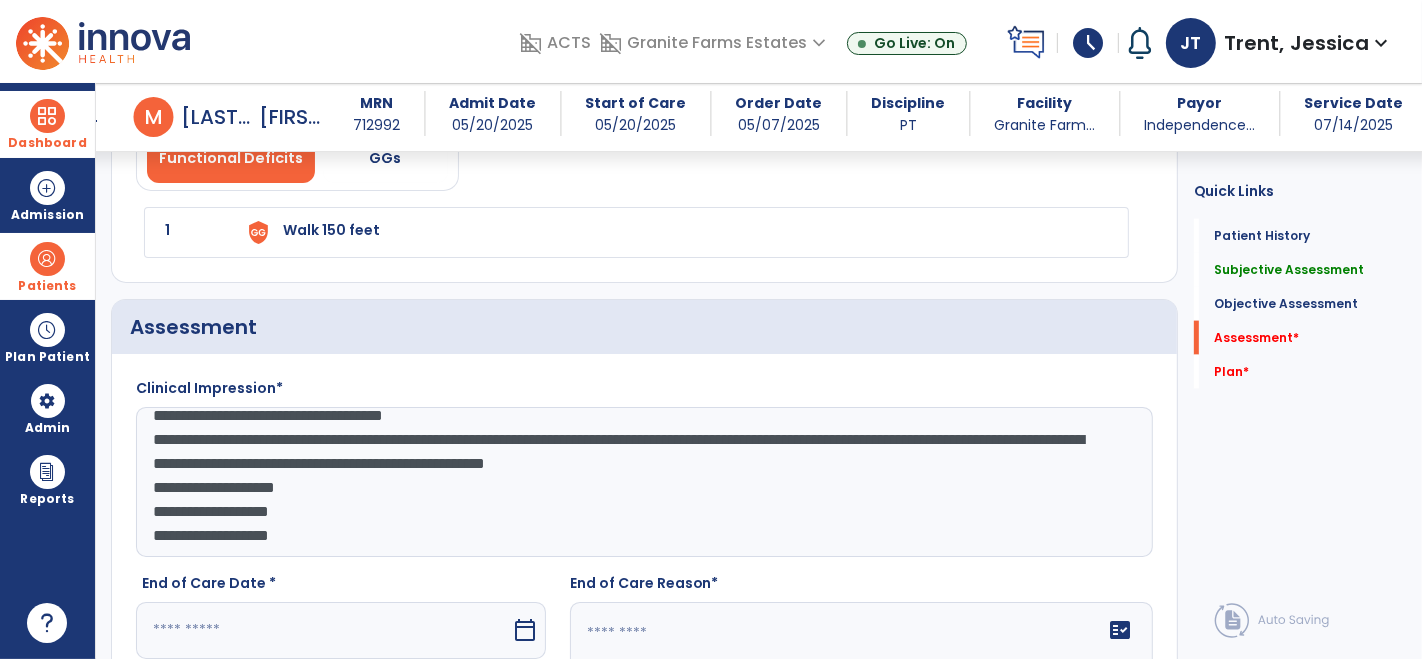 click on "**********" 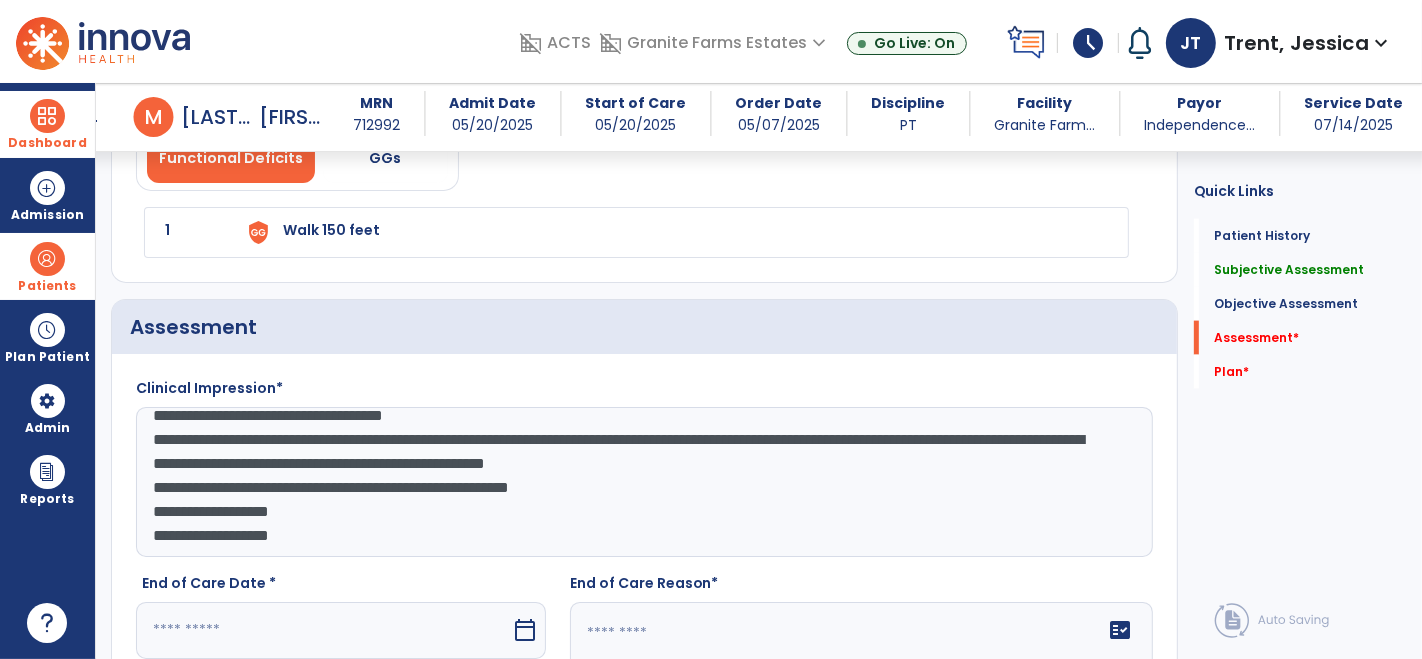 scroll, scrollTop: 111, scrollLeft: 0, axis: vertical 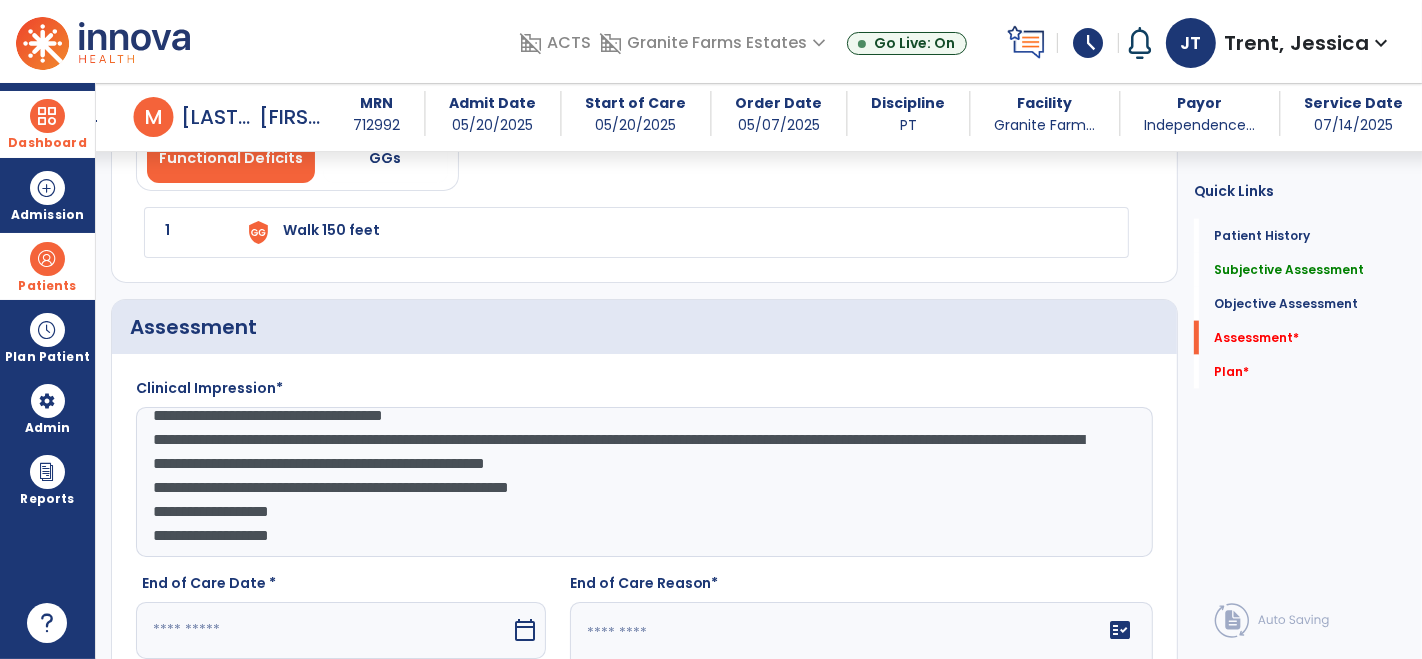 click on "**********" 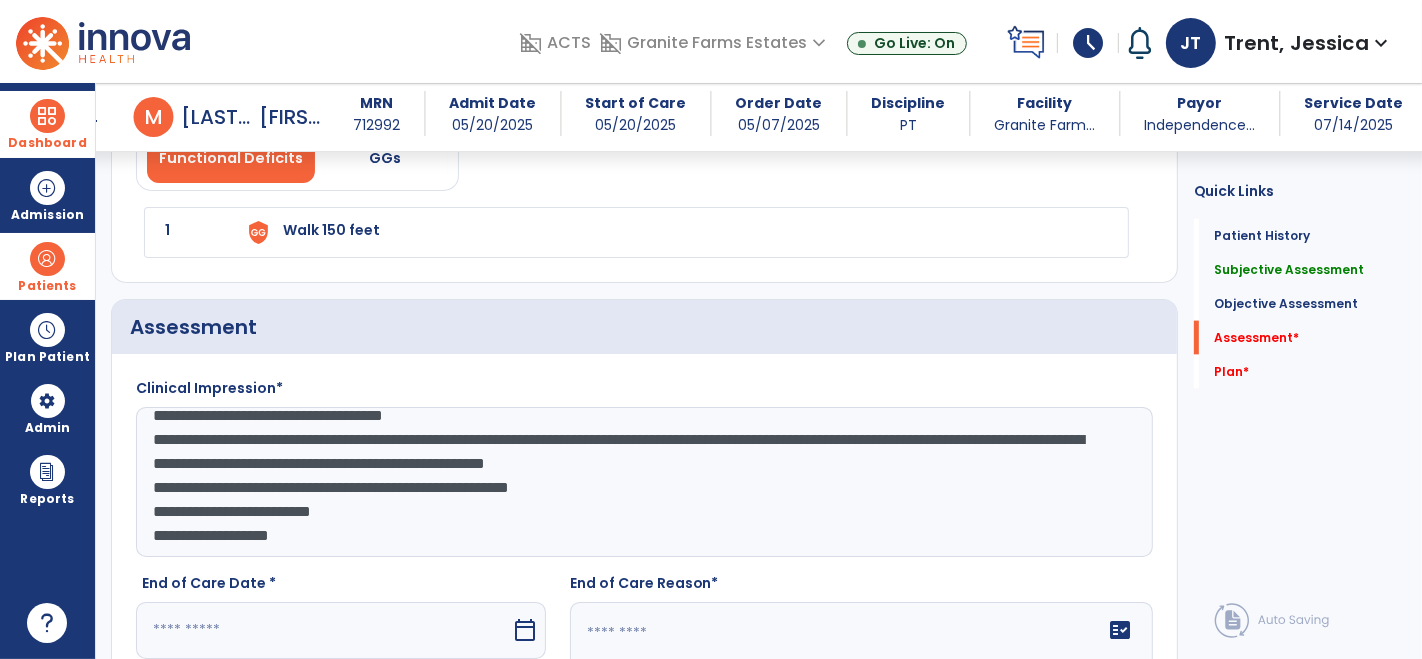 scroll, scrollTop: 120, scrollLeft: 0, axis: vertical 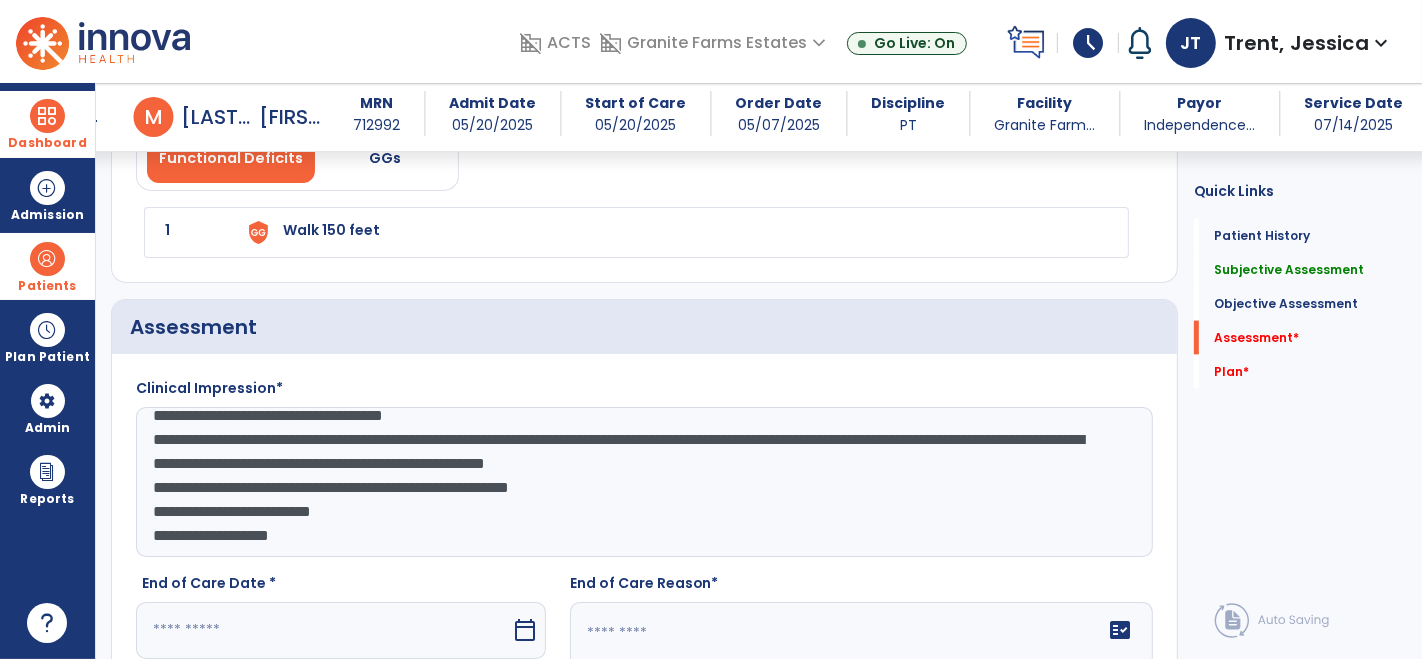 click on "**********" 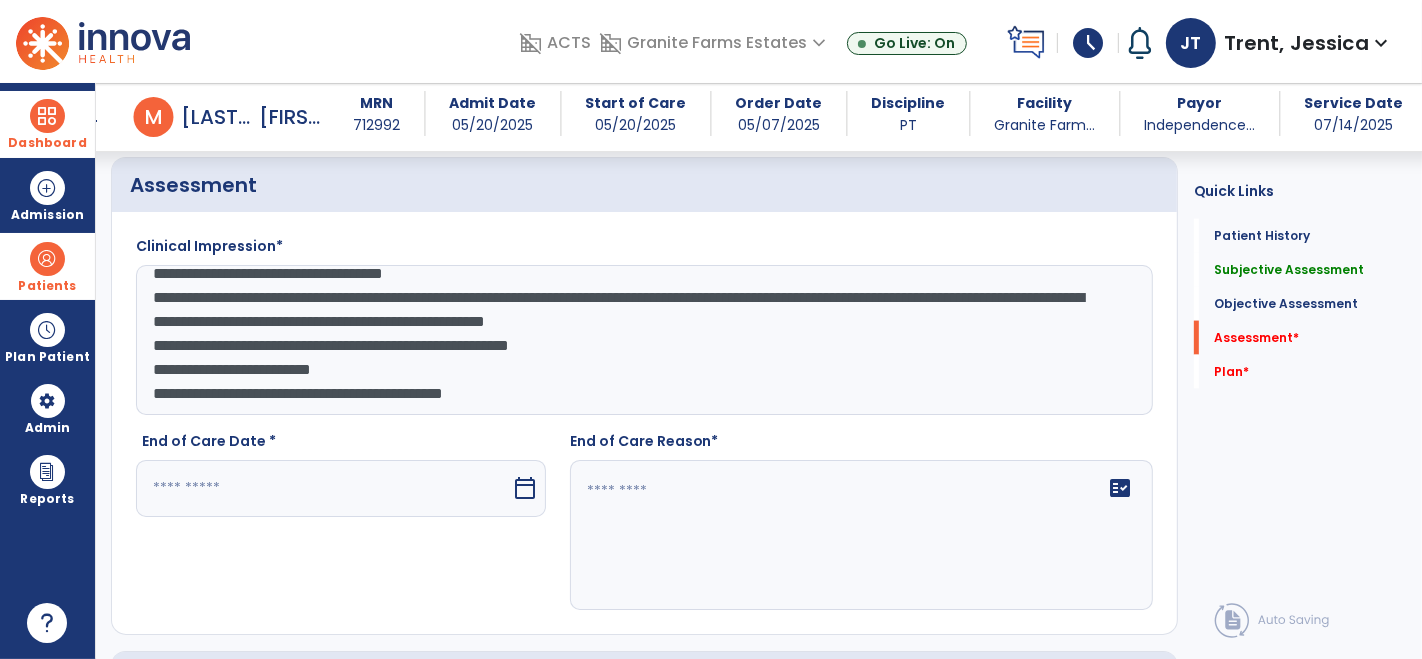 scroll, scrollTop: 2484, scrollLeft: 0, axis: vertical 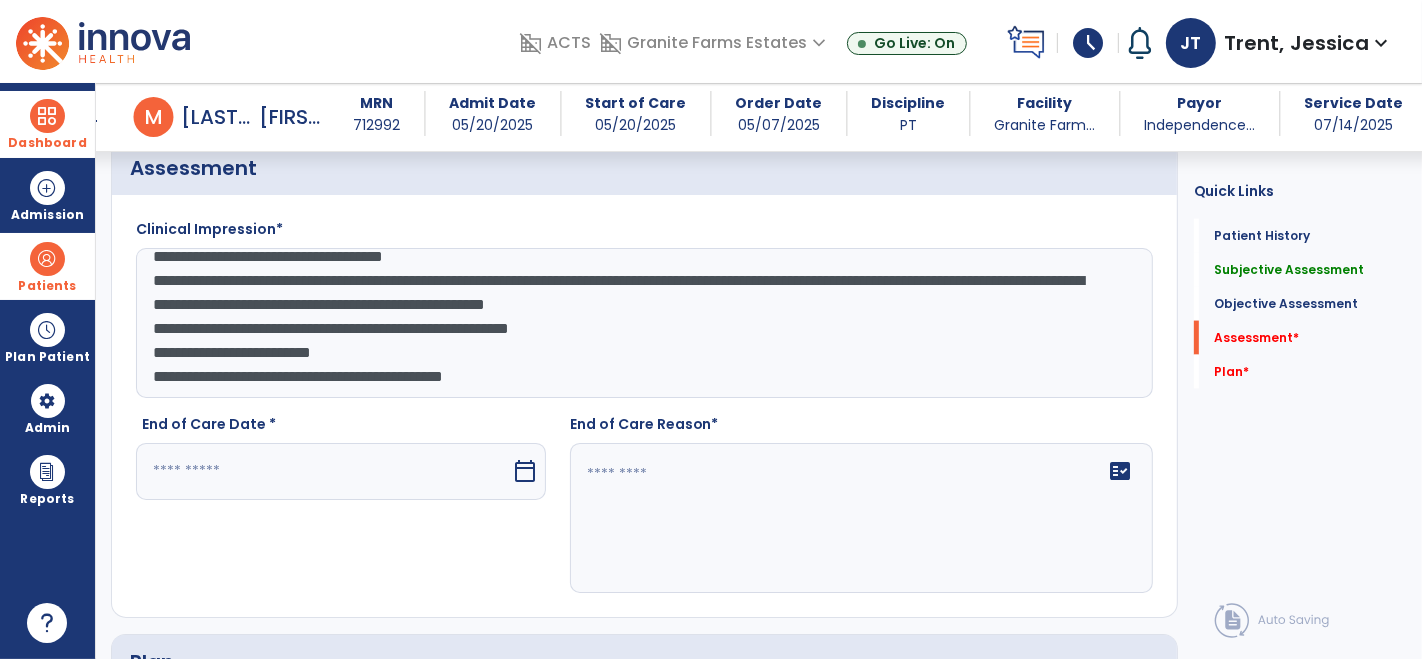 type on "**********" 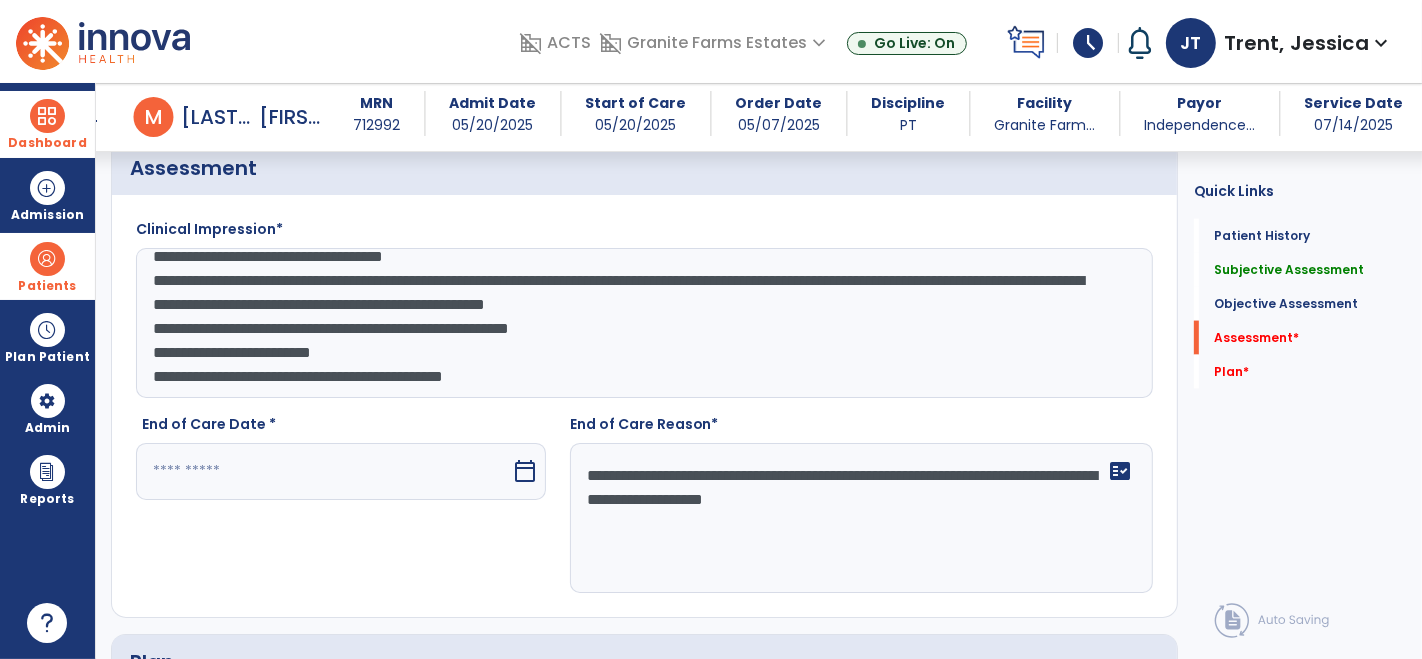 type on "**********" 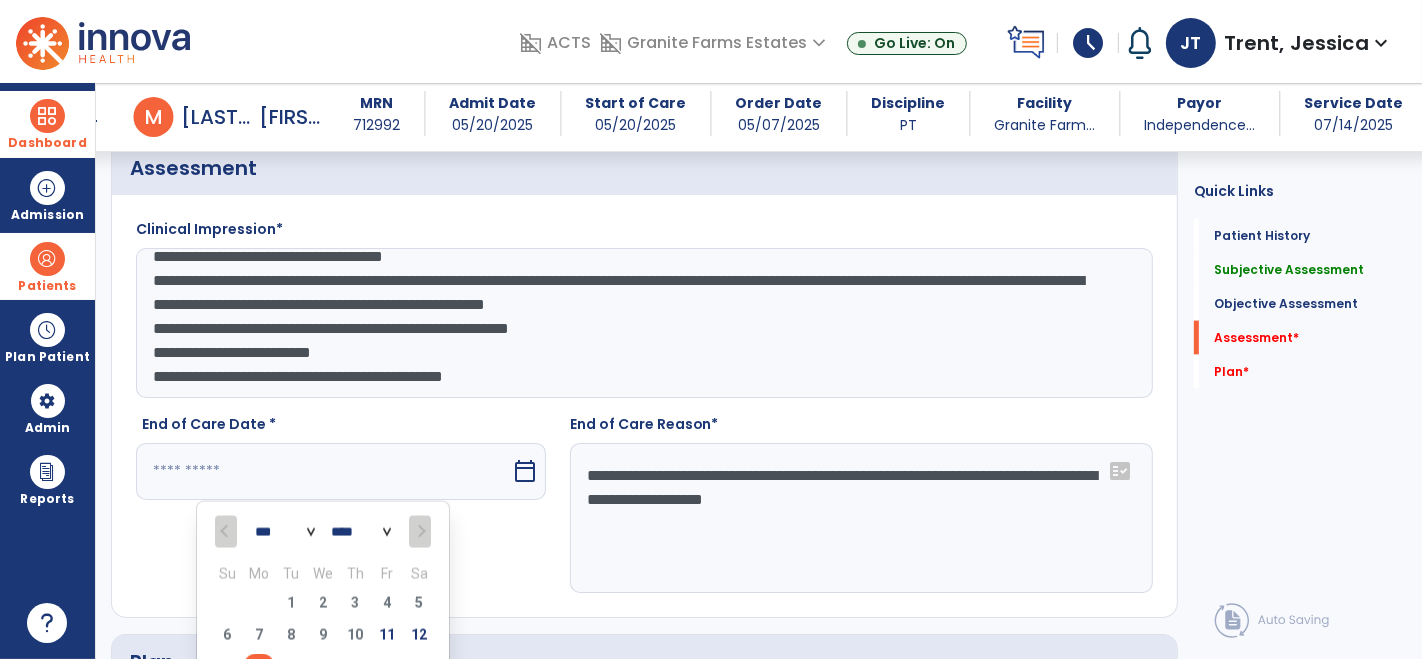 click on "14" at bounding box center (259, 667) 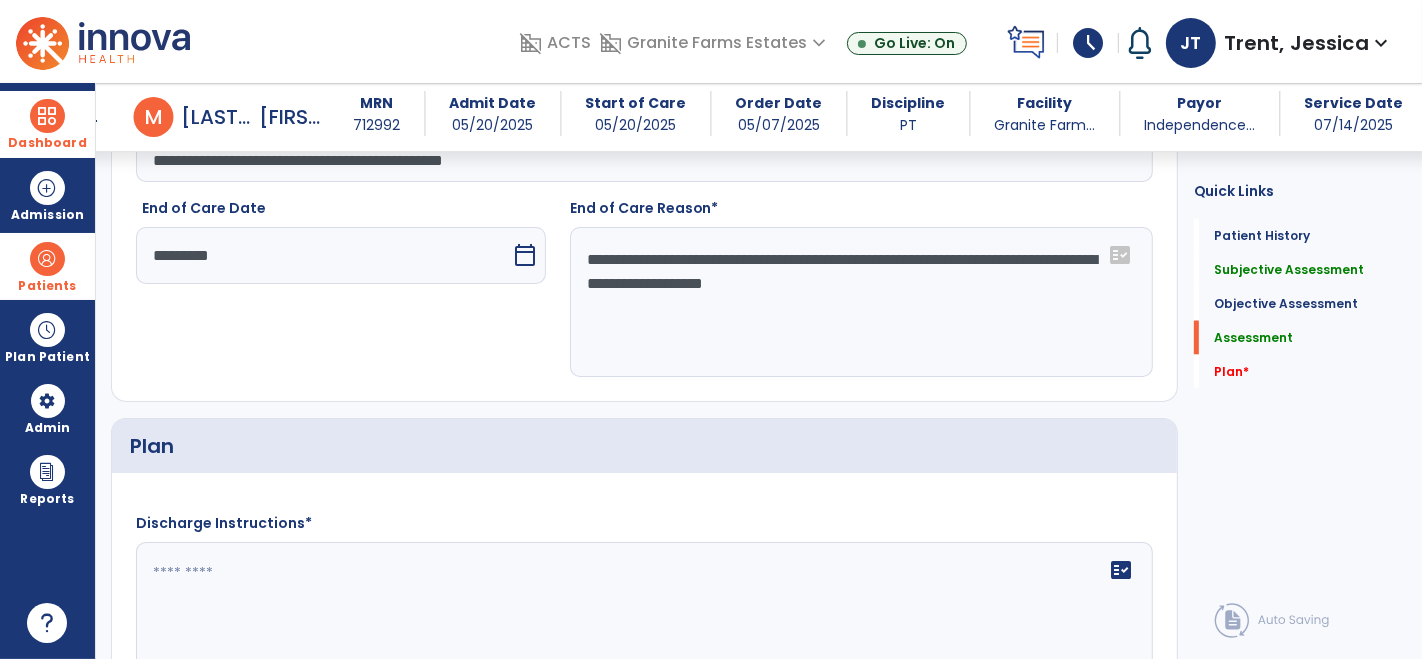 scroll, scrollTop: 2702, scrollLeft: 0, axis: vertical 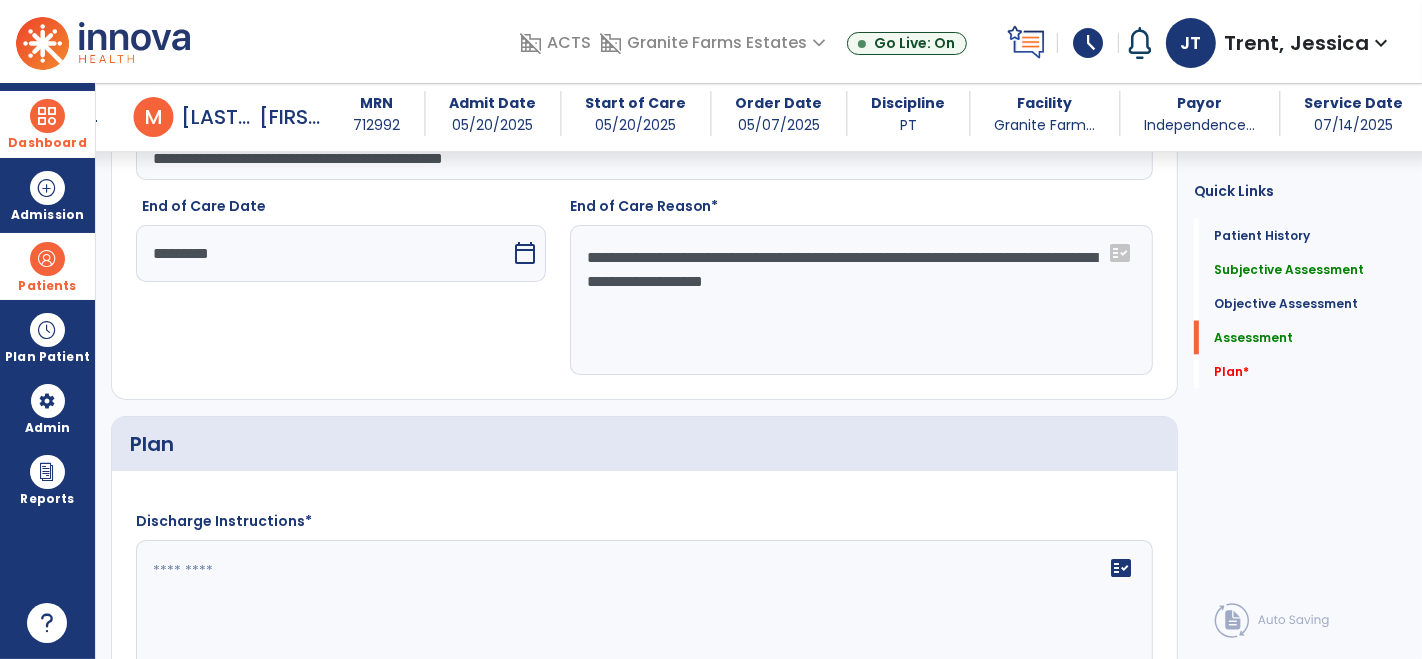 click on "**********" 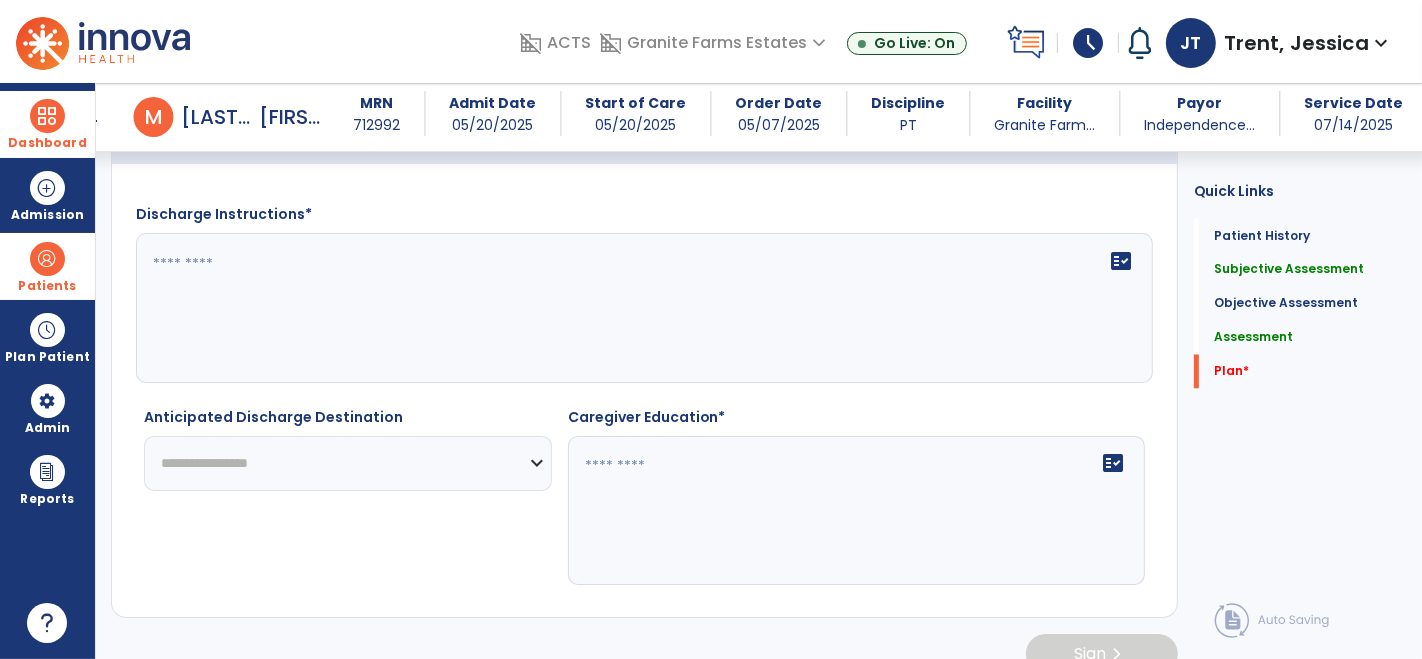 scroll, scrollTop: 3007, scrollLeft: 0, axis: vertical 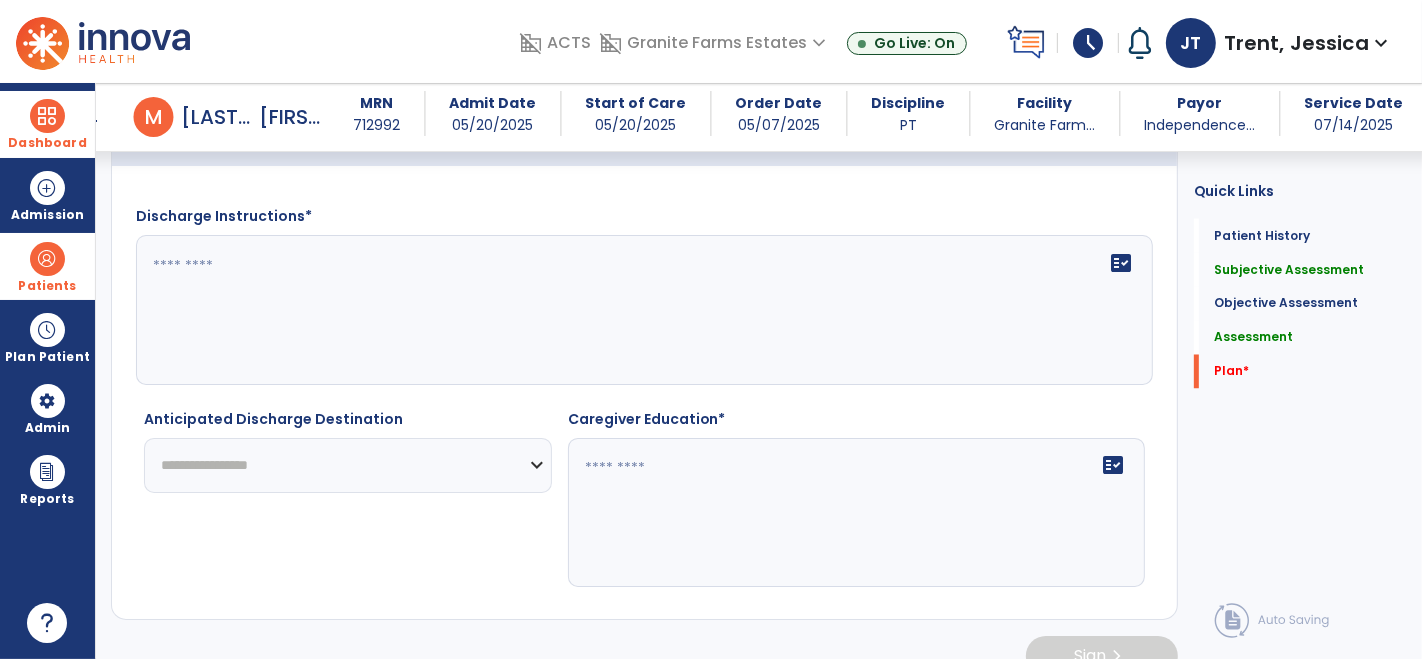 click on "fact_check" 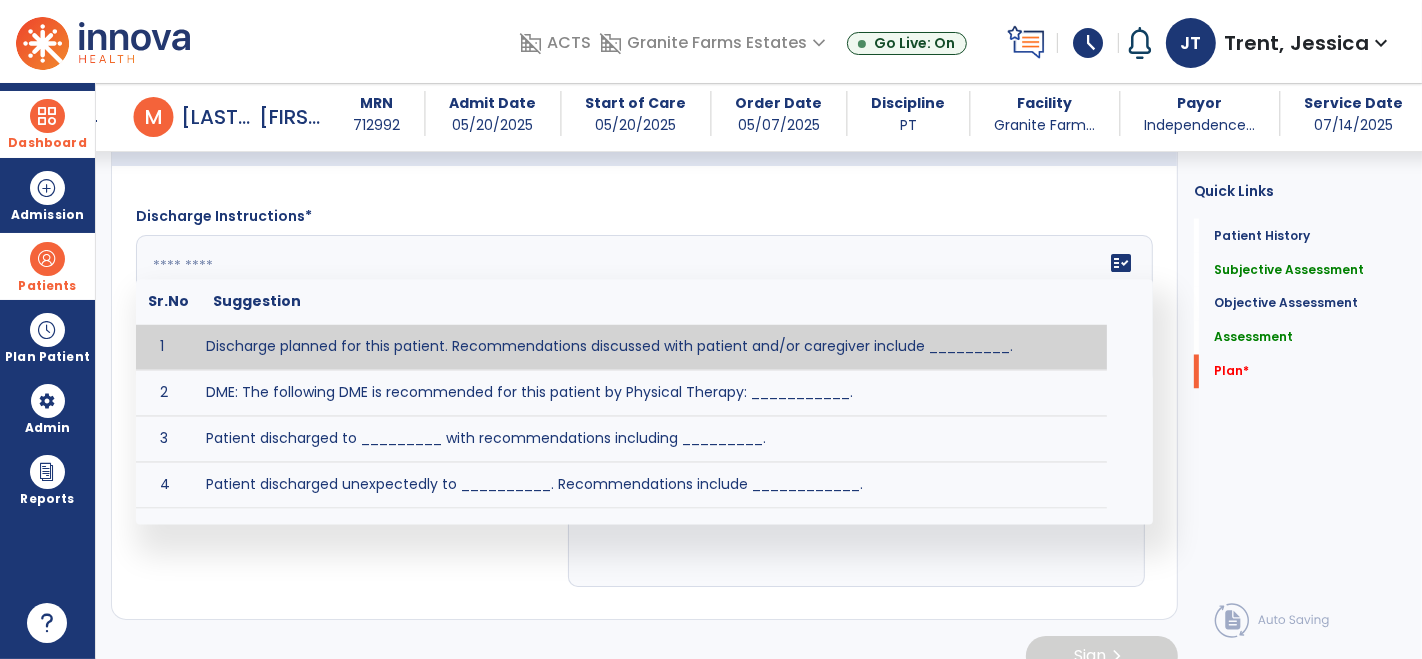 type on "*" 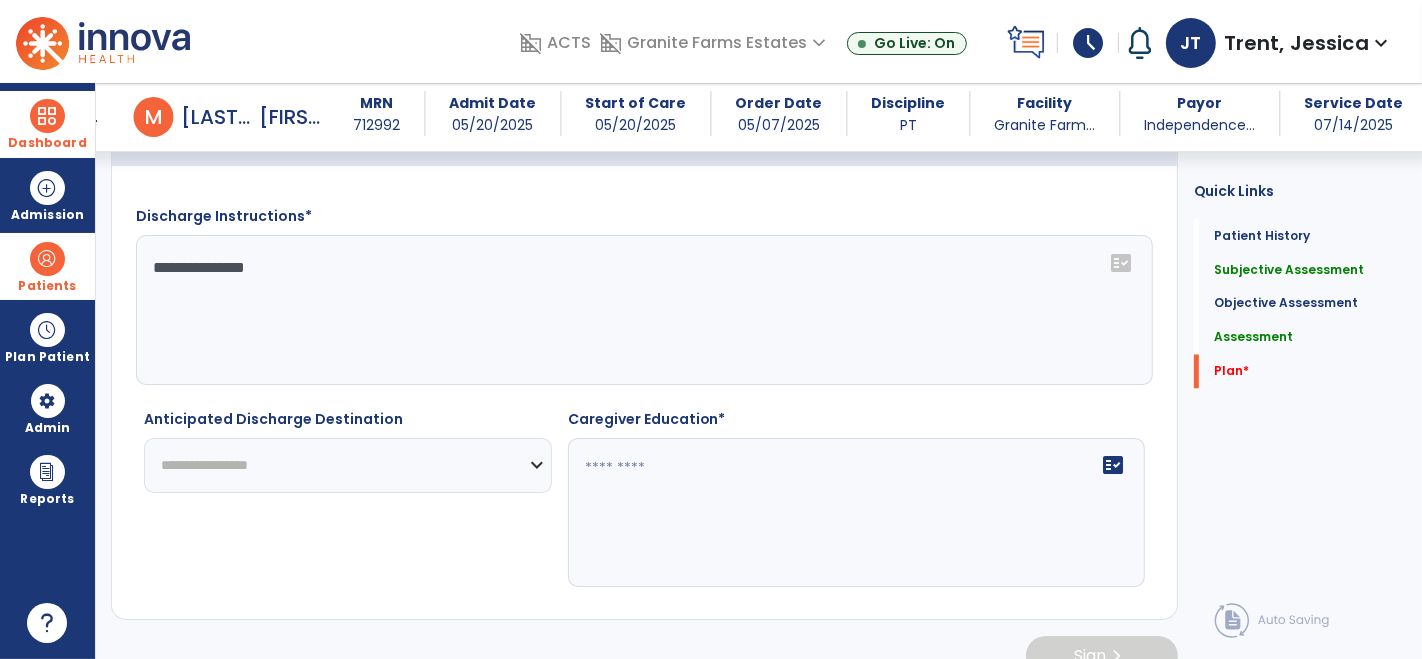 type on "**********" 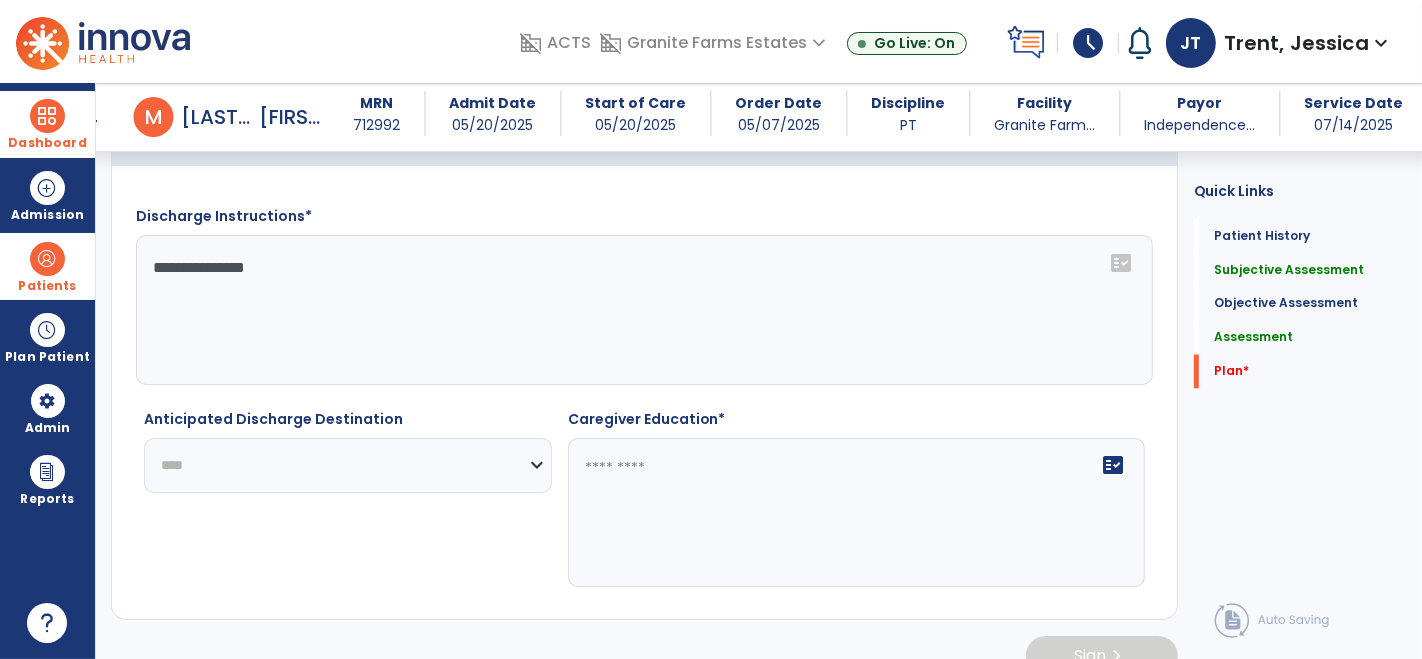 click on "**********" 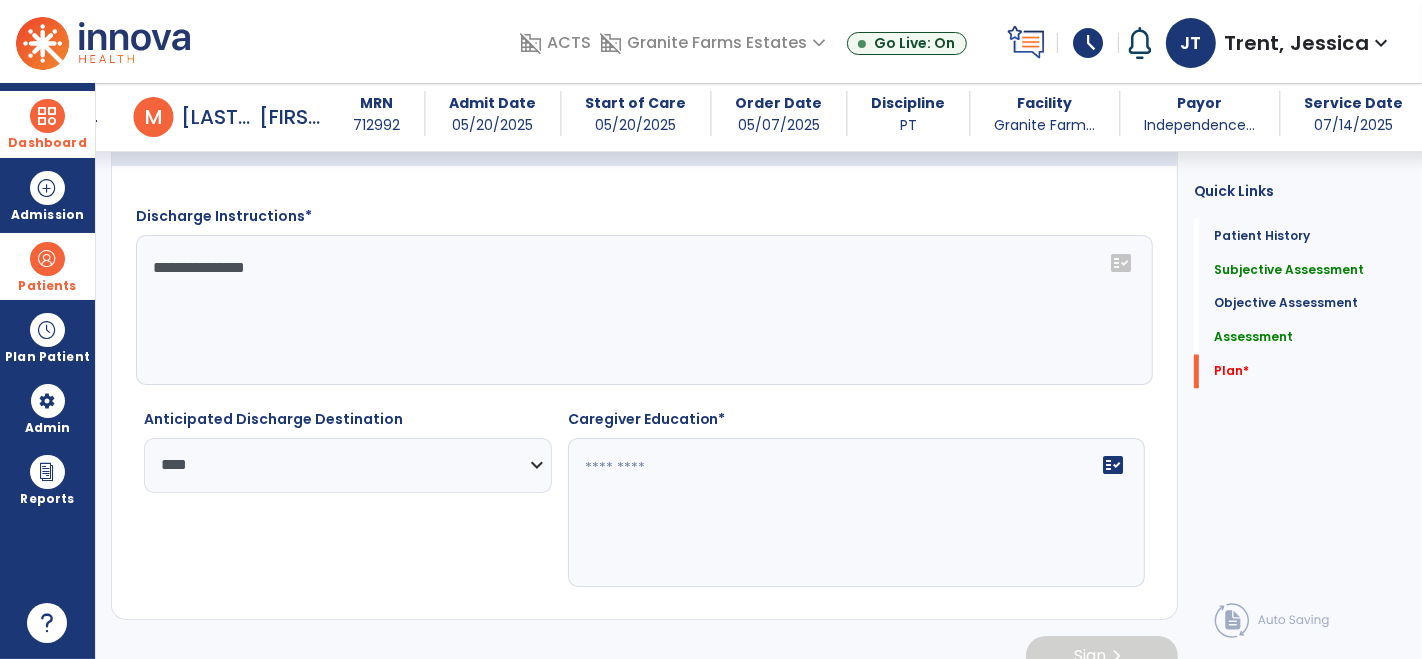 click on "fact_check" 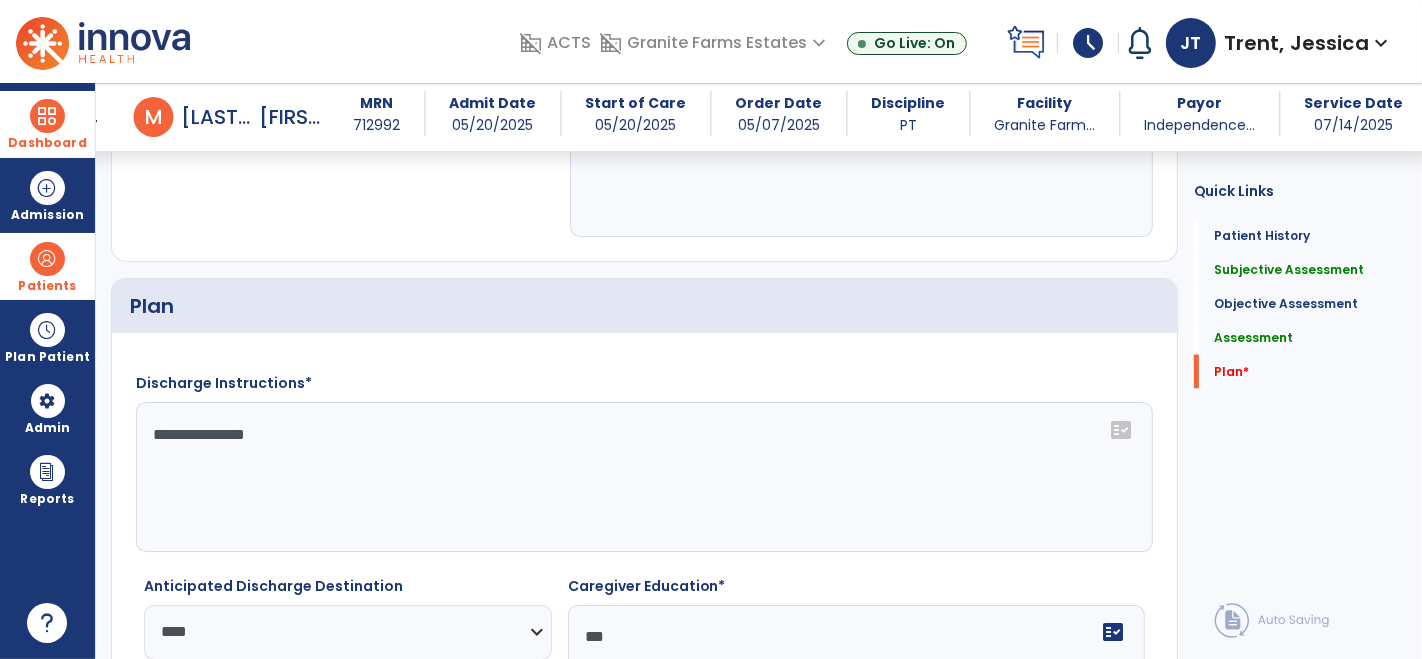 type on "***" 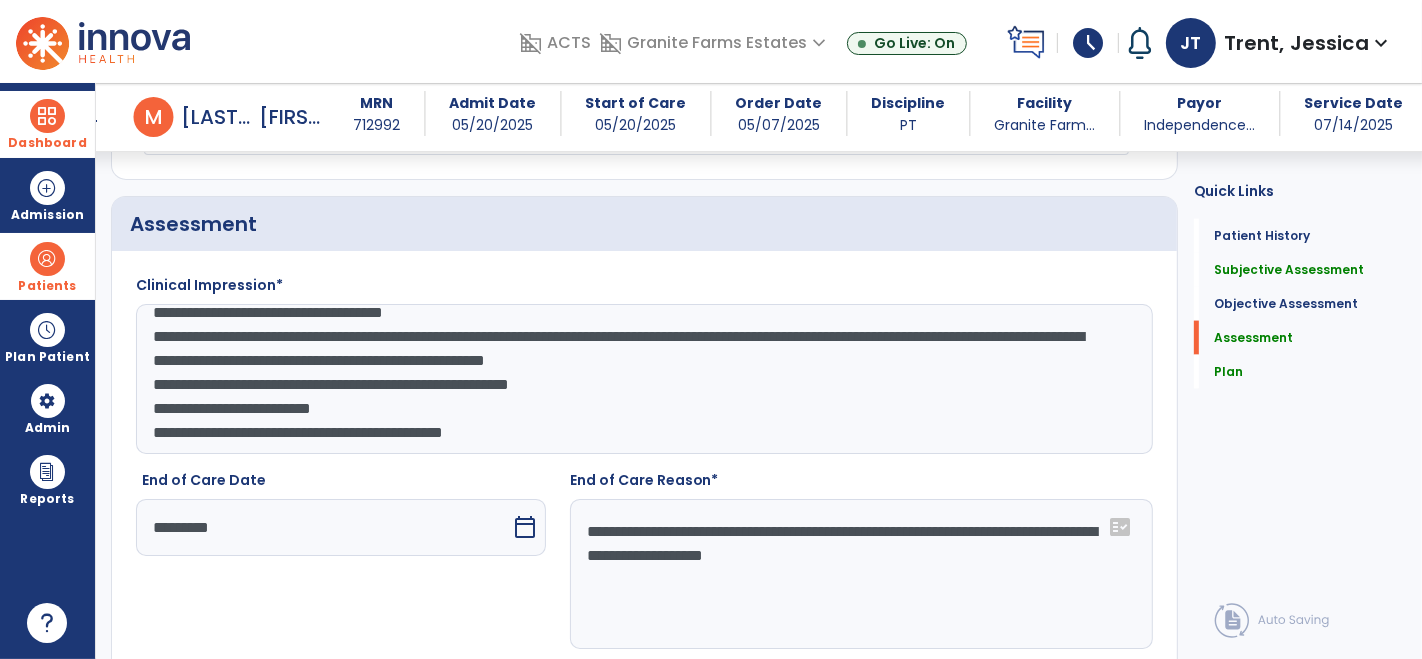 scroll, scrollTop: 2382, scrollLeft: 0, axis: vertical 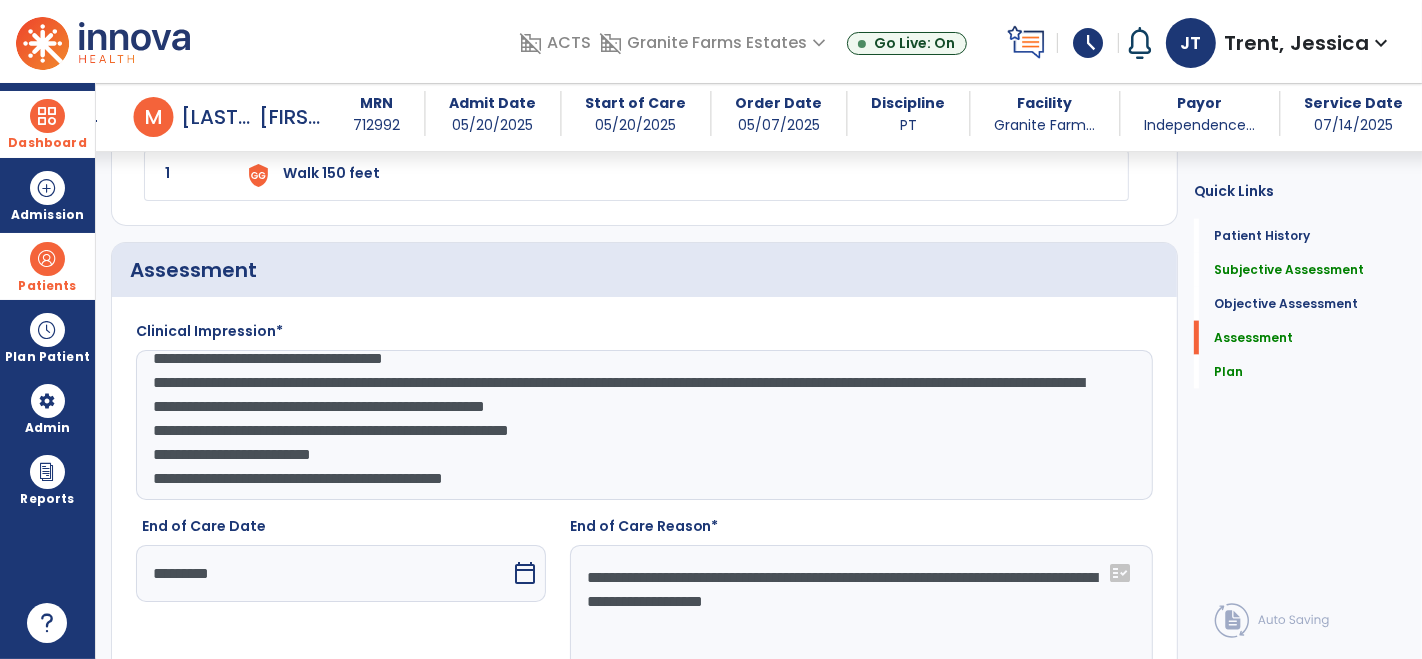 click at bounding box center (47, 116) 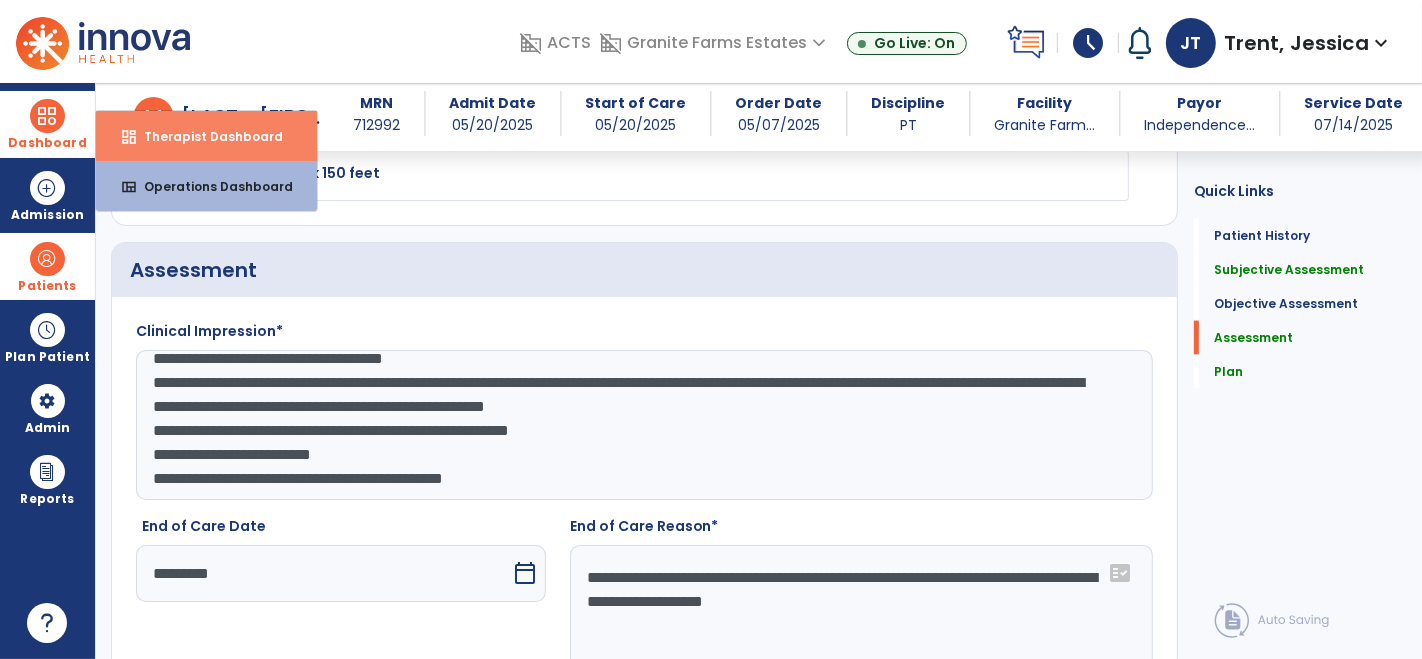 click on "dashboard" at bounding box center (129, 137) 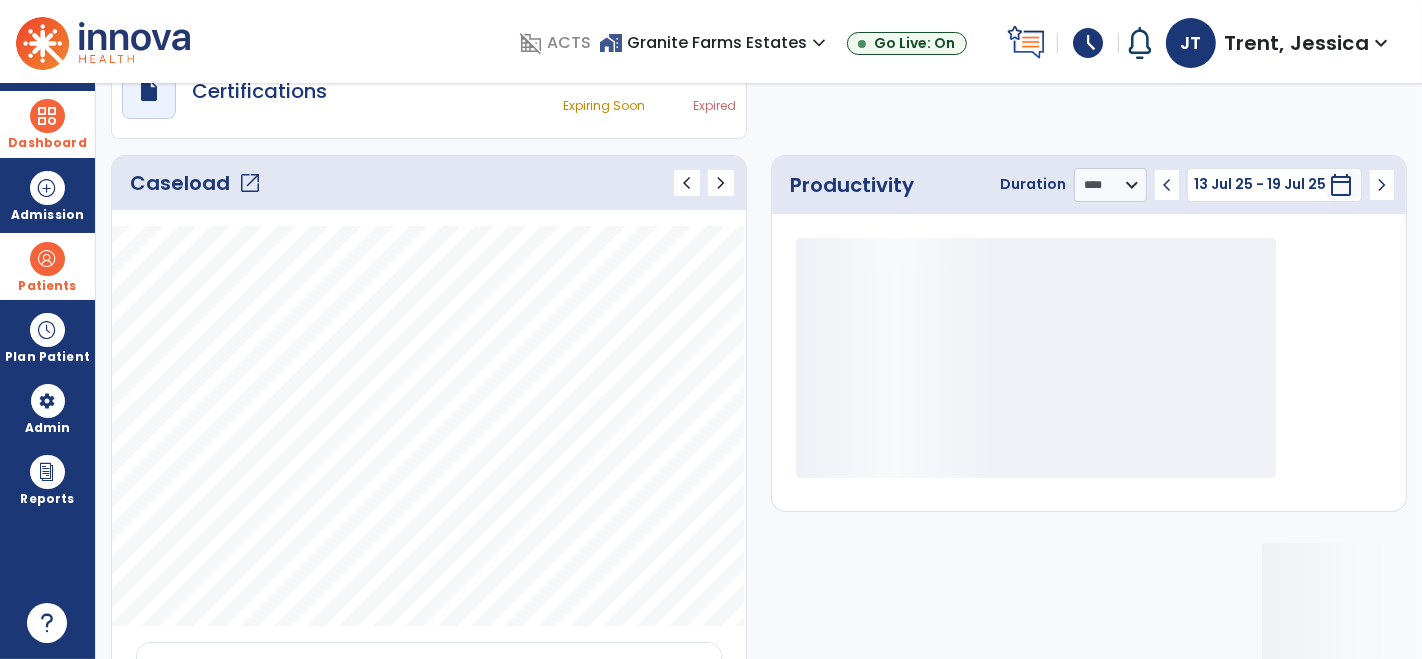 scroll, scrollTop: 0, scrollLeft: 0, axis: both 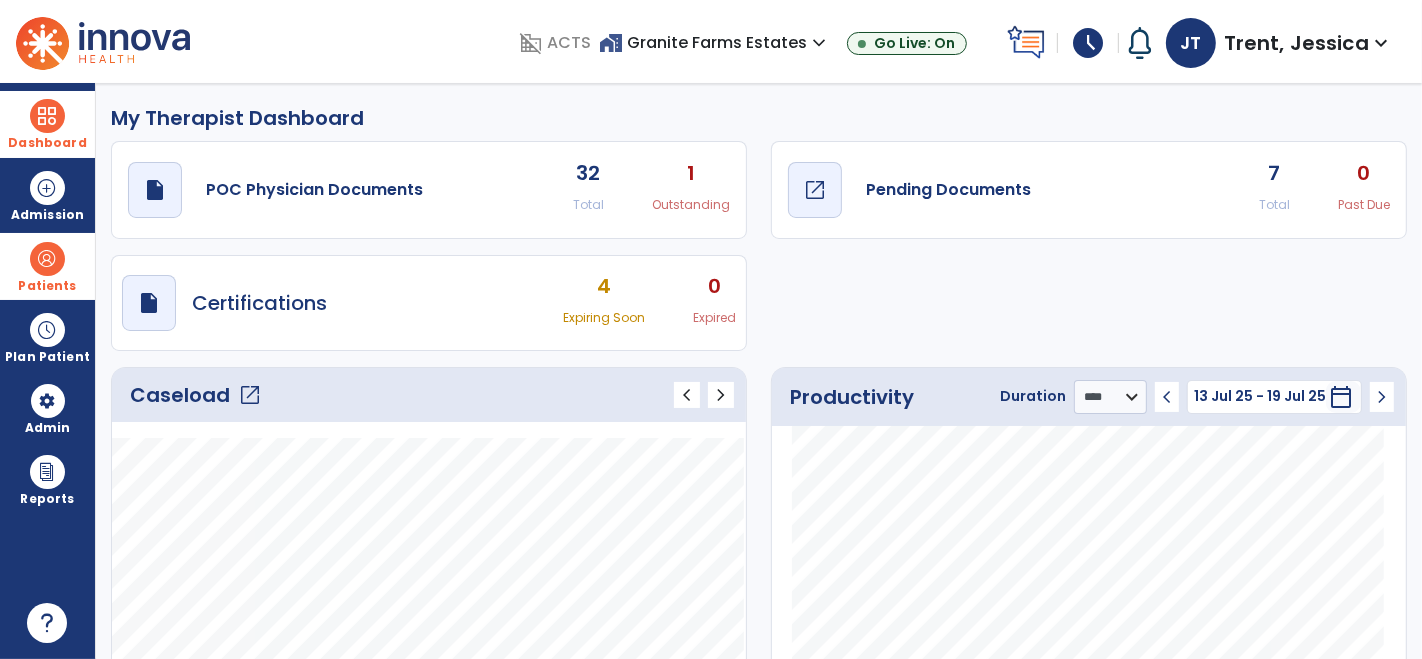 click on "Pending Documents" 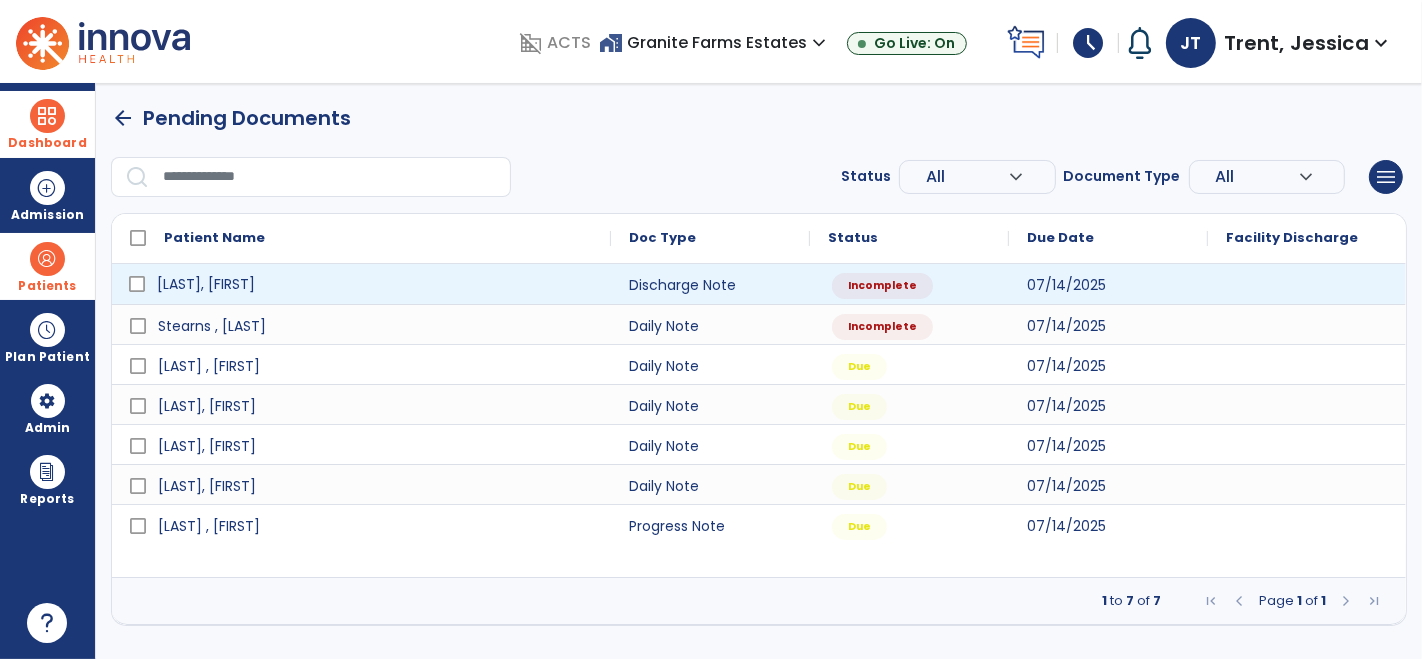 click on "[LAST], [FIRST]" at bounding box center [206, 284] 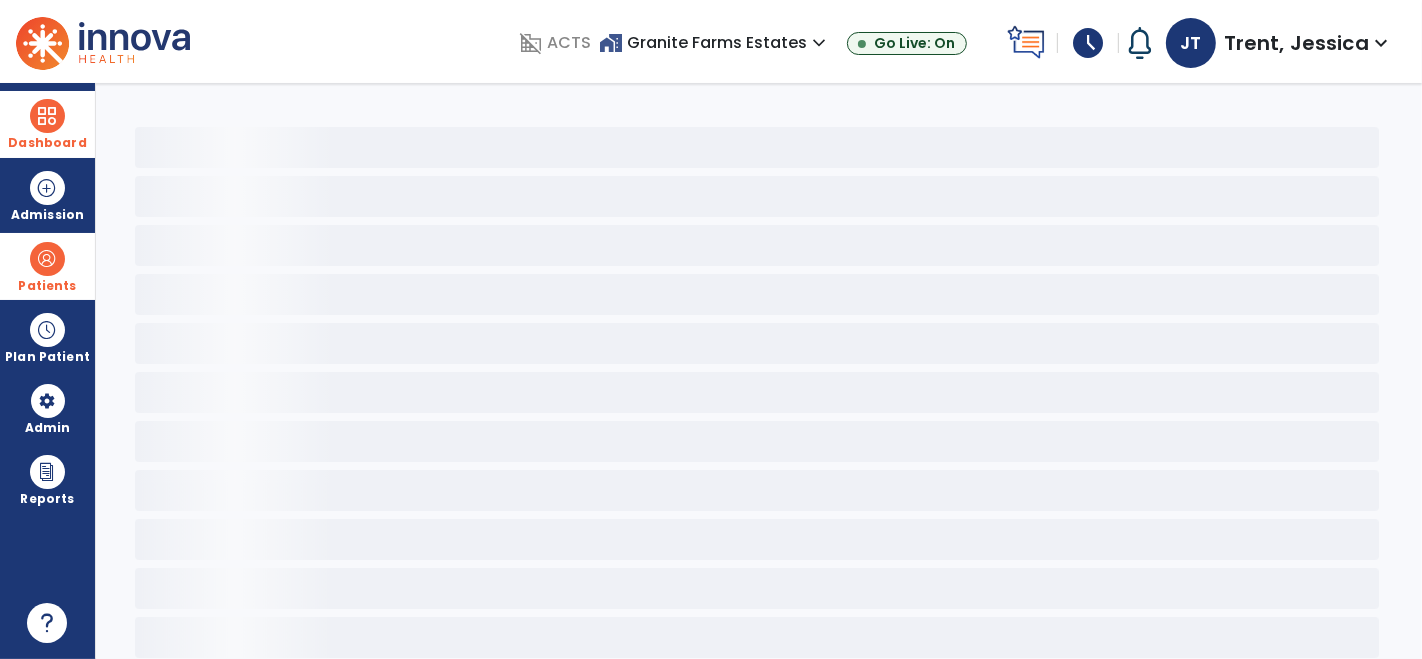 select on "****" 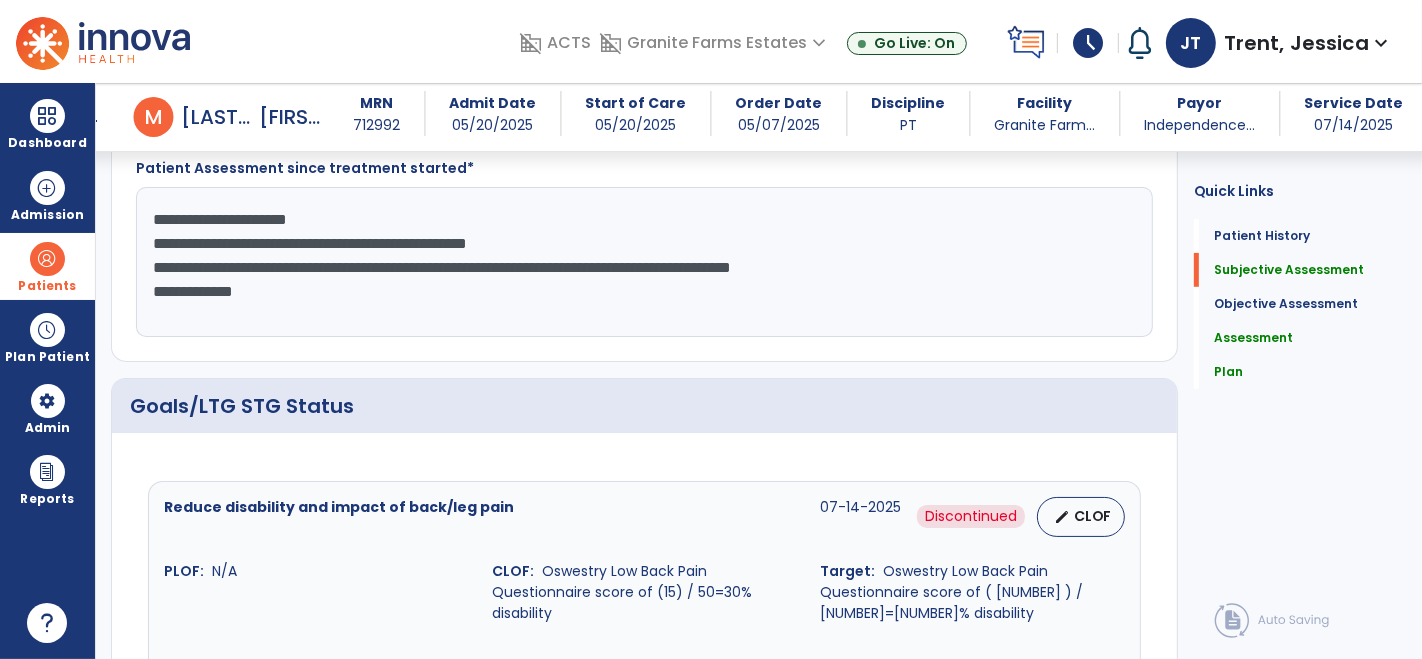 scroll, scrollTop: 560, scrollLeft: 0, axis: vertical 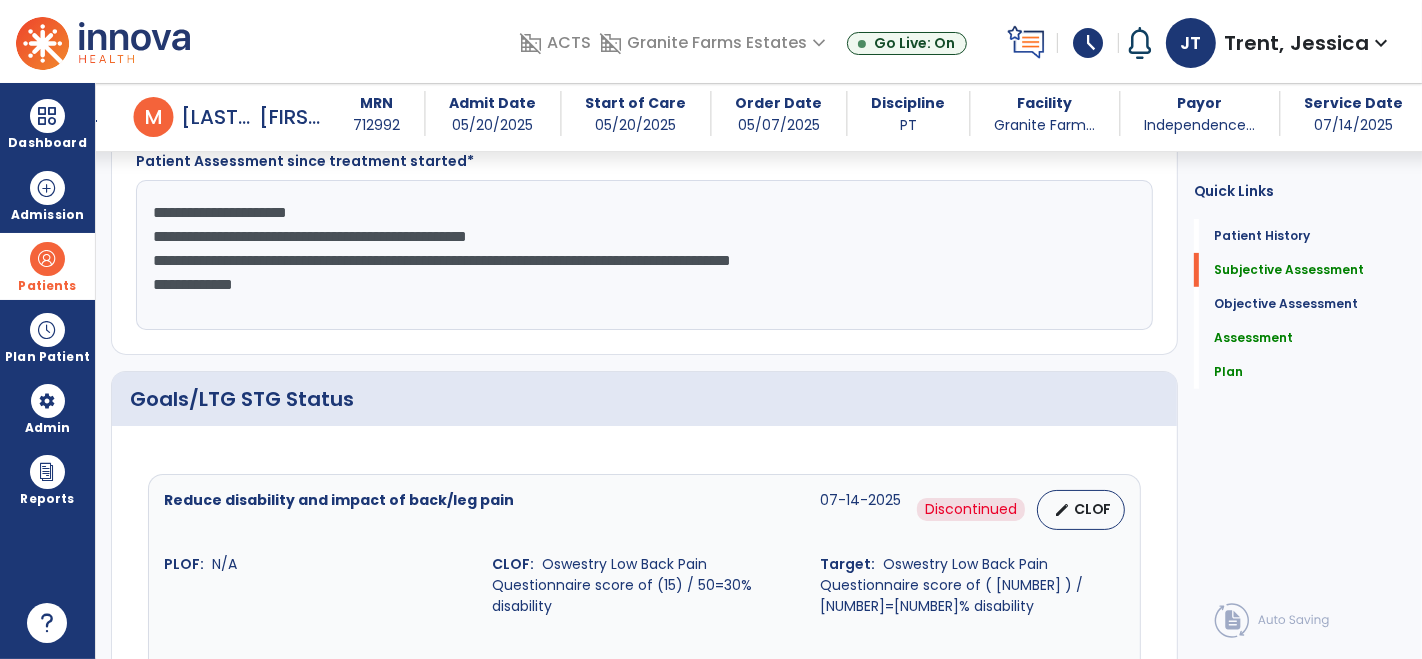 click on "**********" 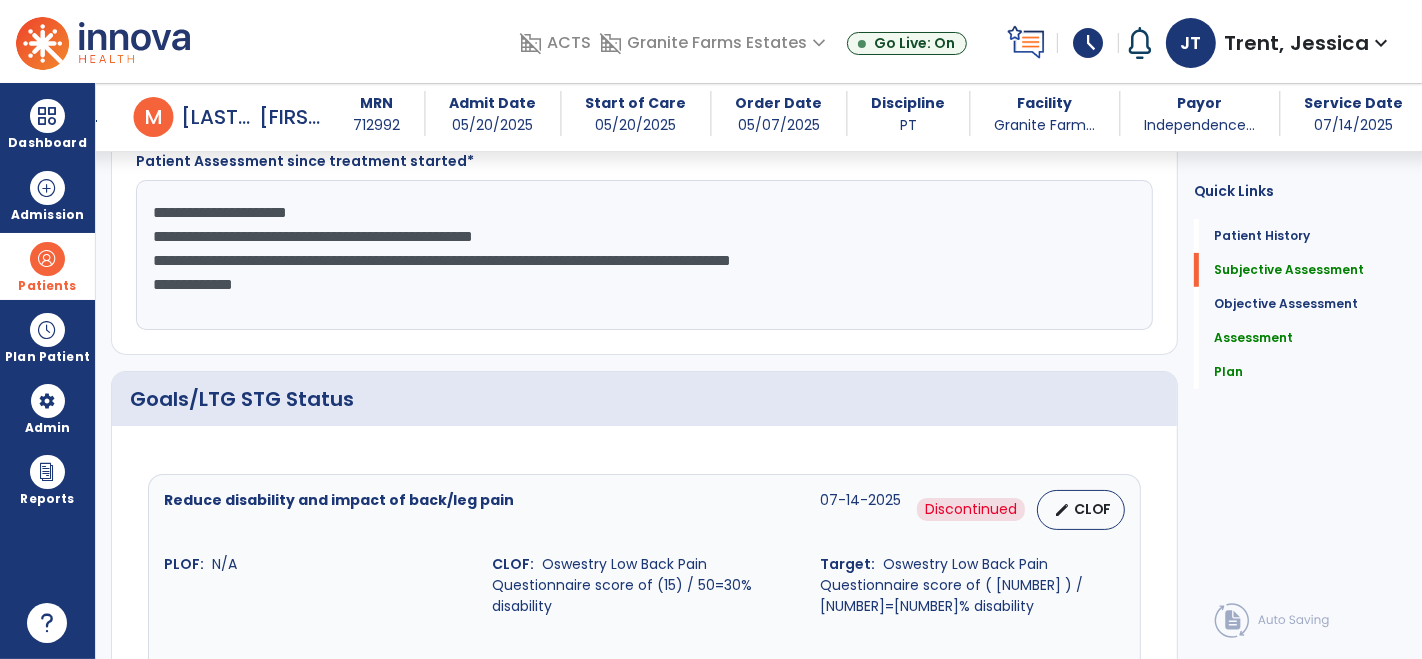 click on "**********" 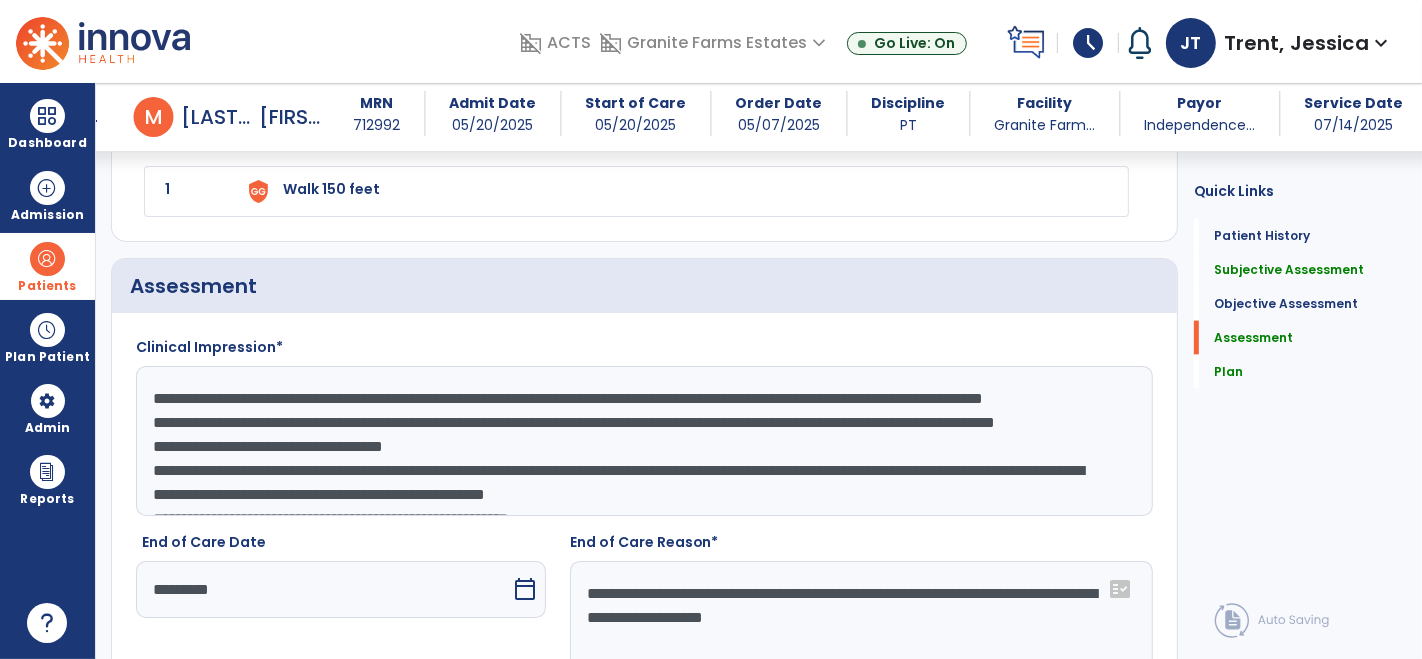 scroll, scrollTop: 2361, scrollLeft: 0, axis: vertical 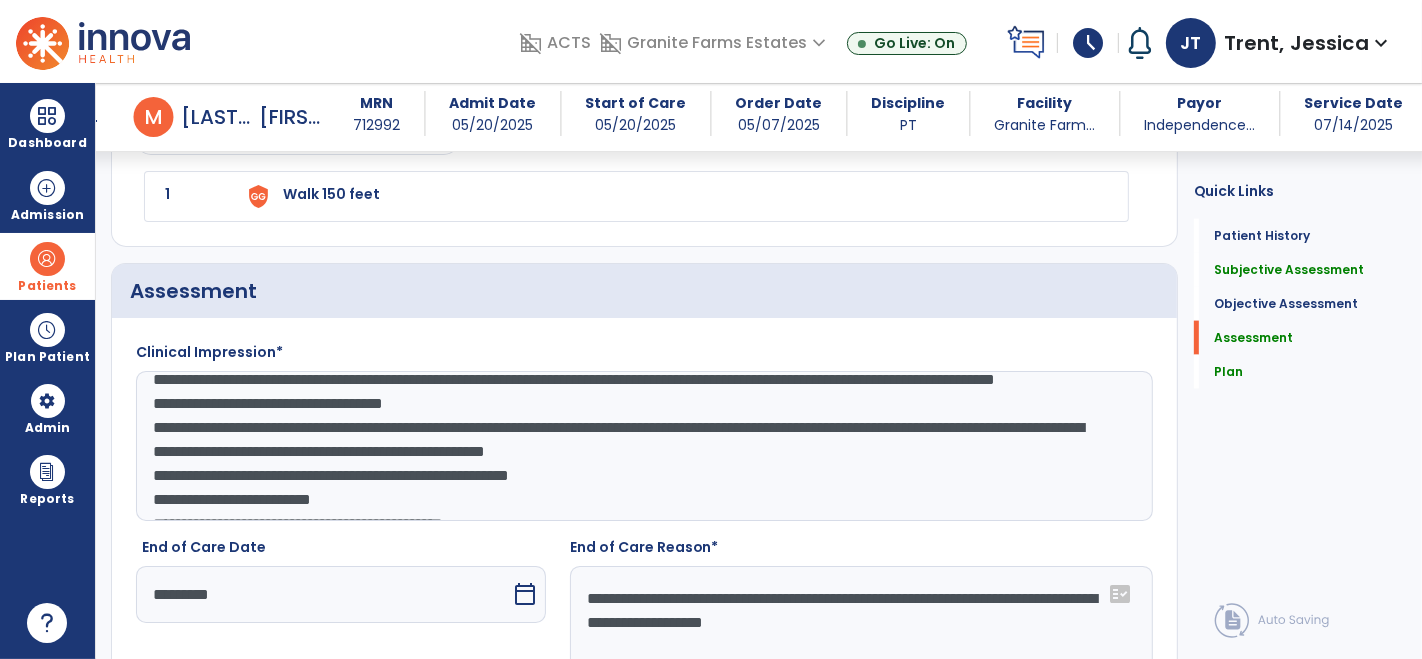 type on "**********" 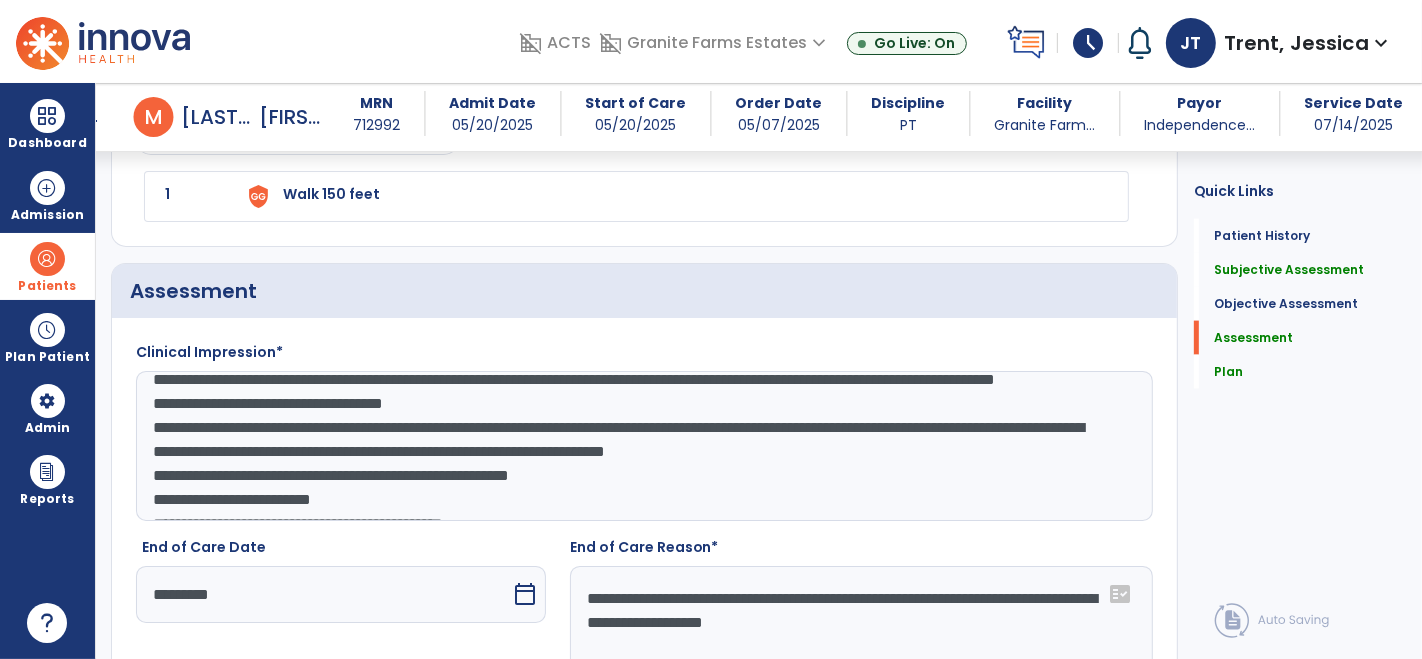 scroll, scrollTop: 63, scrollLeft: 0, axis: vertical 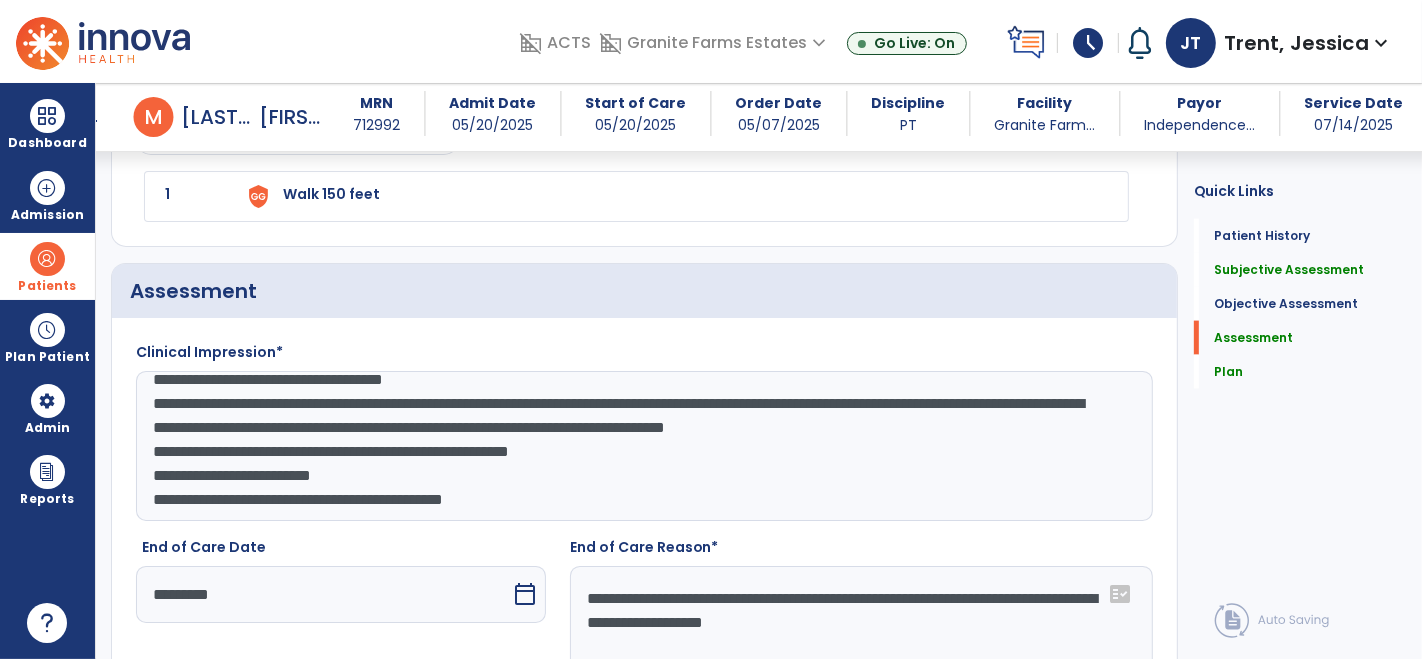 click on "**********" 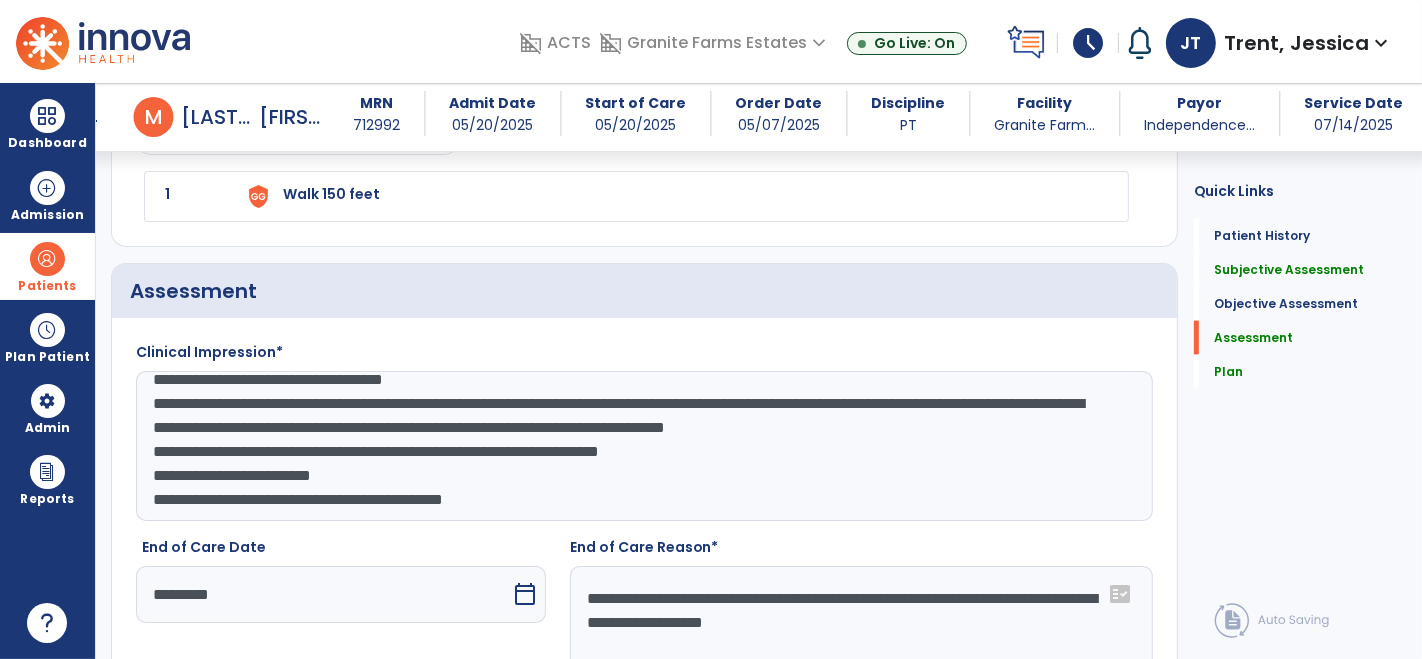 click on "**********" 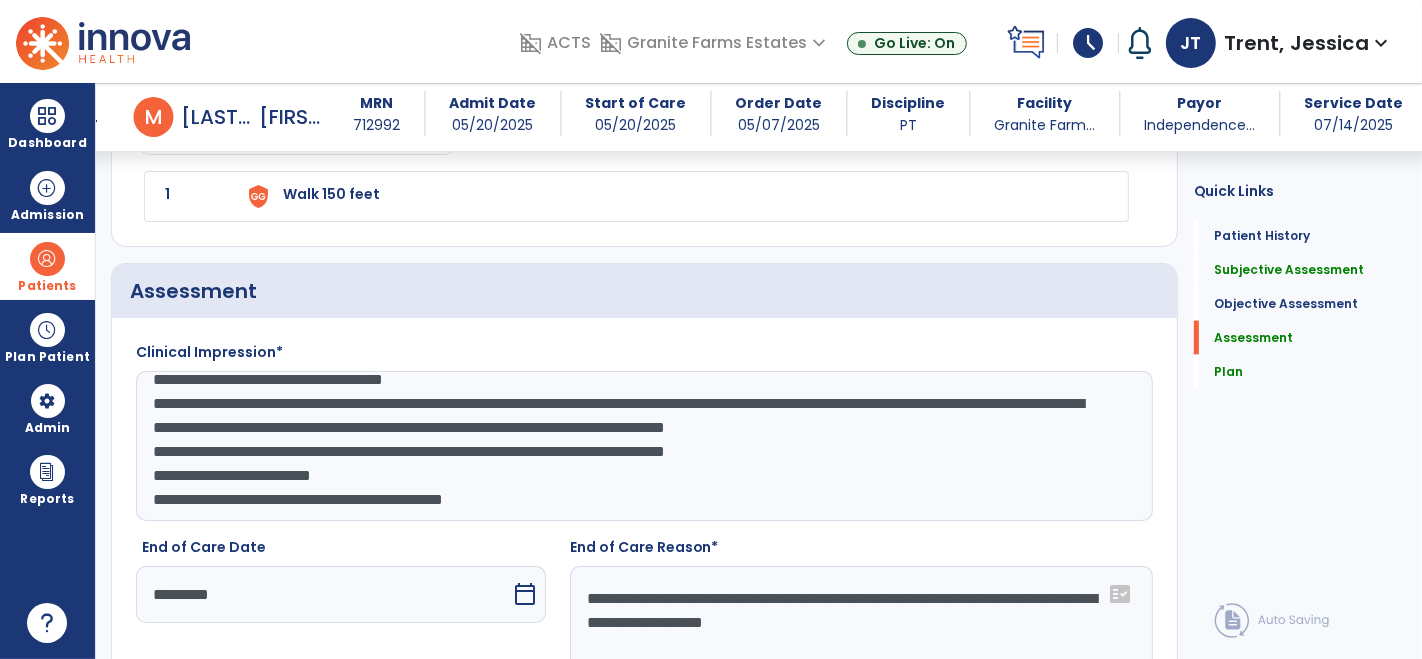 click on "**********" 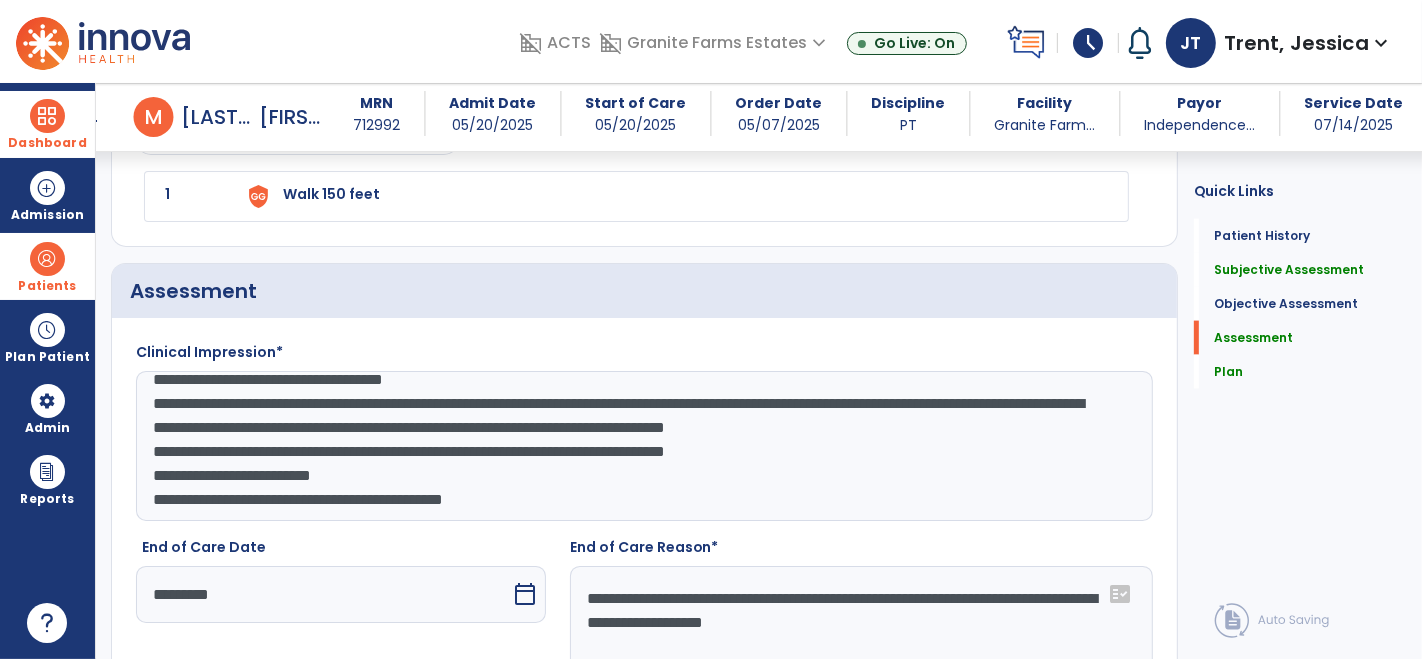 type on "**********" 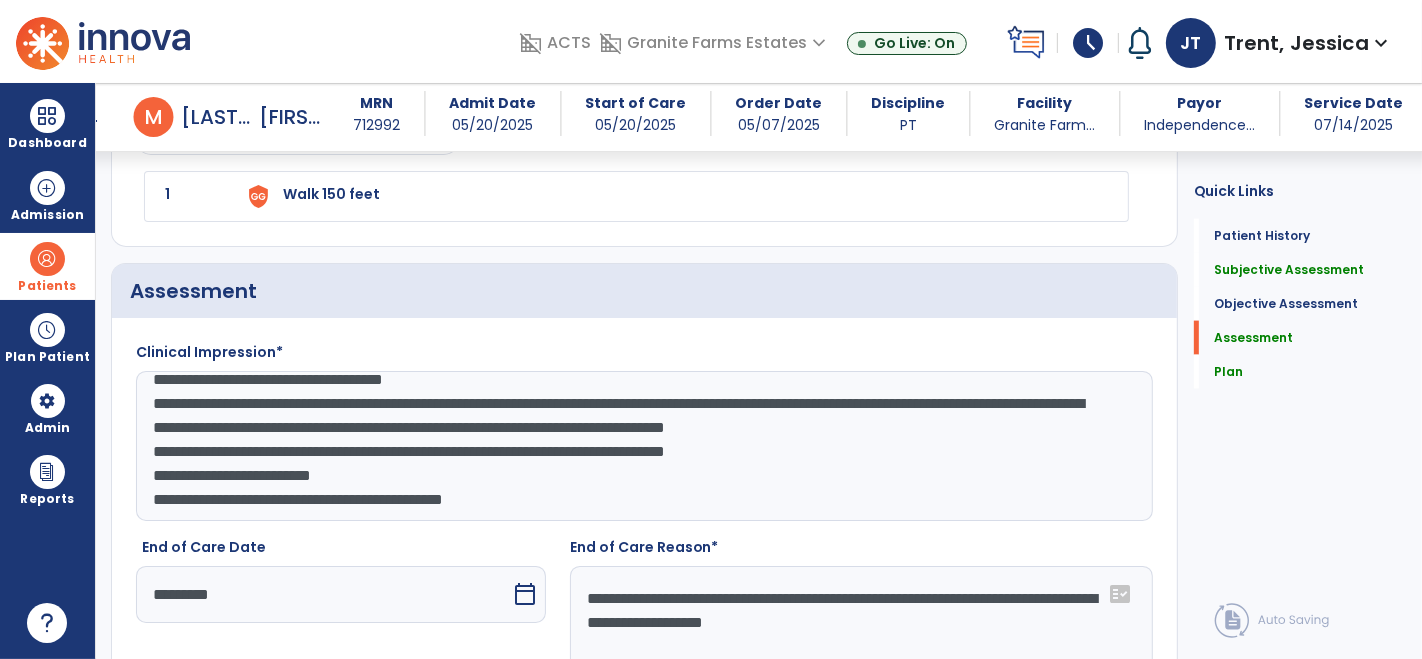 drag, startPoint x: 36, startPoint y: 121, endPoint x: 14, endPoint y: 291, distance: 171.41762 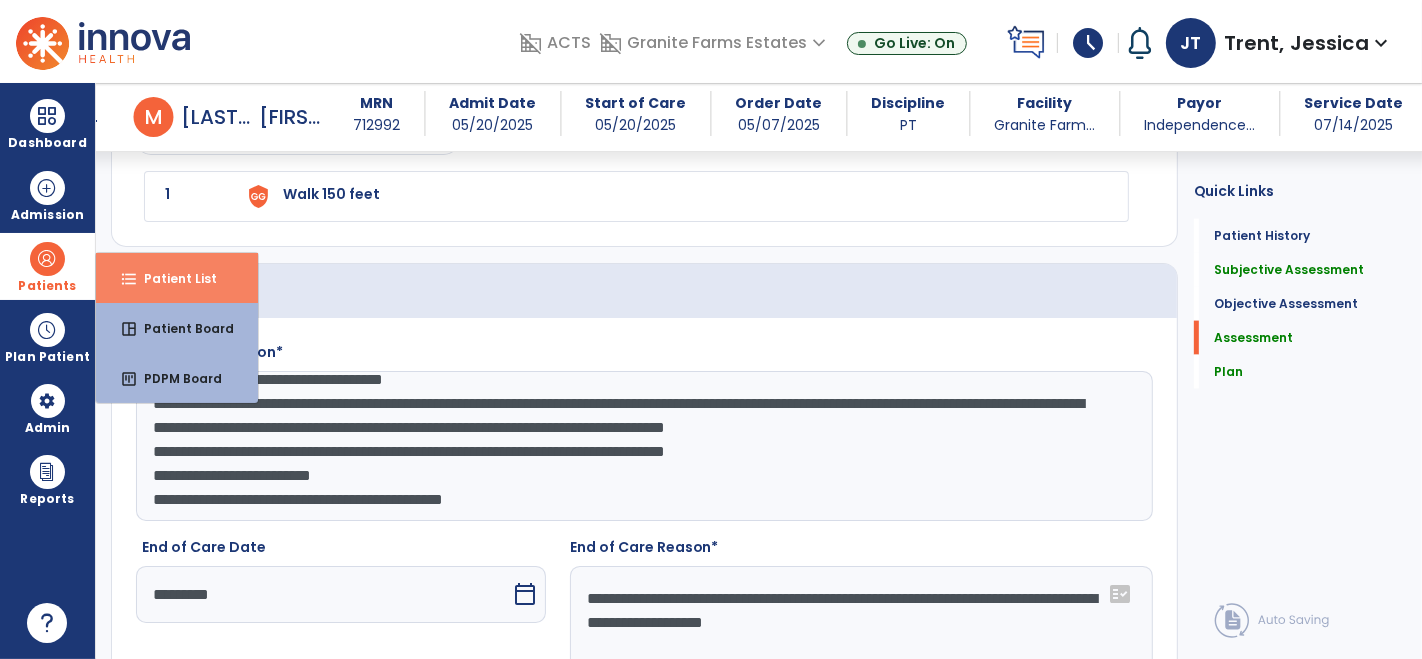 click on "Patient List" at bounding box center [172, 278] 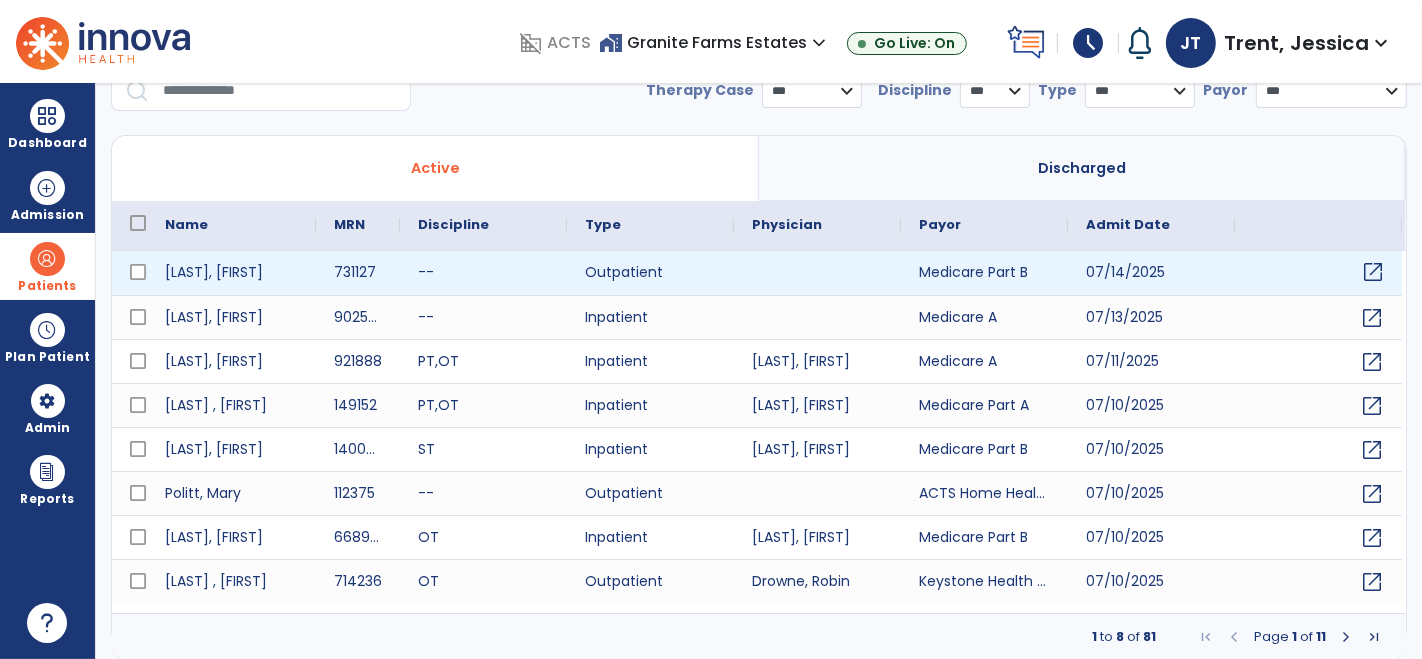 click on "open_in_new" at bounding box center [1373, 272] 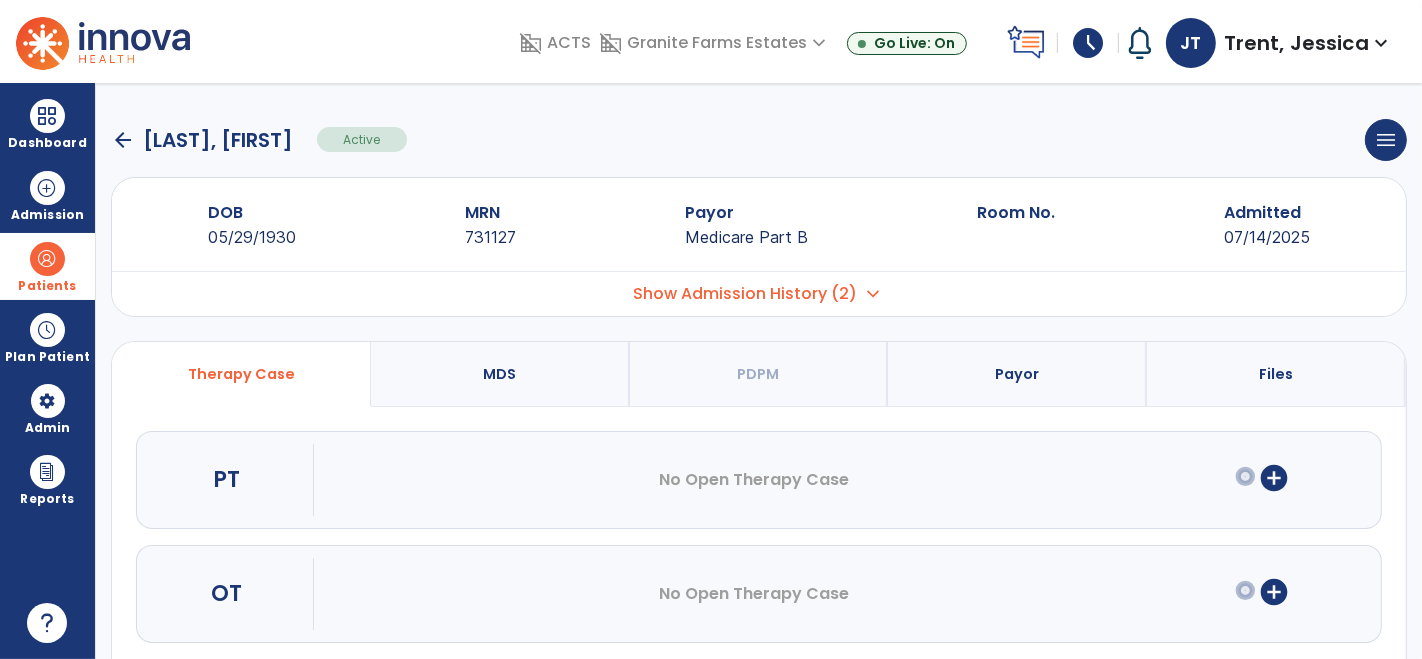scroll, scrollTop: 0, scrollLeft: 0, axis: both 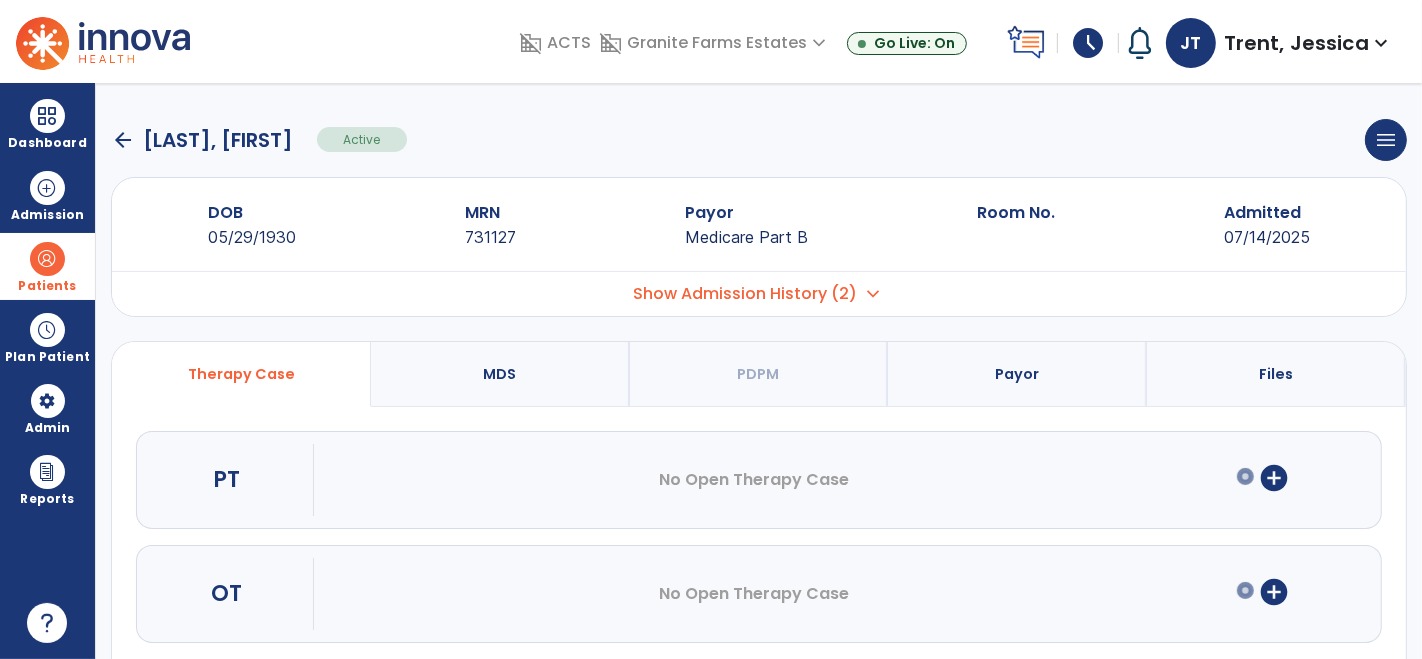 click on "add_circle" at bounding box center (1274, 478) 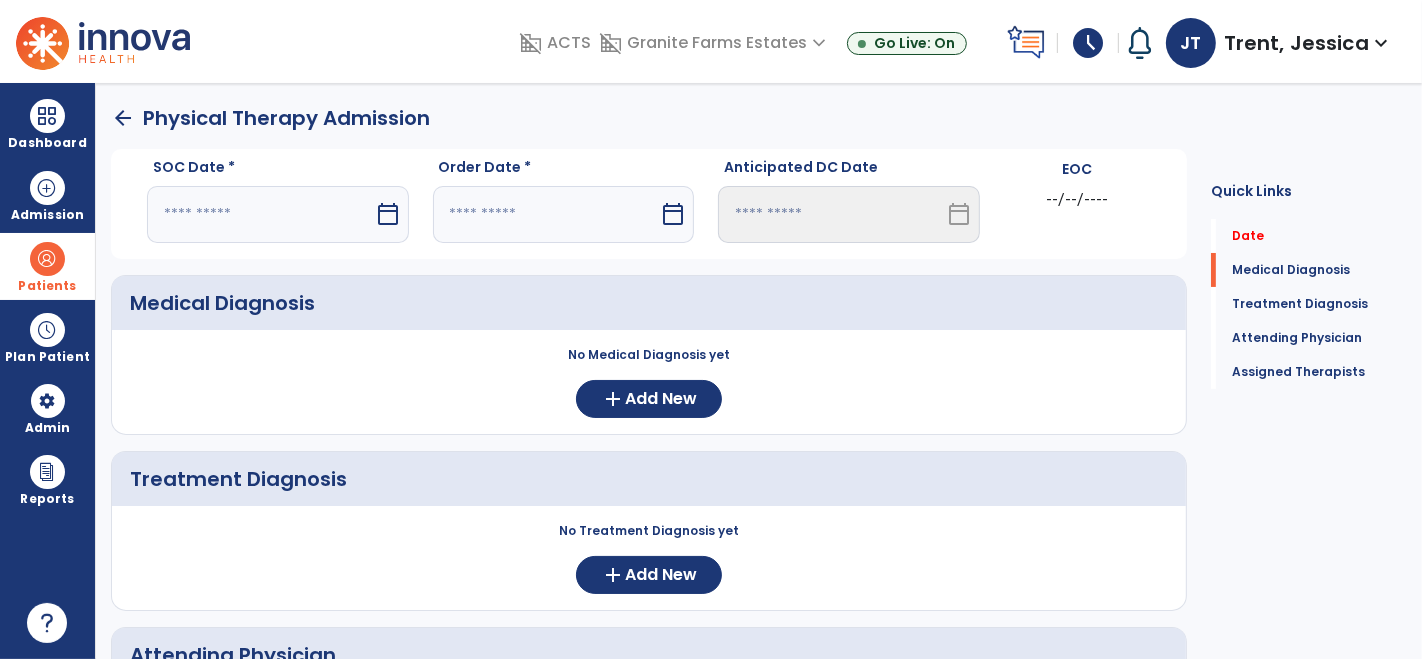 click on "calendar_today" at bounding box center (388, 214) 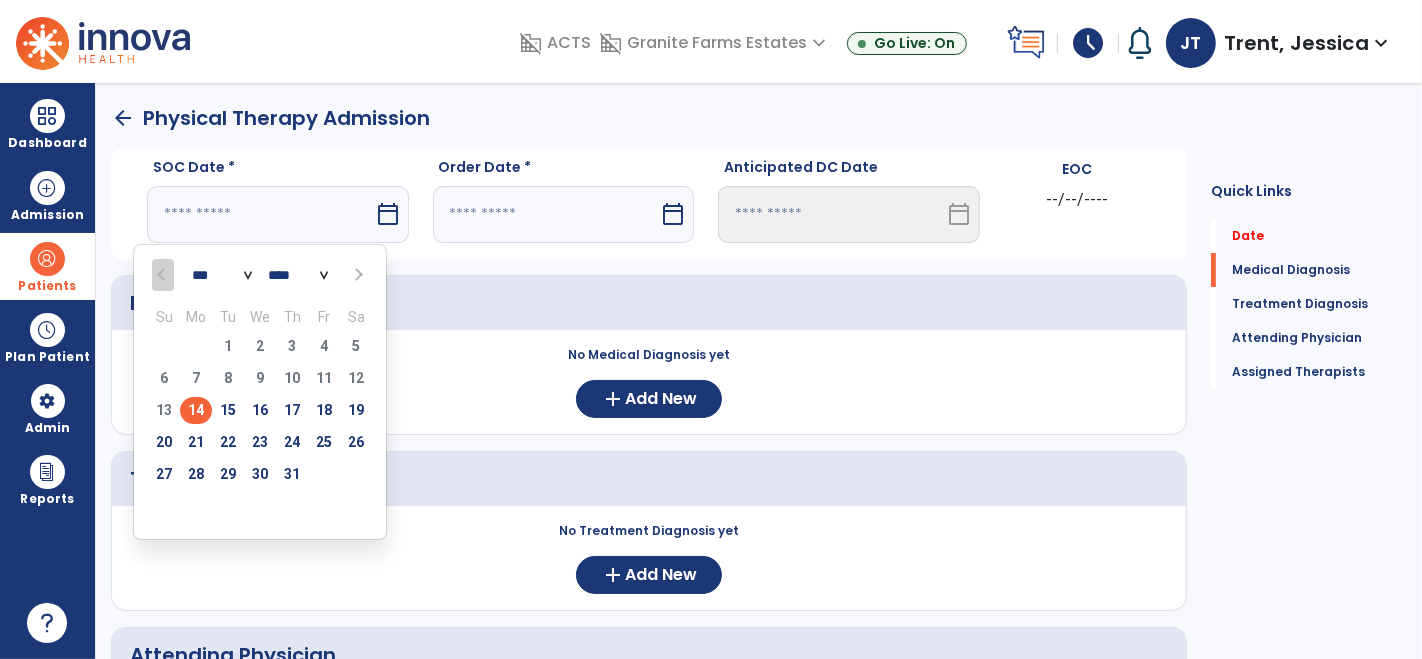 click on "14" at bounding box center [196, 410] 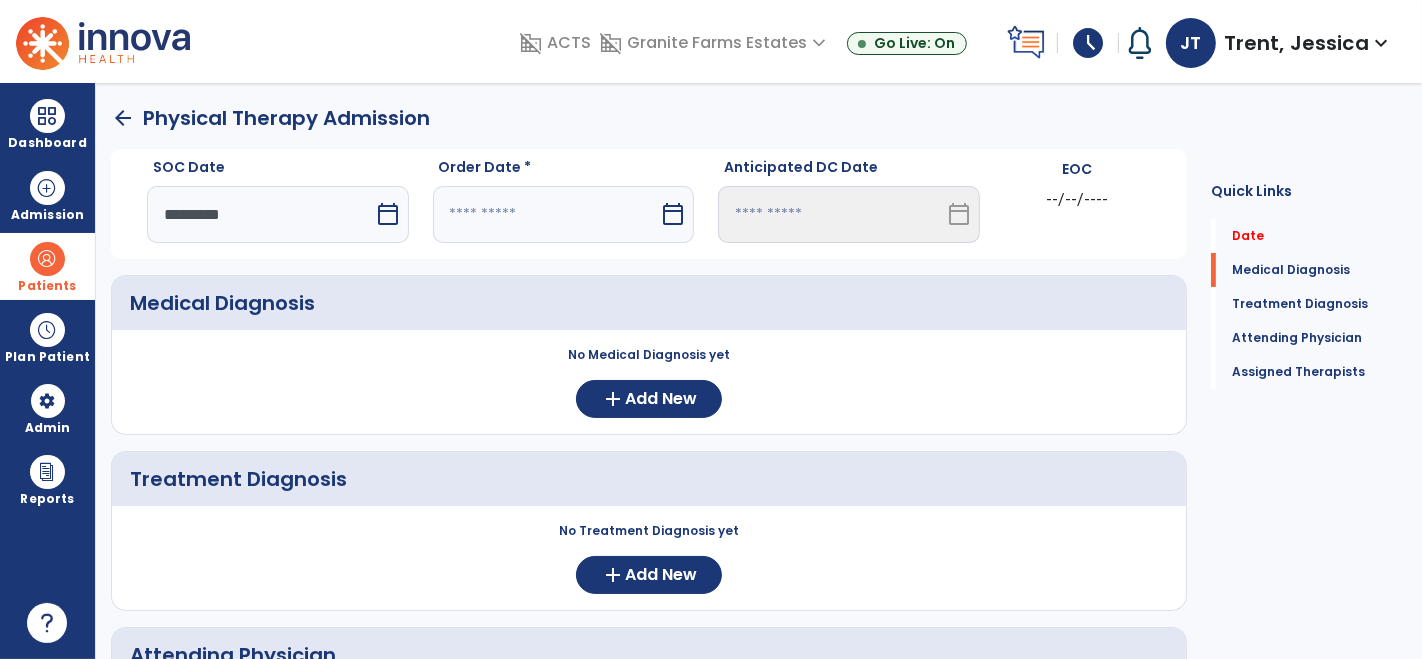 click on "calendar_today" at bounding box center (673, 214) 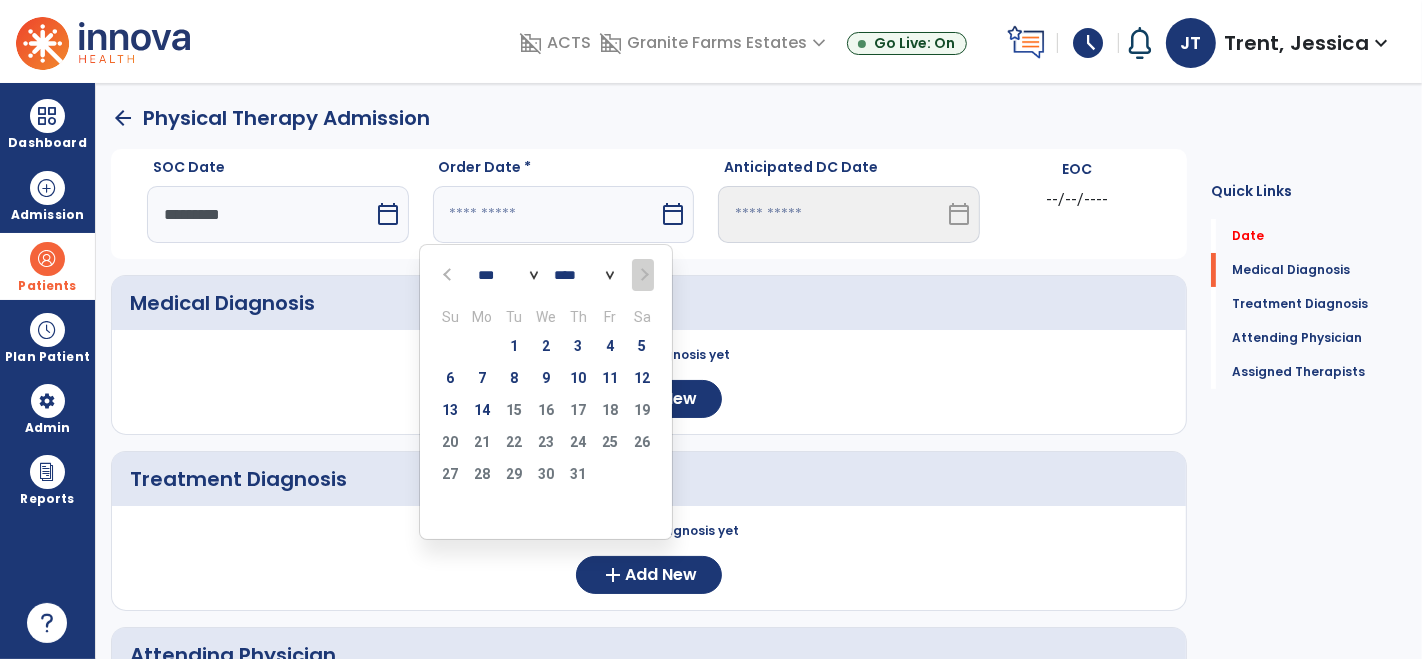 click at bounding box center [449, 275] 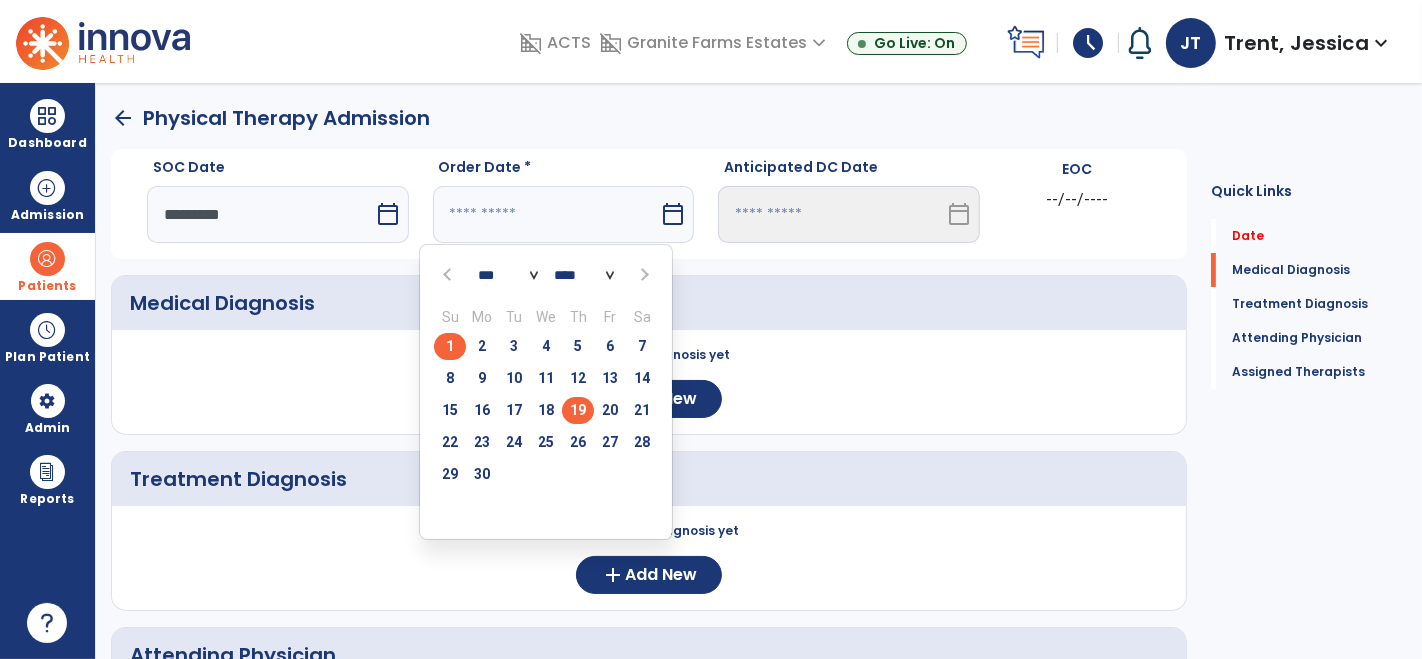 click on "19" at bounding box center (578, 410) 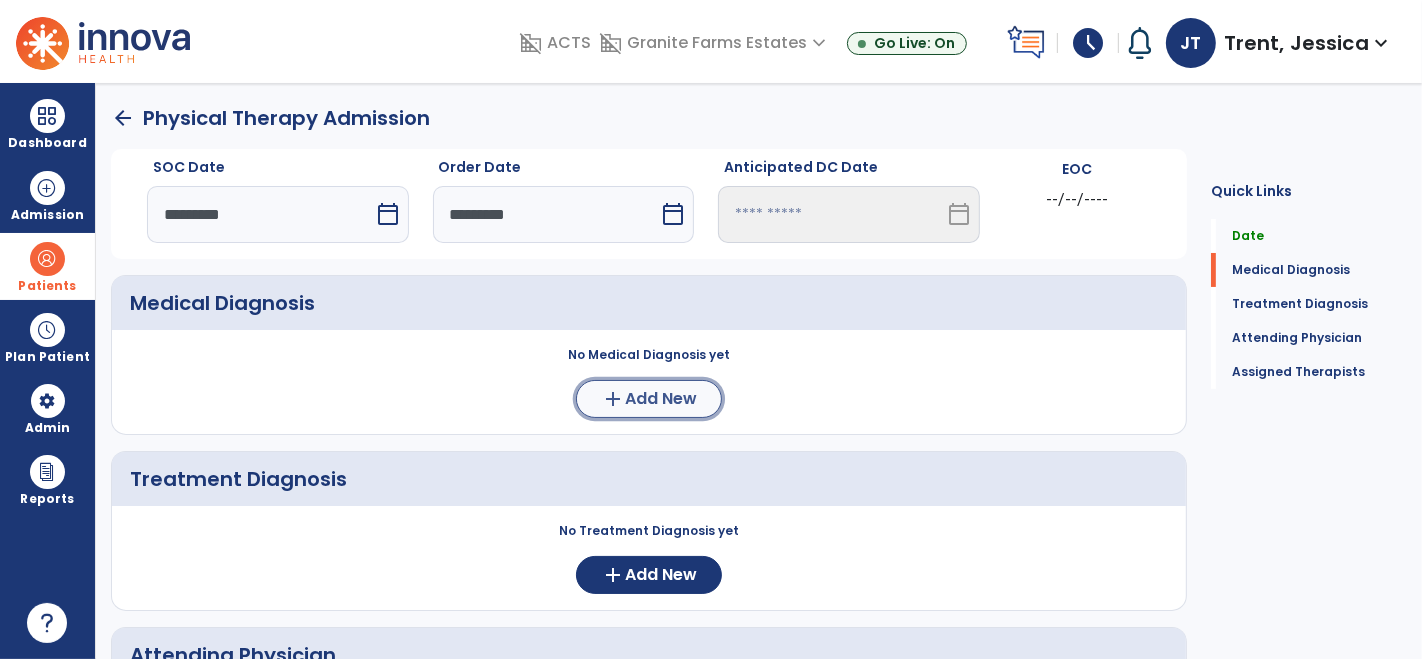 click on "add" 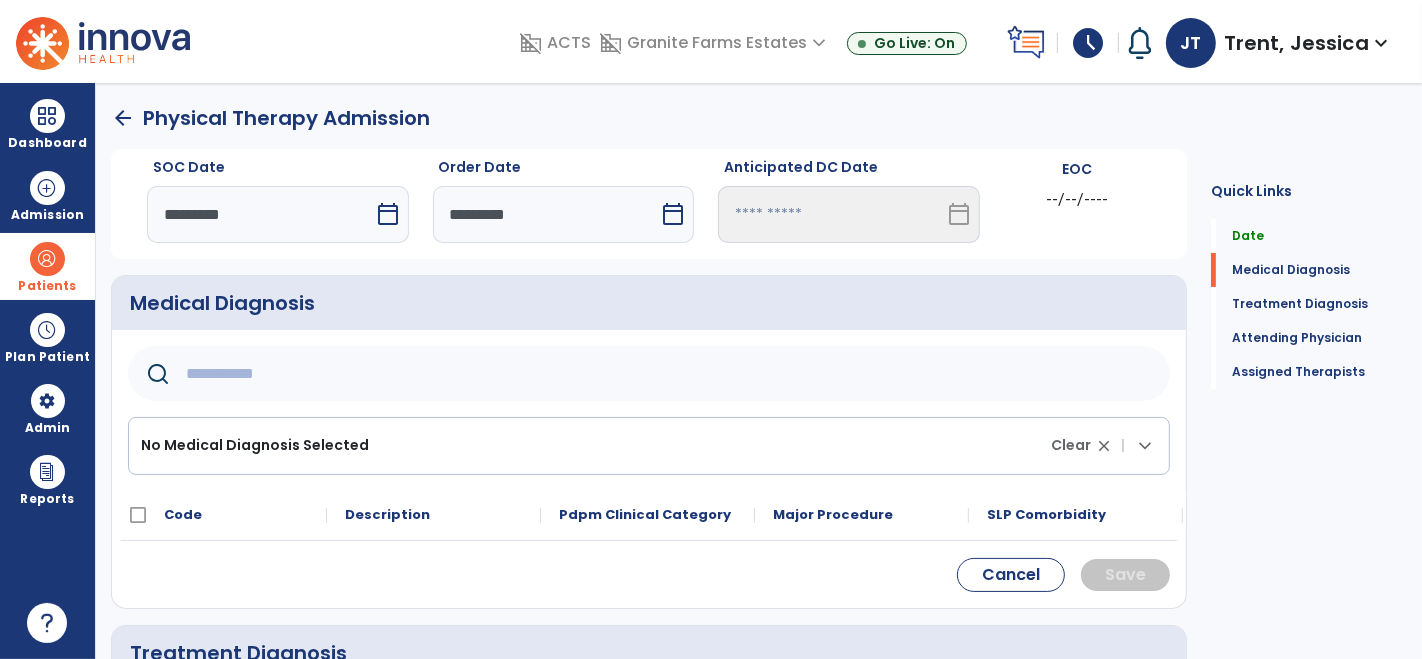 click 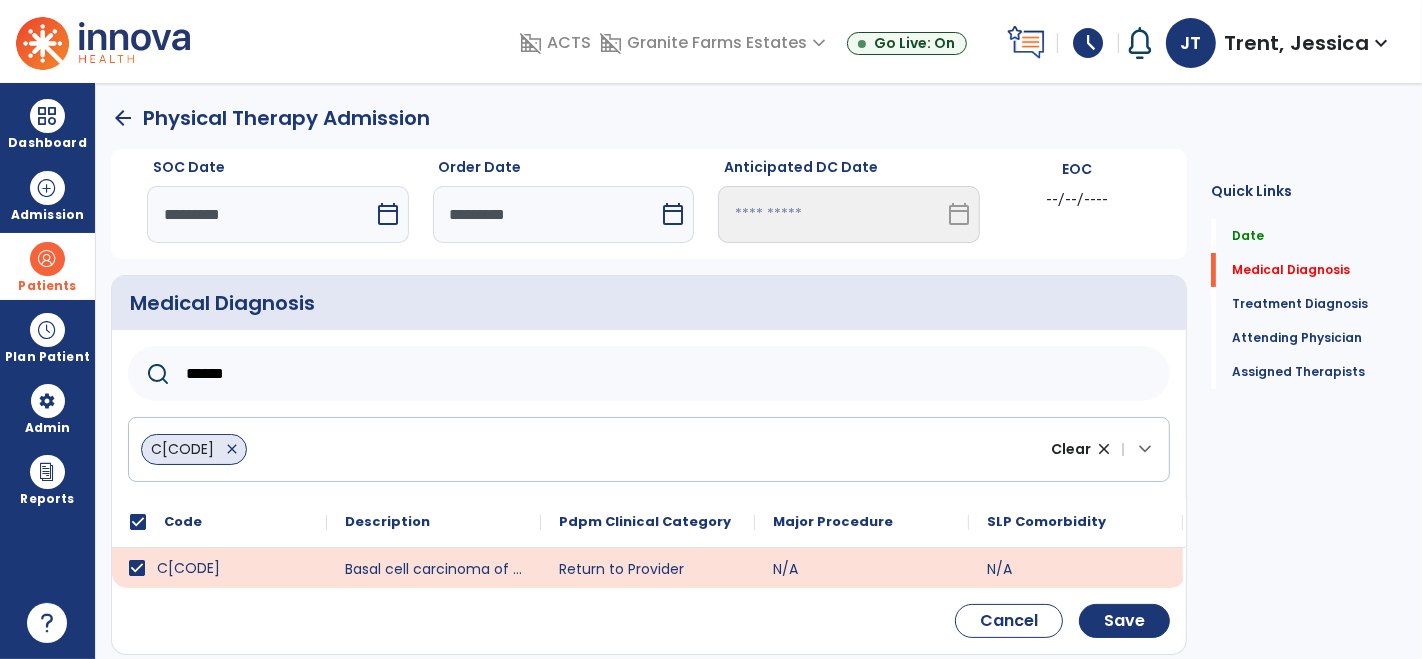 scroll, scrollTop: 111, scrollLeft: 0, axis: vertical 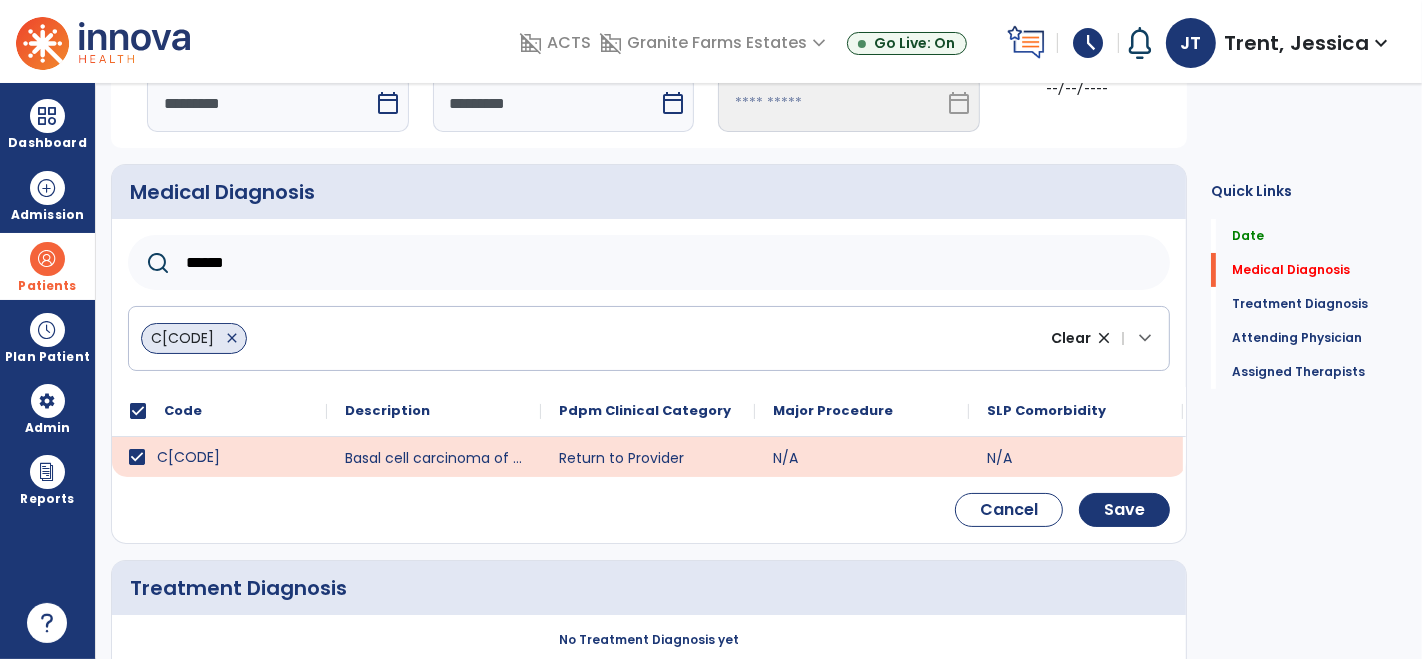 click on "******" 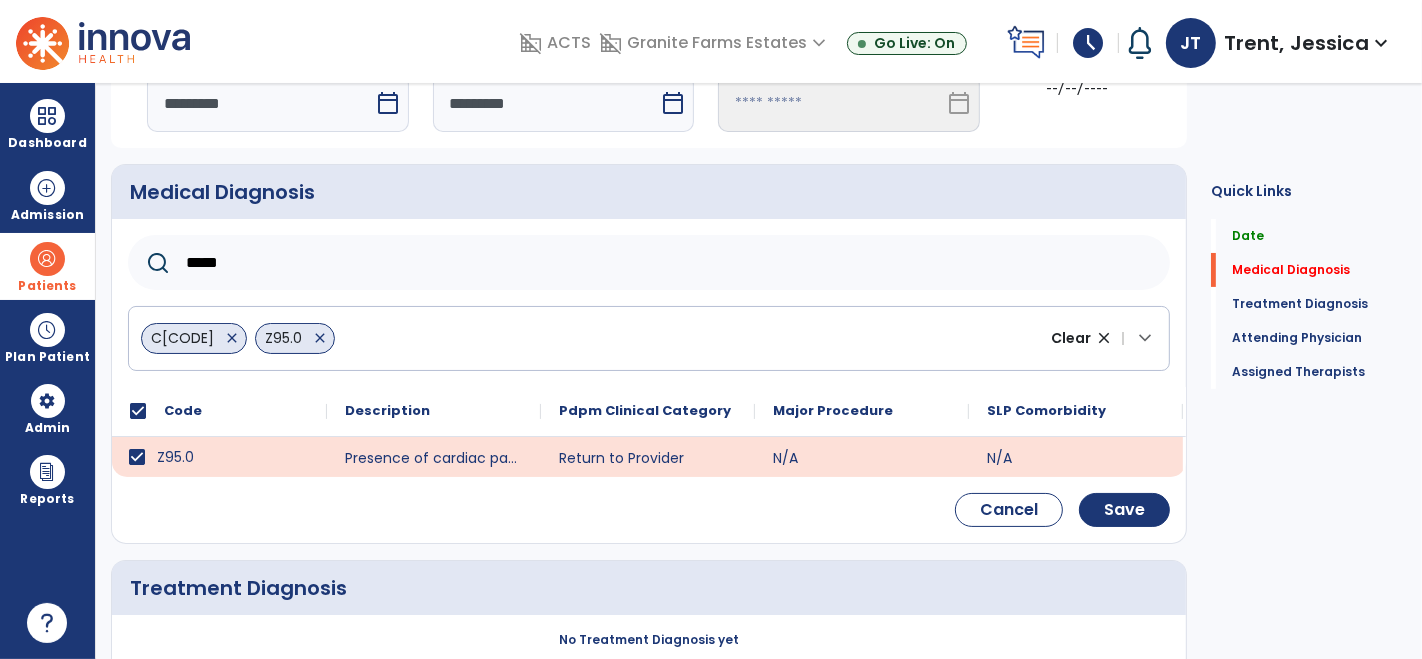 click on "*****" 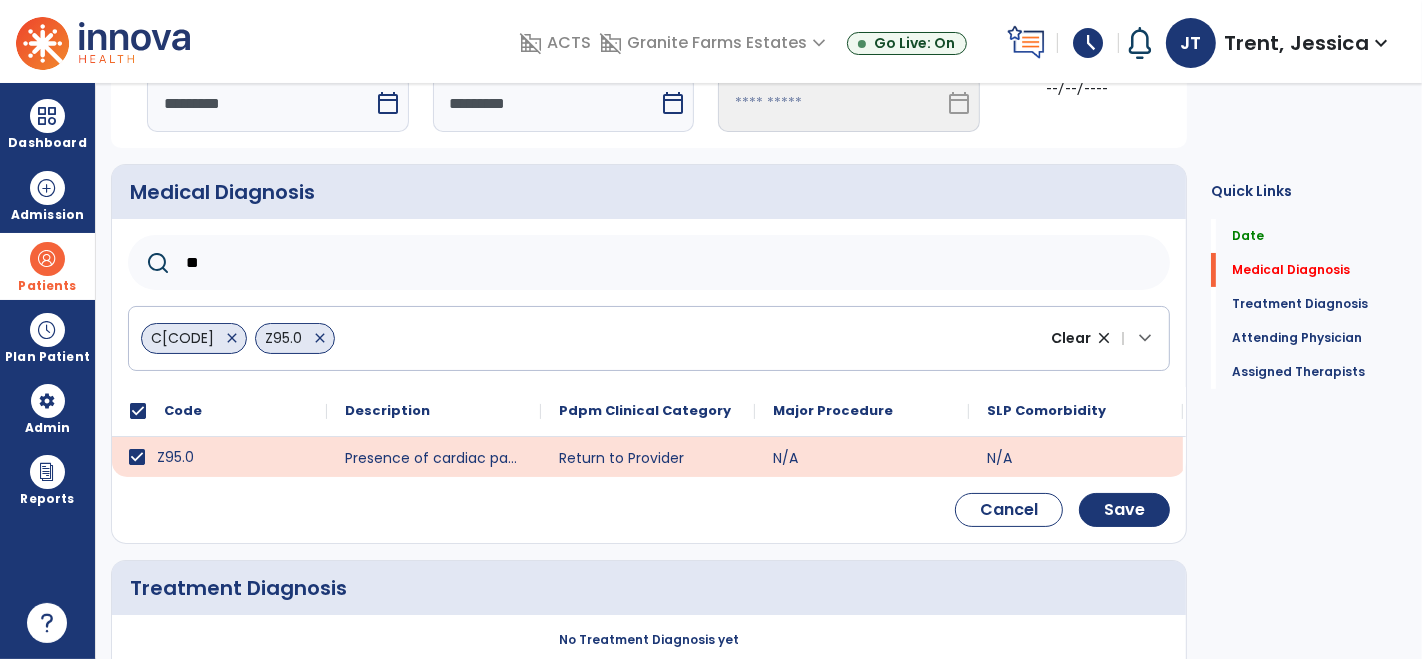 type on "*" 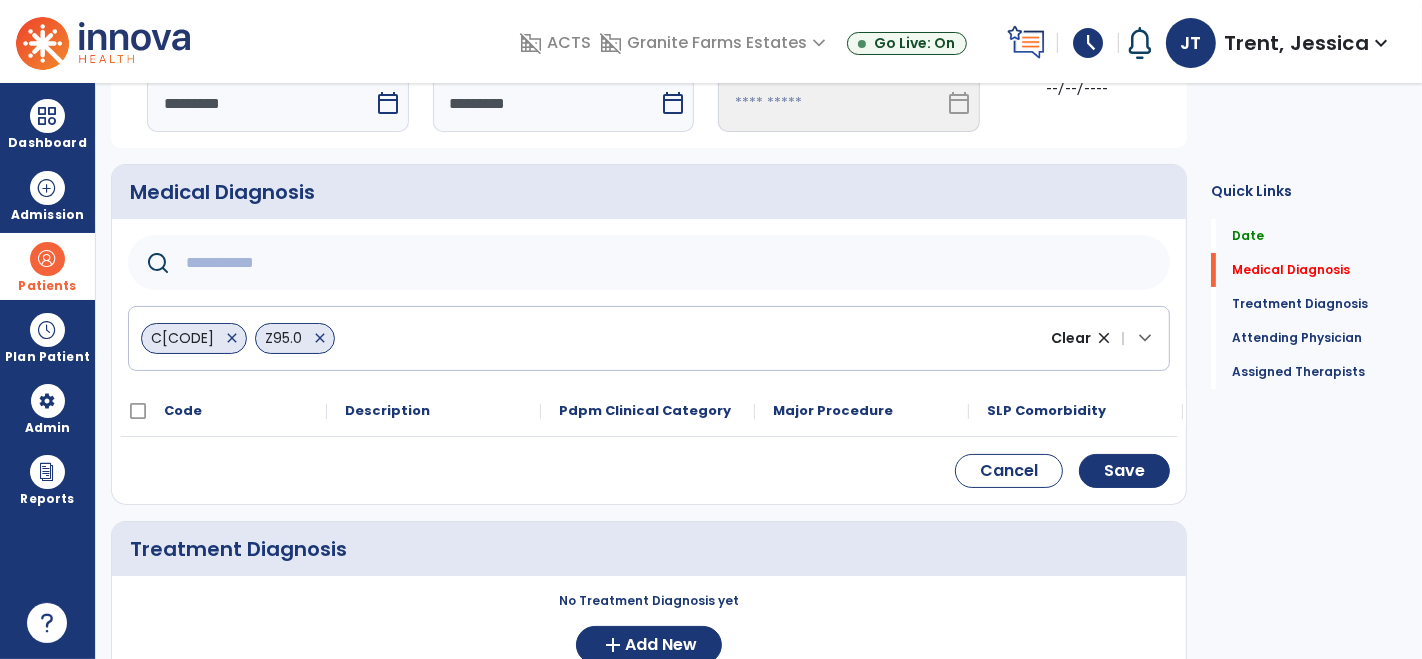 click 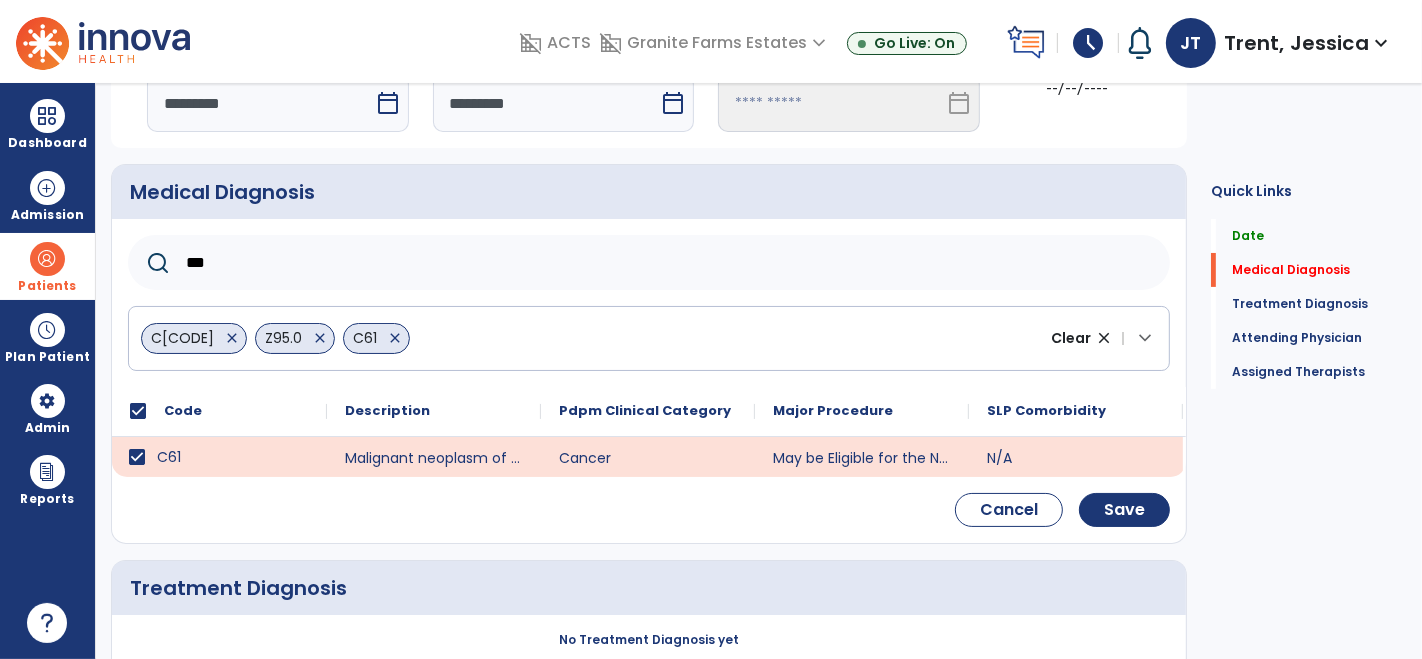 click on "***" 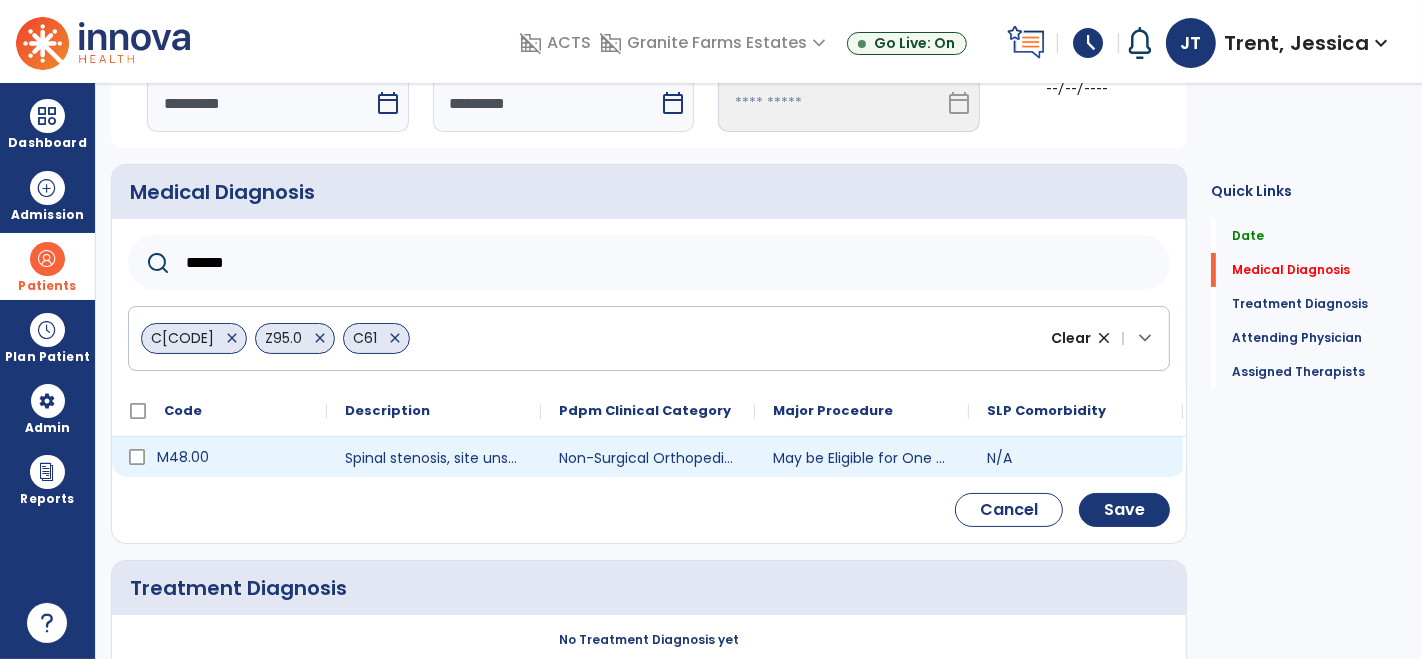 type on "******" 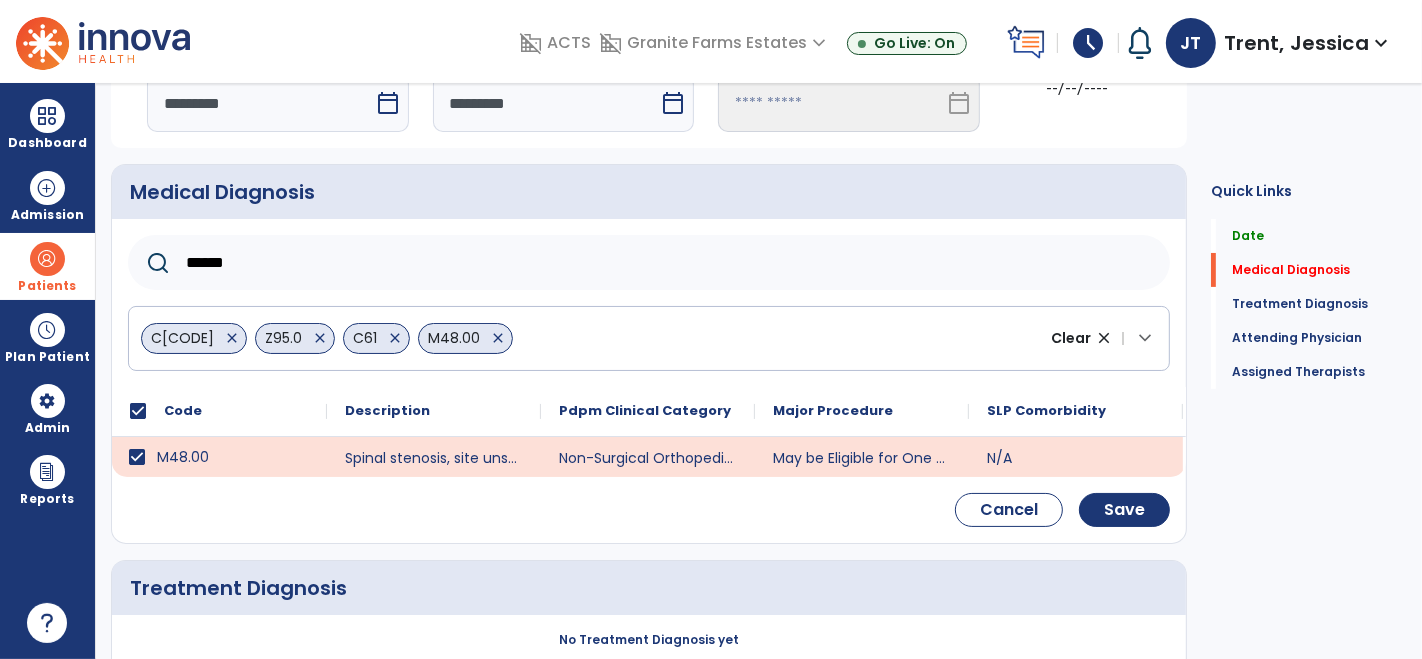 click on "******" 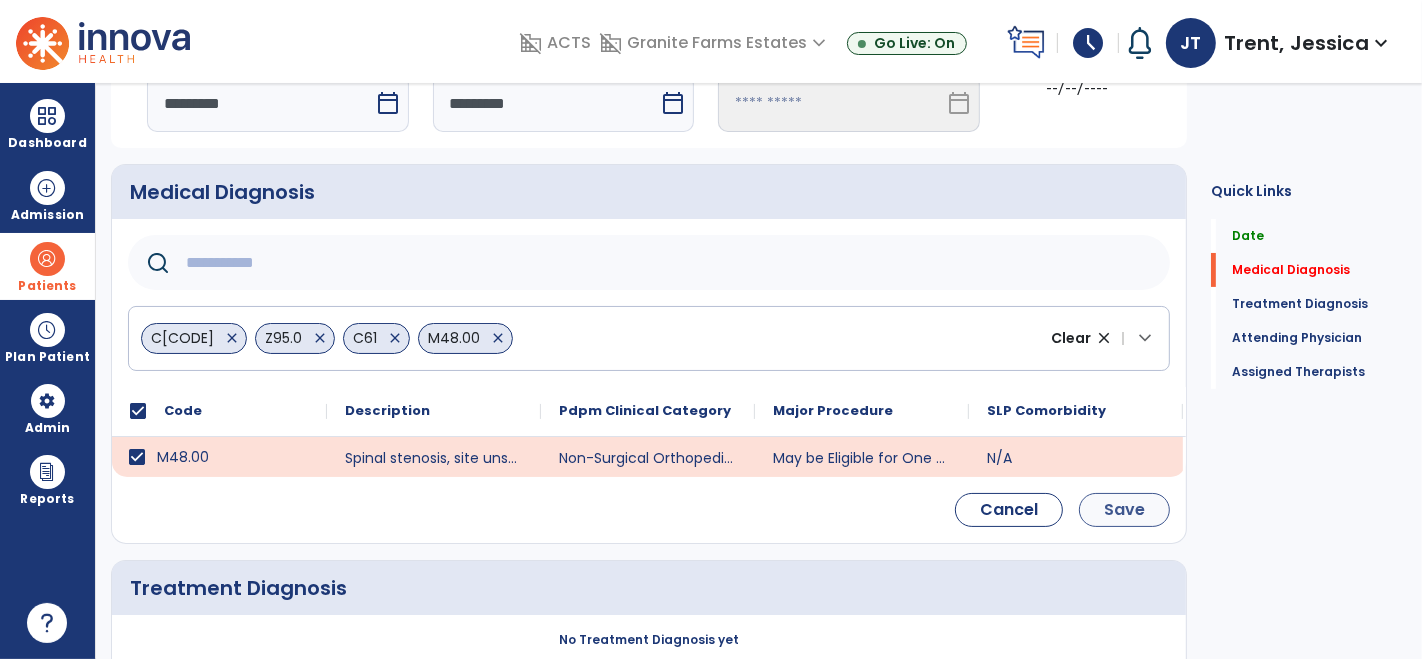 type 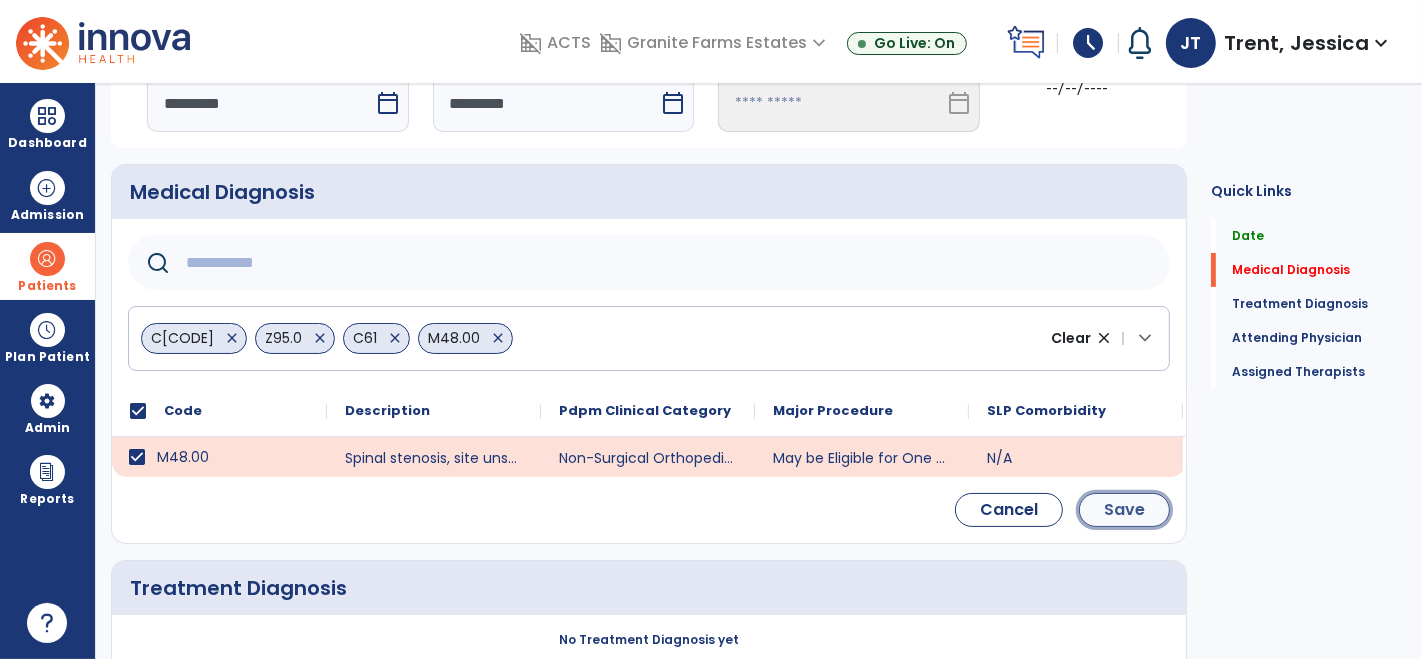 click on "Save" 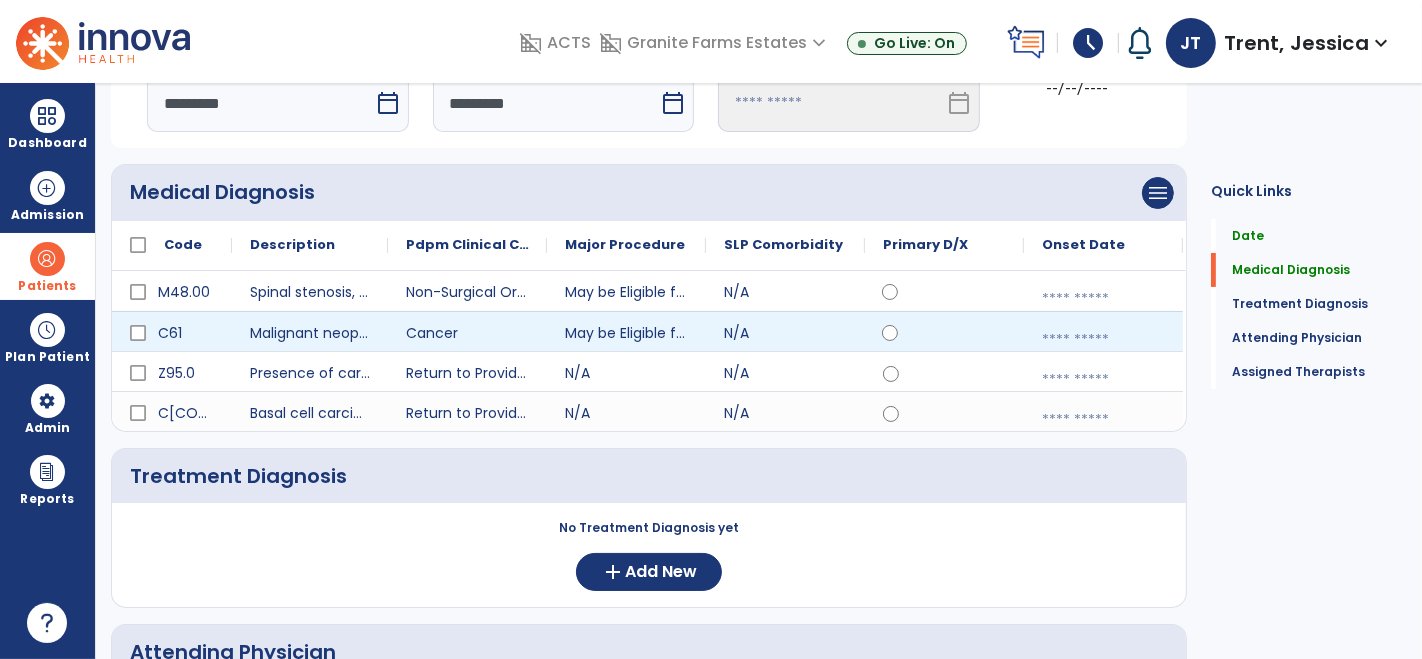 click 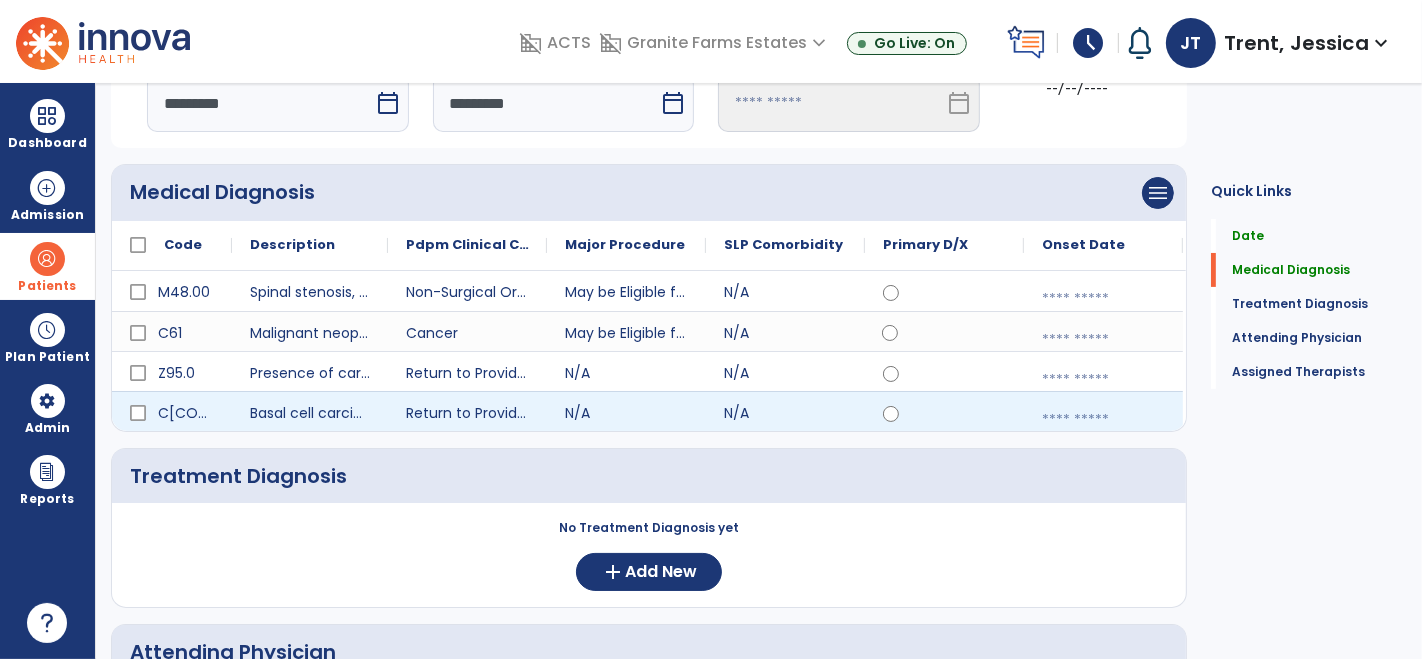 scroll, scrollTop: 378, scrollLeft: 0, axis: vertical 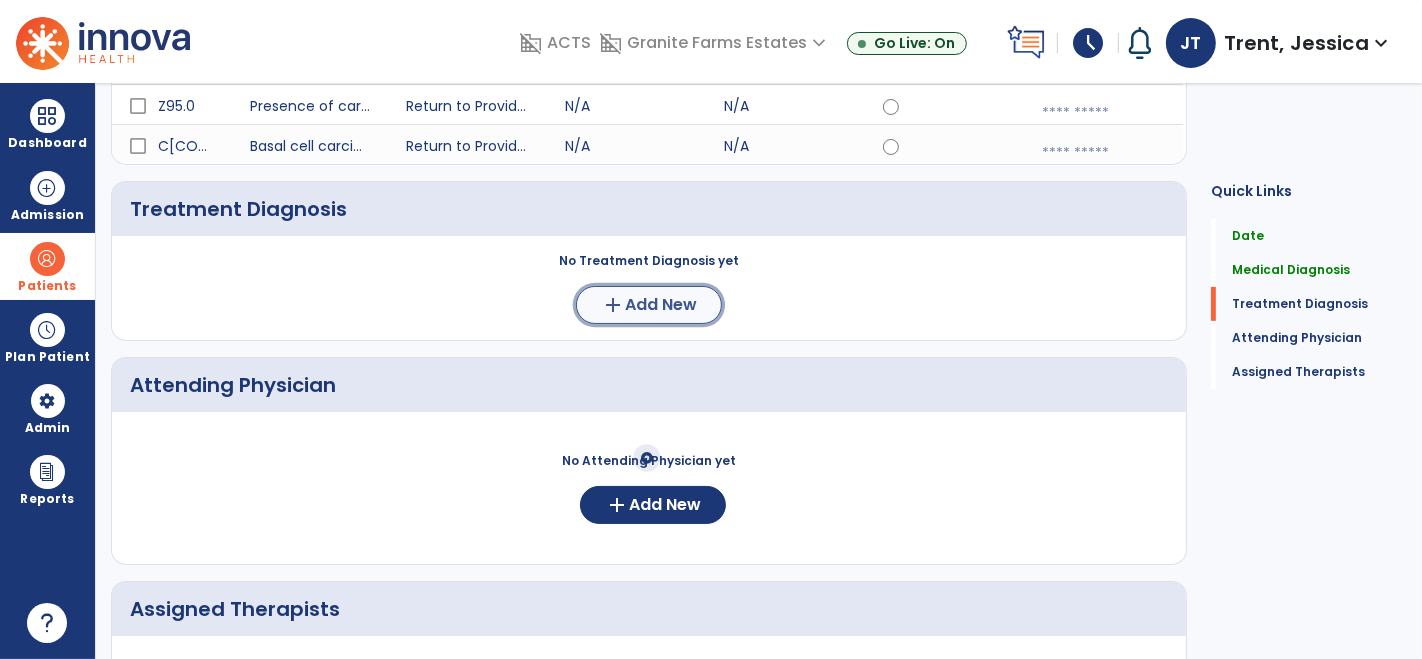 click on "Add New" 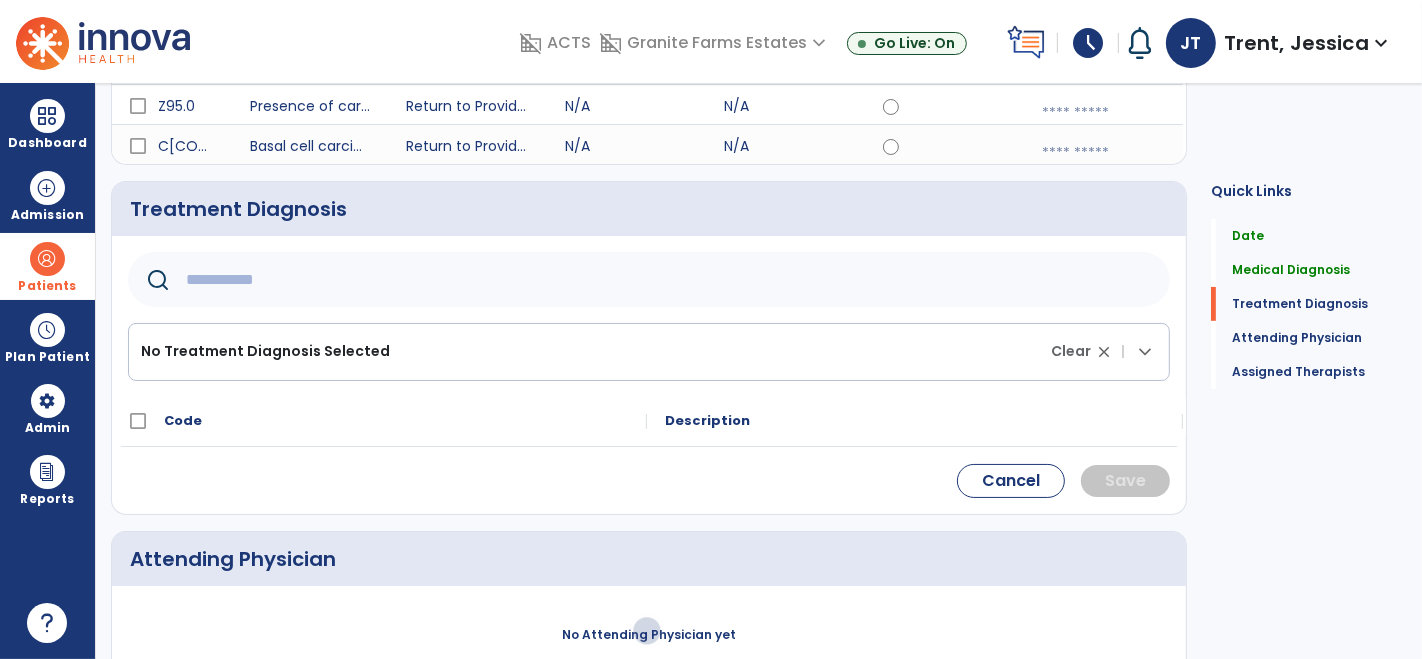 click 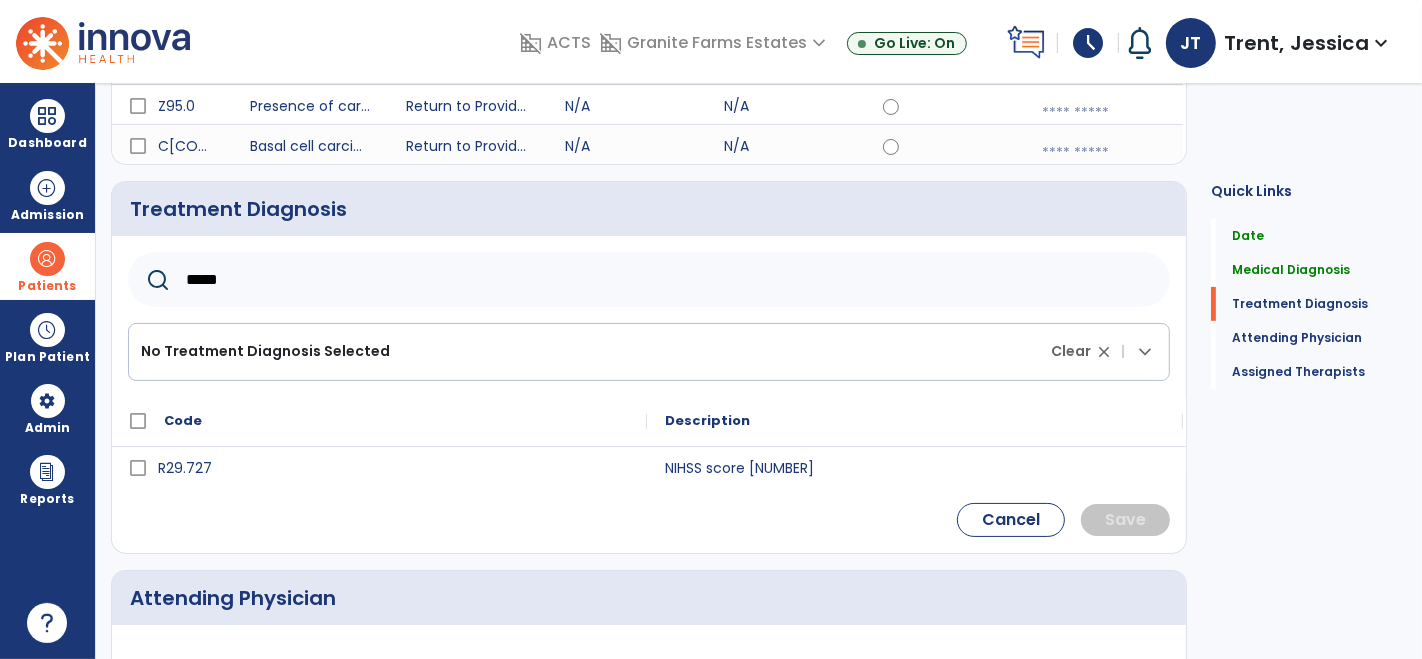 type on "******" 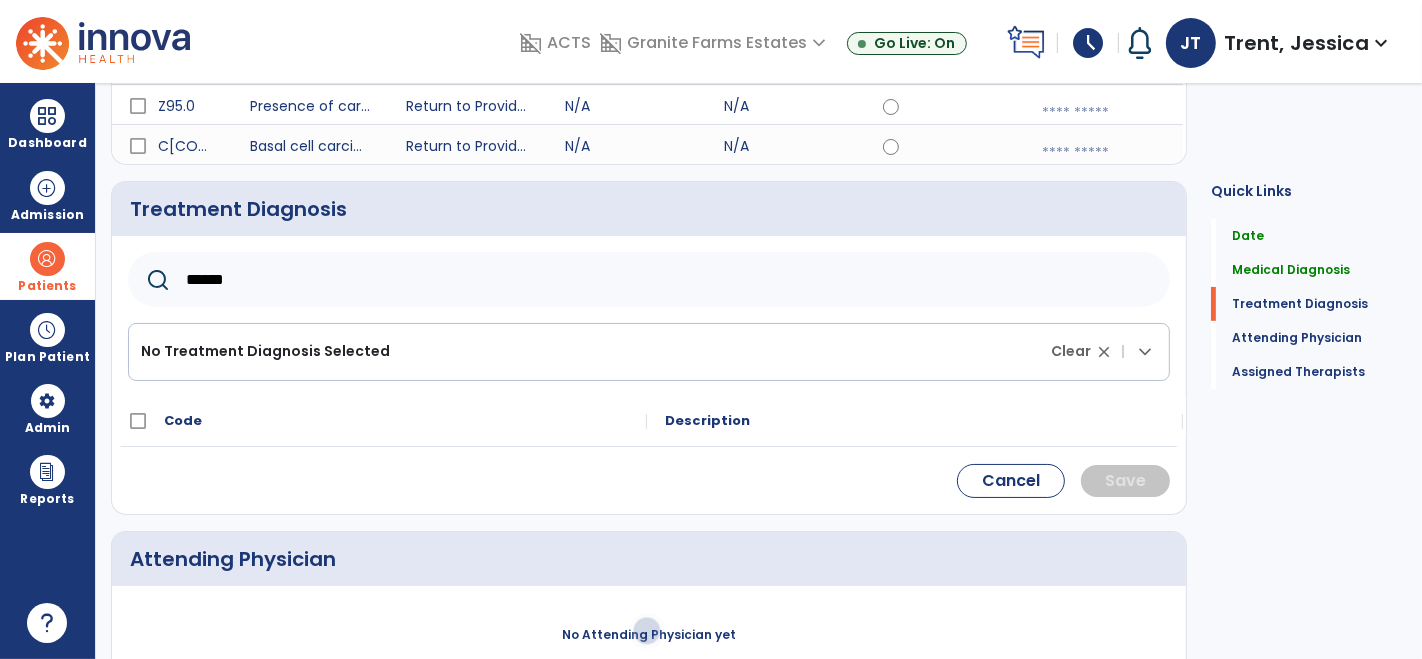 click on "******" 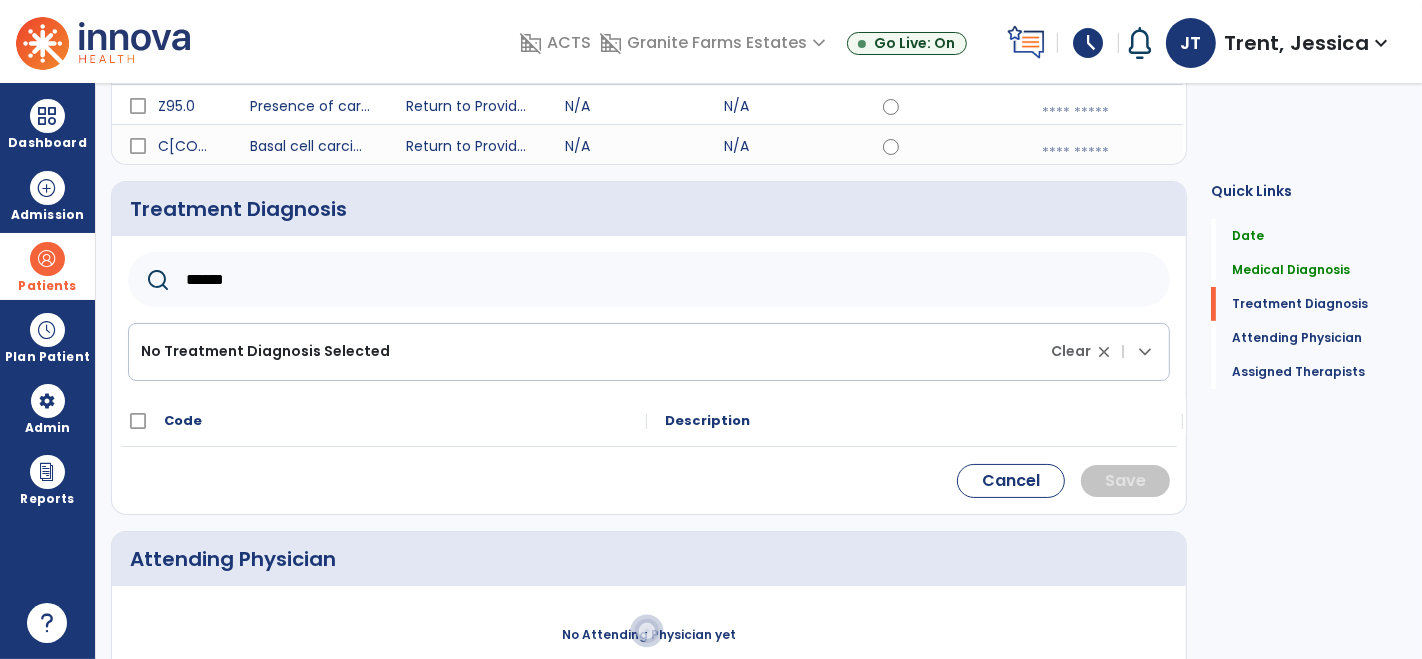 click on "******" 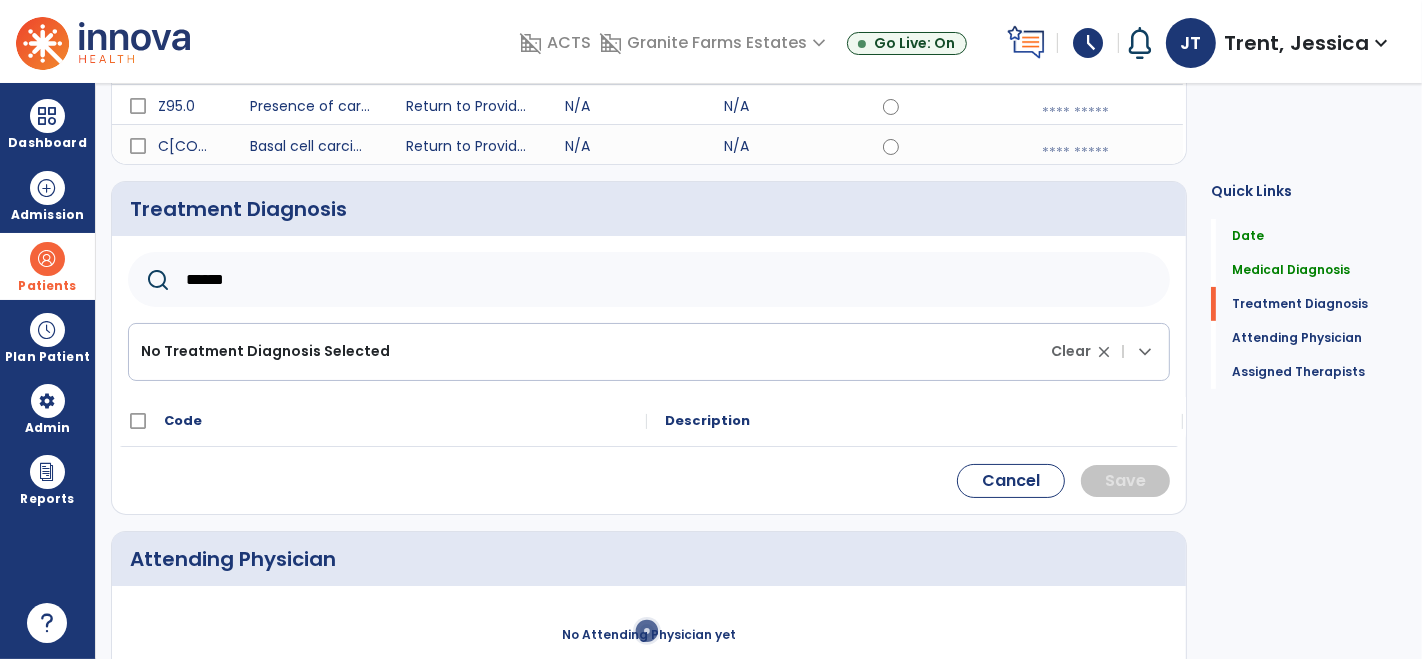 click on "******" 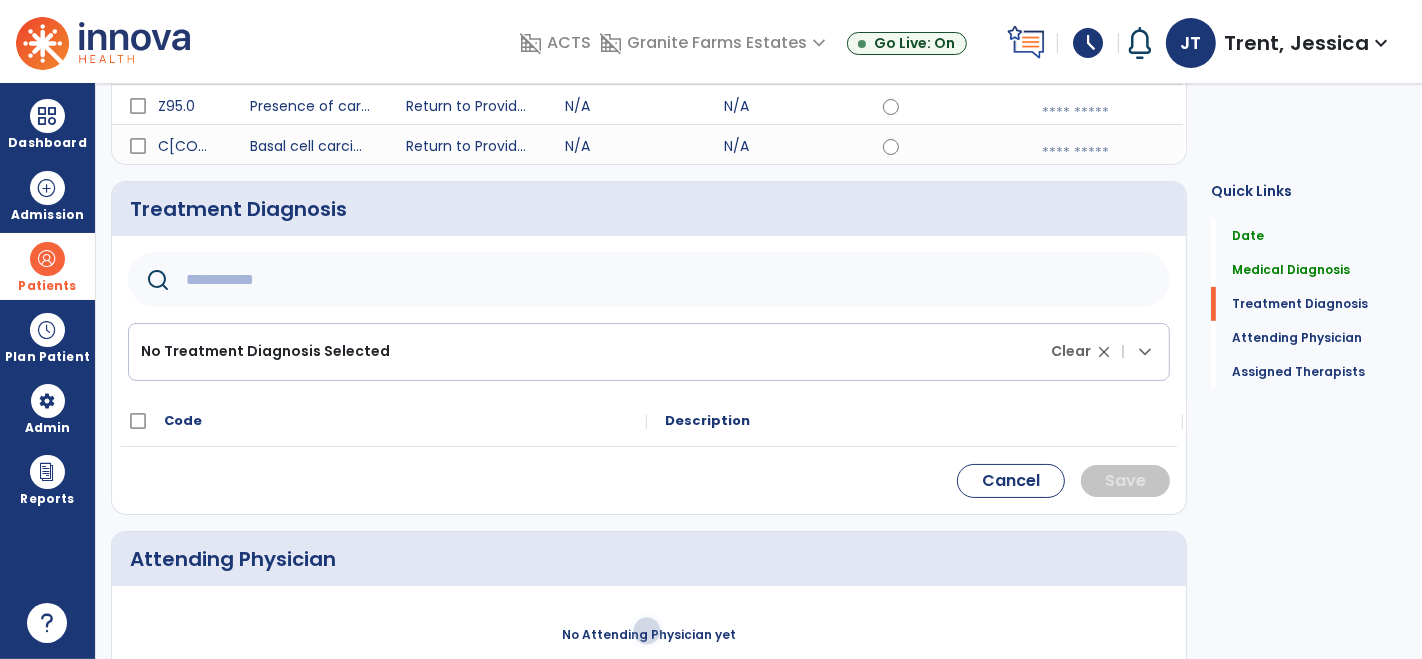 click 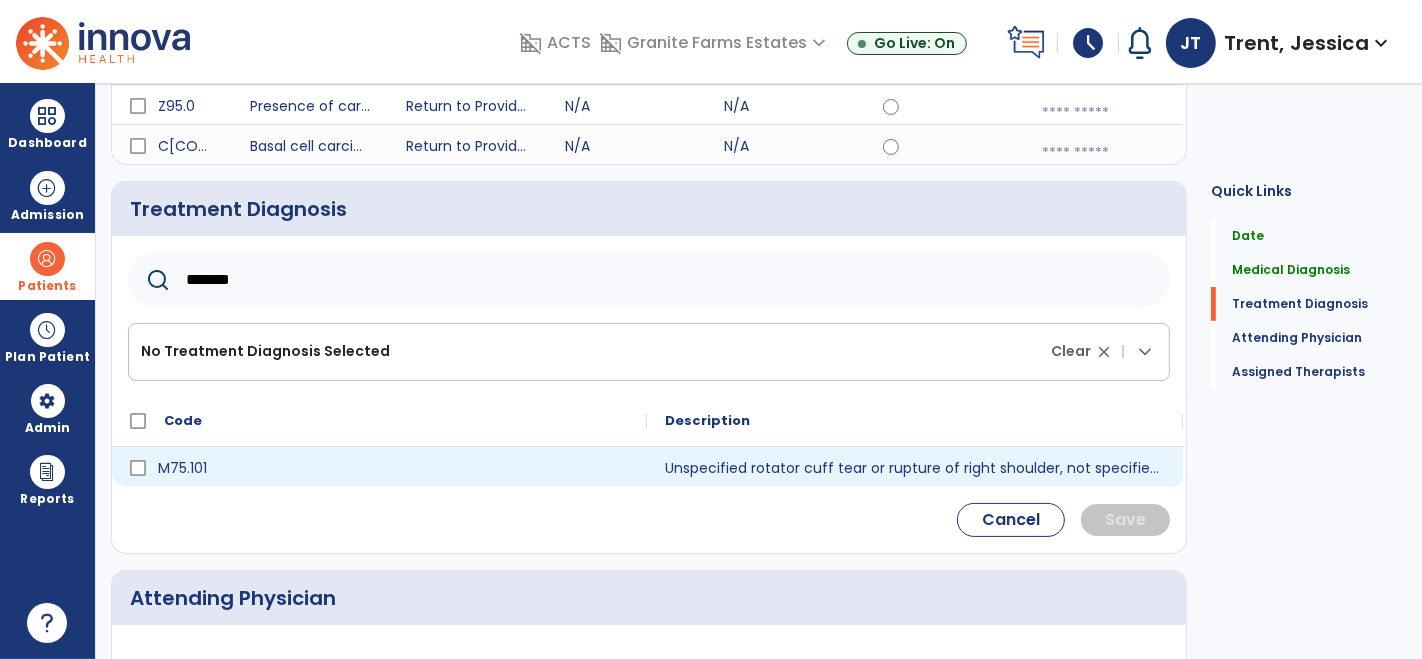 type on "*******" 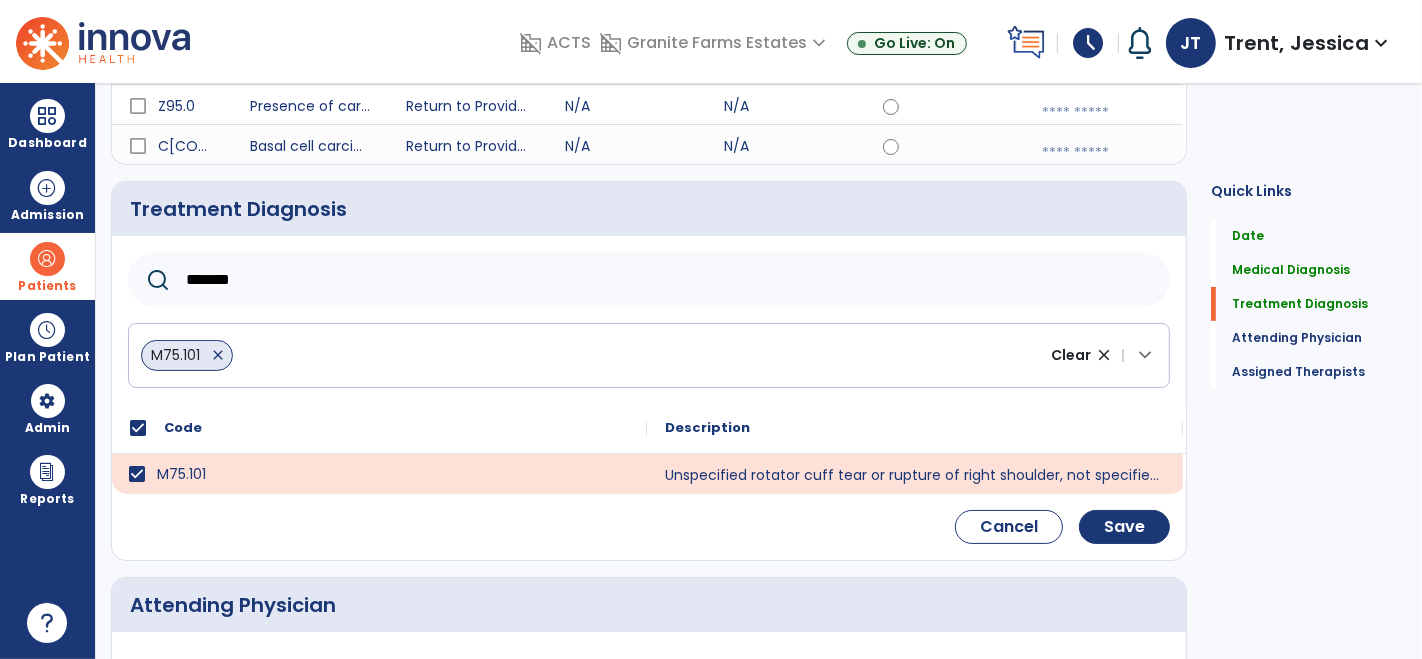 click on "*******" 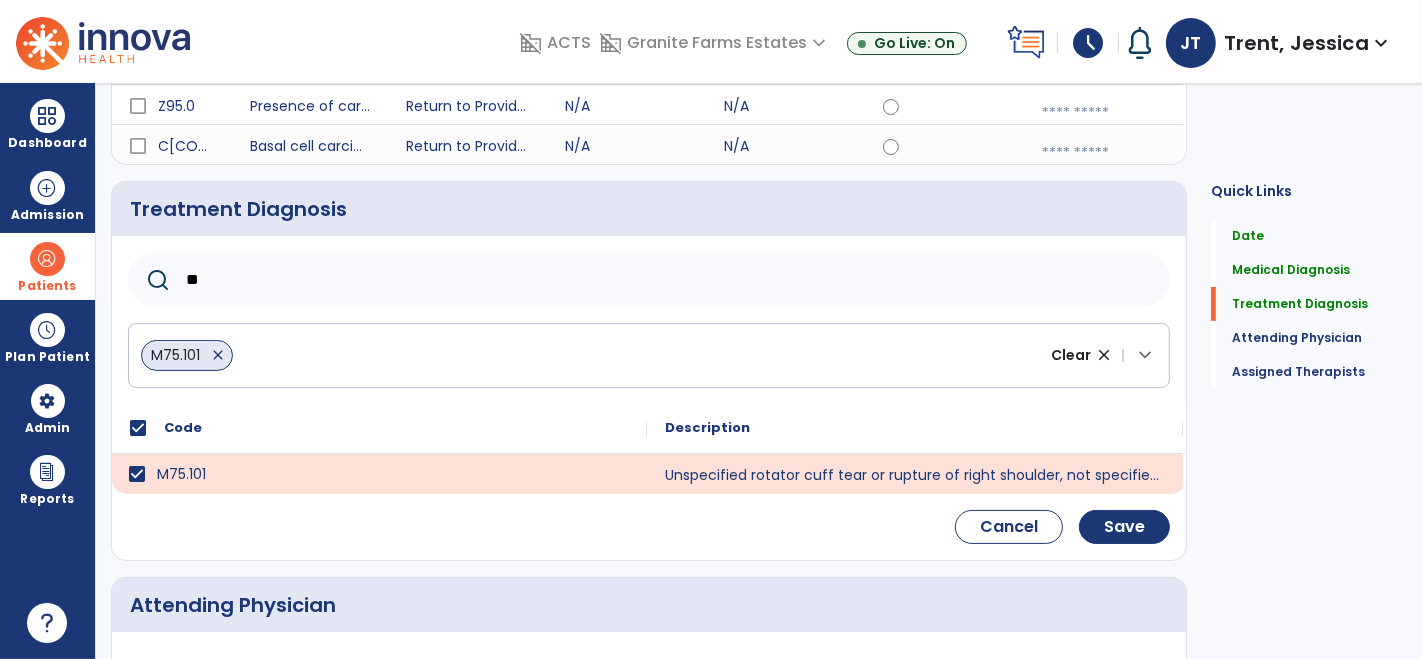 type on "*" 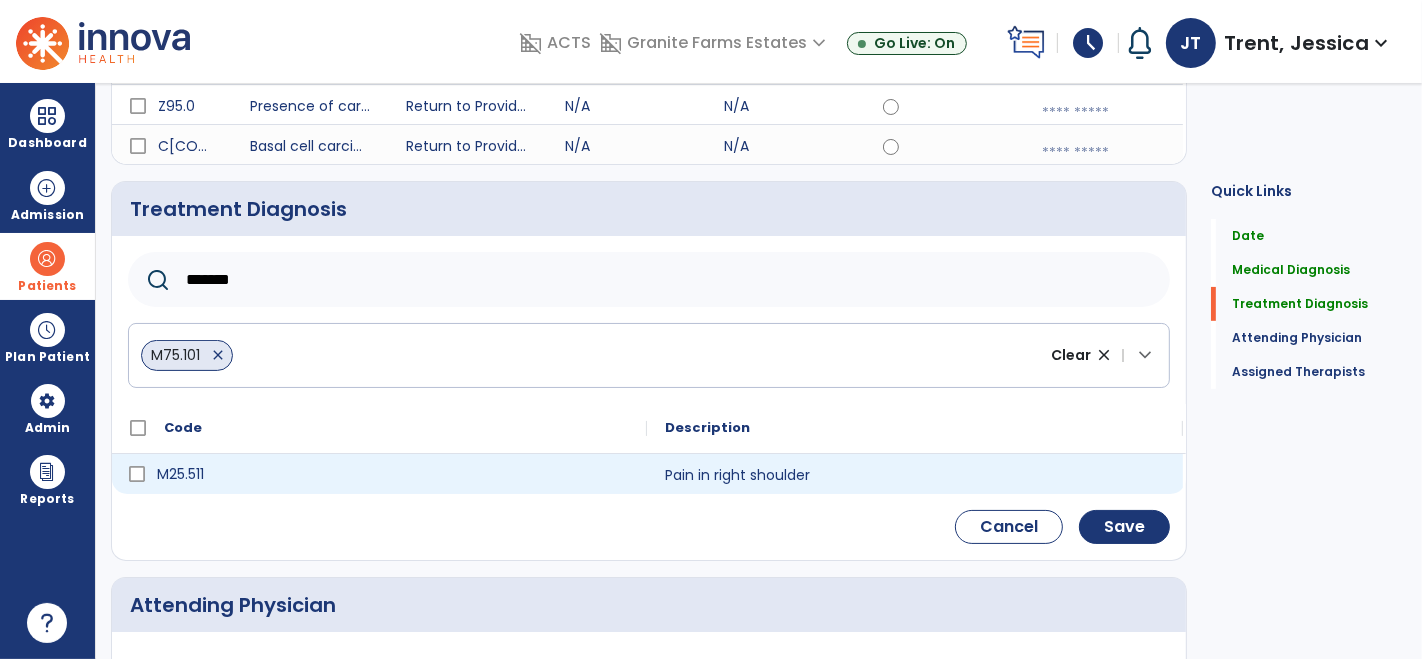 type on "*******" 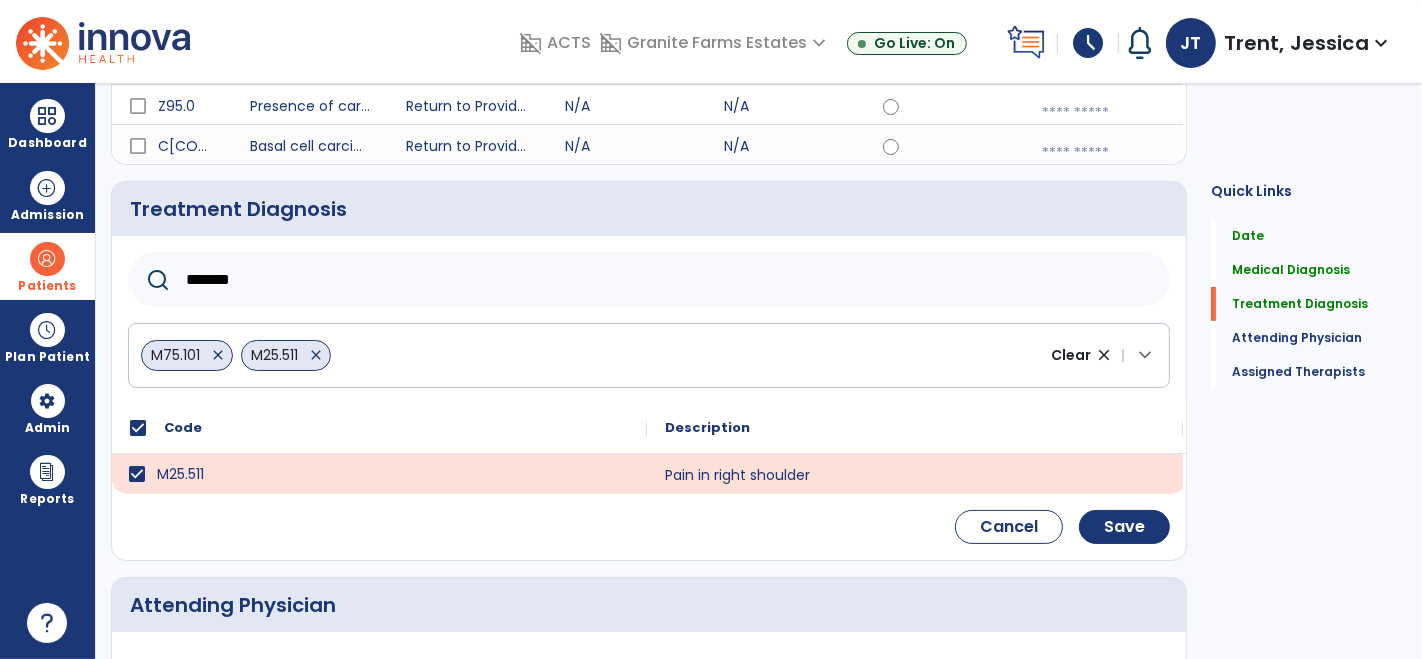 click on "*******" 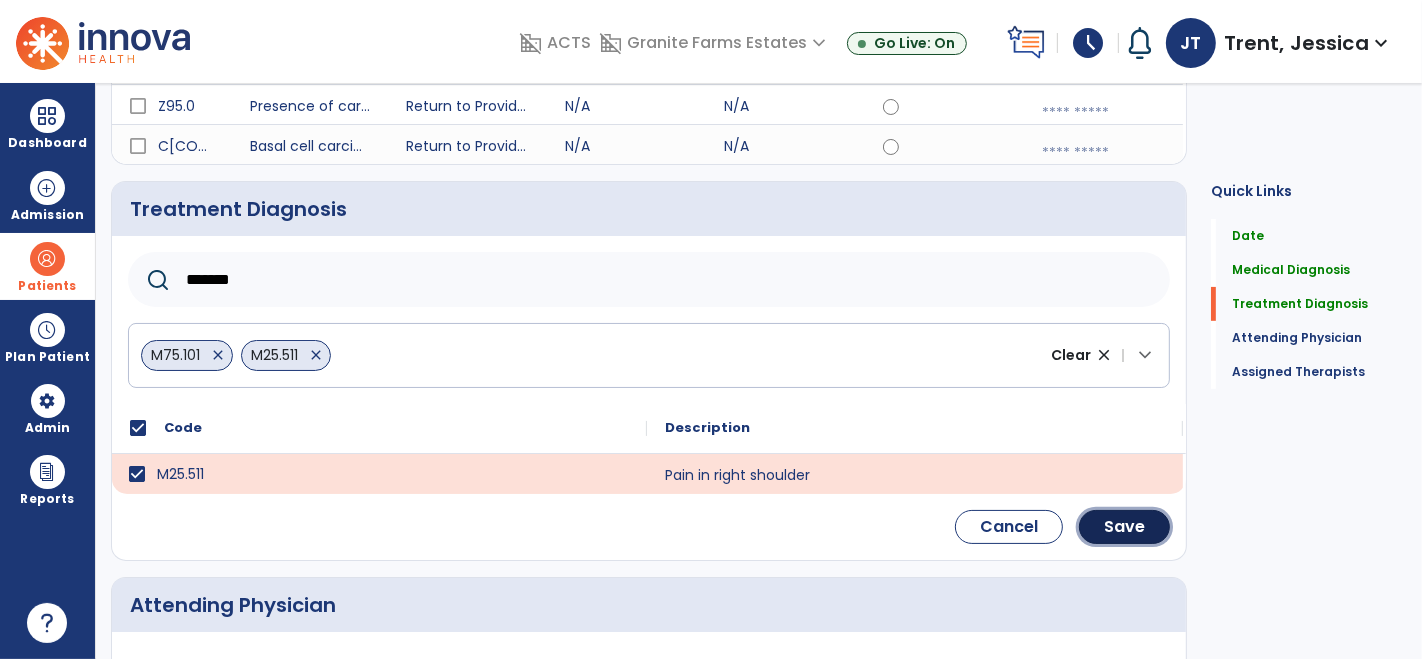 click on "Save" 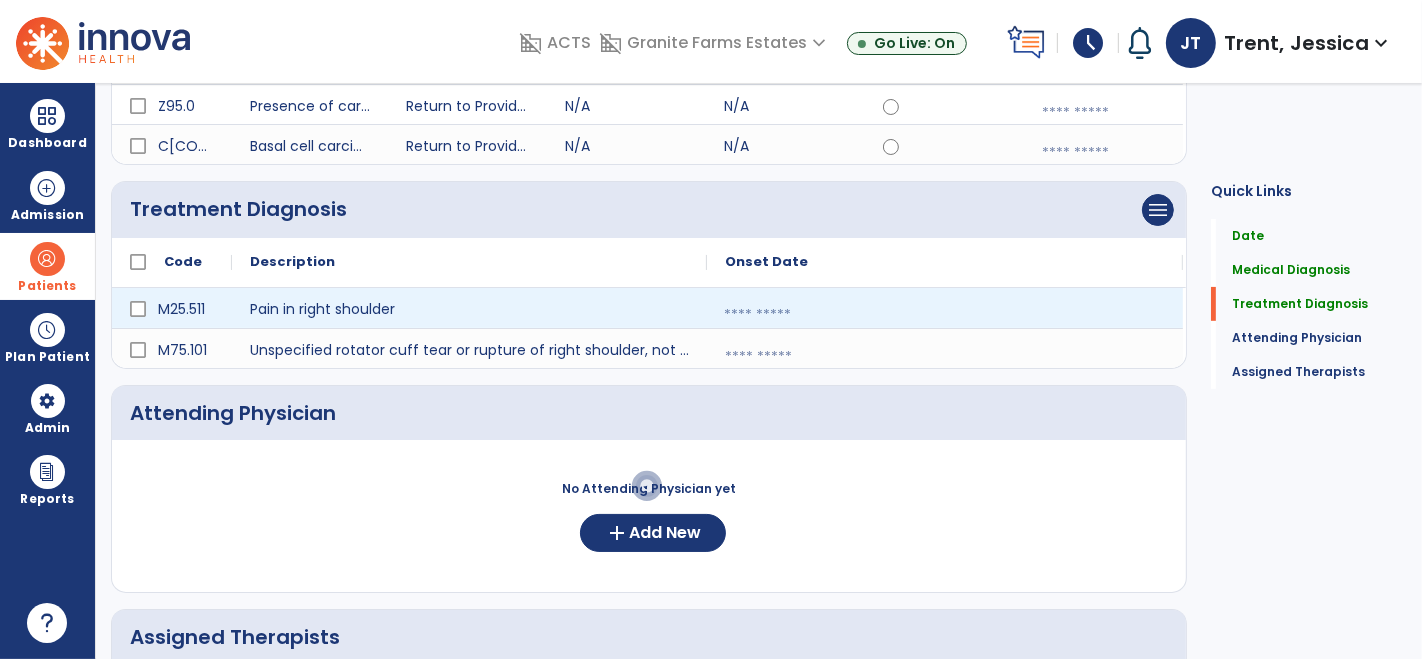 click at bounding box center (945, 315) 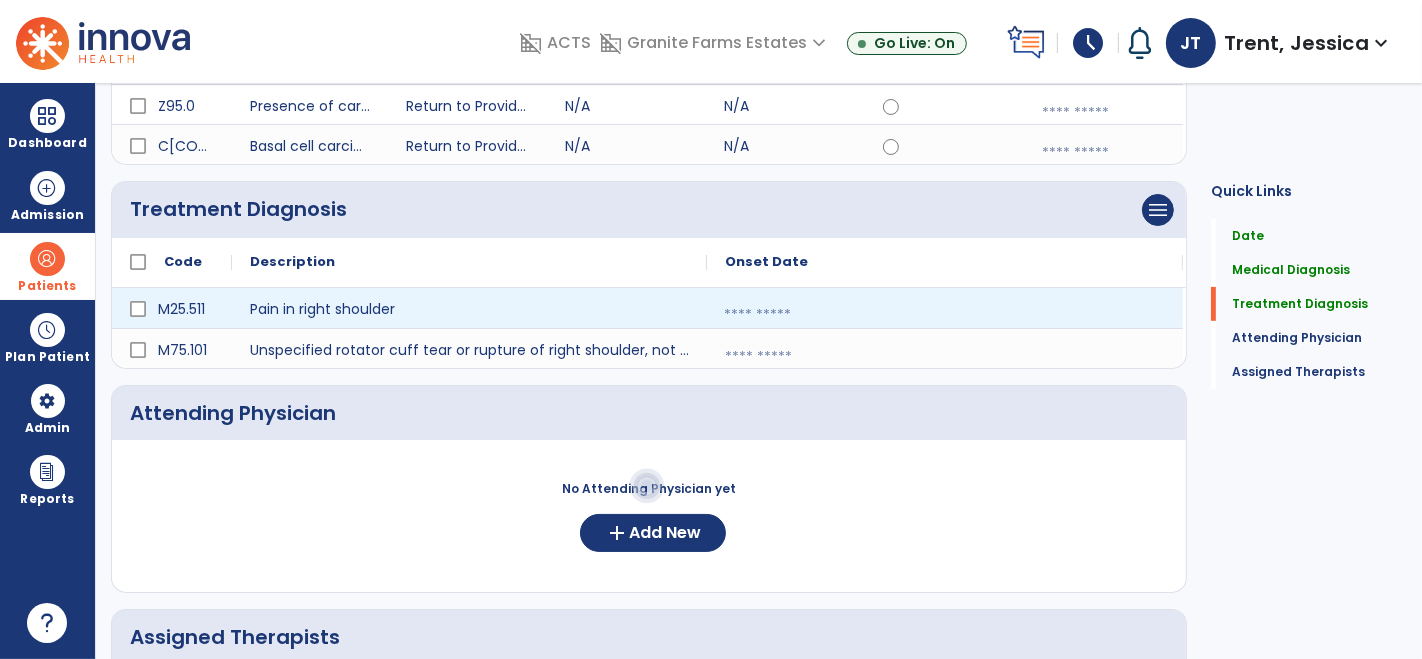 select on "*" 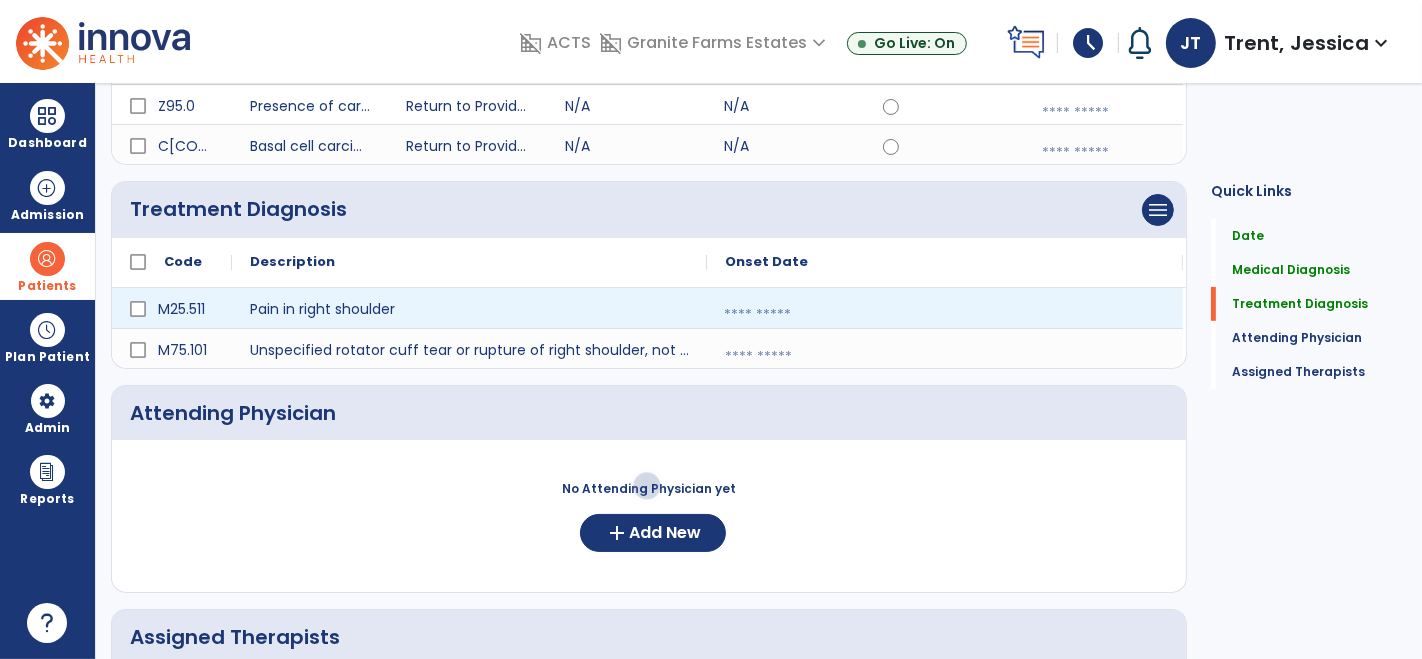 select on "****" 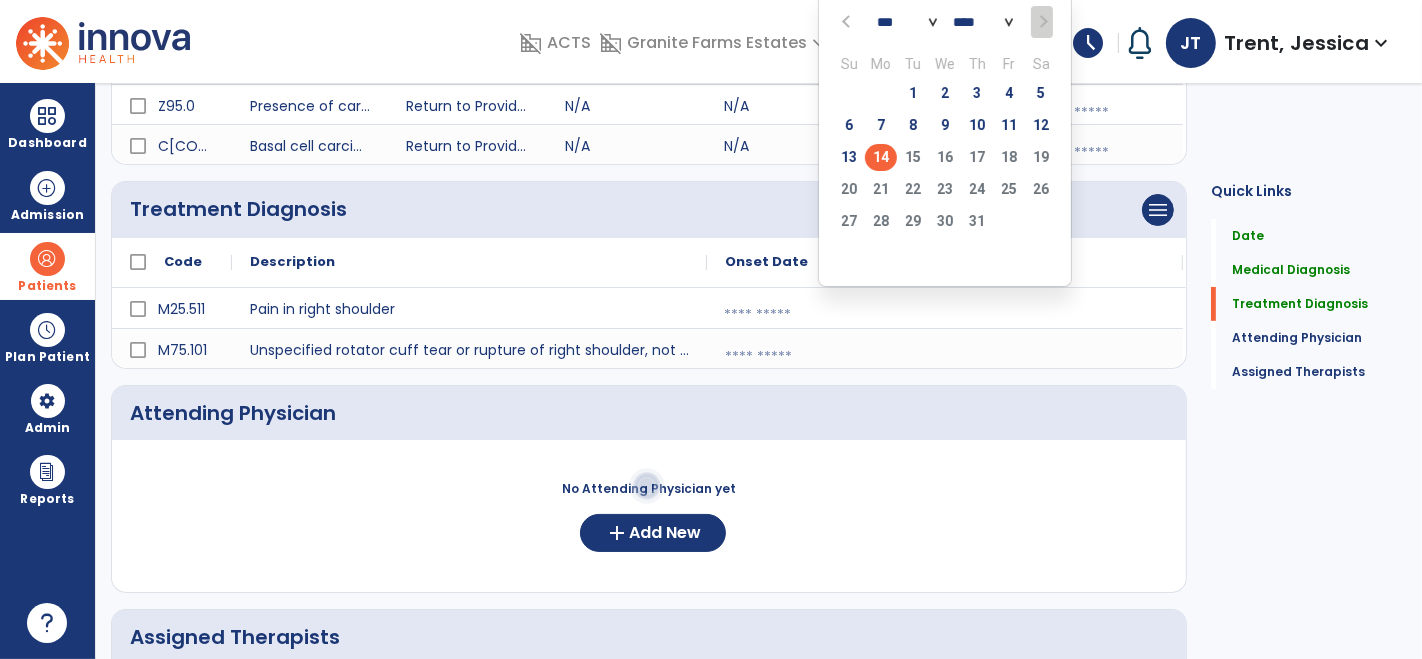 click on "14" 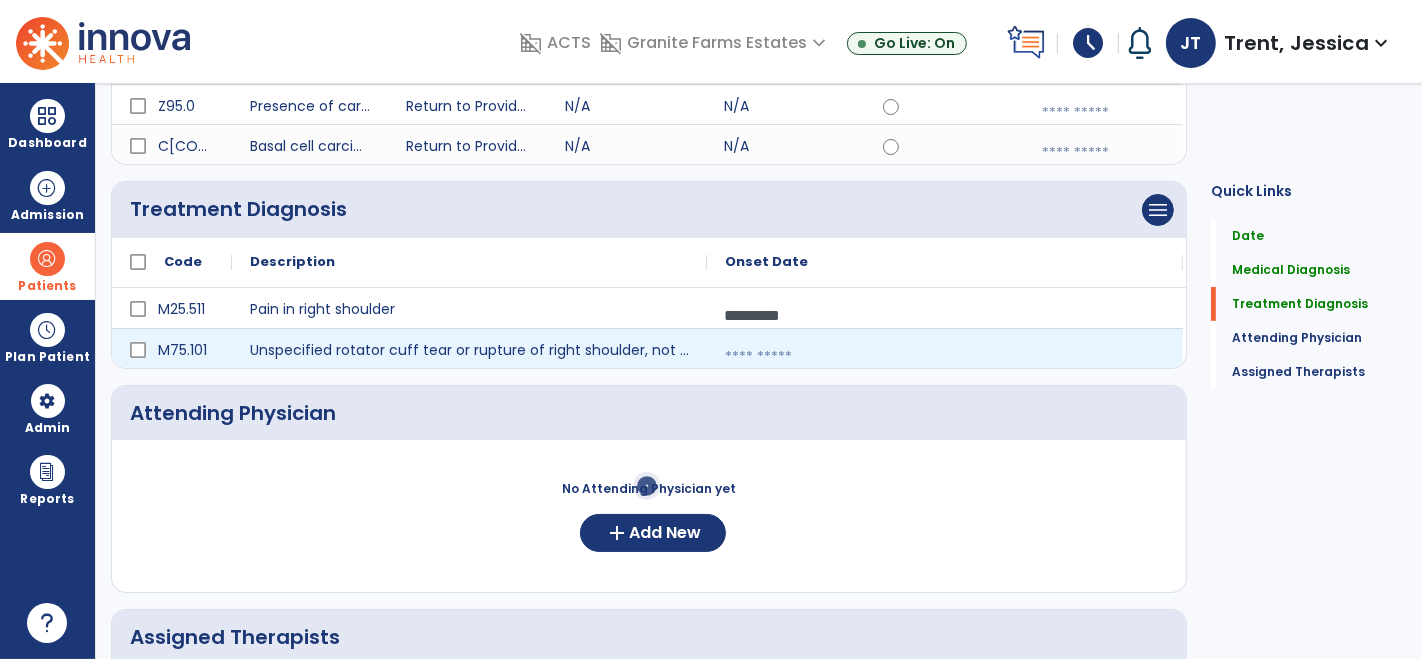 click at bounding box center [945, 357] 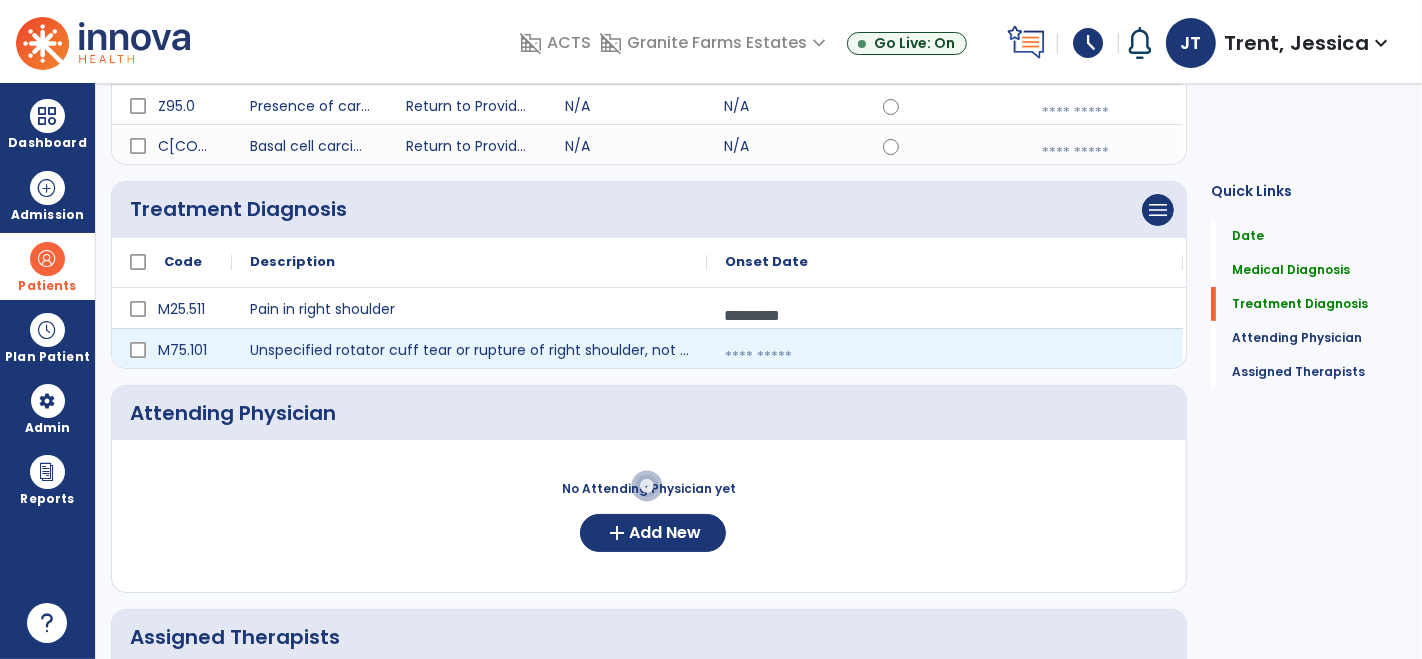select on "*" 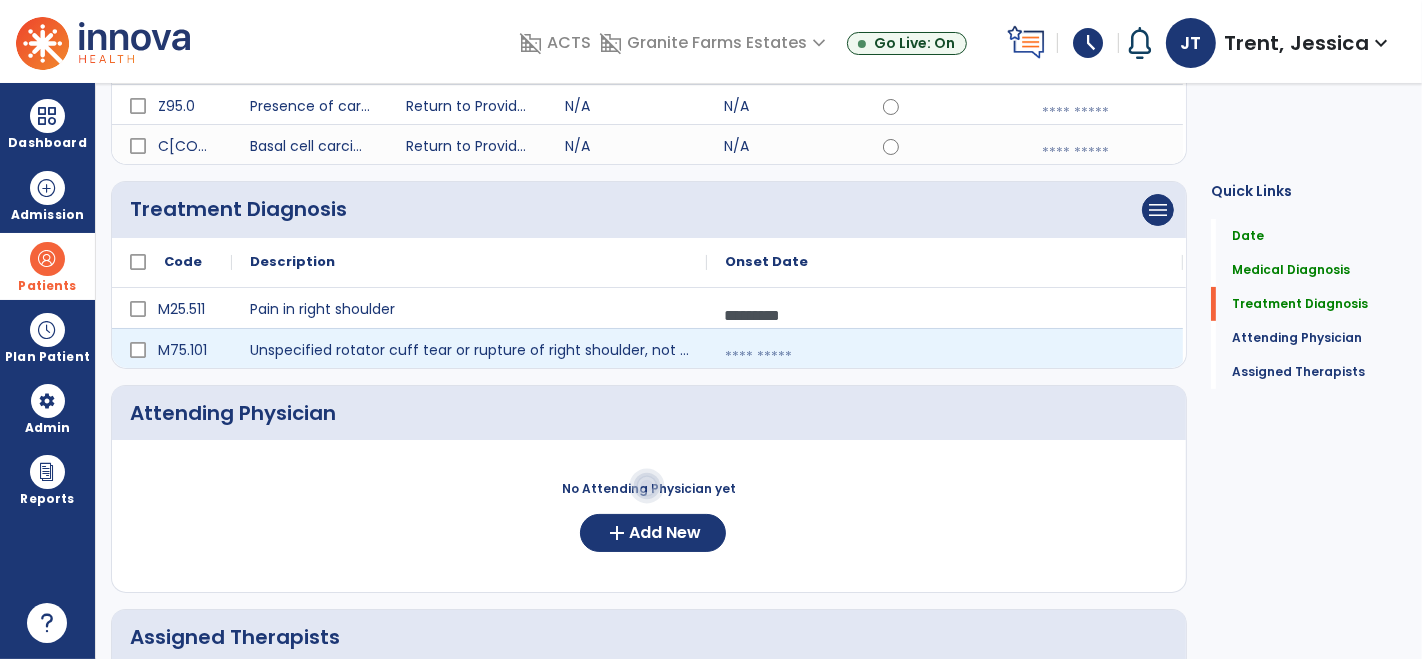 select on "****" 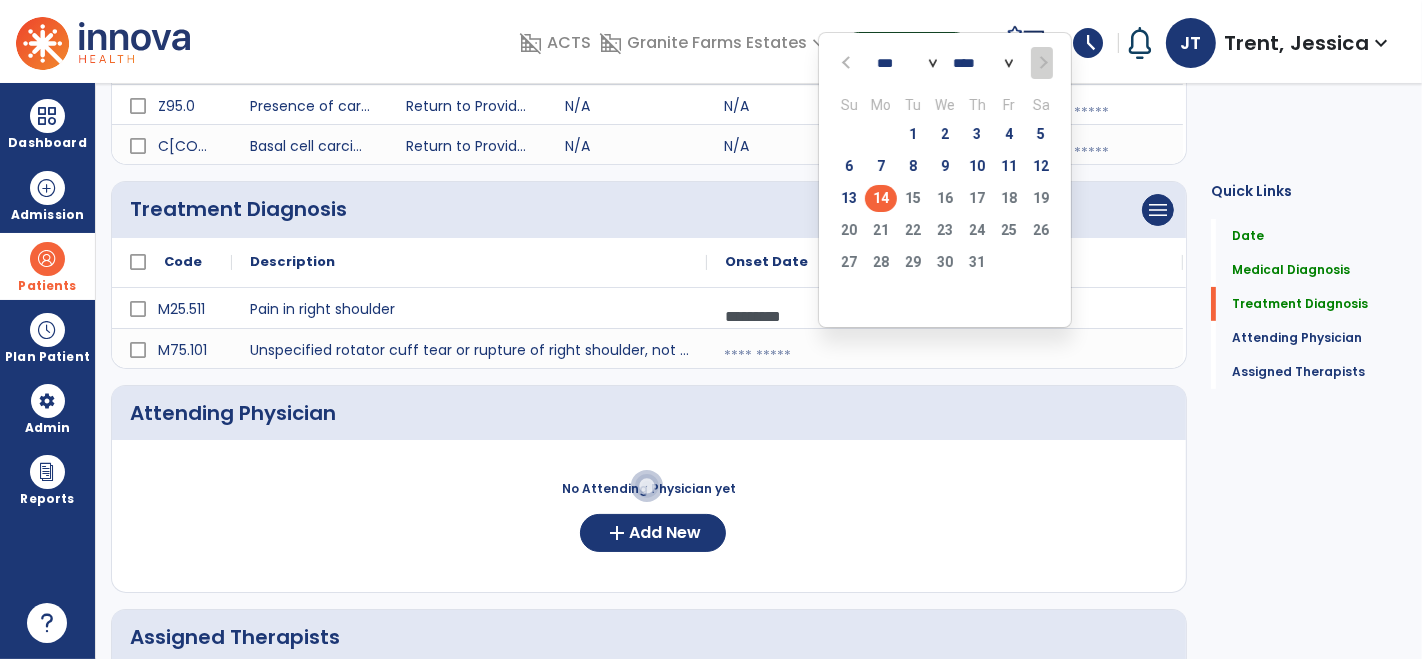 click on "14" 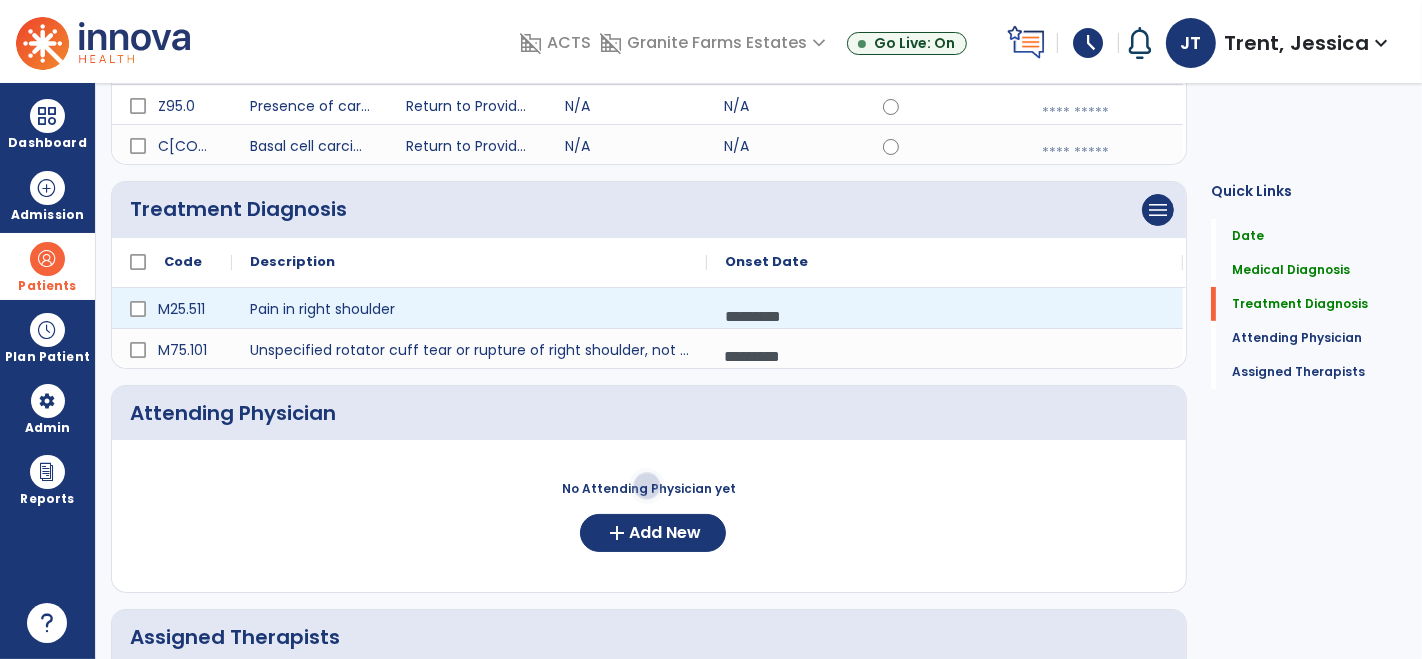 click on "*********" at bounding box center (945, 316) 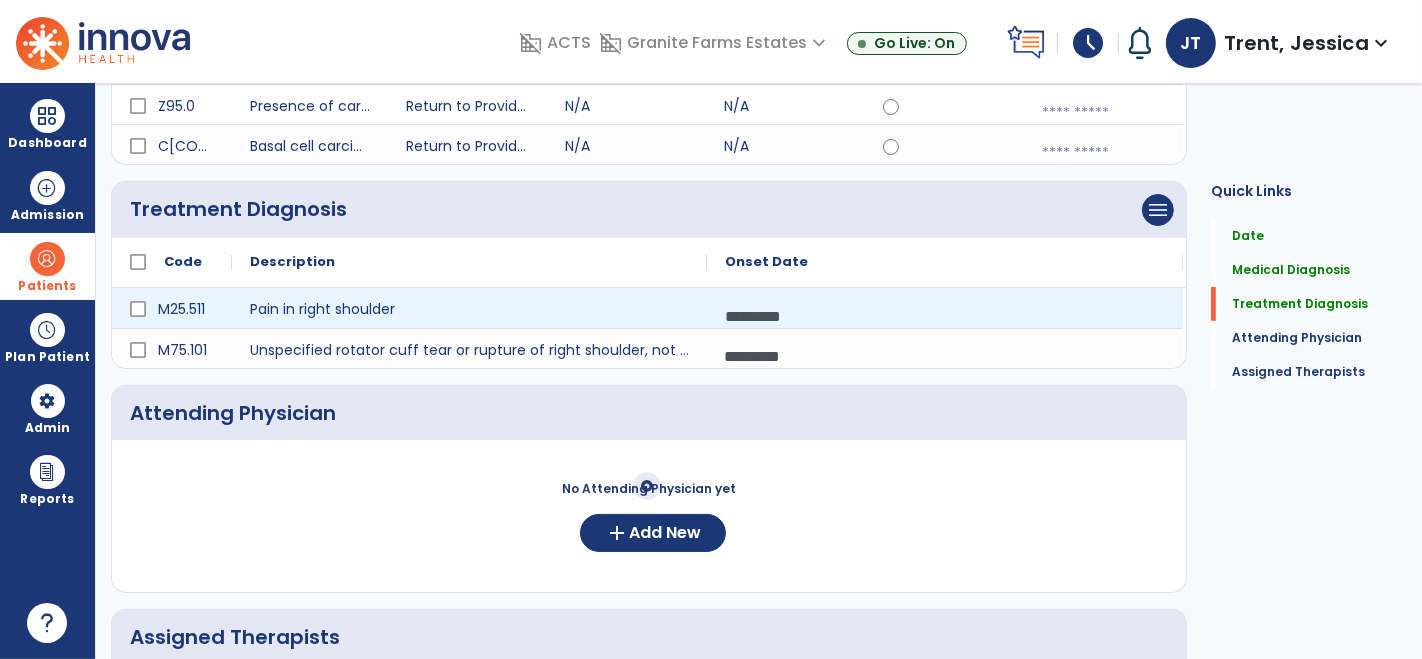 select on "*" 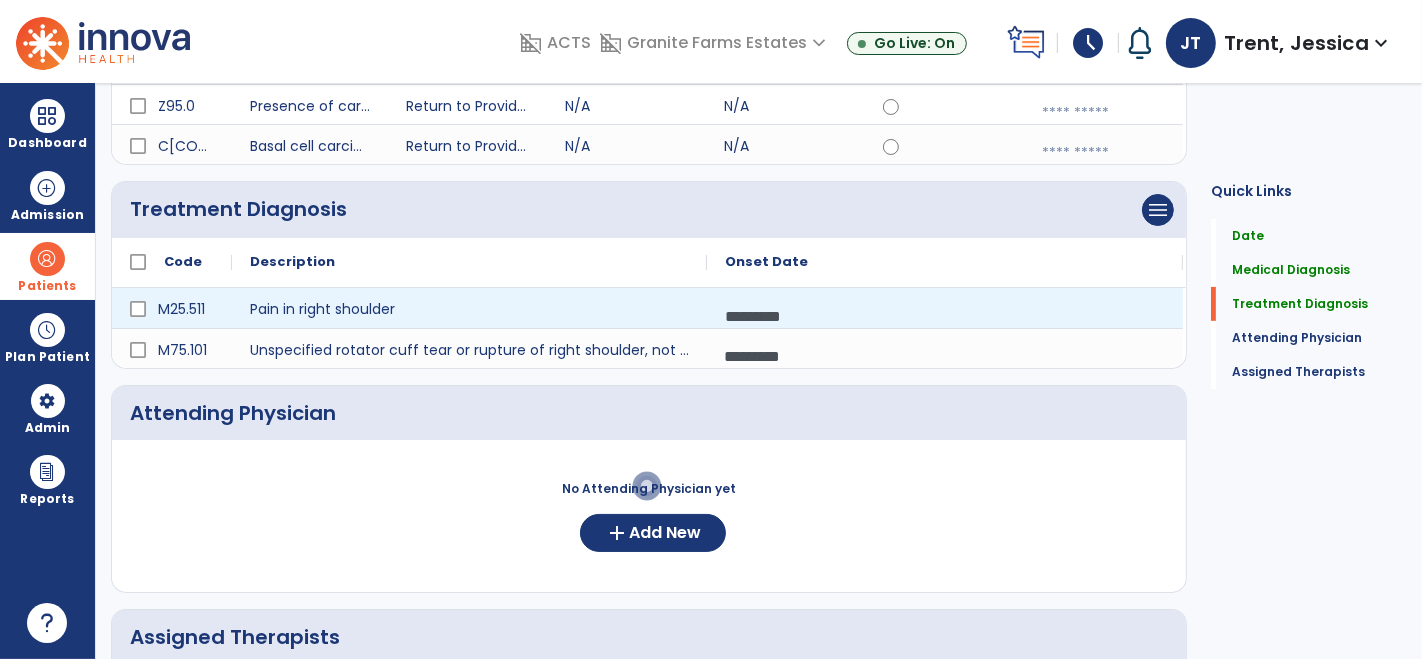 select on "****" 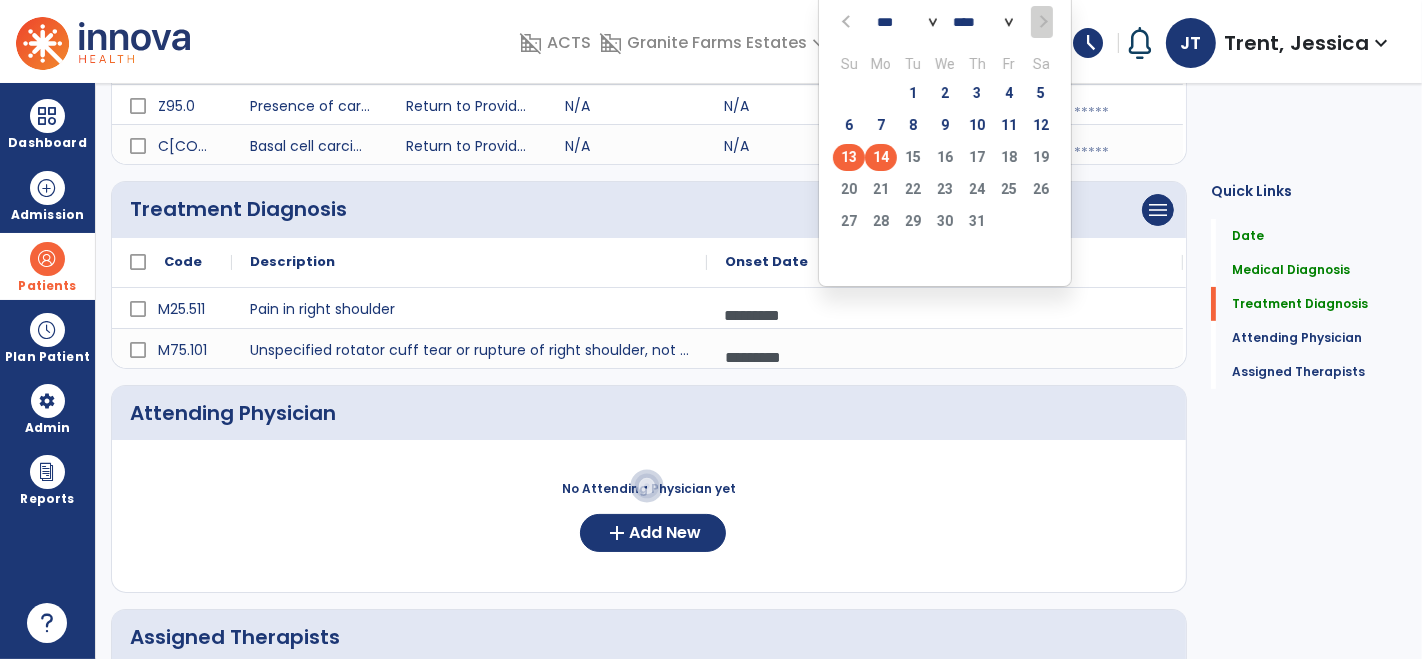click on "13" 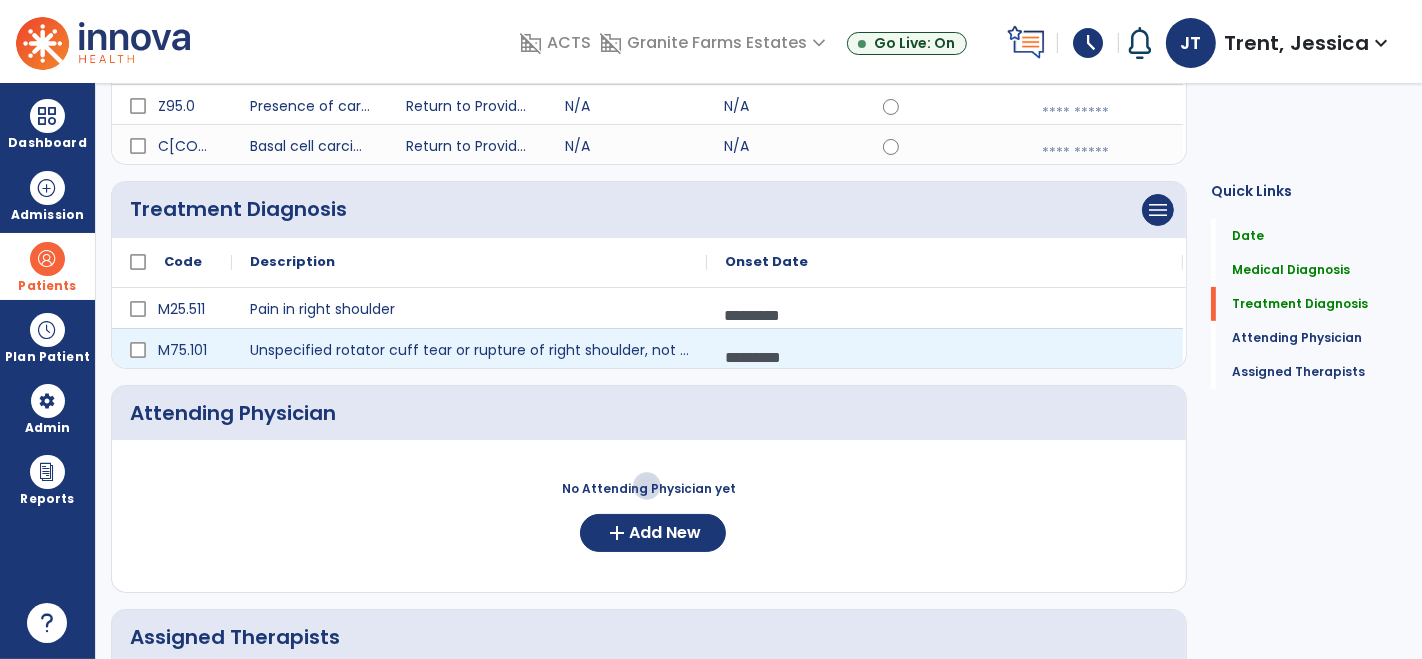 click on "*********" at bounding box center [945, 357] 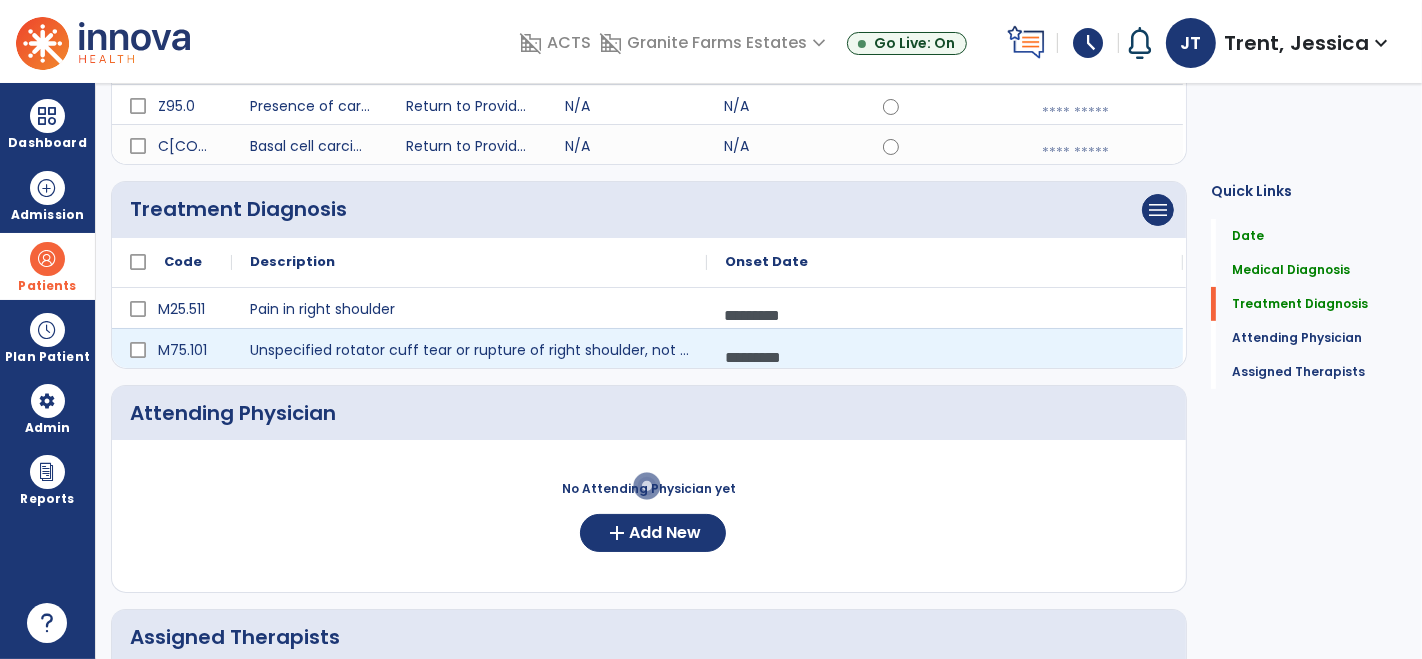 select on "*" 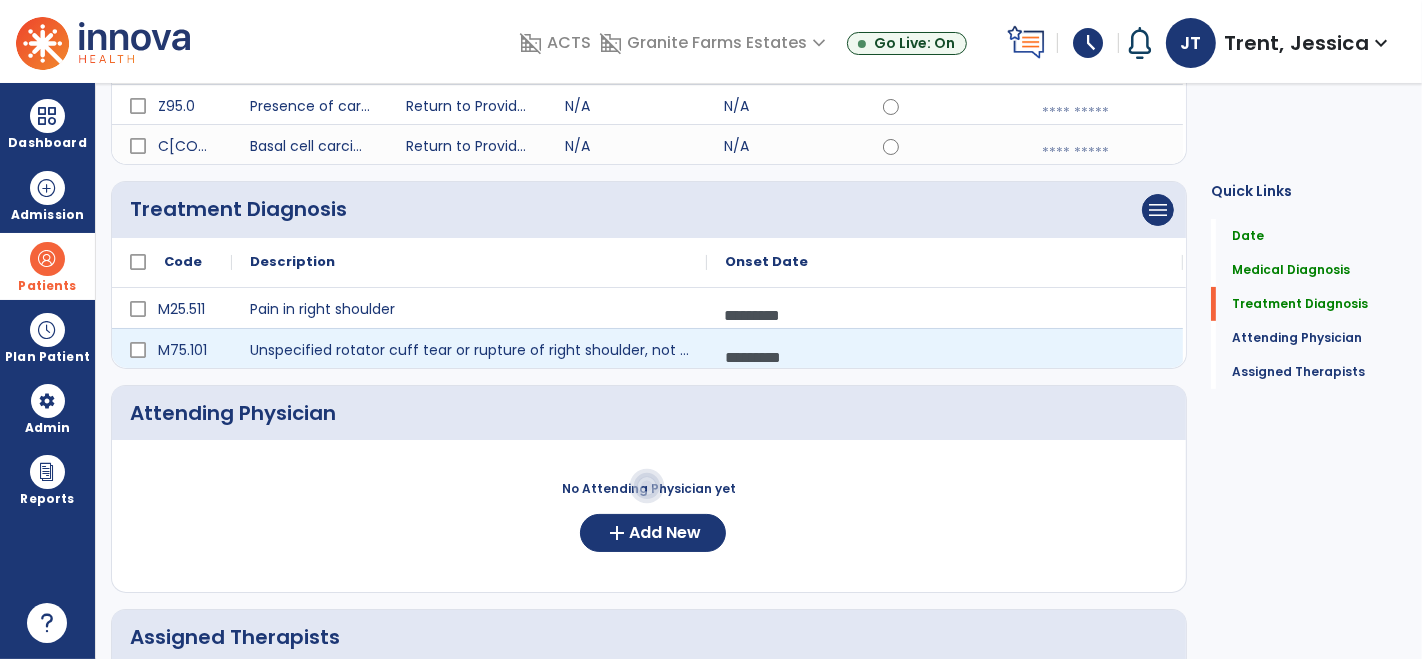 select on "****" 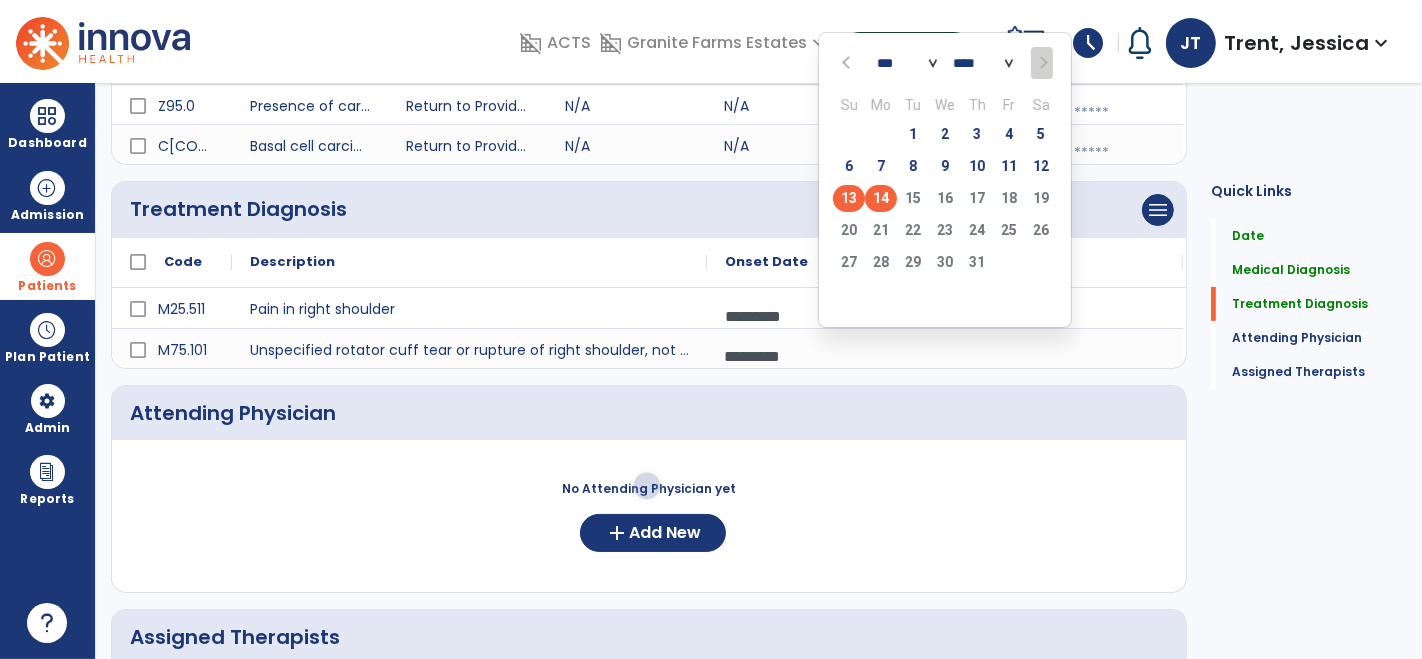 click on "13" 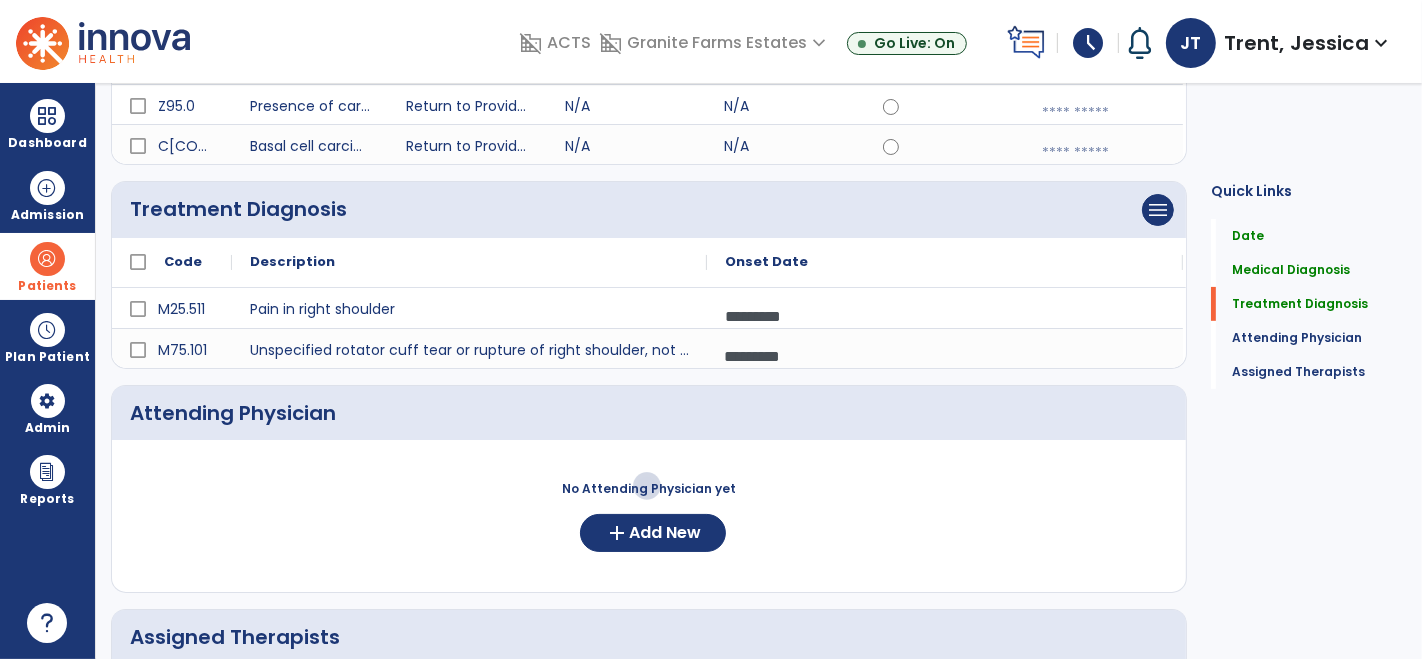click on "Quick Links  Date   Date   Medical Diagnosis   Medical Diagnosis   Treatment Diagnosis   Treatment Diagnosis   Attending Physician   Attending Physician   Assigned Therapists   Assigned Therapists" 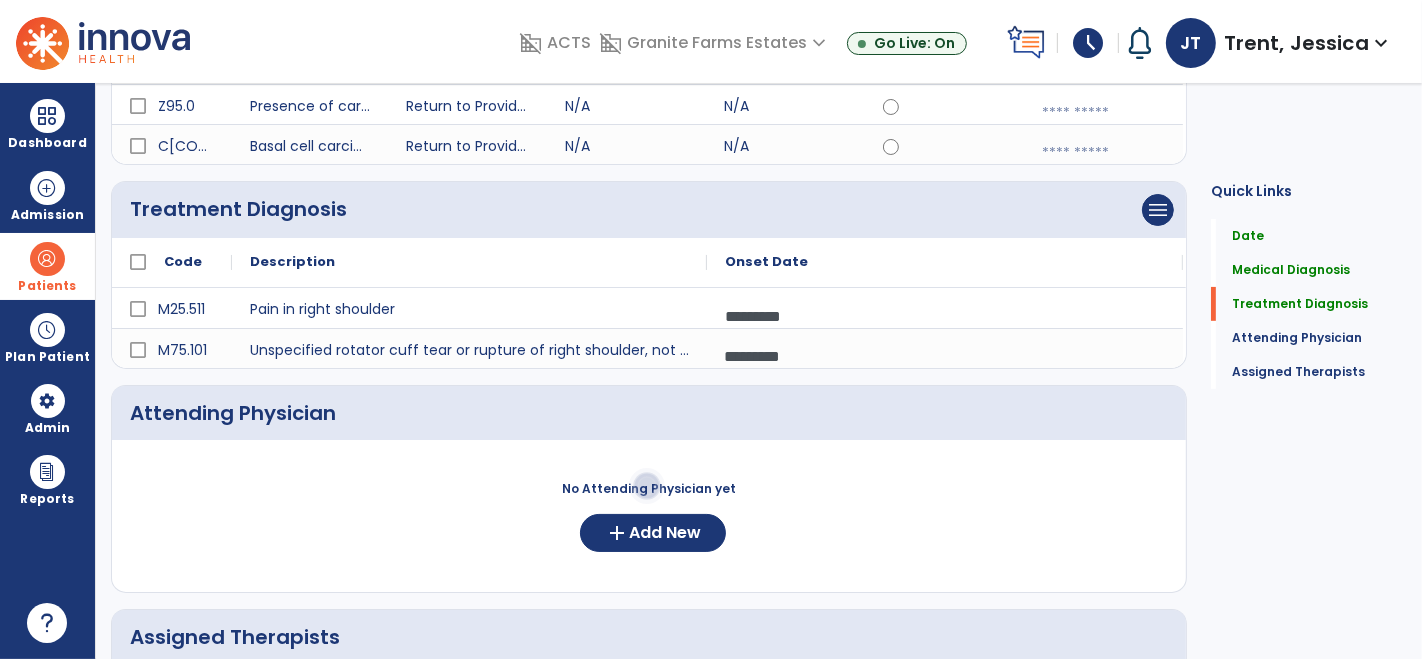click on "Quick Links  Date   Date   Medical Diagnosis   Medical Diagnosis   Treatment Diagnosis   Treatment Diagnosis   Attending Physician   Attending Physician   Assigned Therapists   Assigned Therapists" 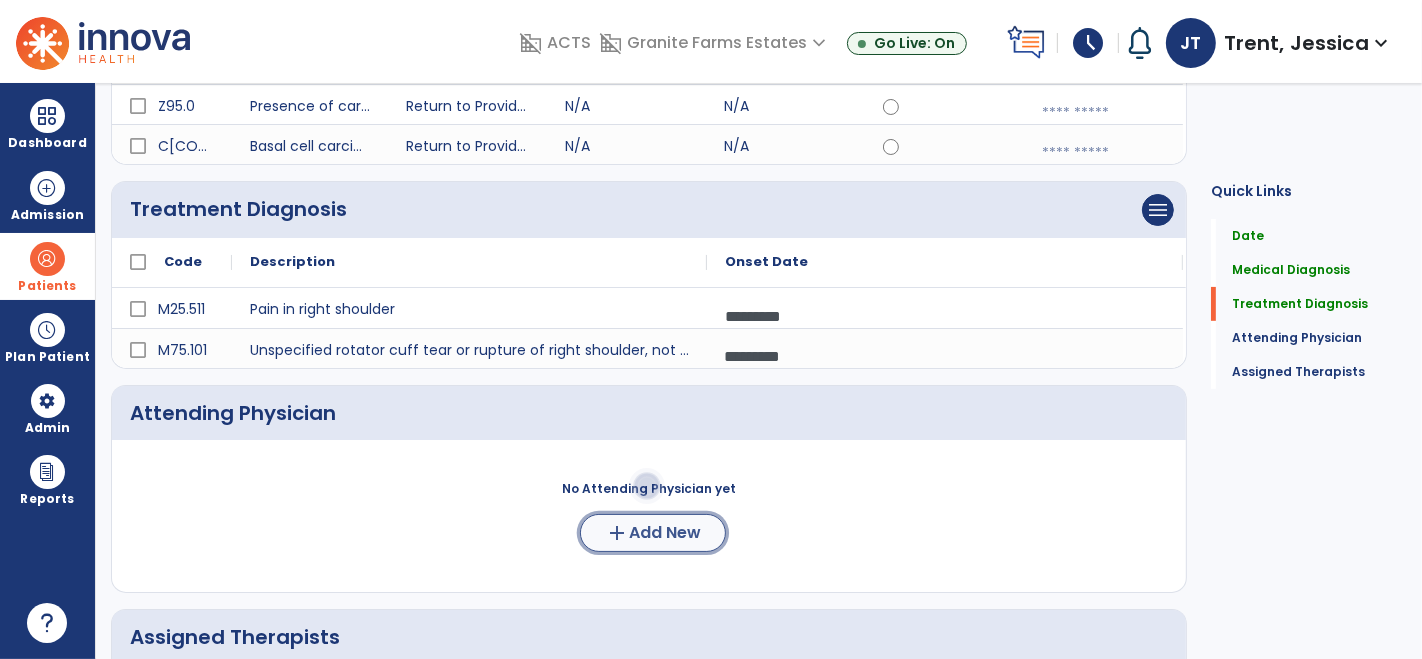 click on "add" 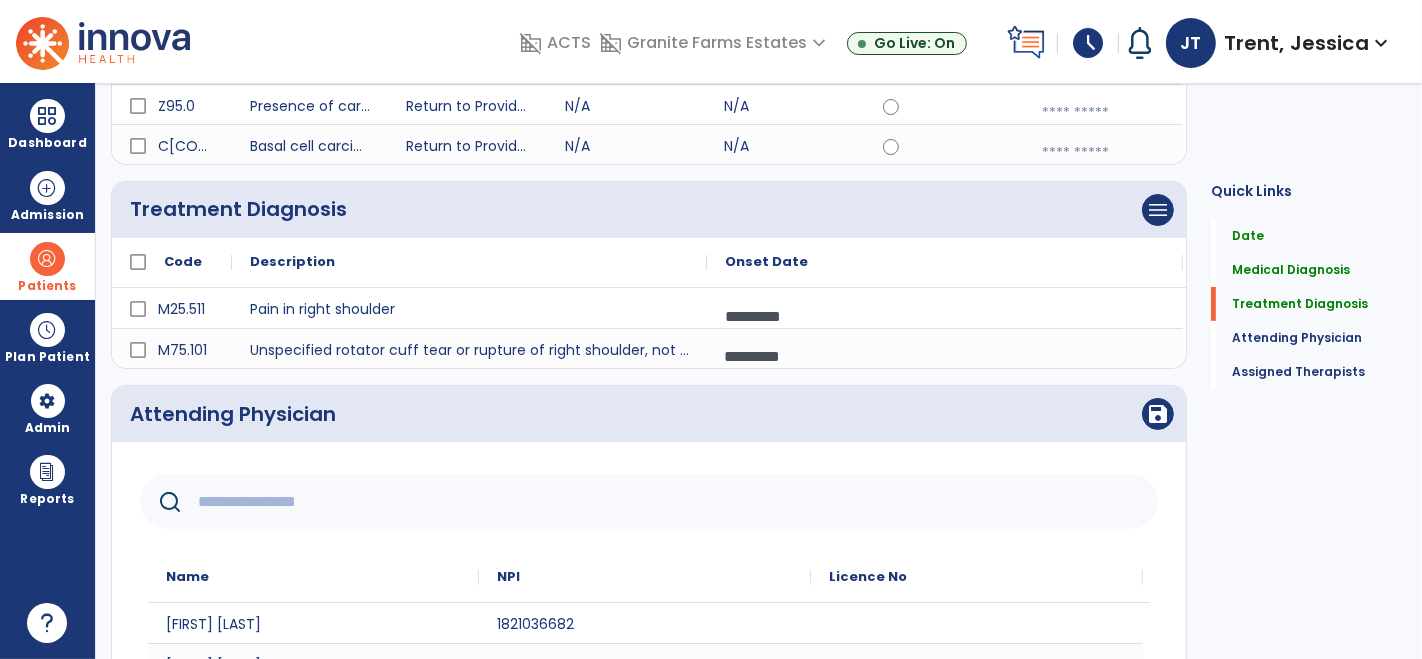 click 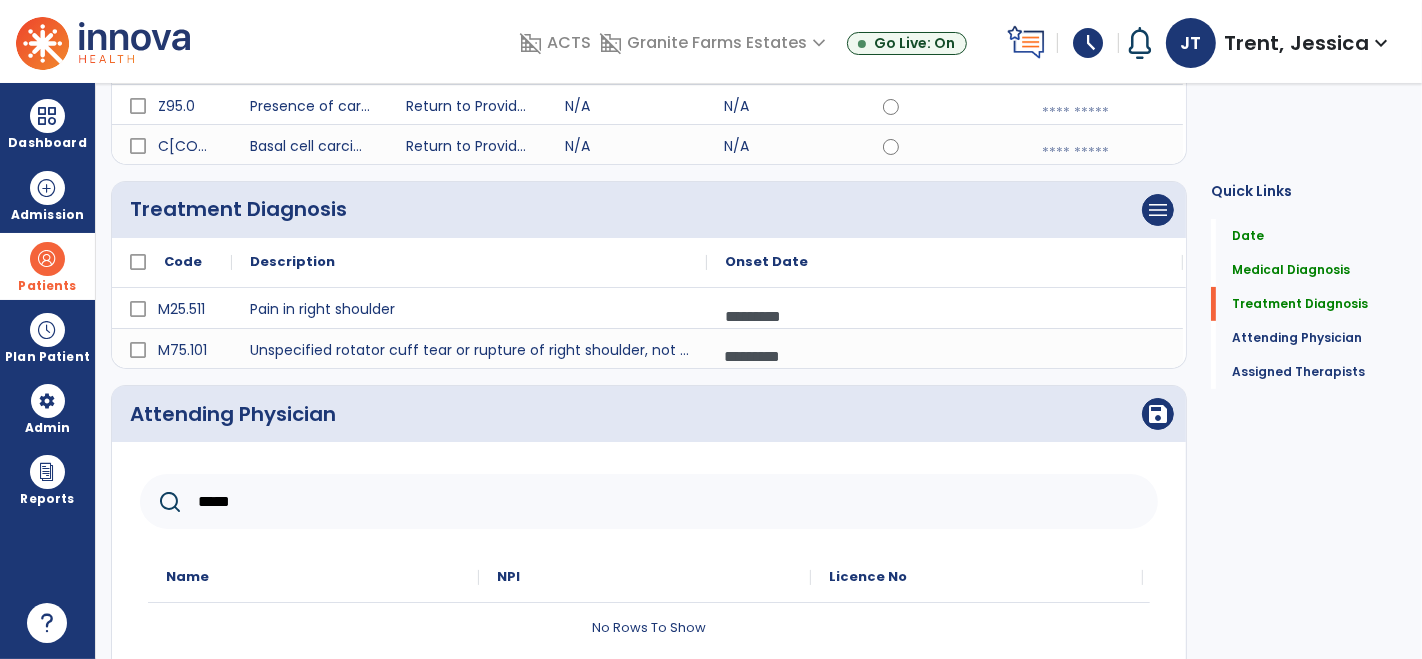 scroll, scrollTop: 405, scrollLeft: 0, axis: vertical 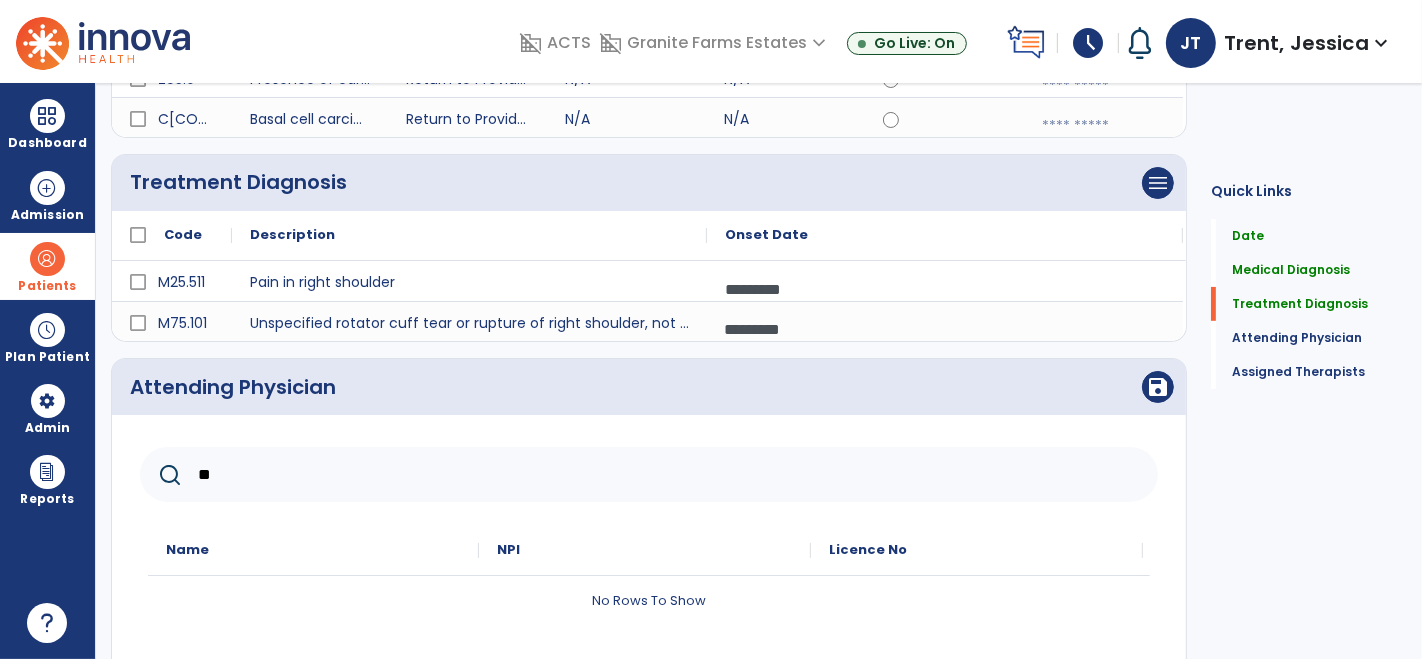 type on "*" 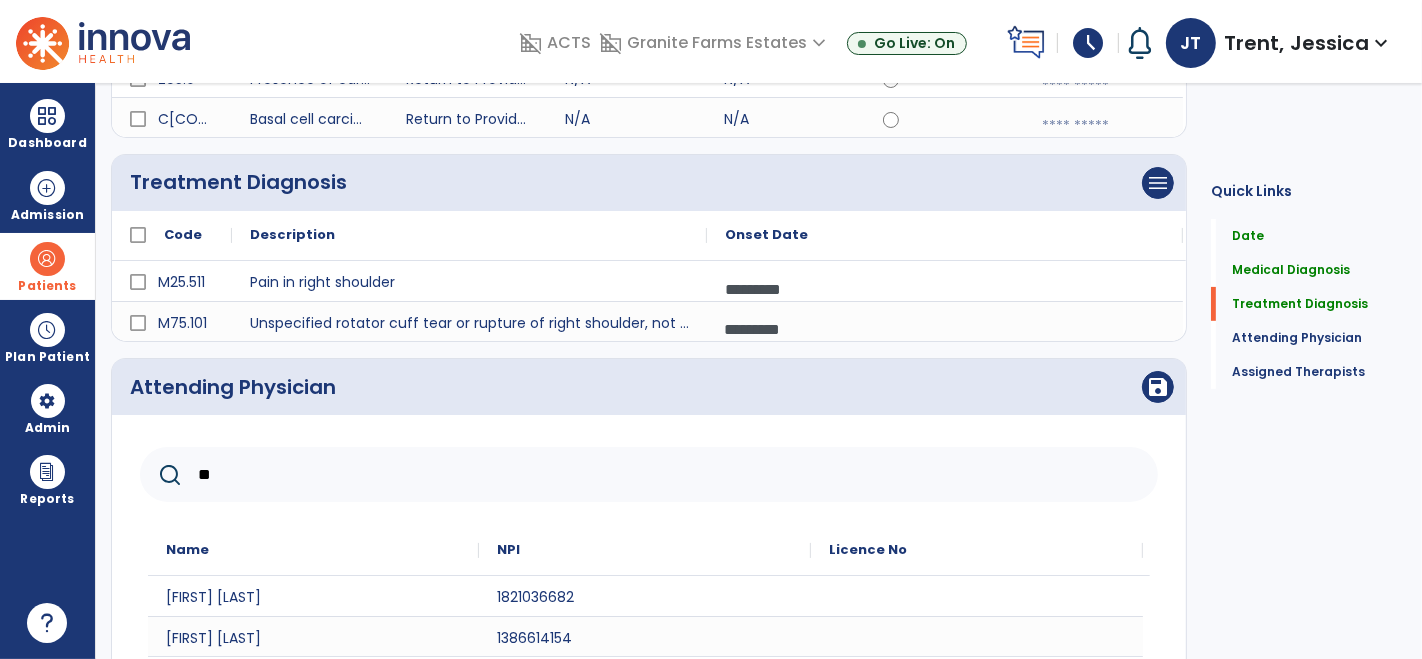 type on "*" 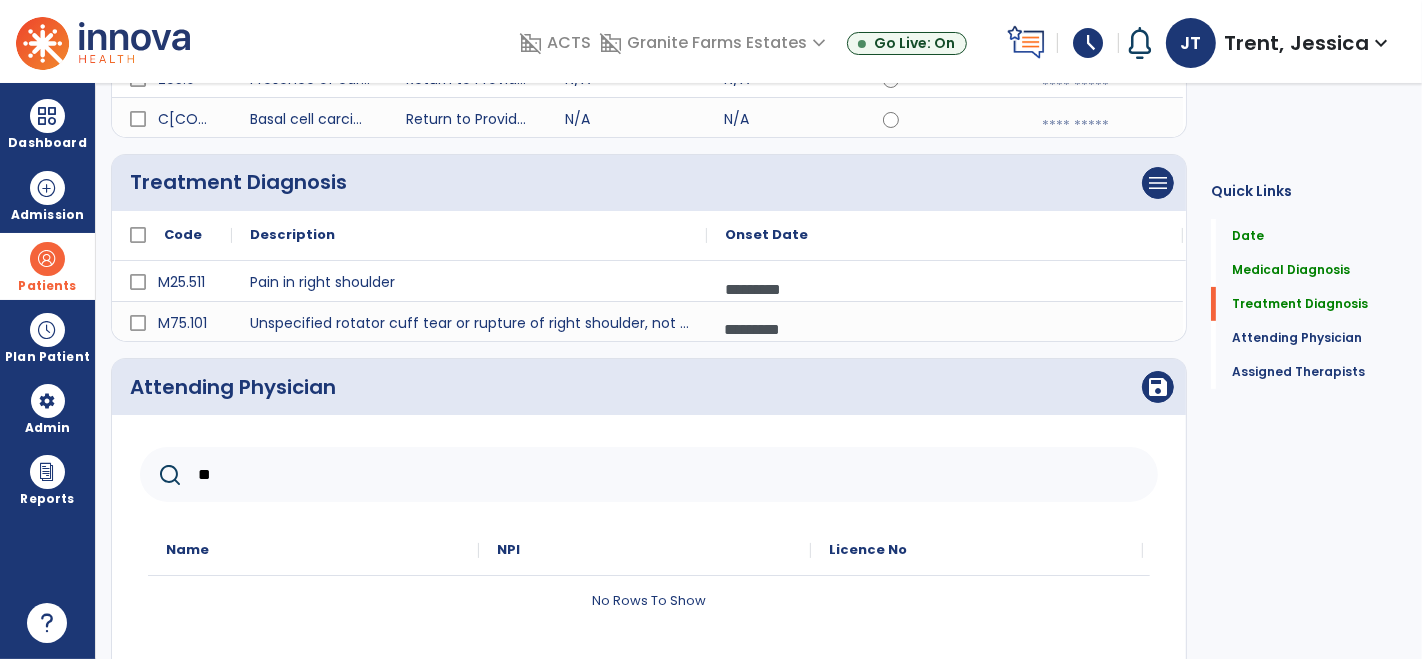 type on "*" 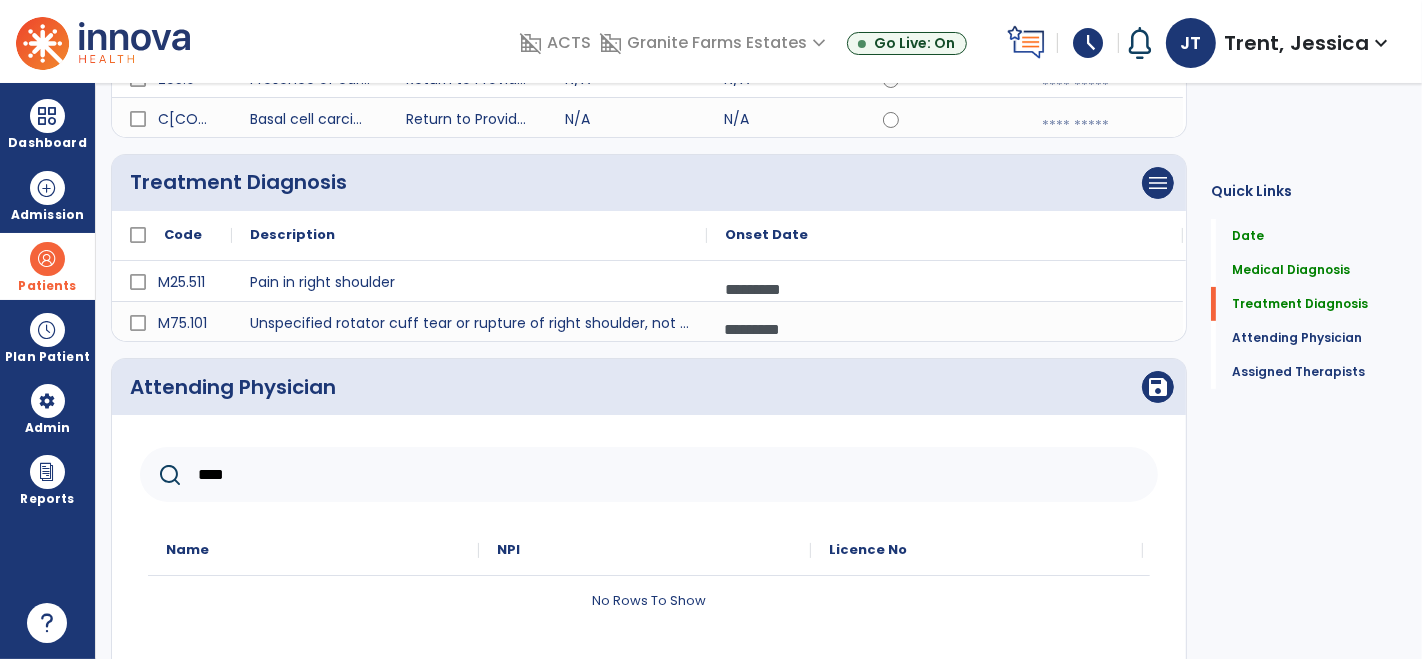 type on "*****" 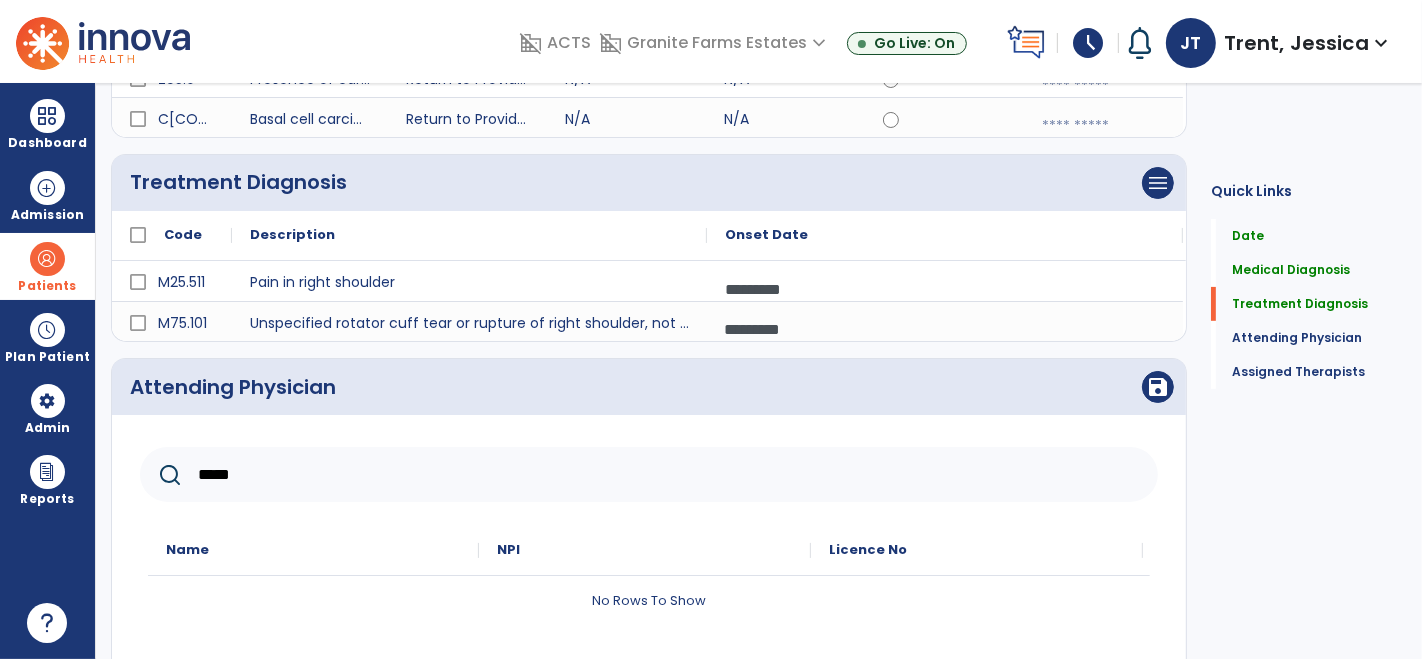 click on "*****" 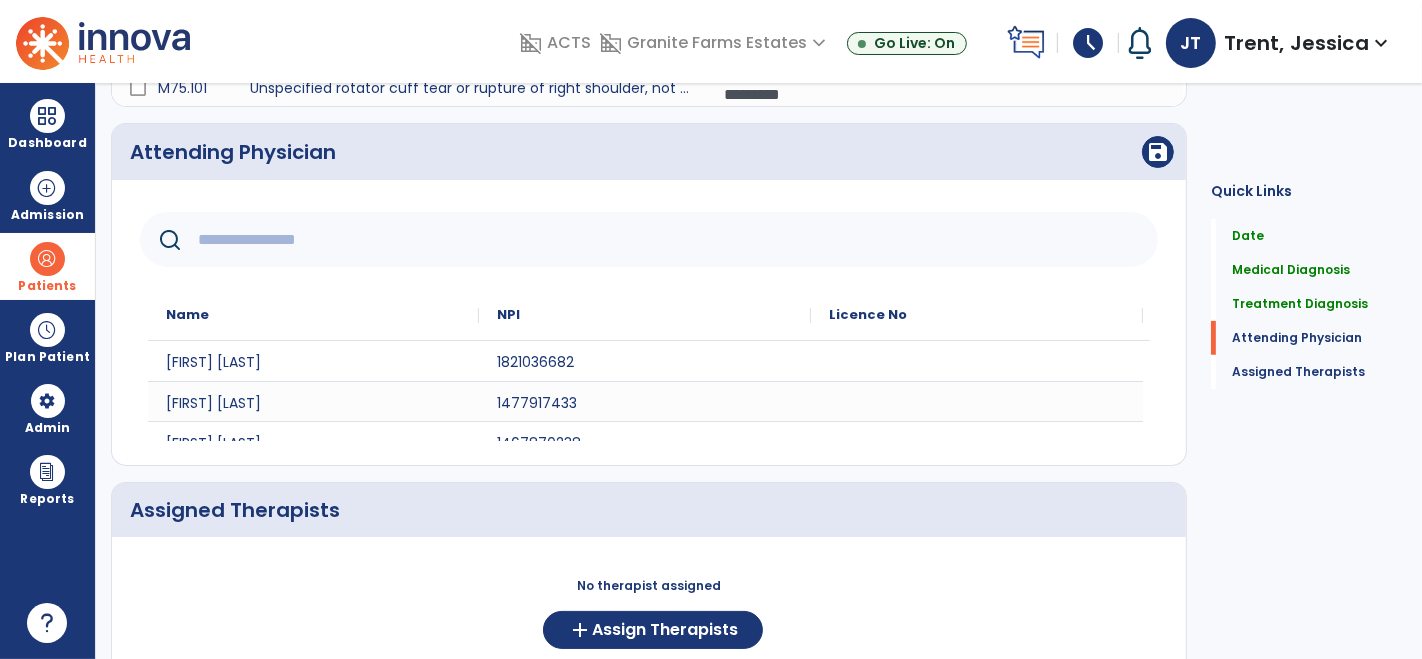 scroll, scrollTop: 659, scrollLeft: 0, axis: vertical 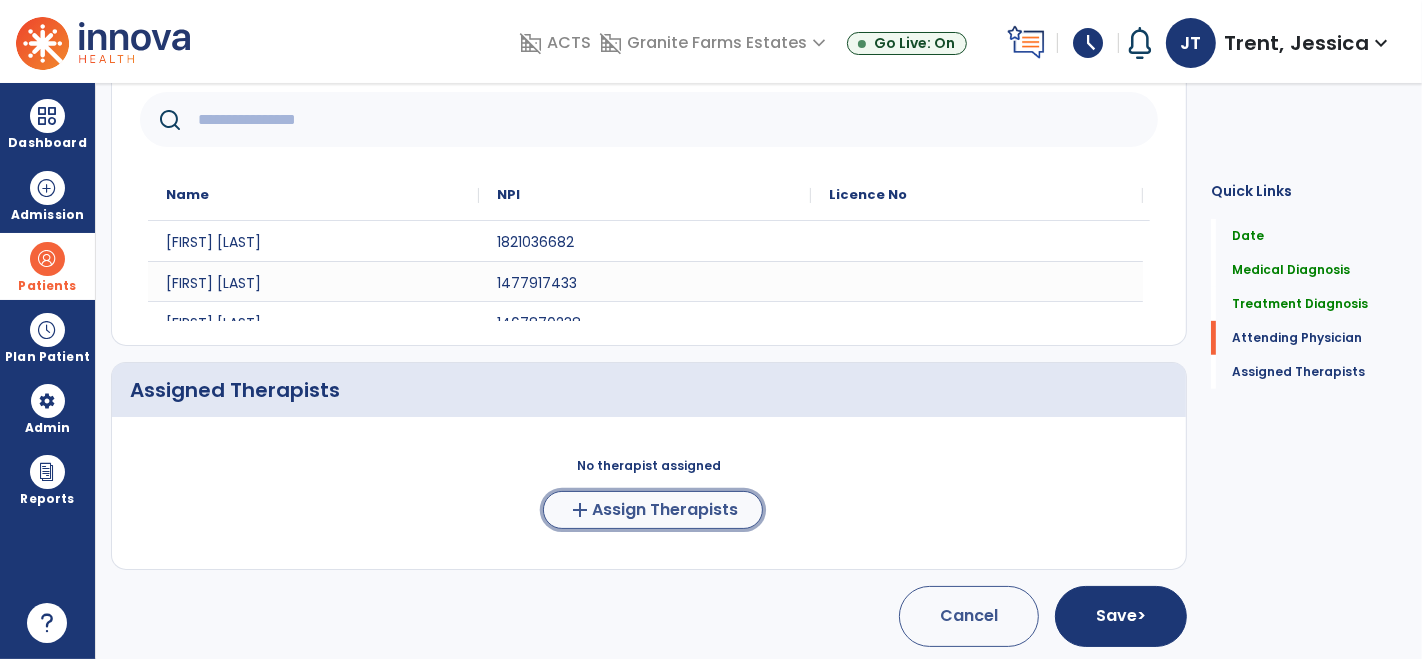 click on "add  Assign Therapists" 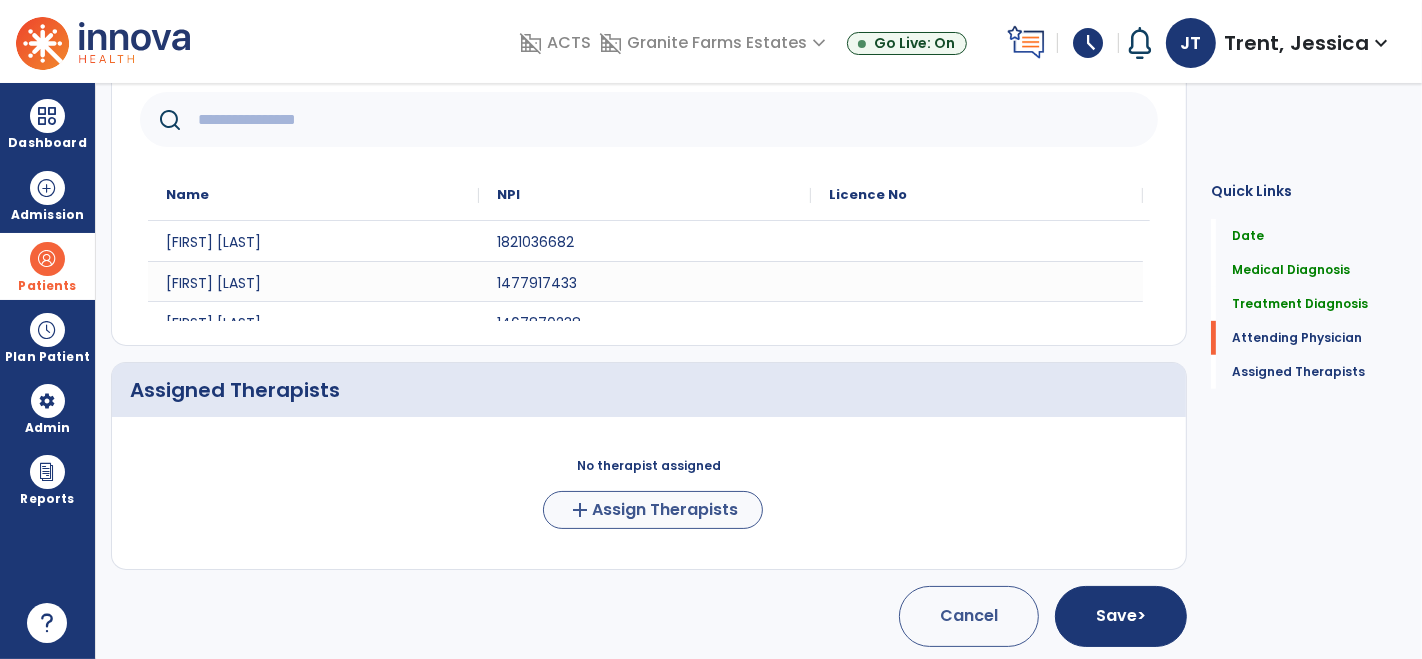 scroll, scrollTop: 757, scrollLeft: 0, axis: vertical 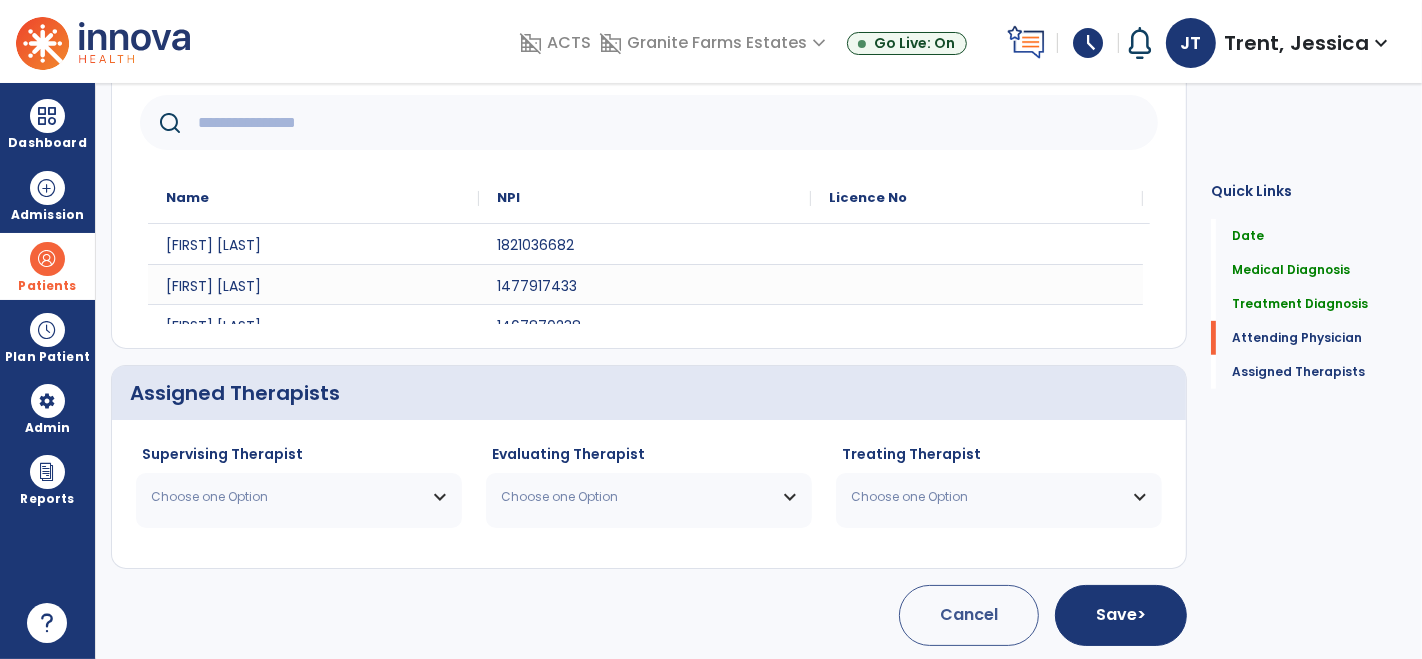 click on "Choose one Option" at bounding box center [299, 497] 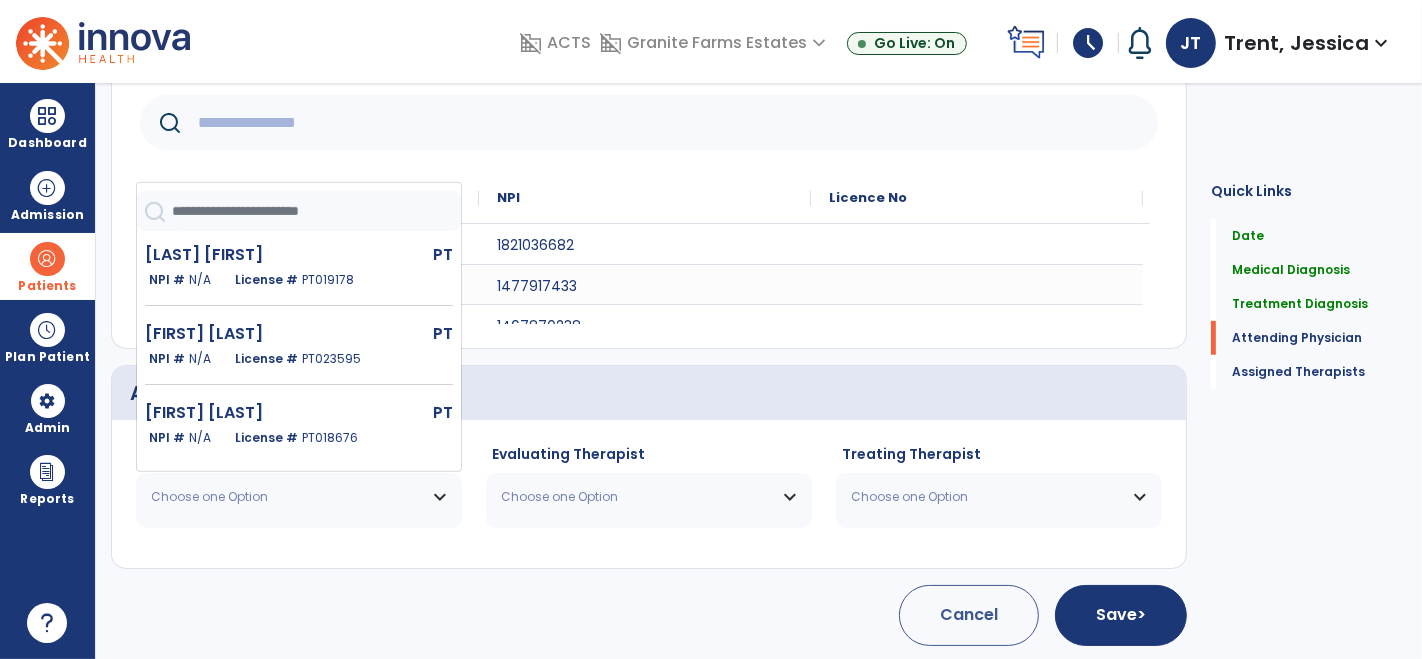click 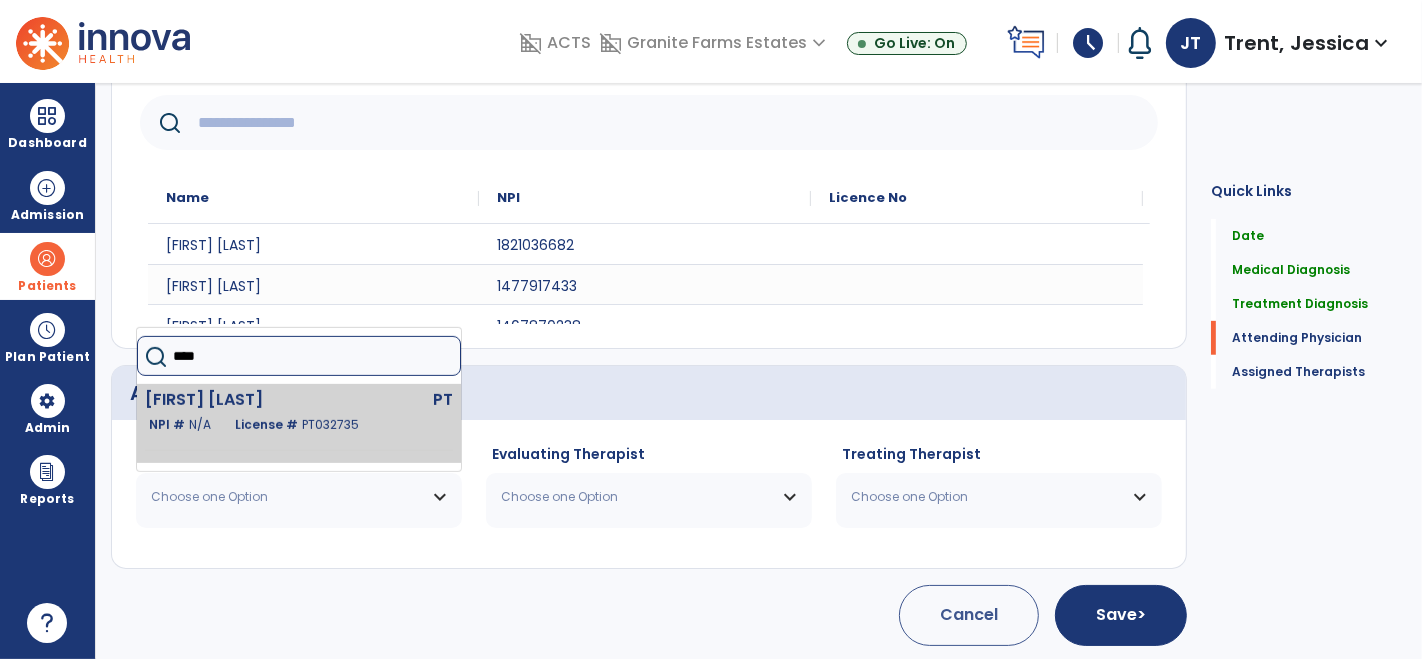 type on "****" 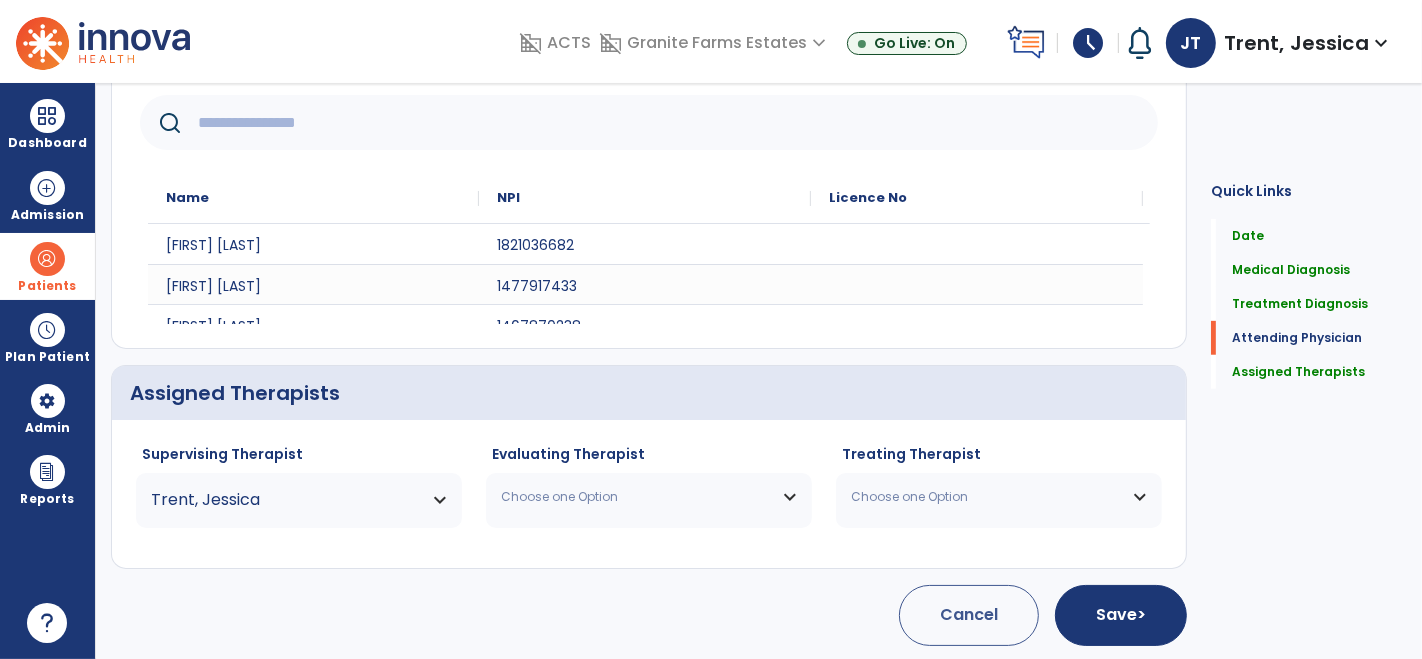 click on "Choose one Option" at bounding box center [649, 497] 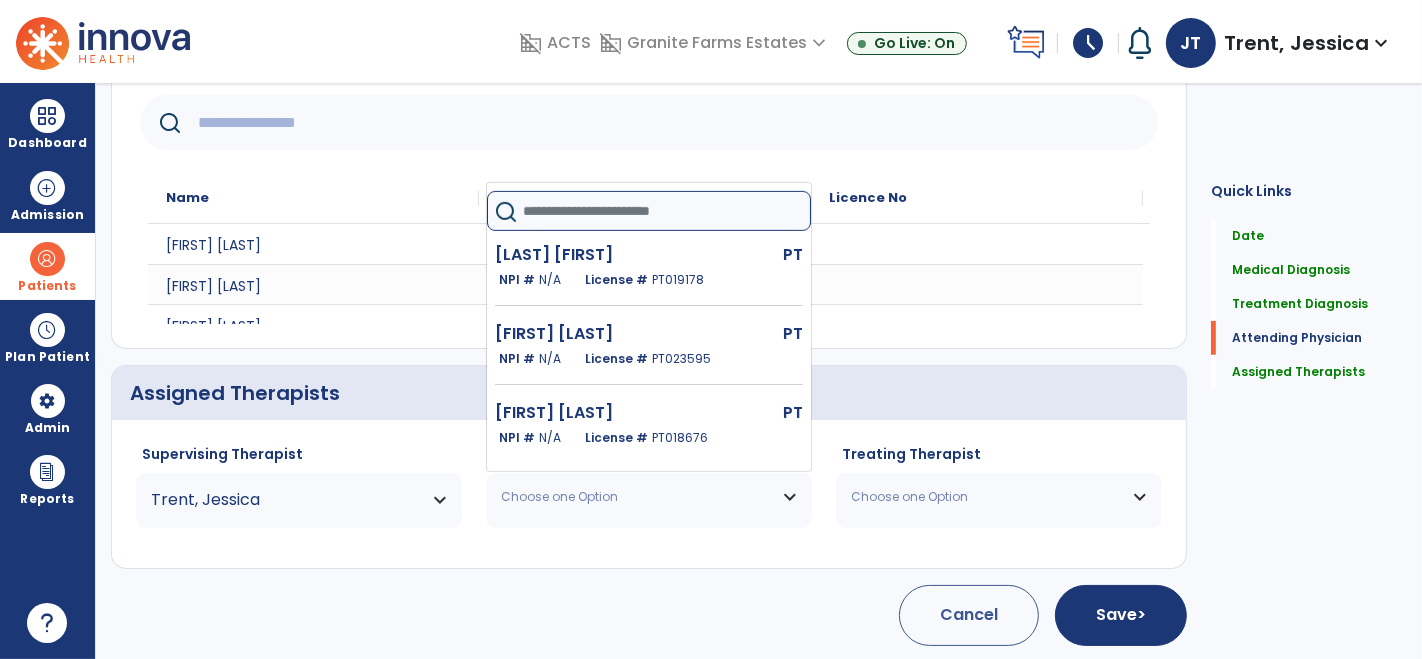 click 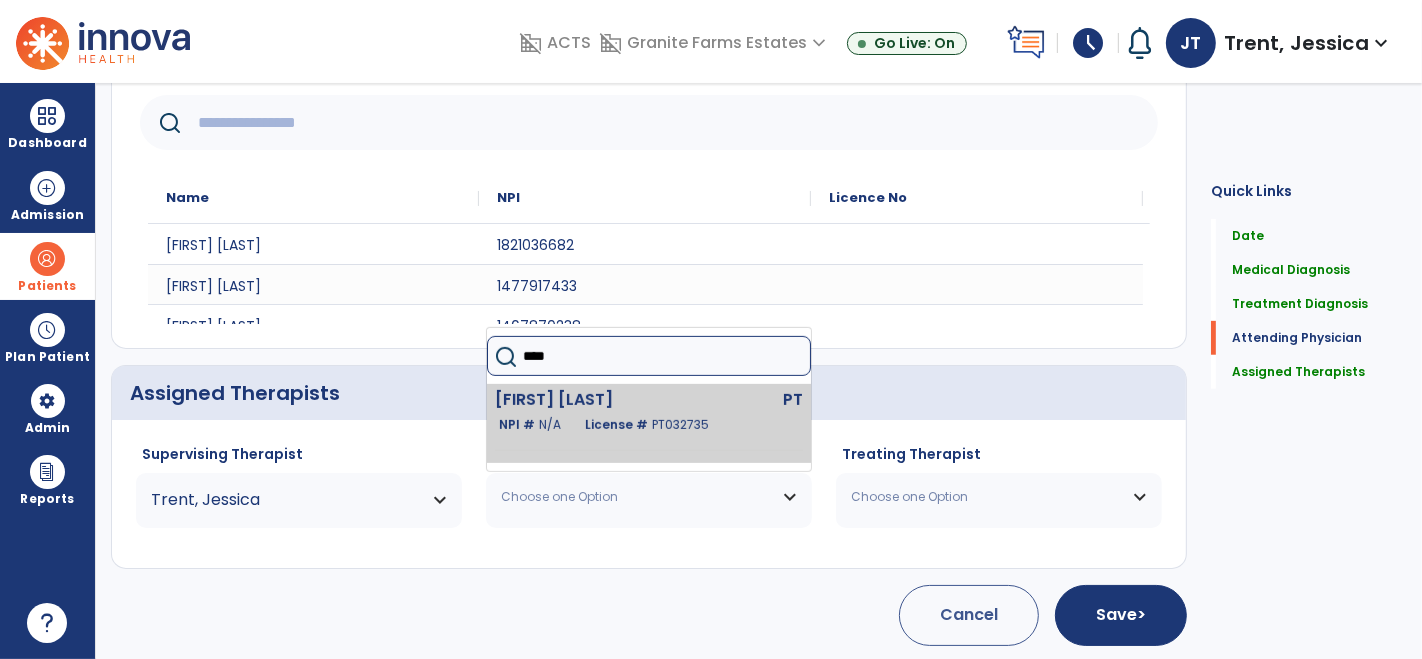 type on "****" 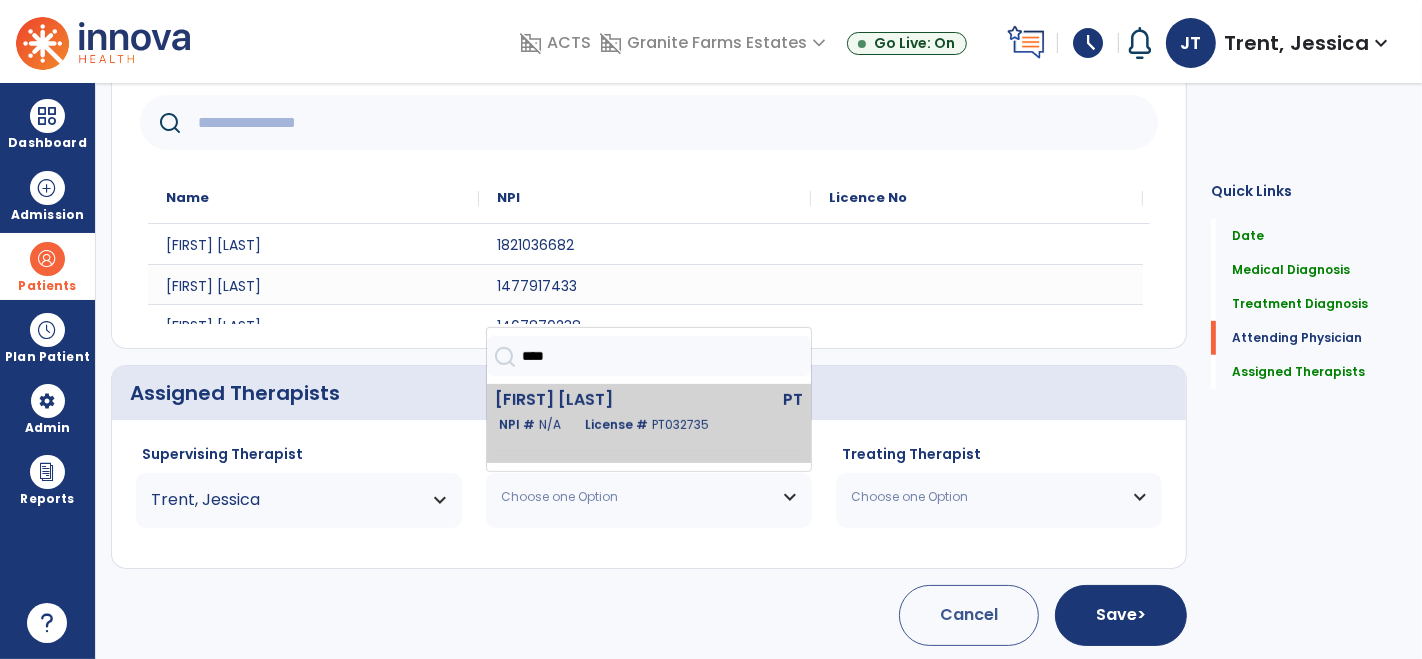 click on "Trent Jessica PT NPI # N/A License # PT032735" 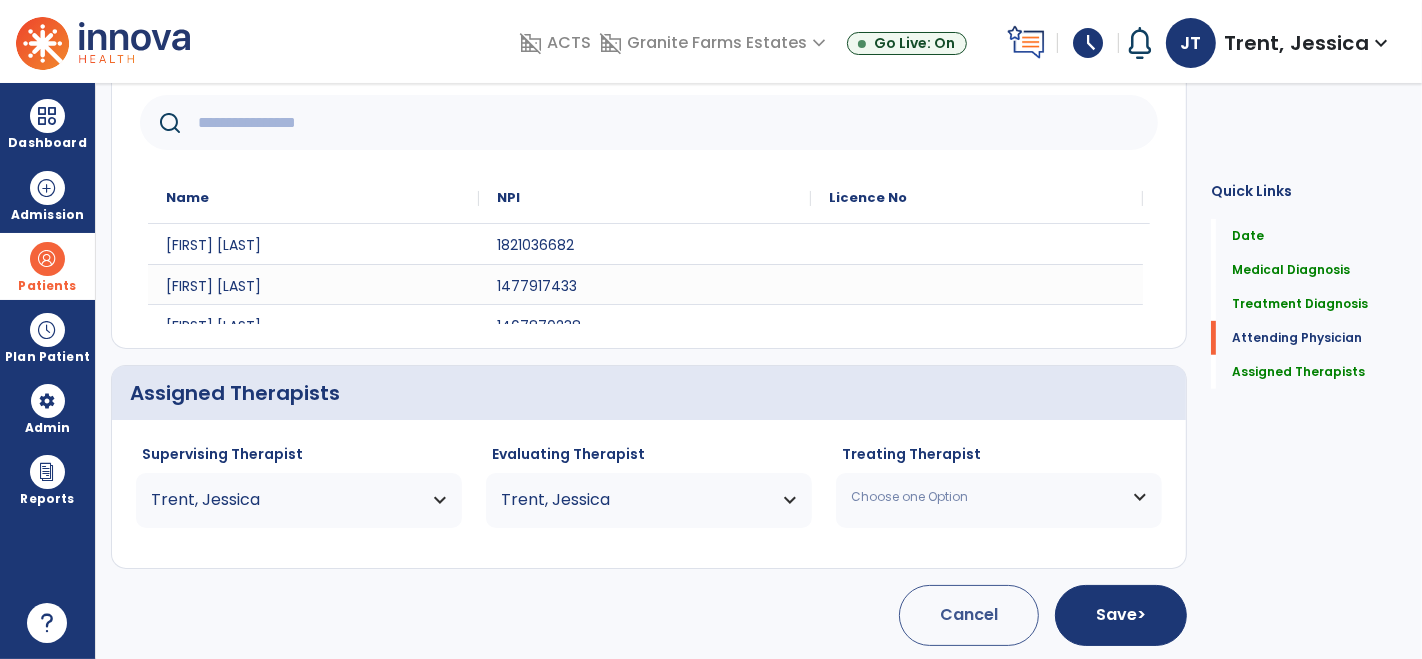click on "Choose one Option" at bounding box center (986, 497) 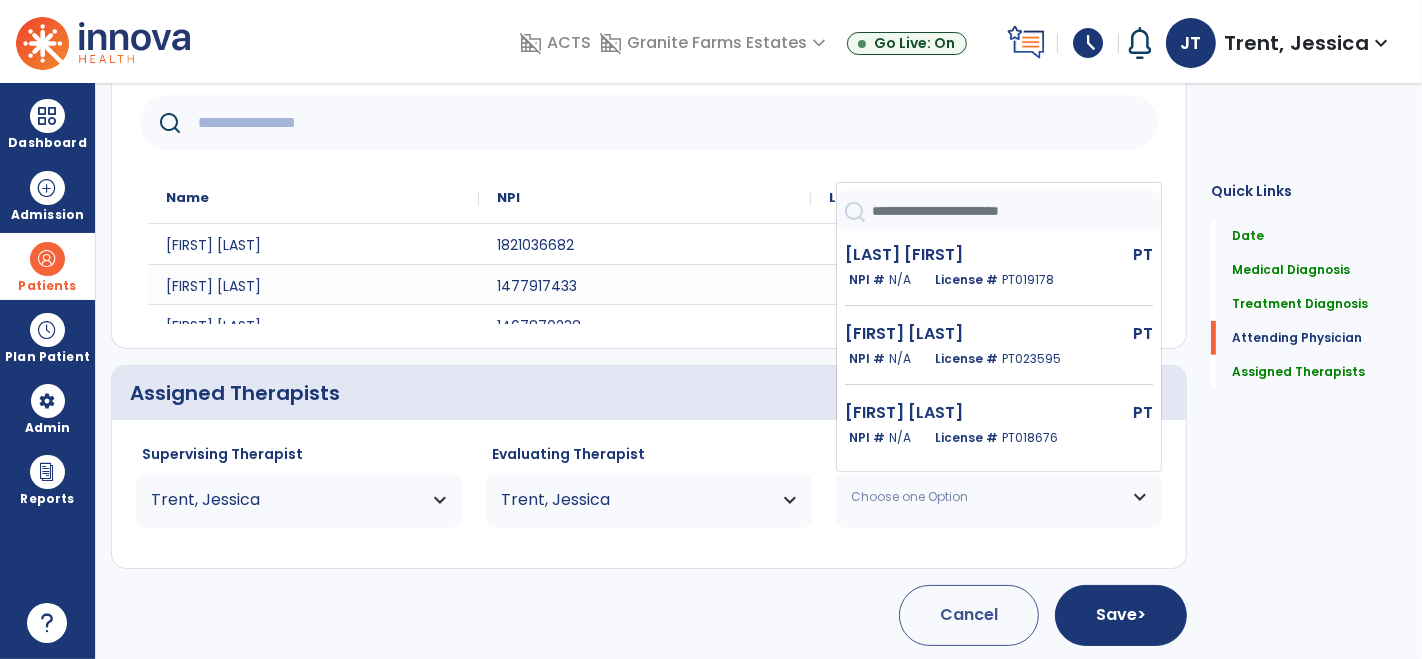 click 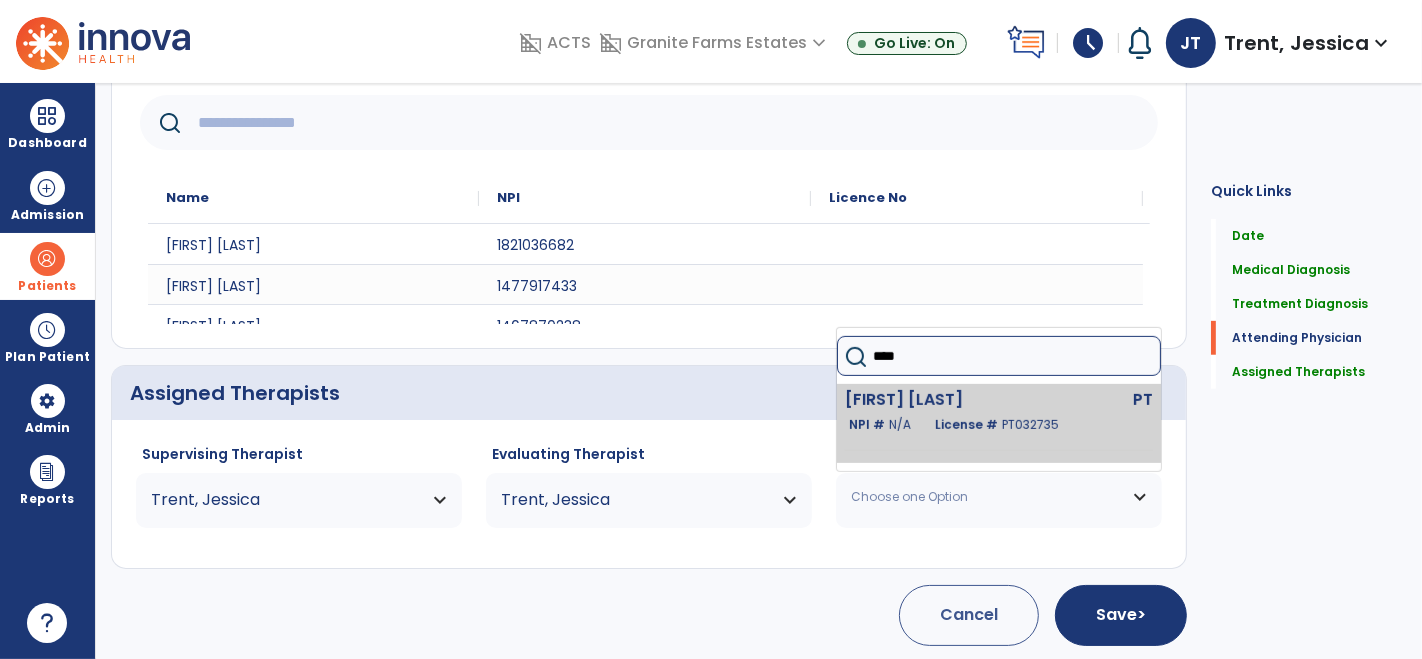 type on "****" 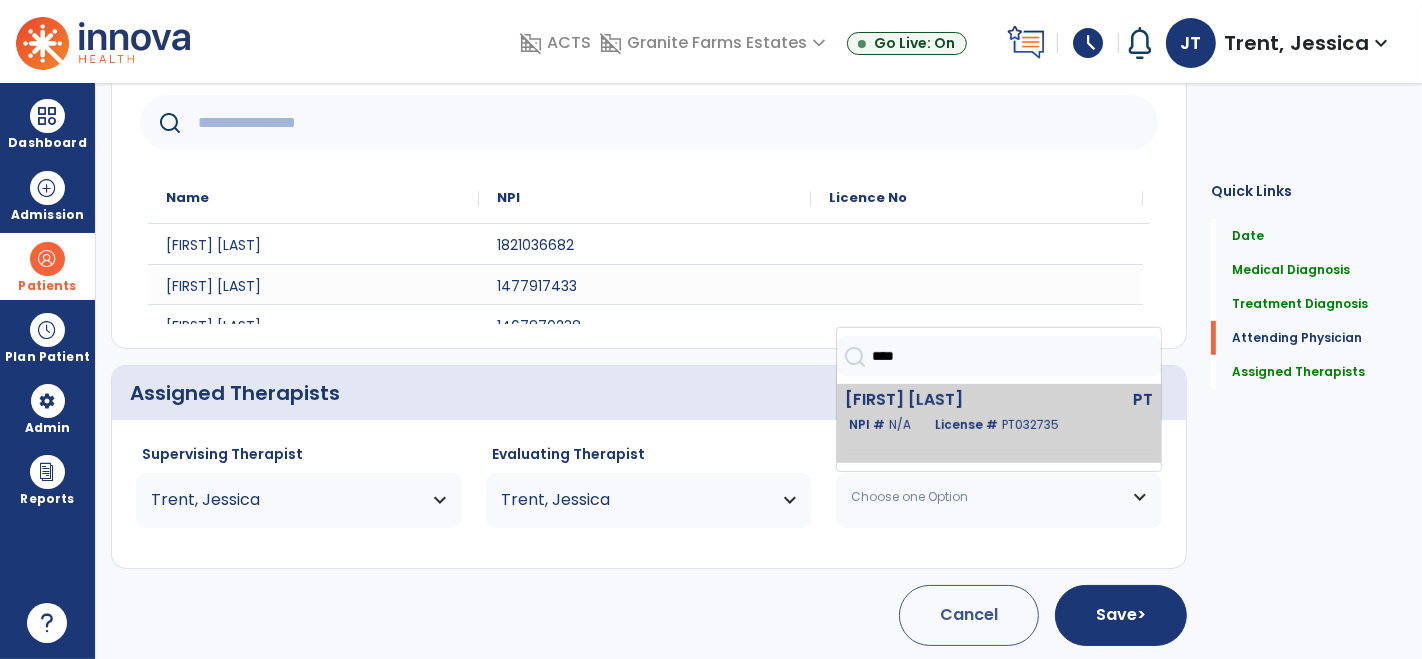 click on "[FIRST] [LAST]" 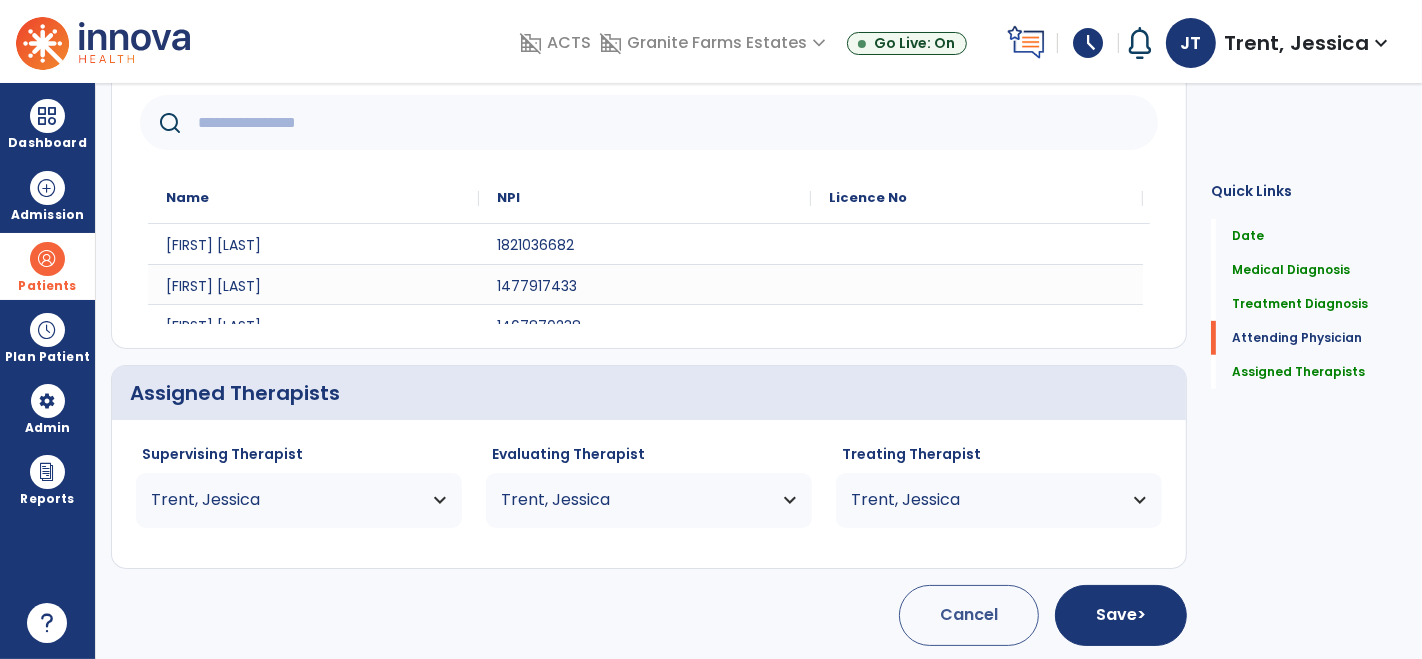 click on "Quick Links  Date   Date   Medical Diagnosis   Medical Diagnosis   Treatment Diagnosis   Treatment Diagnosis   Attending Physician   Attending Physician   Assigned Therapists   Assigned Therapists" 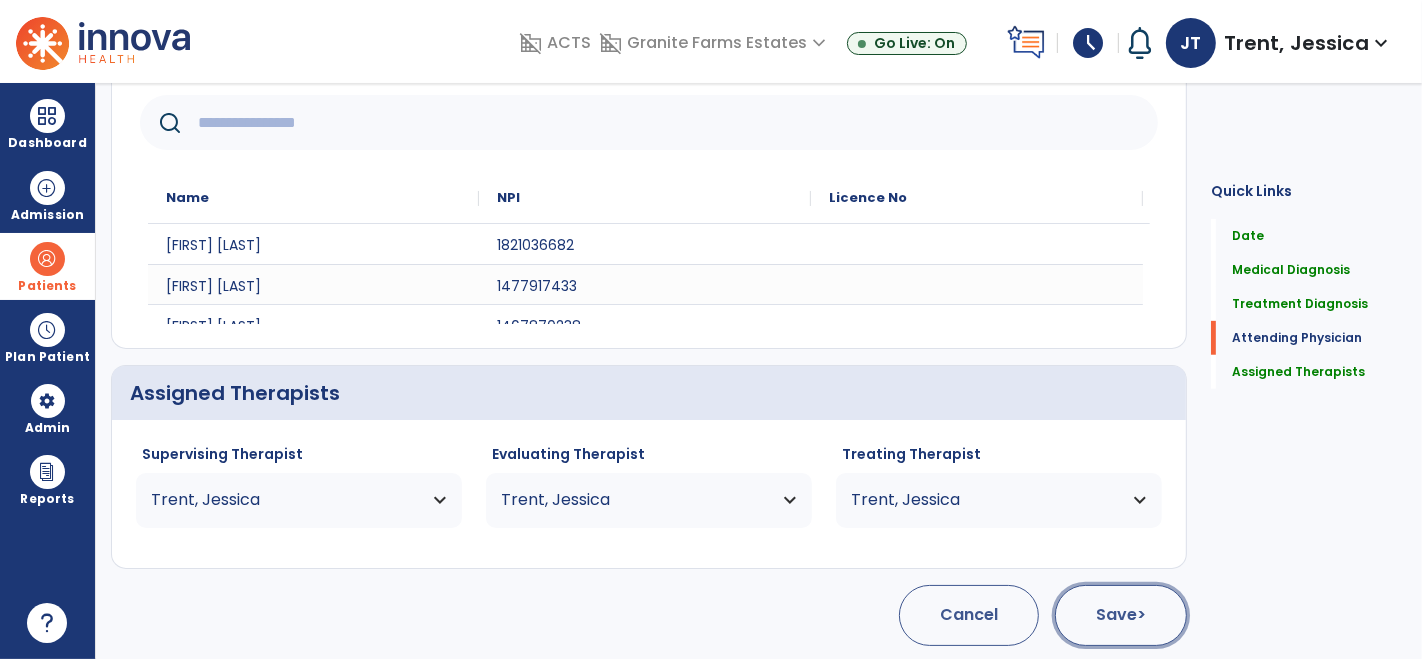 click on "Save  >" 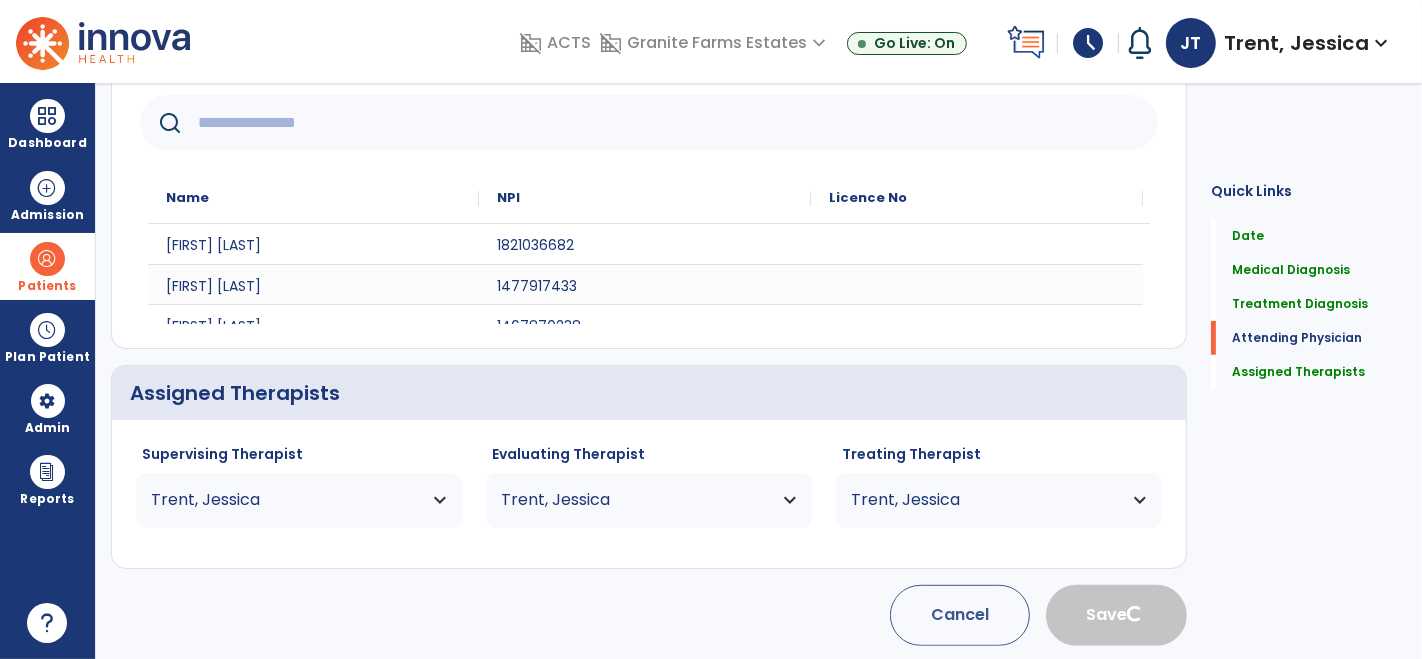 type 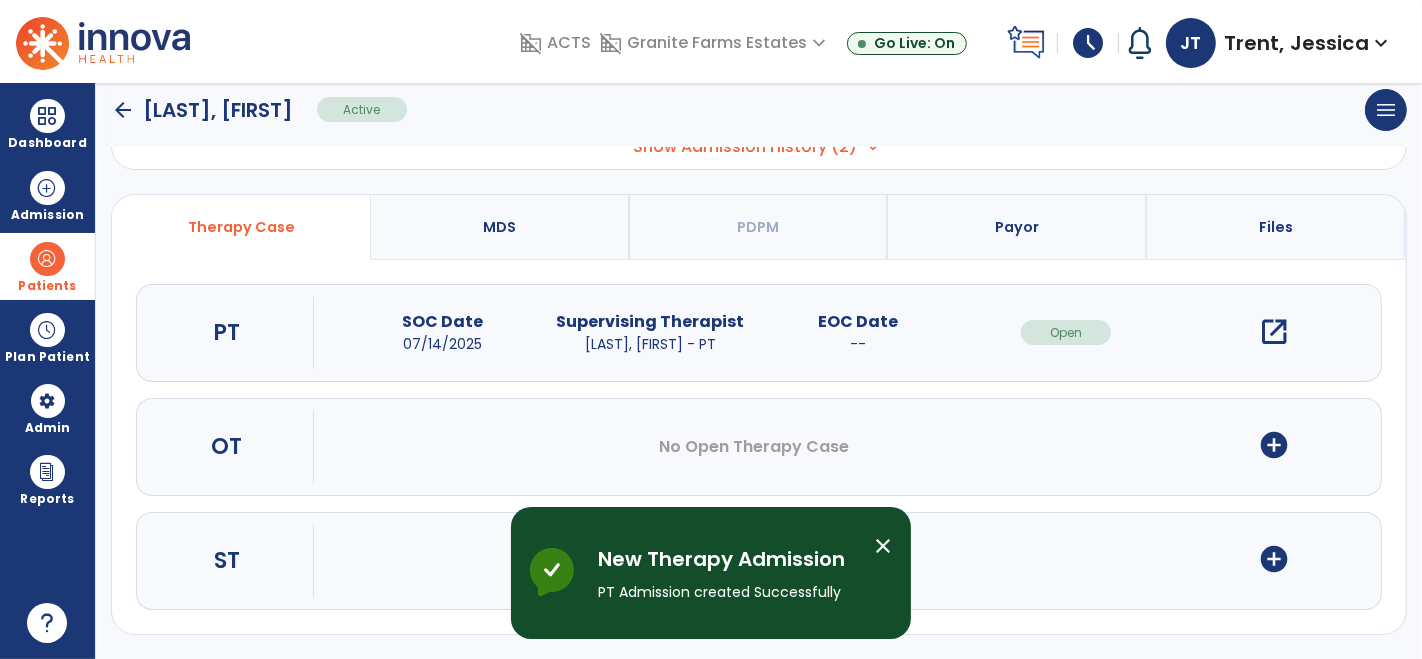 scroll, scrollTop: 0, scrollLeft: 0, axis: both 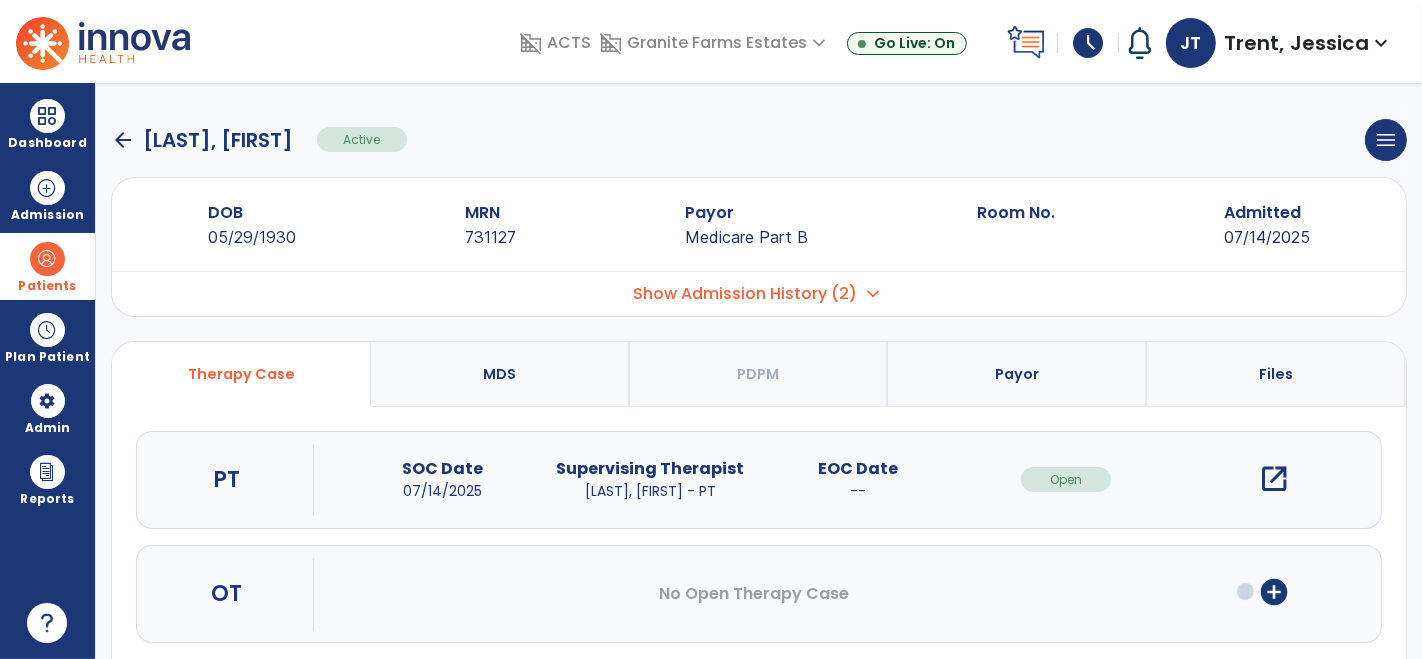 click at bounding box center [47, 259] 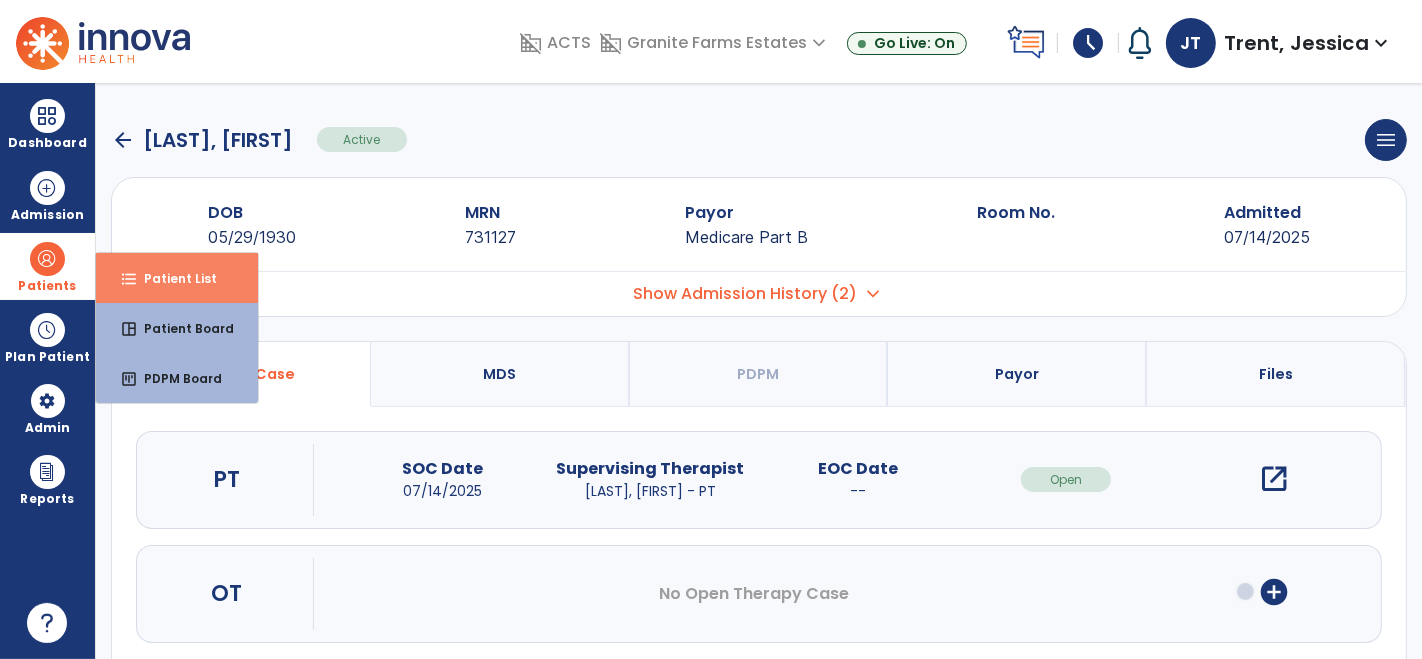 click on "Patient List" at bounding box center [172, 278] 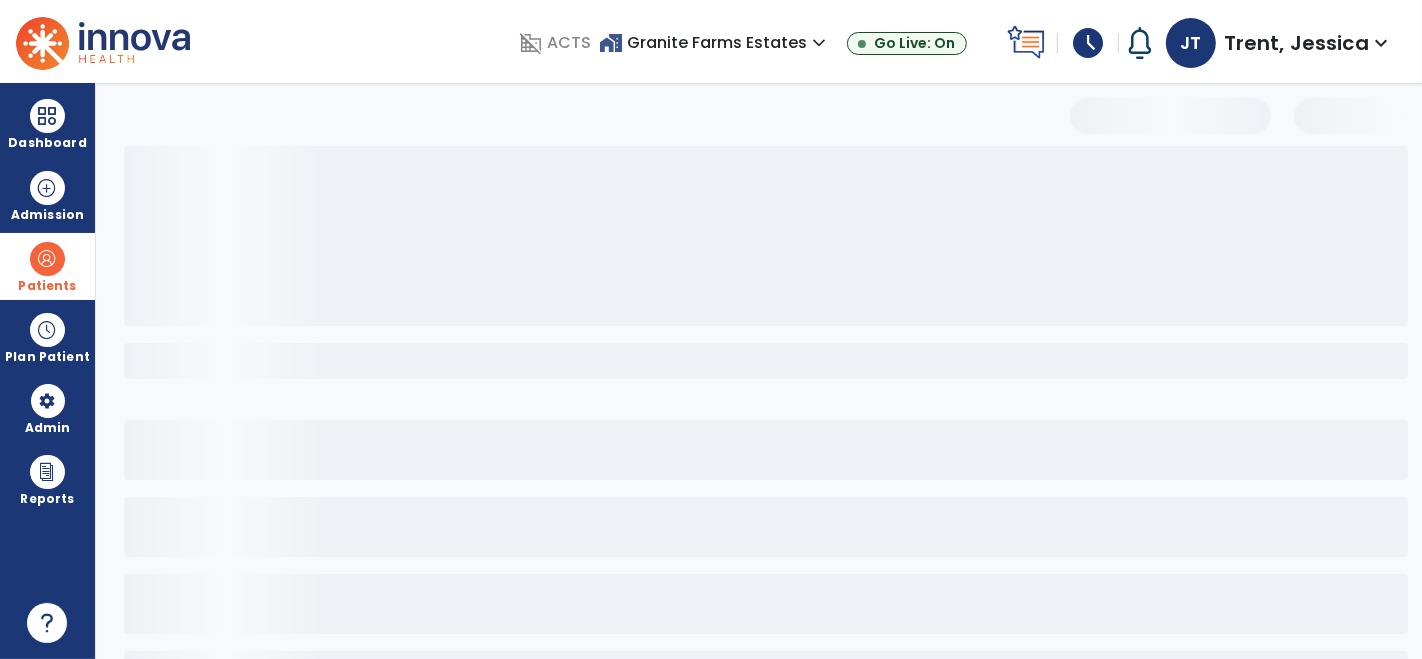 select on "***" 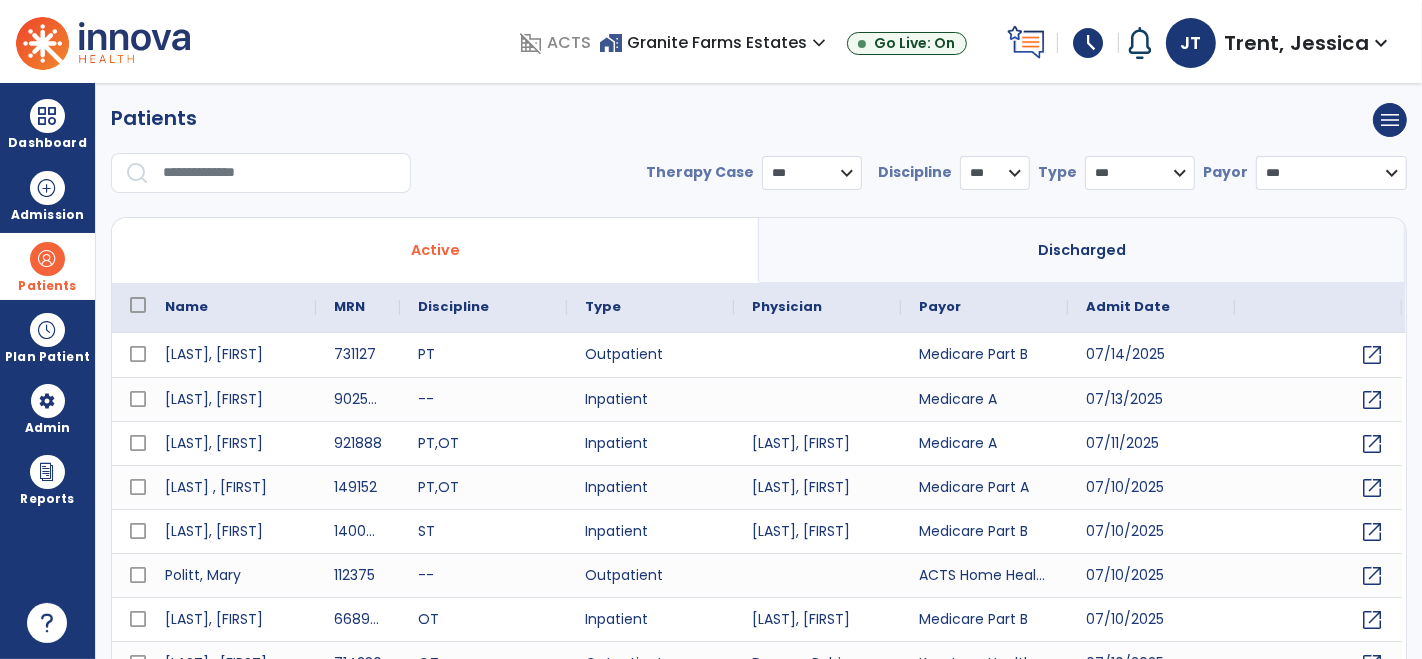 click at bounding box center [280, 173] 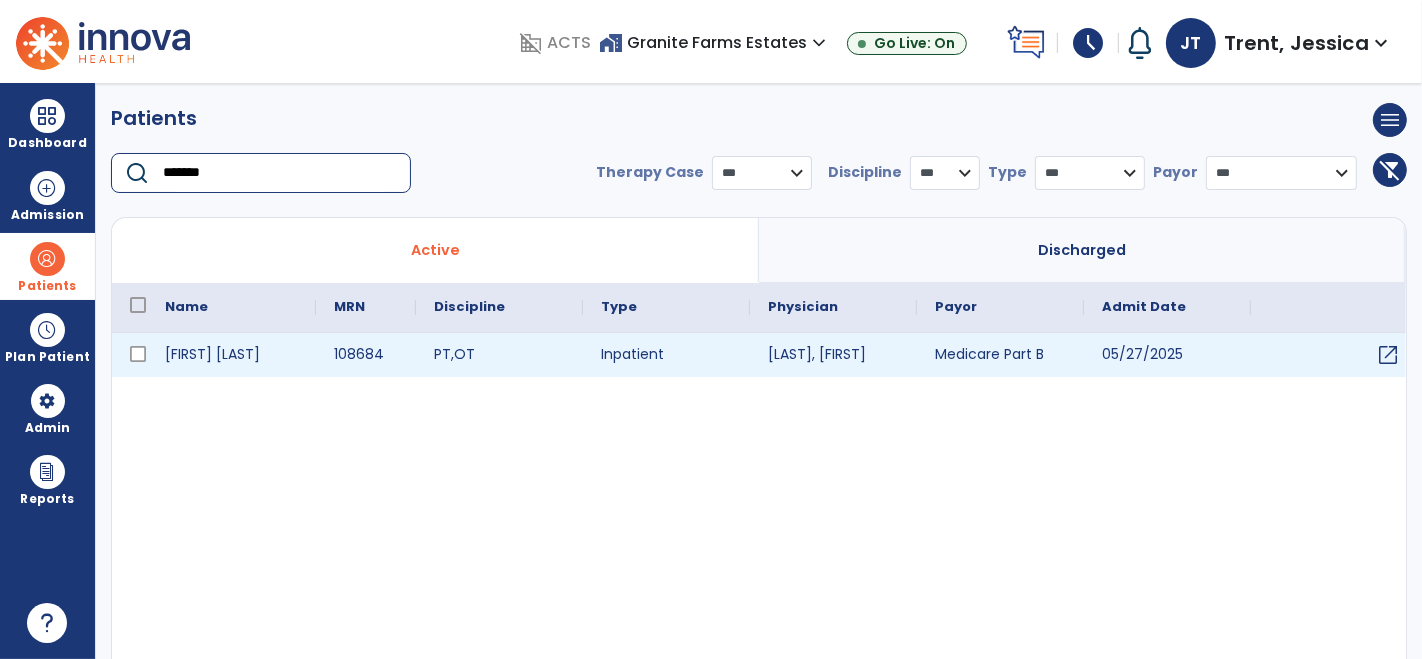 type on "*******" 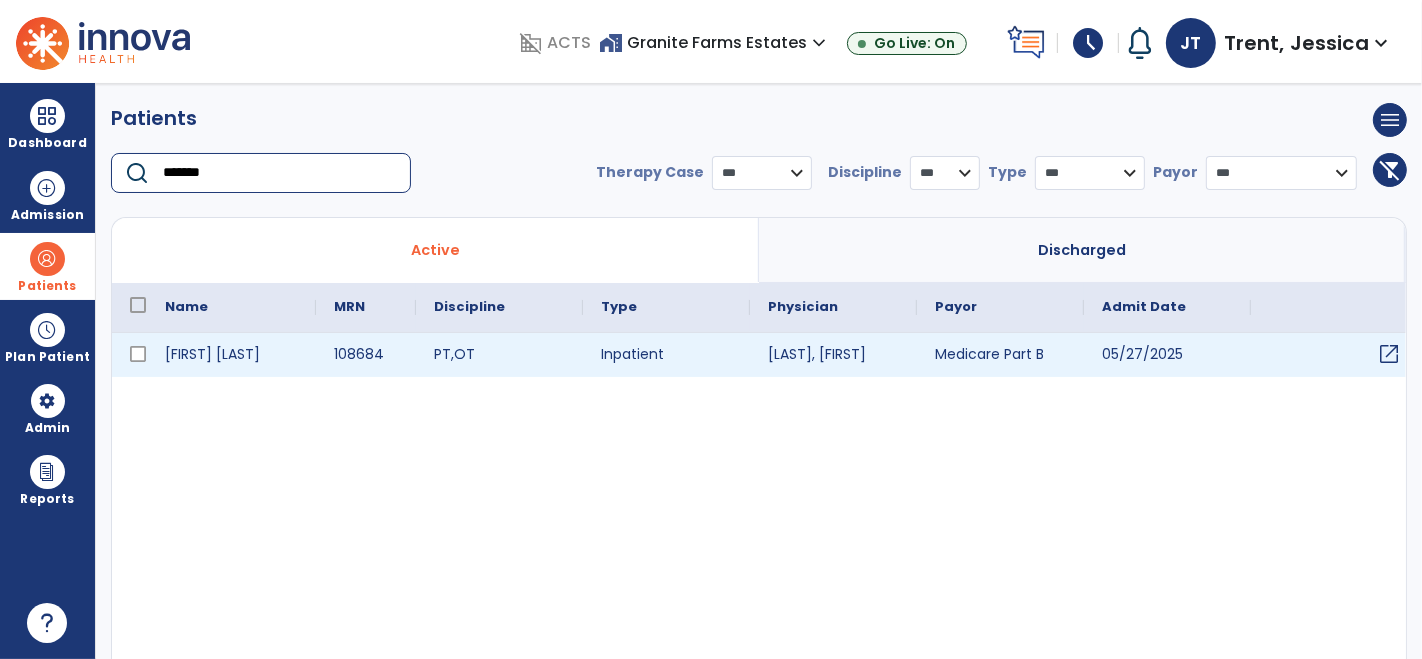 click on "open_in_new" at bounding box center [1389, 354] 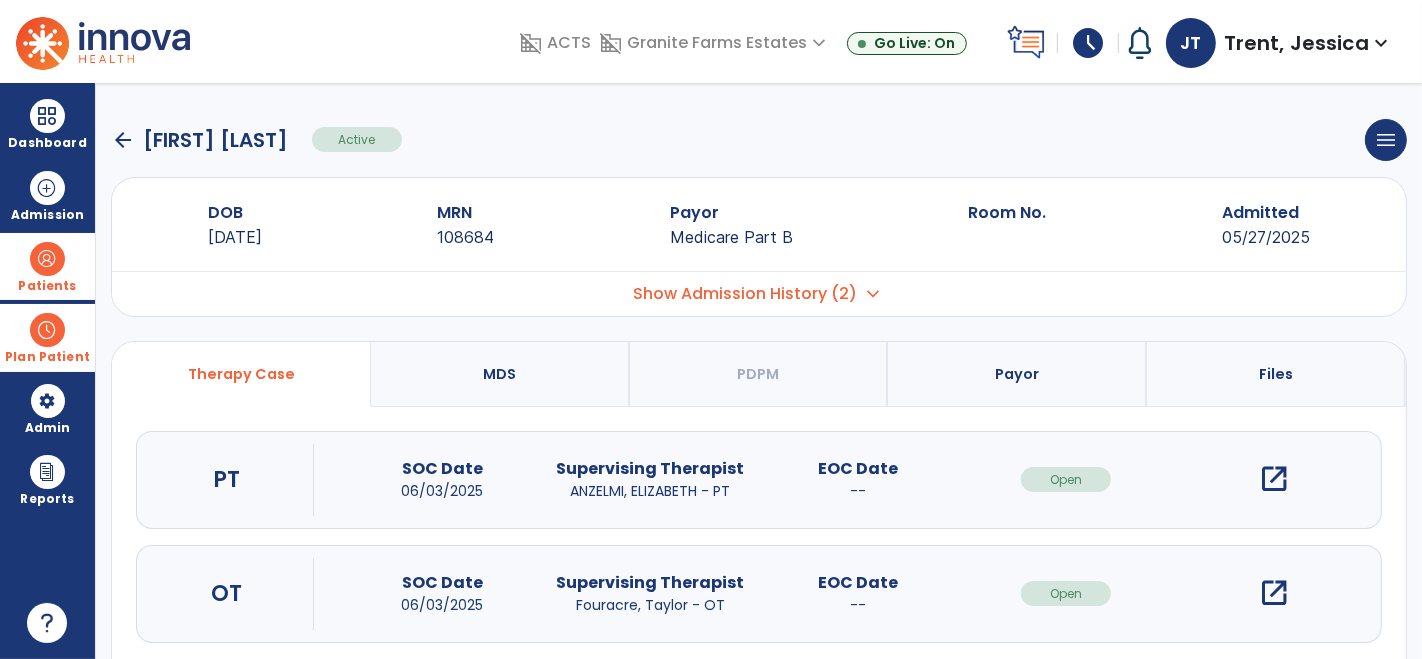 click at bounding box center [47, 330] 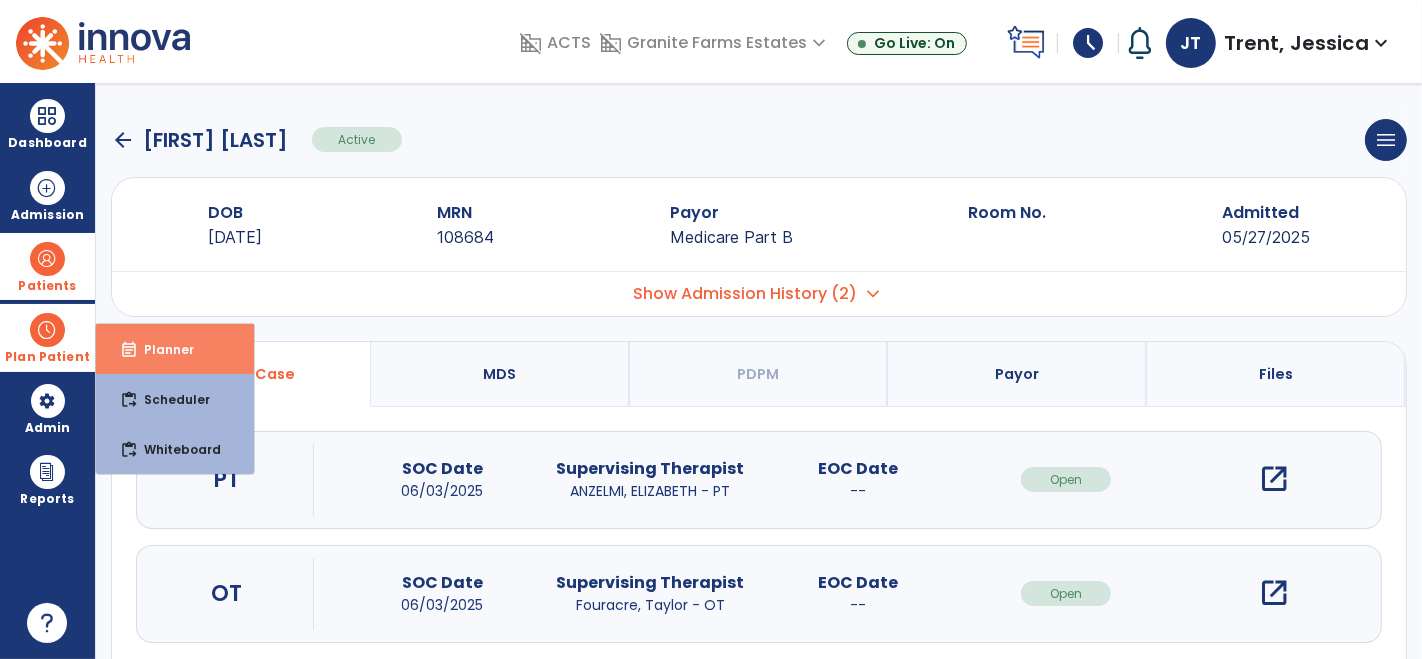 click on "Planner" at bounding box center (161, 349) 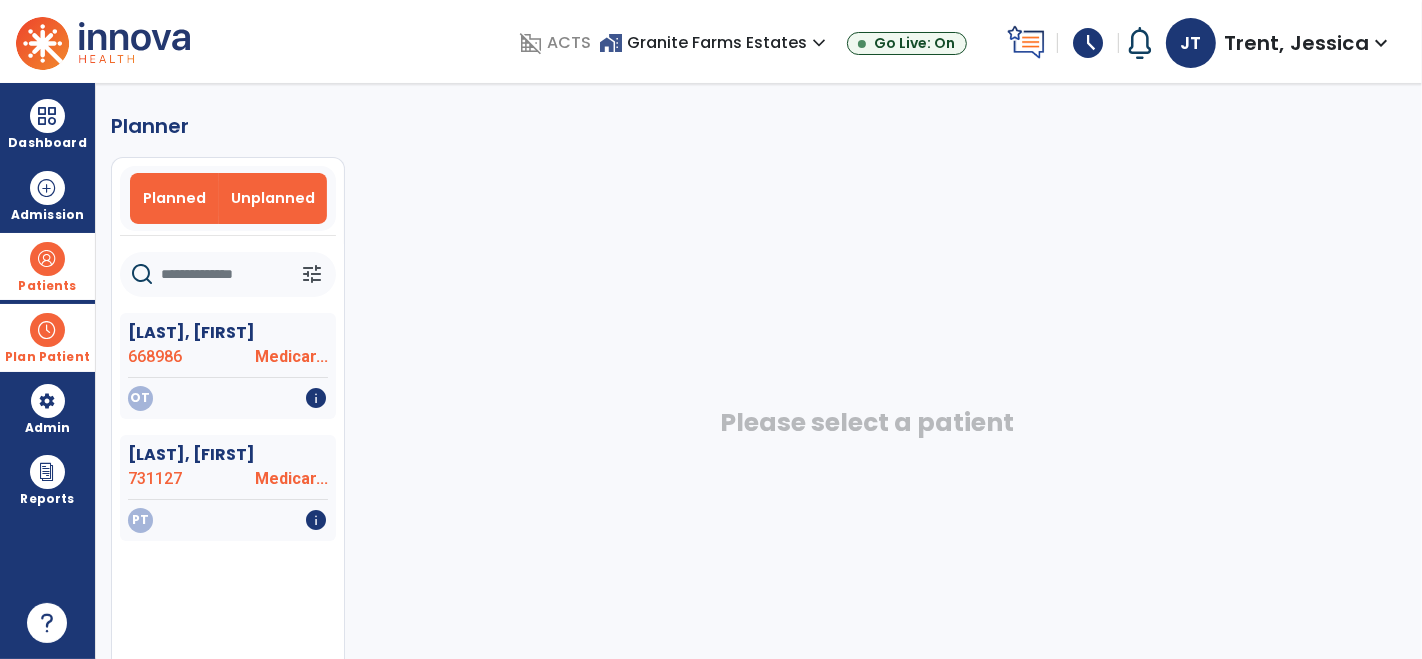 click on "Planned" at bounding box center [174, 198] 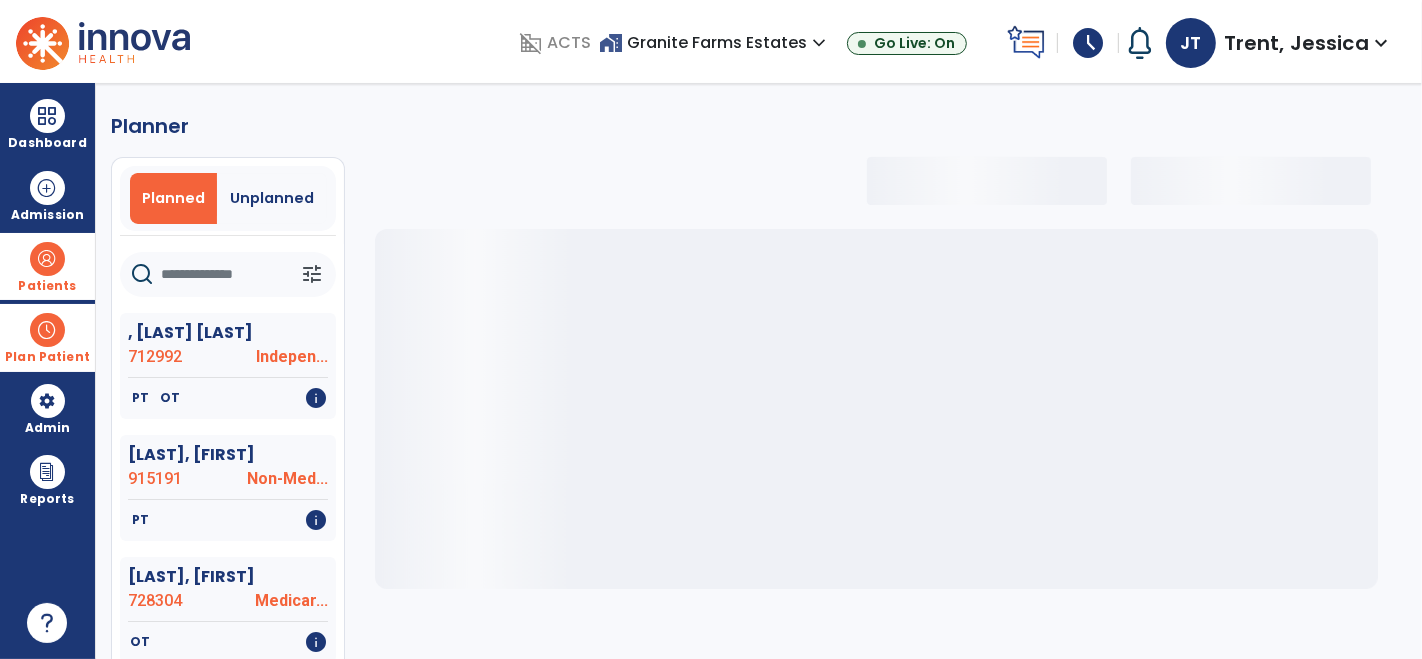 select on "***" 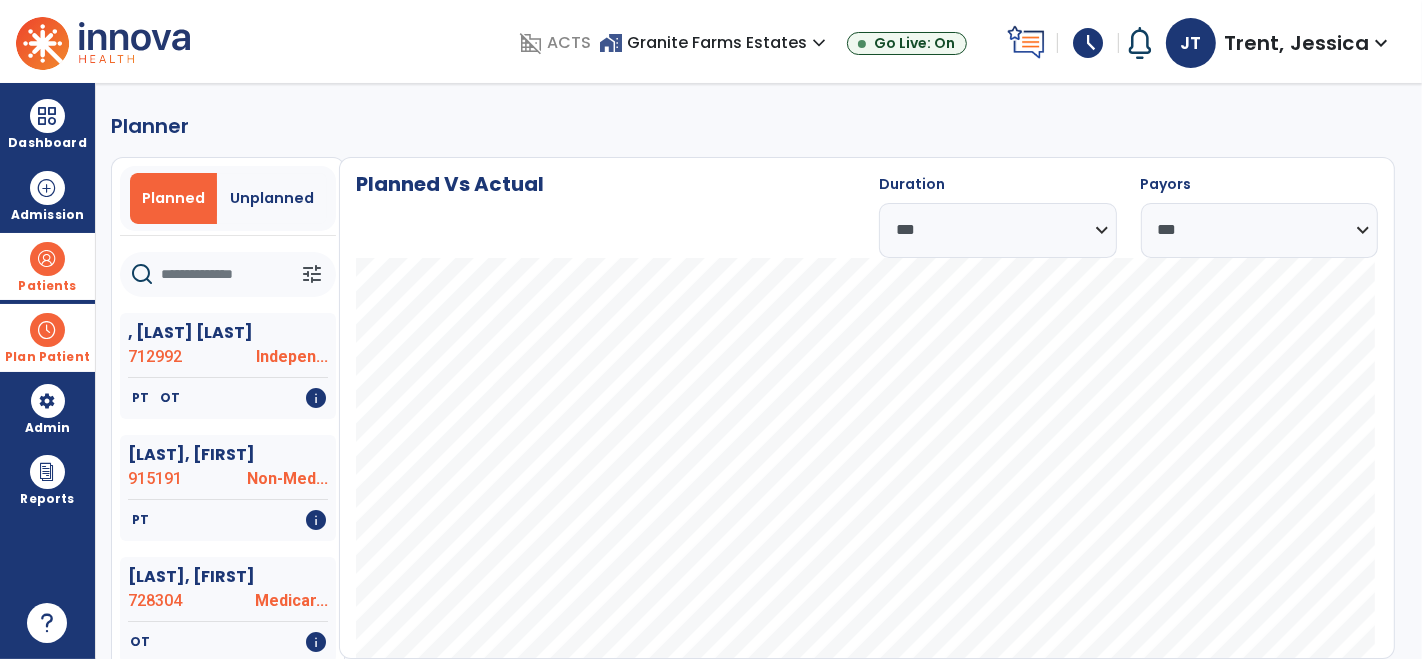 click 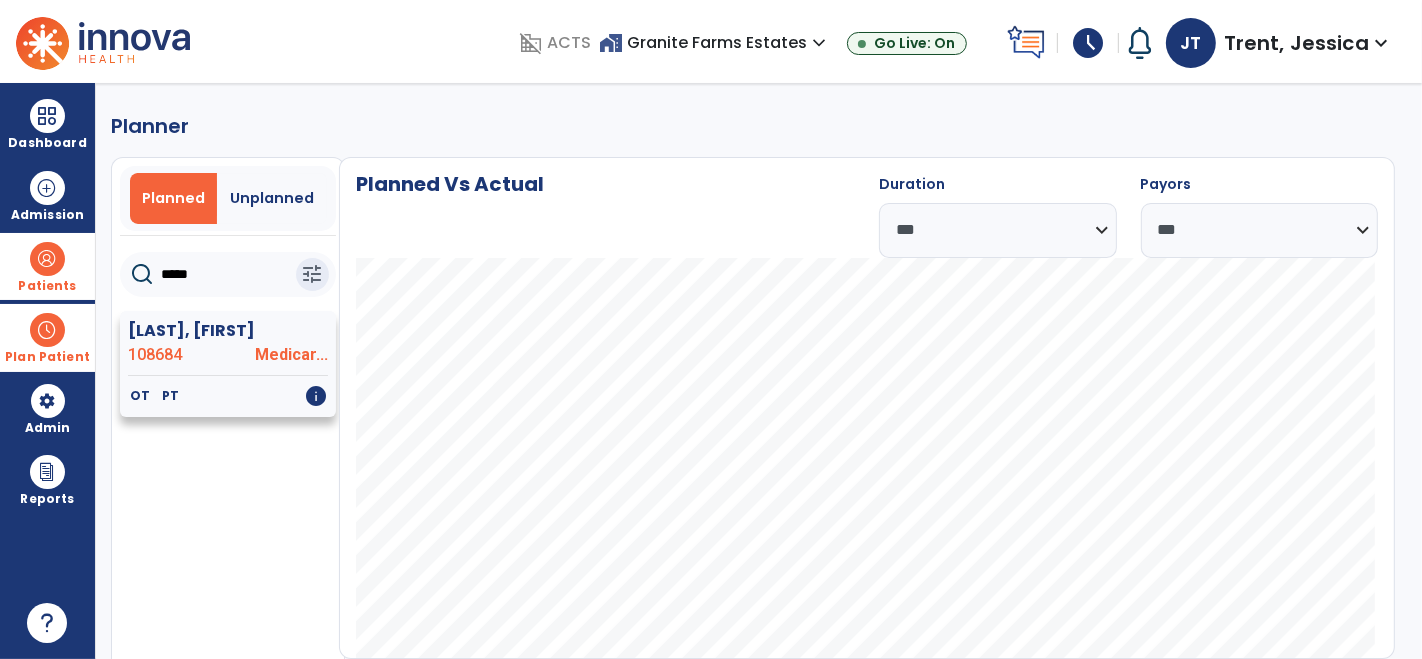 type on "*****" 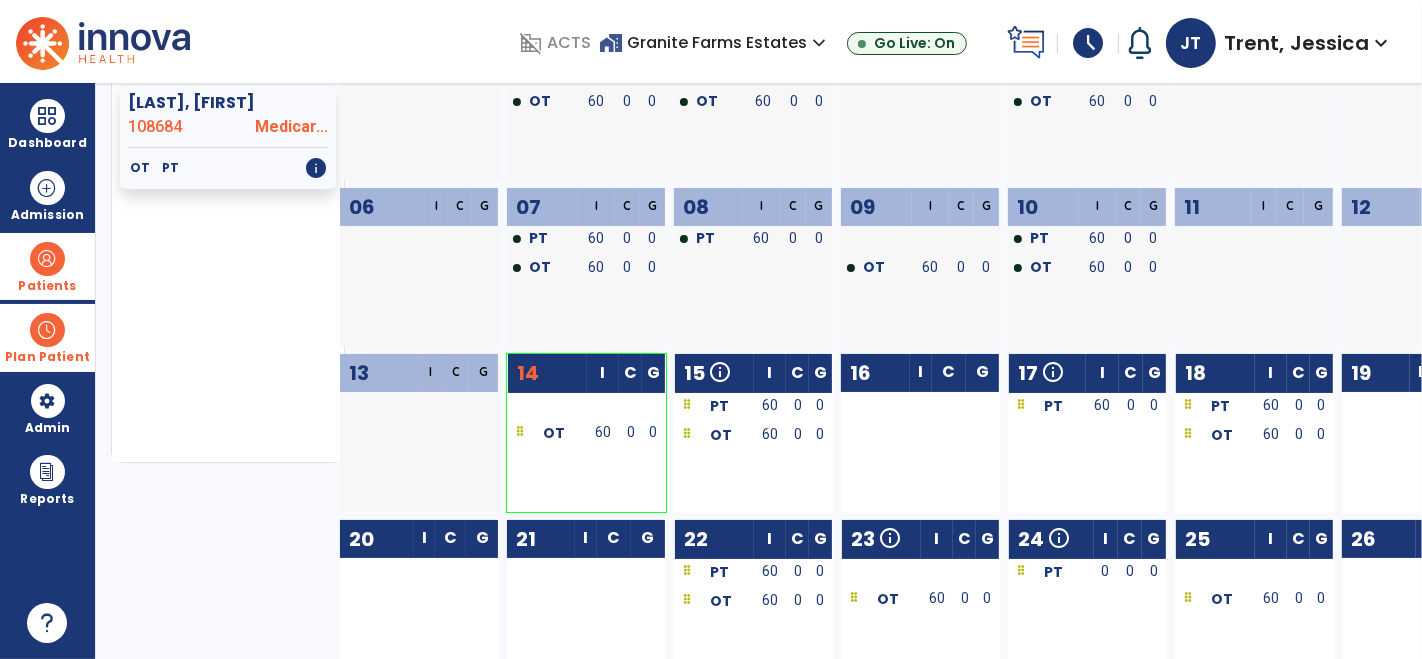 scroll, scrollTop: 228, scrollLeft: 0, axis: vertical 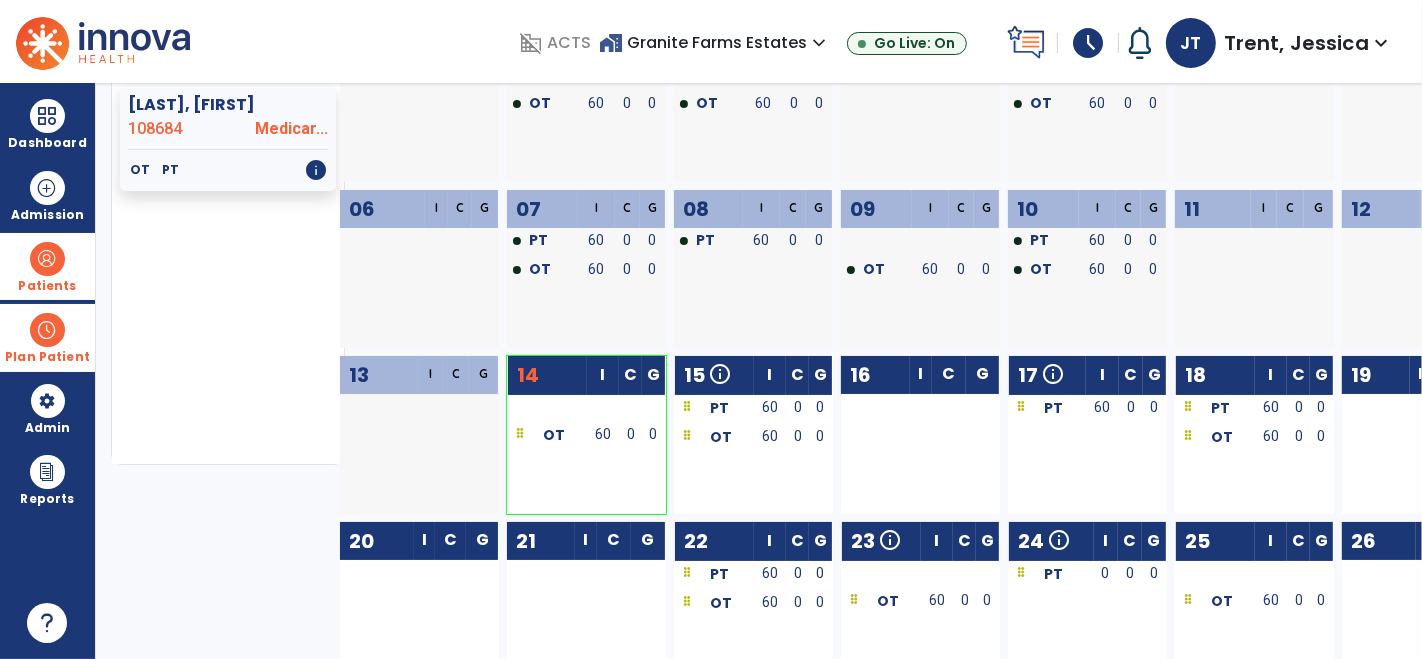 click at bounding box center [47, 330] 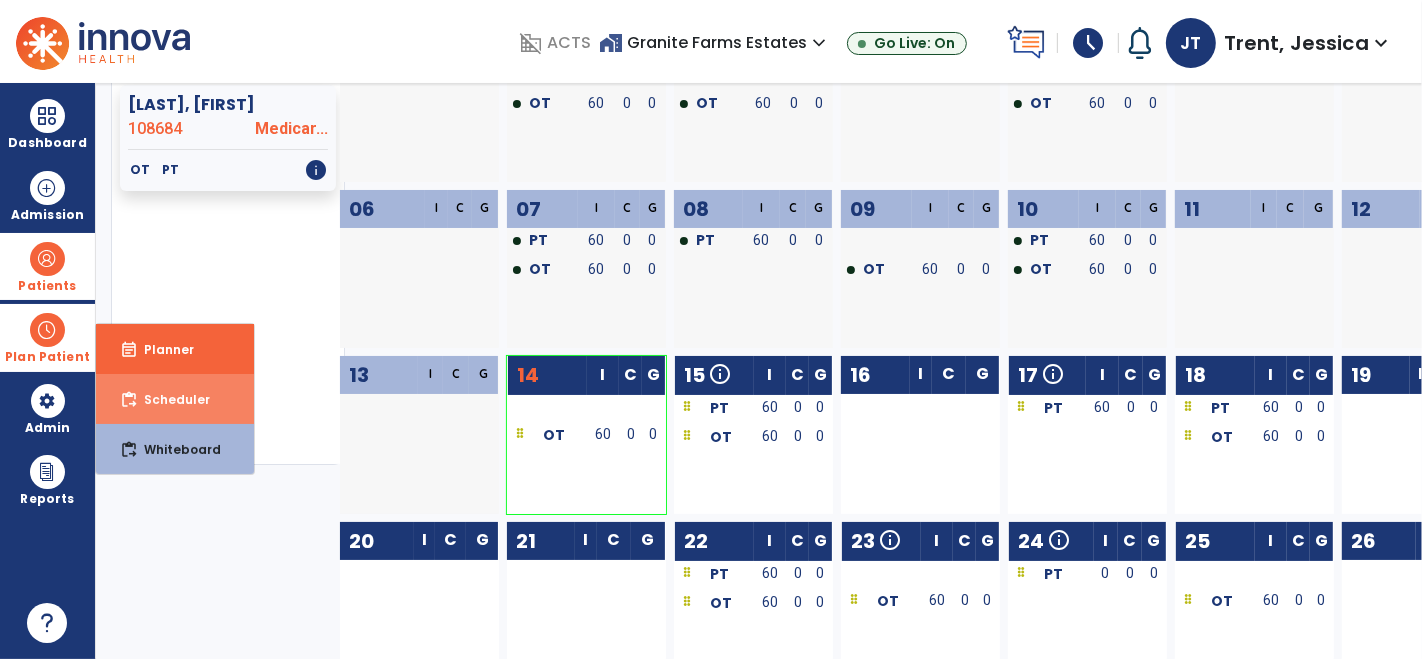 click on "content_paste_go  Scheduler" at bounding box center (175, 399) 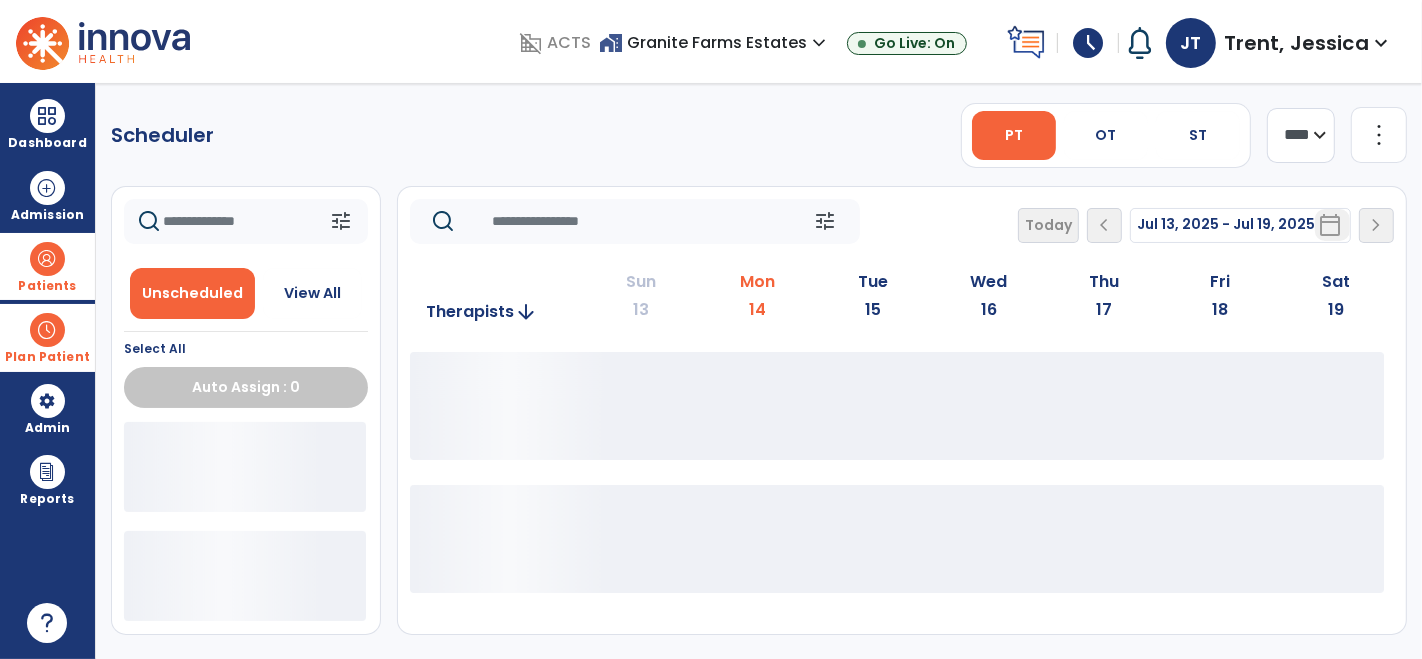 scroll, scrollTop: 0, scrollLeft: 0, axis: both 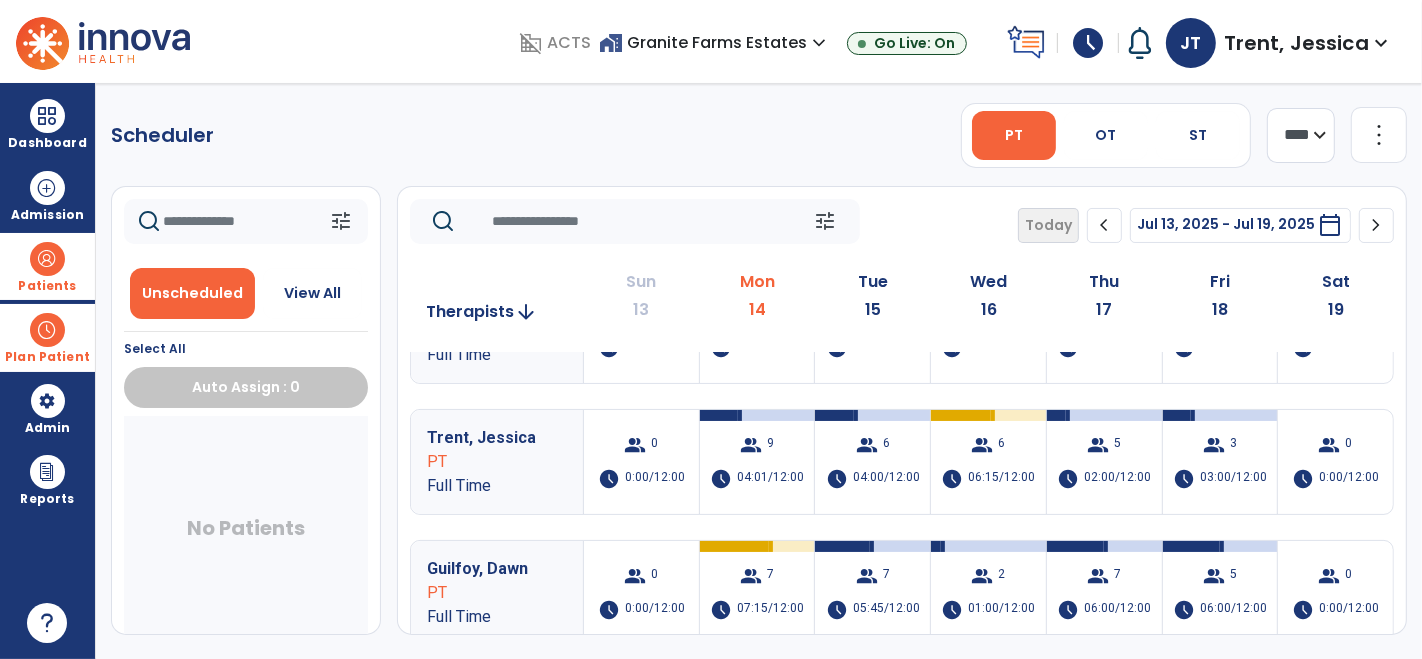 click 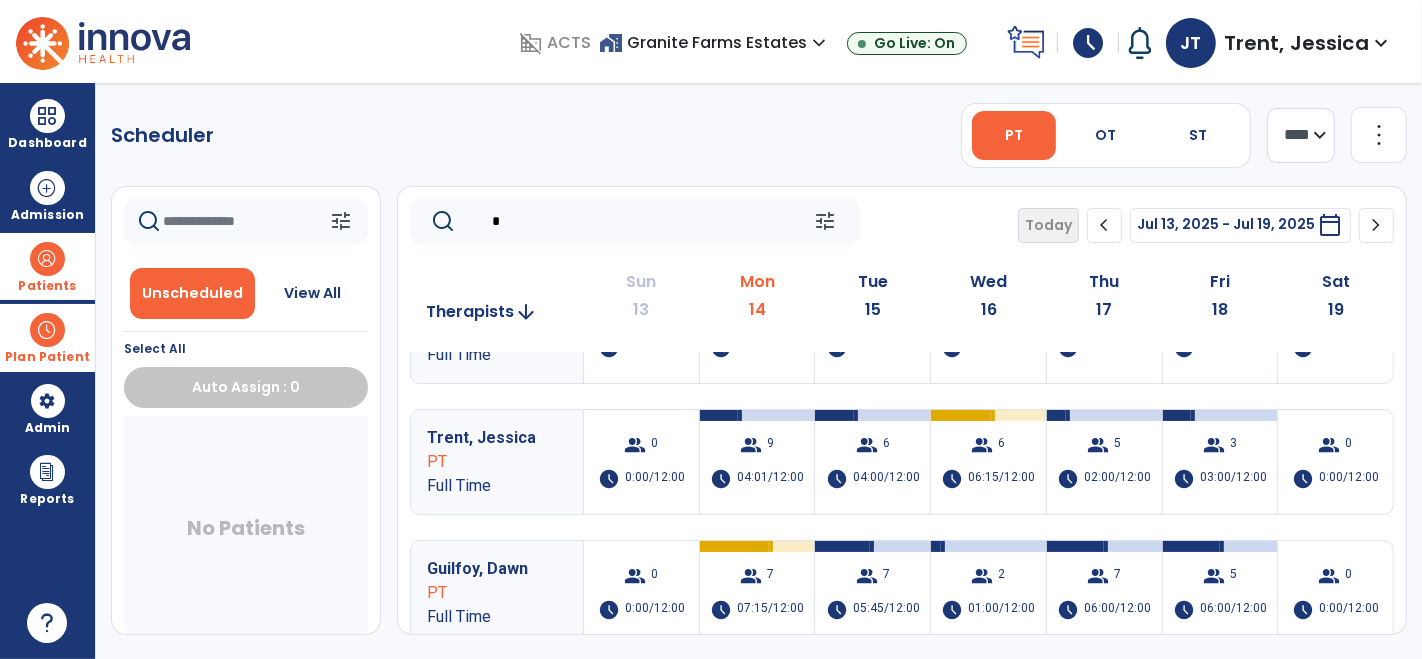 scroll, scrollTop: 0, scrollLeft: 0, axis: both 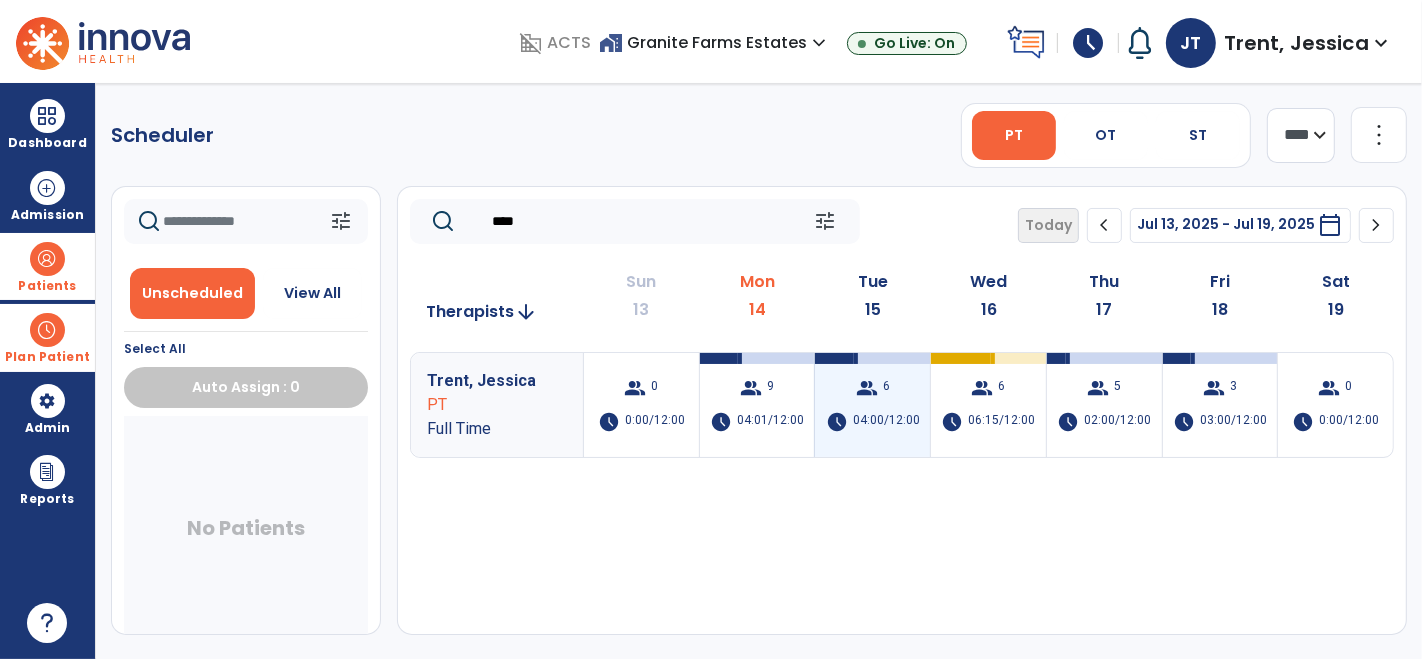 click on "6" at bounding box center [886, 388] 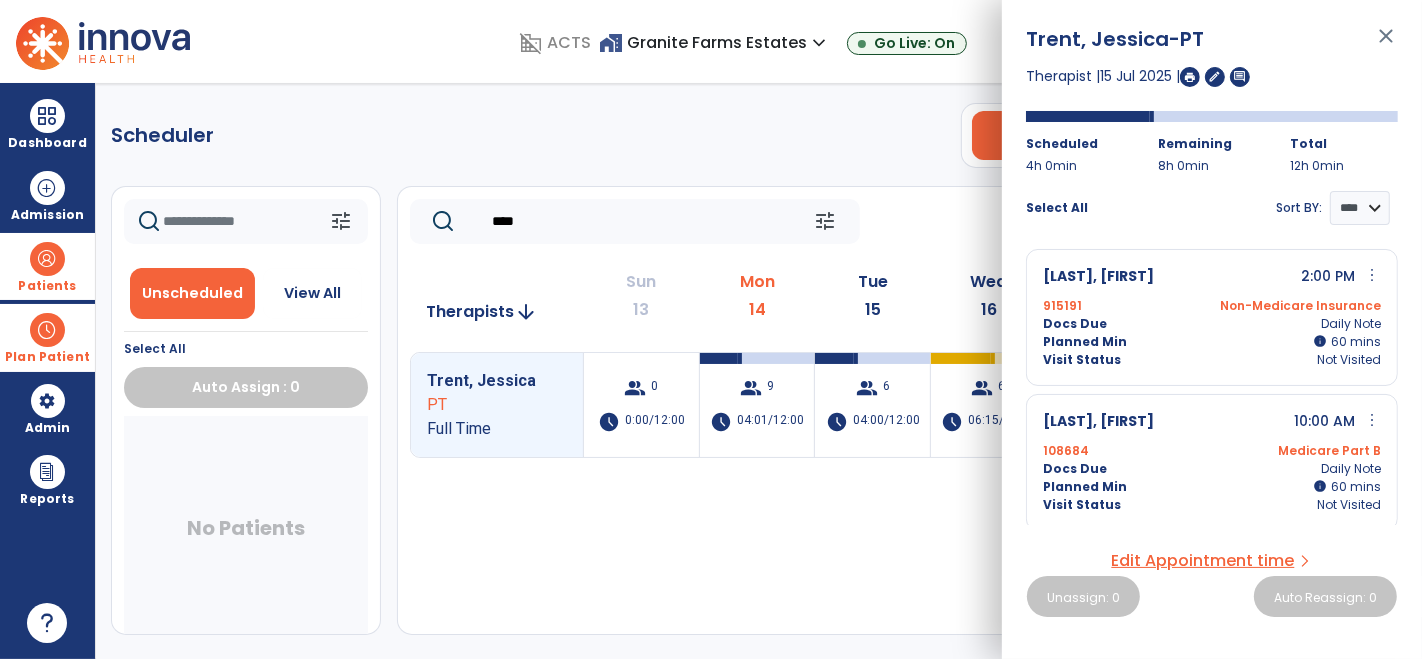 scroll, scrollTop: 581, scrollLeft: 0, axis: vertical 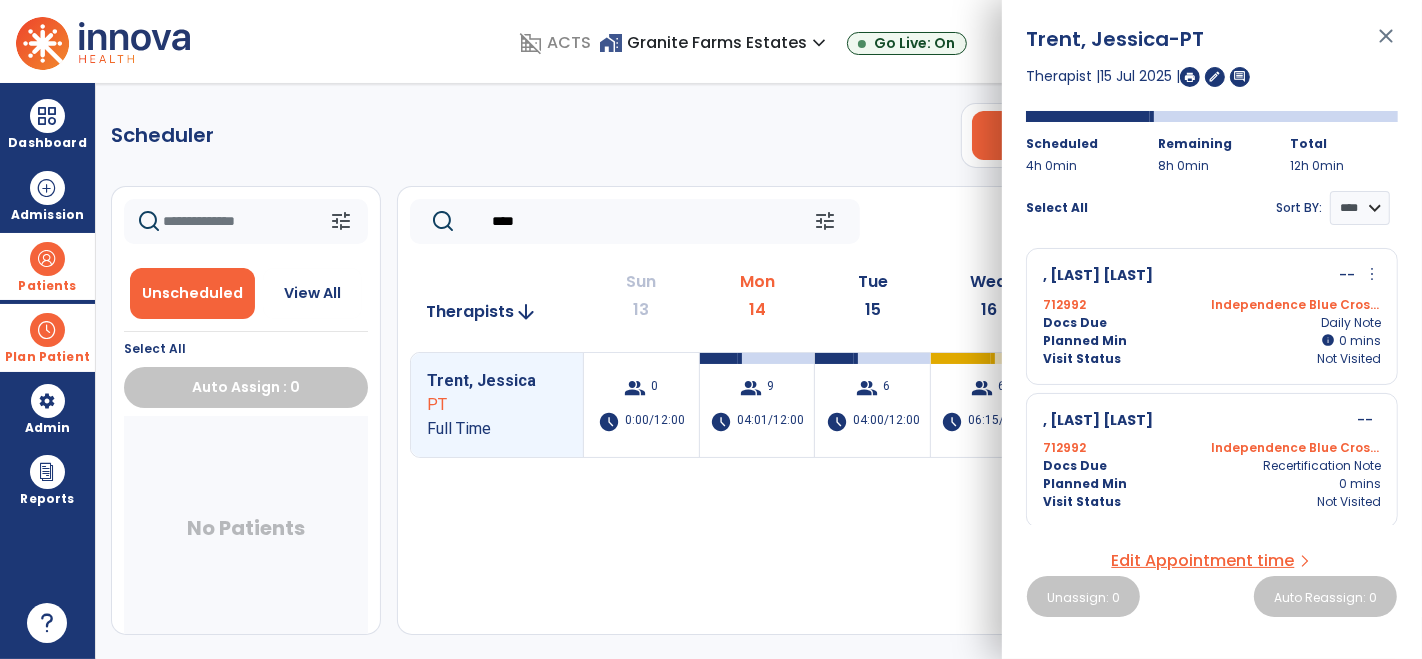 click on "****" 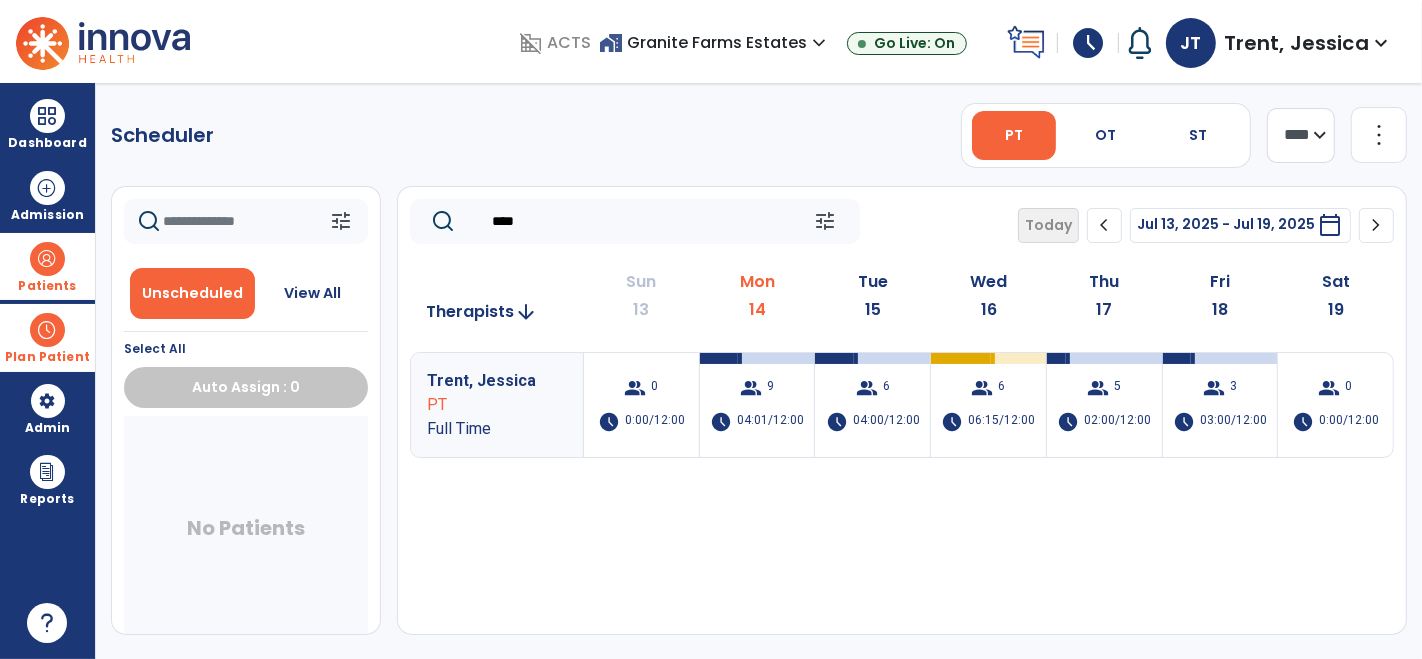 click on "****" 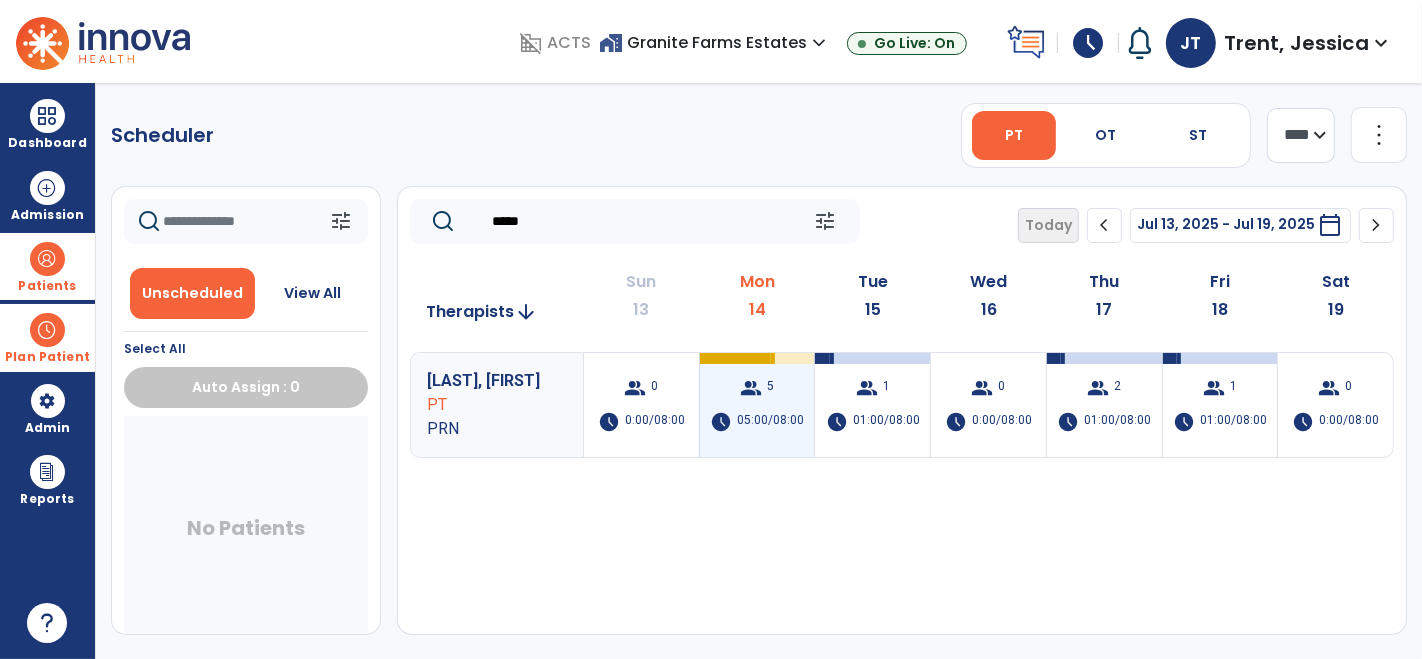 type on "*****" 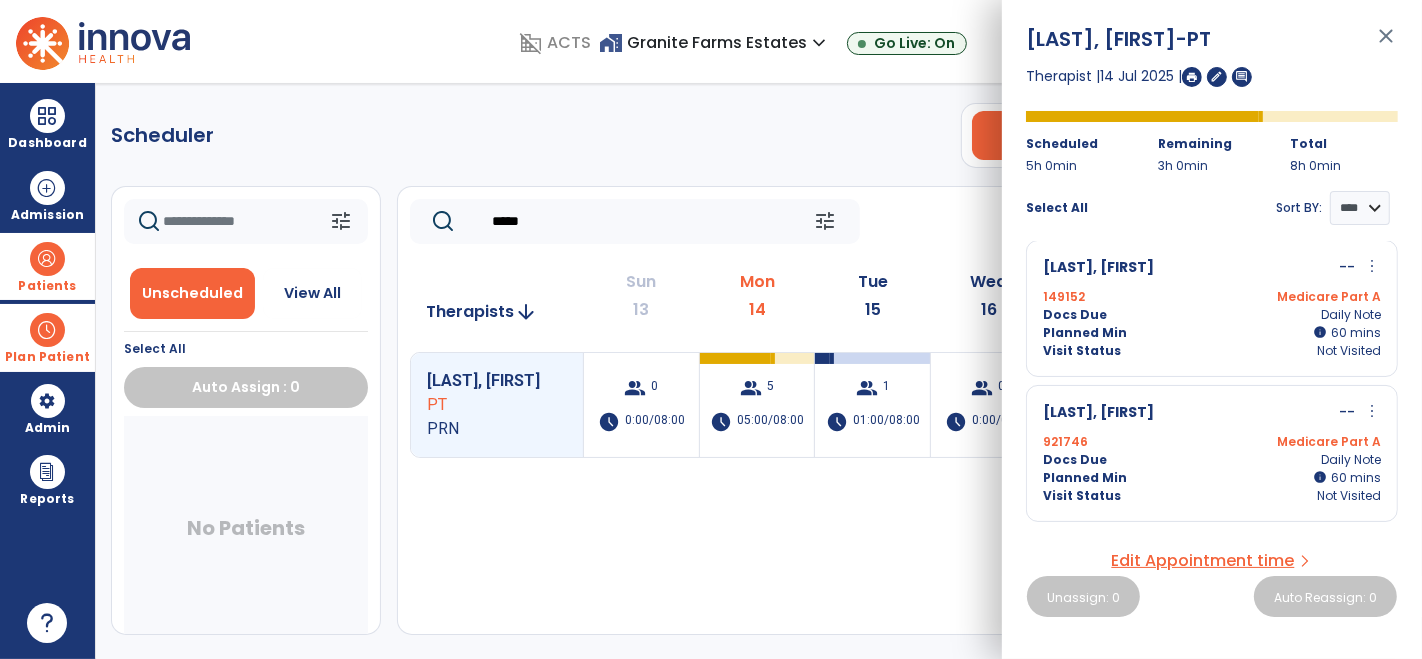 scroll, scrollTop: 0, scrollLeft: 0, axis: both 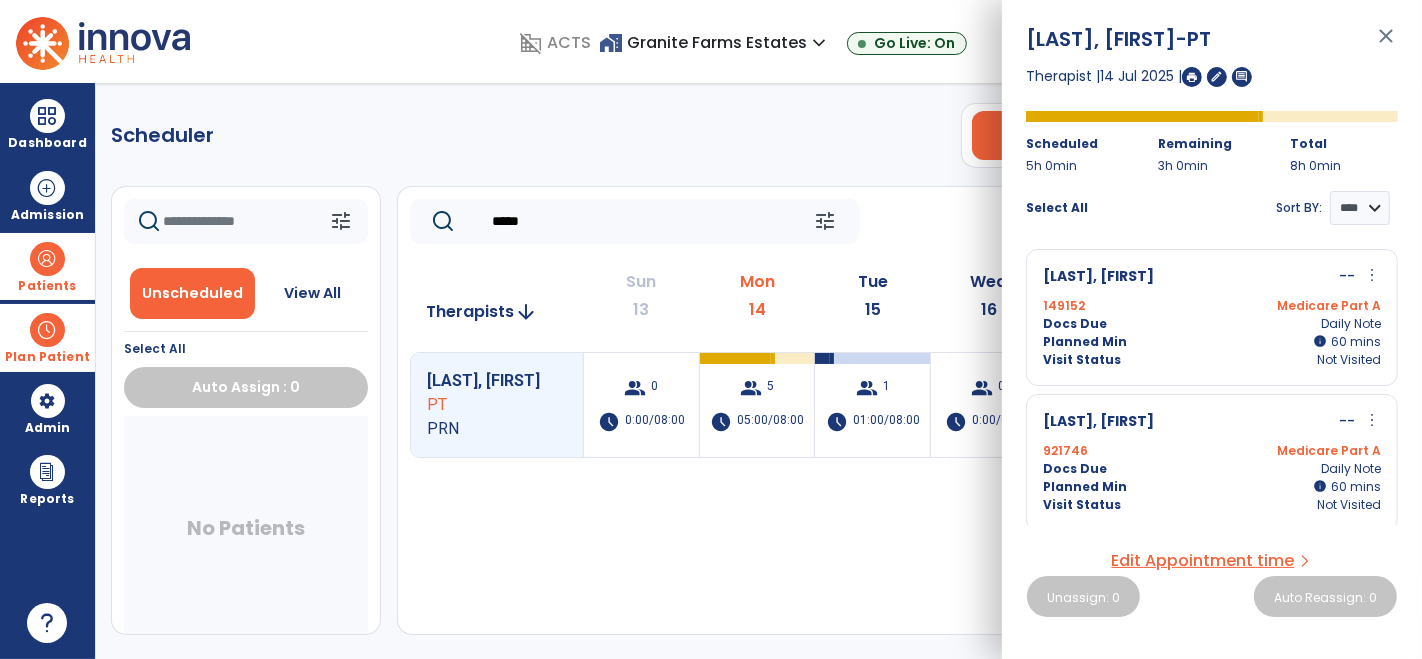 click on "close" at bounding box center [1386, 45] 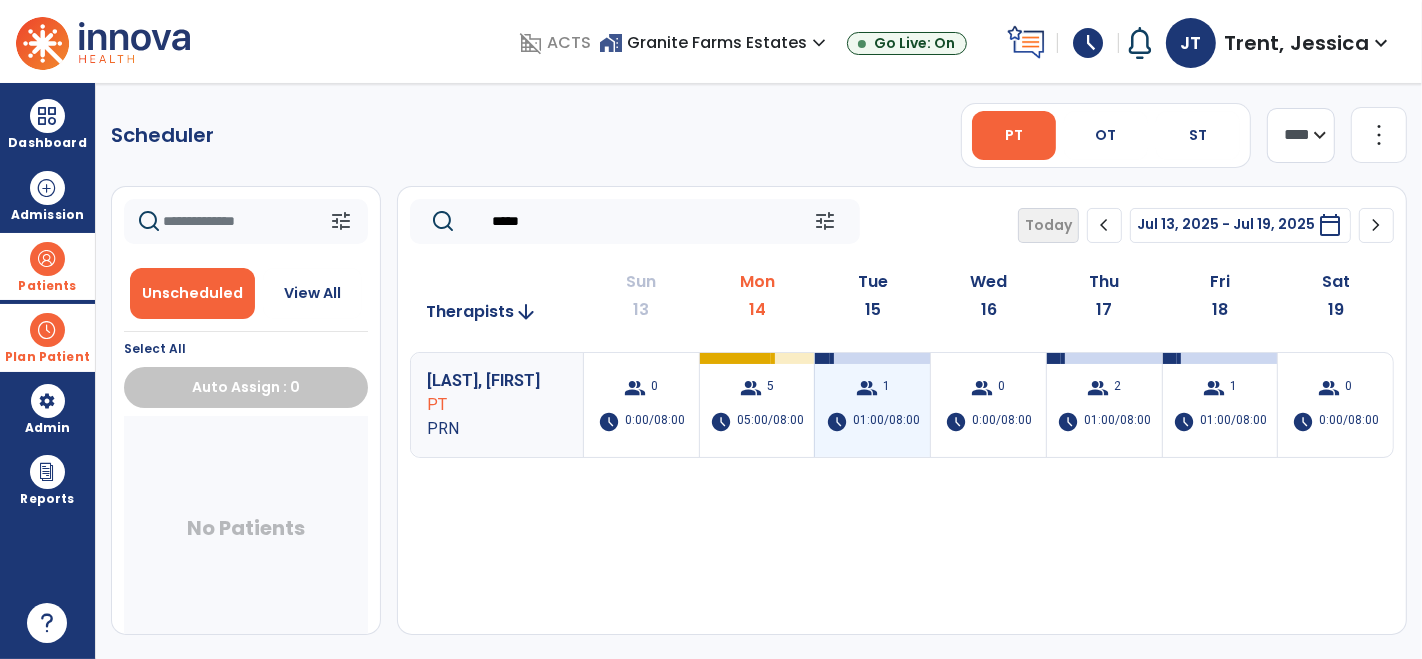 click on "group" at bounding box center (867, 388) 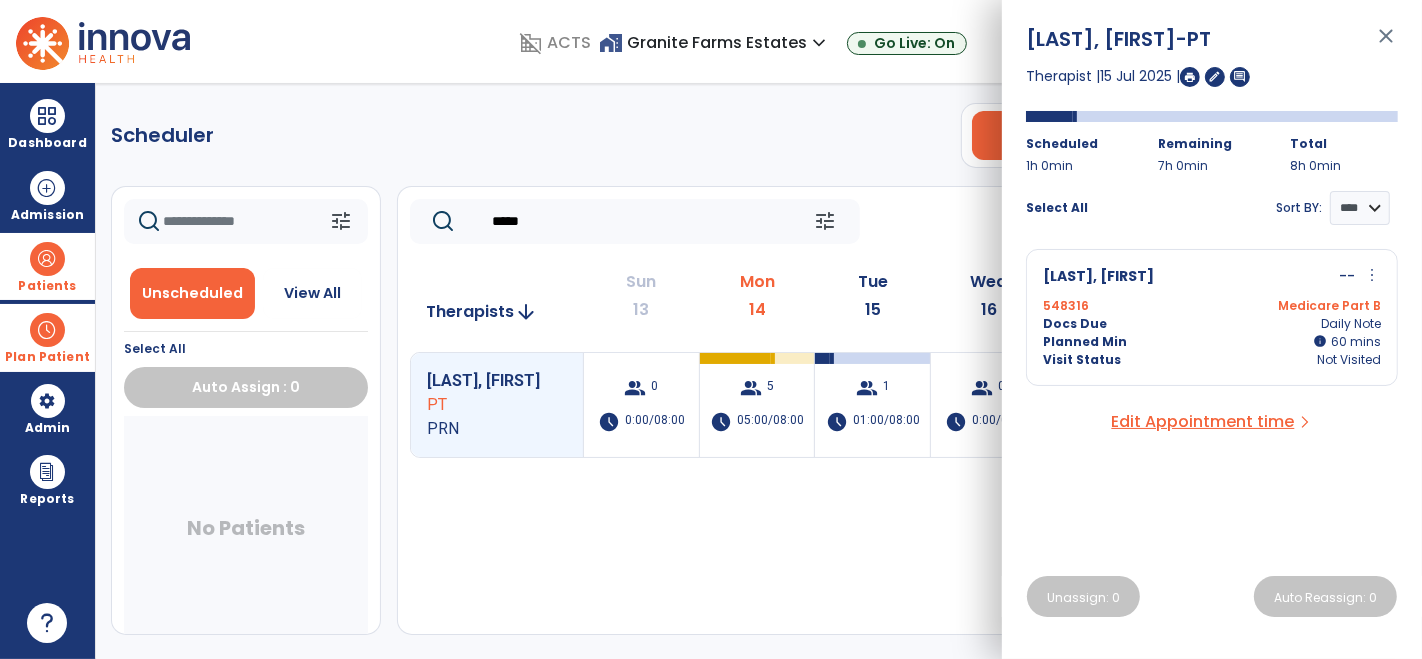 click on "Scheduler   PT   OT   ST  **** *** more_vert  Manage Labor   View All Therapists   Print" 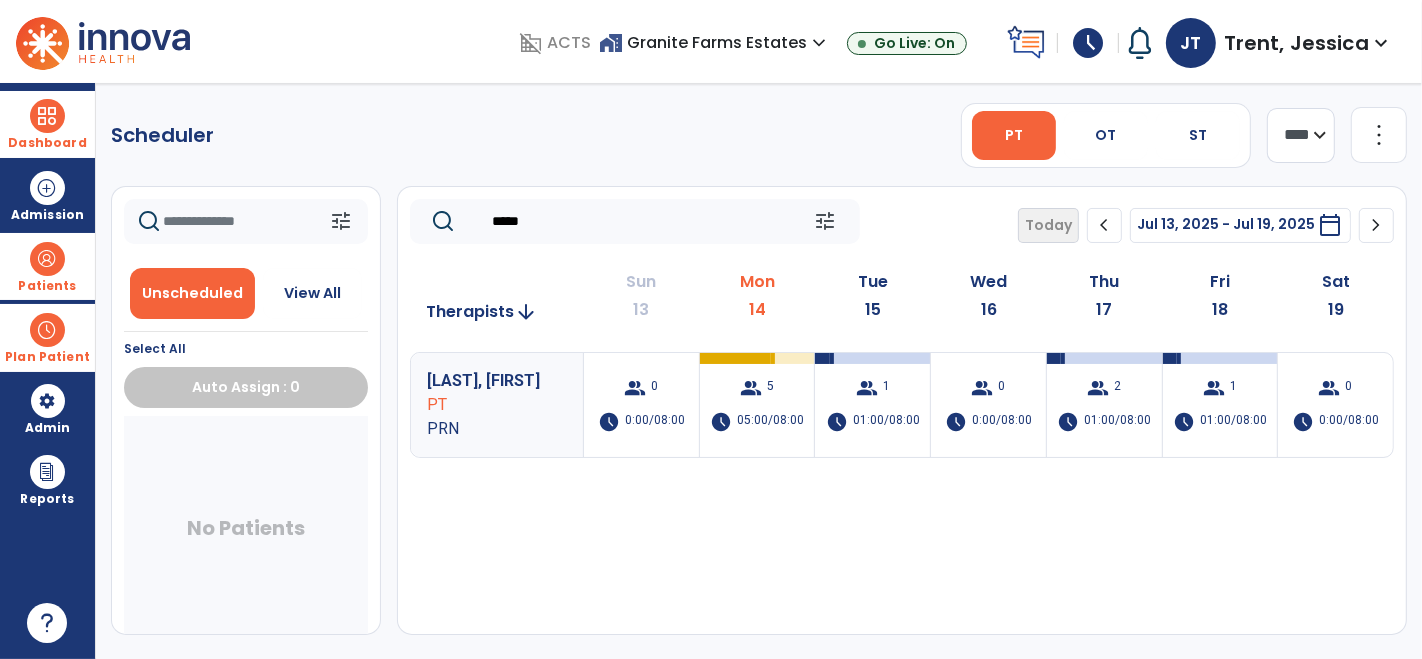click at bounding box center [47, 116] 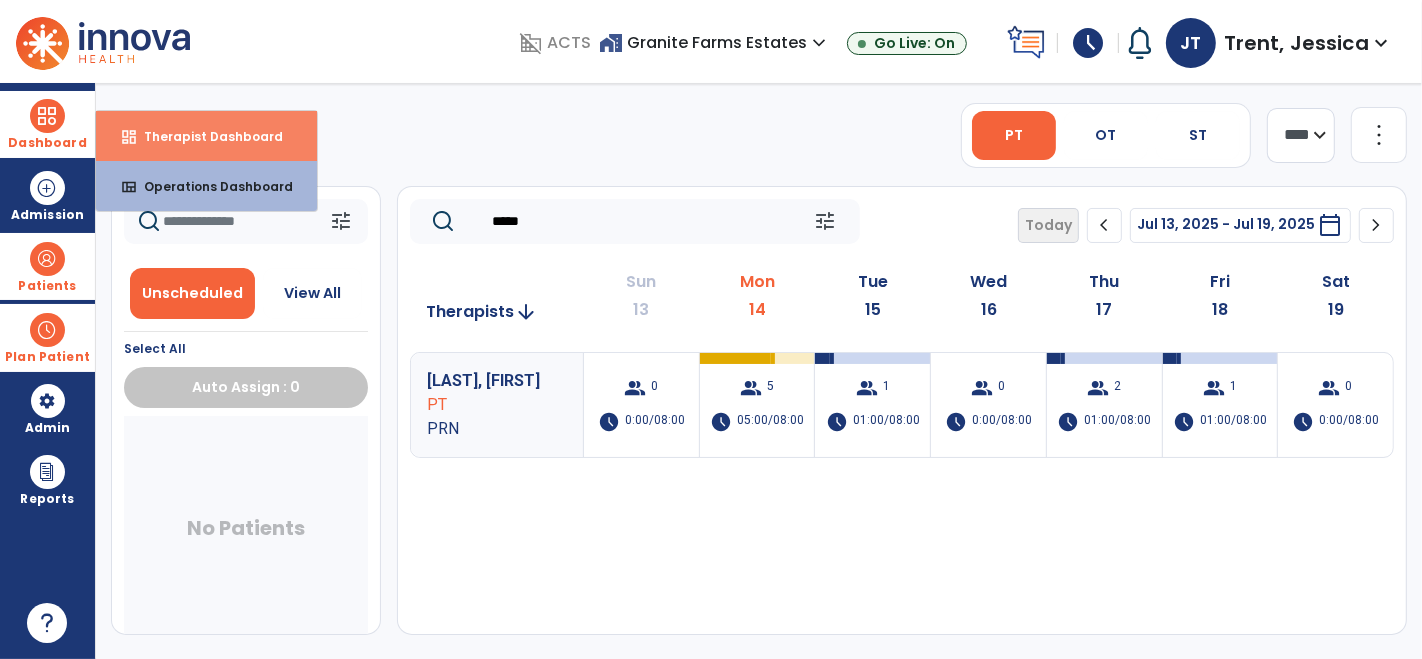 click on "Therapist Dashboard" at bounding box center [205, 136] 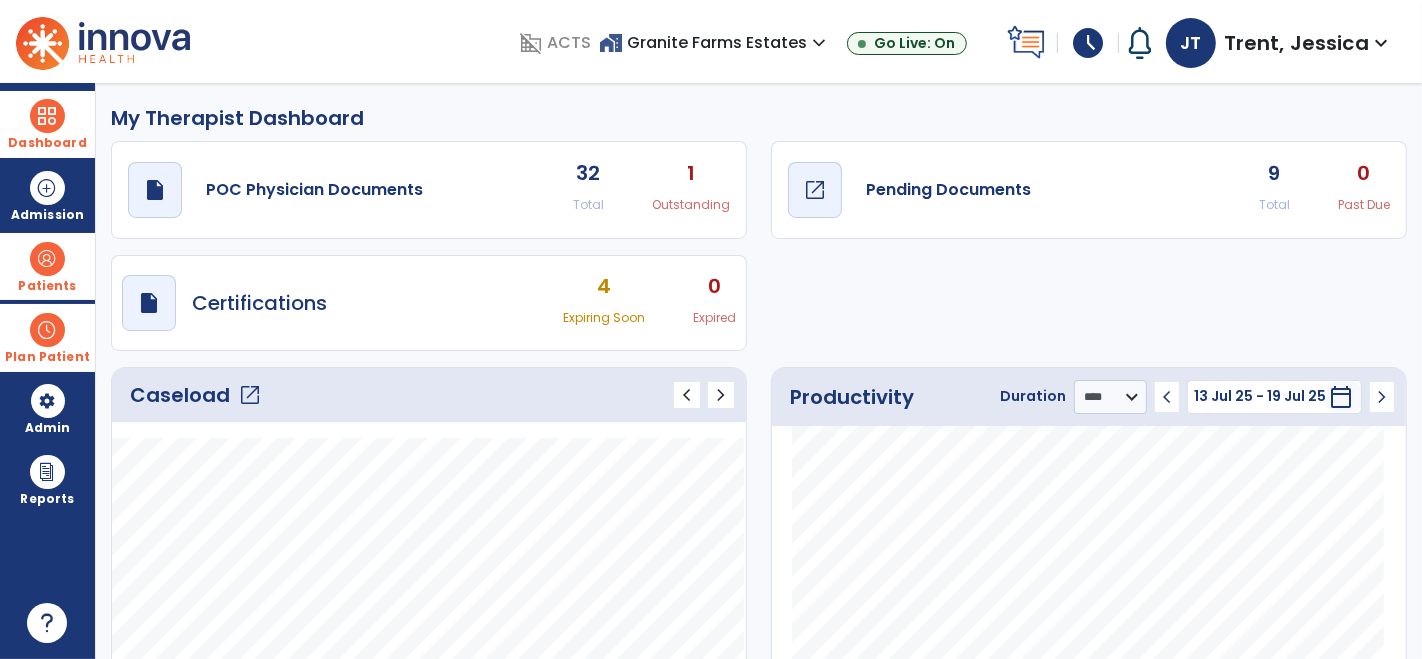 click on "Pending Documents" 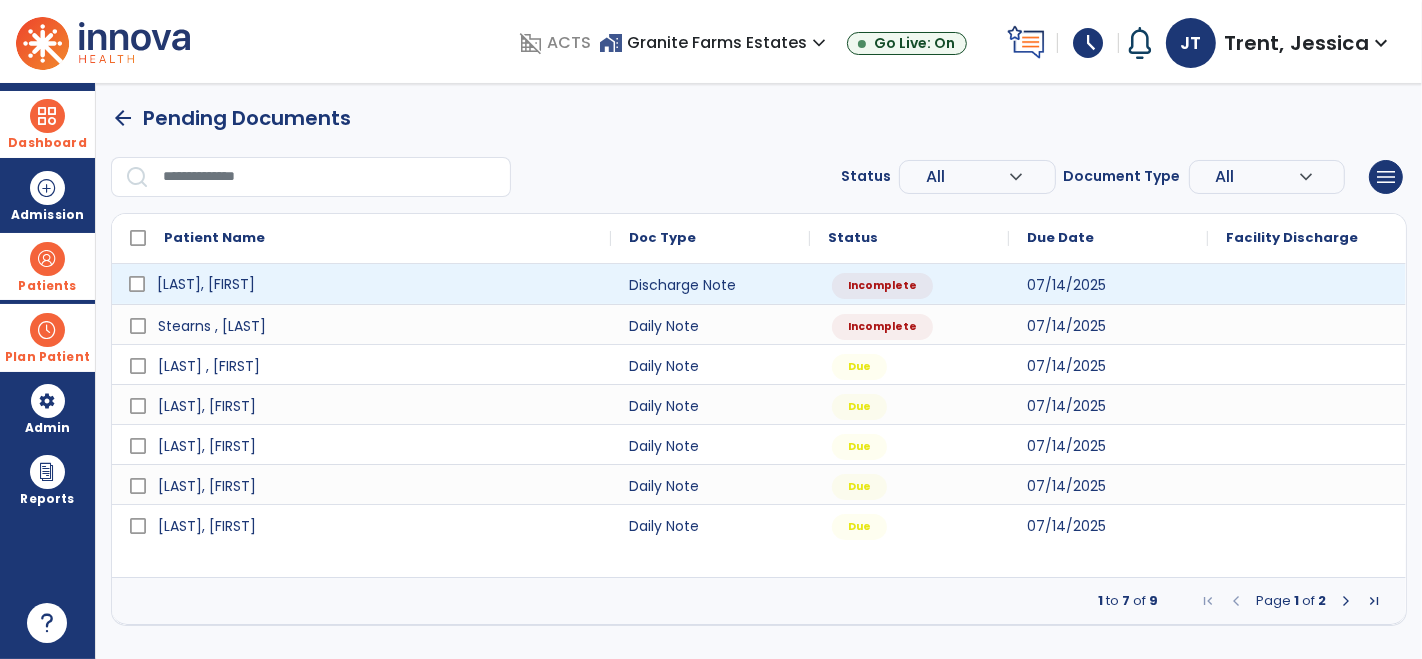 click on "[LAST], [FIRST]" at bounding box center (206, 284) 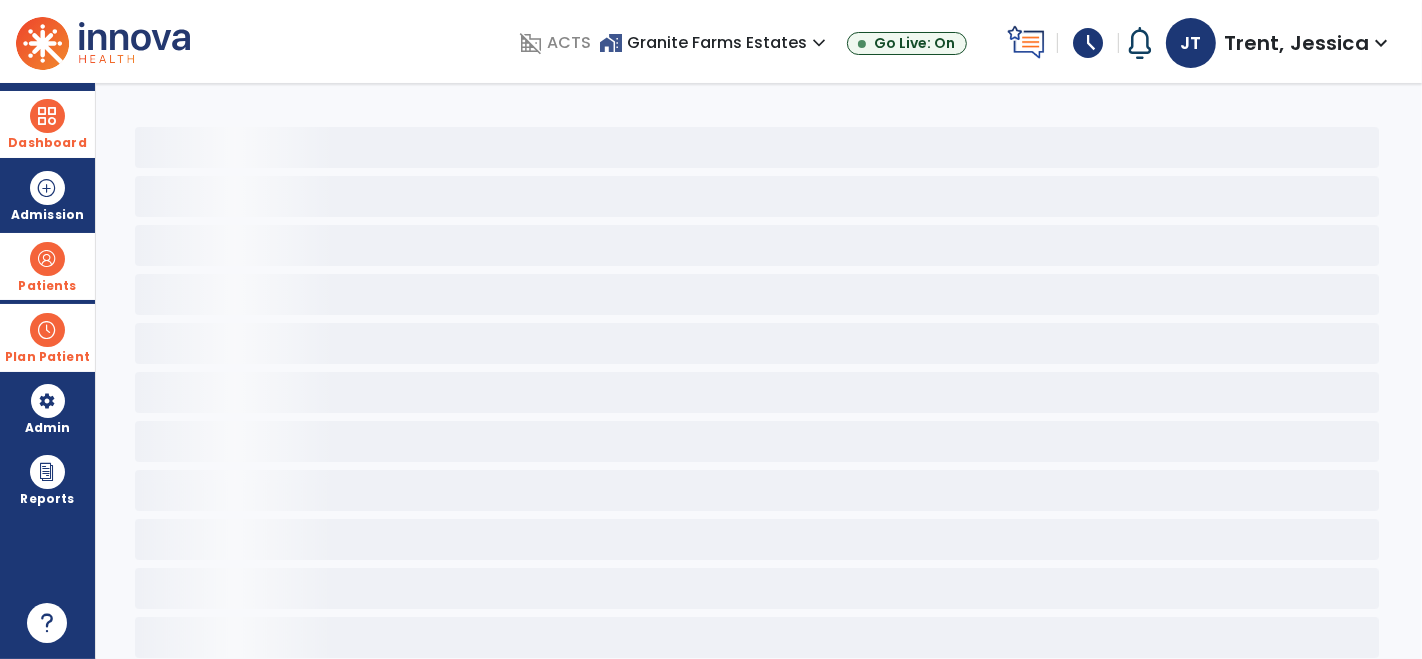 select on "****" 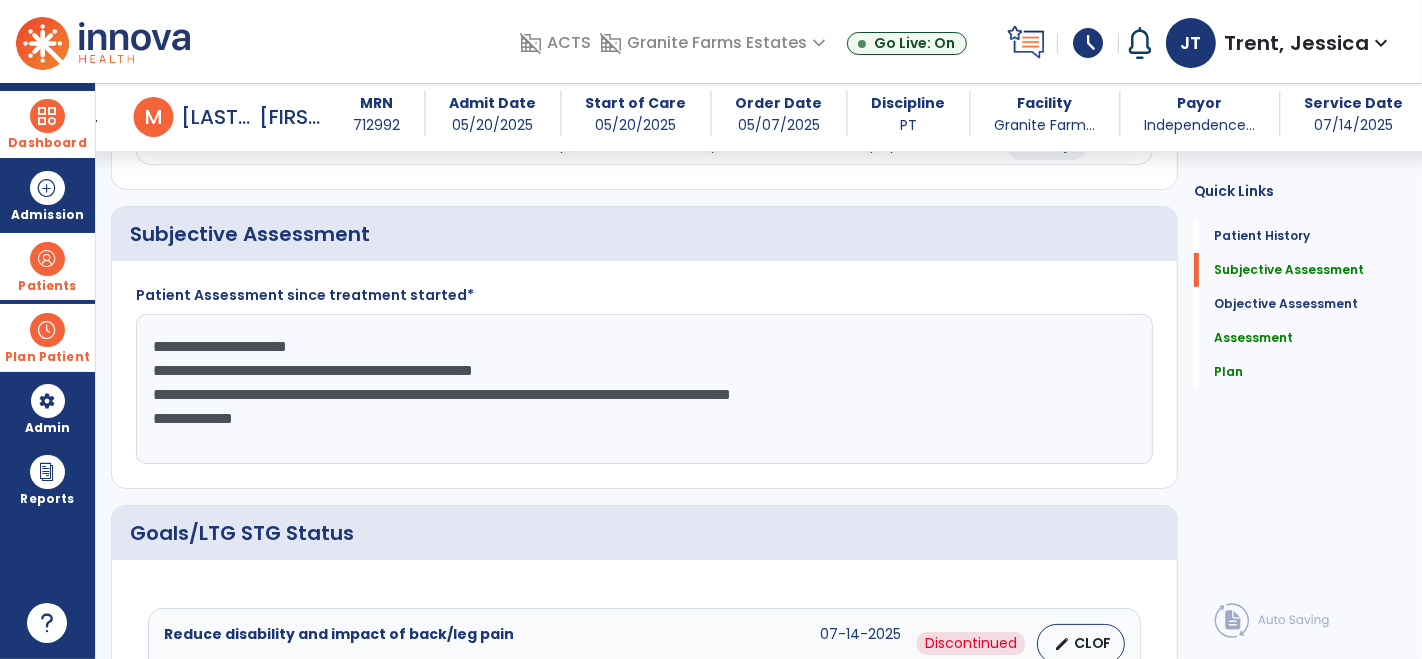 scroll, scrollTop: 424, scrollLeft: 0, axis: vertical 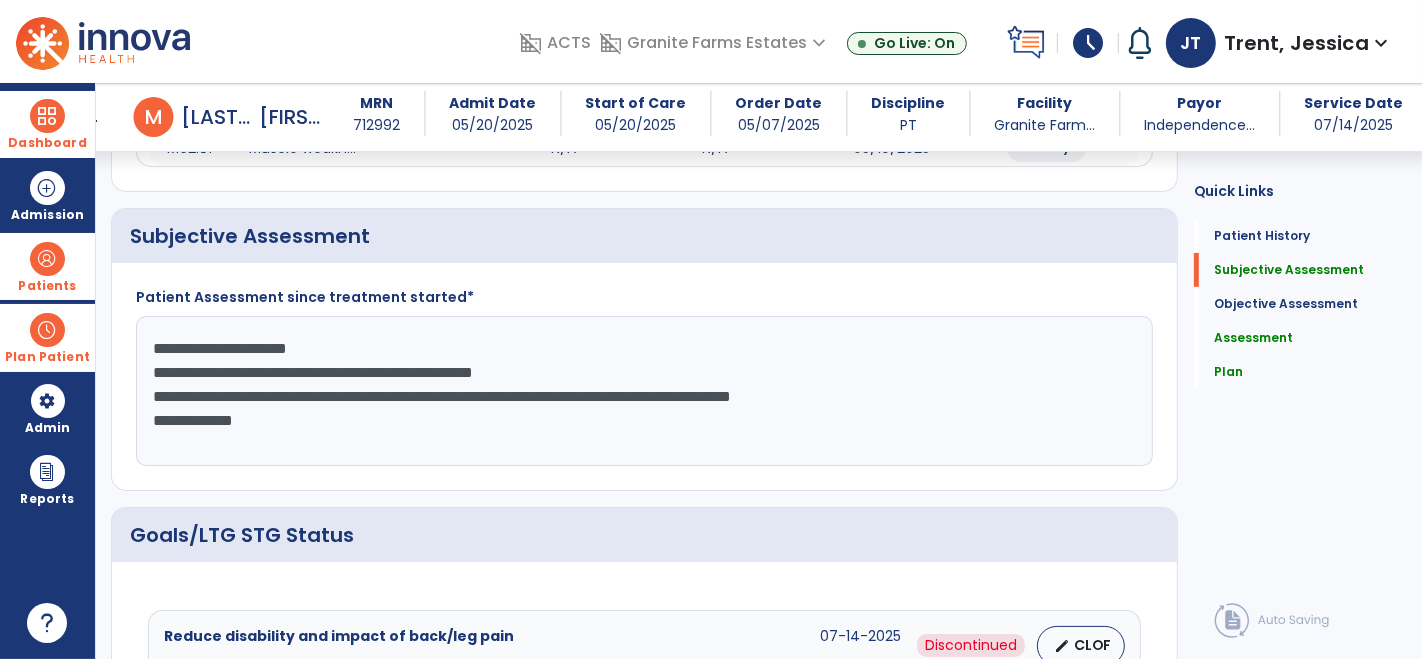 click on "**********" 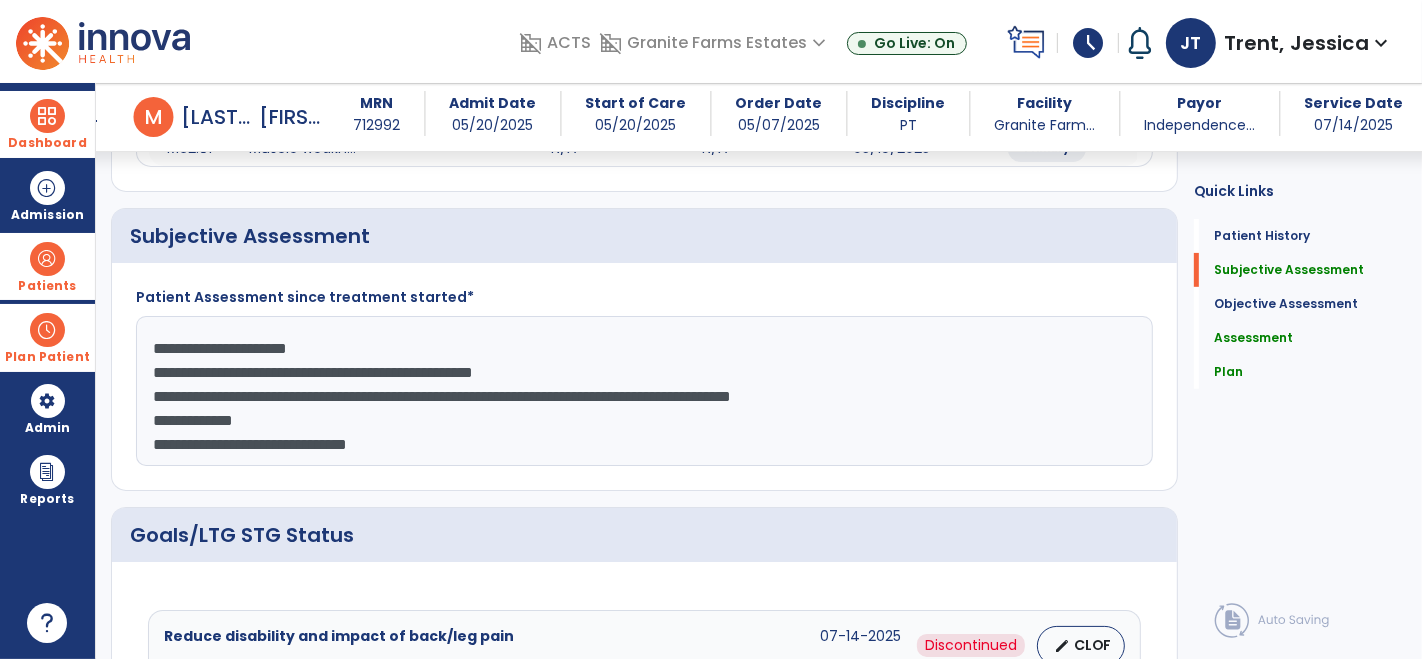 type on "**********" 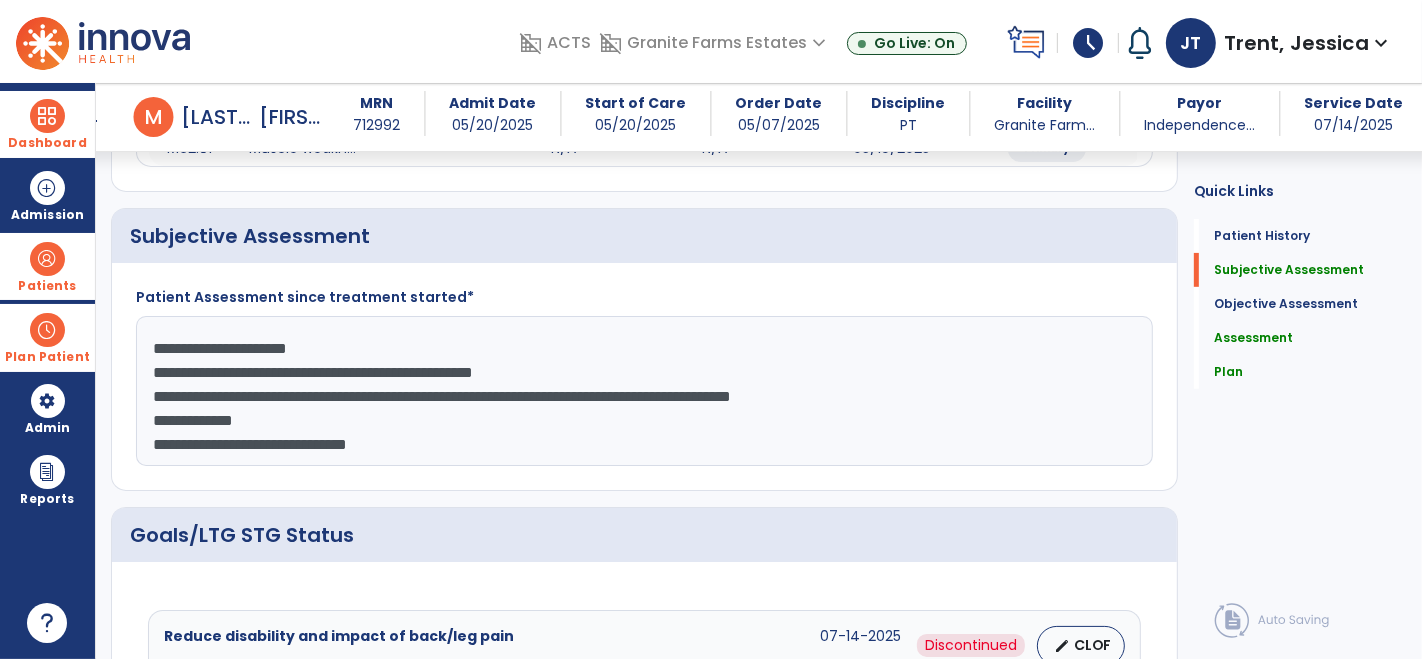 click at bounding box center [47, 116] 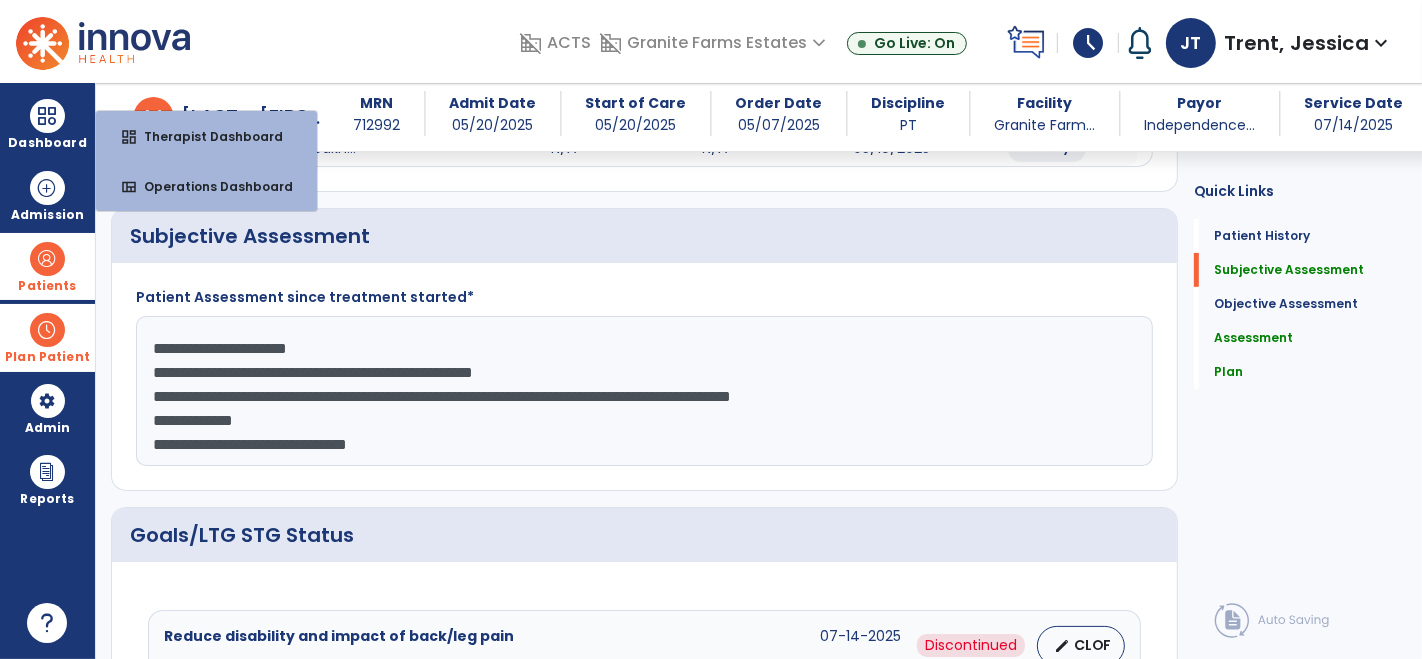 click at bounding box center (47, 259) 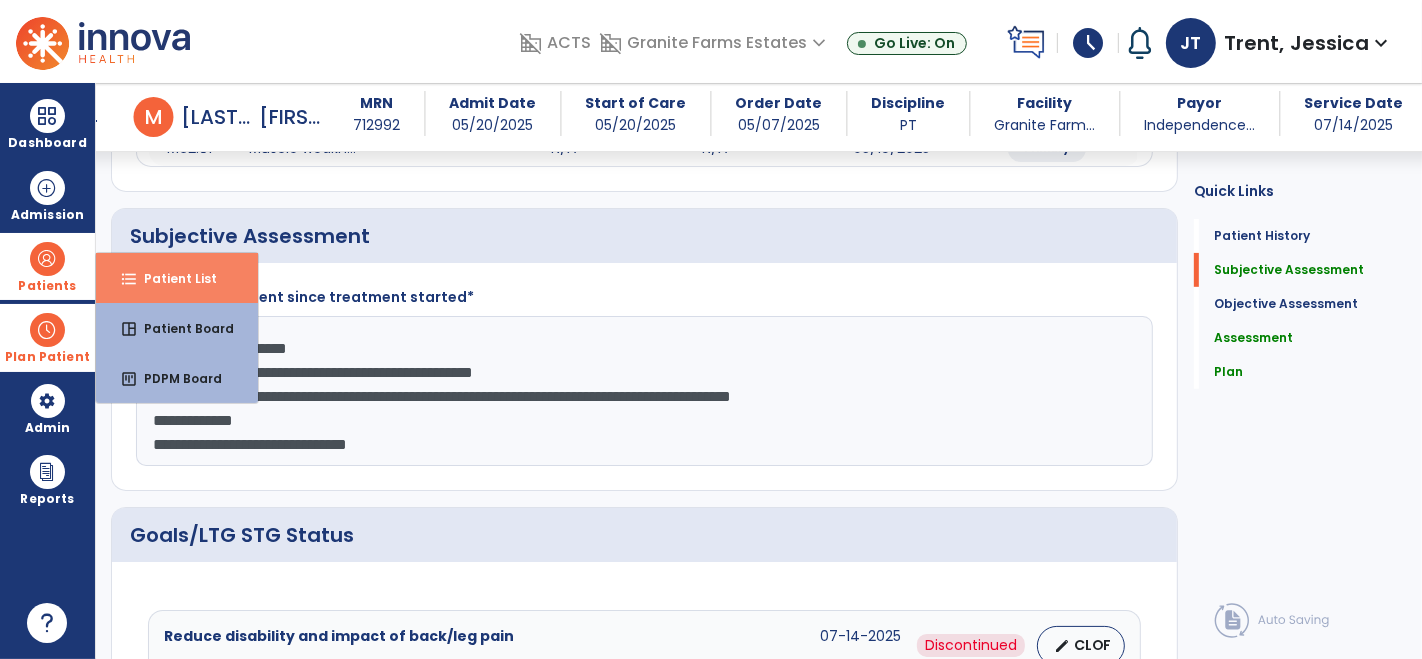 click on "format_list_bulleted  Patient List" at bounding box center [177, 278] 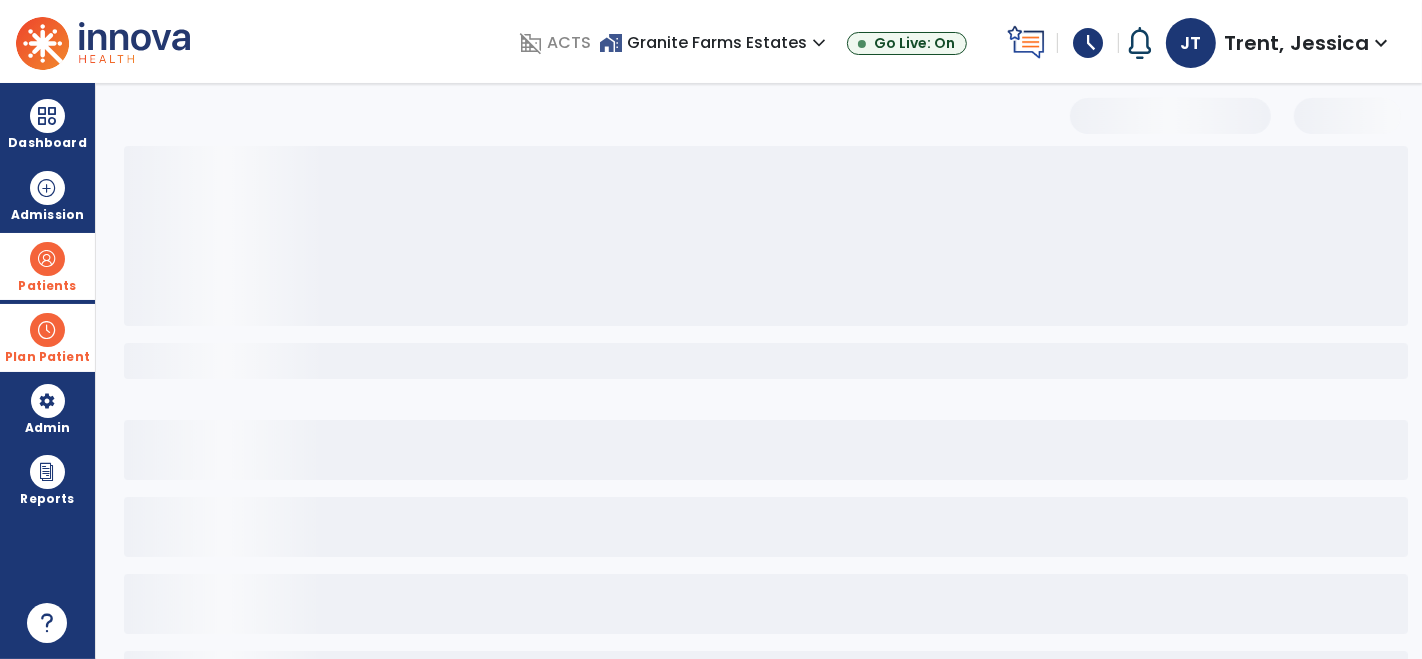 scroll, scrollTop: 82, scrollLeft: 0, axis: vertical 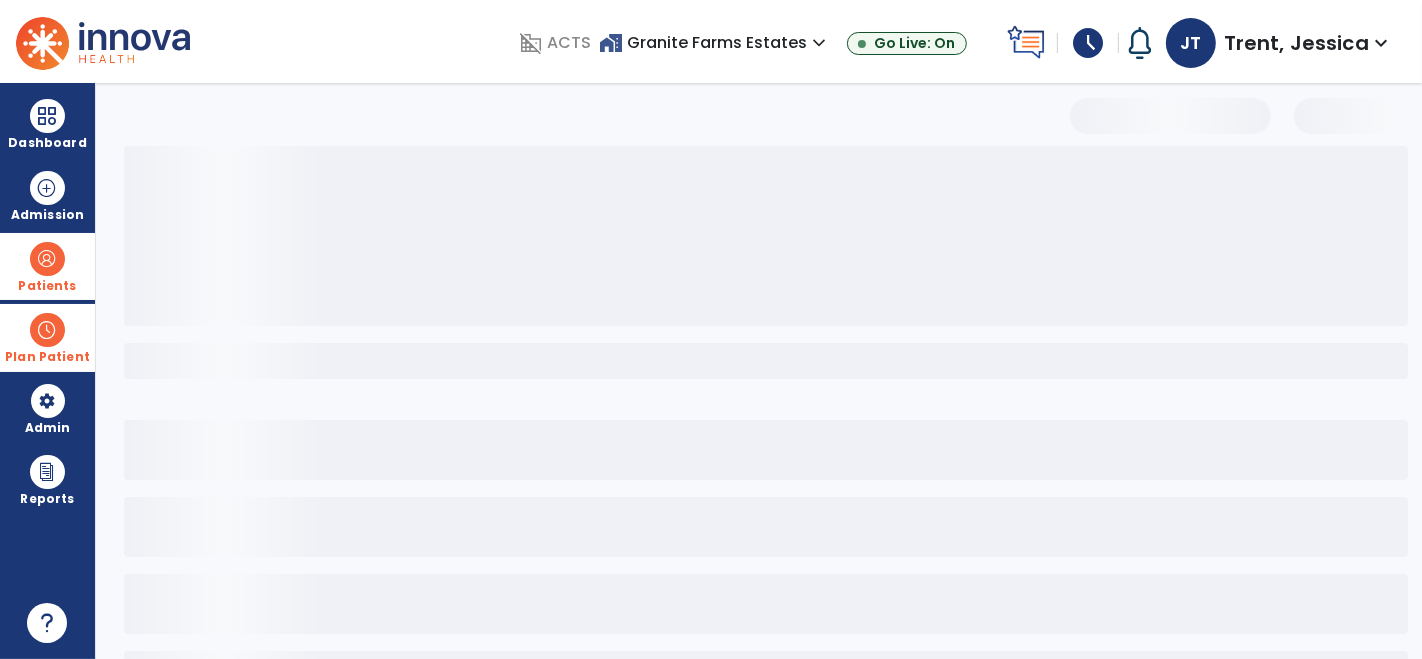select on "***" 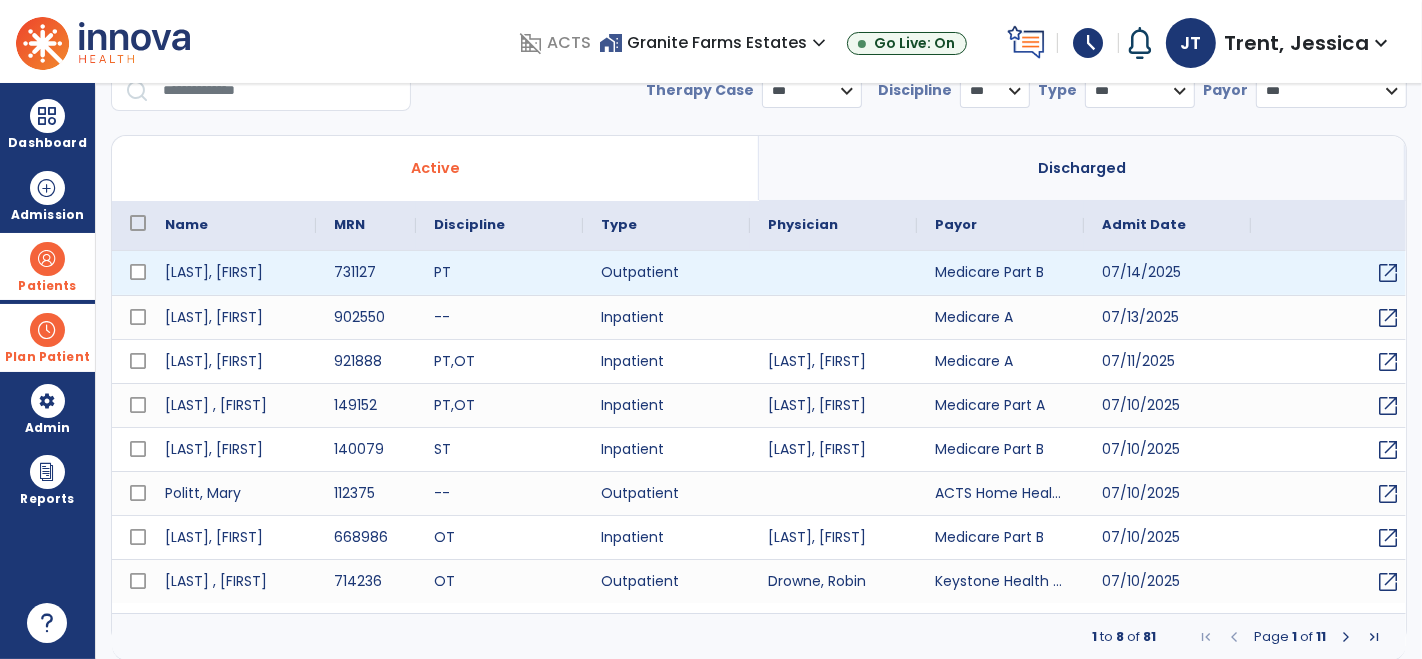 scroll, scrollTop: 0, scrollLeft: 0, axis: both 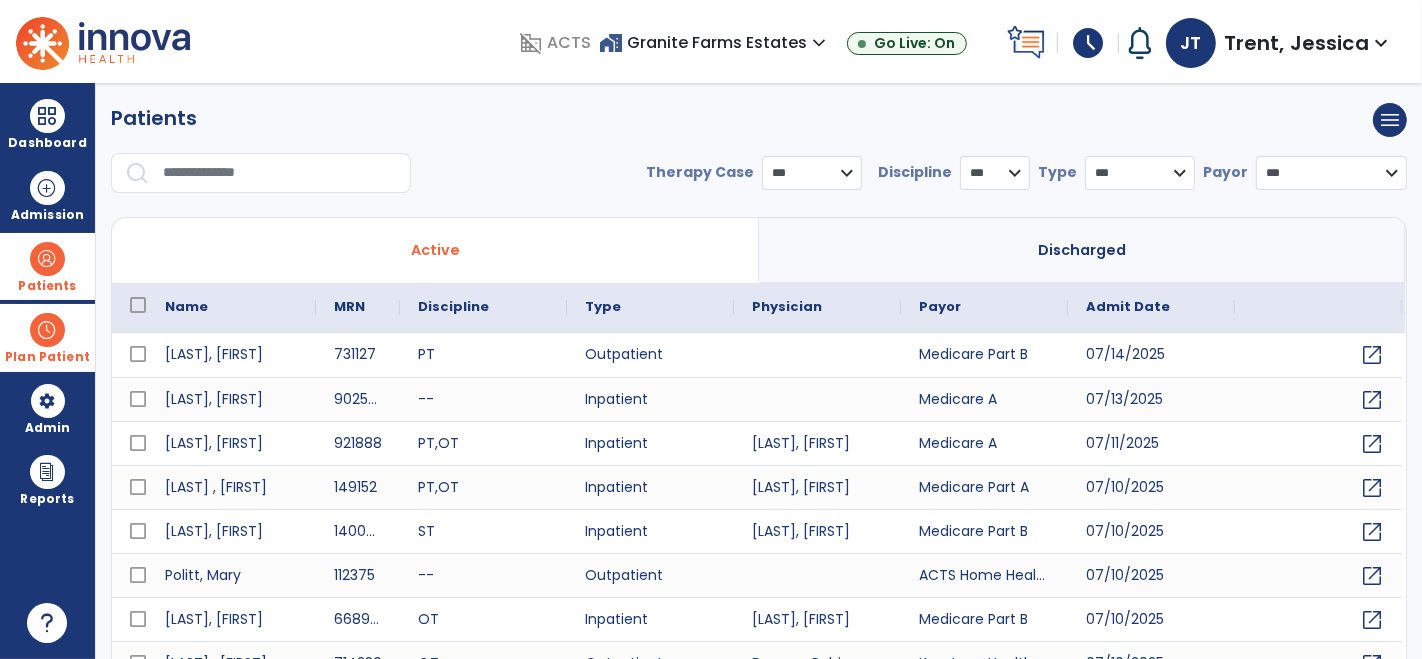 click at bounding box center (280, 173) 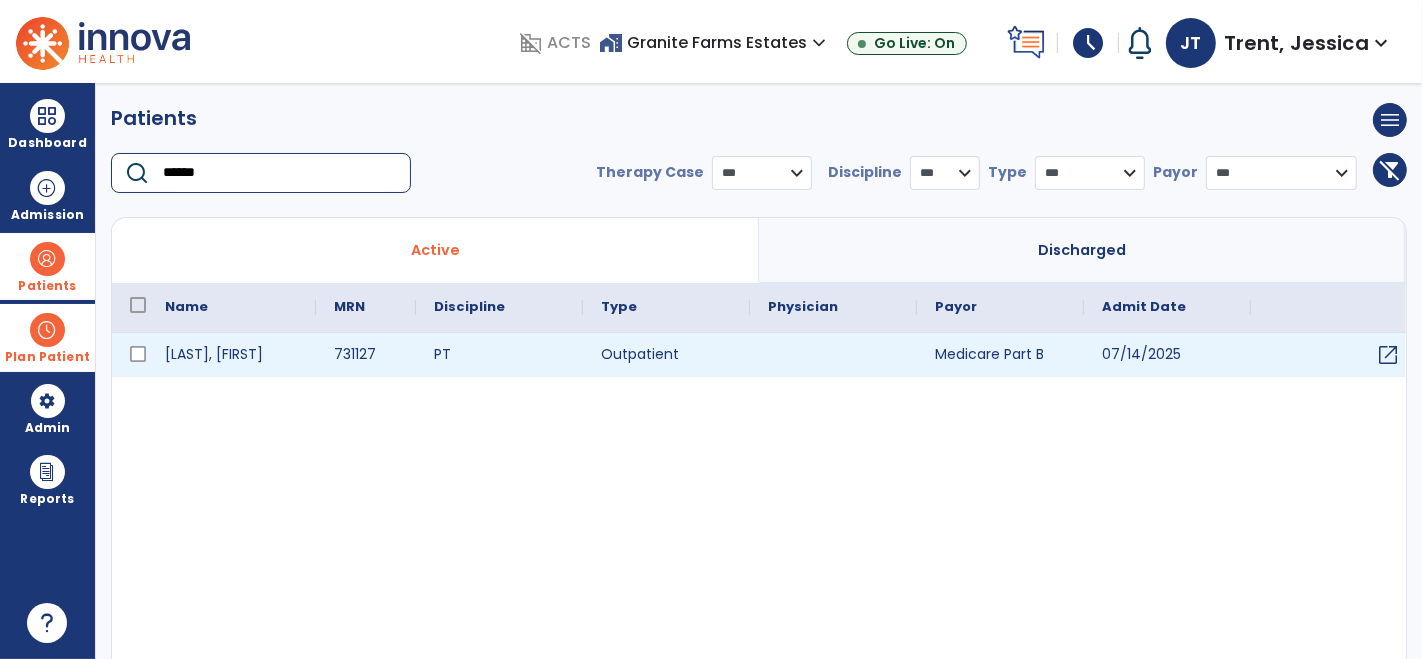 type on "******" 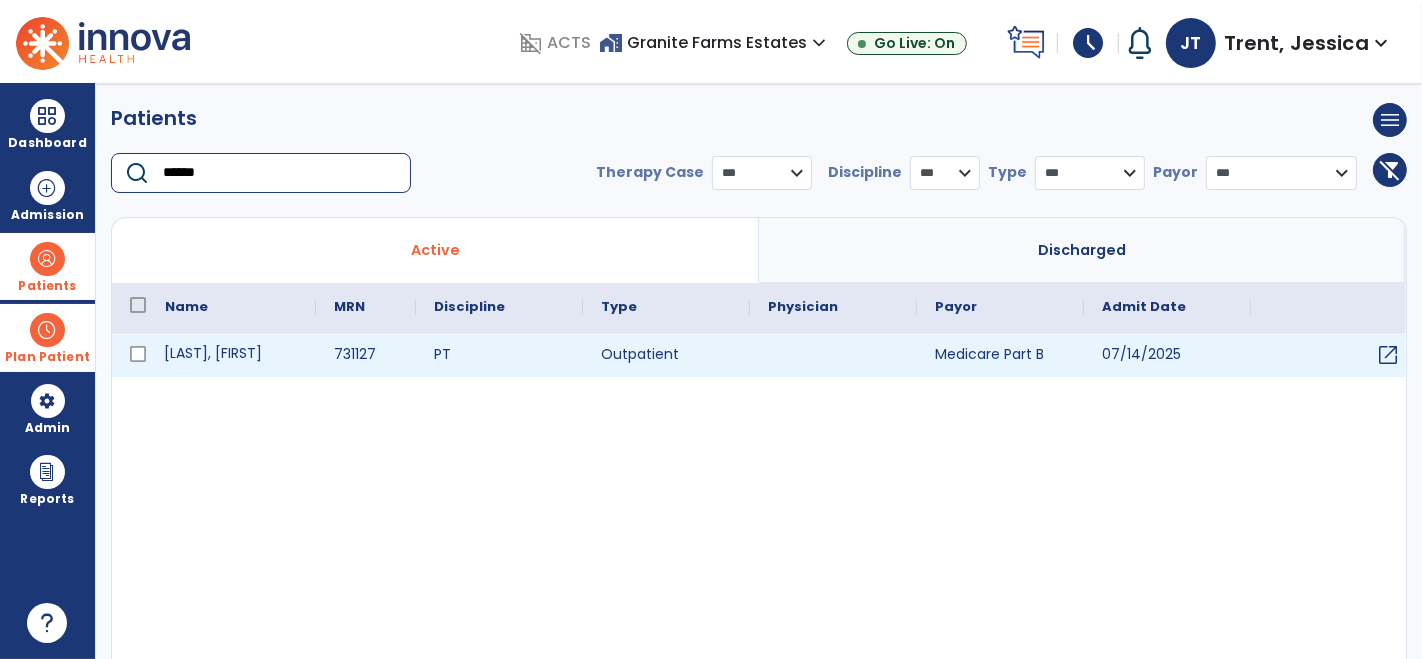 click on "[LAST], [FIRST]" at bounding box center (231, 355) 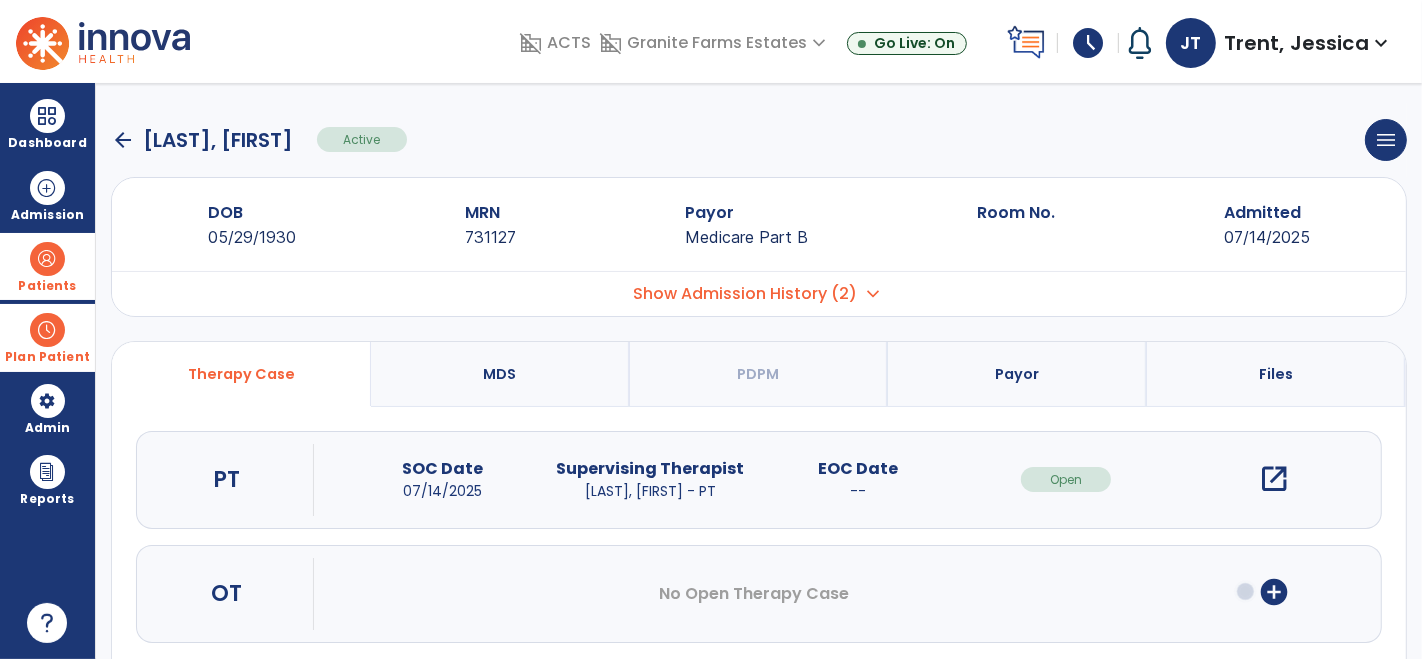 click on "open_in_new" at bounding box center [1274, 479] 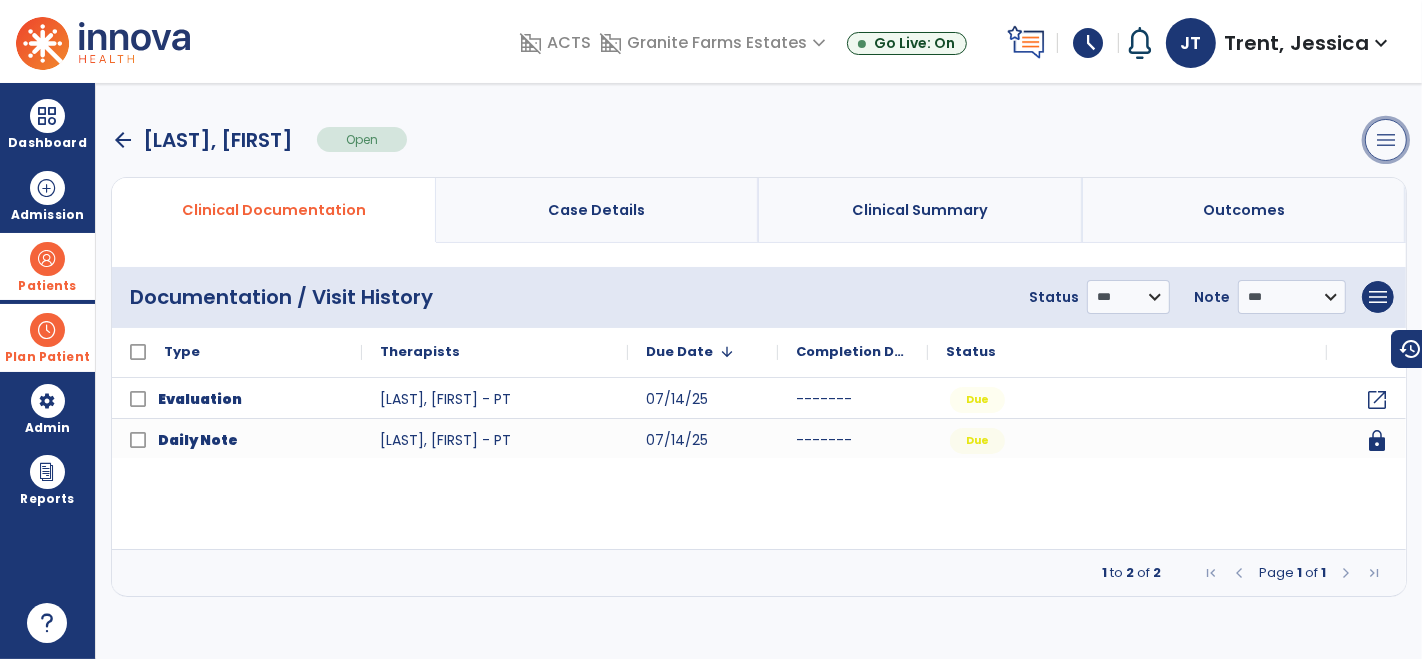 click on "menu" at bounding box center [1386, 140] 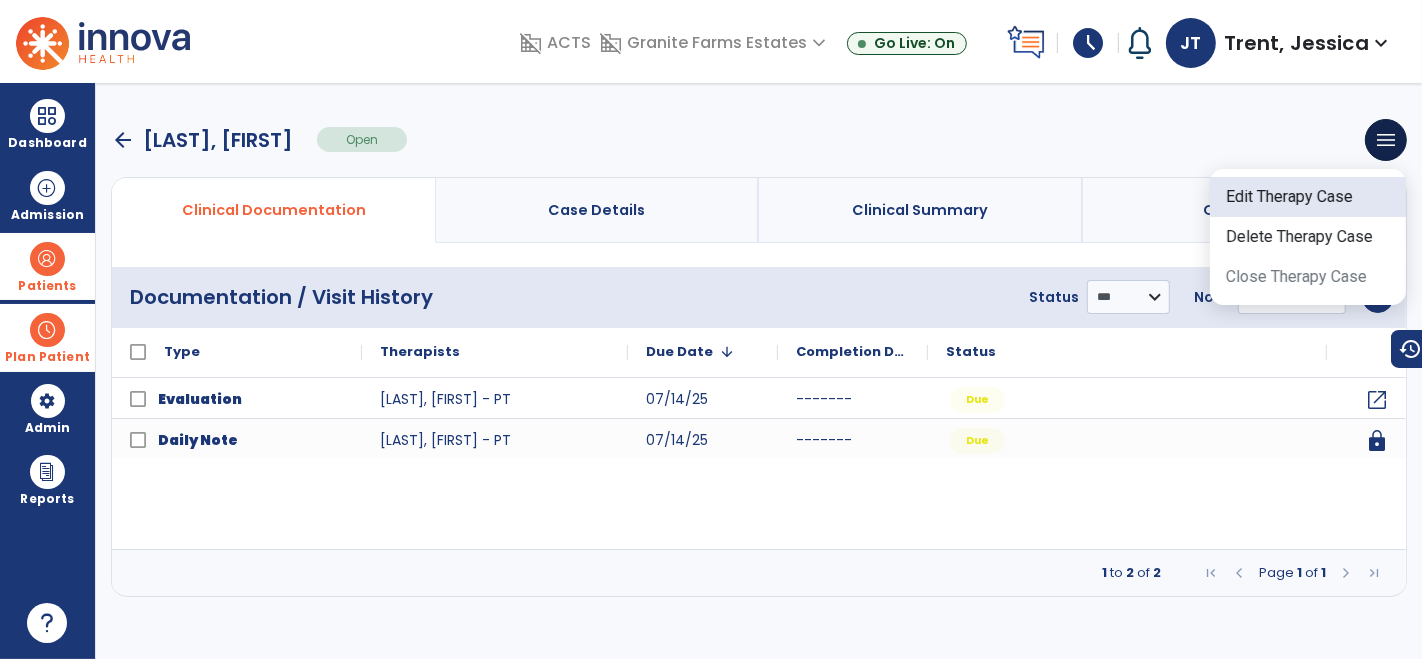 click on "Edit Therapy Case" at bounding box center [1308, 197] 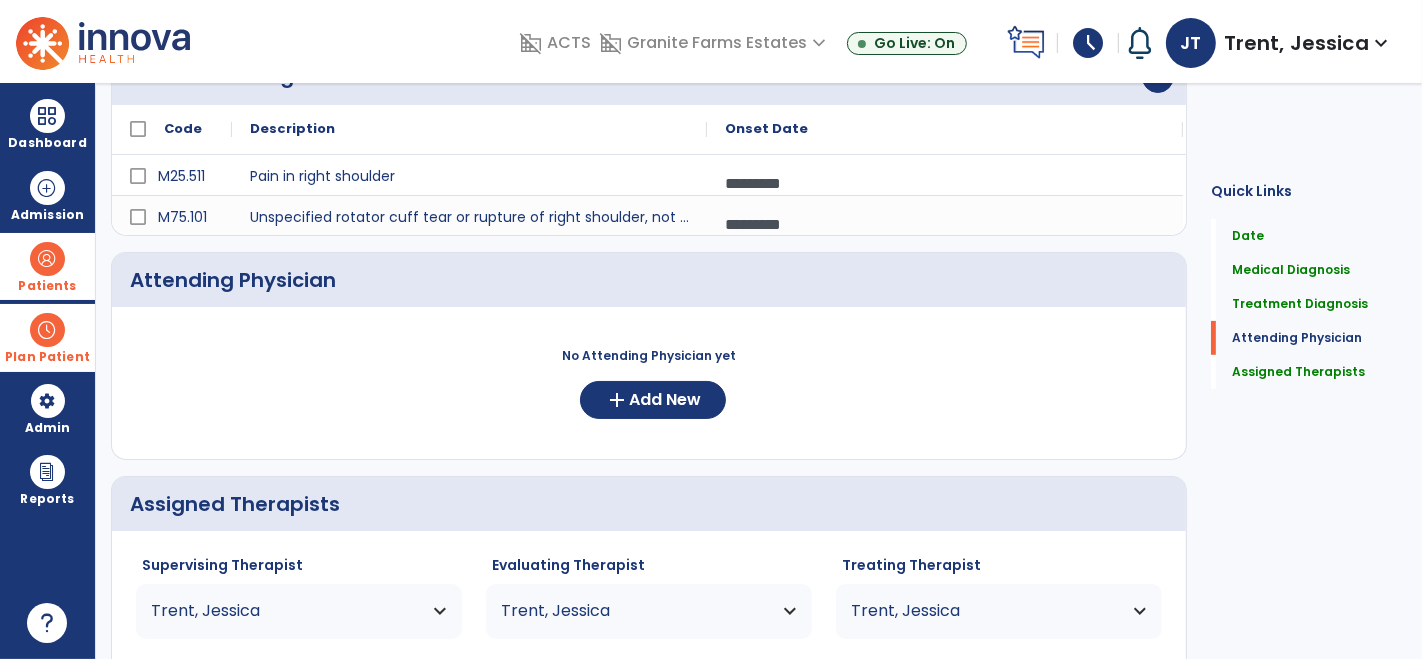 scroll, scrollTop: 621, scrollLeft: 0, axis: vertical 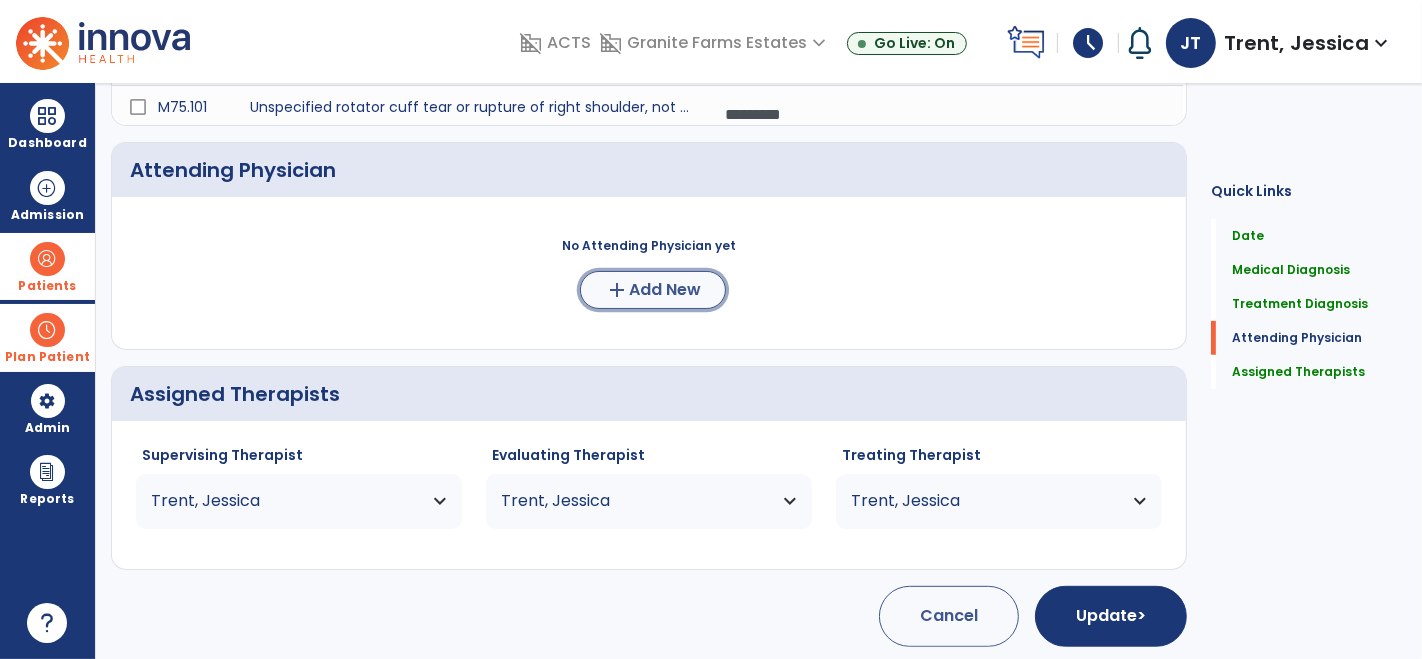 click on "Add New" 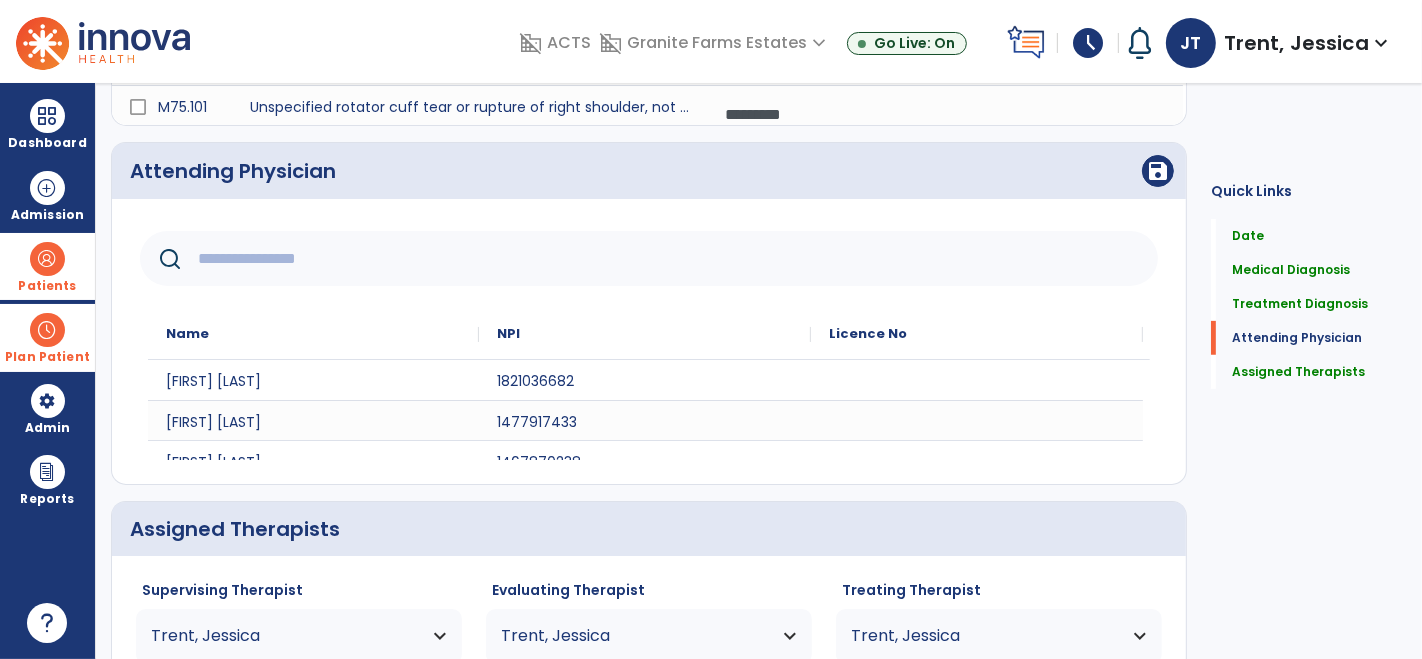 click 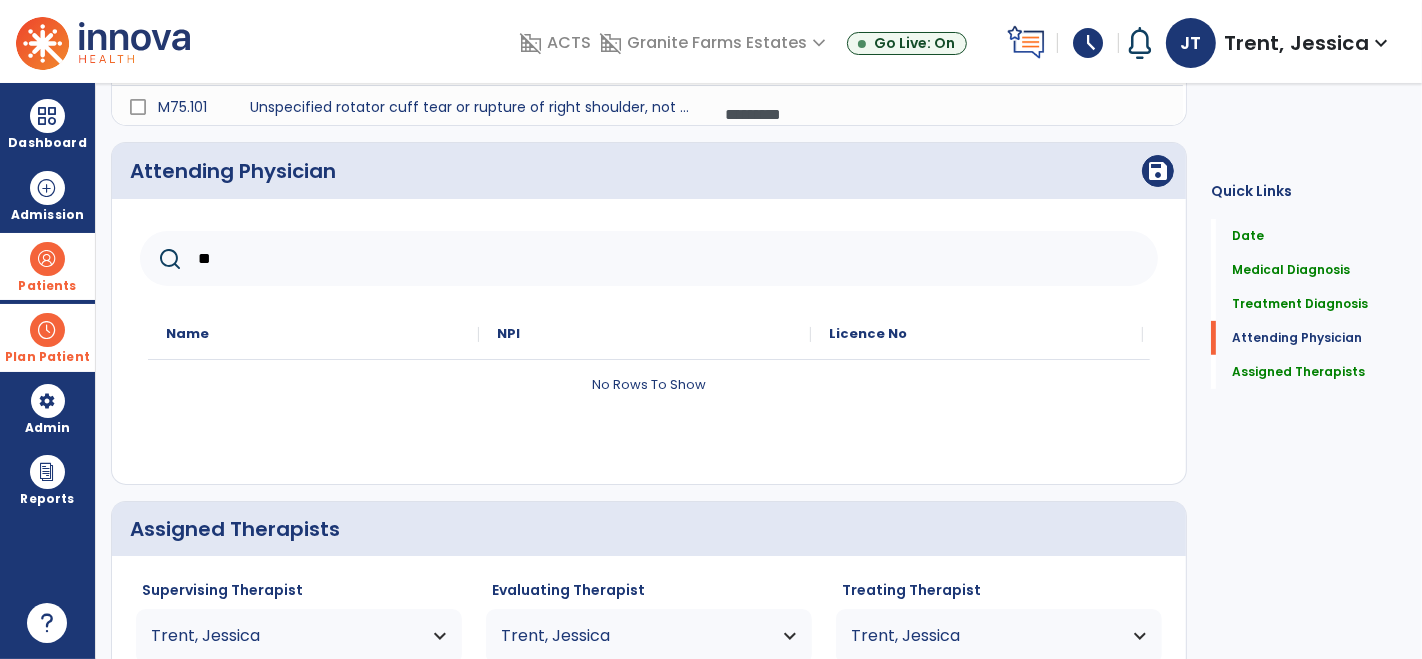 type on "*" 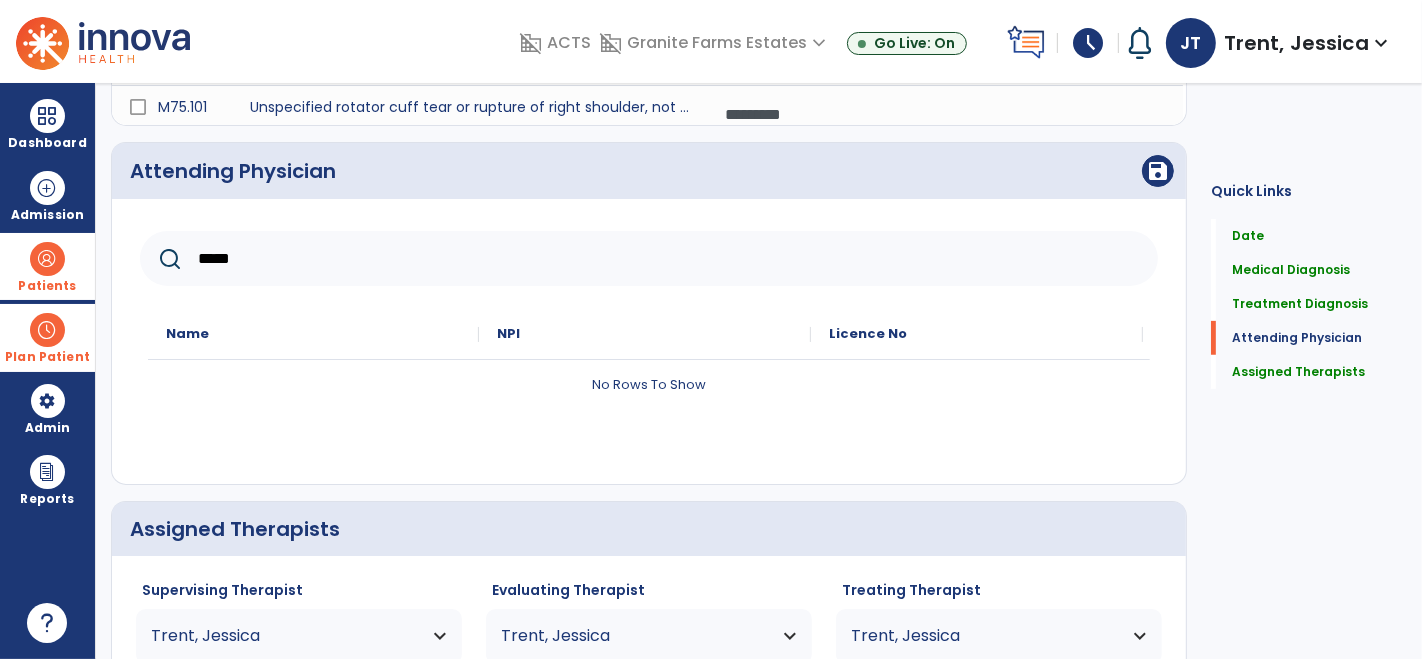 click on "*****" 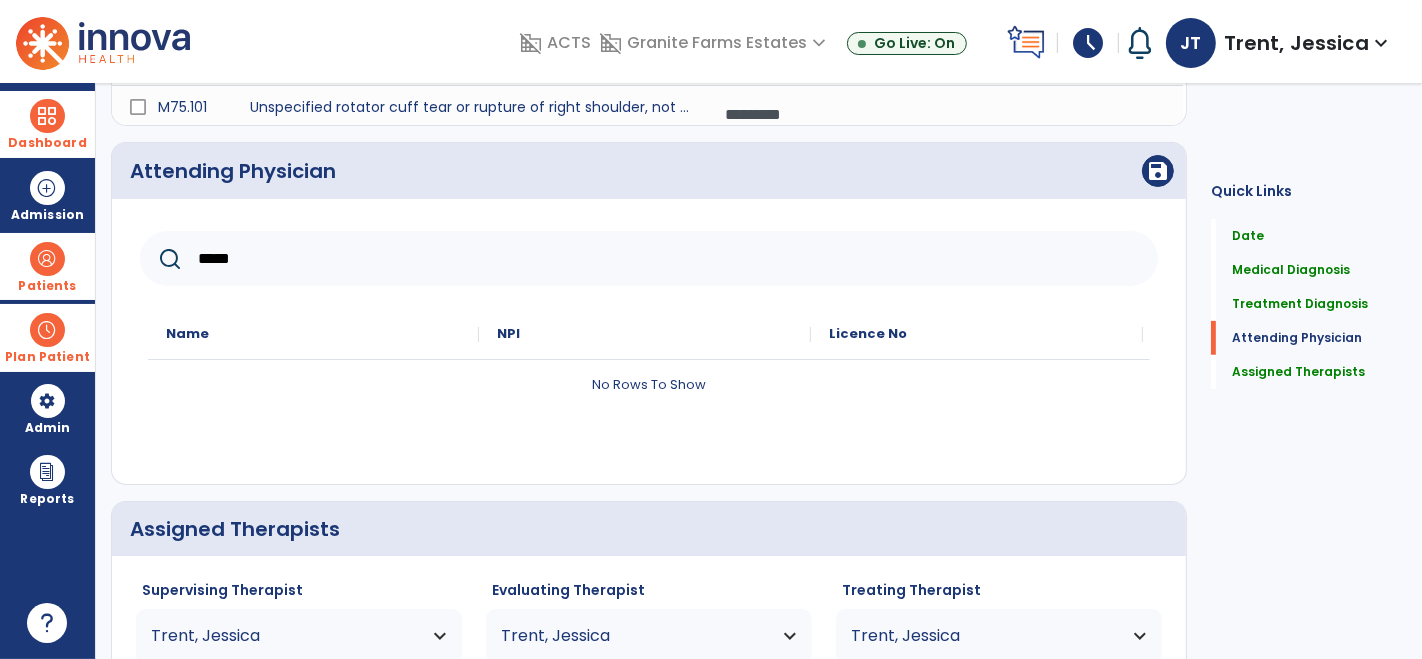 type on "*****" 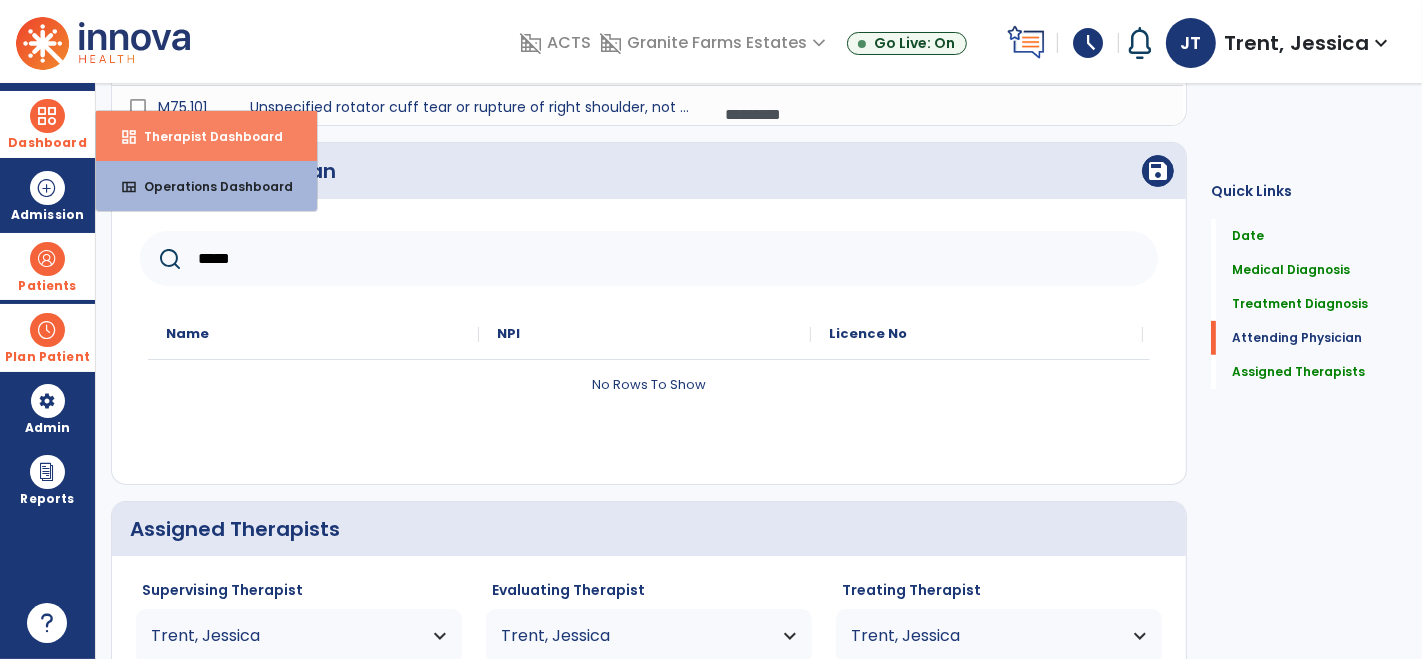 click on "Therapist Dashboard" at bounding box center [205, 136] 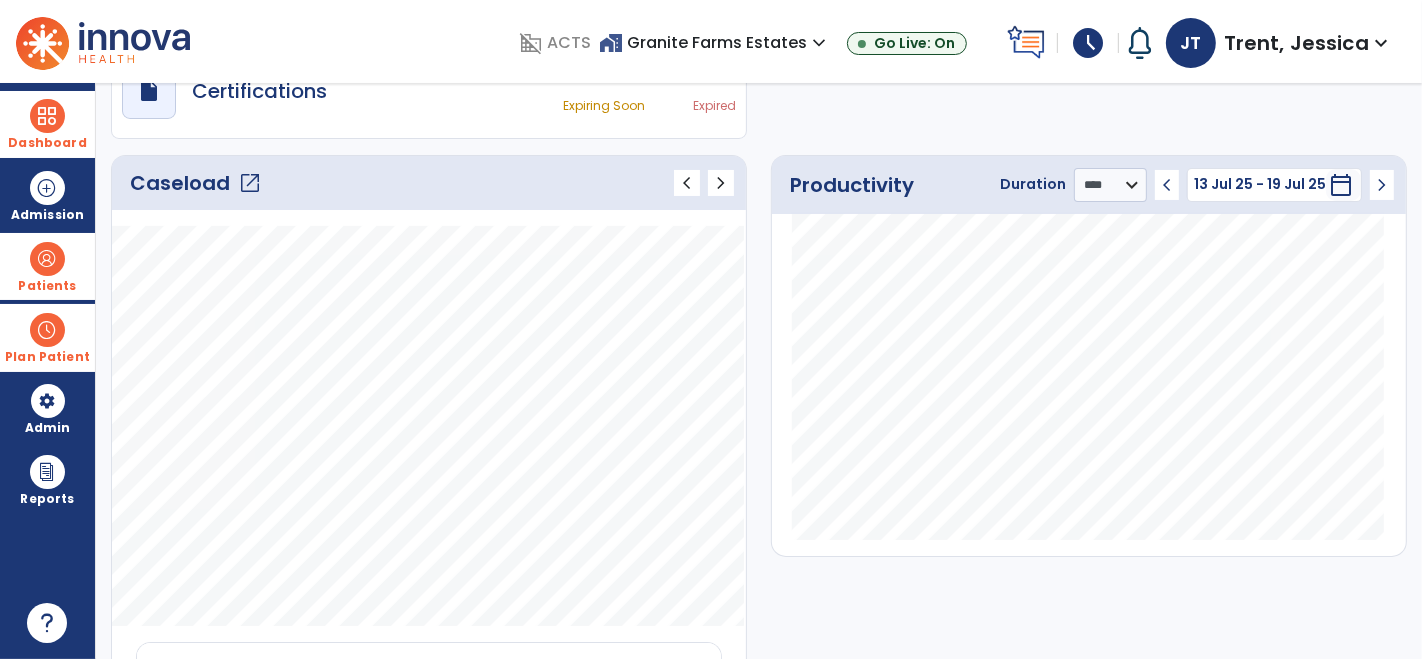 scroll, scrollTop: 0, scrollLeft: 0, axis: both 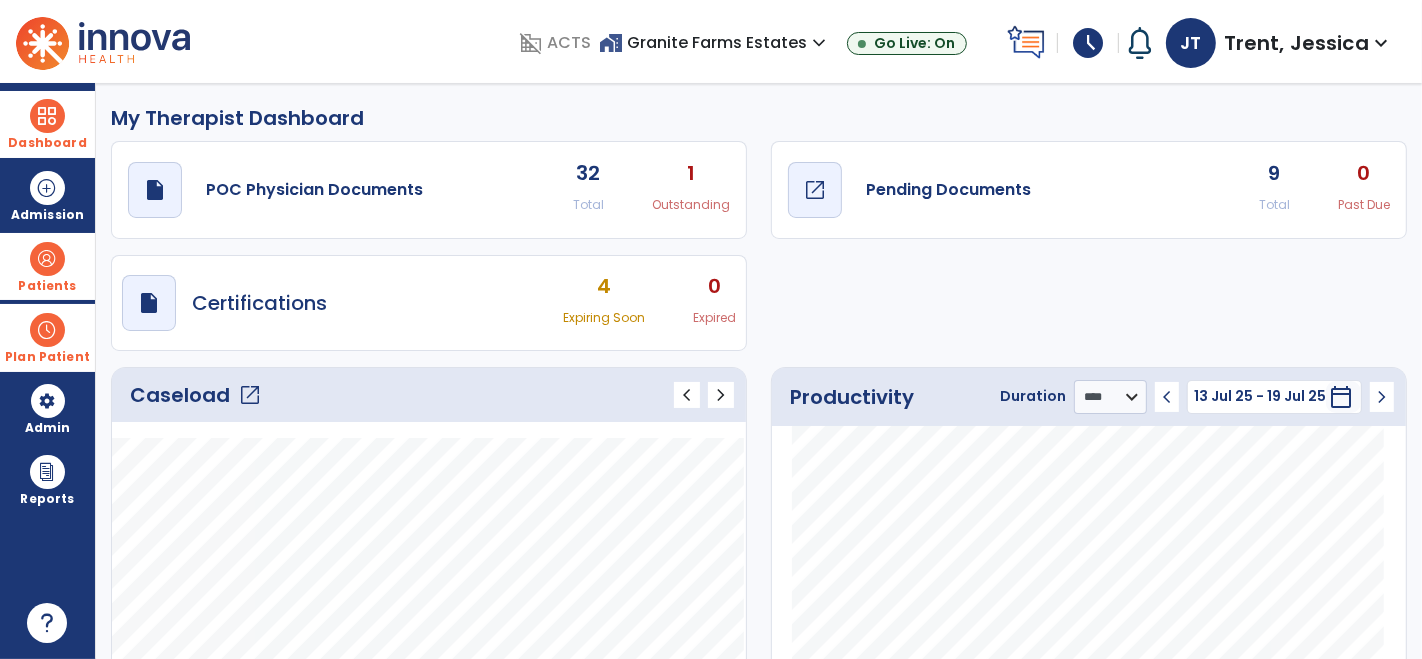 click on "Pending Documents" 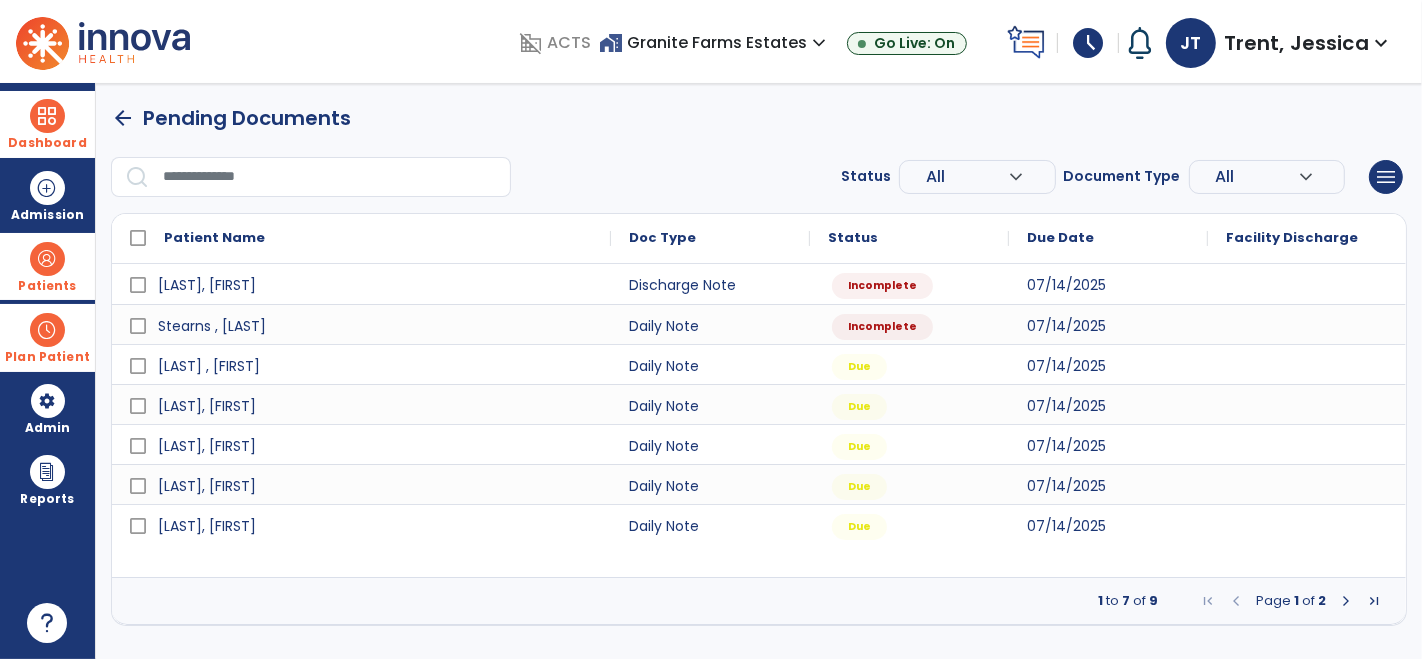 click at bounding box center [1346, 601] 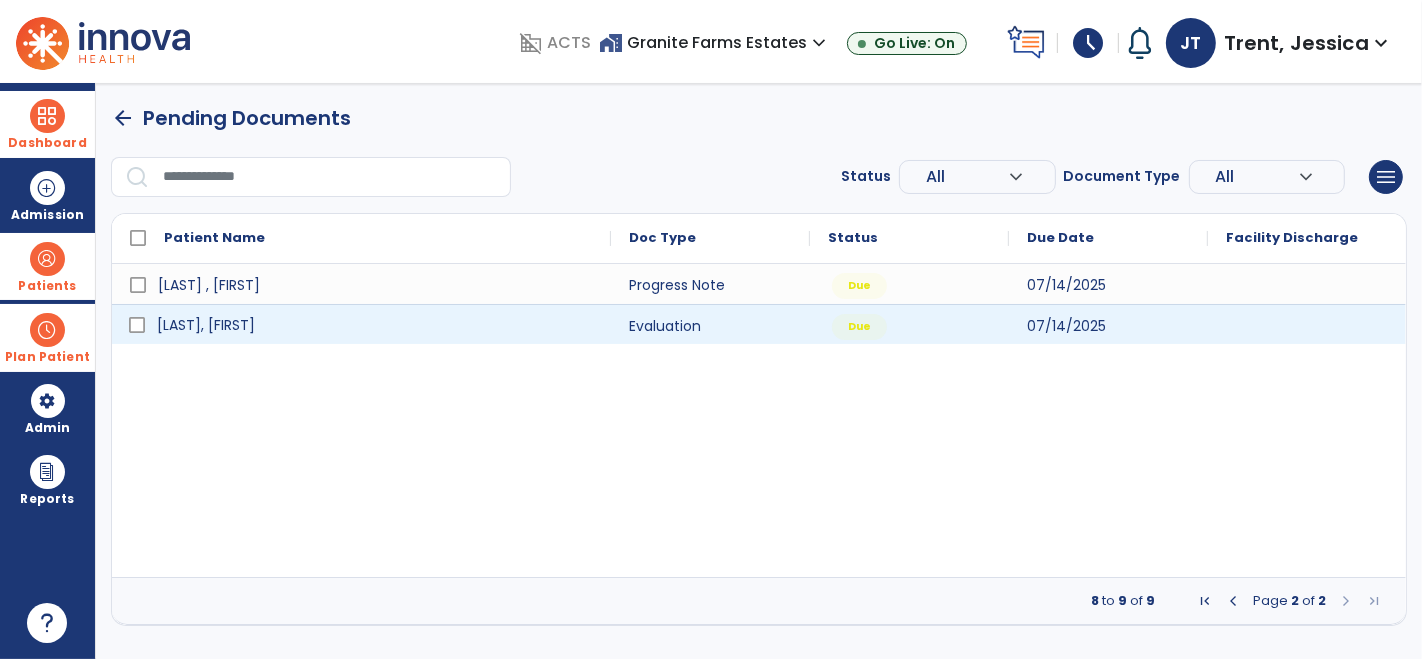 click on "[LAST], [FIRST]" at bounding box center (206, 325) 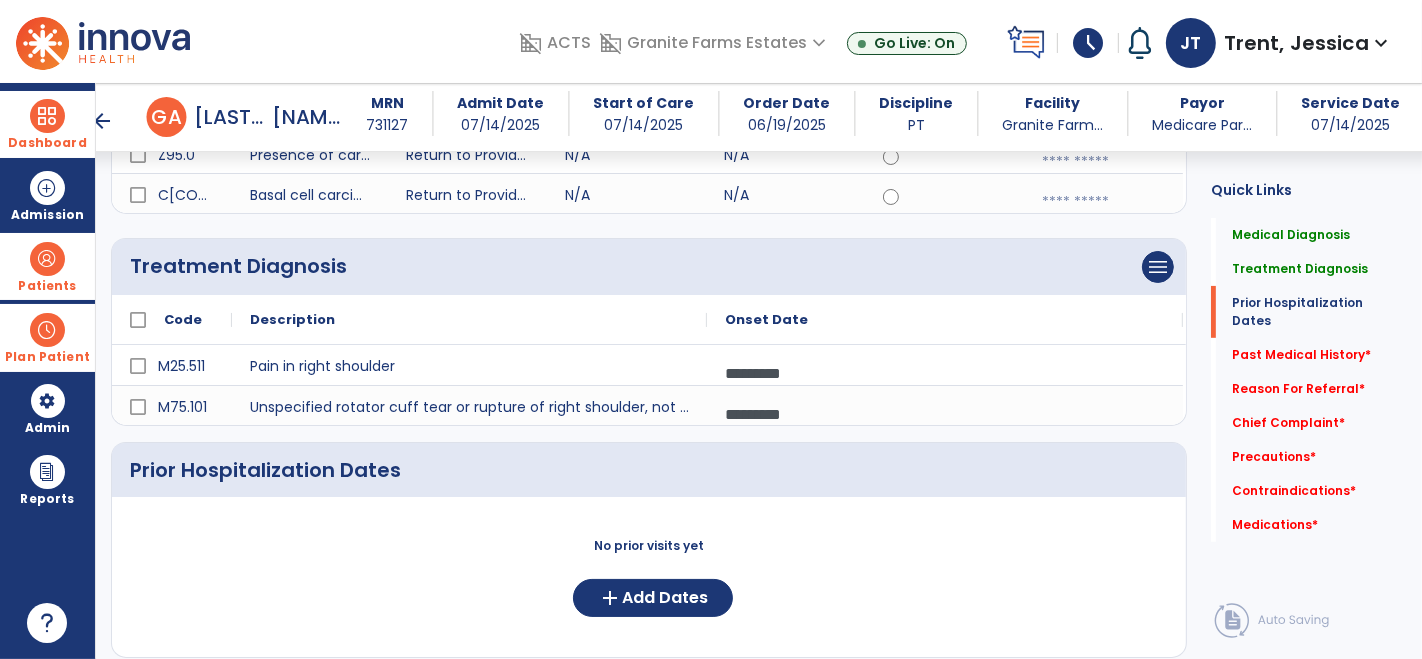 scroll, scrollTop: 544, scrollLeft: 0, axis: vertical 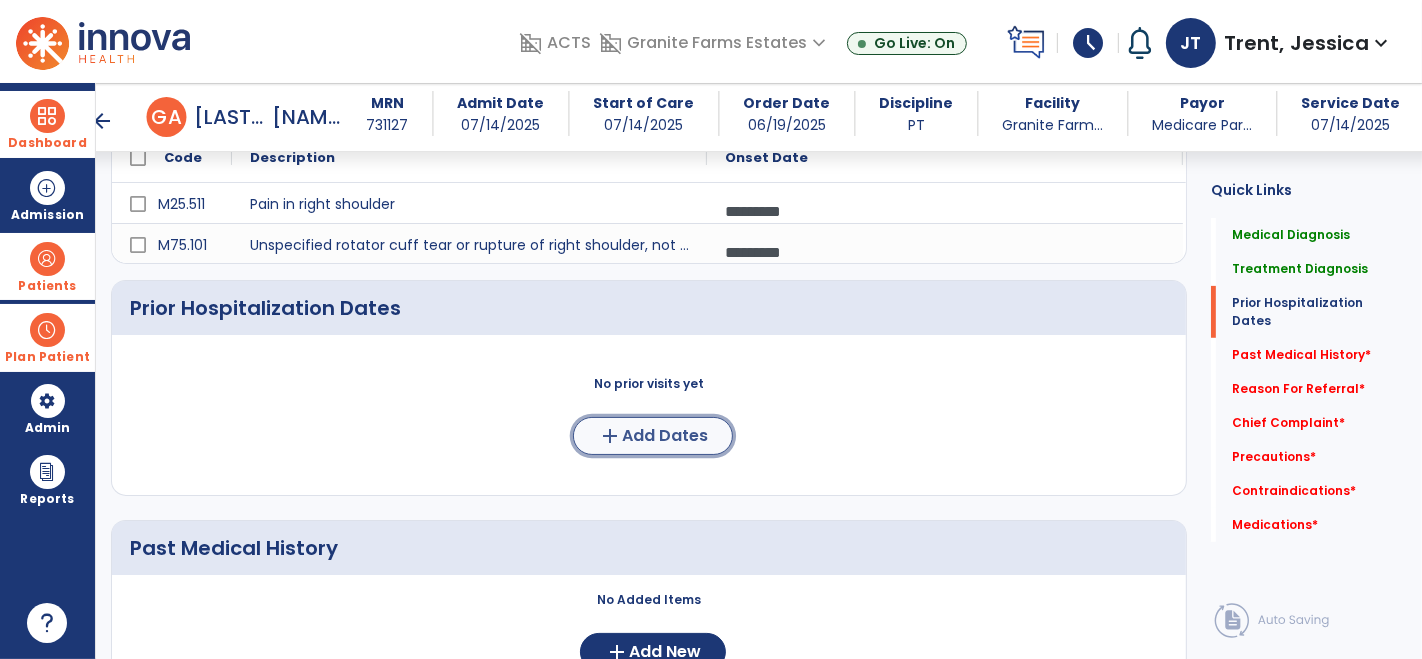 click on "add" 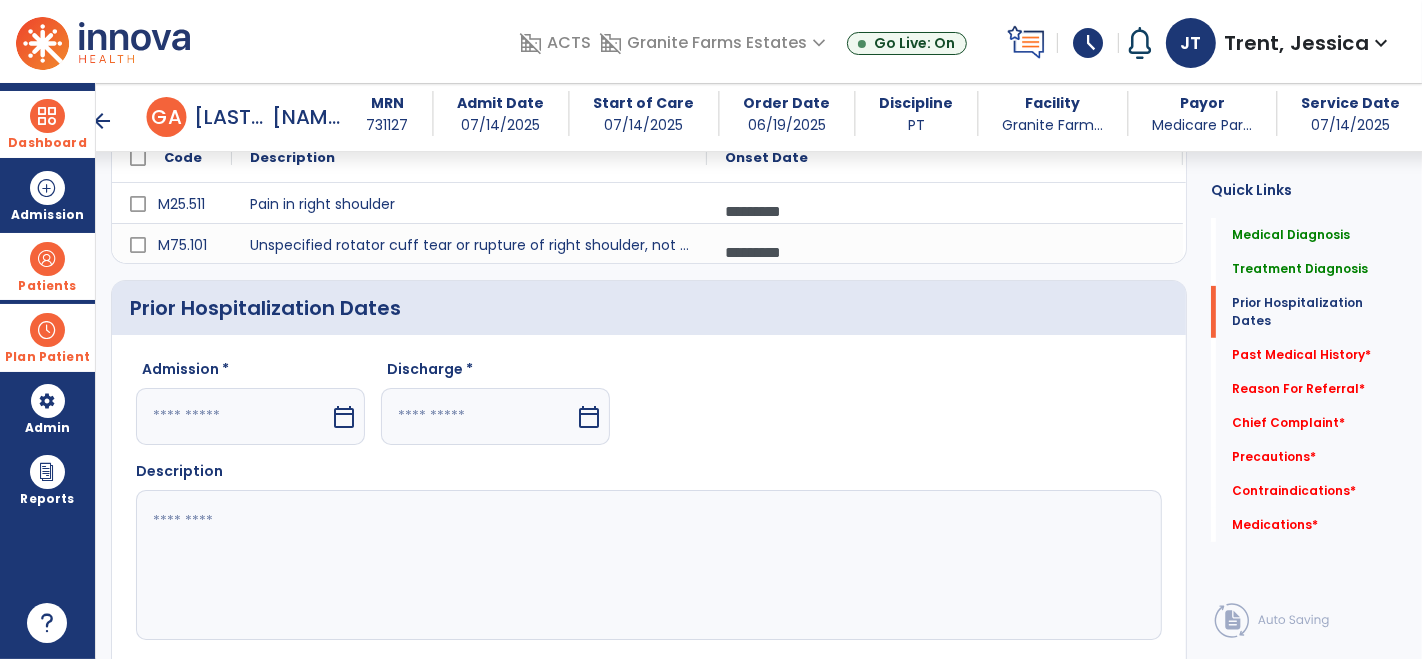 click on "calendar_today" at bounding box center (344, 417) 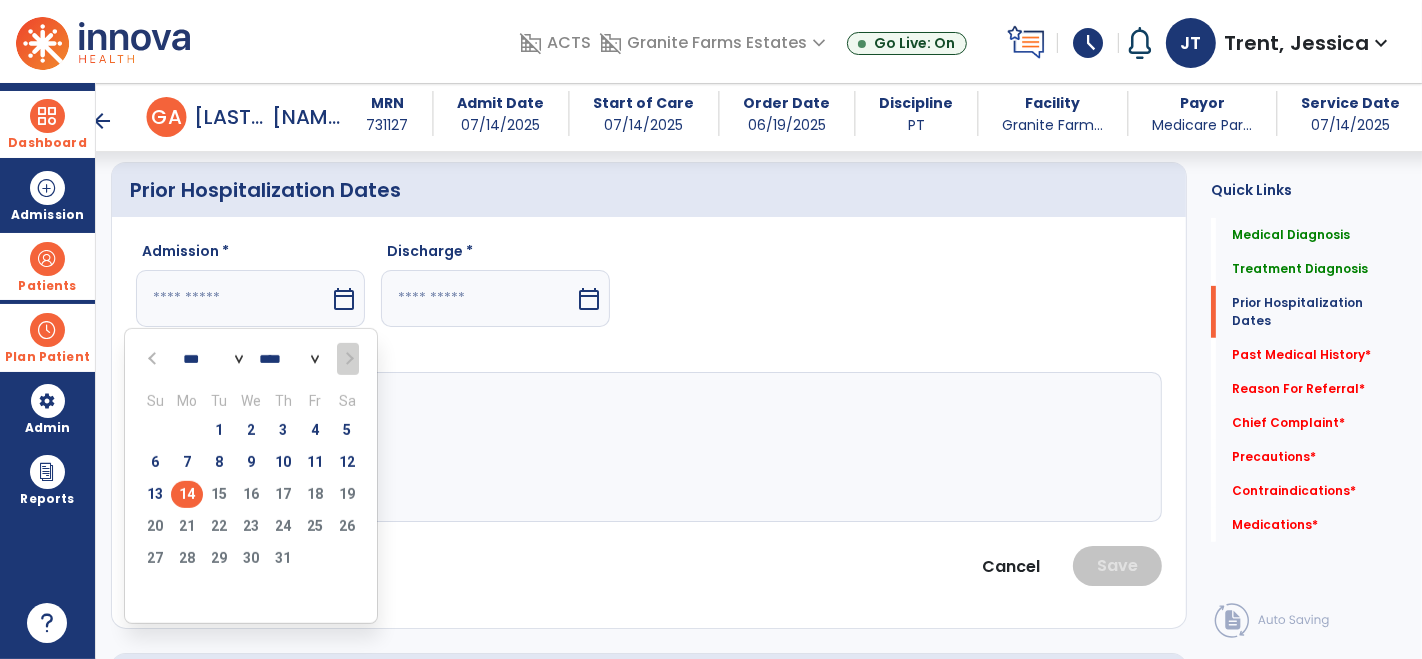 scroll, scrollTop: 662, scrollLeft: 0, axis: vertical 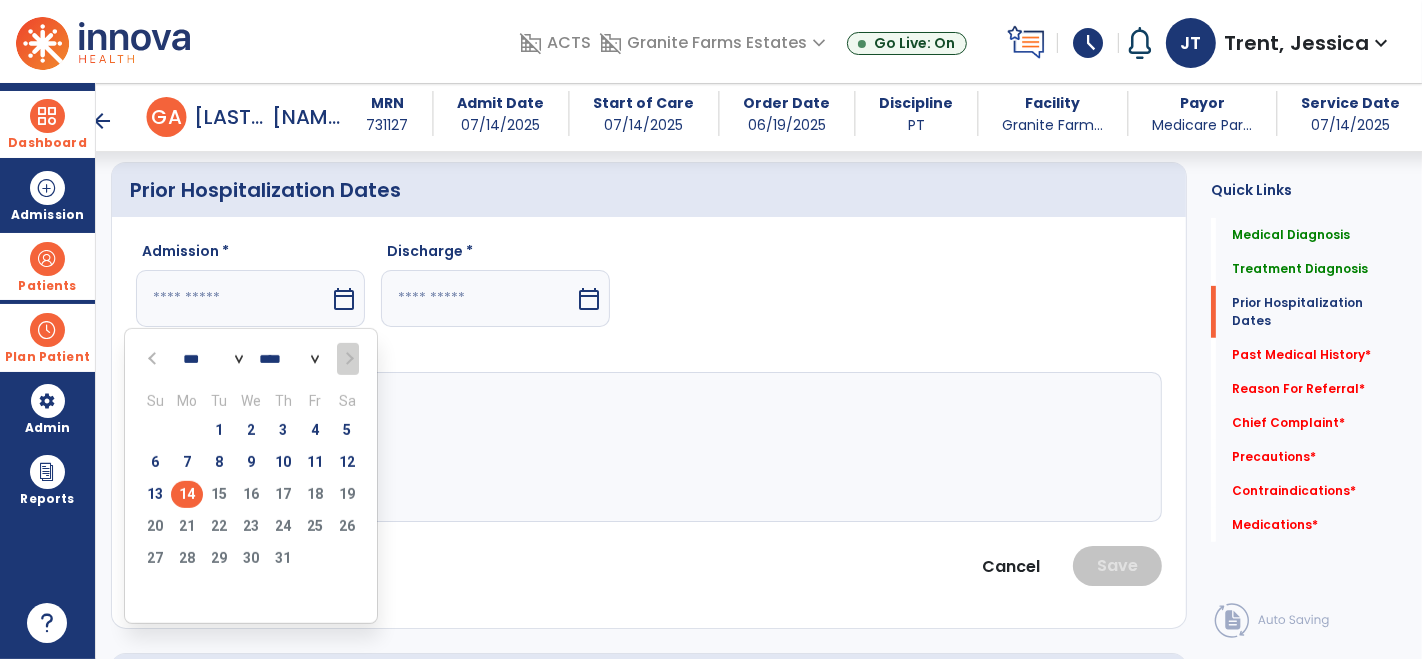 click at bounding box center [154, 359] 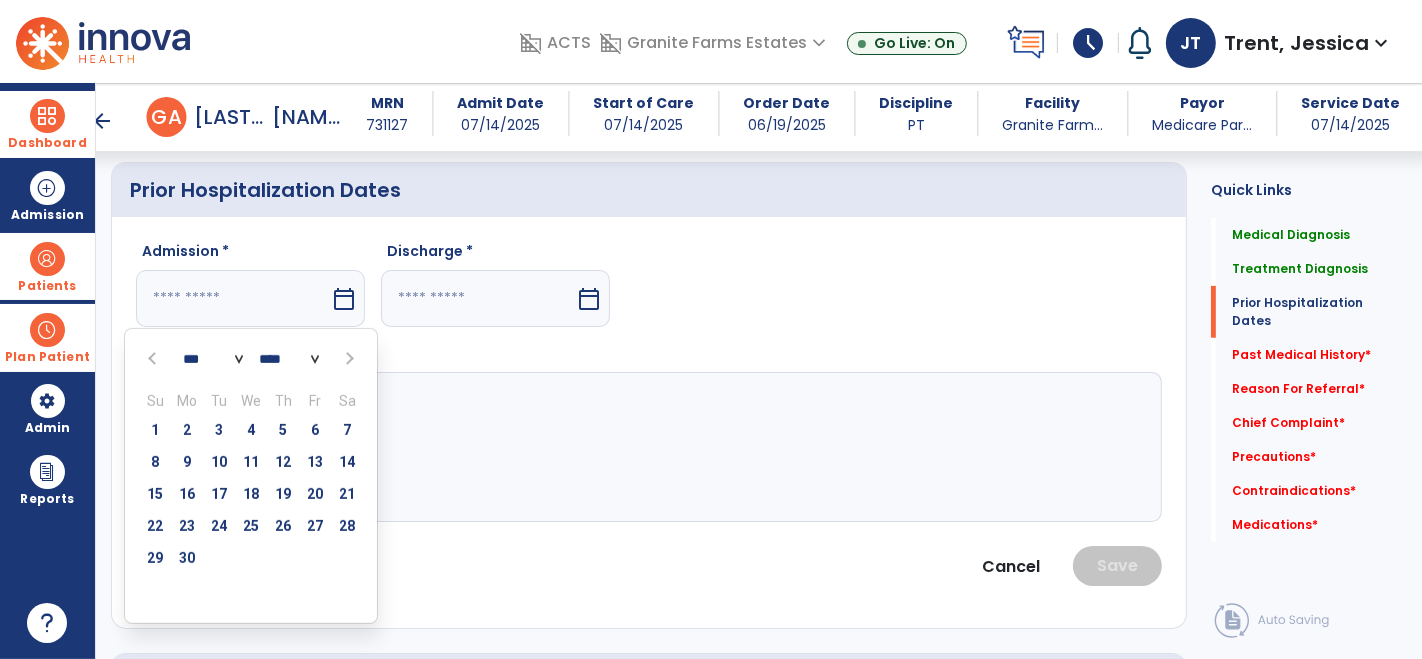 click at bounding box center [154, 359] 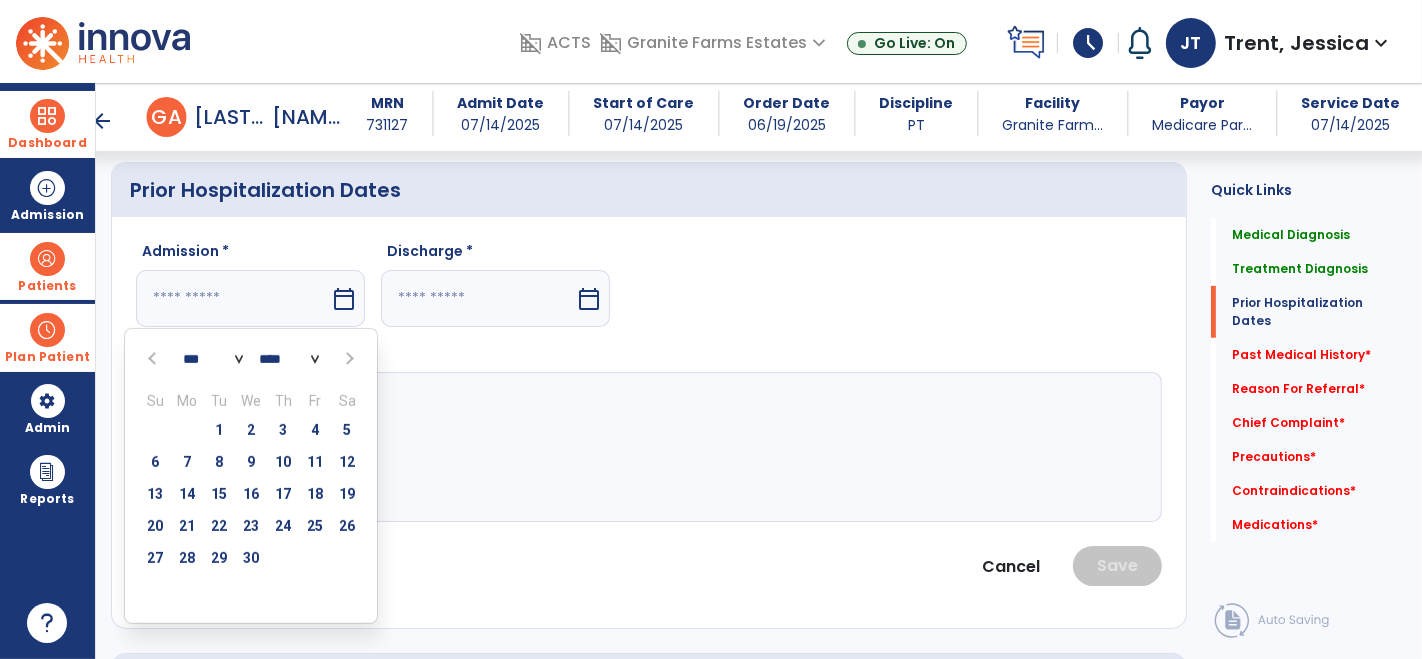 click at bounding box center [154, 359] 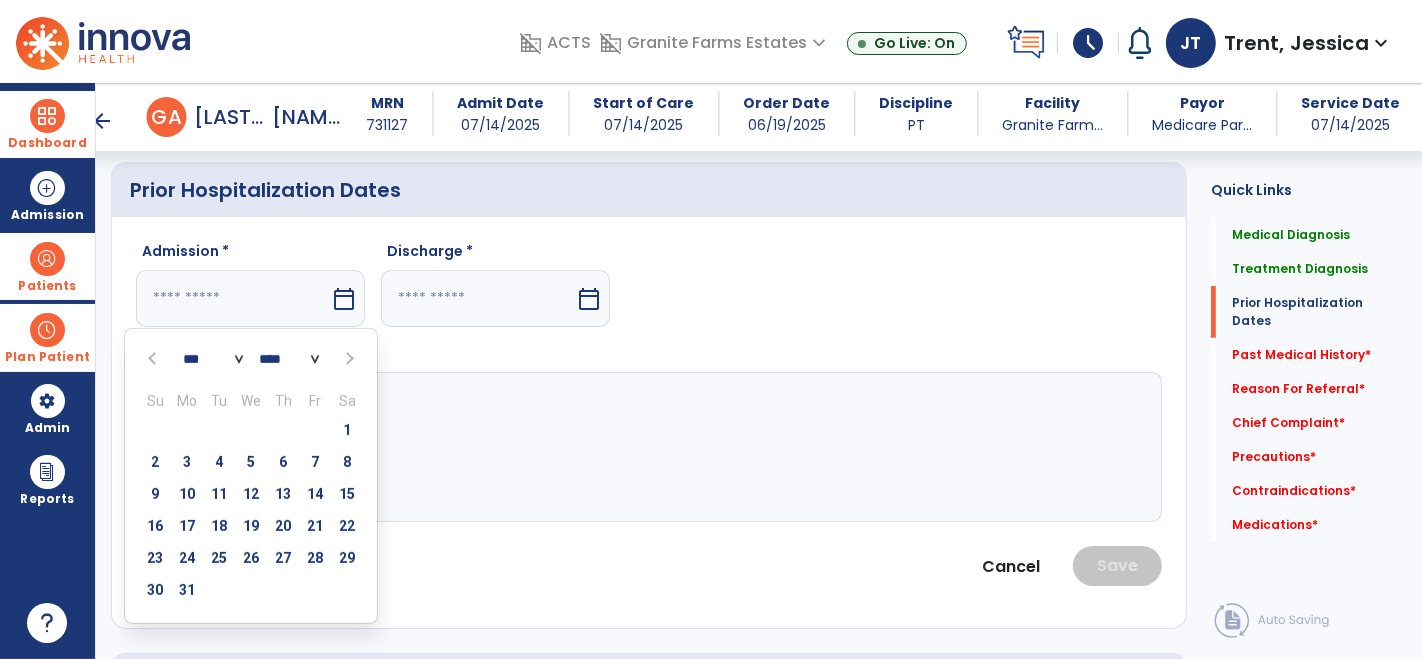 click at bounding box center [154, 359] 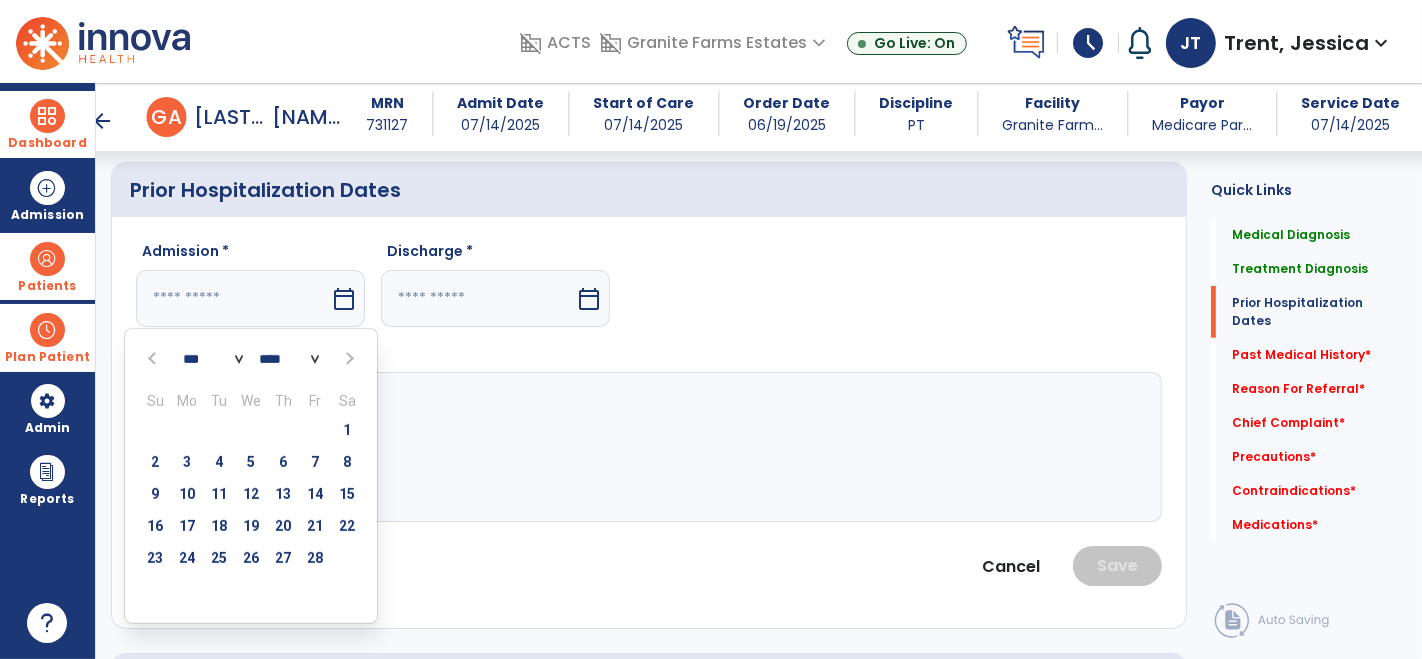 click at bounding box center (154, 359) 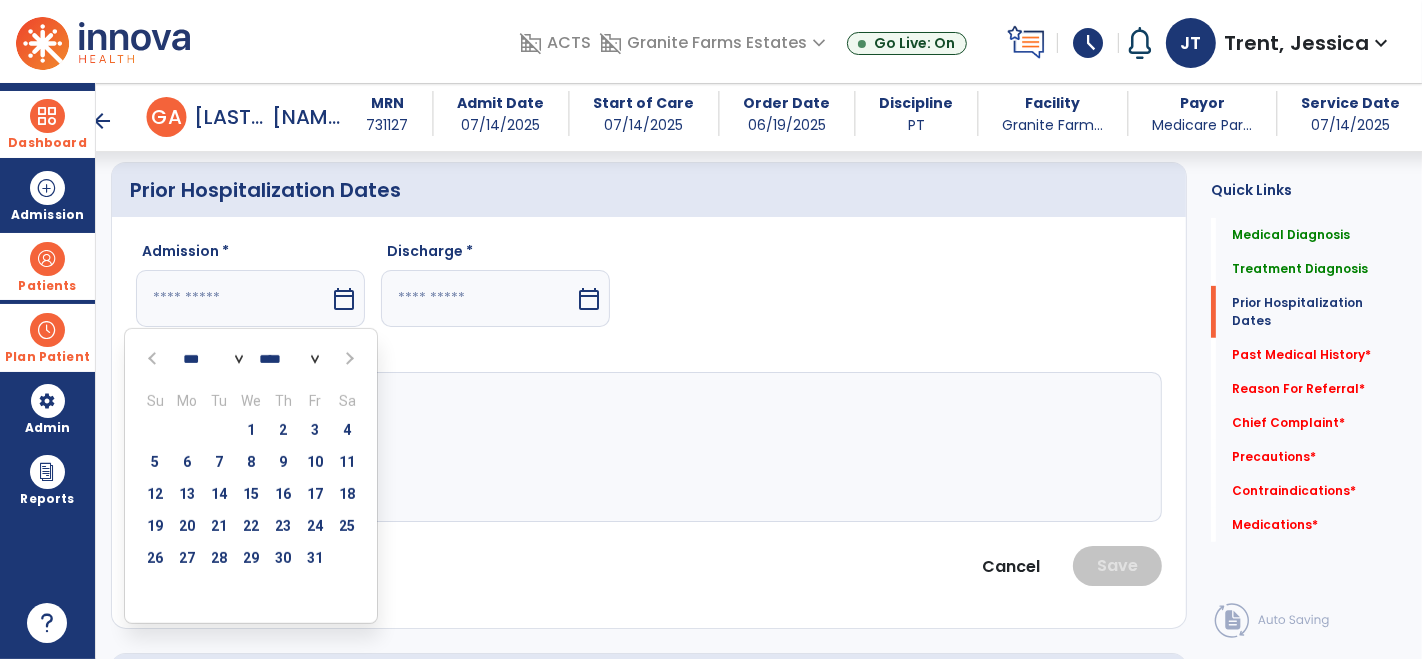 click at bounding box center [154, 359] 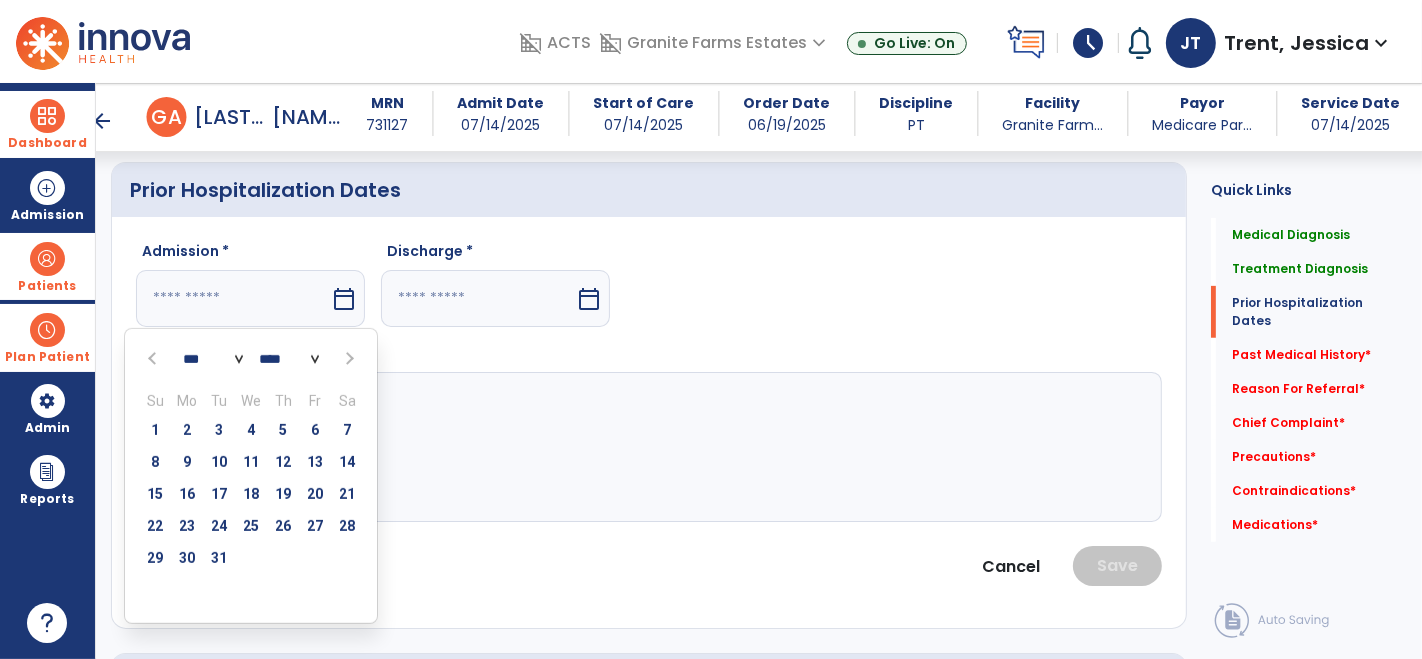 click at bounding box center (154, 359) 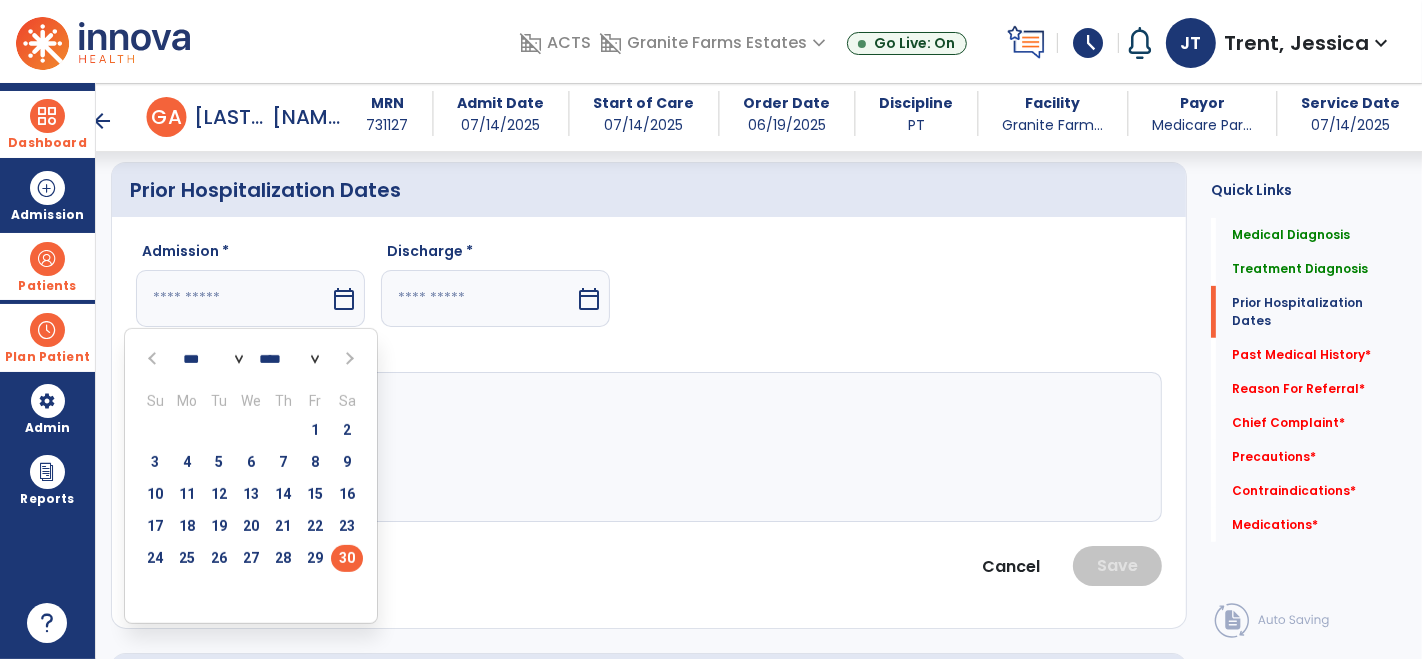 click on "30" at bounding box center [347, 558] 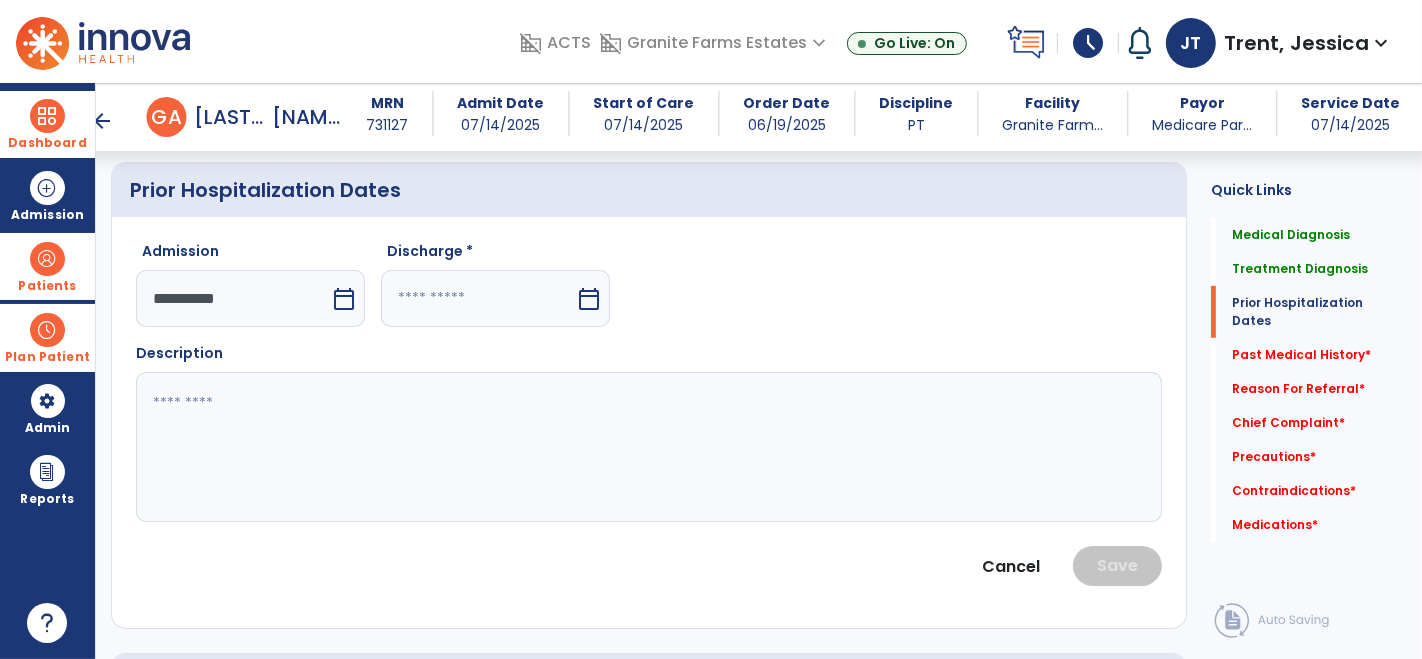 click on "calendar_today" at bounding box center (589, 299) 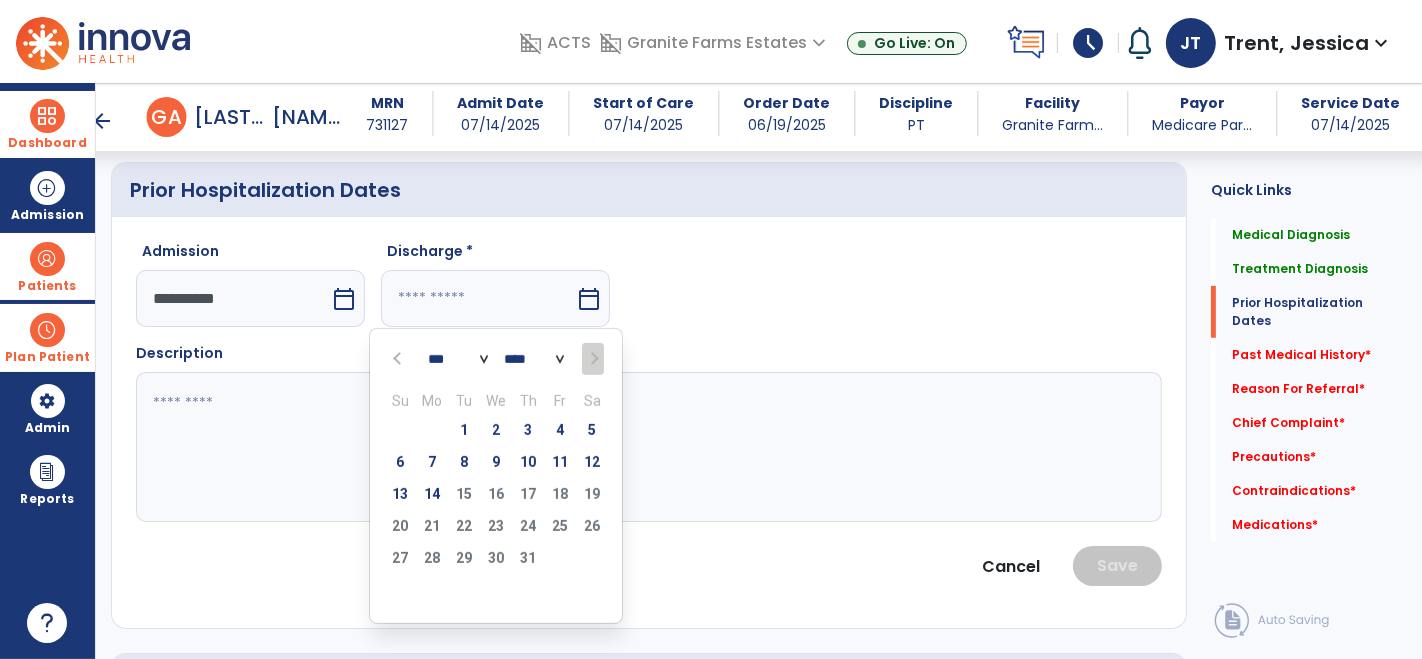 click at bounding box center (399, 359) 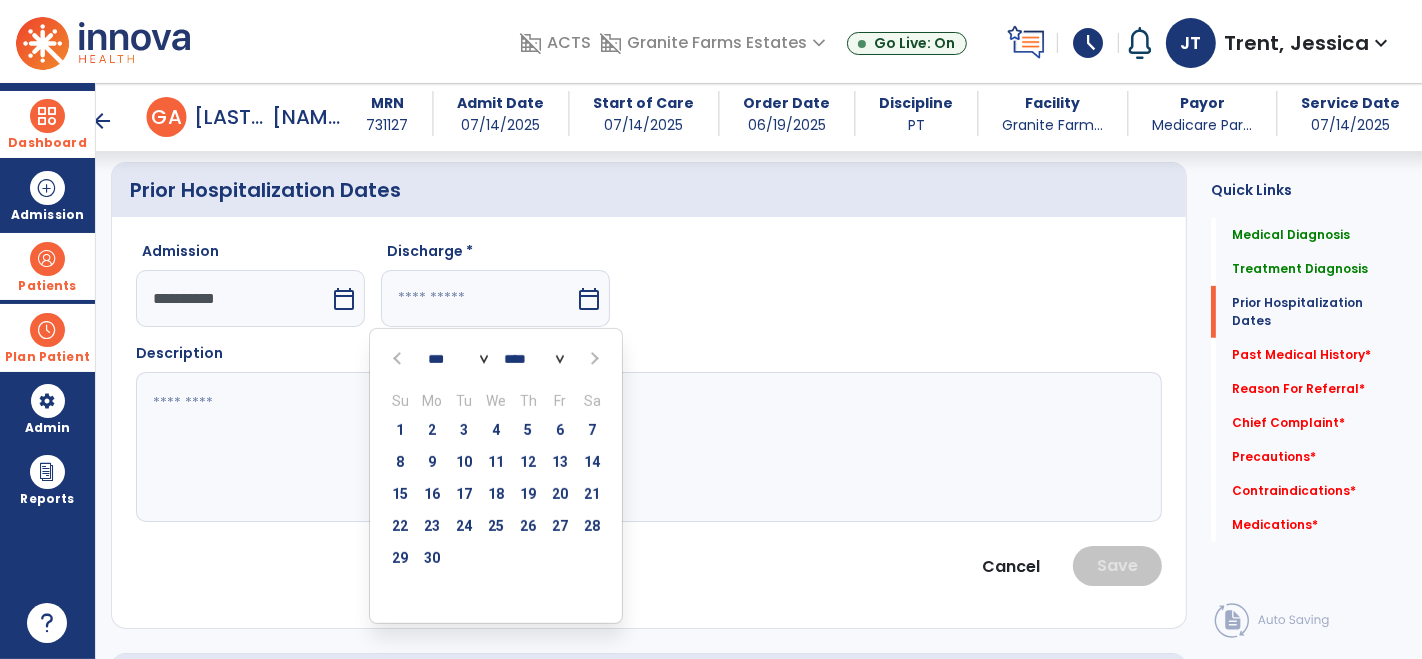 click at bounding box center (399, 359) 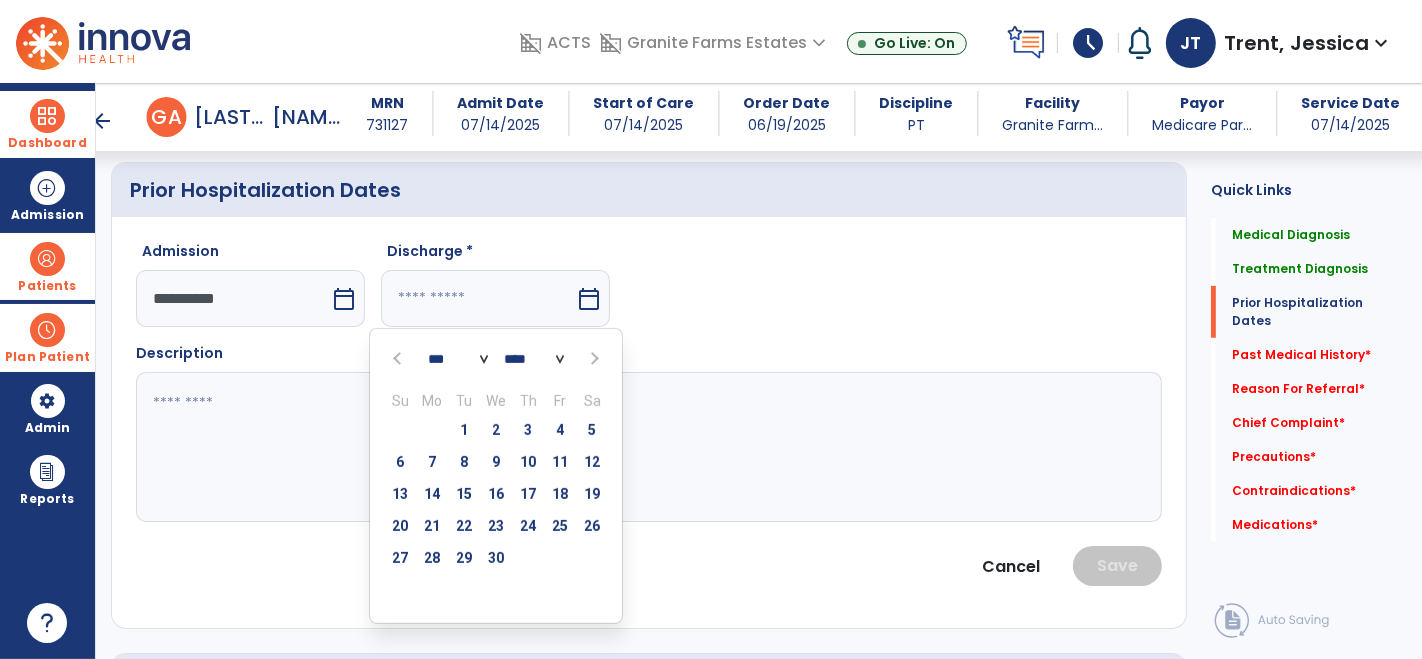 click at bounding box center [399, 359] 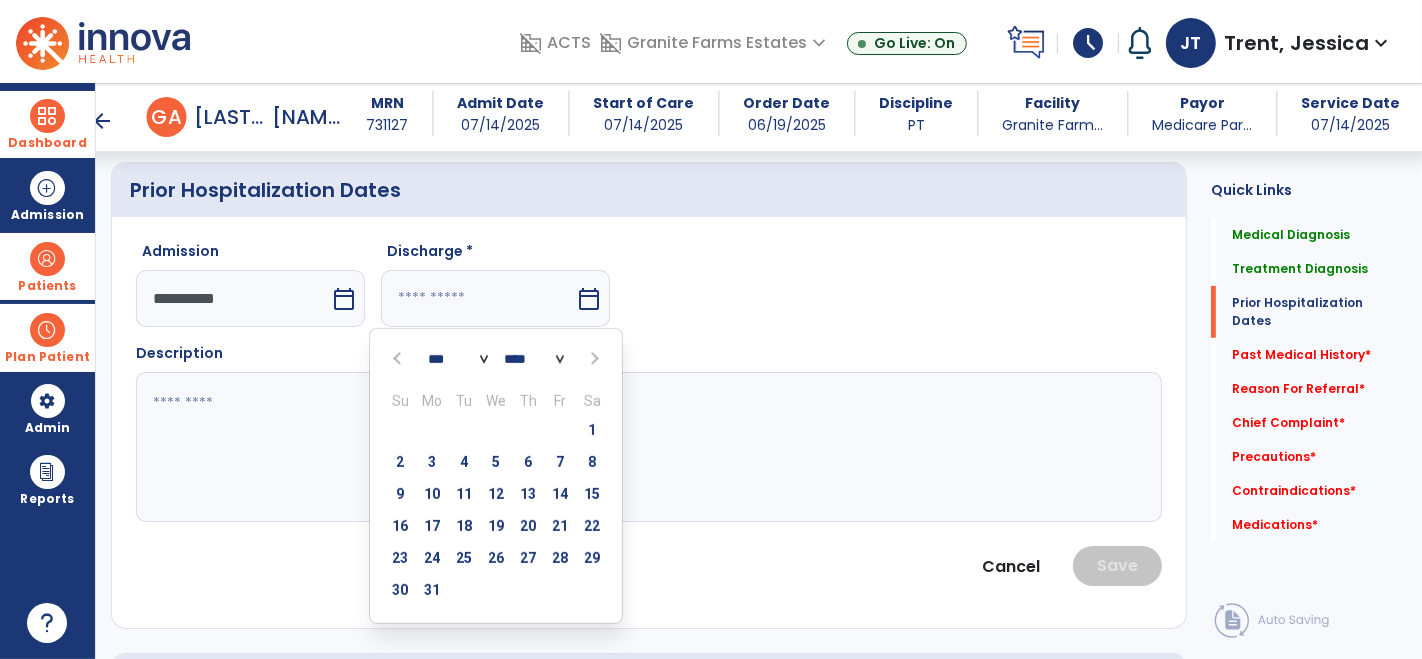 click at bounding box center [399, 359] 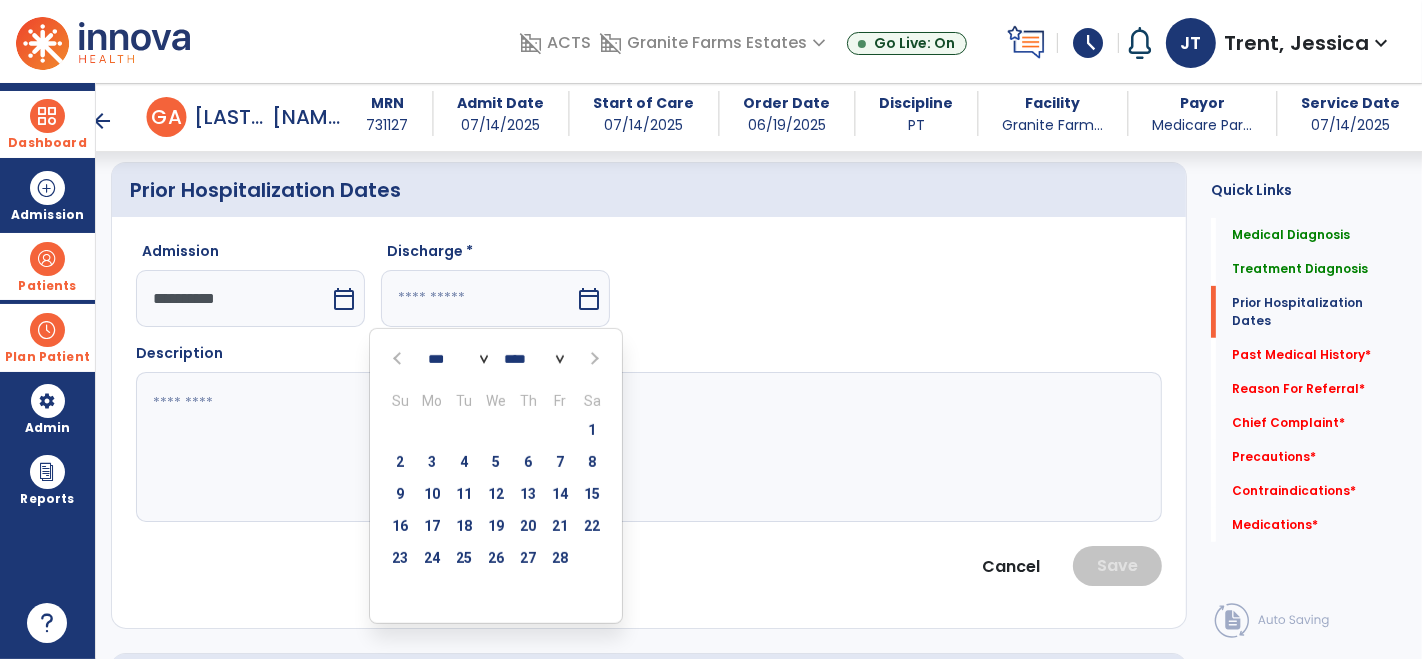 click at bounding box center [399, 359] 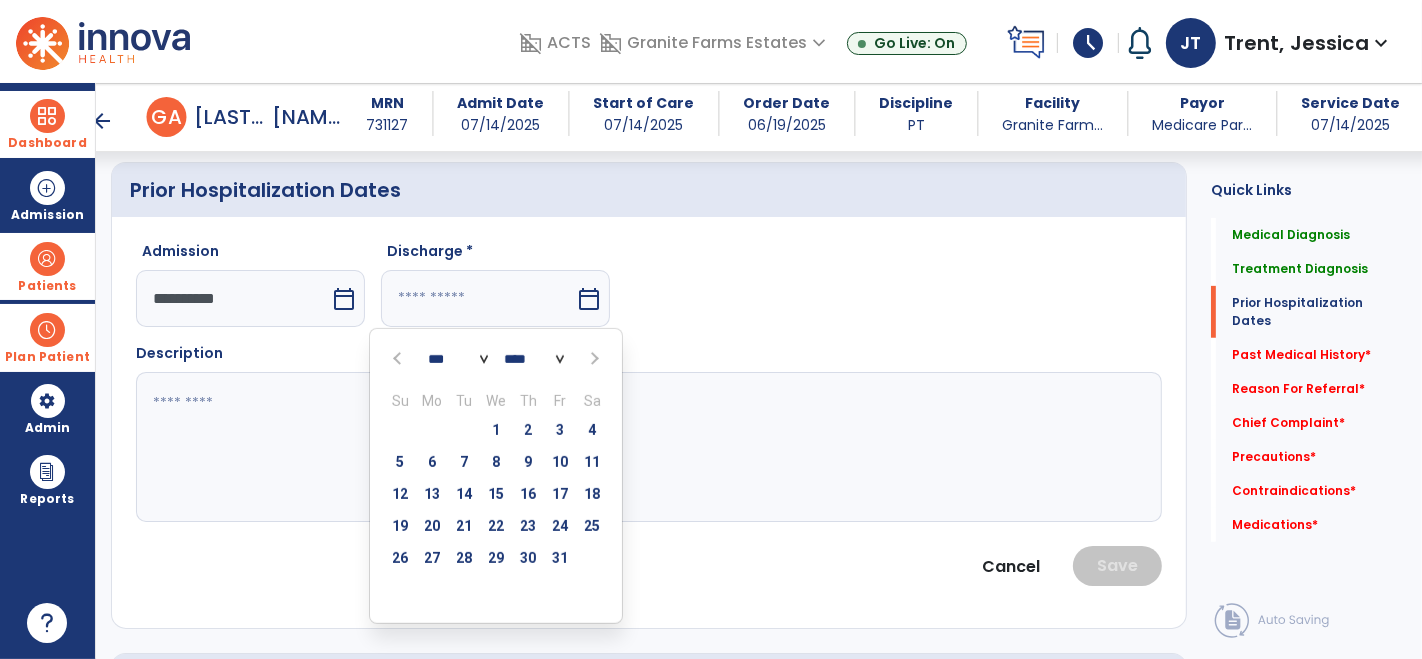 click at bounding box center [399, 359] 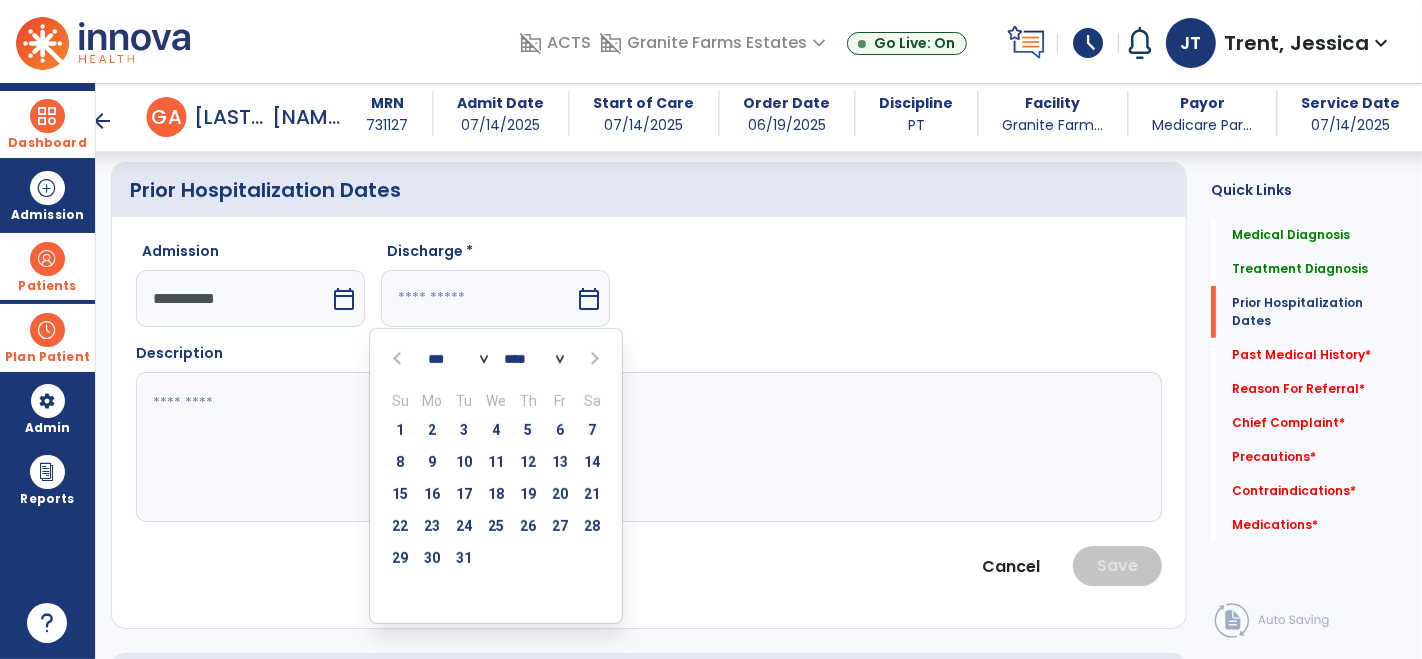 click at bounding box center (399, 359) 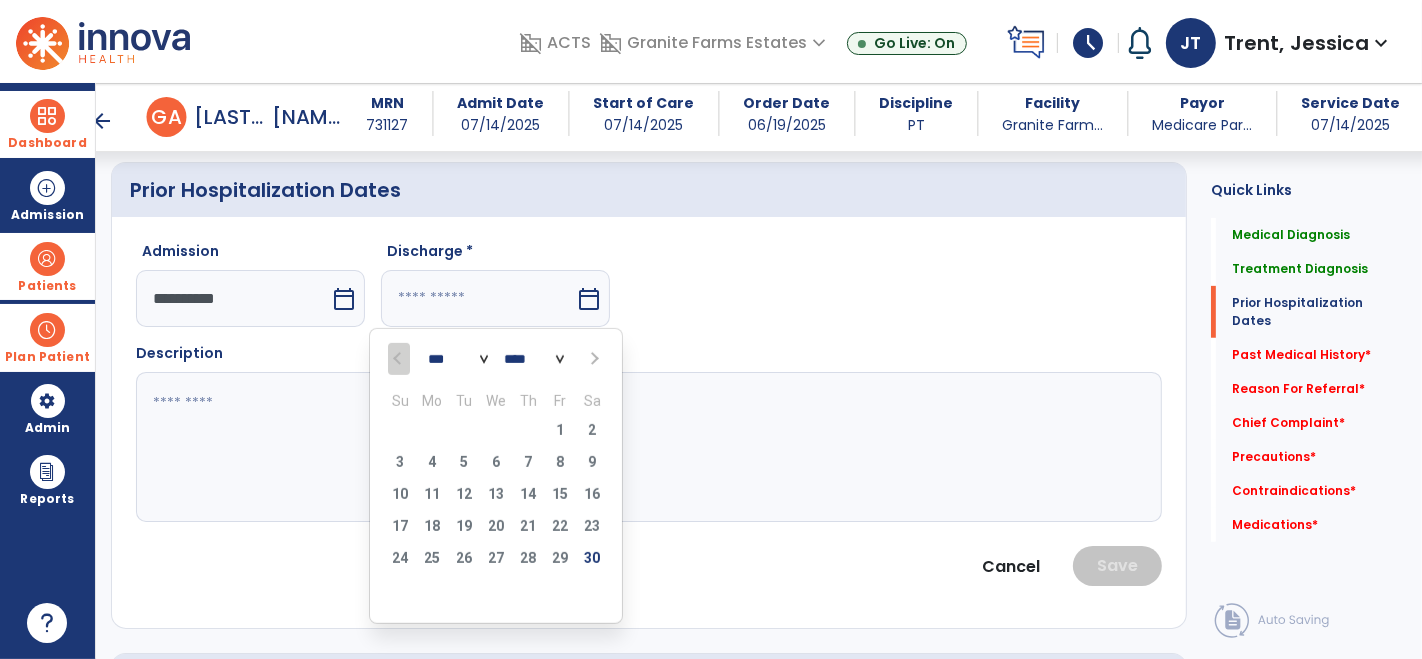 click at bounding box center [592, 359] 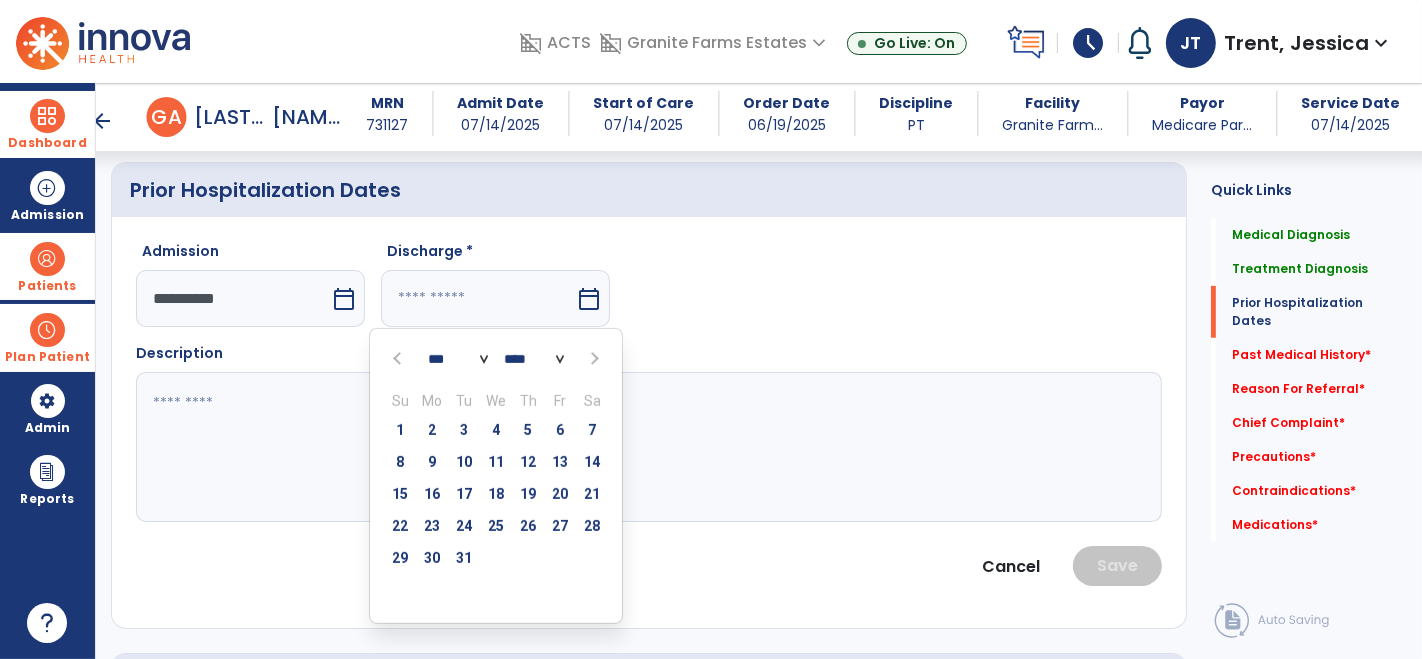 click on "**********" at bounding box center [233, 298] 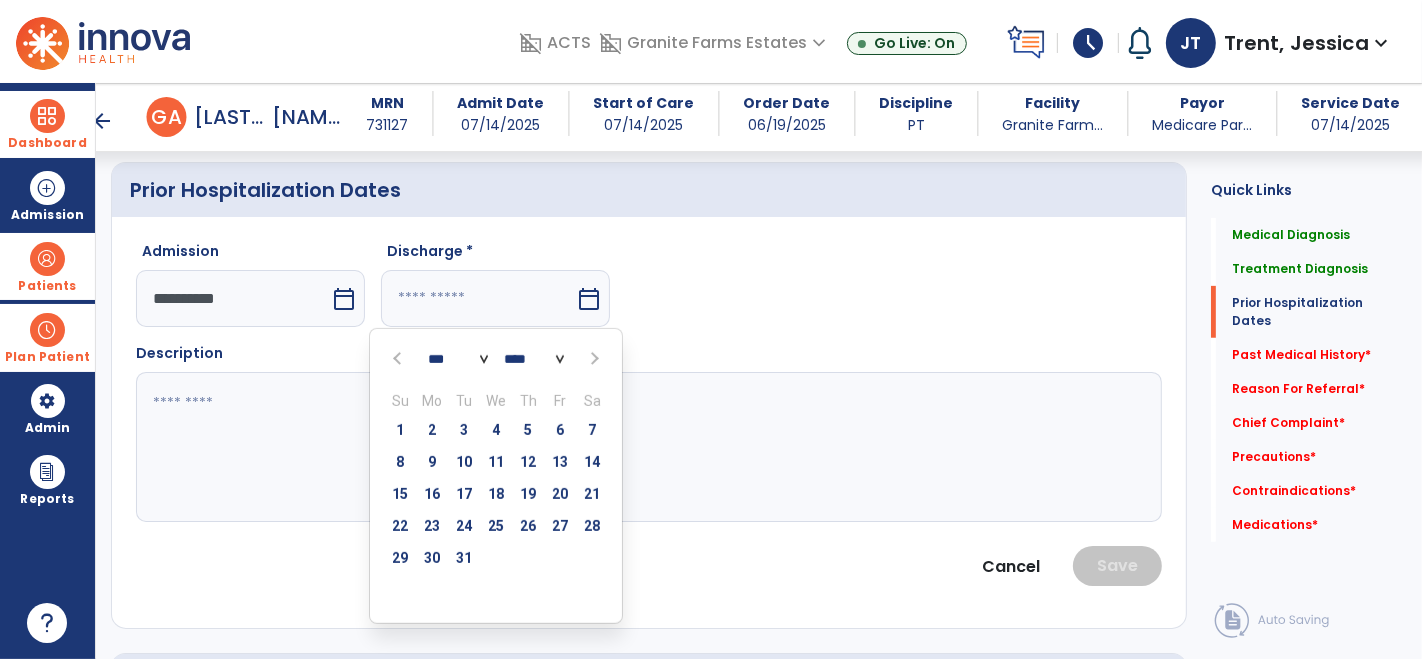 select on "**" 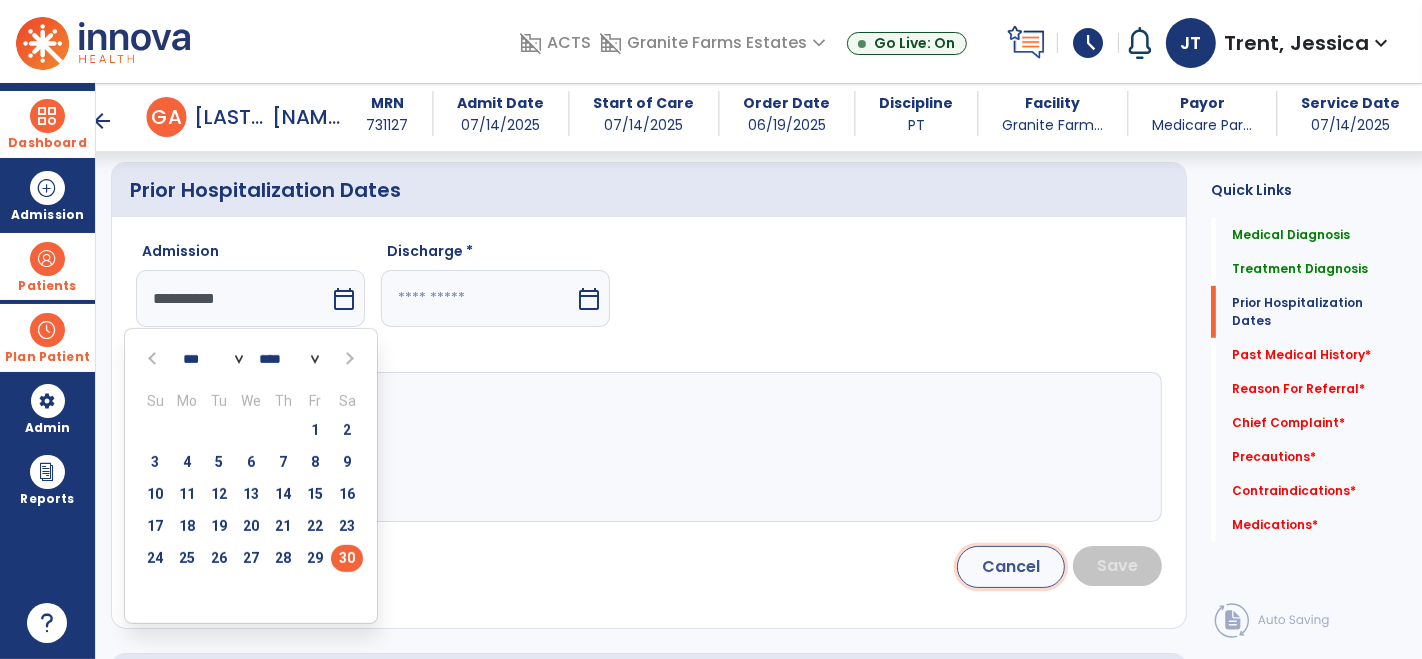 click on "Cancel" 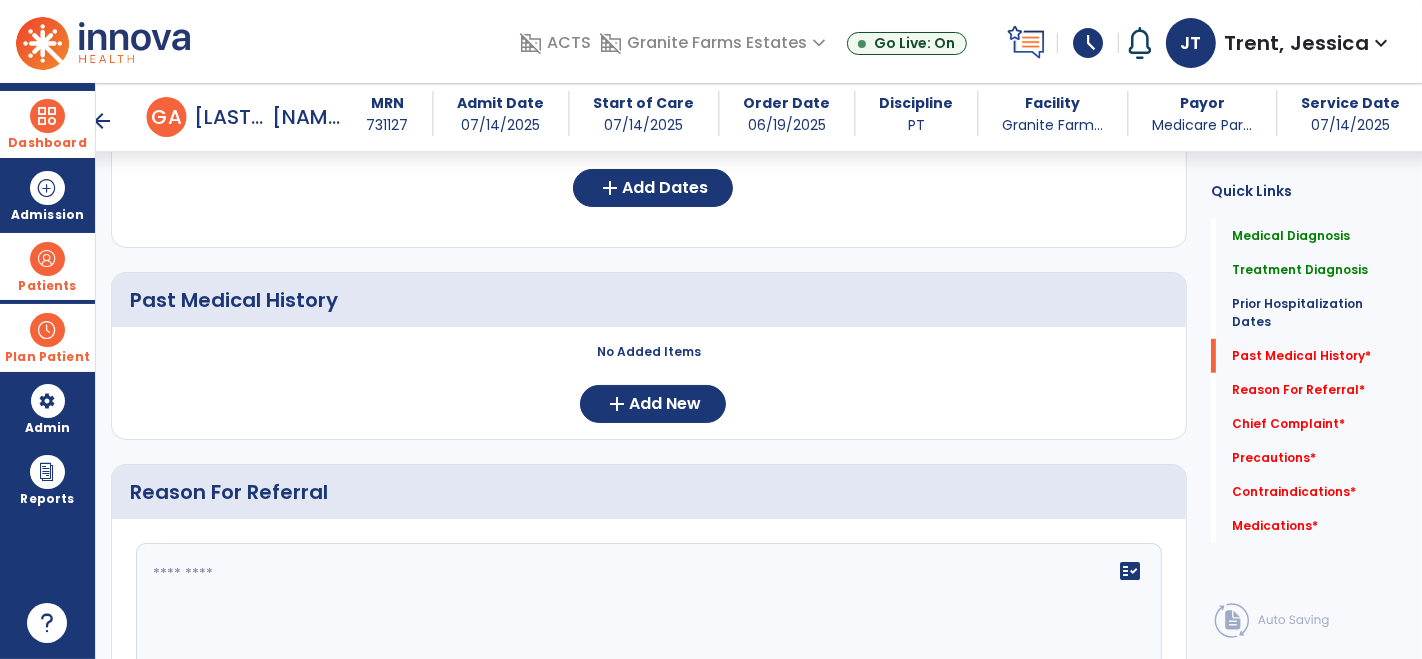 scroll, scrollTop: 791, scrollLeft: 0, axis: vertical 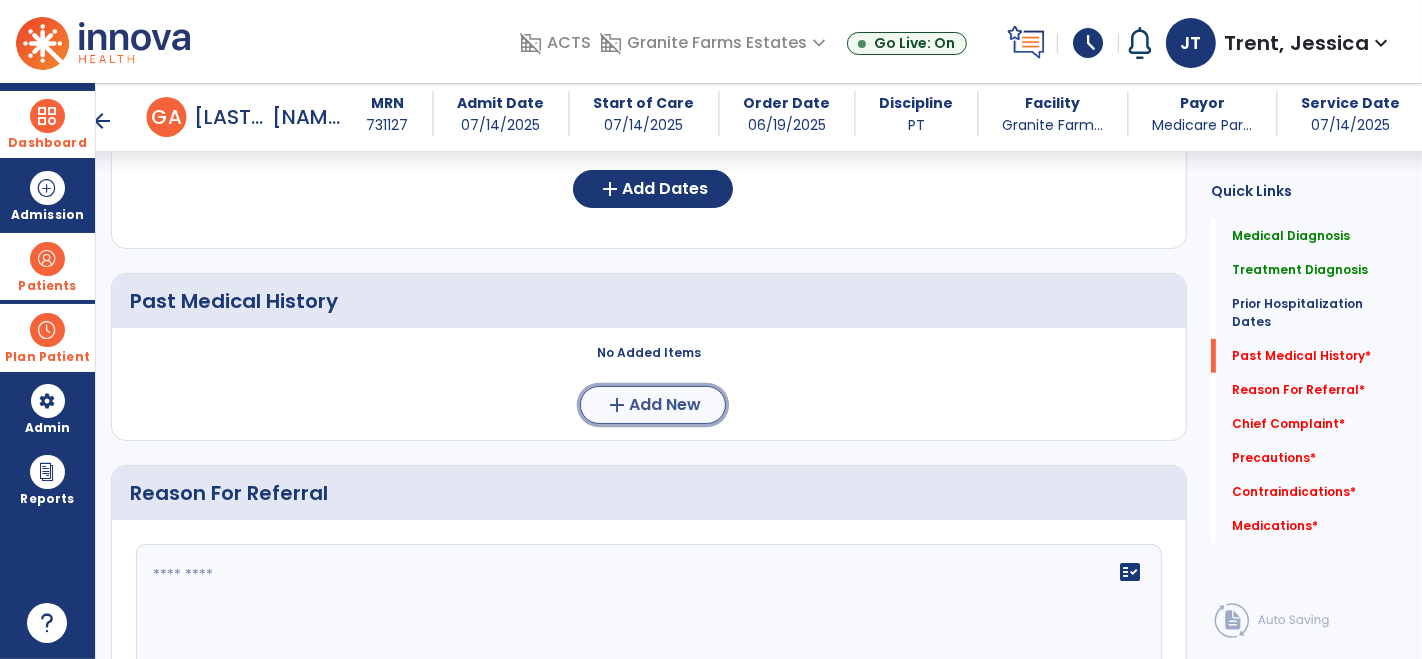click on "add  Add New" 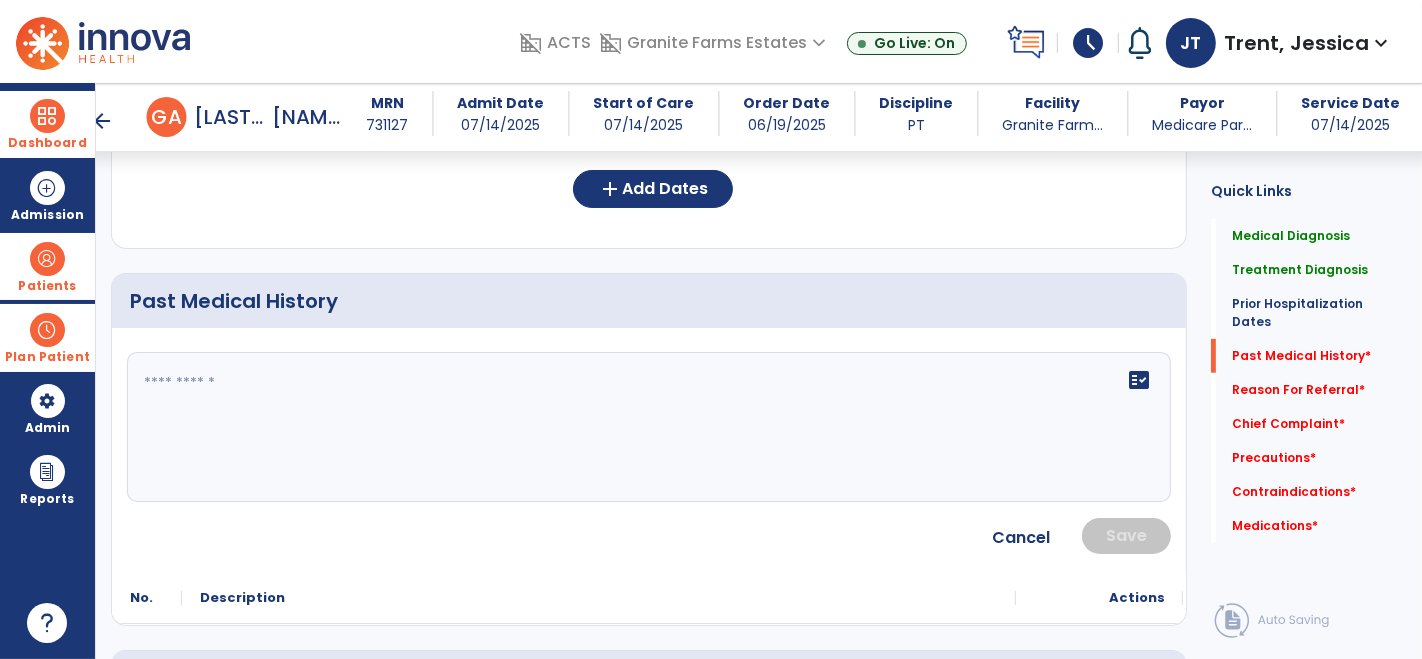 click 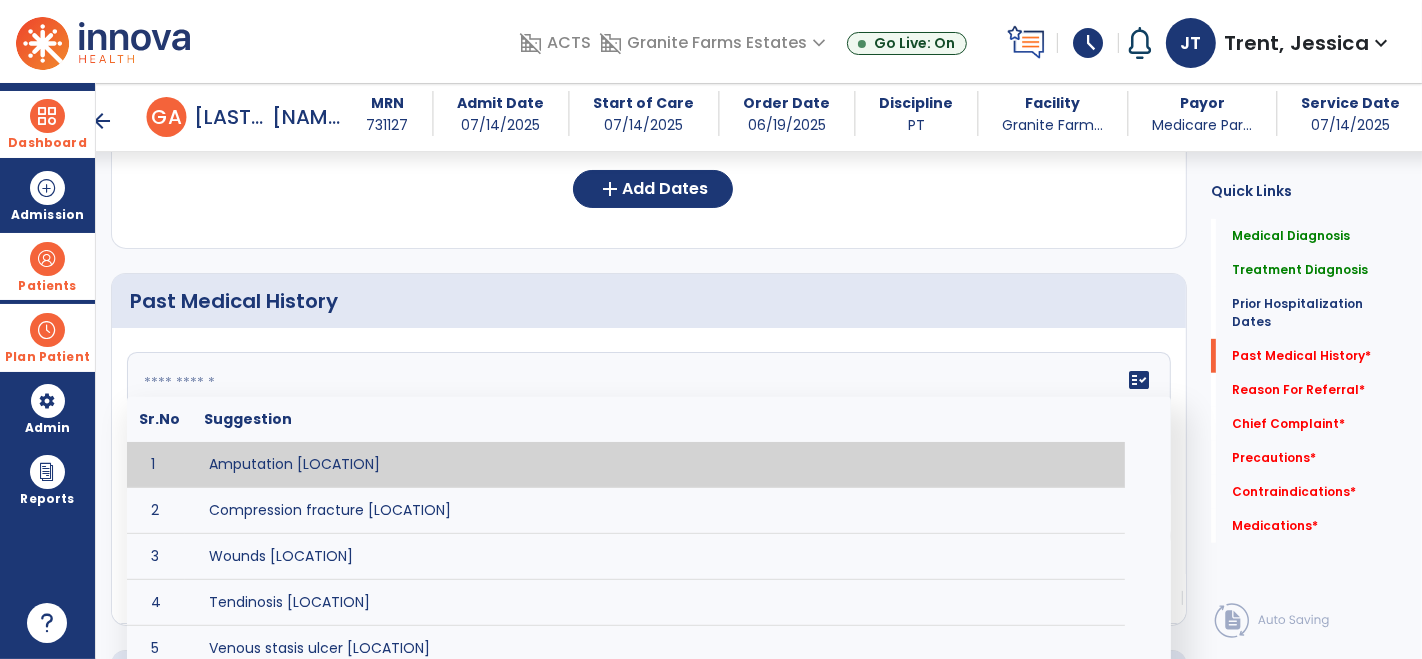 type on "*" 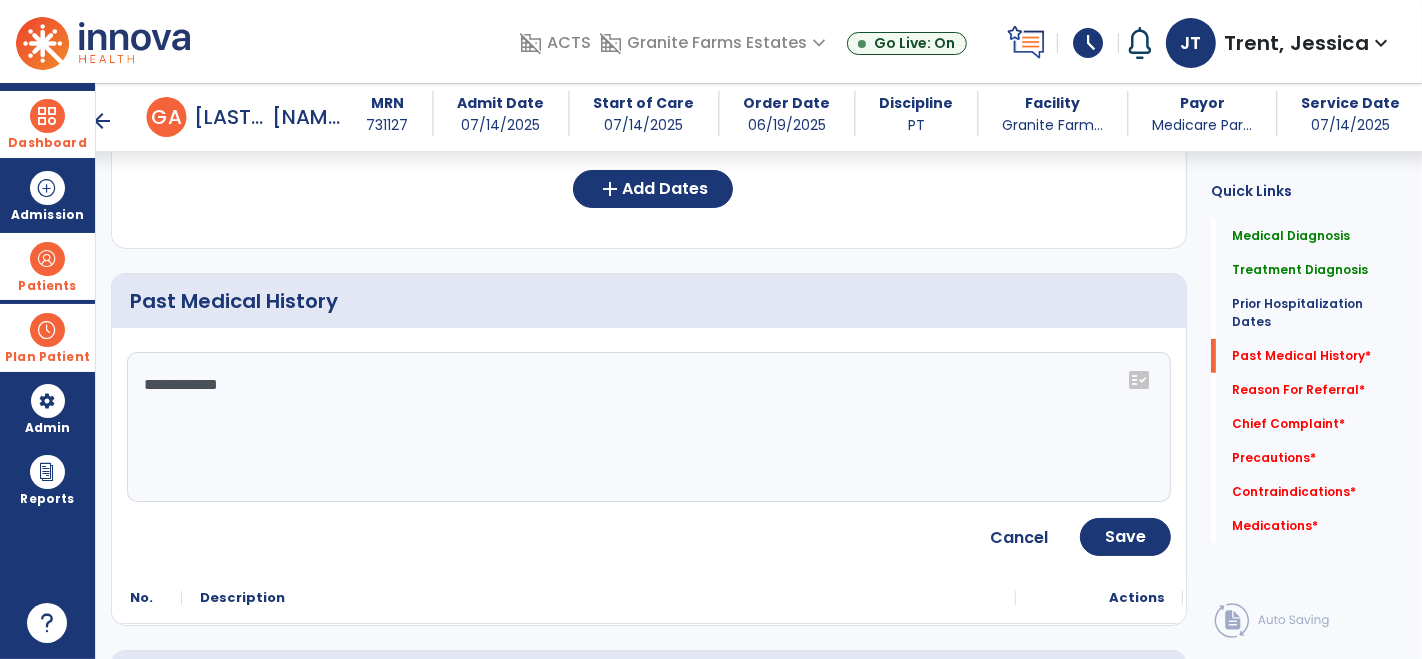 click on "**********" 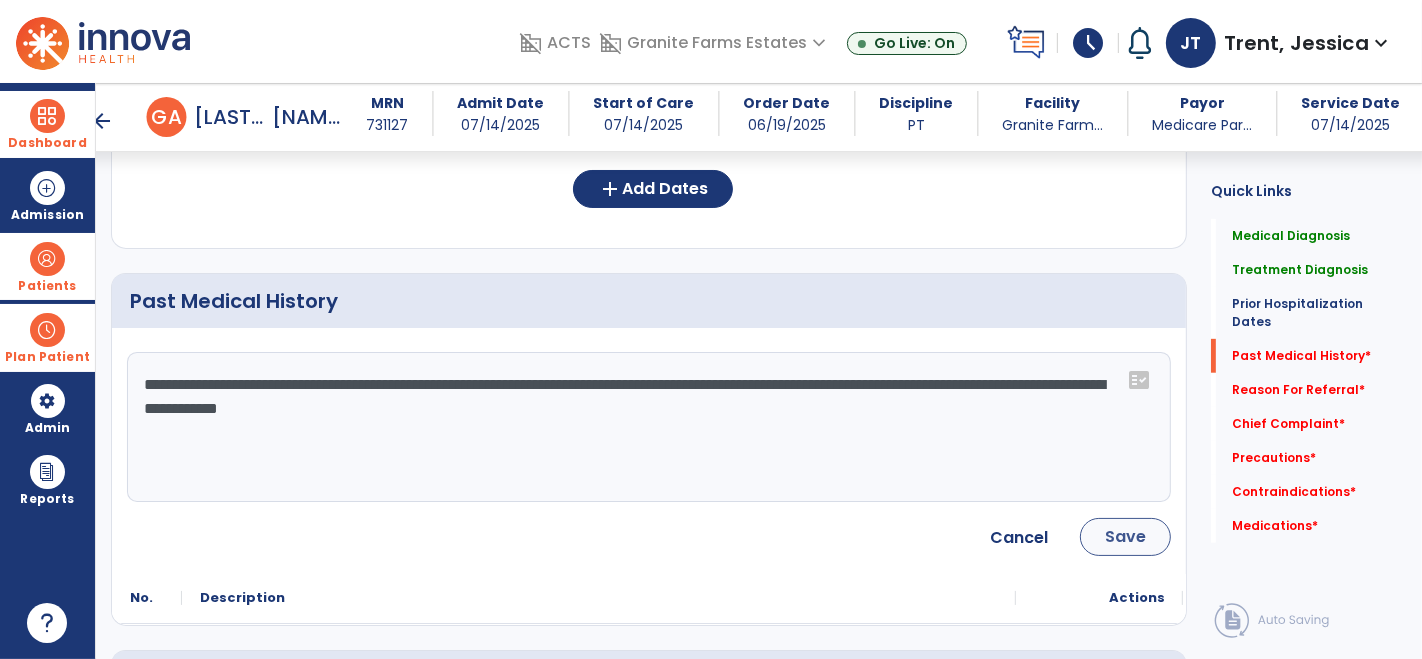 type on "**********" 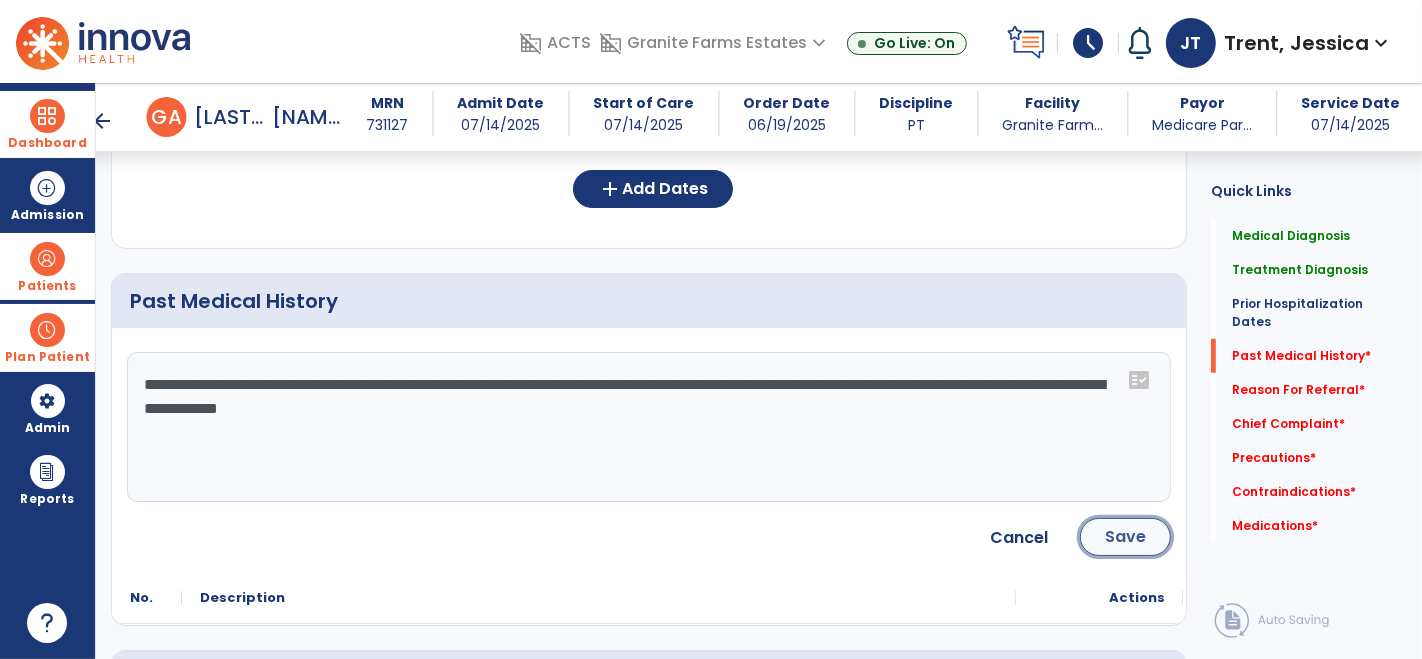 click on "Save" 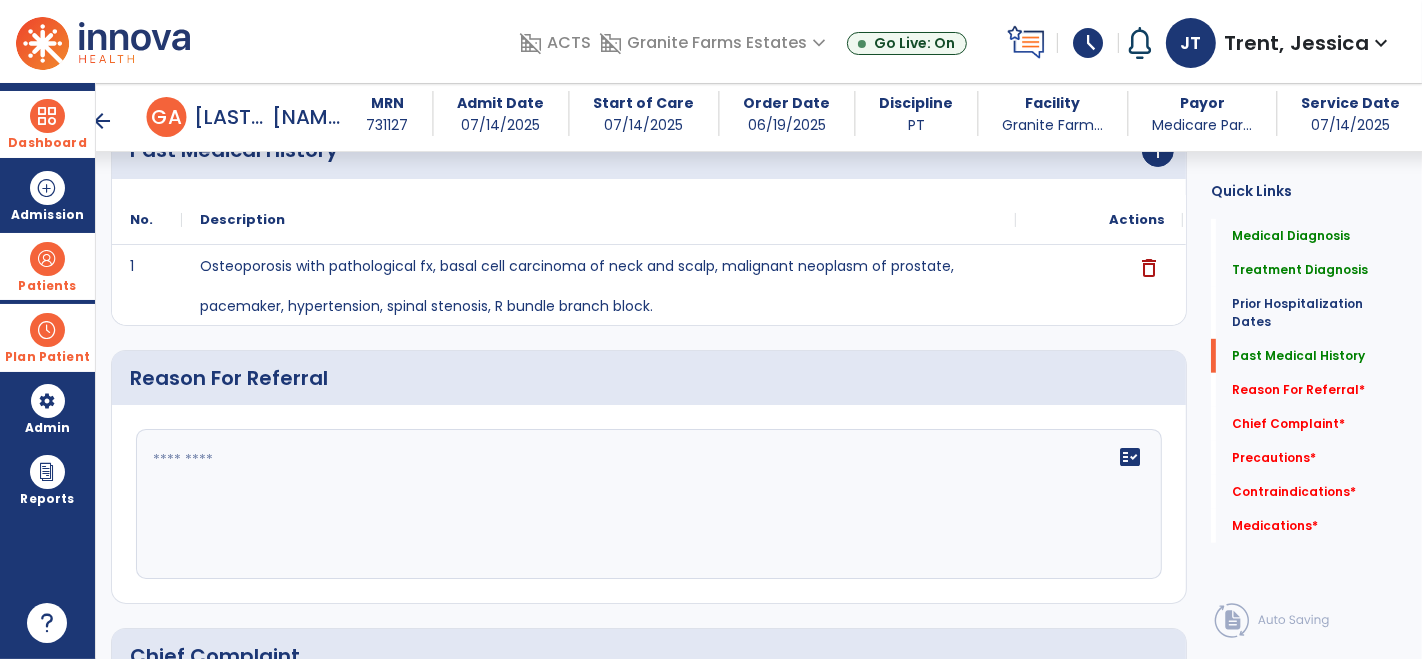 scroll, scrollTop: 941, scrollLeft: 0, axis: vertical 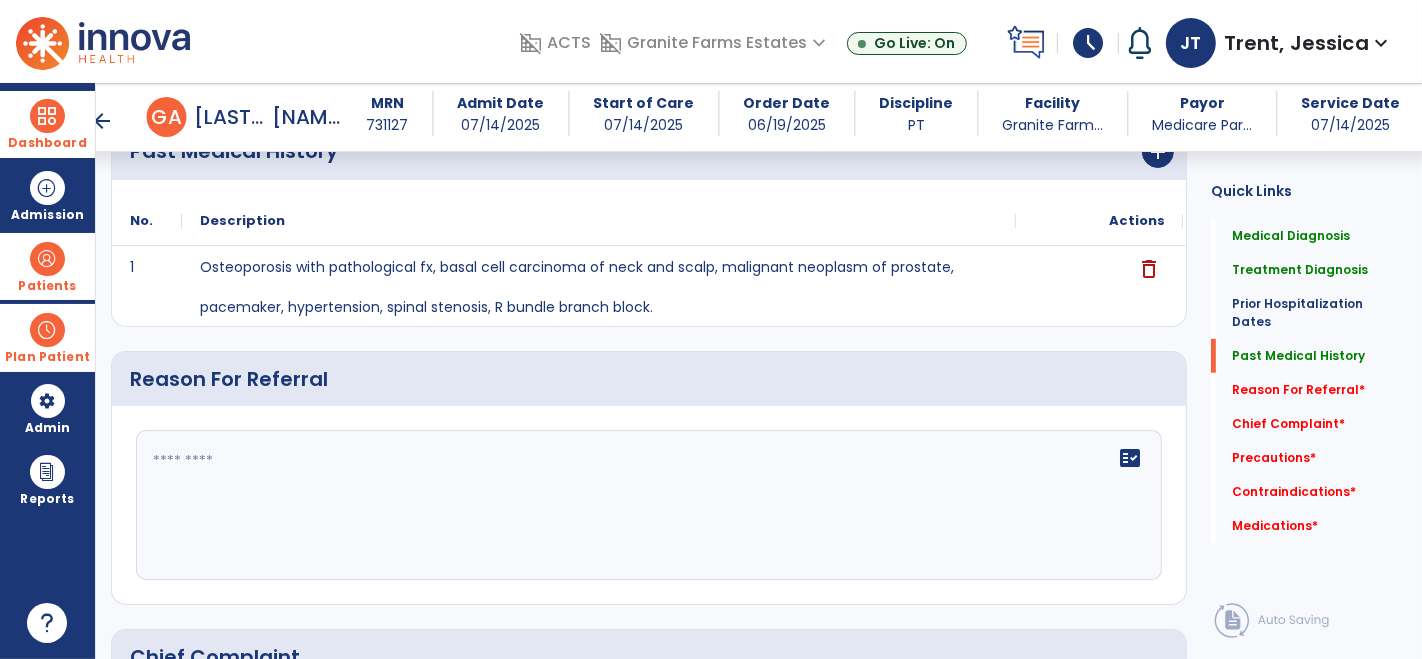 click on "fact_check" 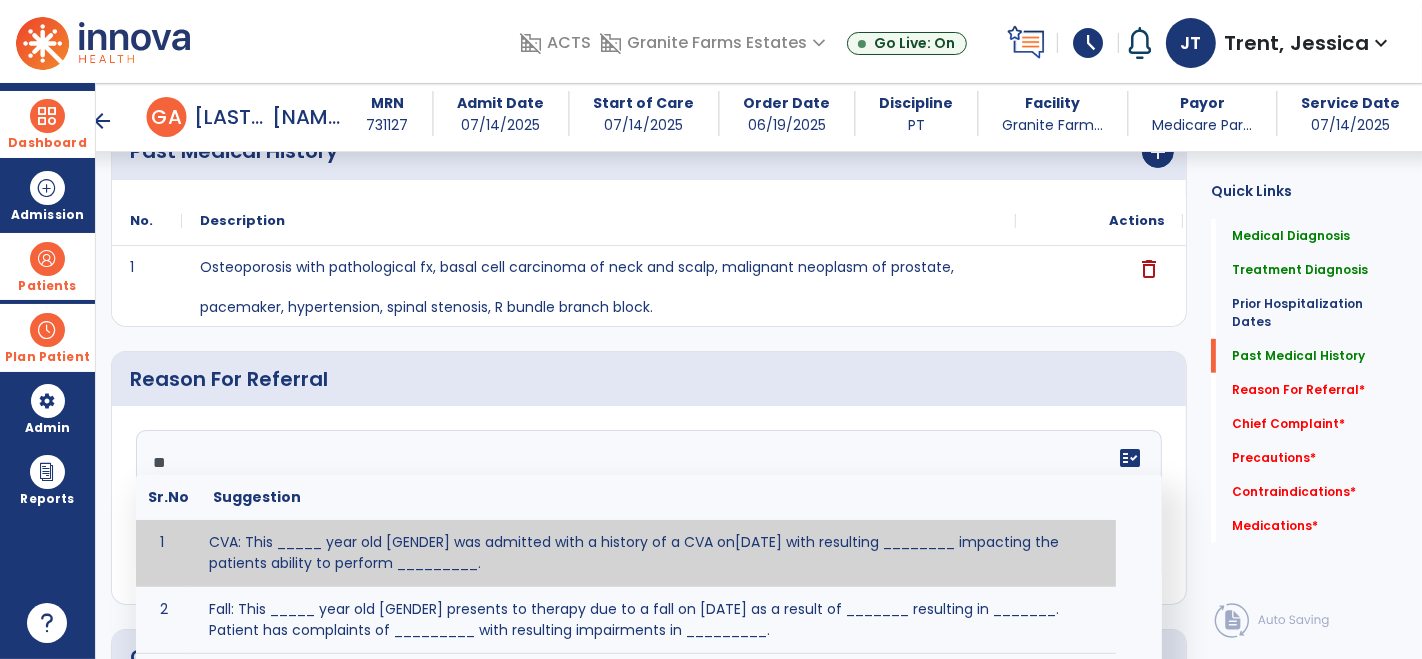 type on "*" 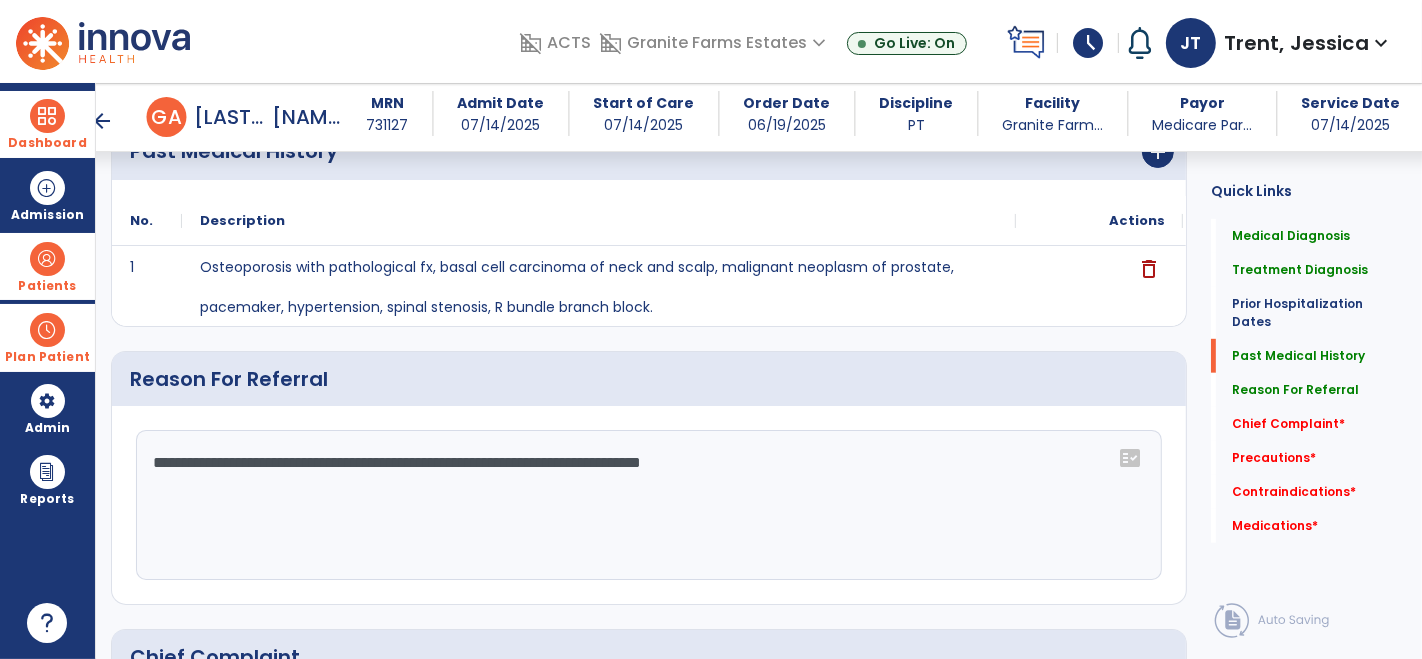 click on "**********" 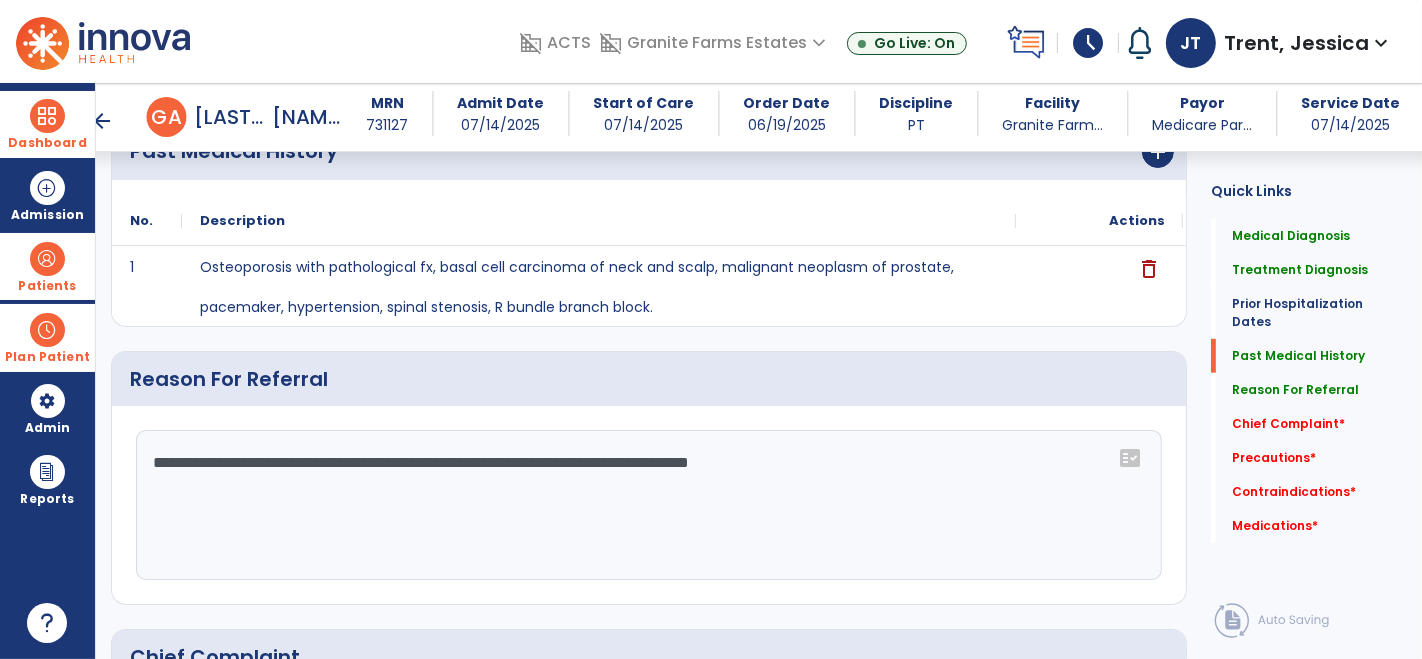 click on "**********" 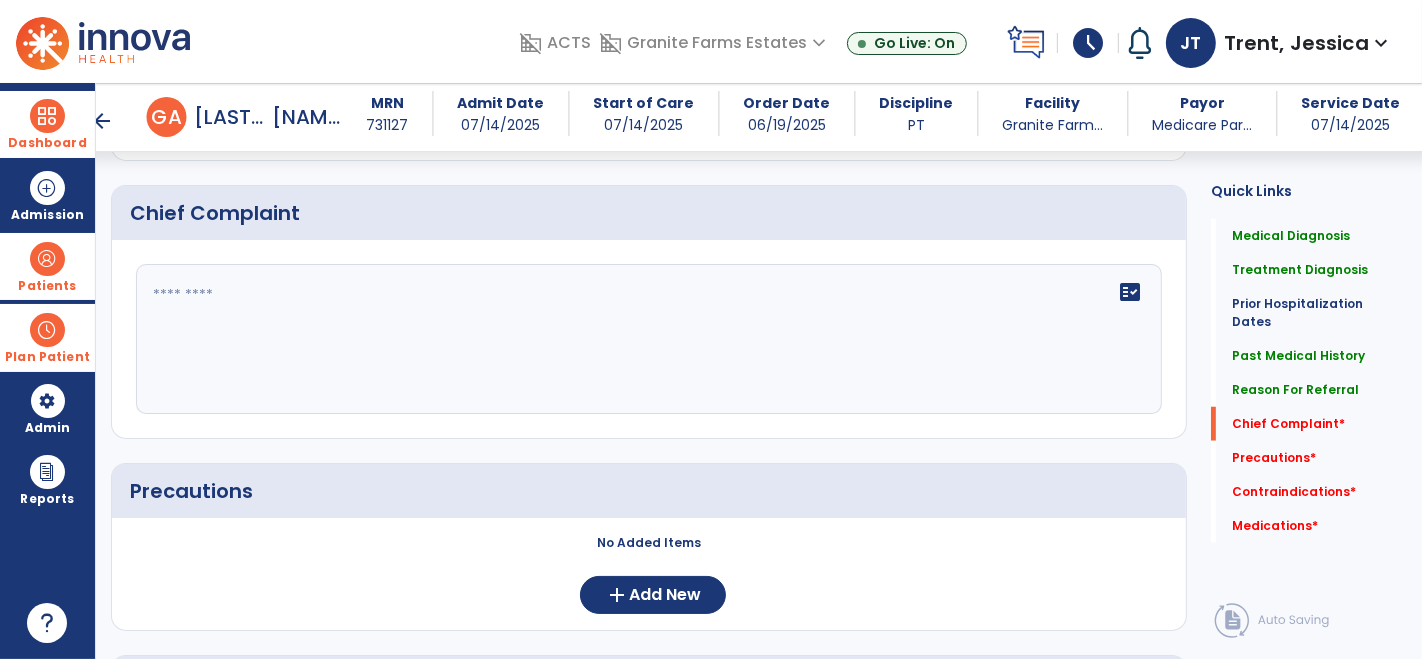 type on "**********" 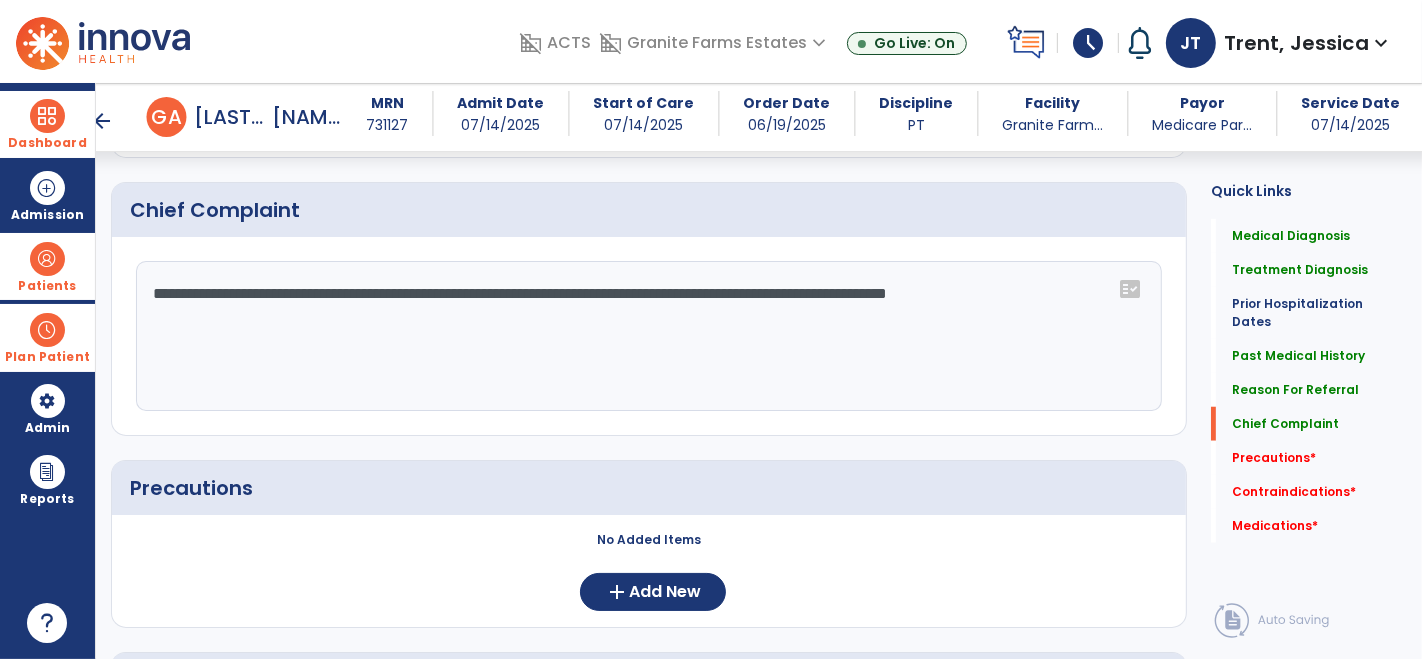 scroll, scrollTop: 1390, scrollLeft: 0, axis: vertical 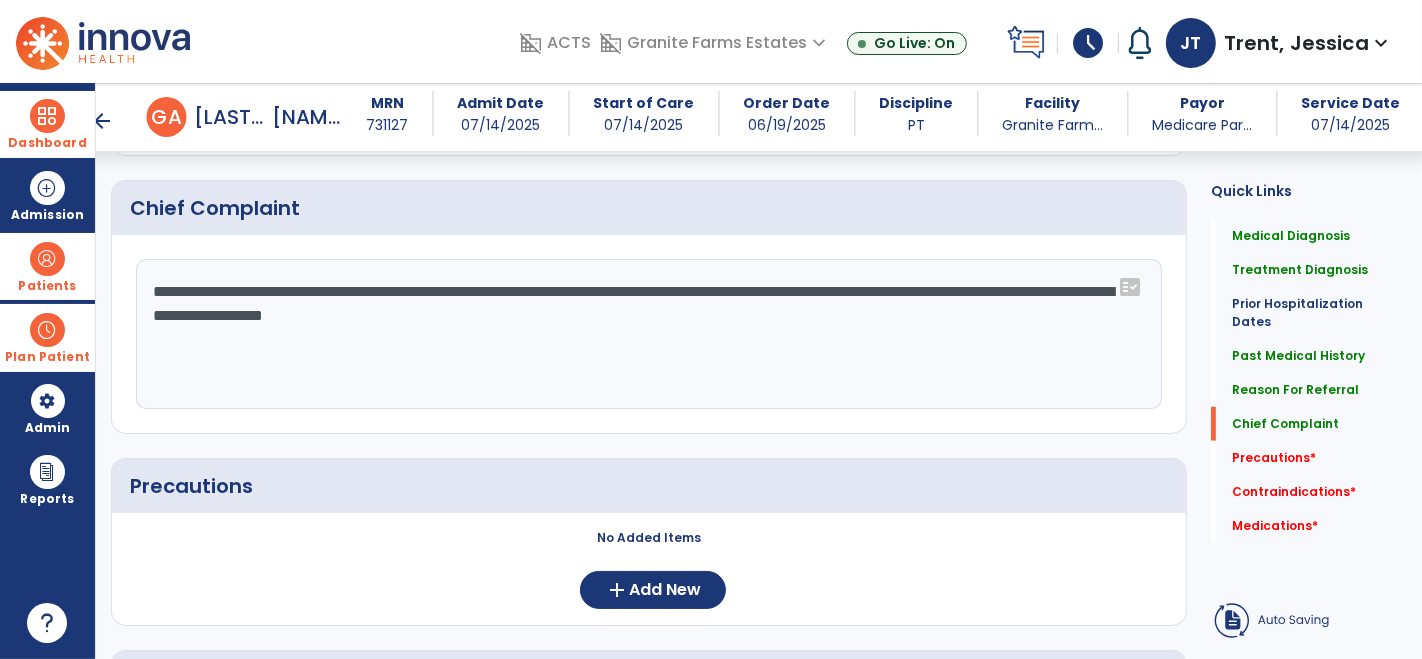 click on "**********" 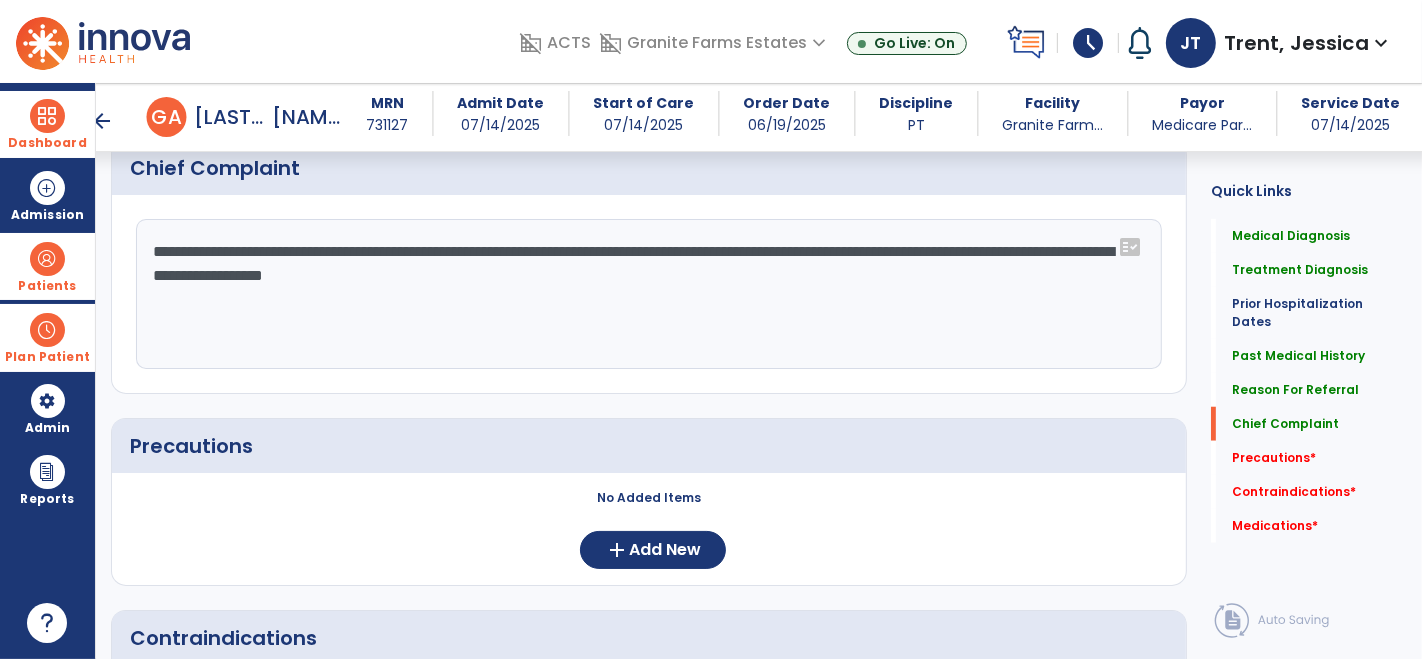 scroll, scrollTop: 1390, scrollLeft: 0, axis: vertical 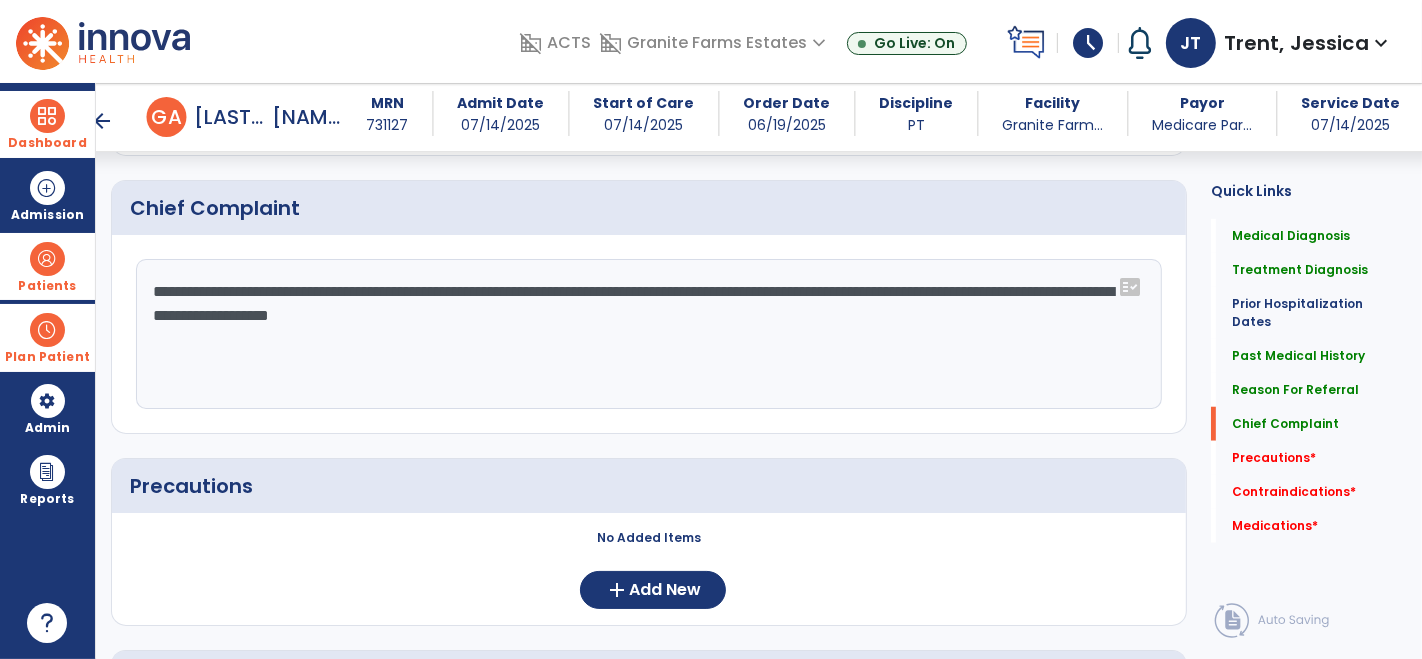 click on "**********" 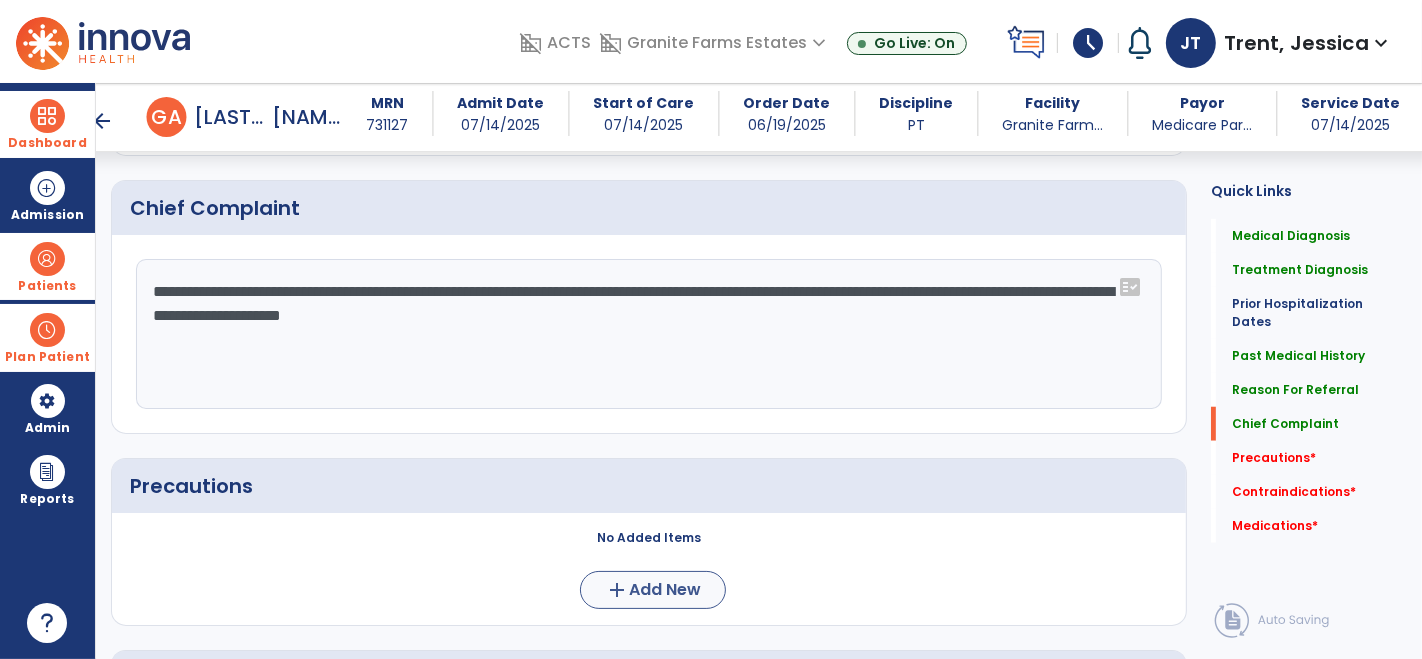 scroll, scrollTop: 1390, scrollLeft: 0, axis: vertical 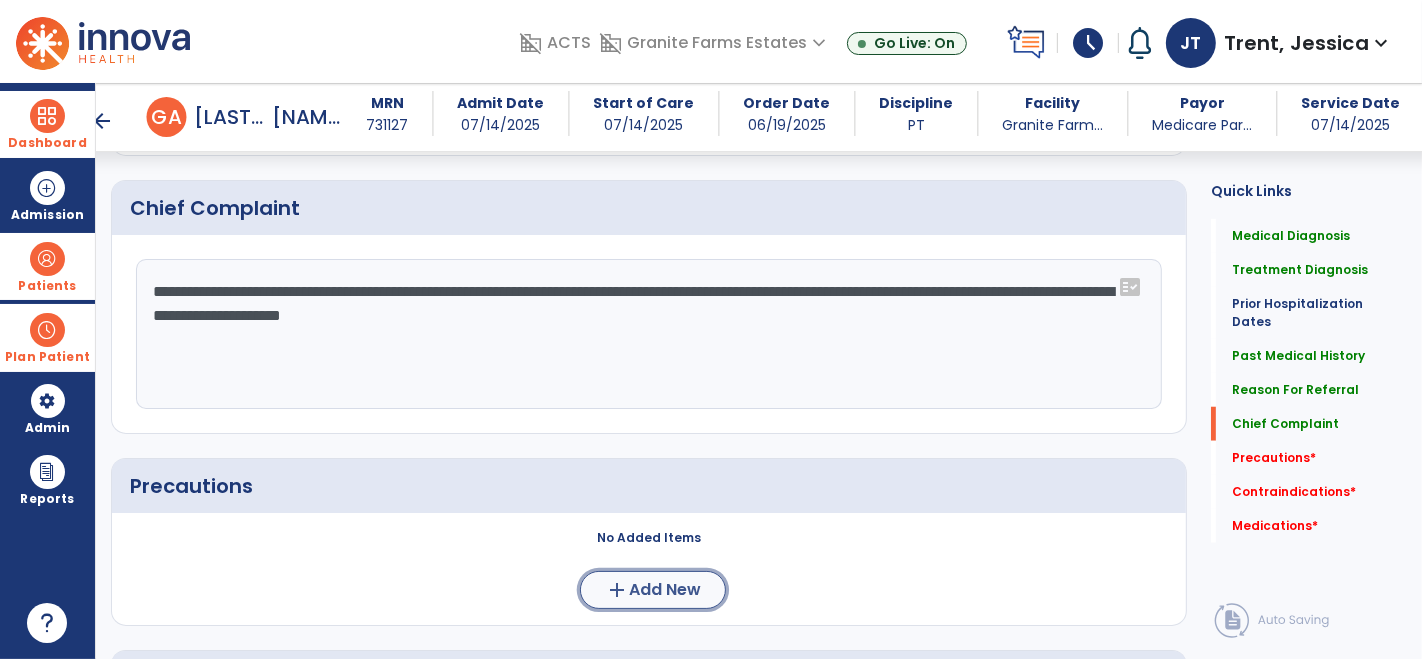 click on "Add New" 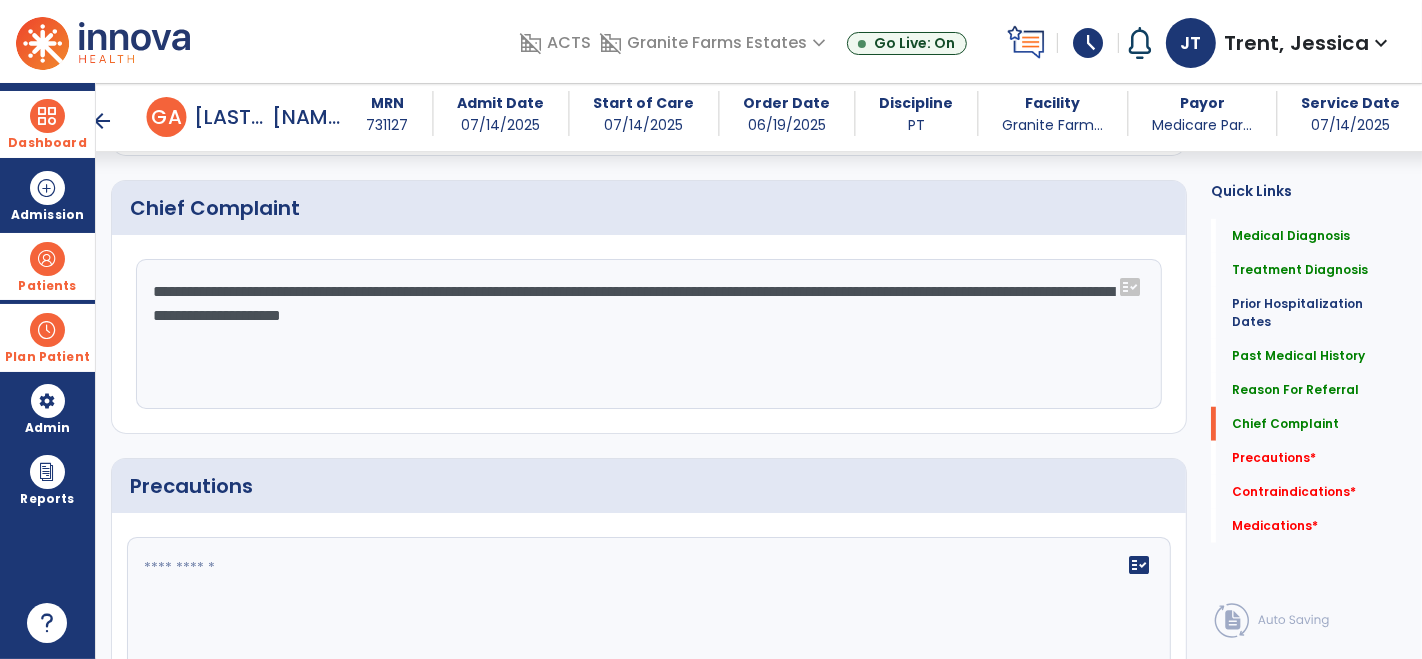 click on "fact_check" 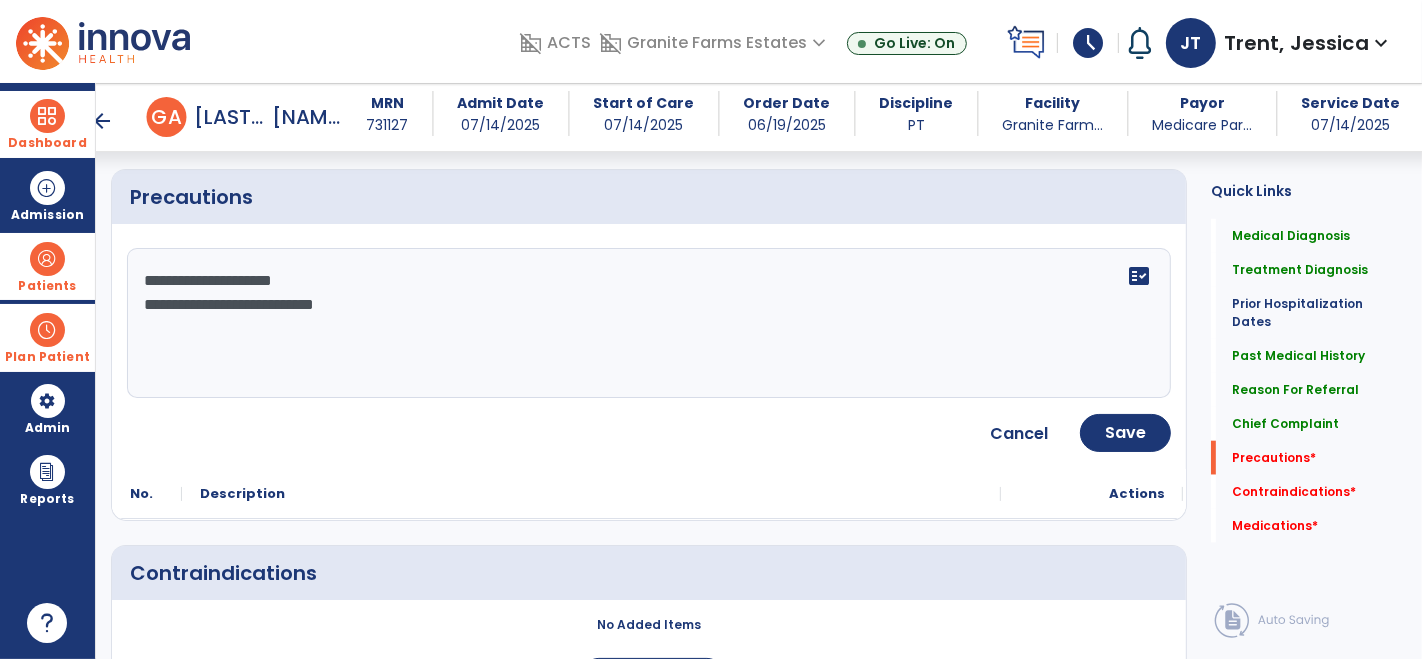 scroll, scrollTop: 1673, scrollLeft: 0, axis: vertical 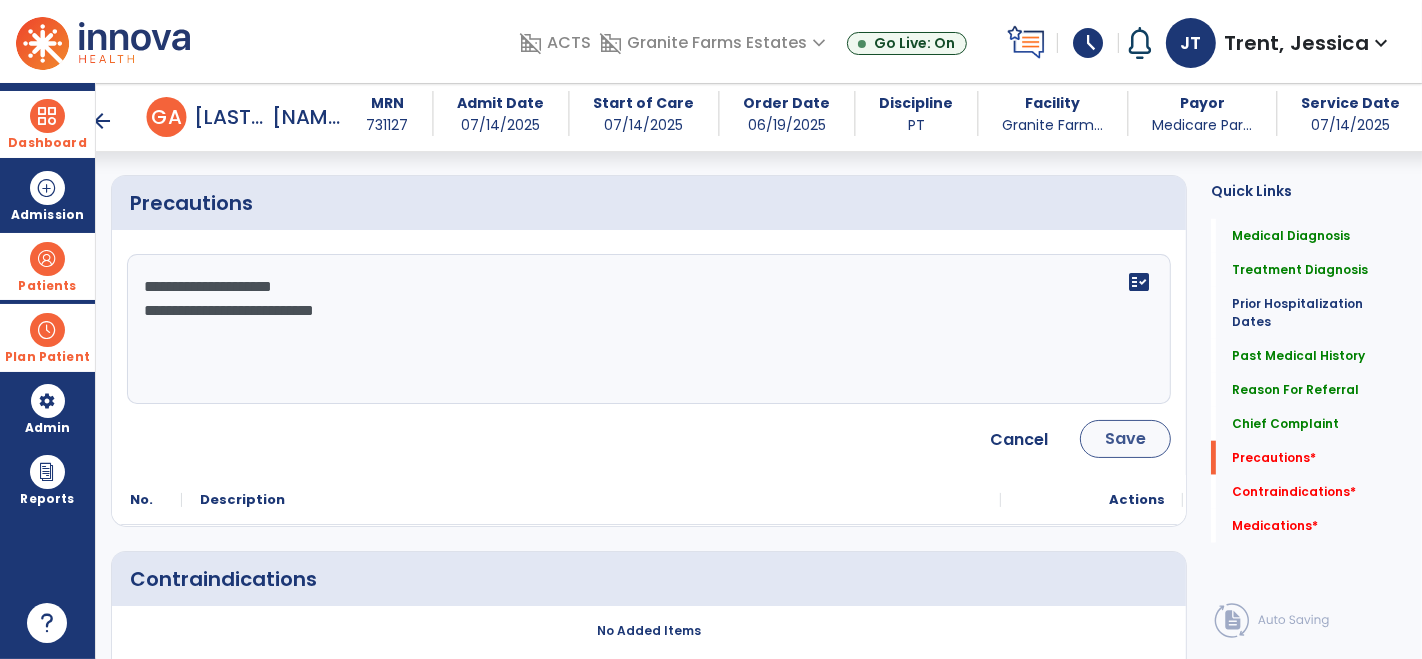 type on "**********" 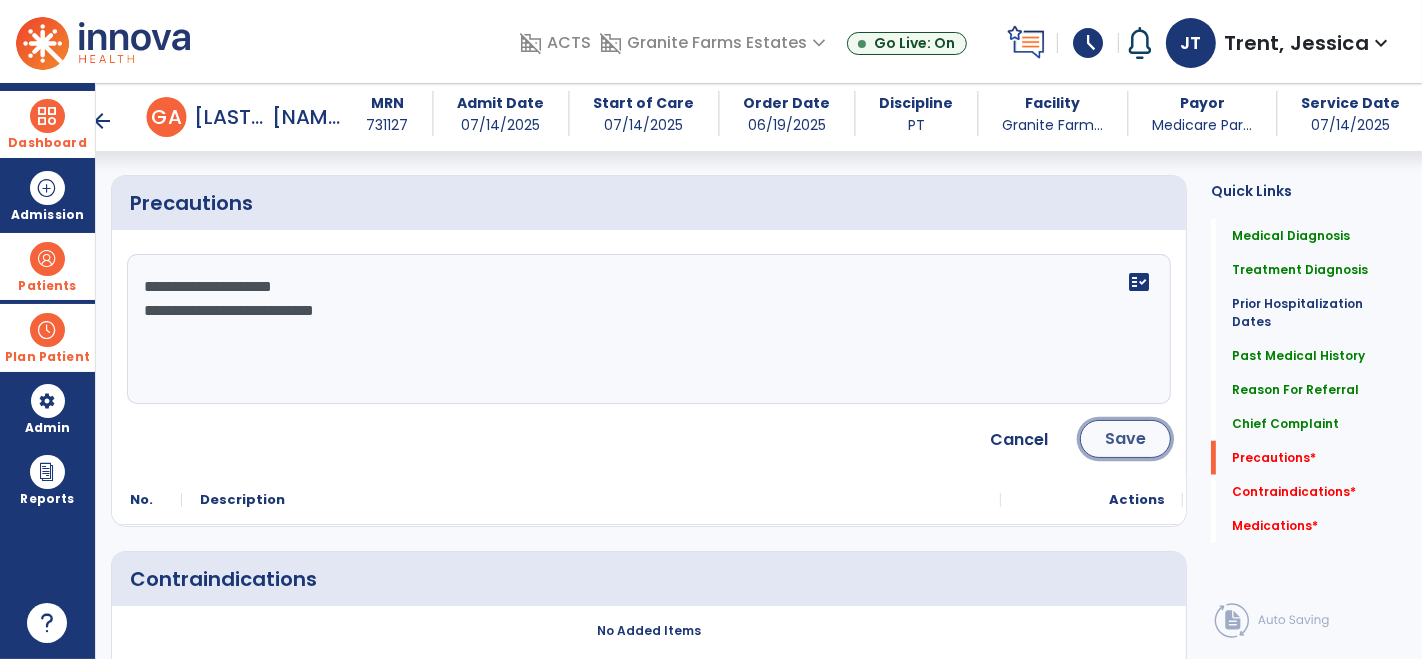 click on "Save" 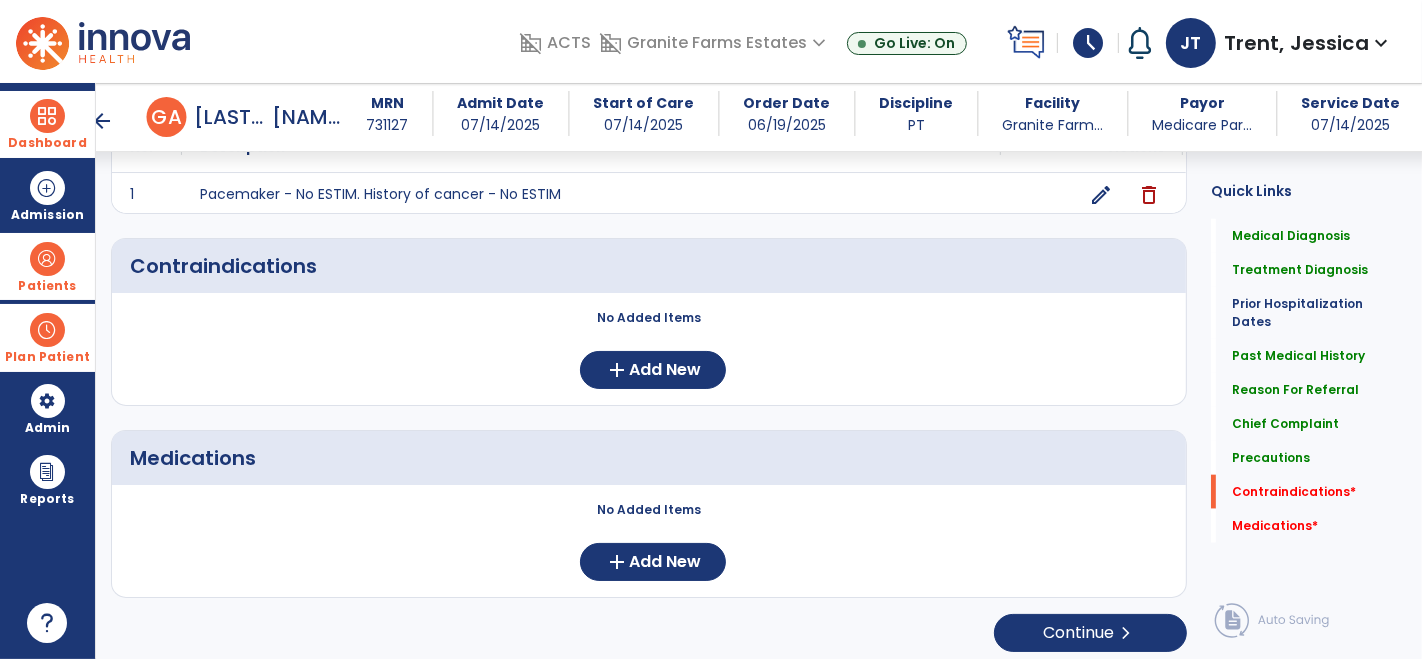 scroll, scrollTop: 1797, scrollLeft: 0, axis: vertical 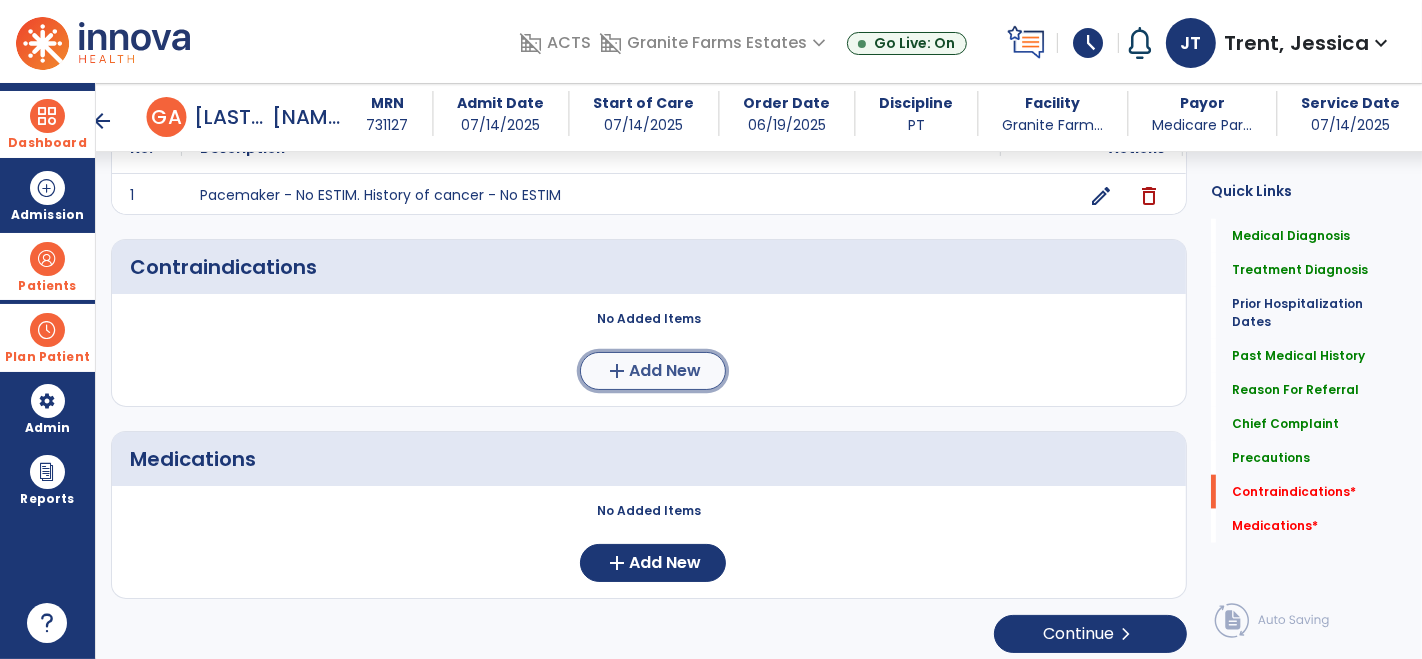 click on "Add New" 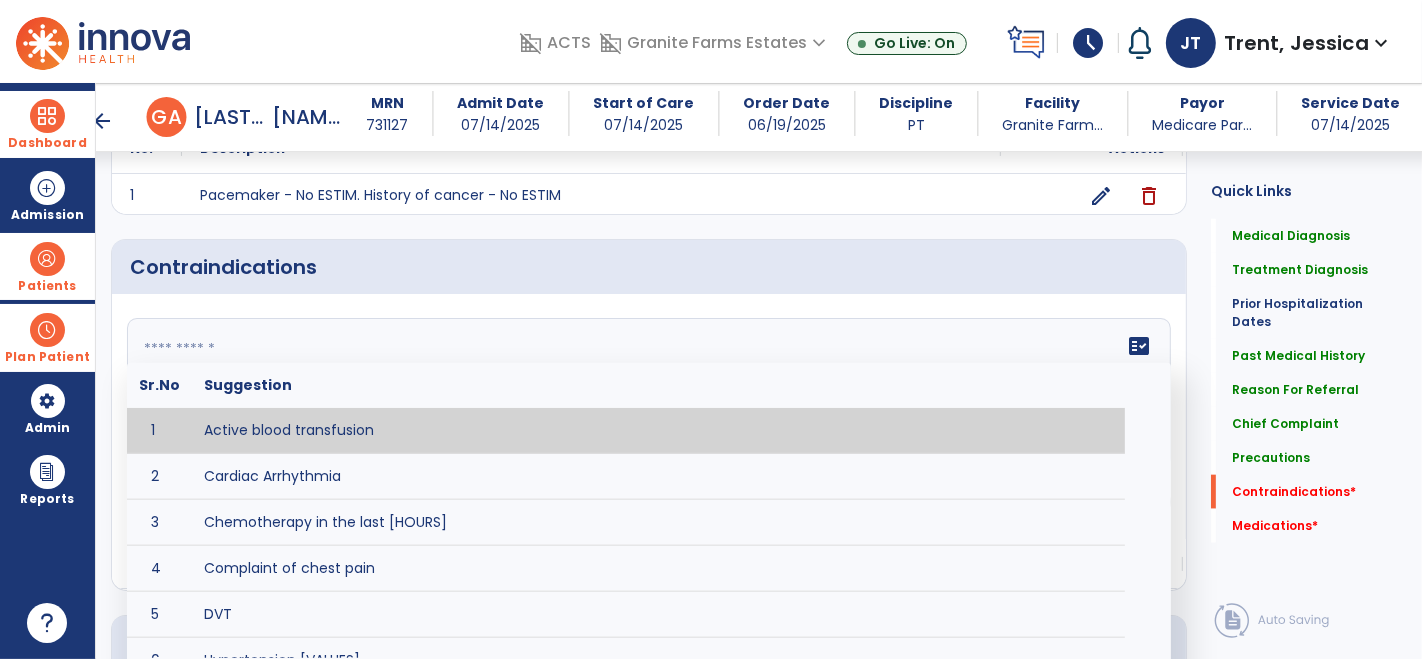 drag, startPoint x: 639, startPoint y: 355, endPoint x: 522, endPoint y: 328, distance: 120.074974 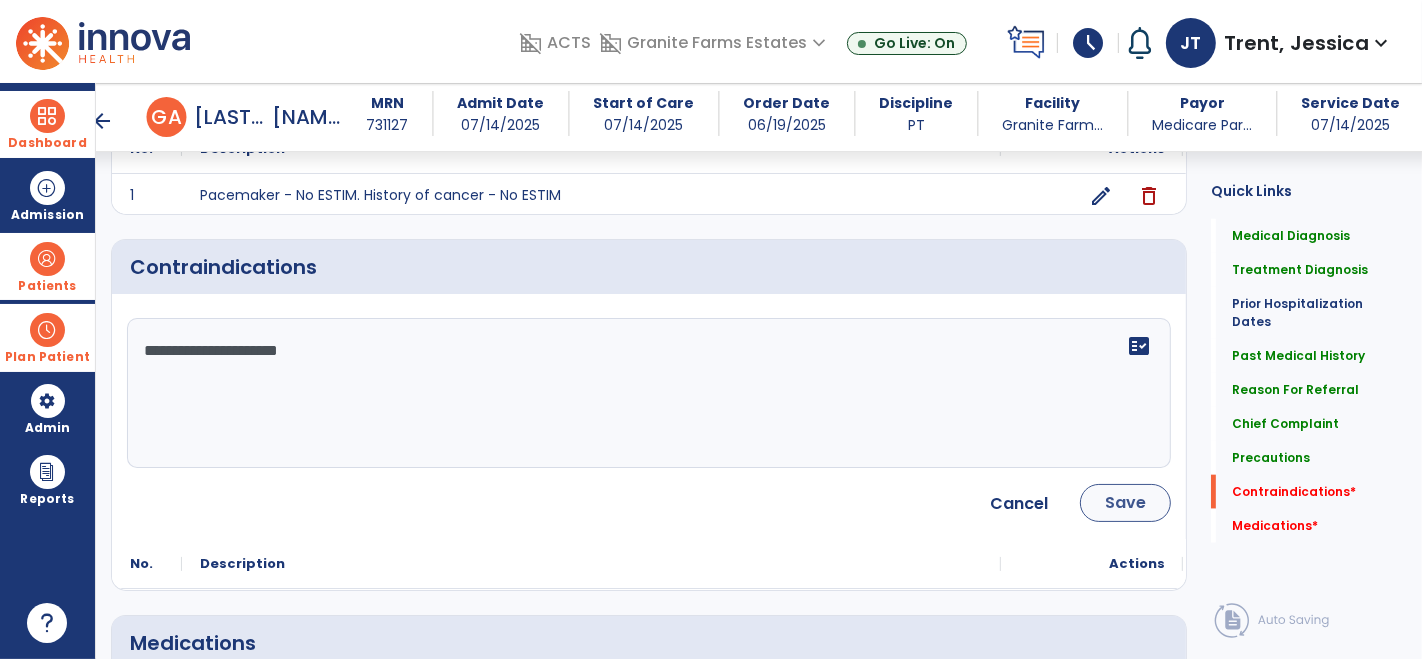 type on "**********" 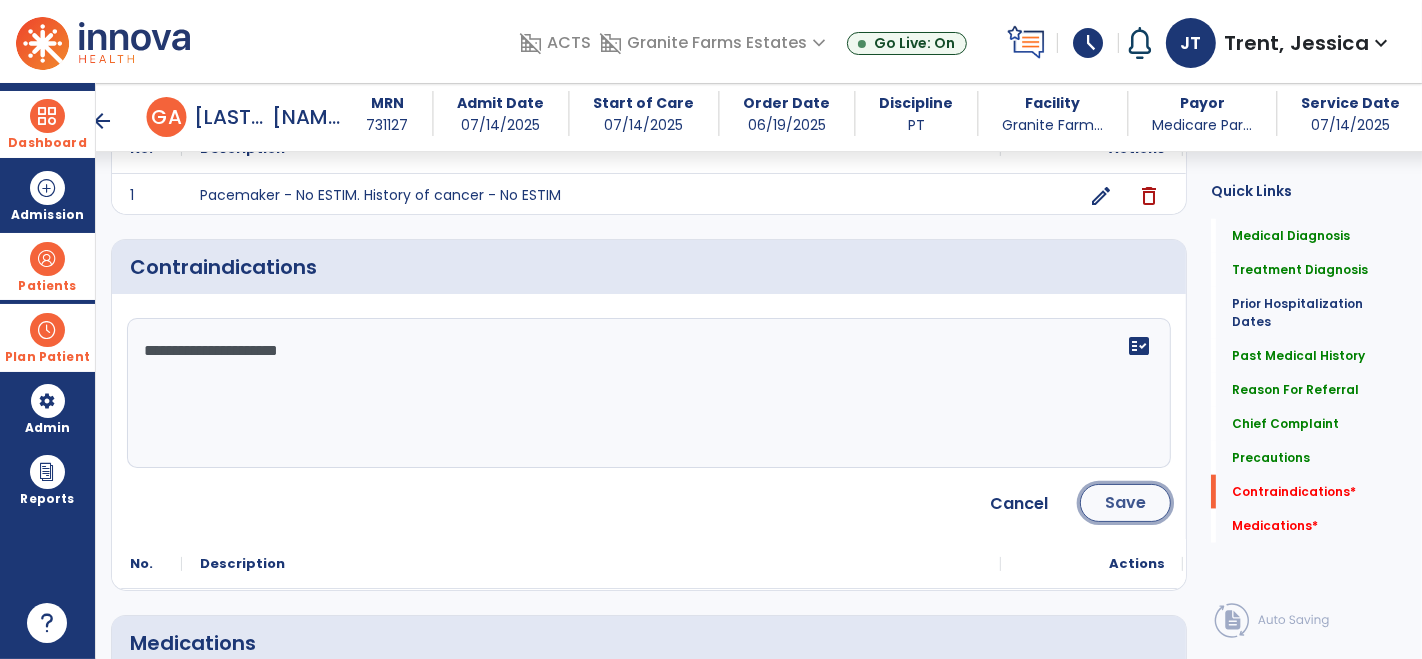 click on "Save" 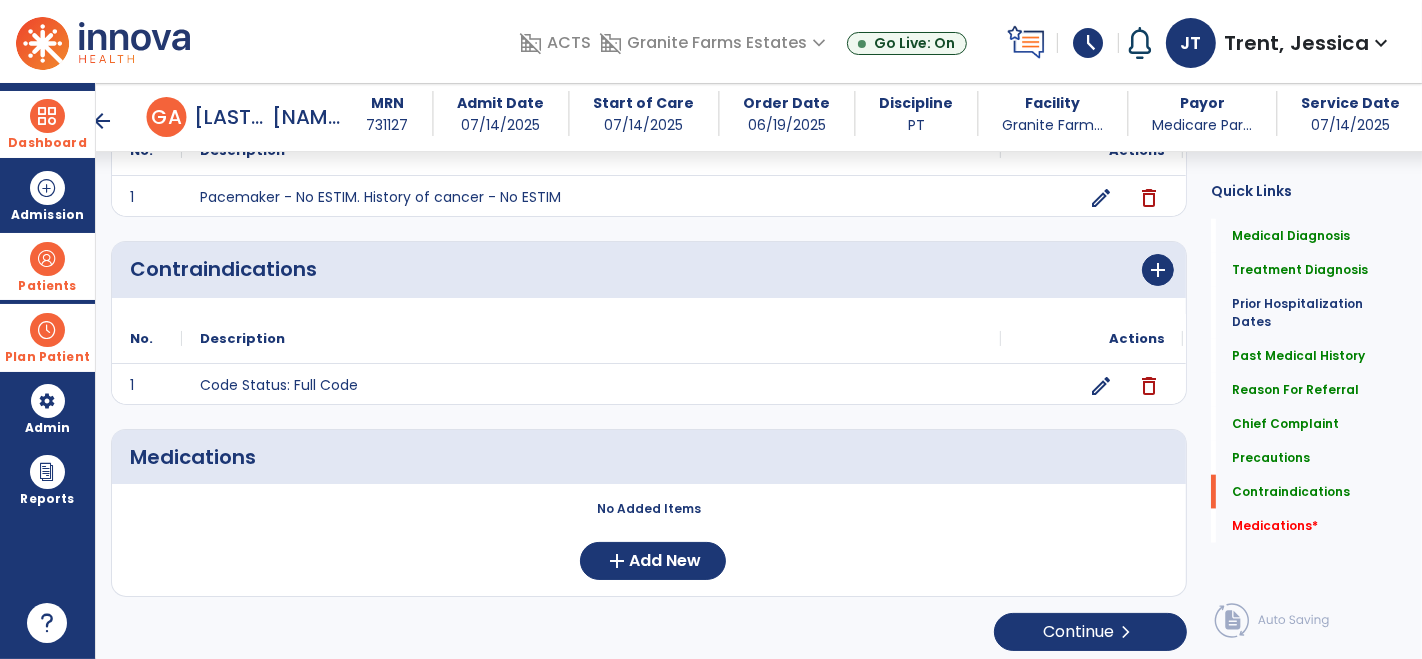 scroll, scrollTop: 1794, scrollLeft: 0, axis: vertical 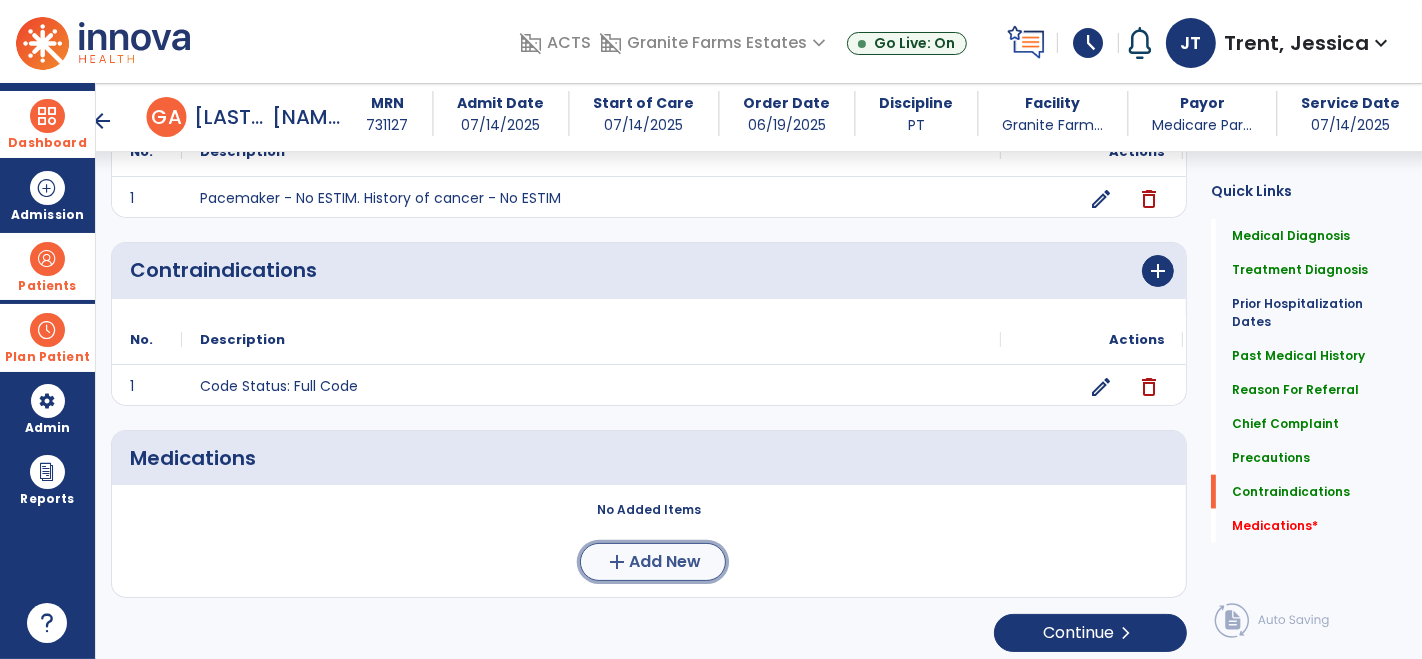 click on "Add New" 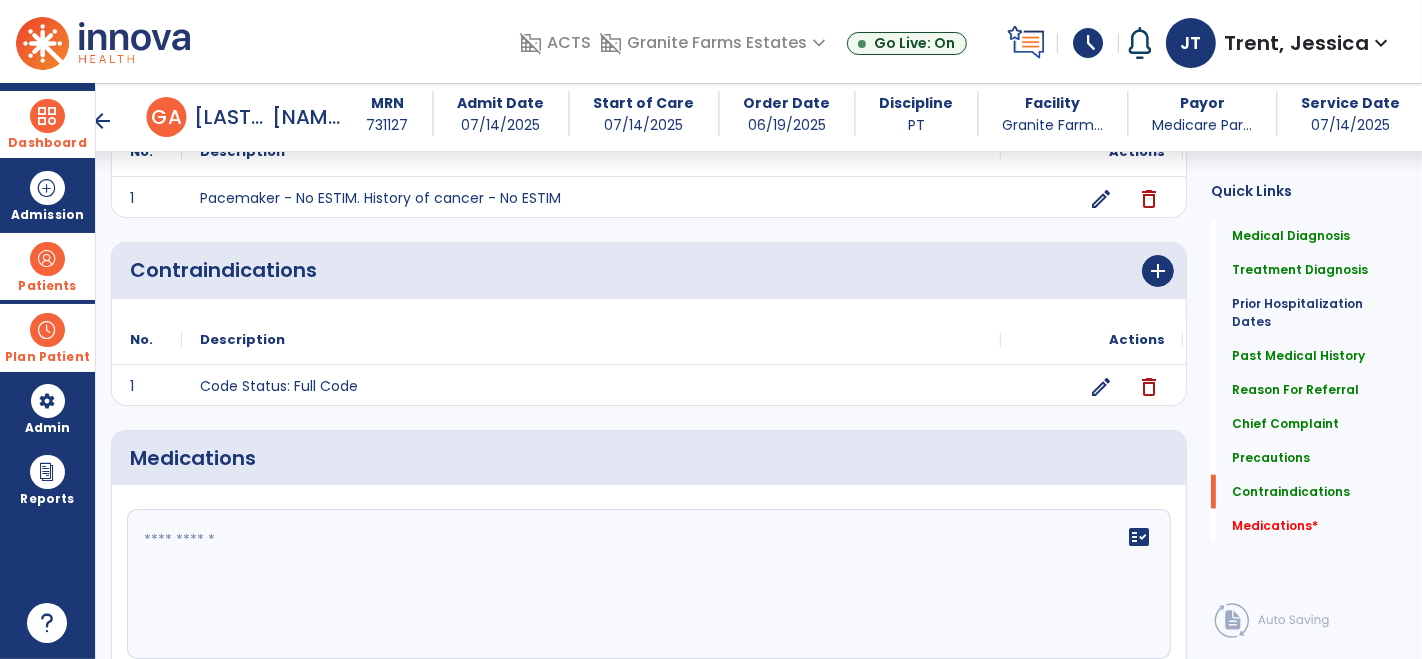click 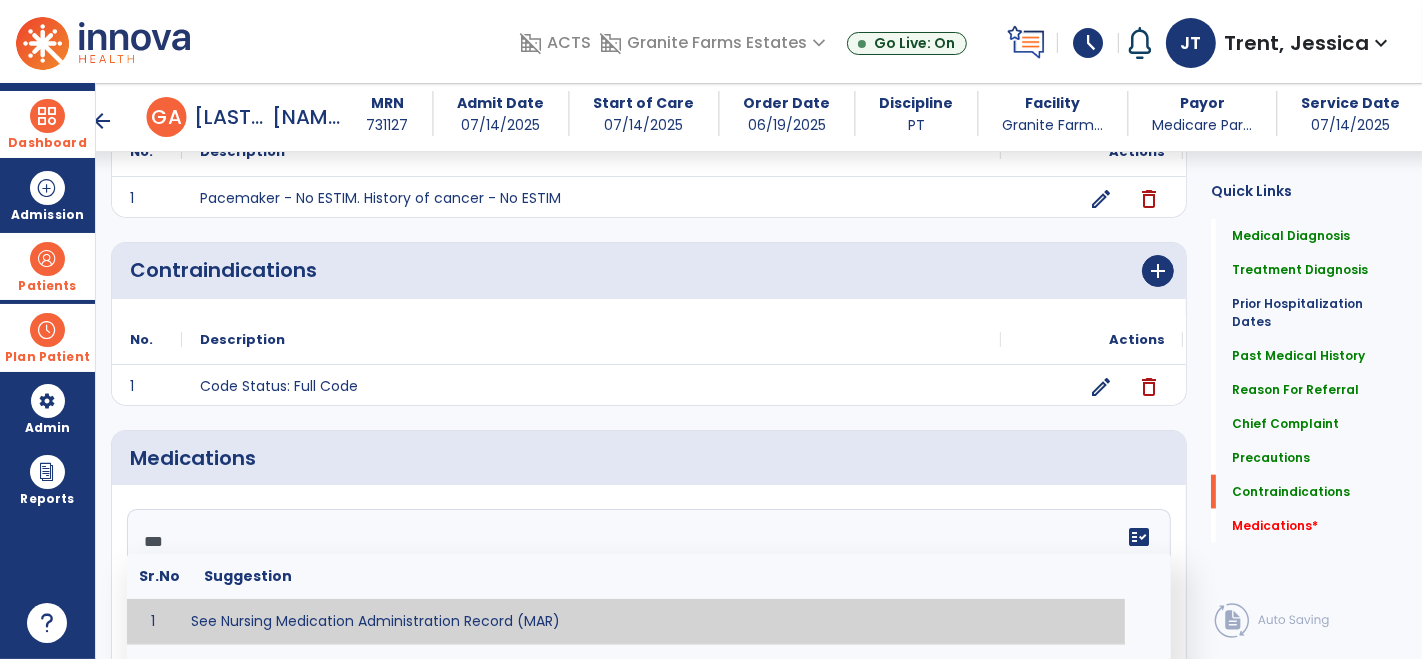 type on "**********" 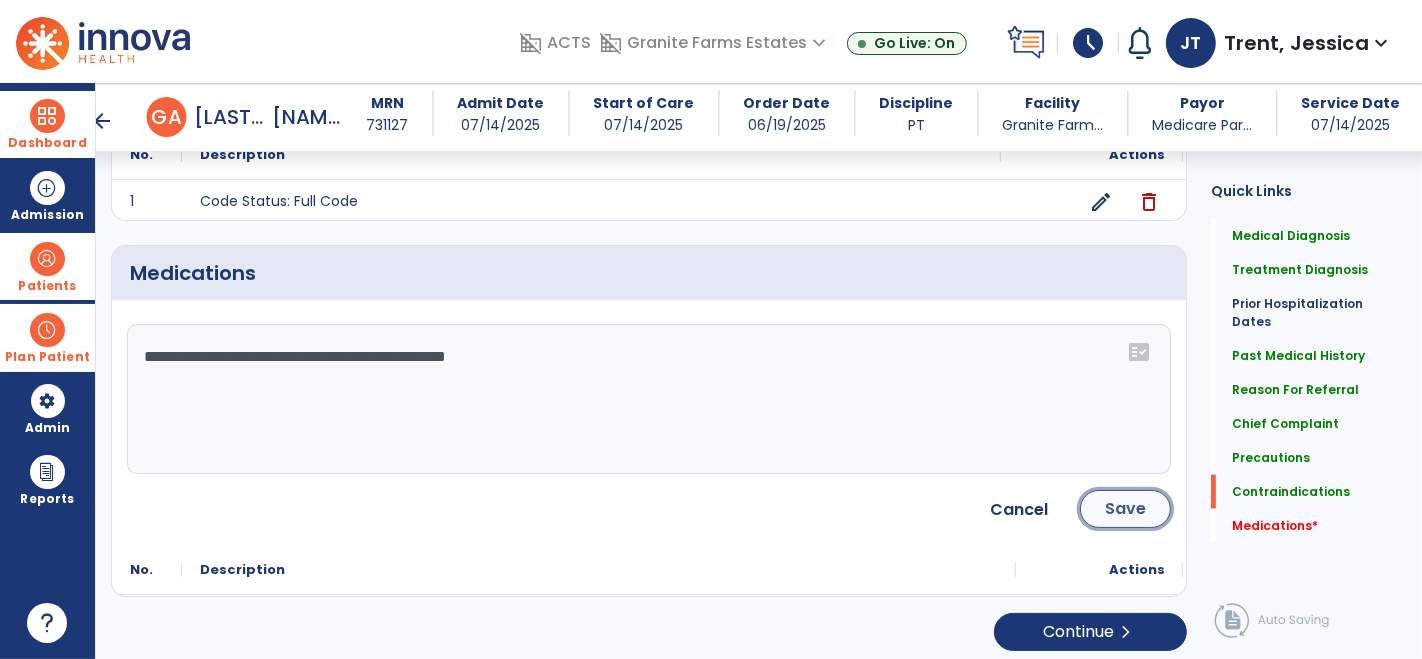click on "Save" 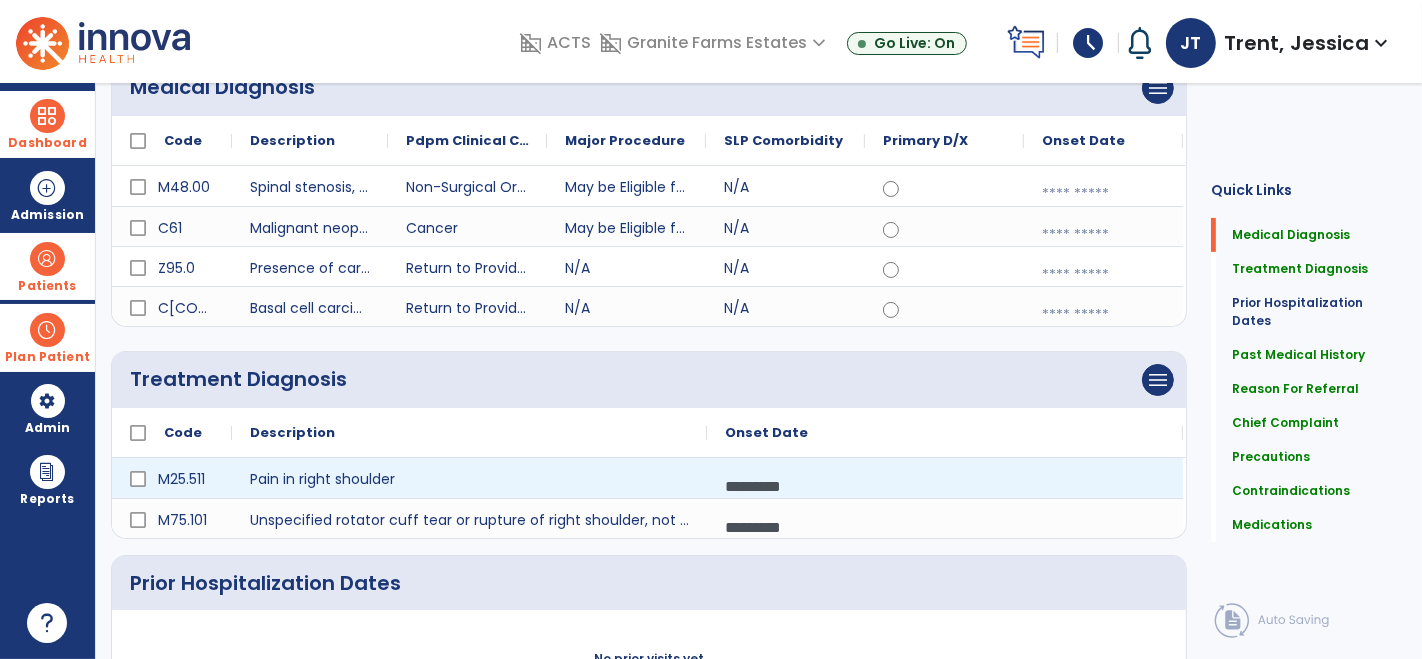 scroll, scrollTop: 0, scrollLeft: 0, axis: both 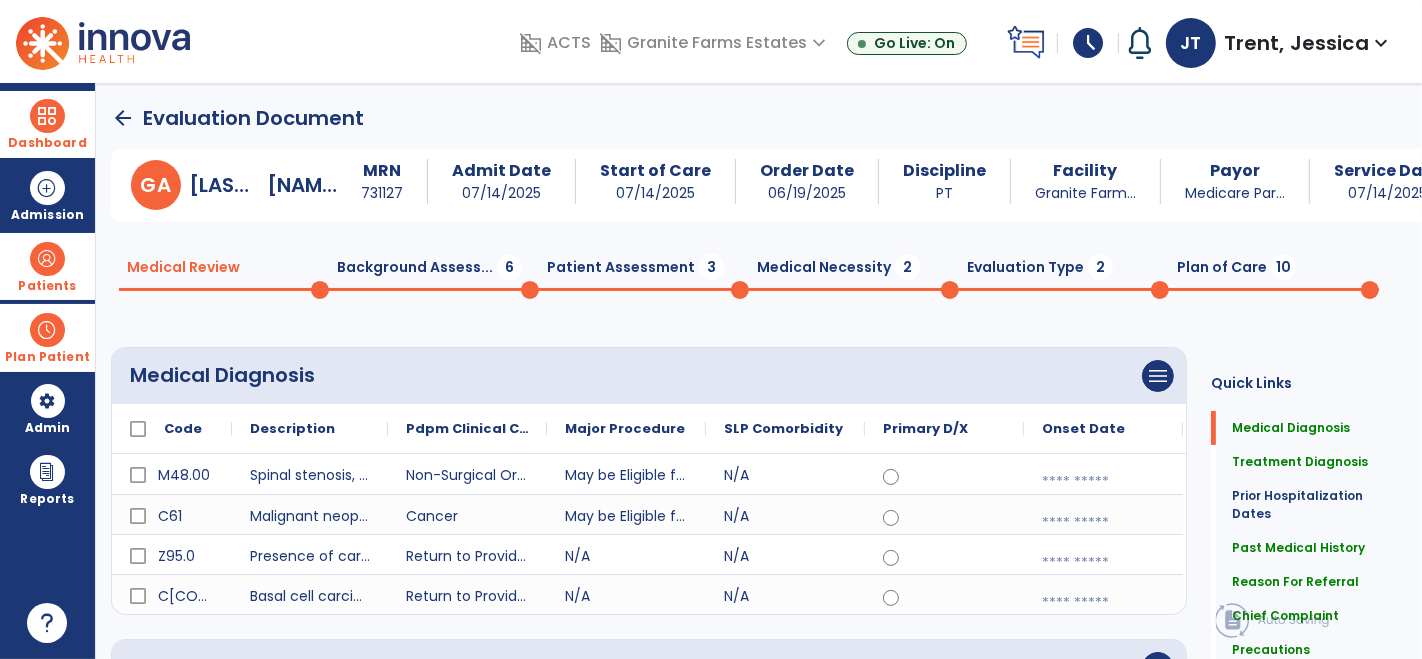 click on "Background Assess...  6" 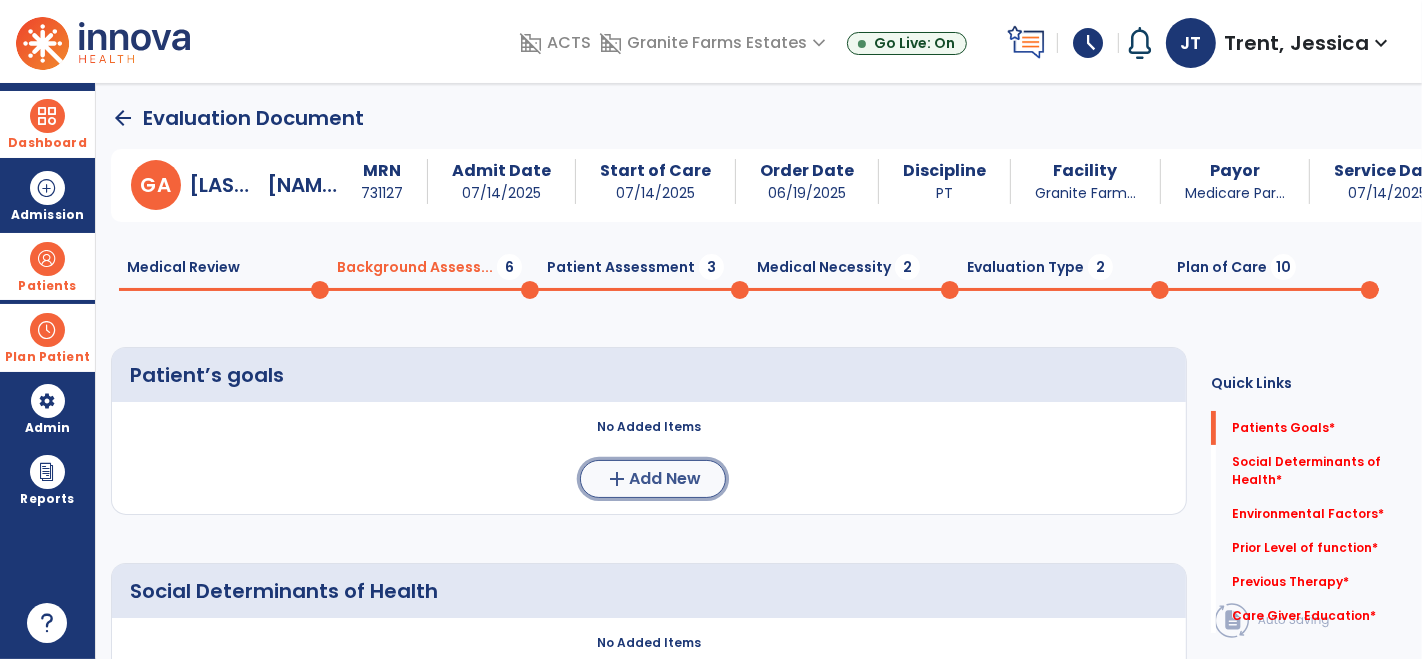 click on "Add New" 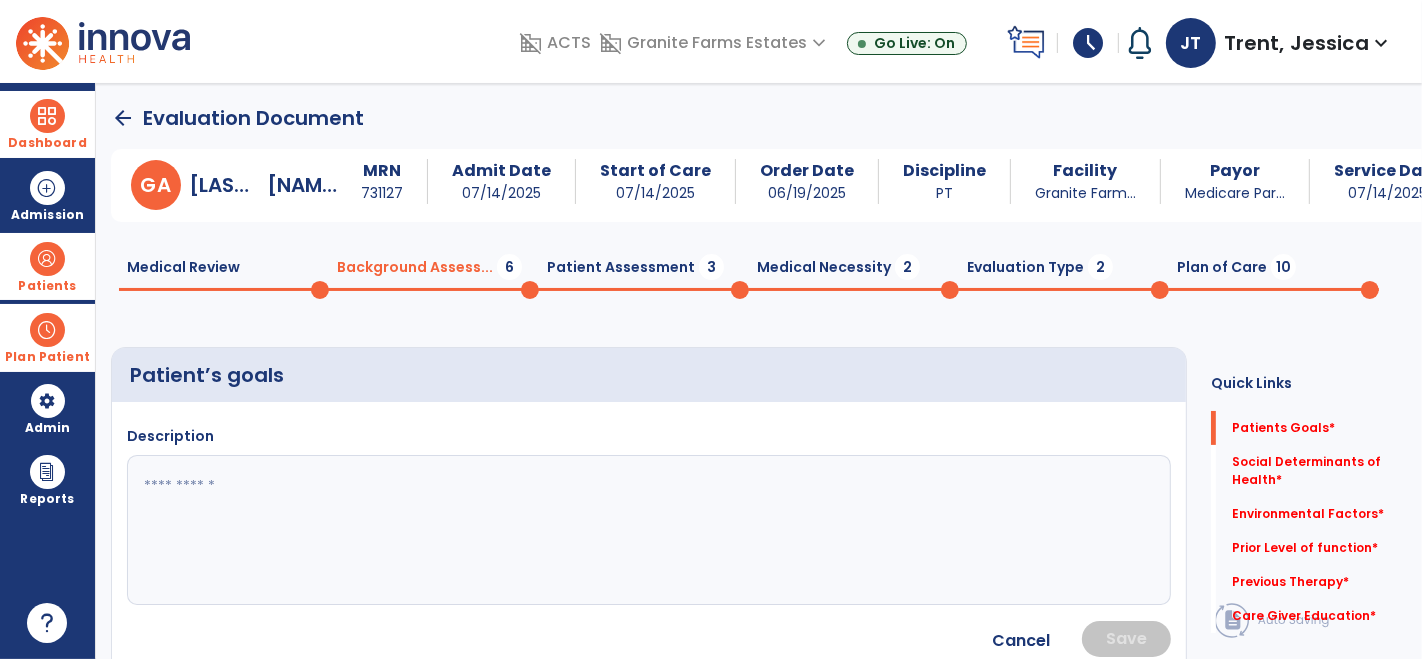 click 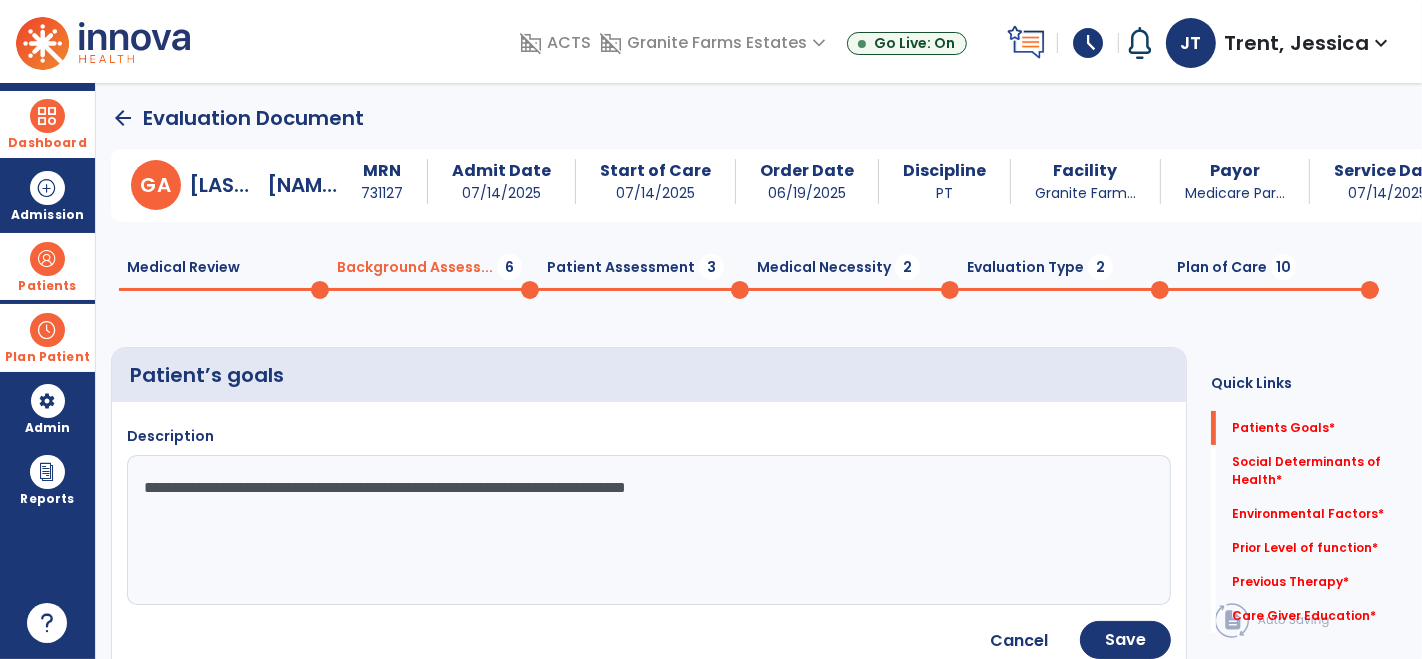 type on "**********" 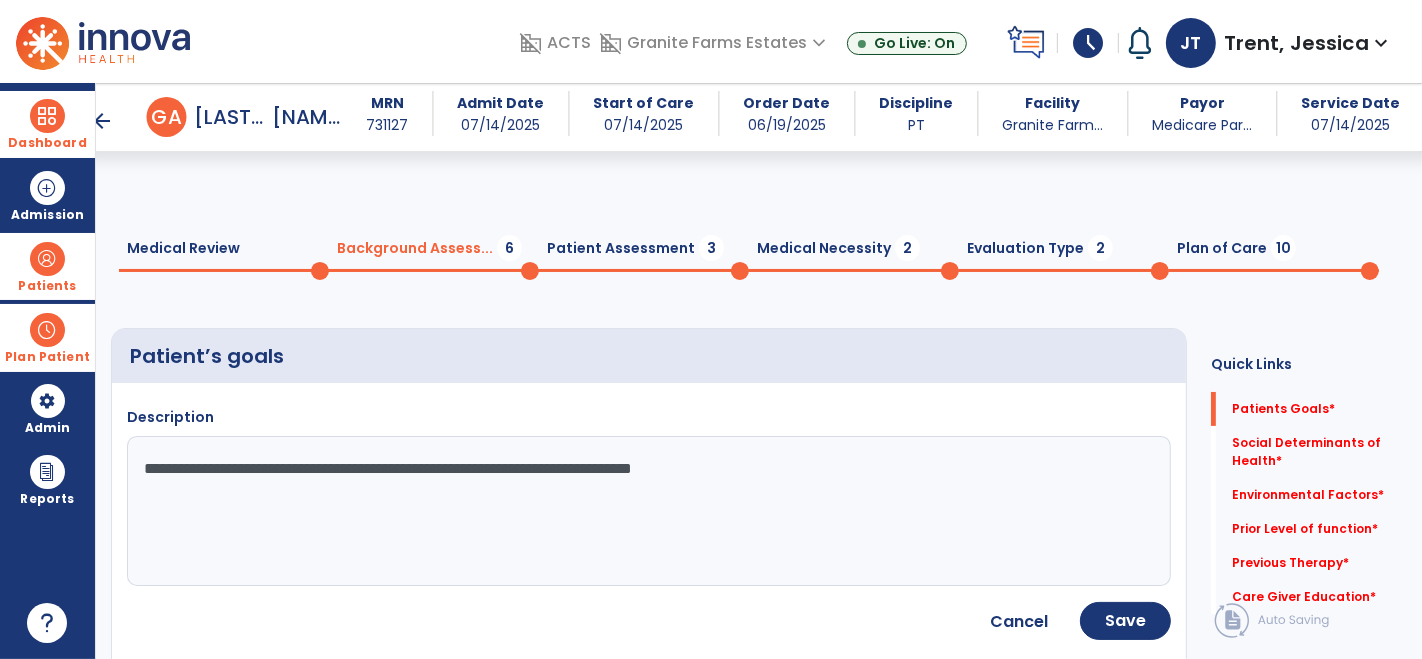 scroll, scrollTop: 208, scrollLeft: 0, axis: vertical 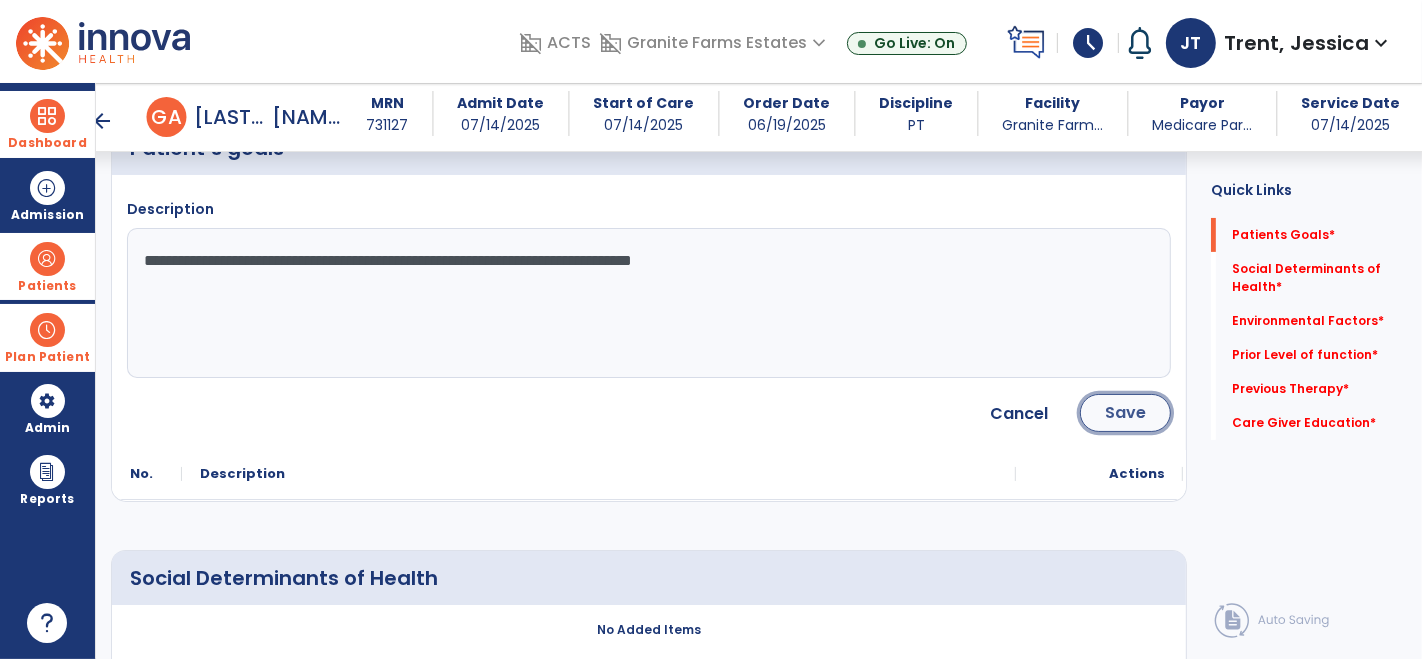click on "Save" 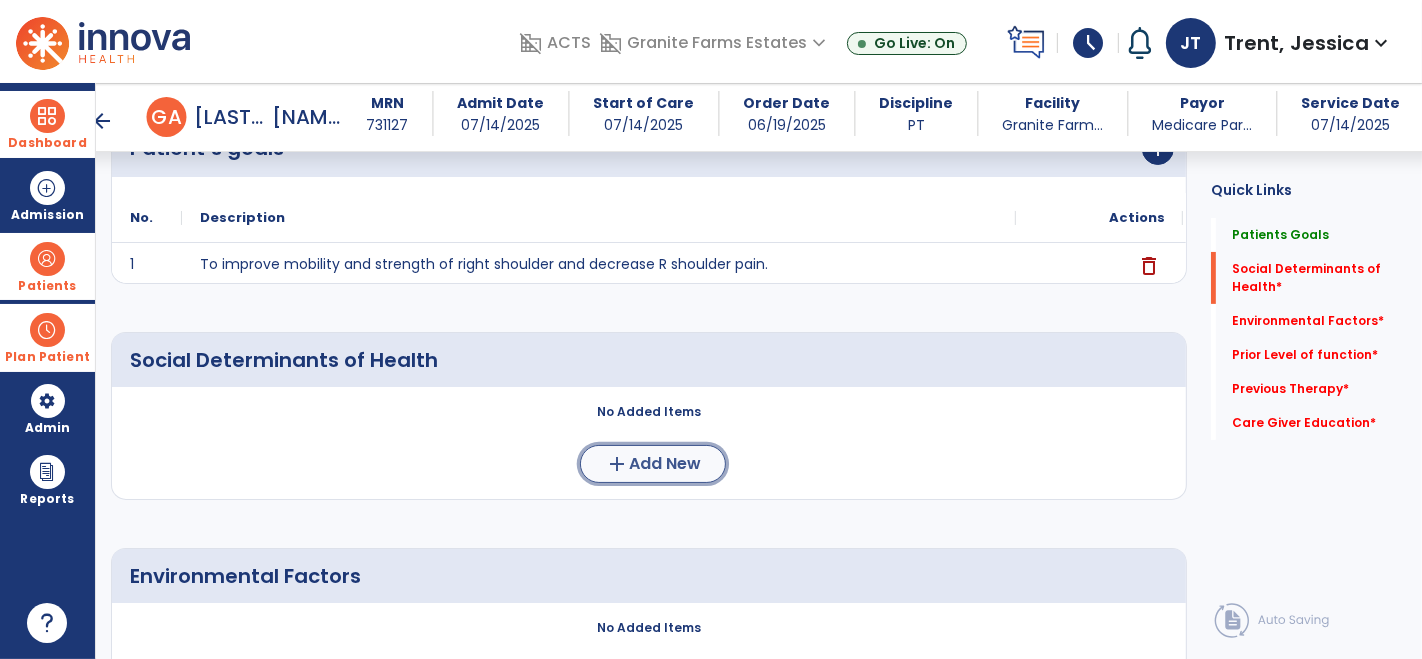 click on "Add New" 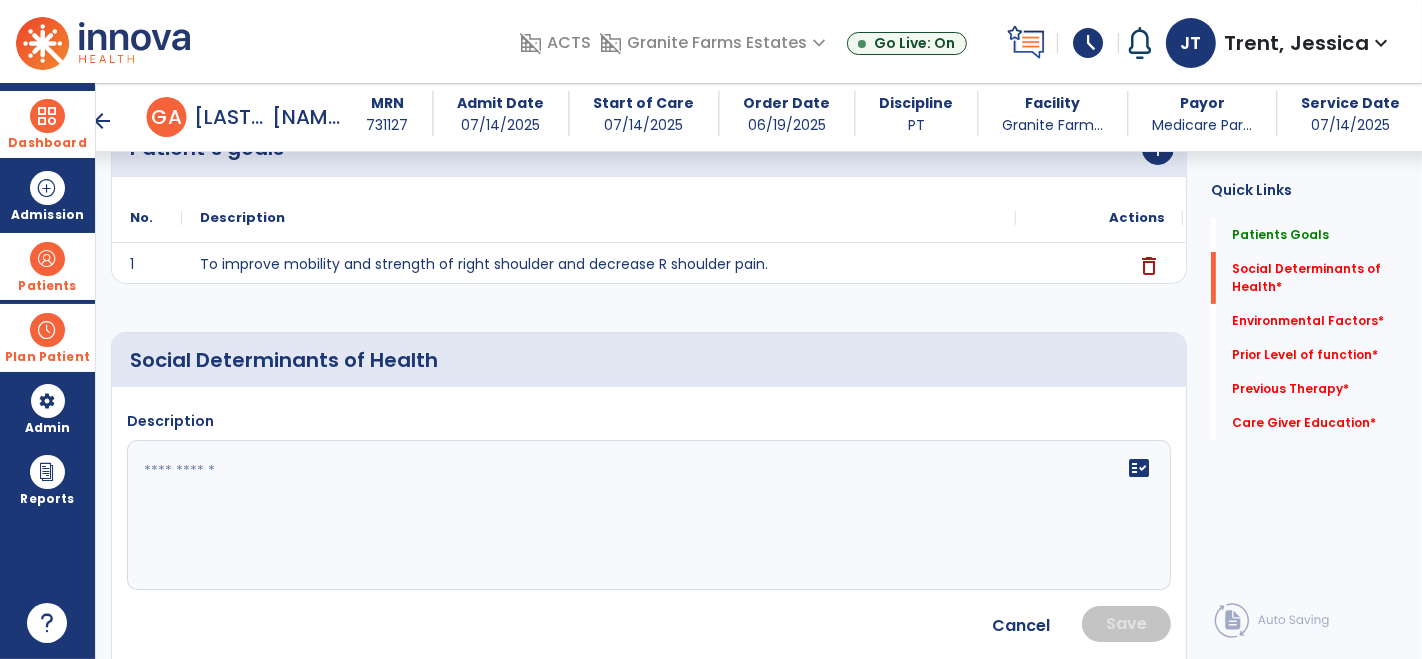 click on "fact_check" 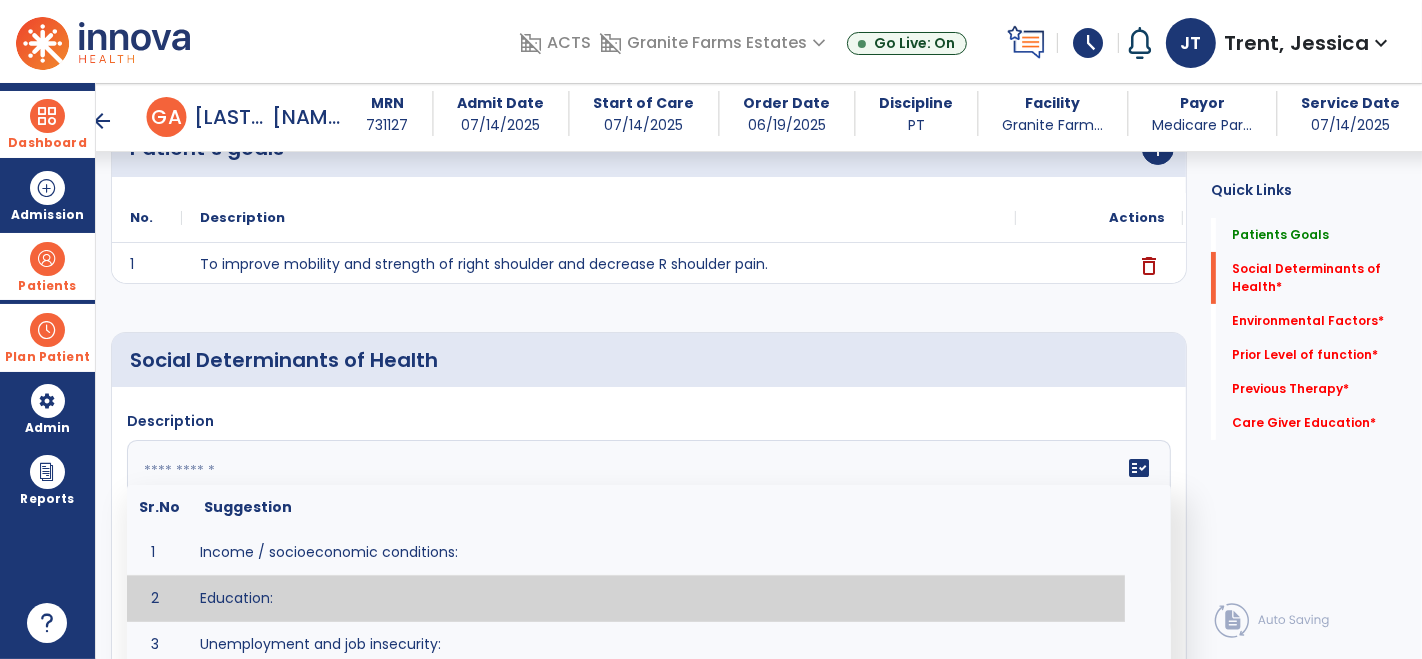 click at bounding box center (47, 623) 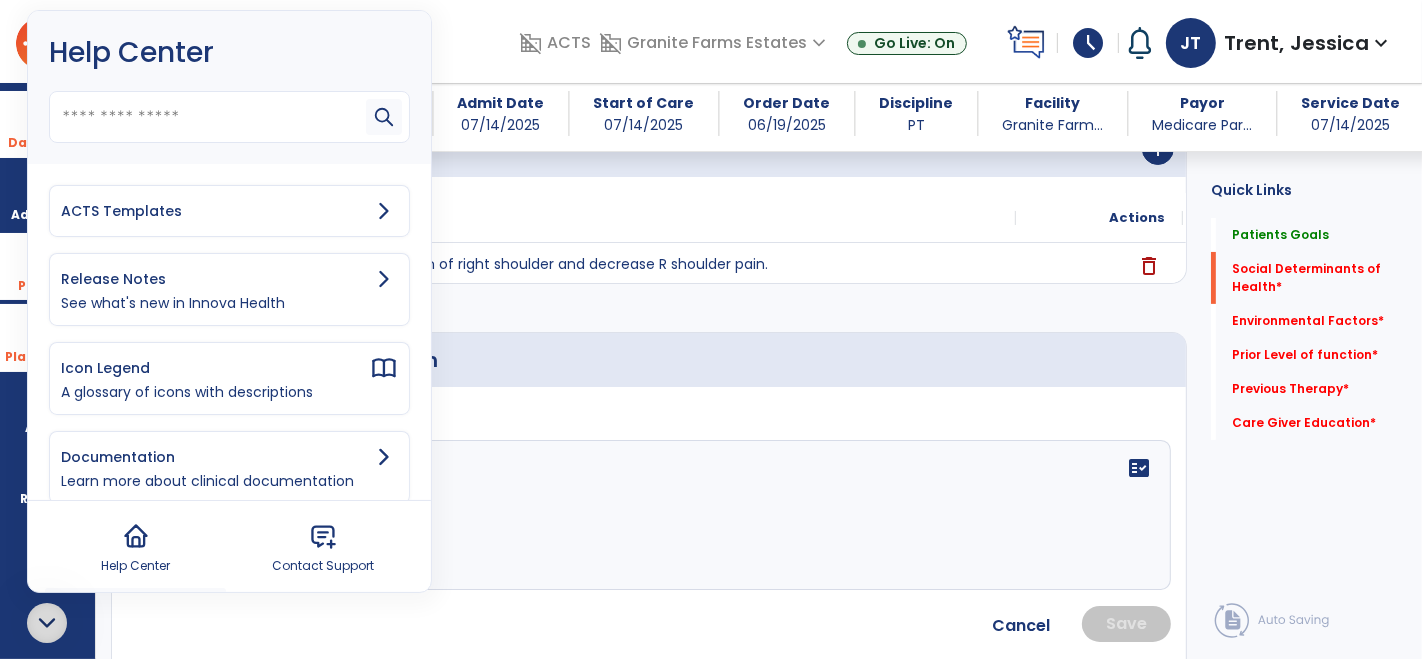 click on "ACTS Templates" at bounding box center [215, 211] 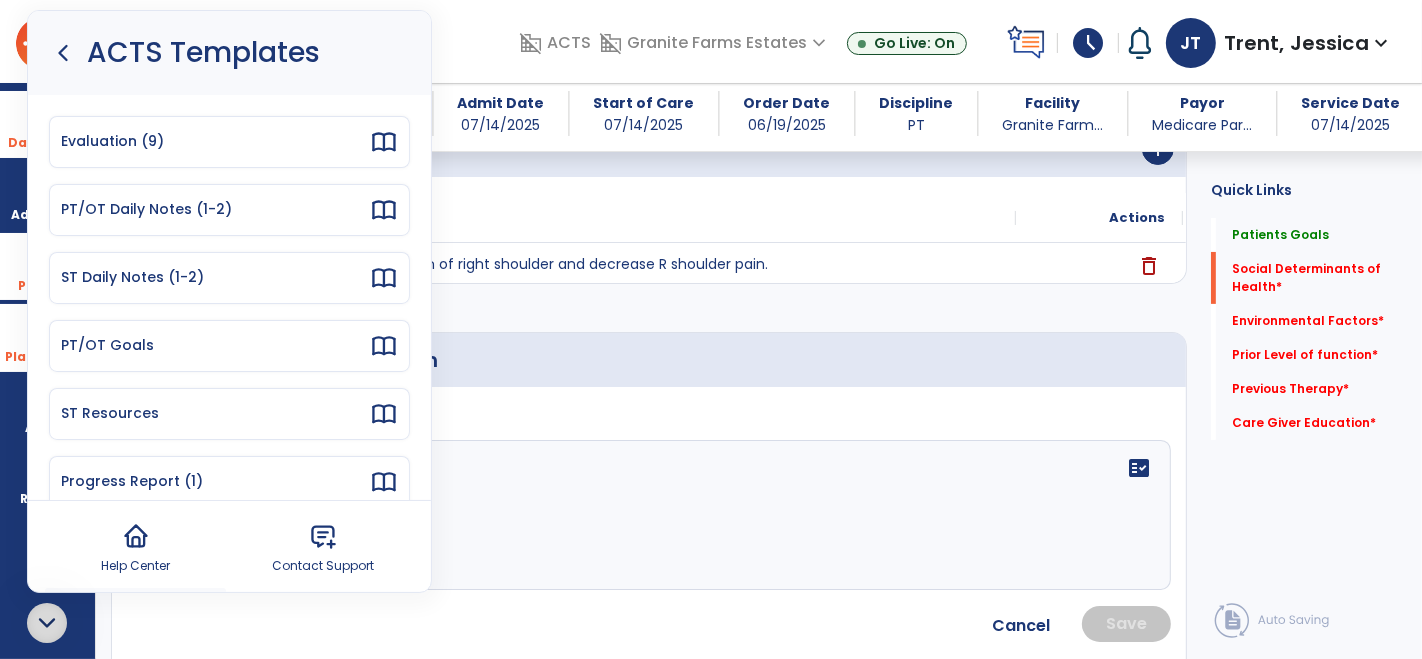 click 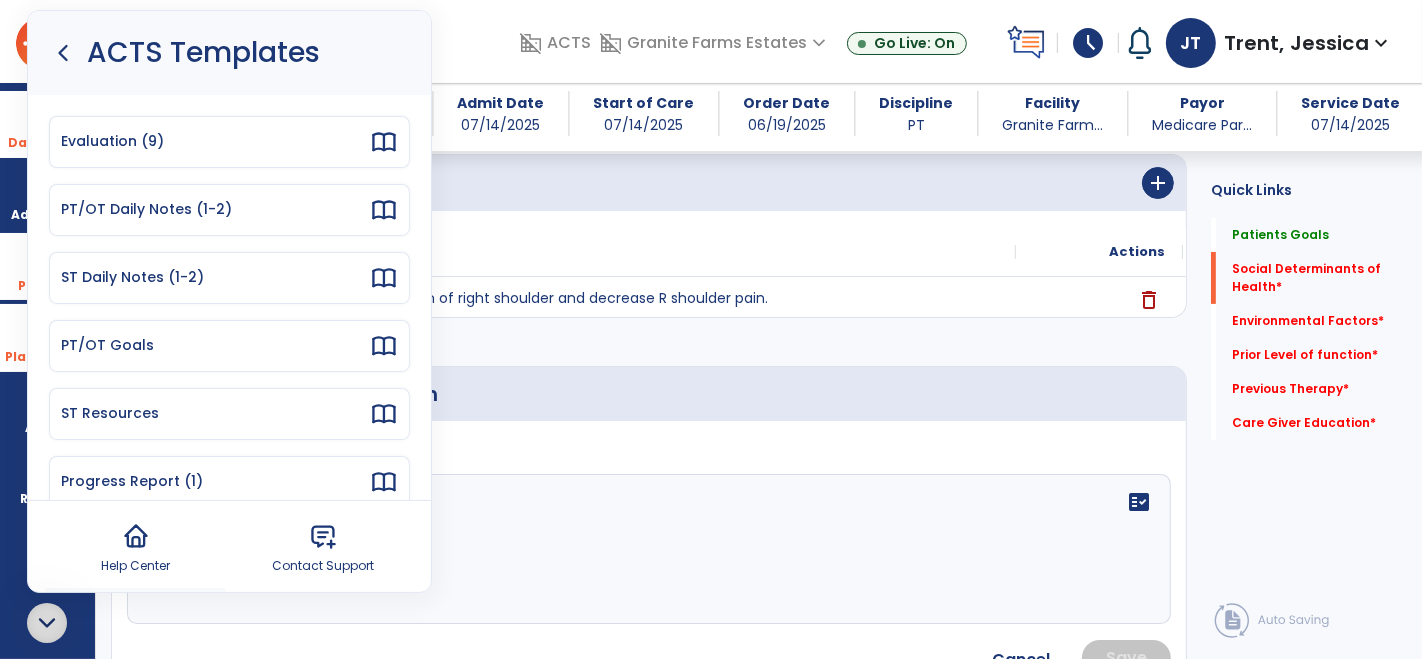click 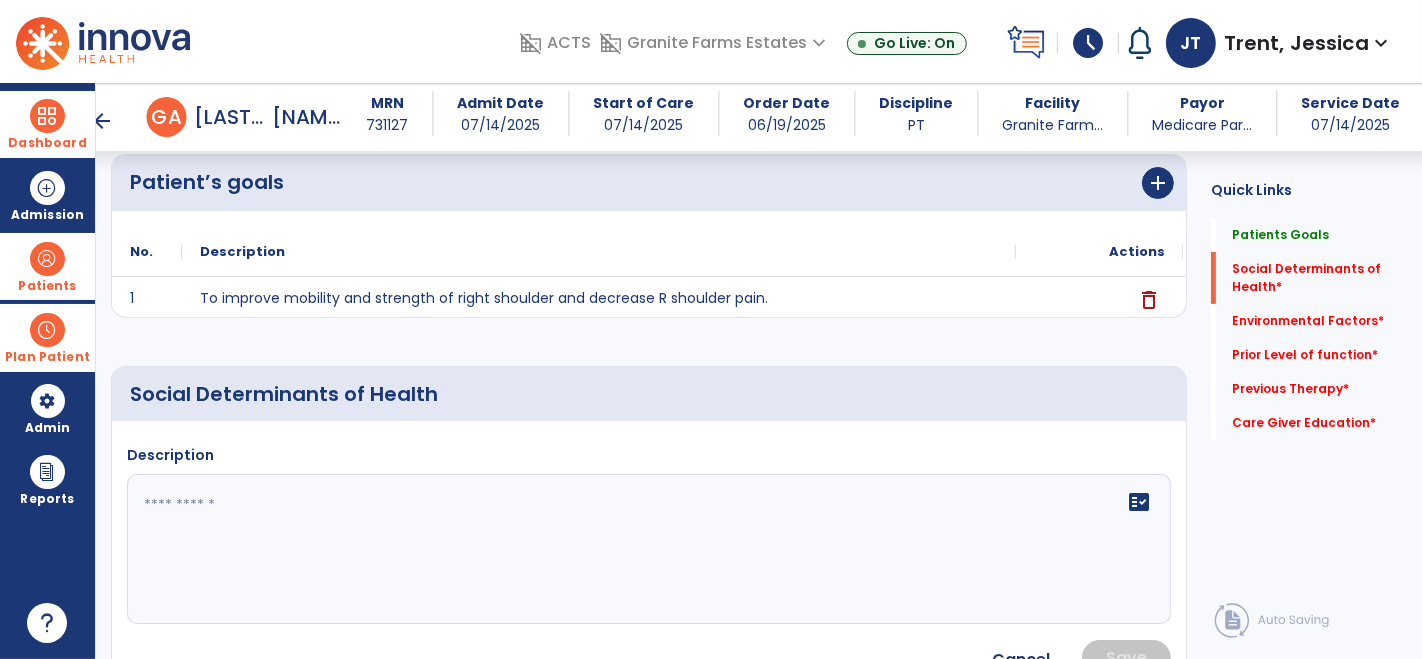 scroll, scrollTop: 0, scrollLeft: 0, axis: both 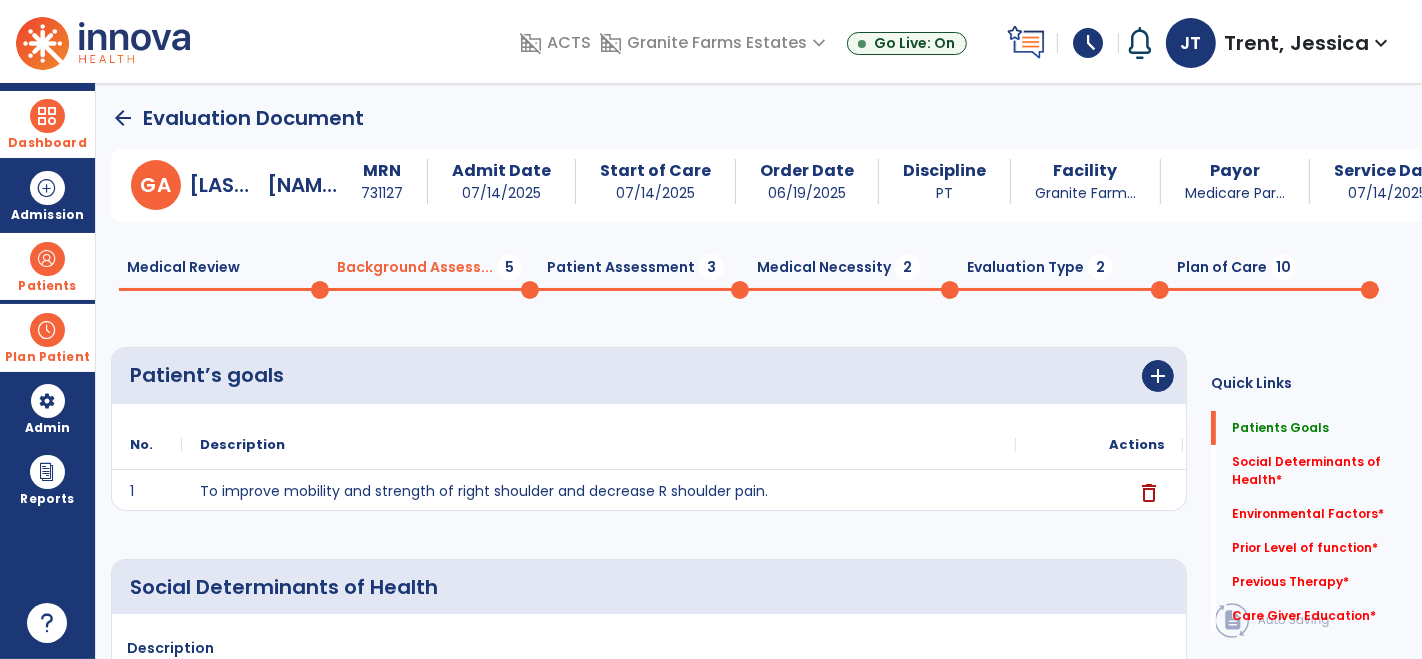 click on "Patient Assessment  3" 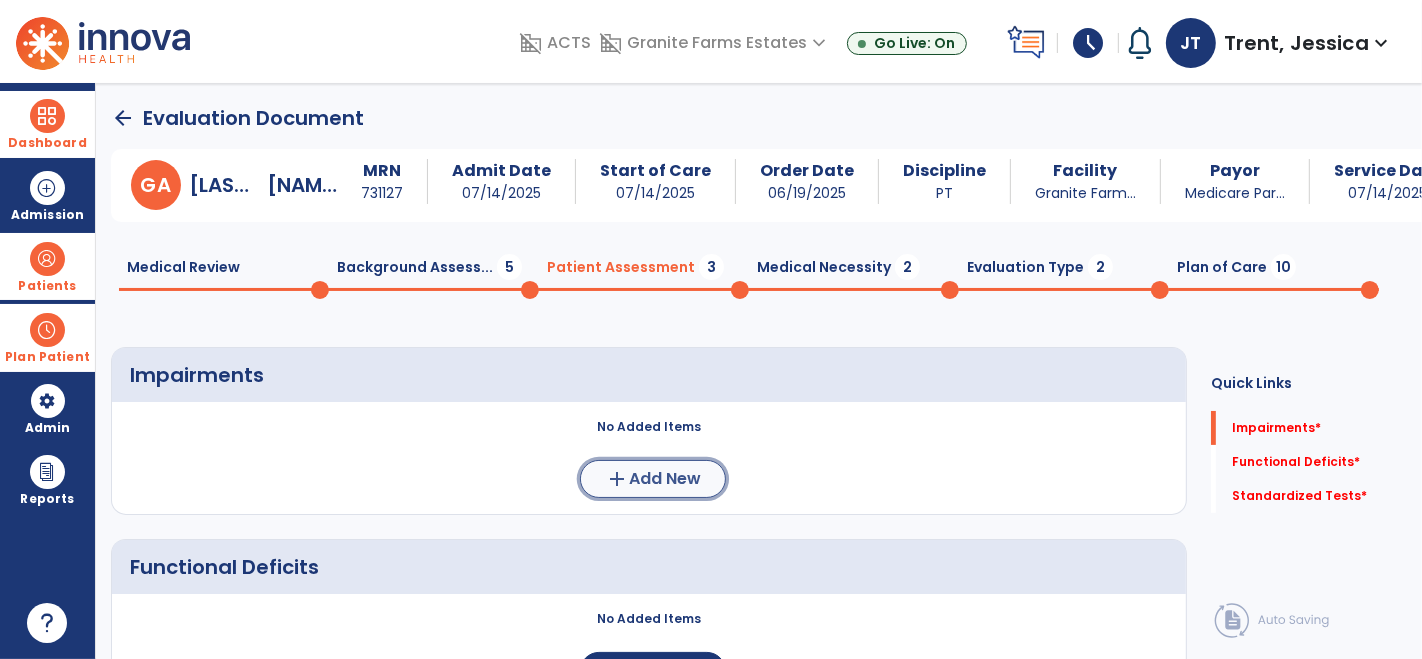 click on "Add New" 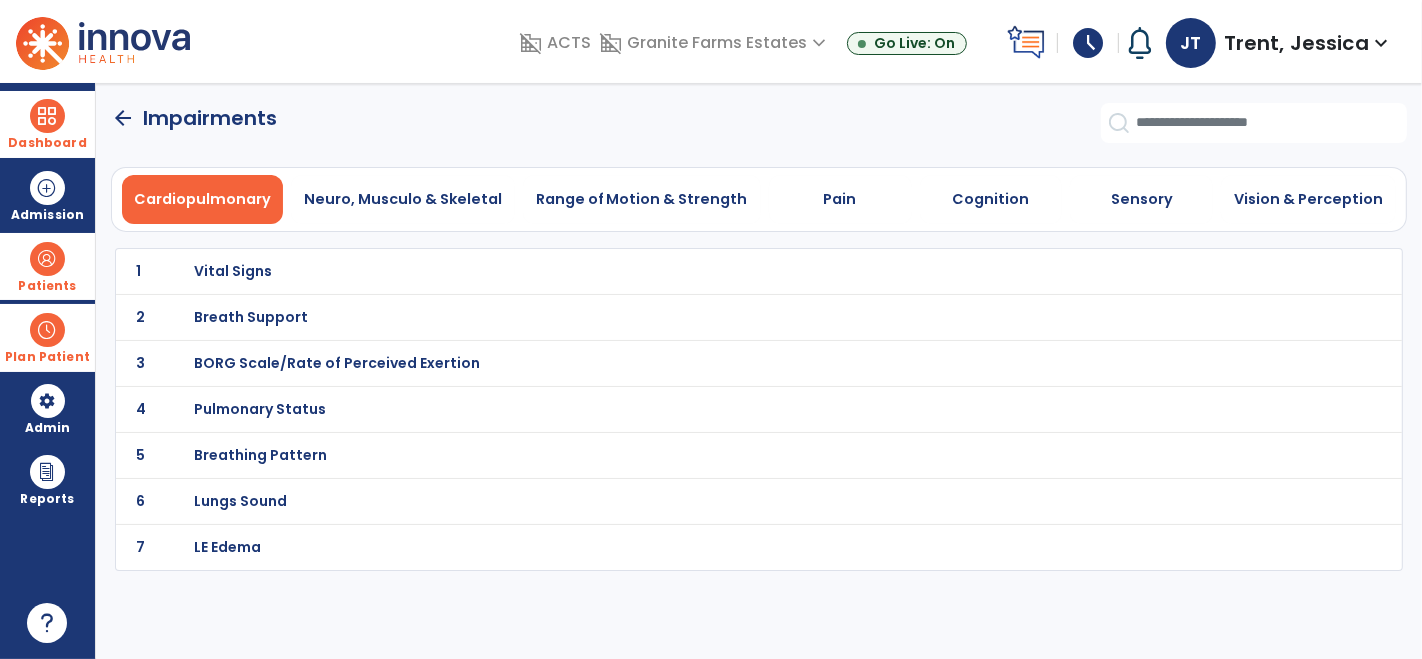 click on "1 Vital Signs" 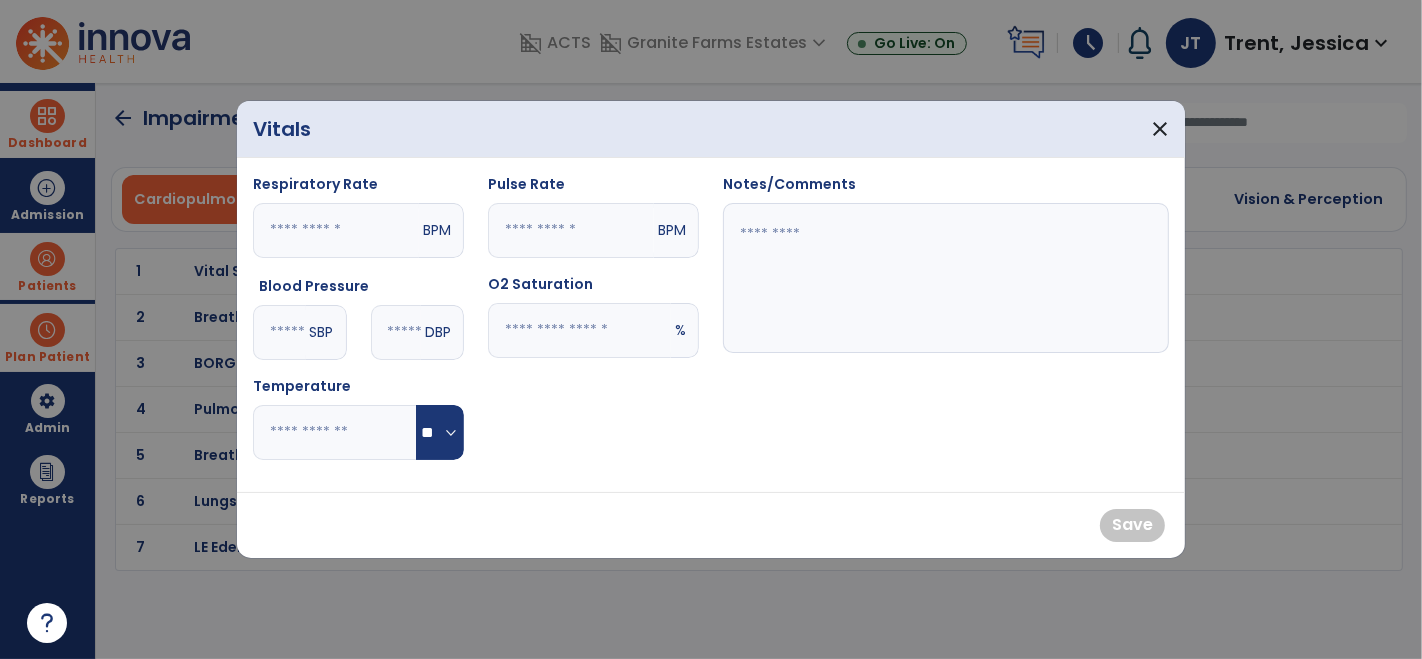 click at bounding box center [279, 332] 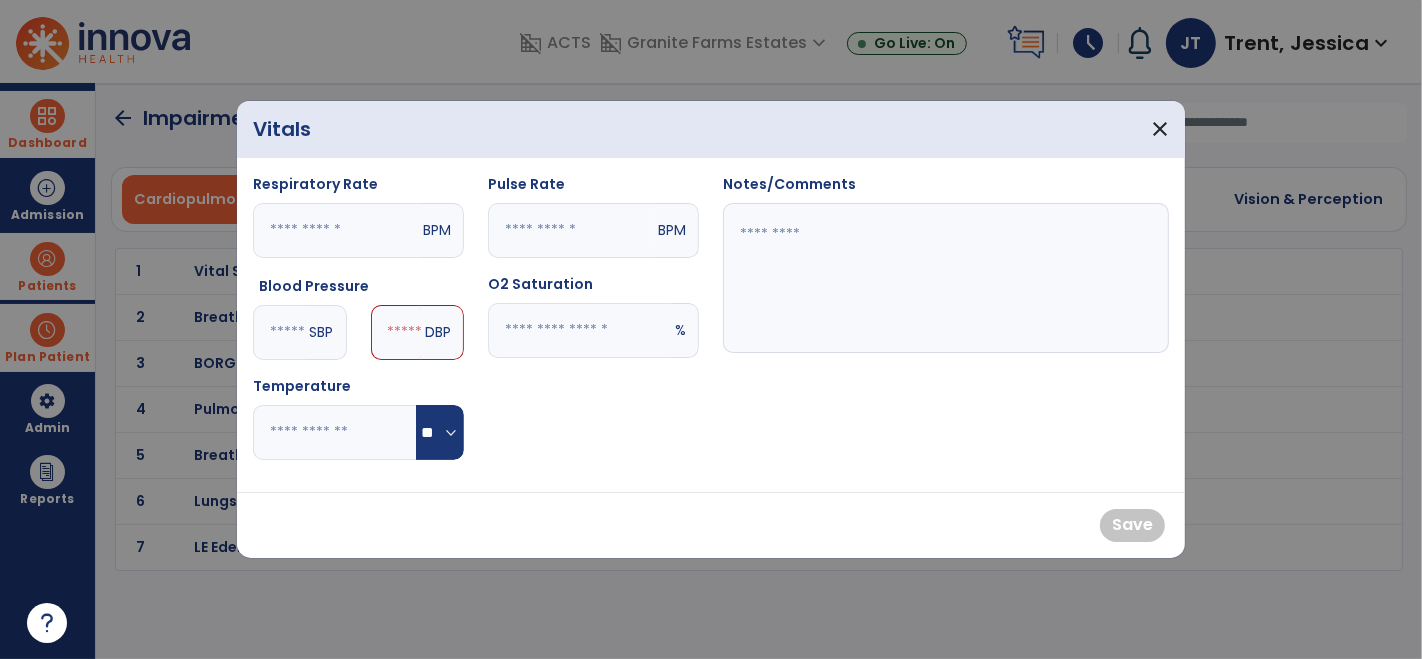 type on "***" 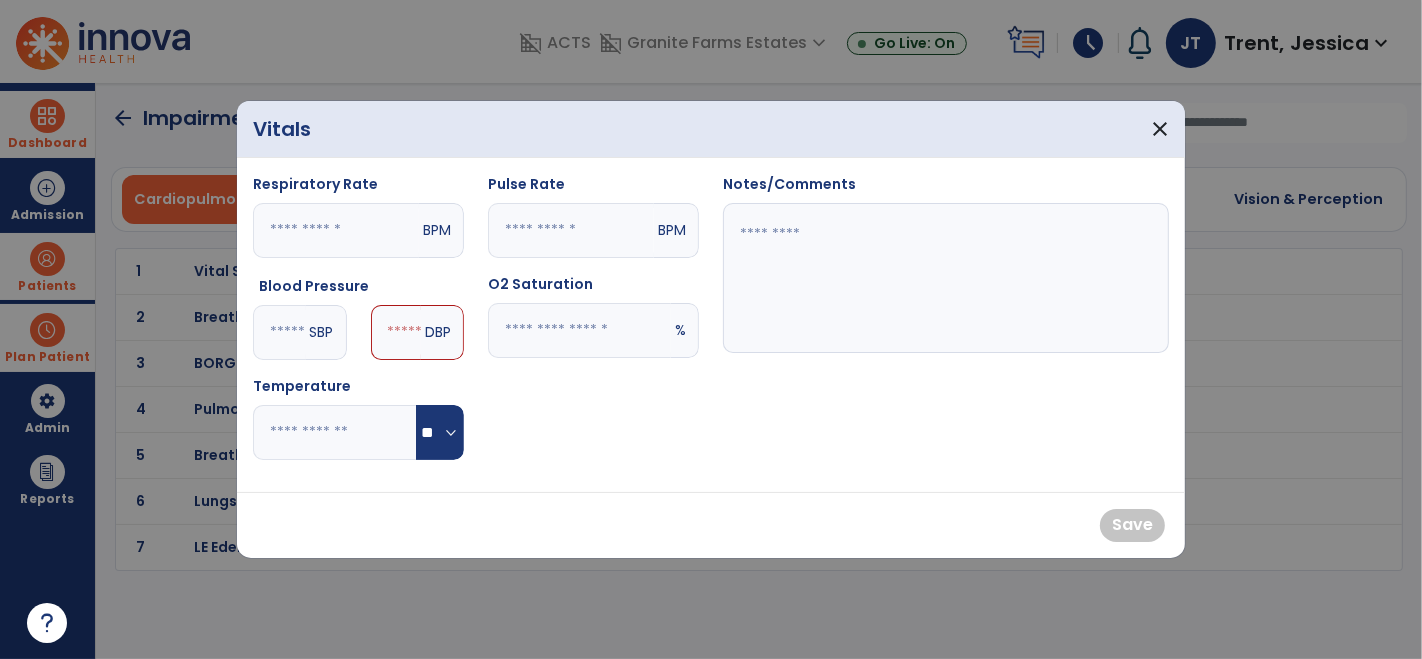 click at bounding box center (396, 332) 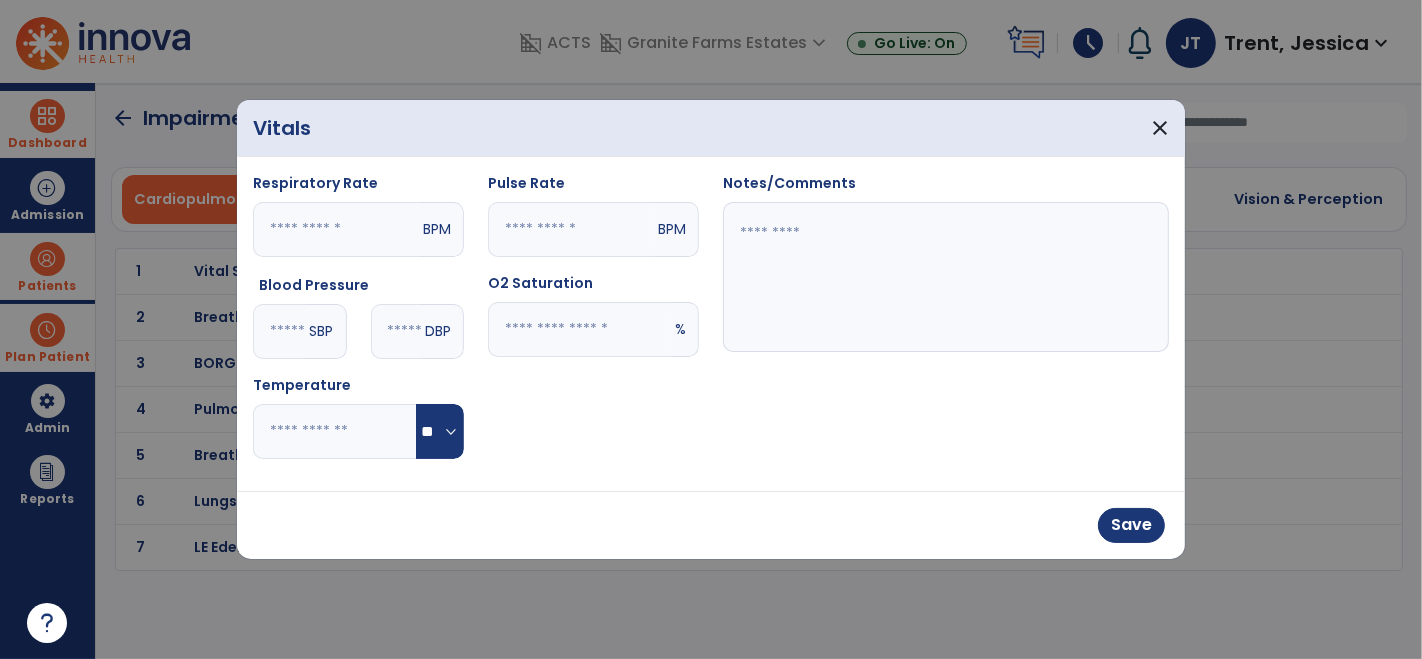 type on "**" 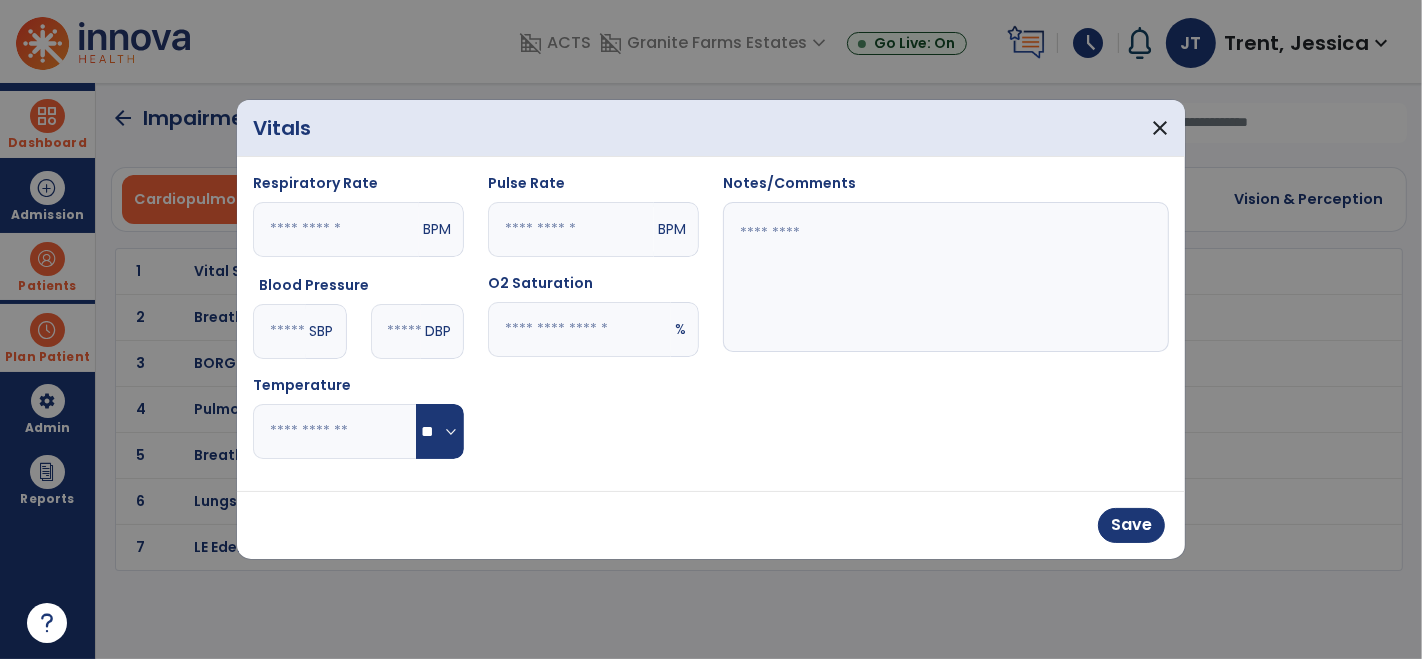 click at bounding box center (571, 229) 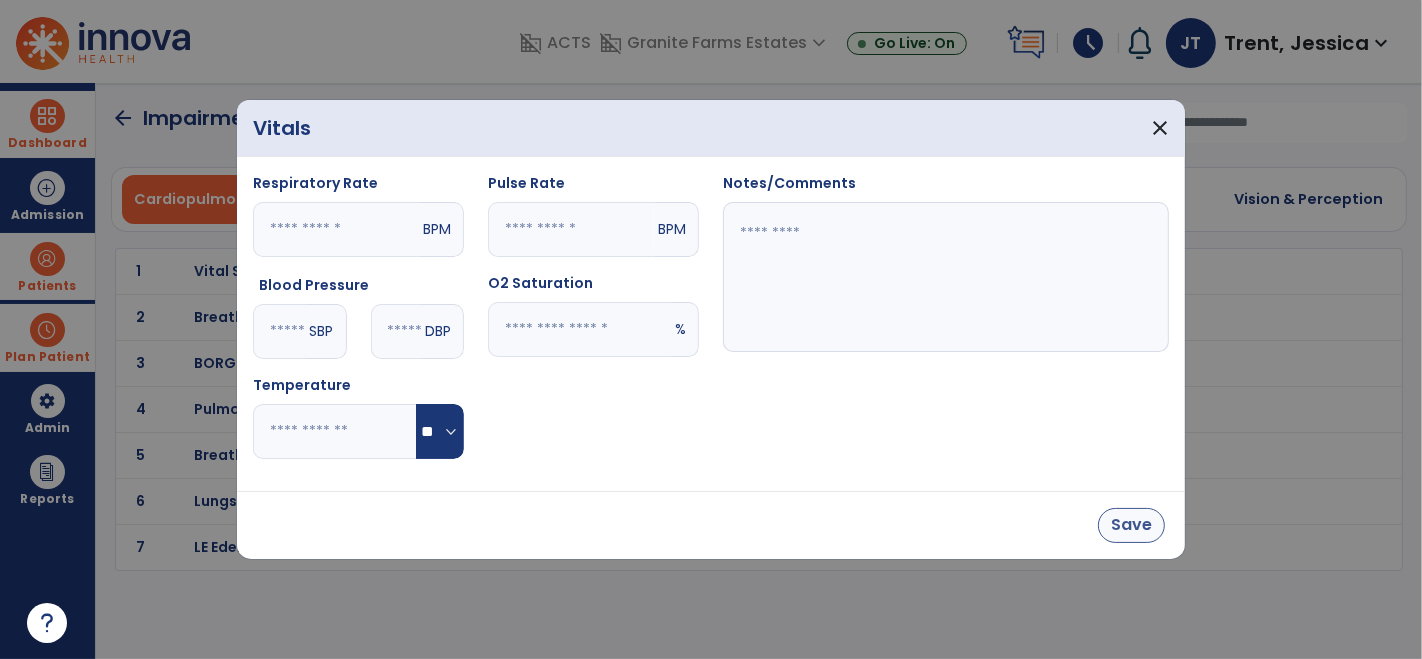 type on "**" 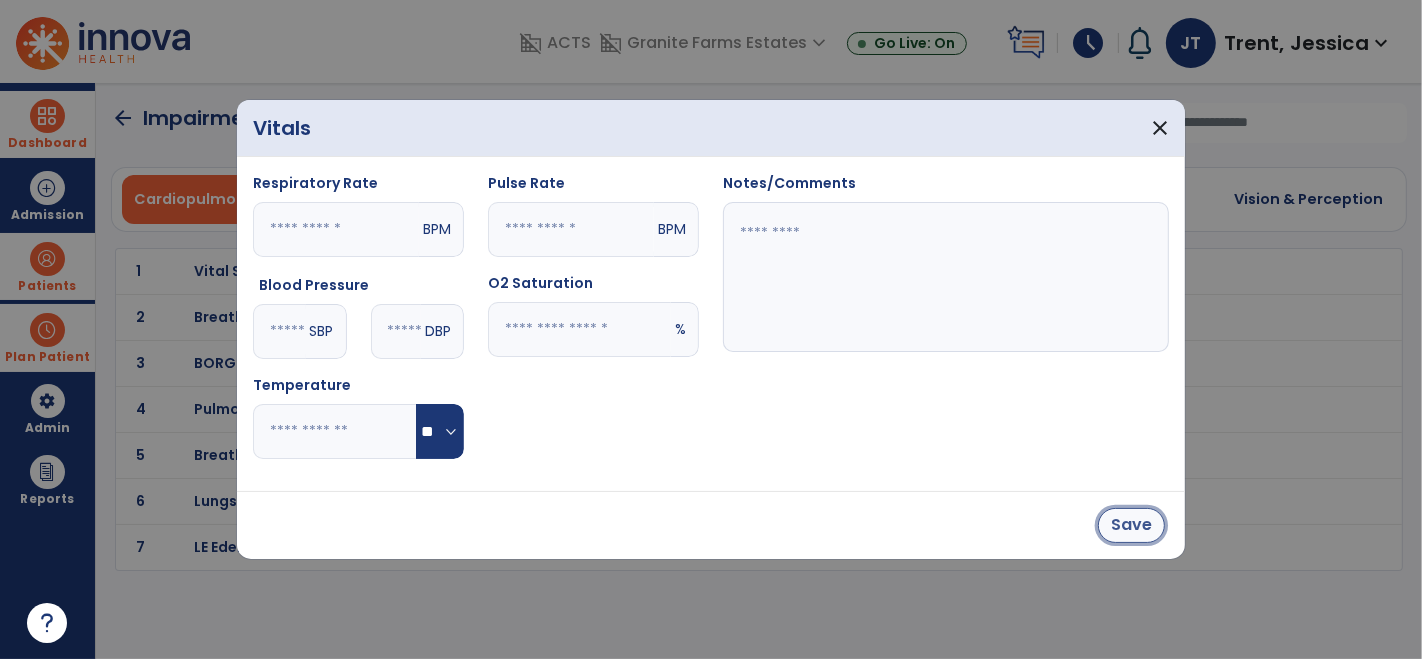 click on "Save" at bounding box center (1131, 525) 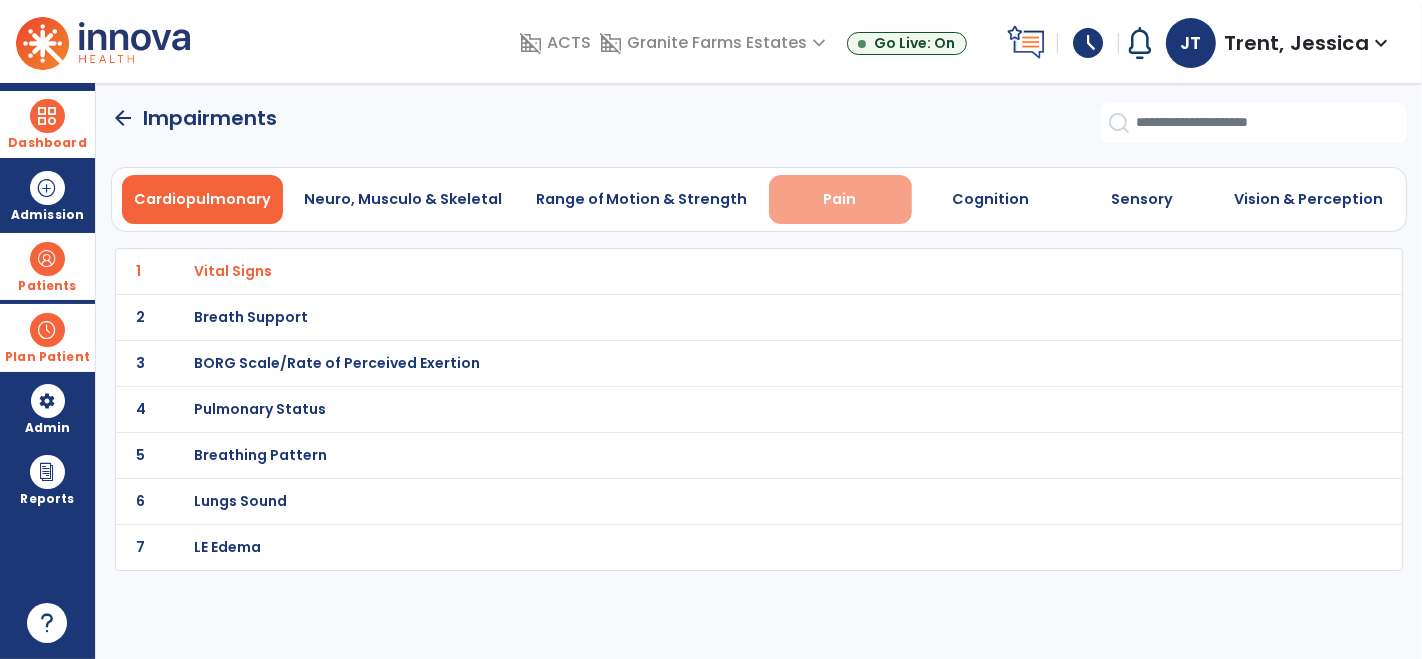 click on "Pain" at bounding box center (840, 199) 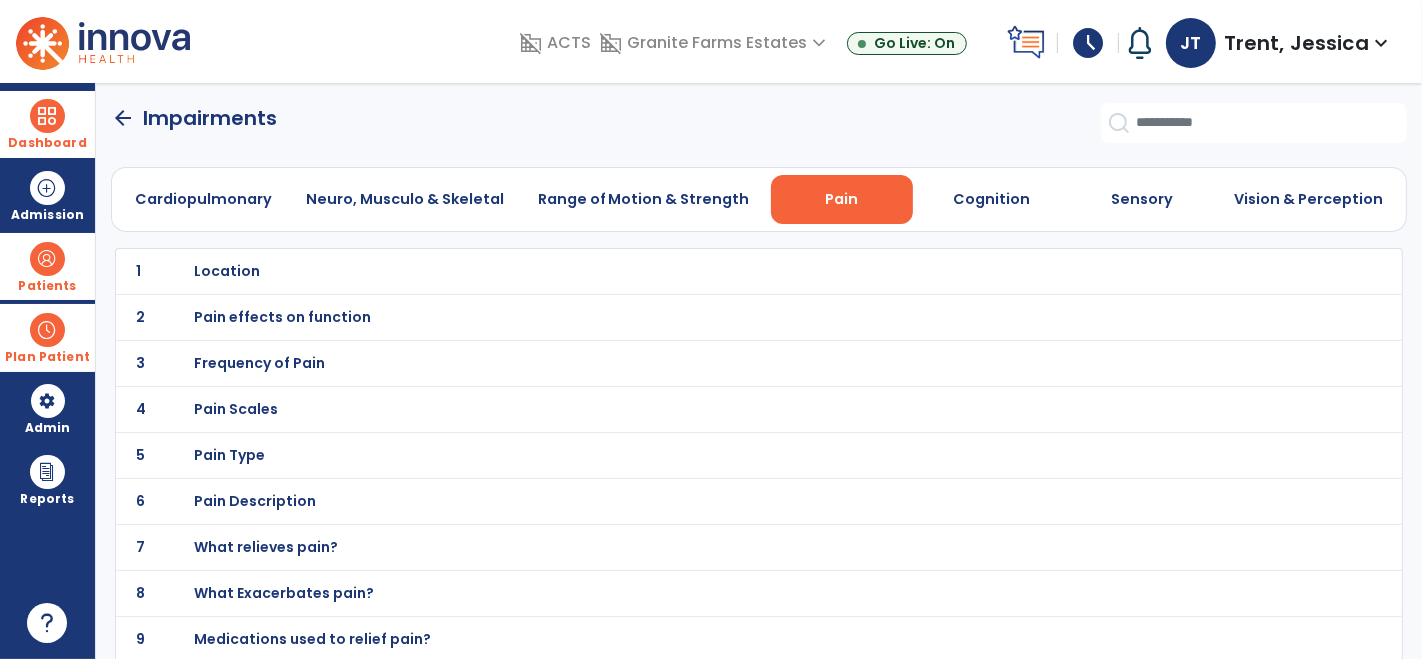 click on "Location" at bounding box center (228, 271) 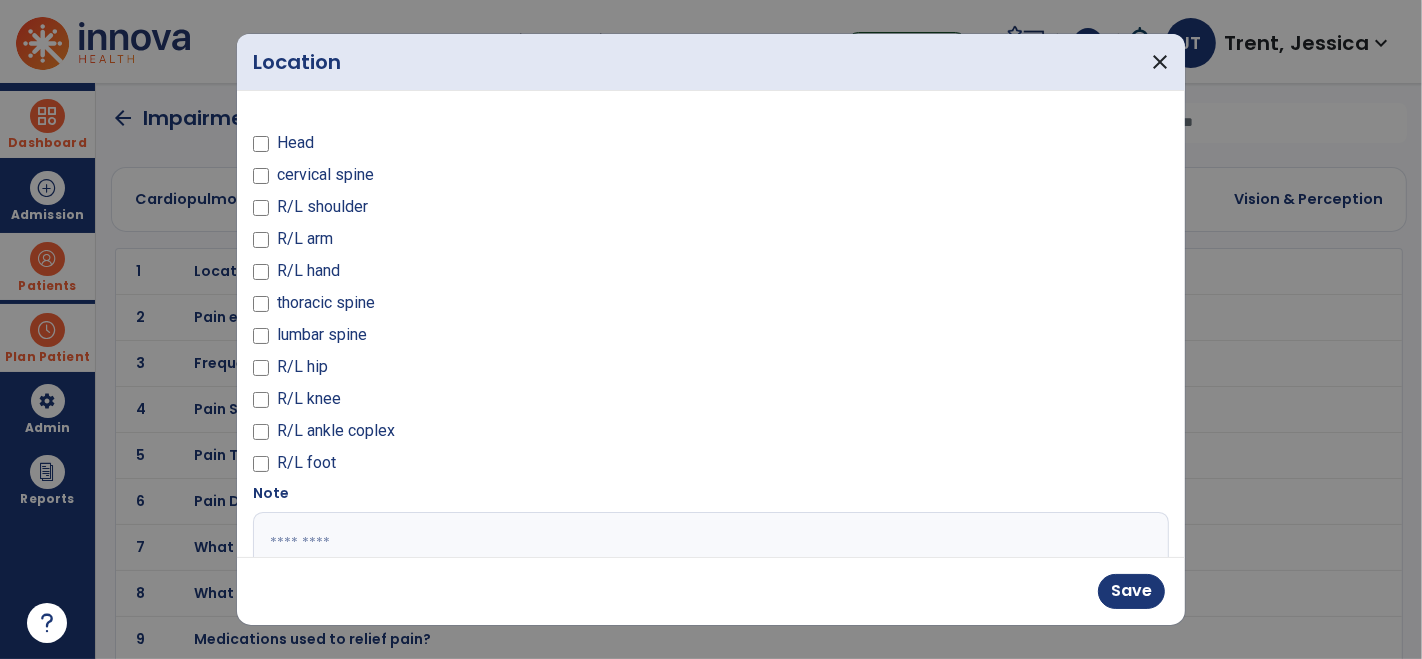 click at bounding box center [709, 587] 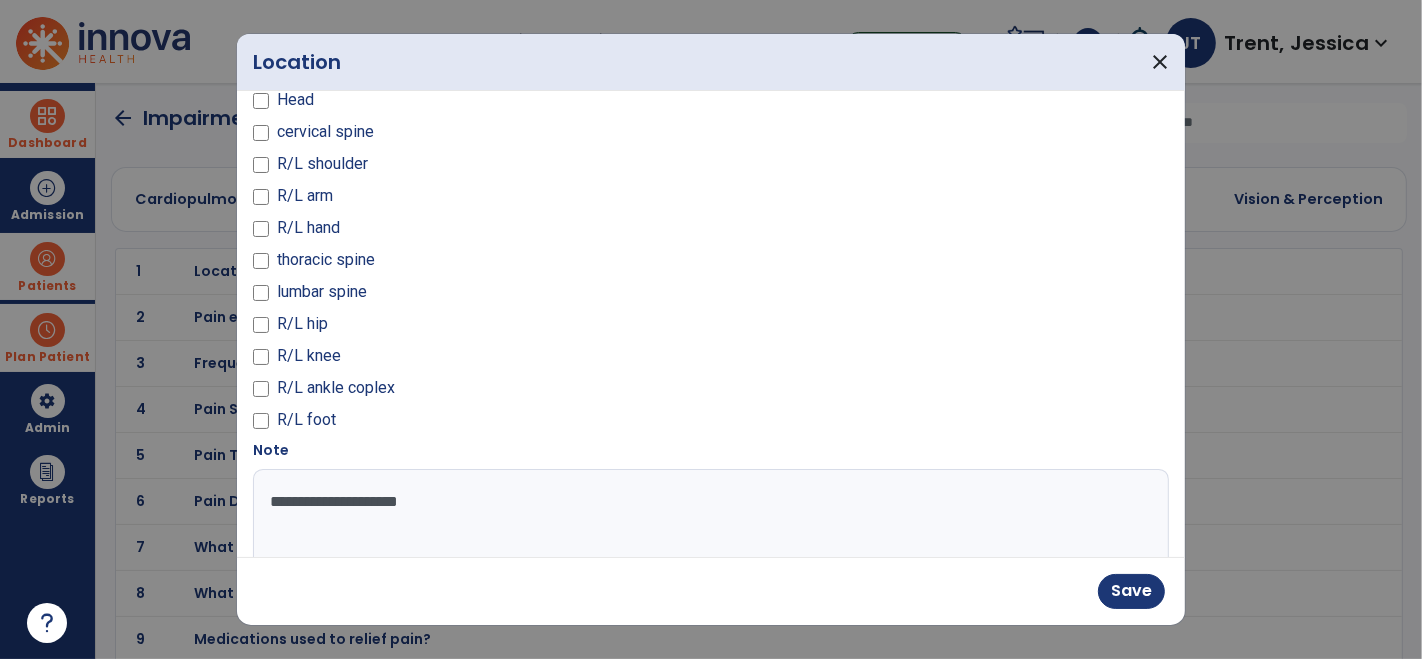 scroll, scrollTop: 42, scrollLeft: 0, axis: vertical 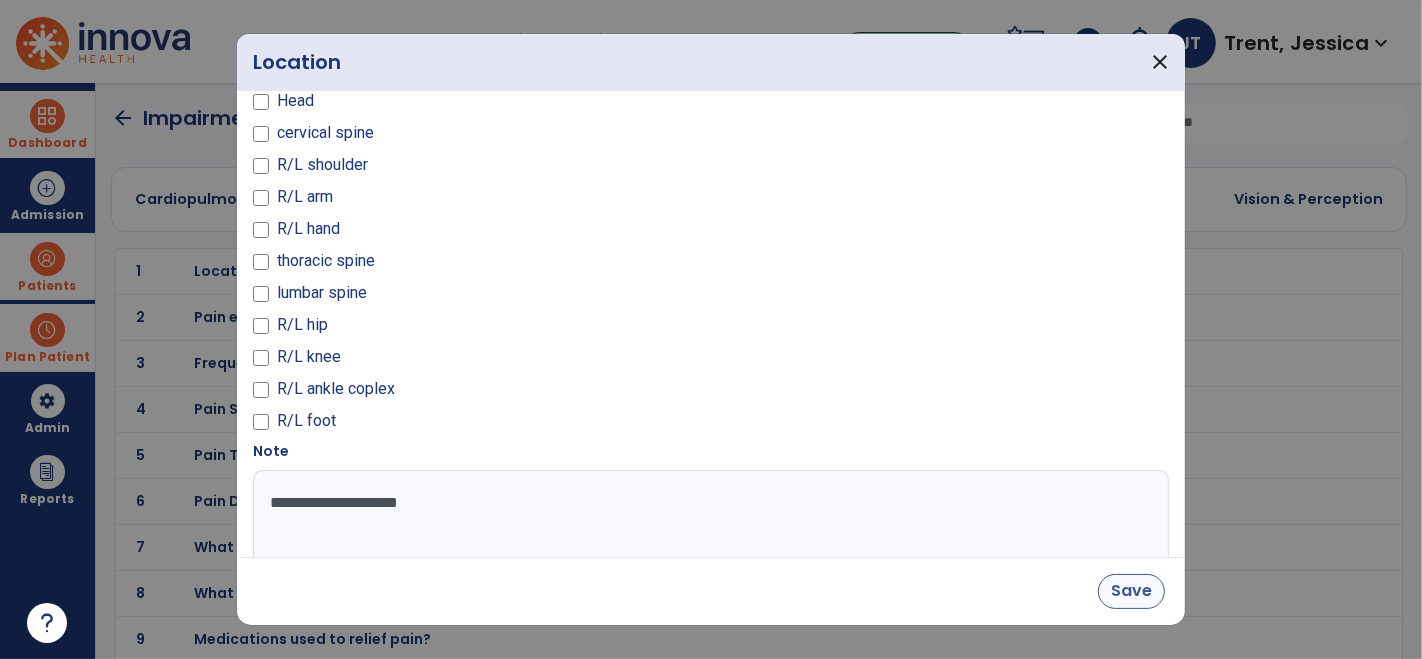 type on "**********" 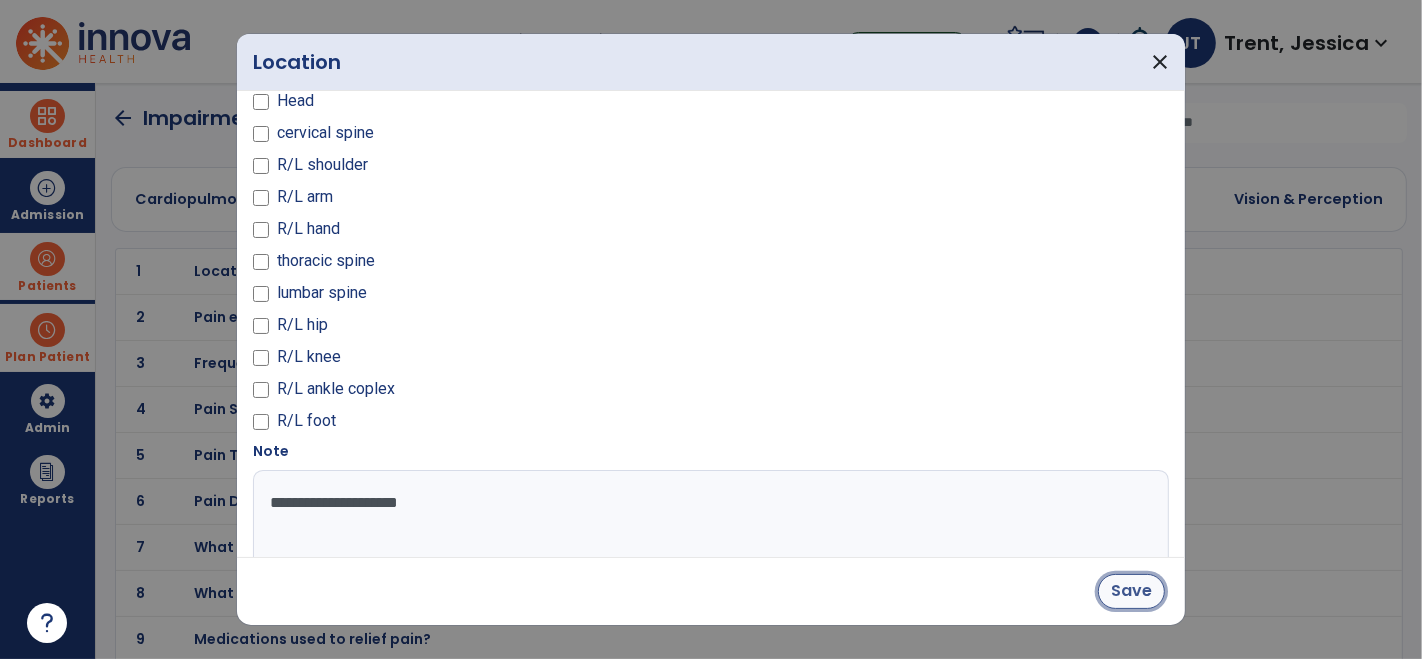 click on "Save" at bounding box center [1131, 591] 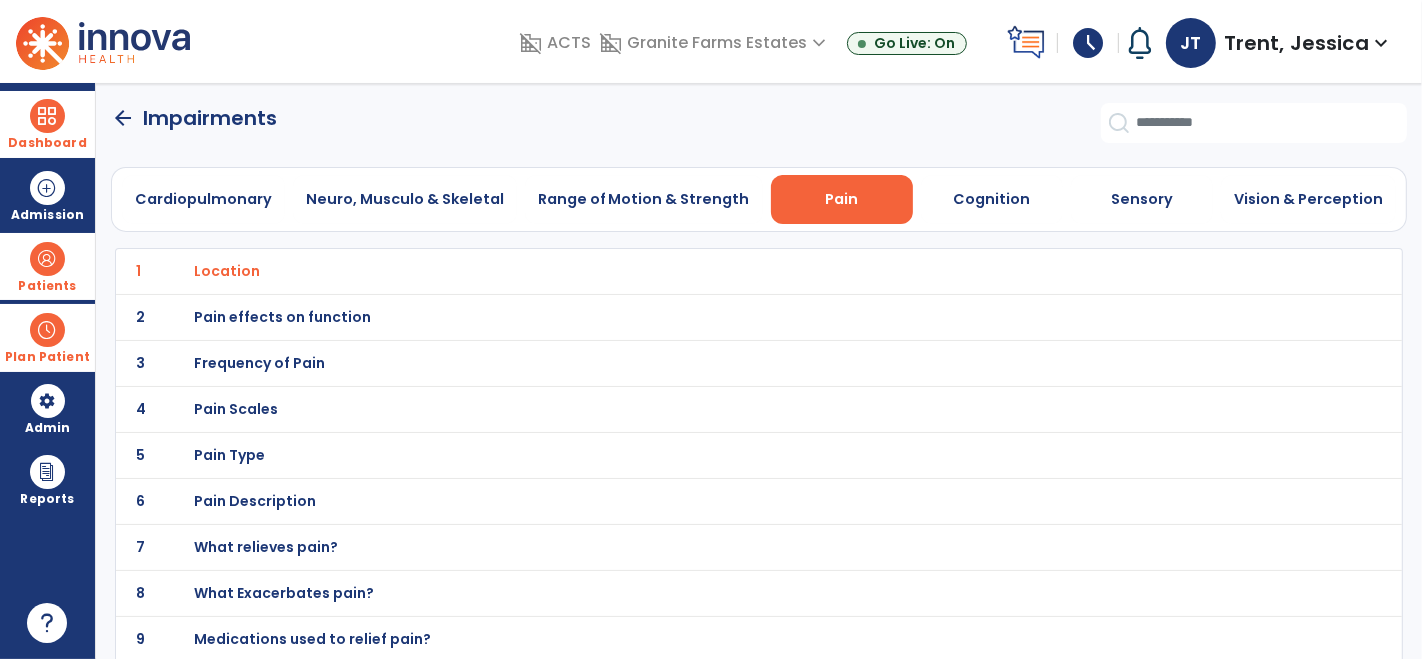 click on "Pain effects on function" at bounding box center [228, 271] 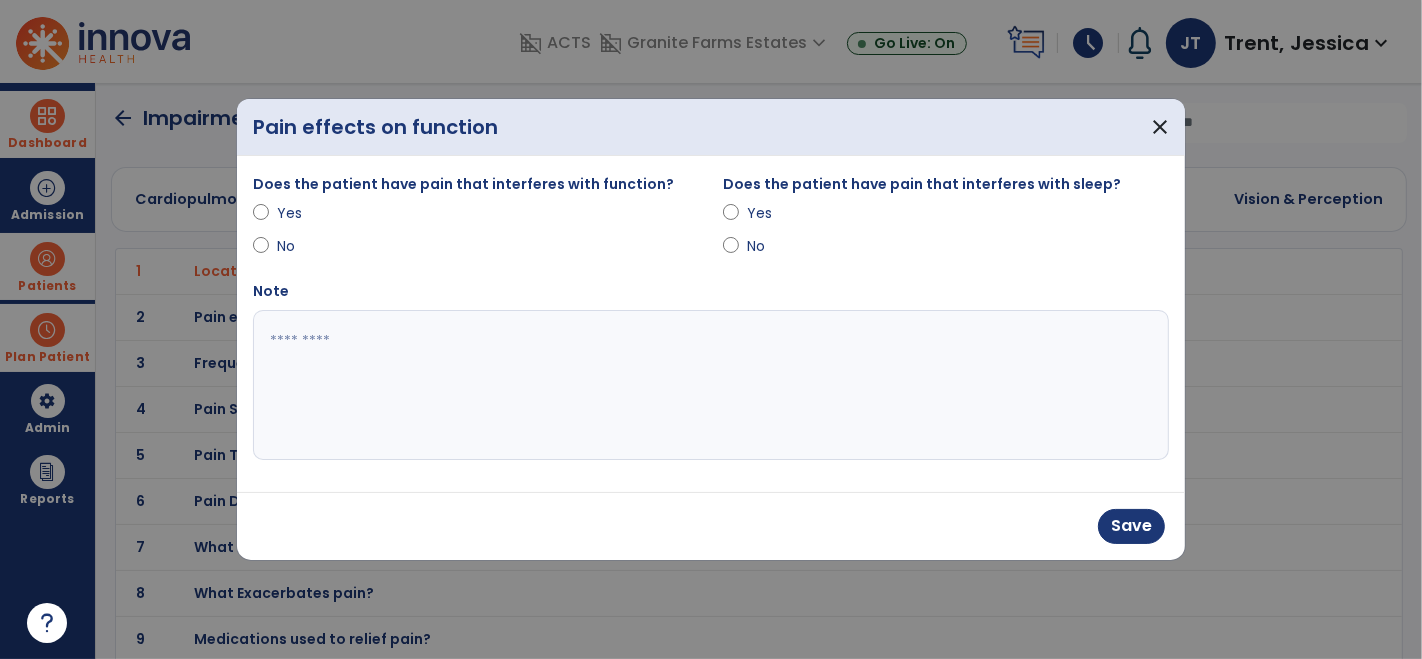 click at bounding box center (711, 385) 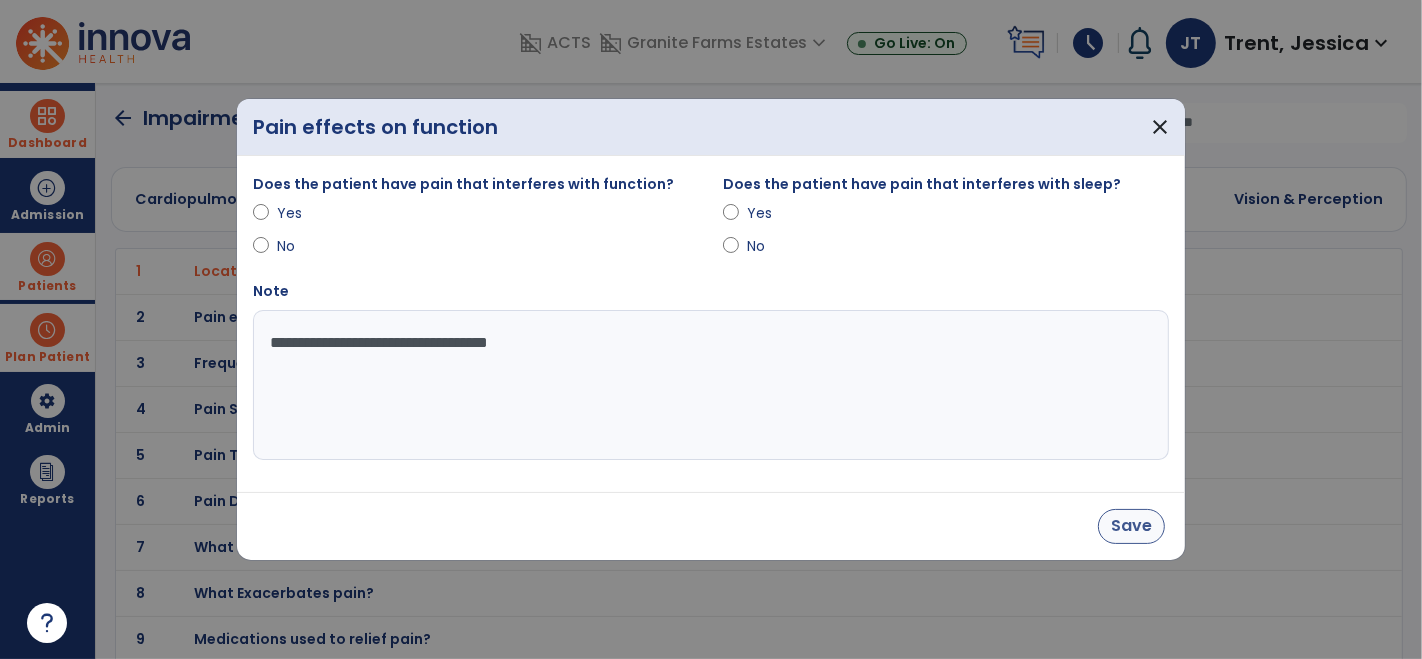 type on "**********" 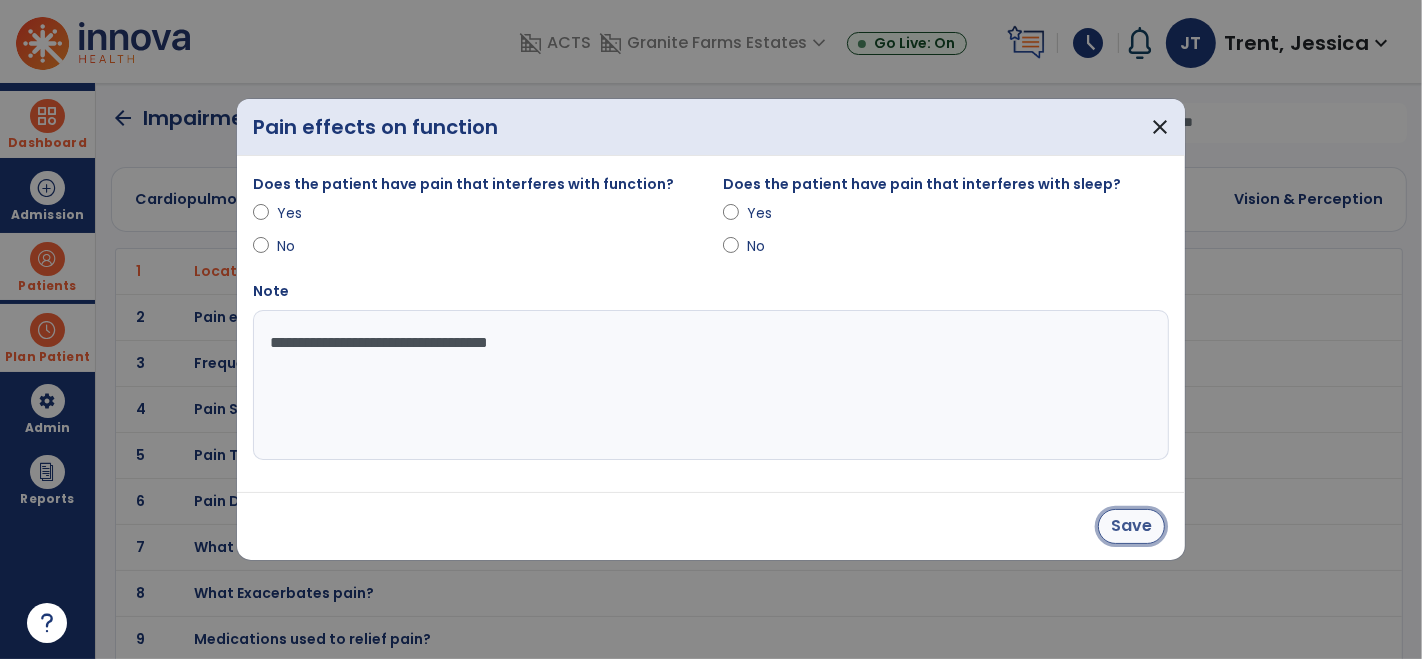 click on "Save" at bounding box center [1131, 526] 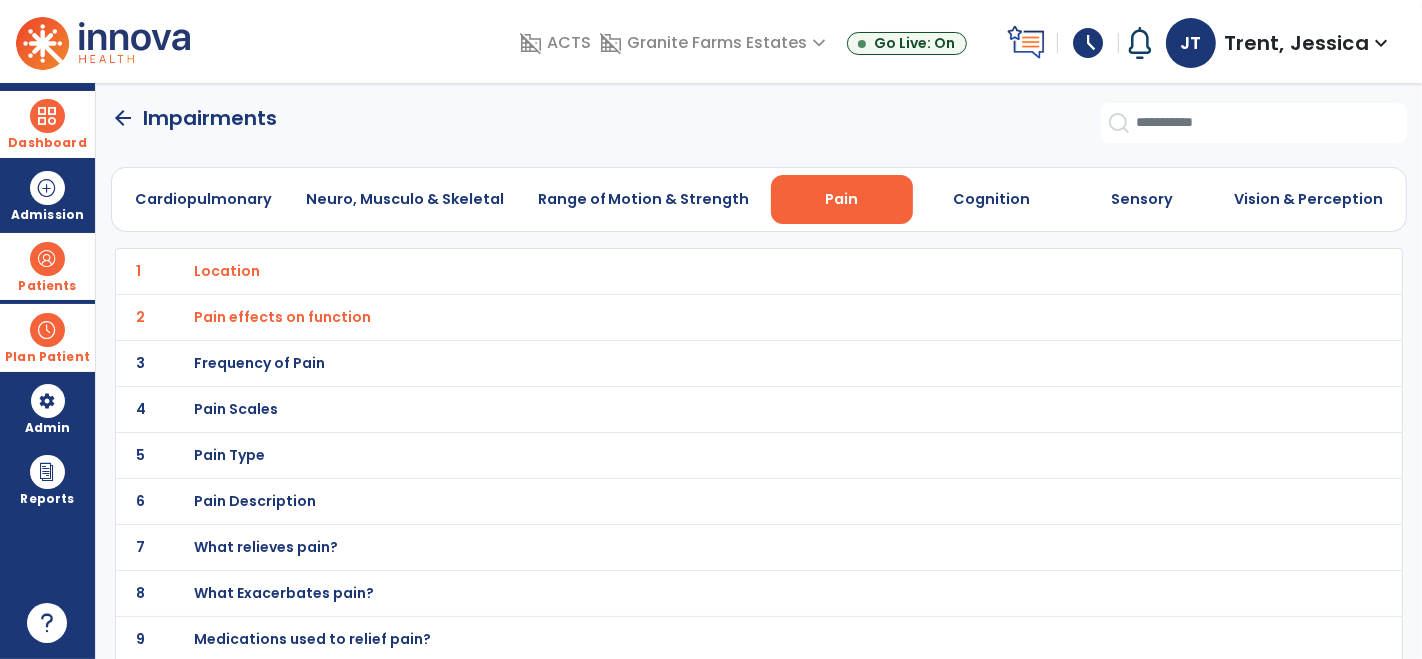 click on "Frequency of Pain" at bounding box center (228, 271) 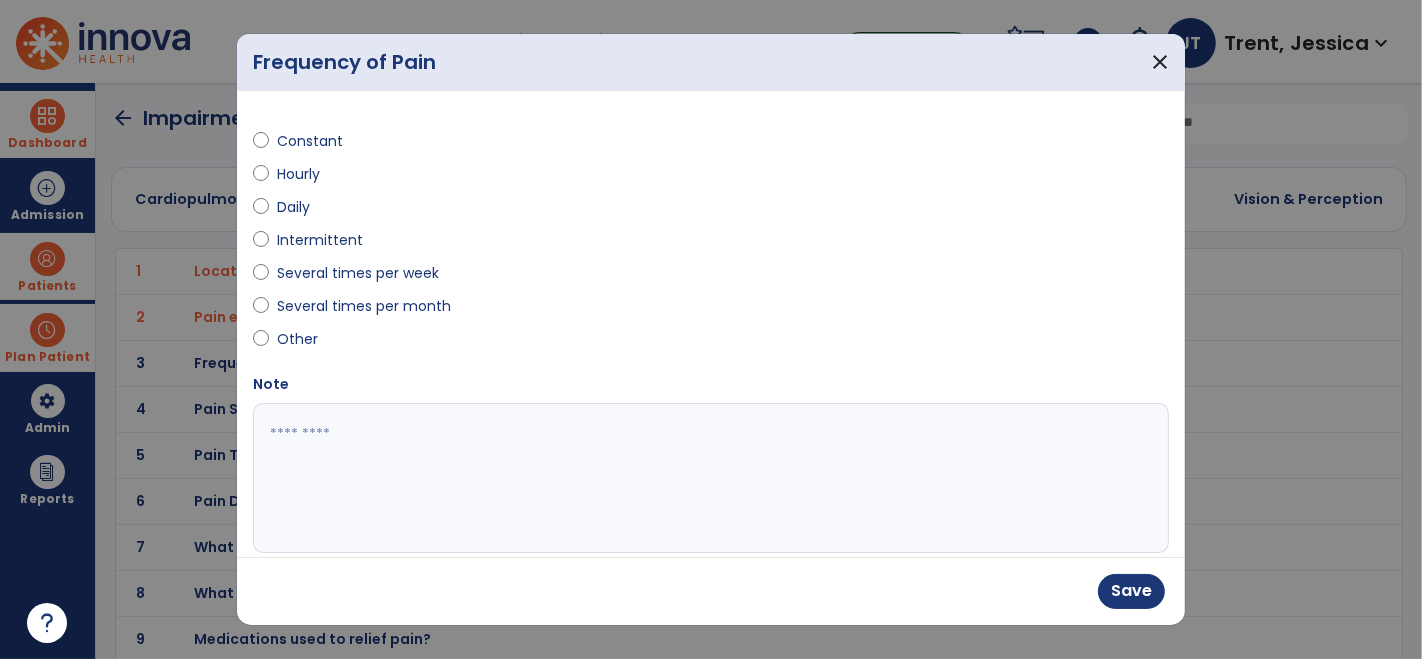 click at bounding box center (709, 478) 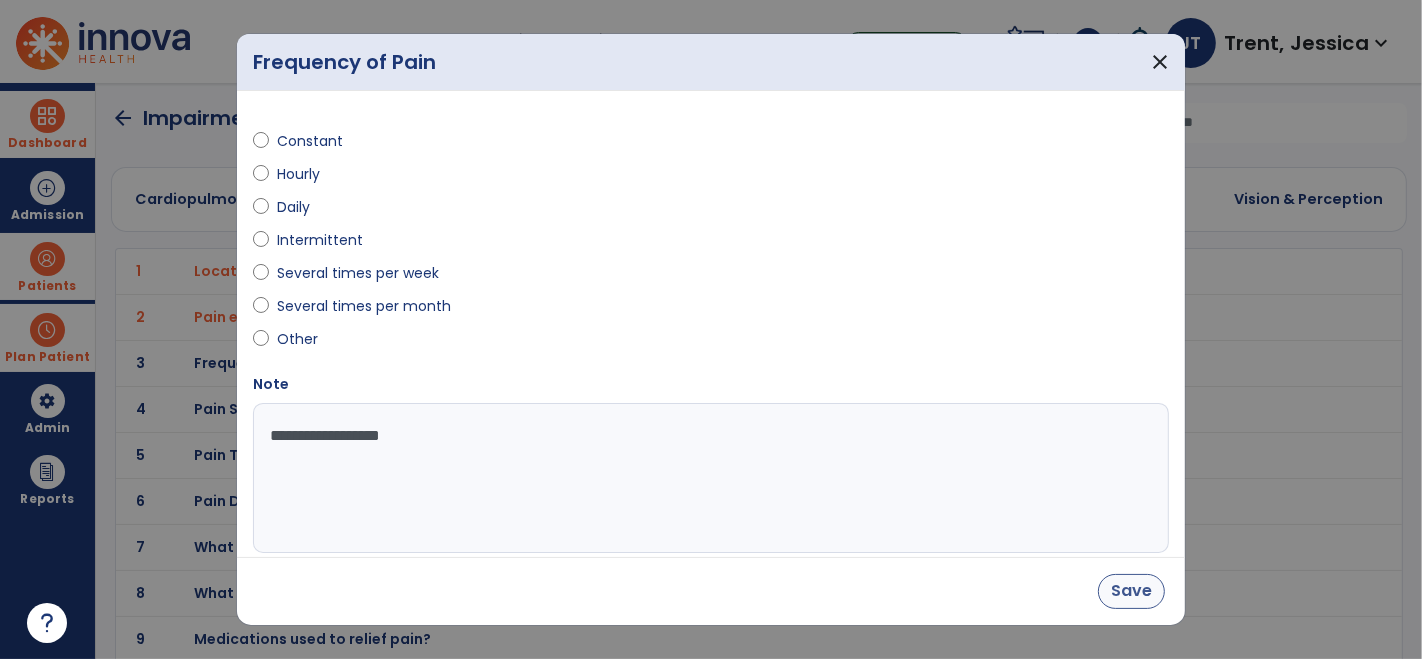 type on "**********" 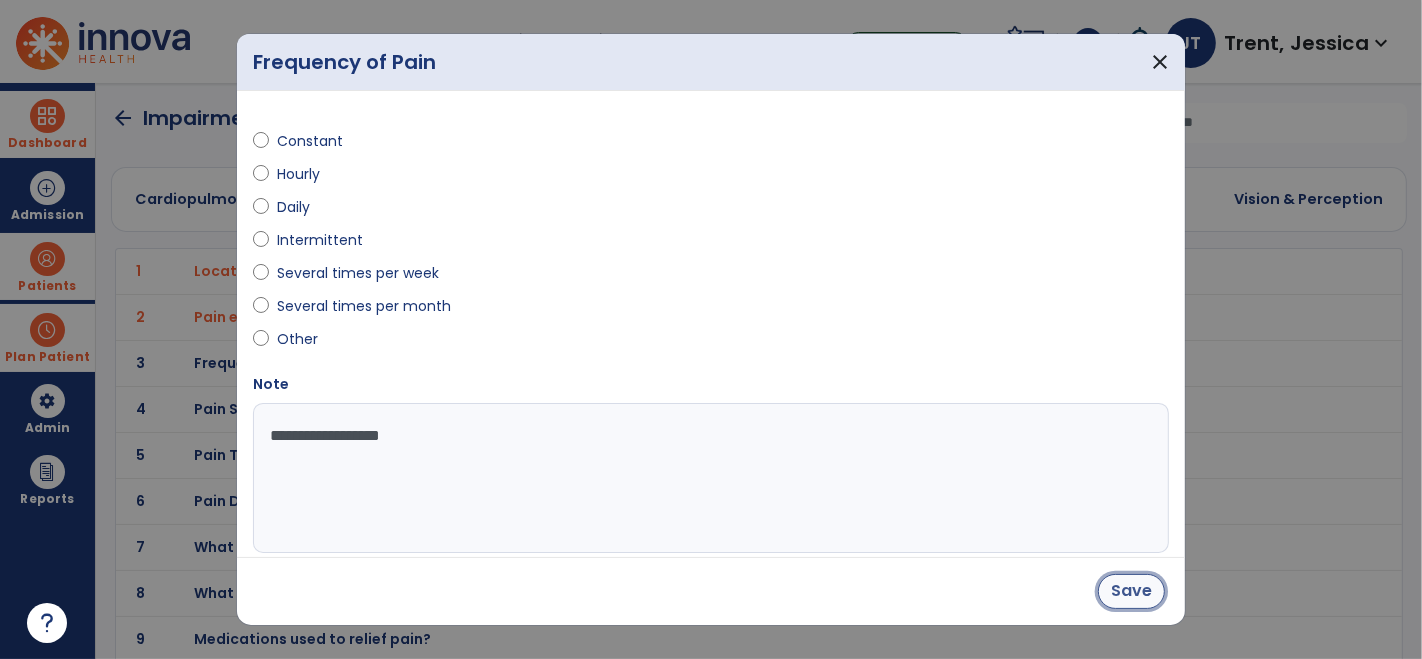 click on "Save" at bounding box center [1131, 591] 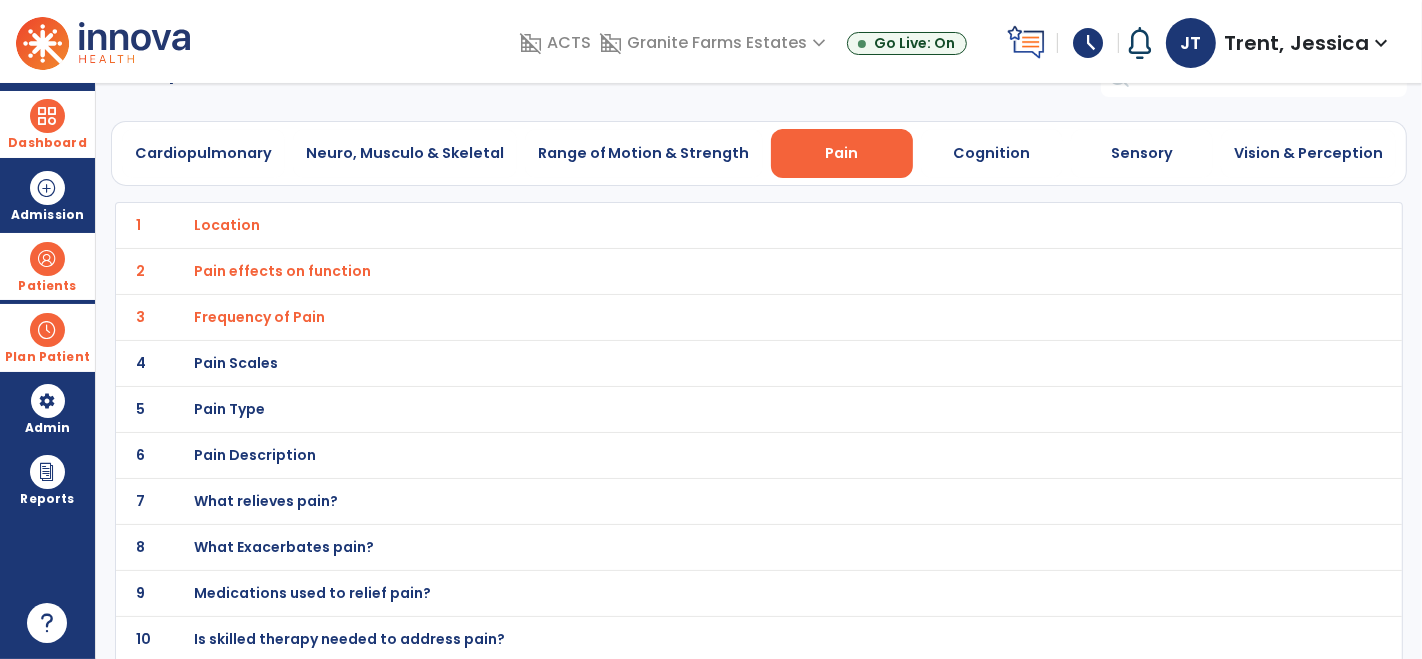 scroll, scrollTop: 46, scrollLeft: 0, axis: vertical 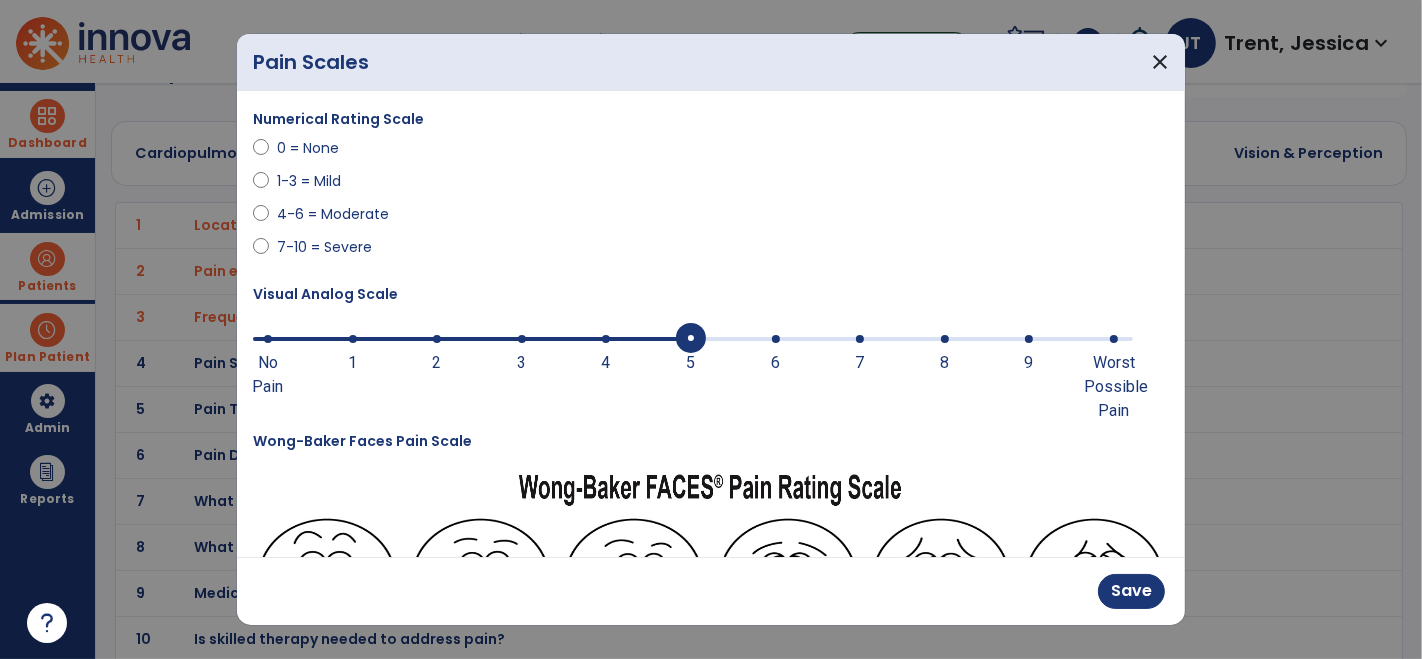 click at bounding box center [693, 339] 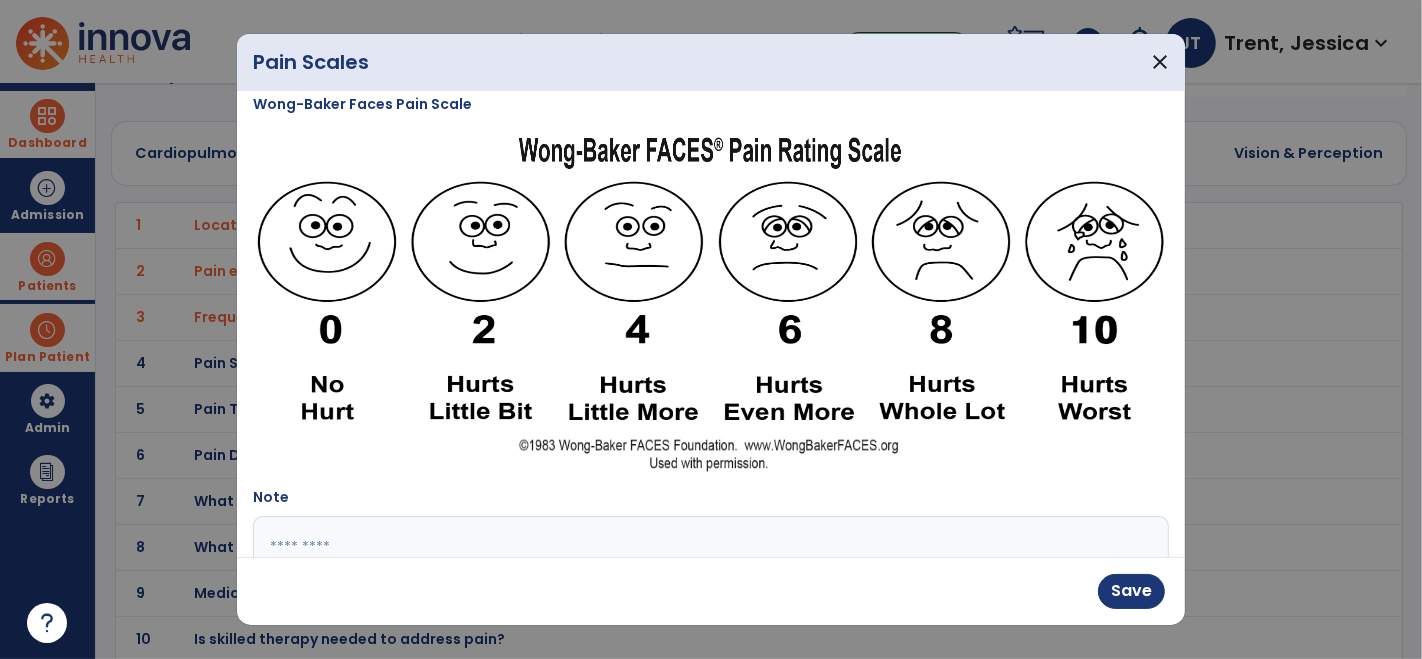 scroll, scrollTop: 337, scrollLeft: 0, axis: vertical 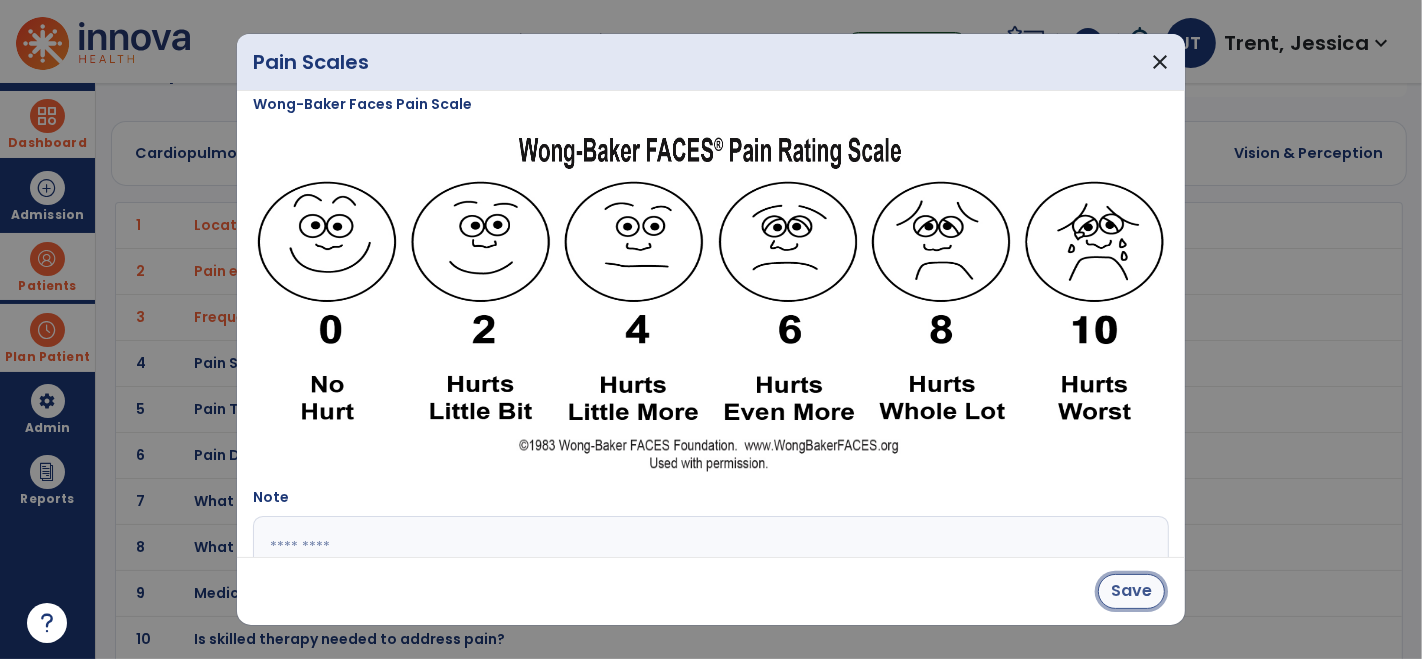 click on "Save" at bounding box center [1131, 591] 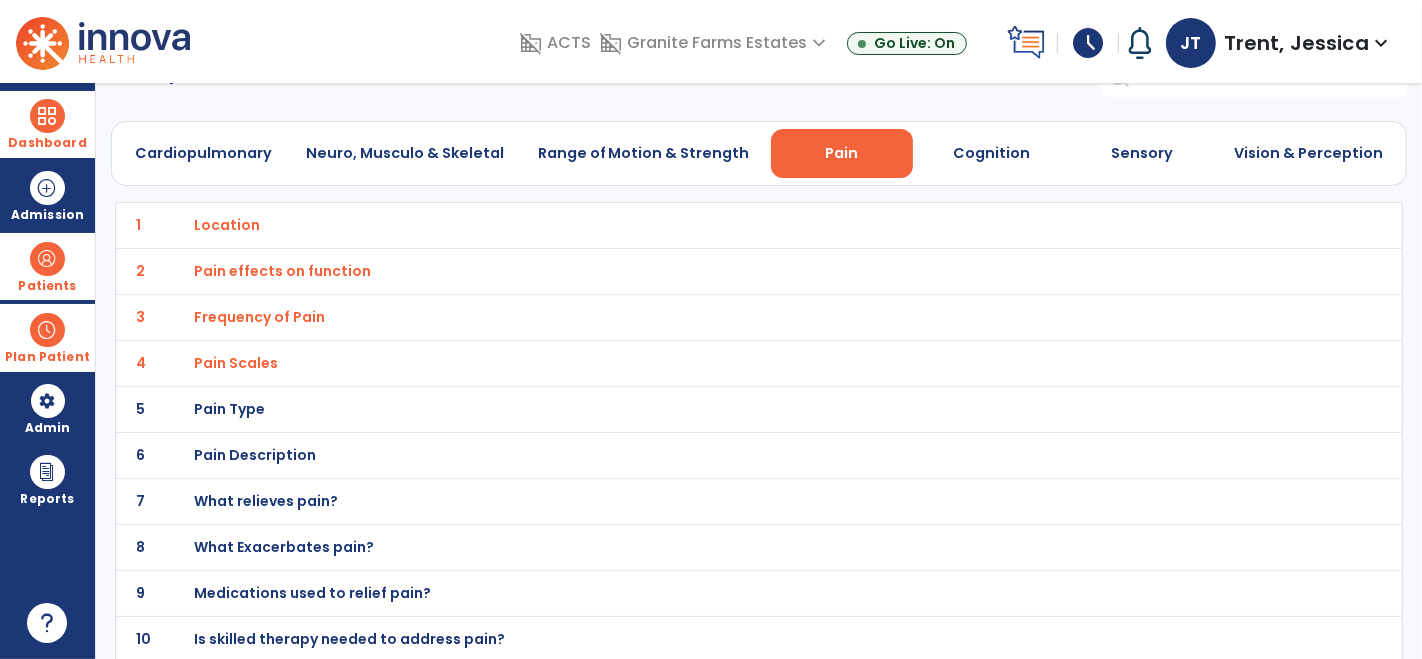 click on "Pain Type" at bounding box center (228, 225) 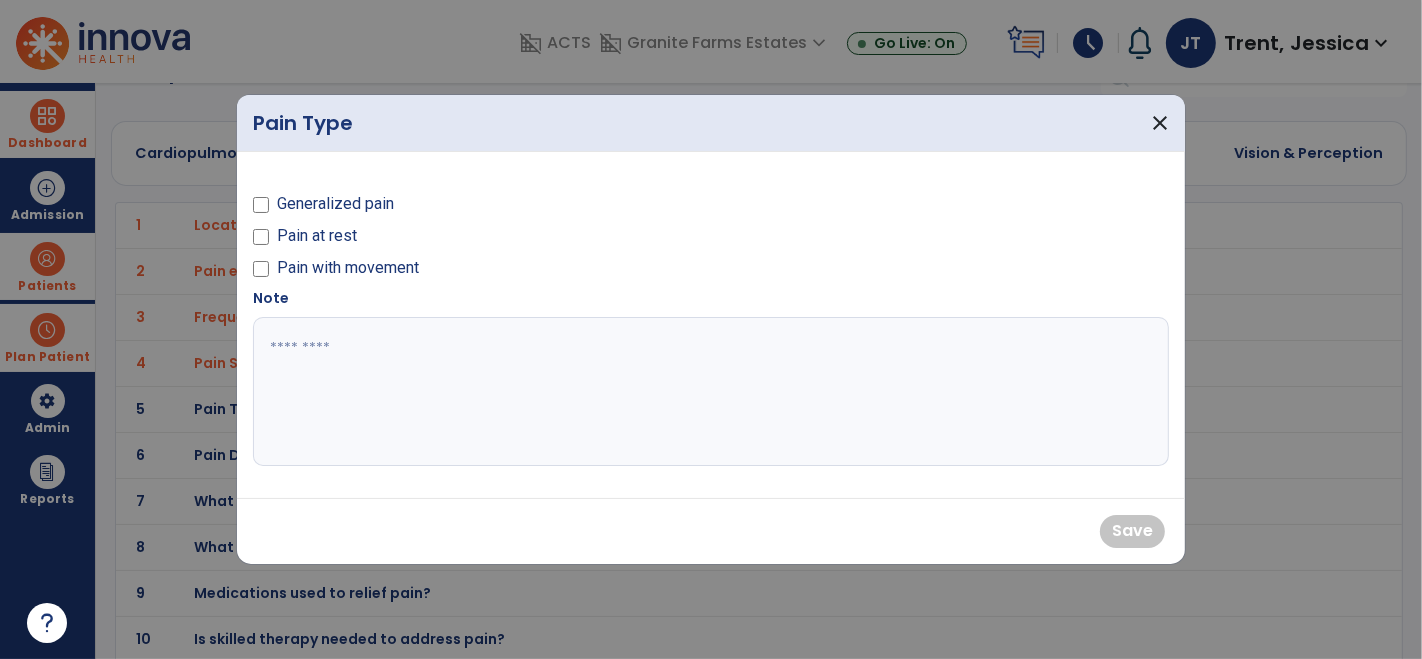 click at bounding box center [261, 272] 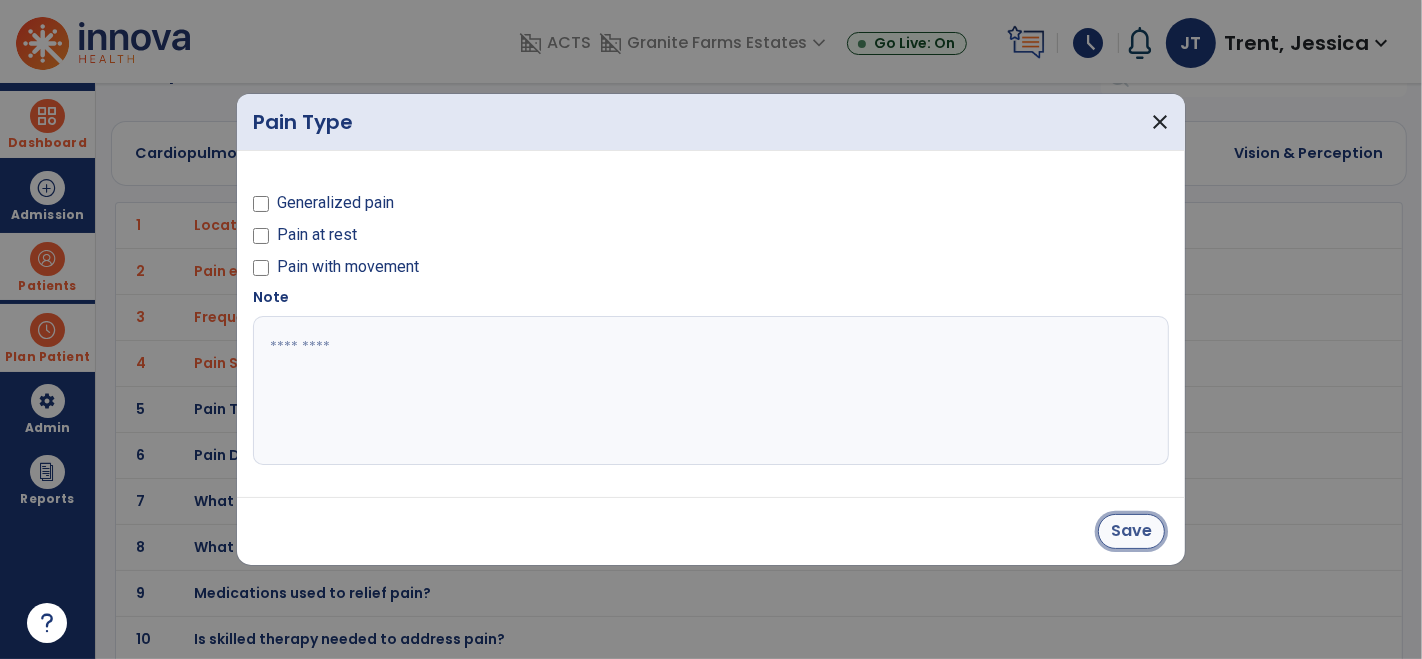click on "Save" at bounding box center (1131, 531) 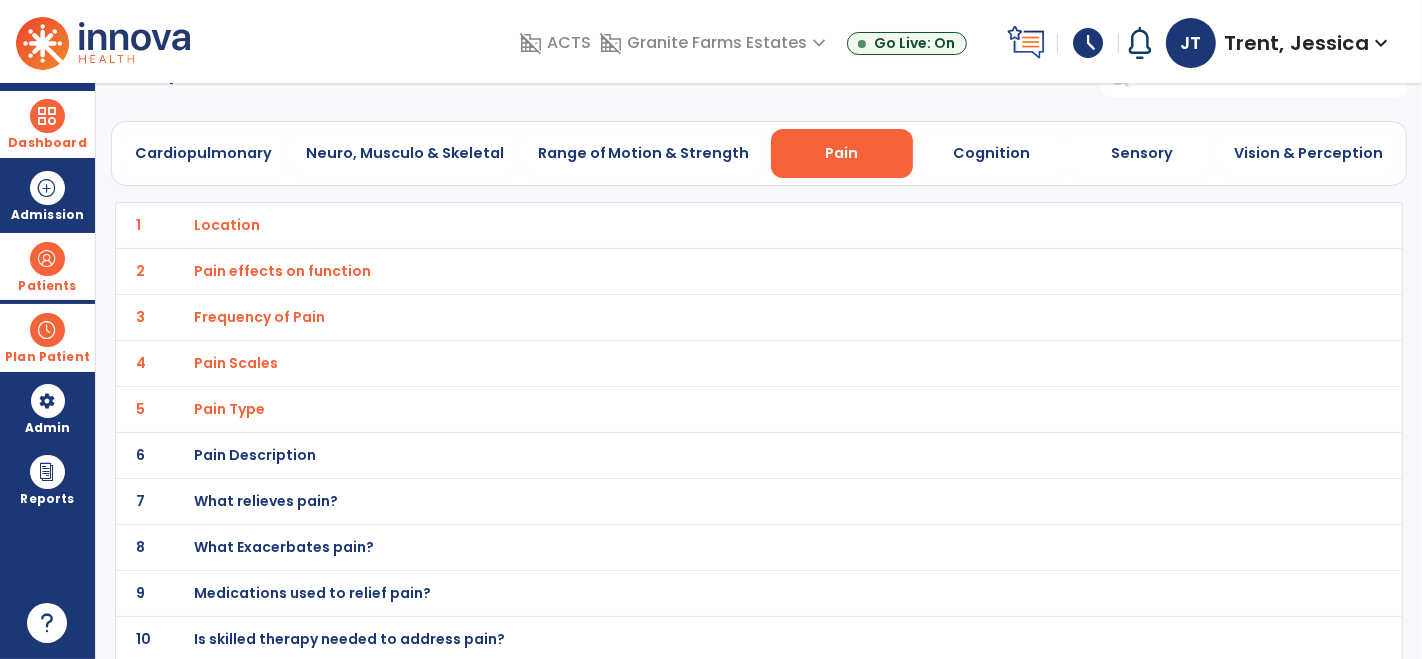 click on "Pain Description" at bounding box center (228, 225) 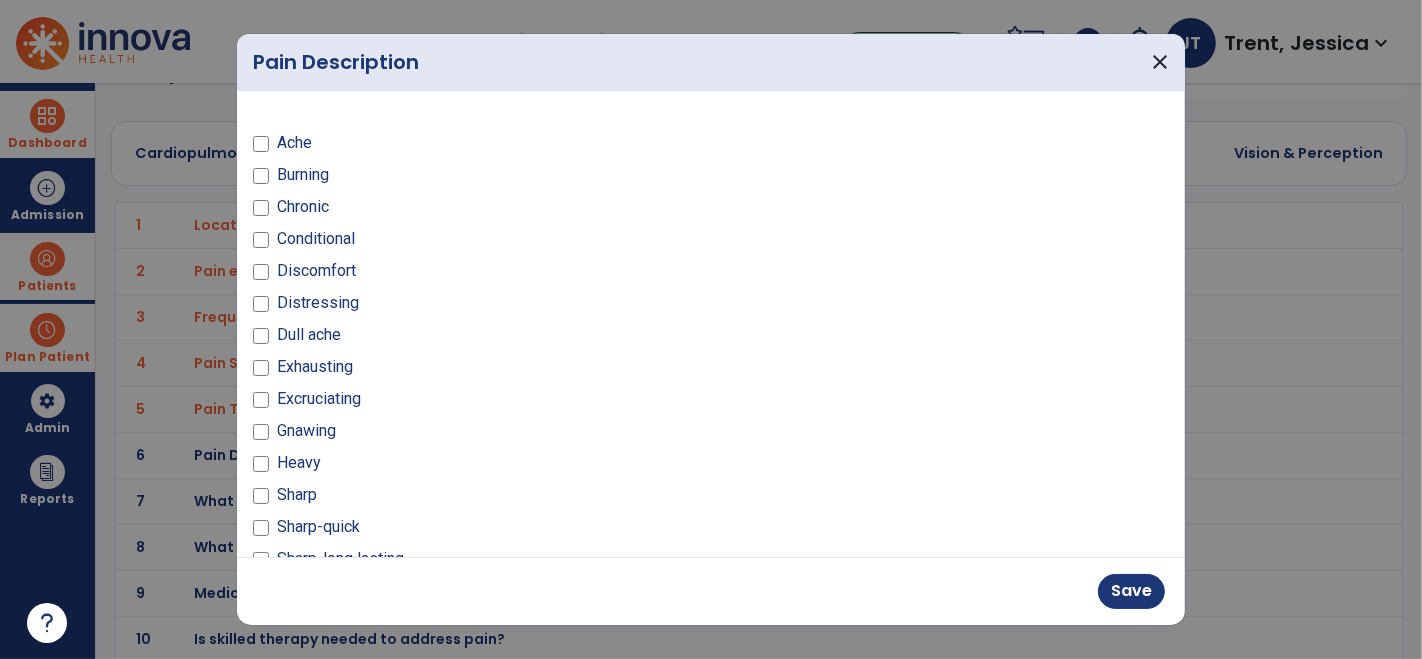 scroll, scrollTop: 358, scrollLeft: 0, axis: vertical 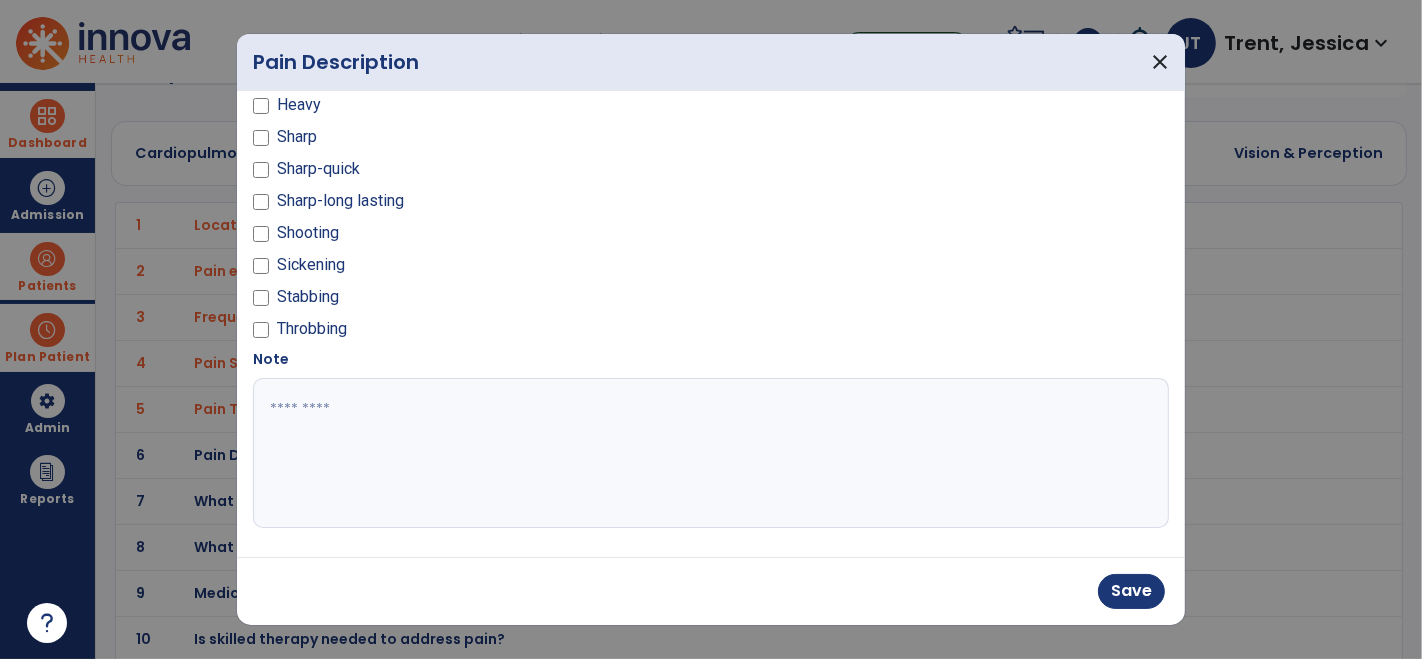 click at bounding box center [709, 453] 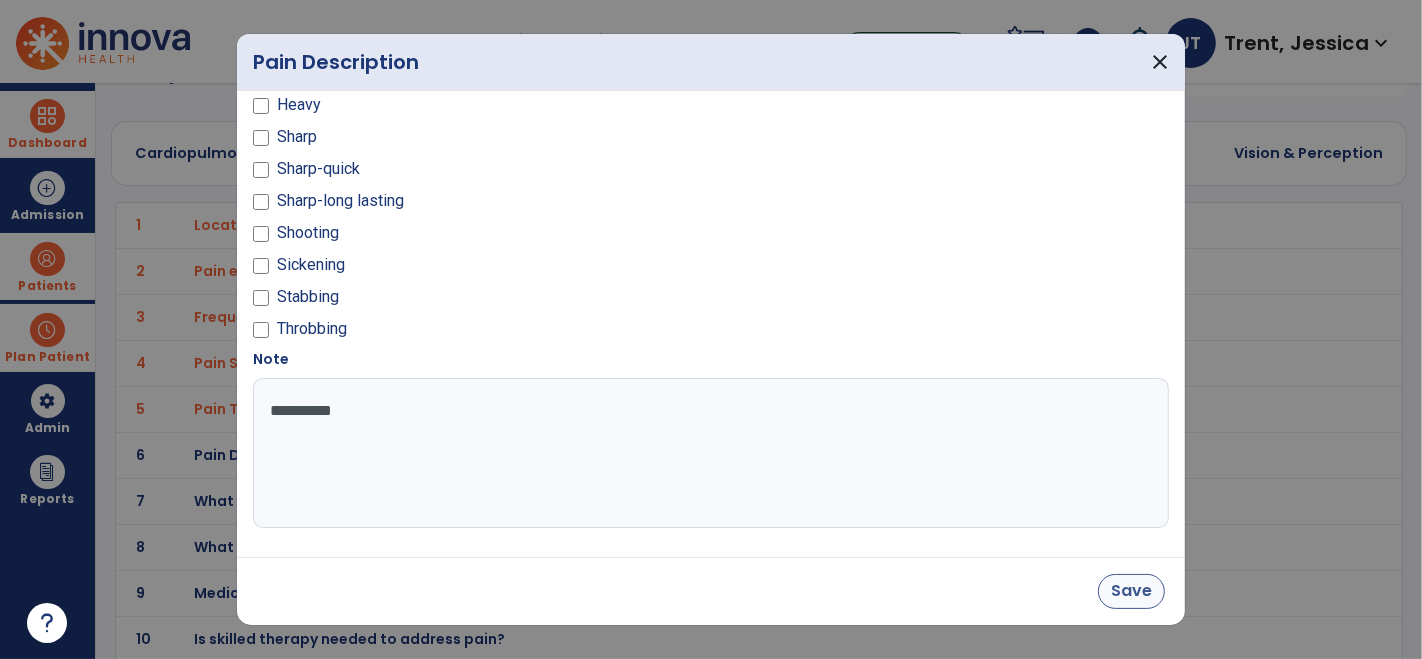 type on "**********" 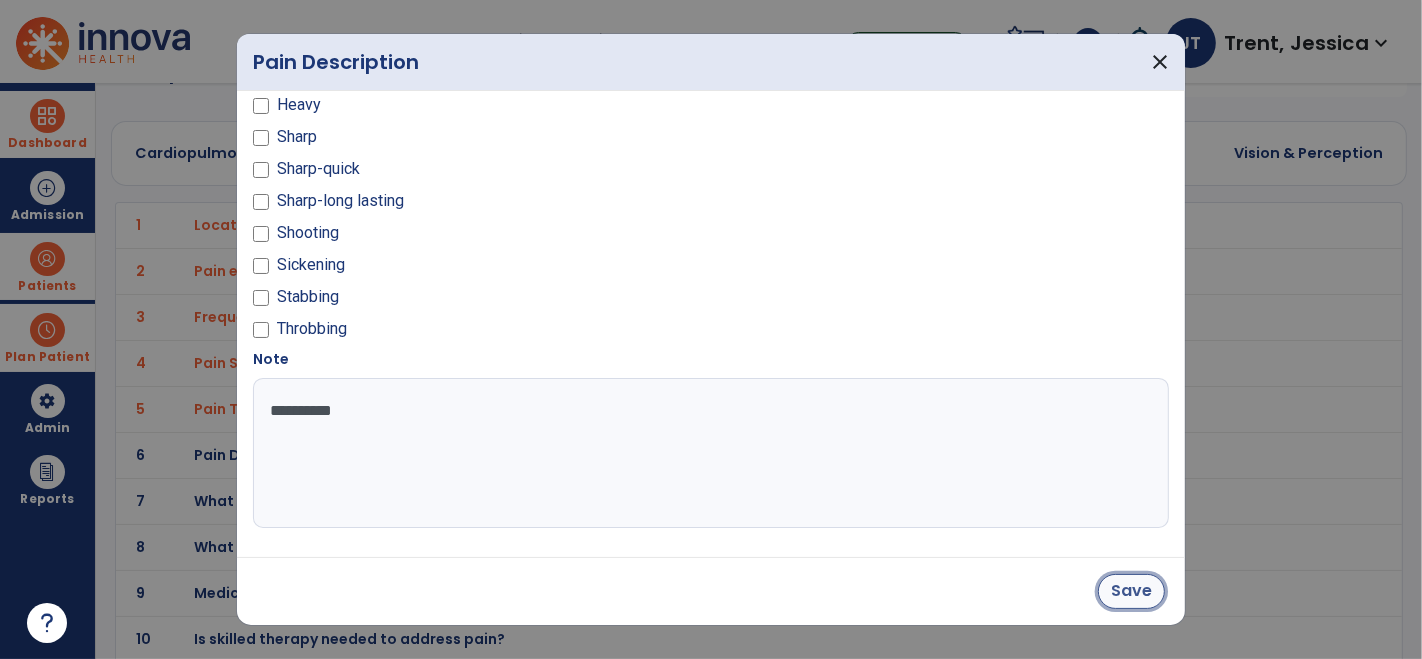 click on "Save" at bounding box center (1131, 591) 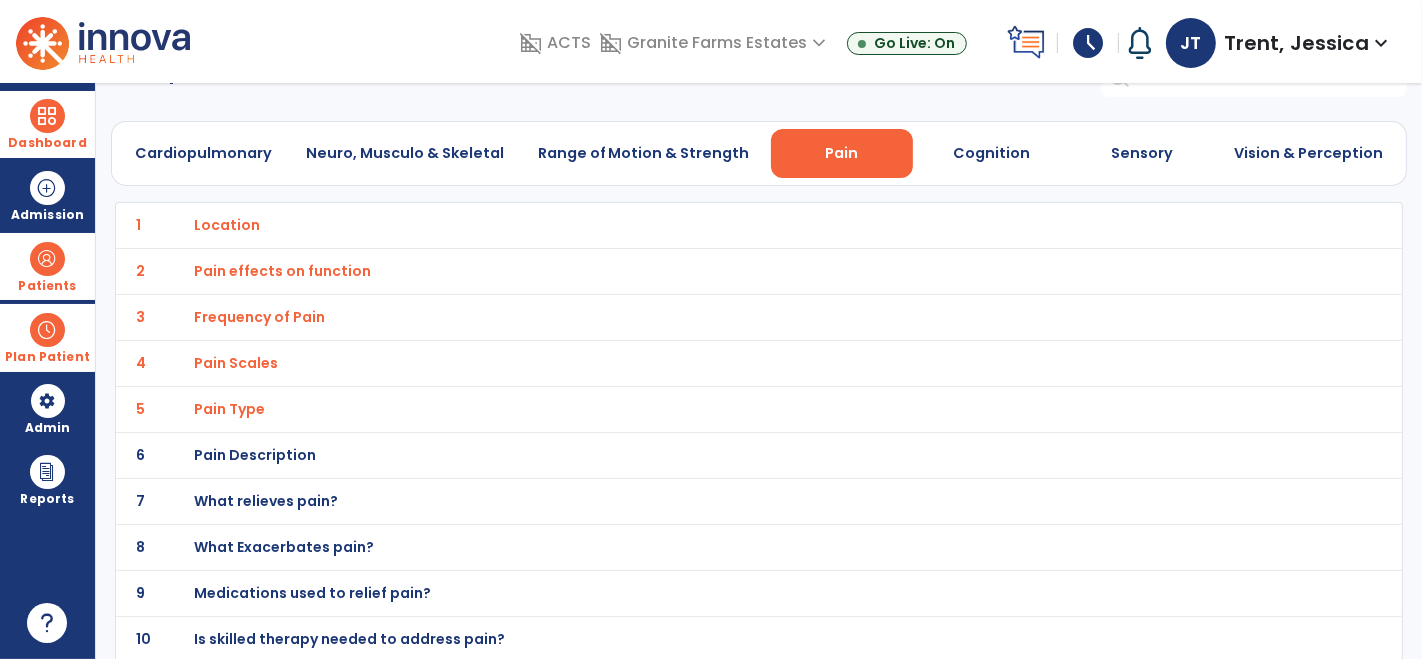 click on "What relieves pain?" at bounding box center [228, 225] 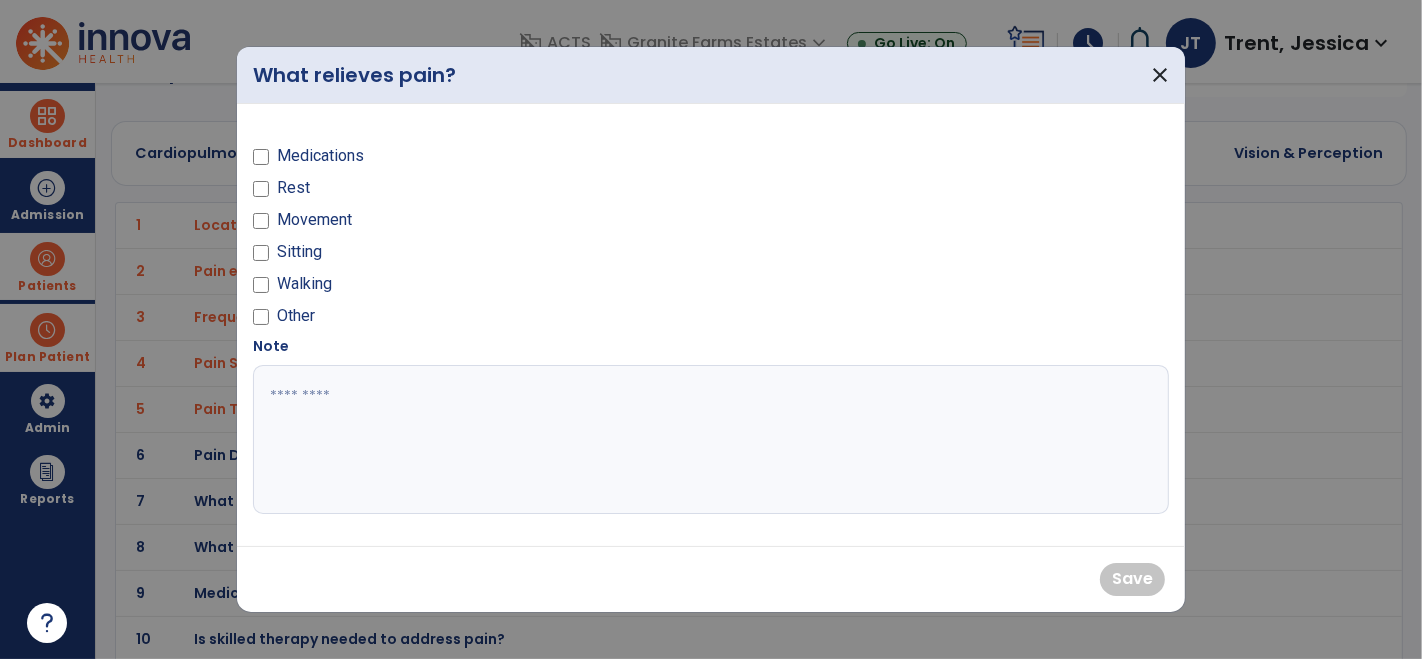 click on "Rest" at bounding box center (476, 192) 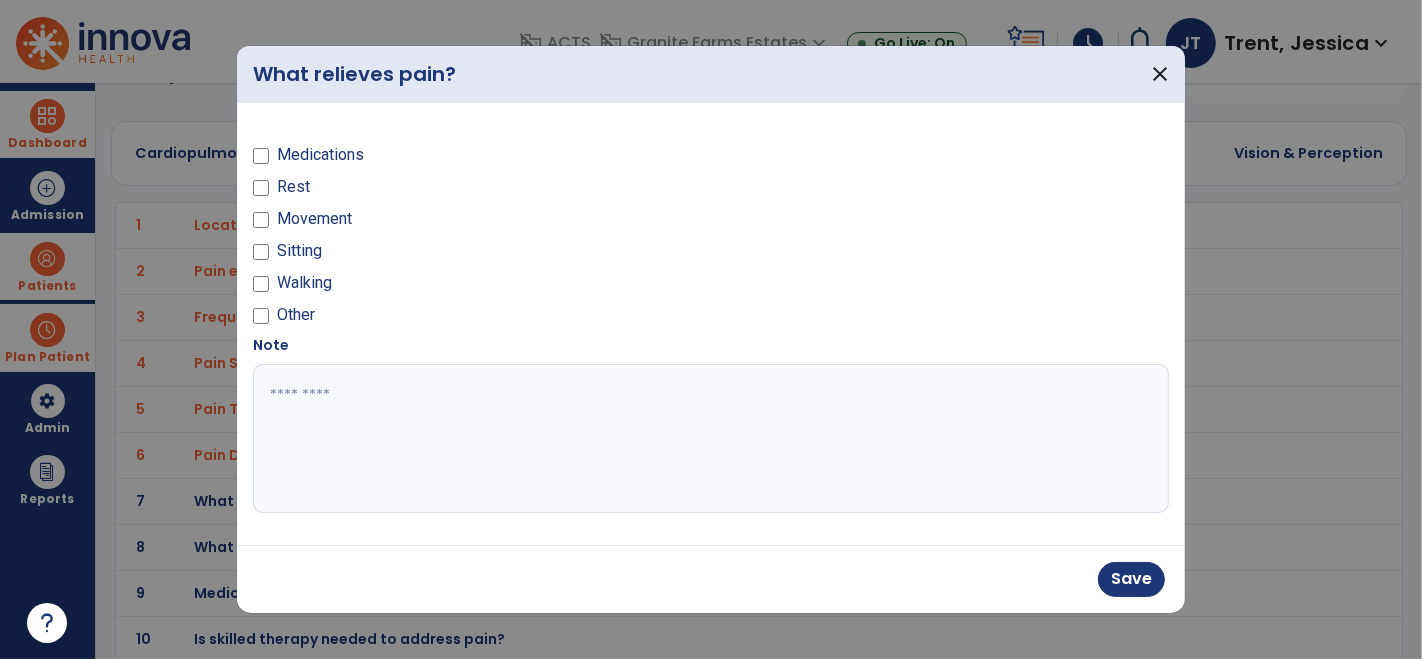 click at bounding box center [711, 439] 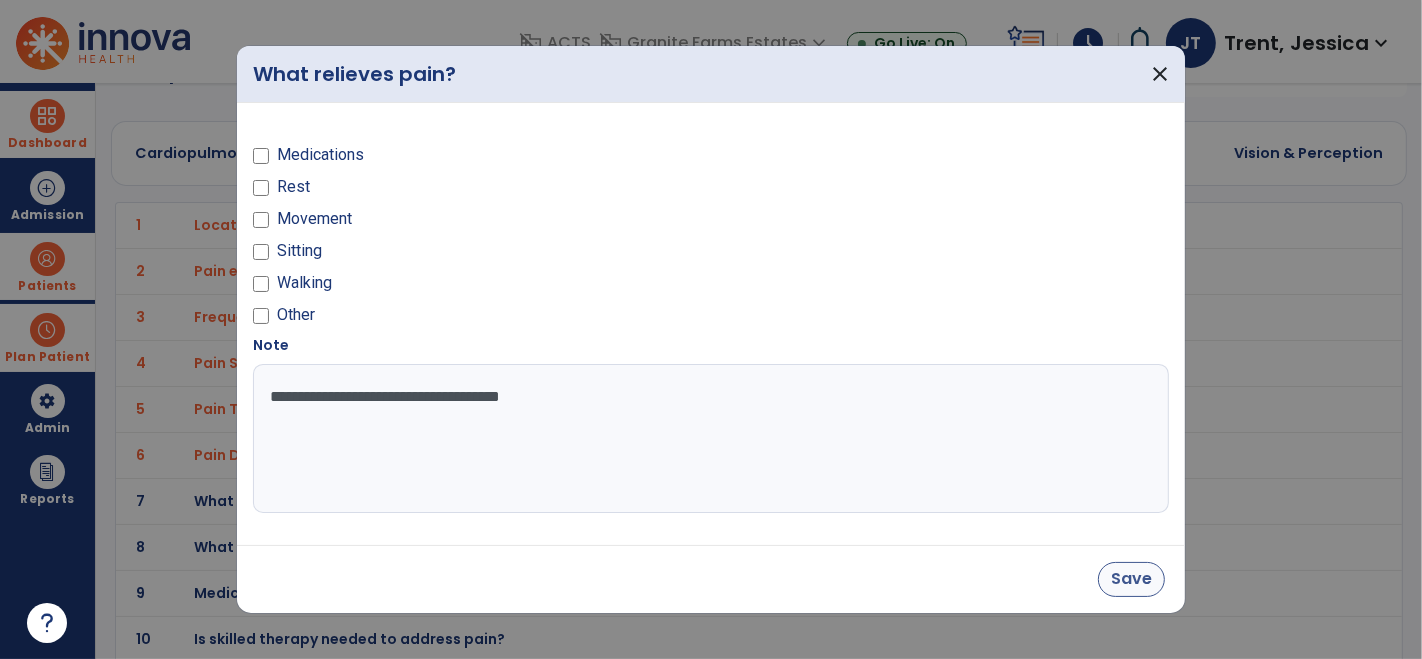 type on "**********" 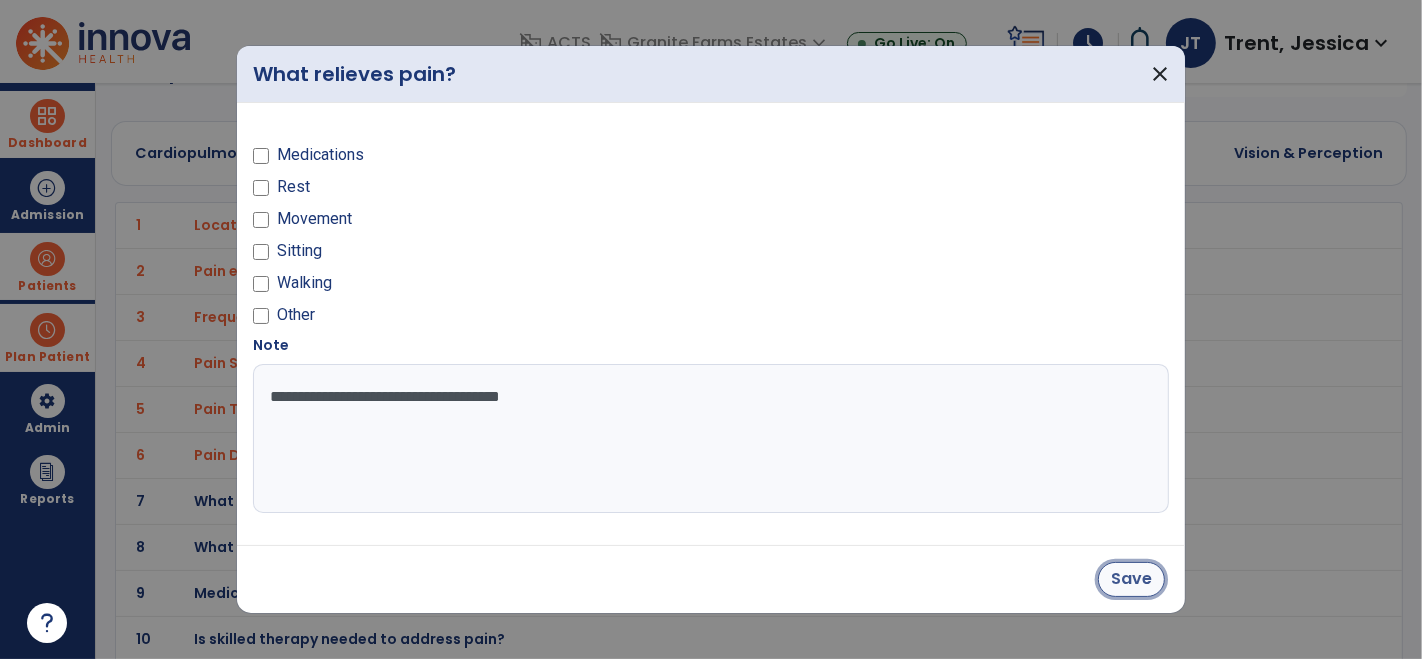 click on "Save" at bounding box center [1131, 579] 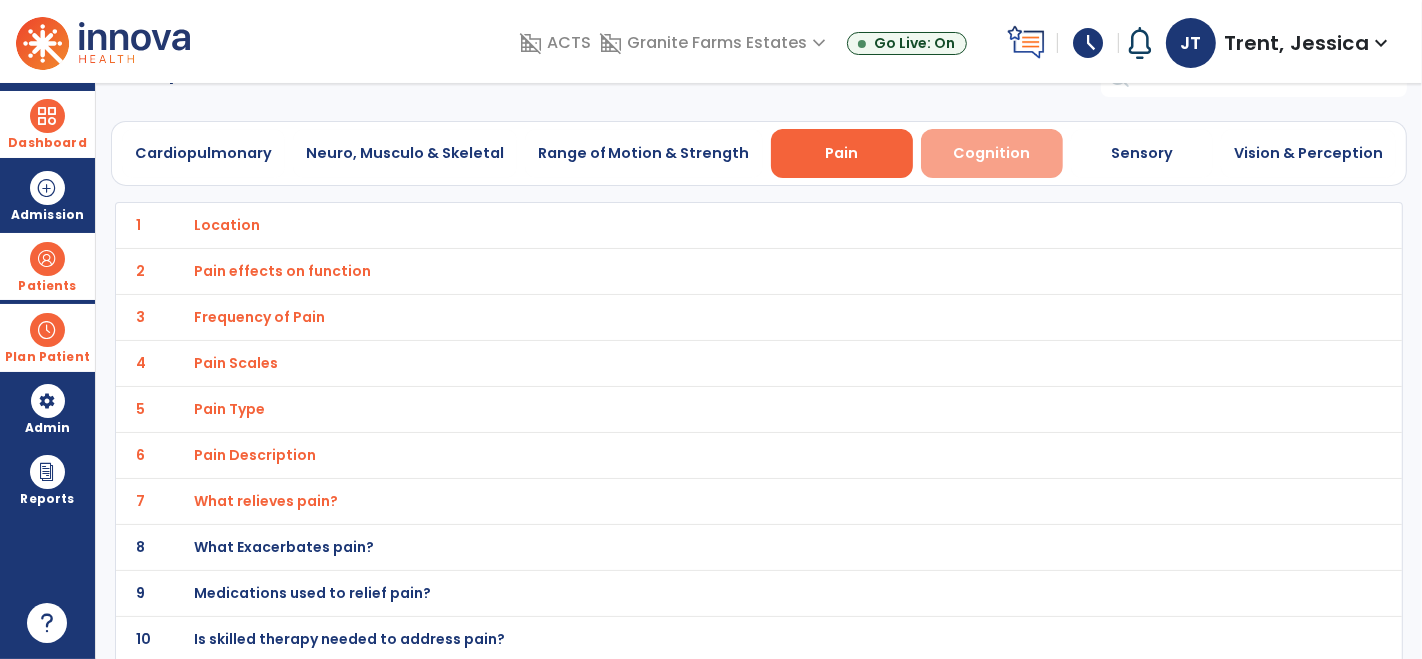 click on "Cognition" at bounding box center (991, 153) 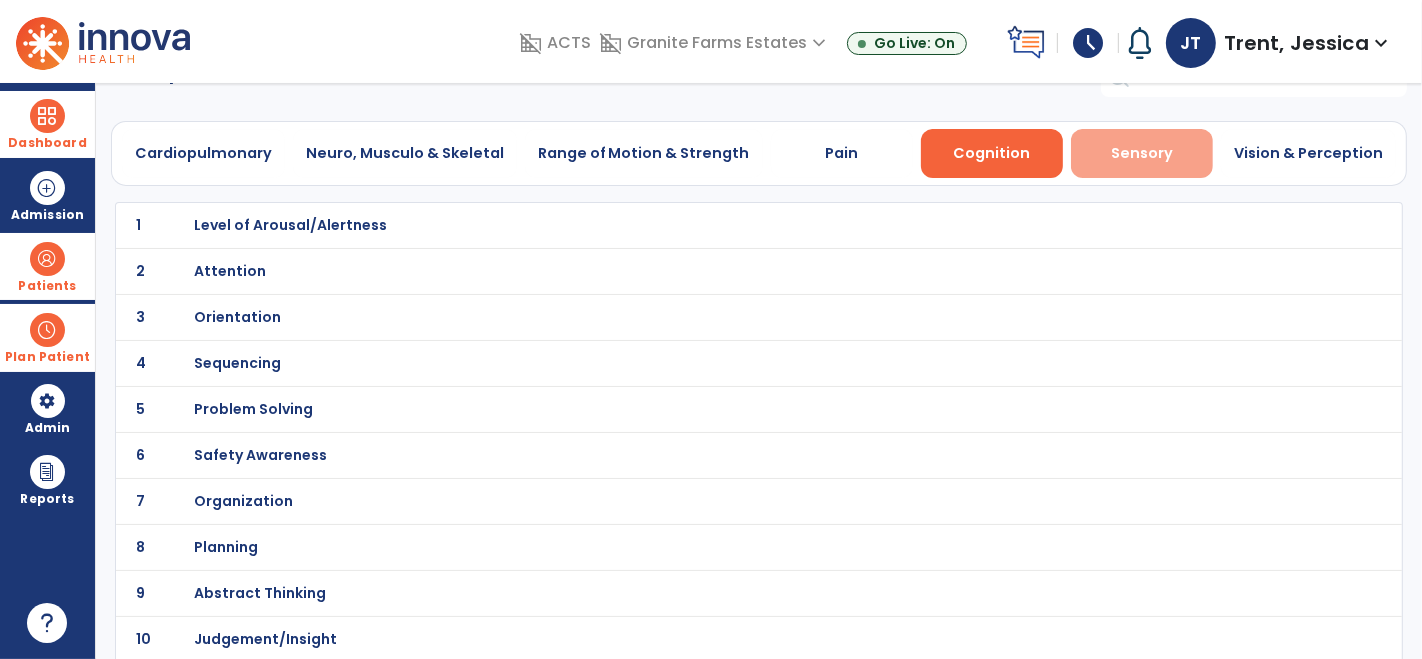 click on "Sensory" at bounding box center (1142, 153) 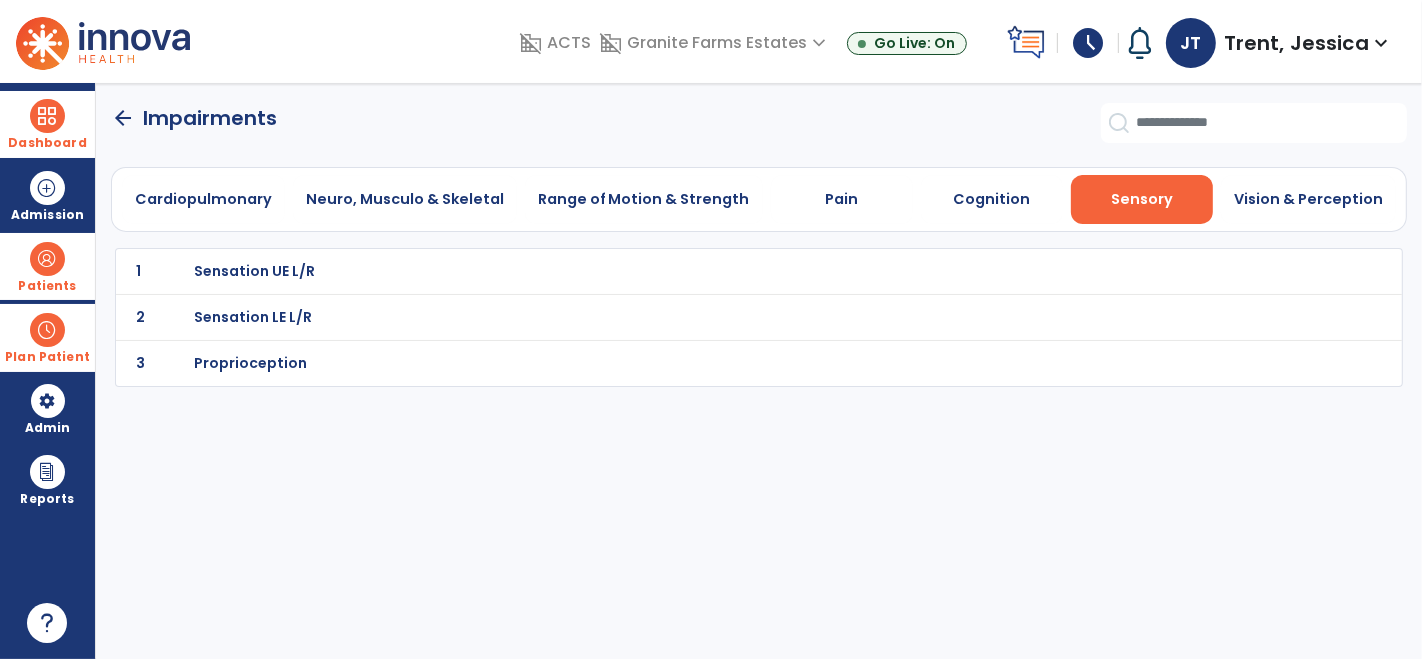 scroll, scrollTop: 0, scrollLeft: 0, axis: both 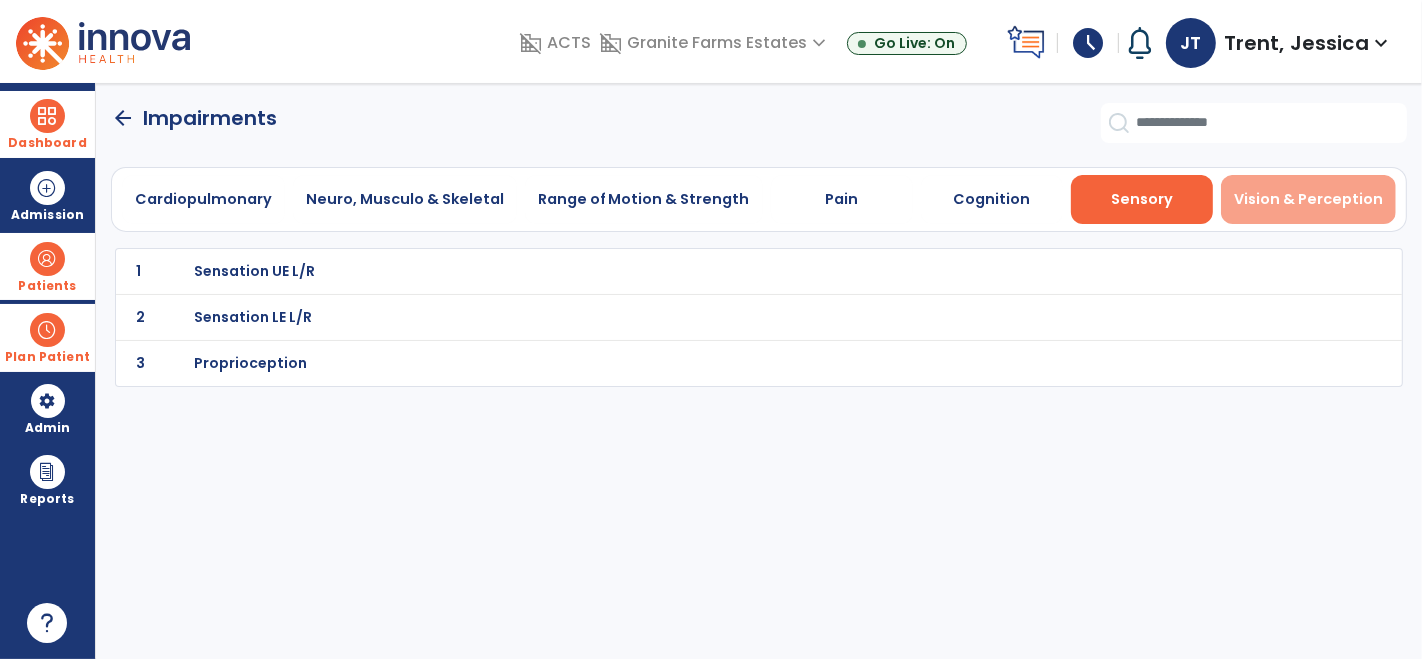 click on "Vision & Perception" at bounding box center [1308, 199] 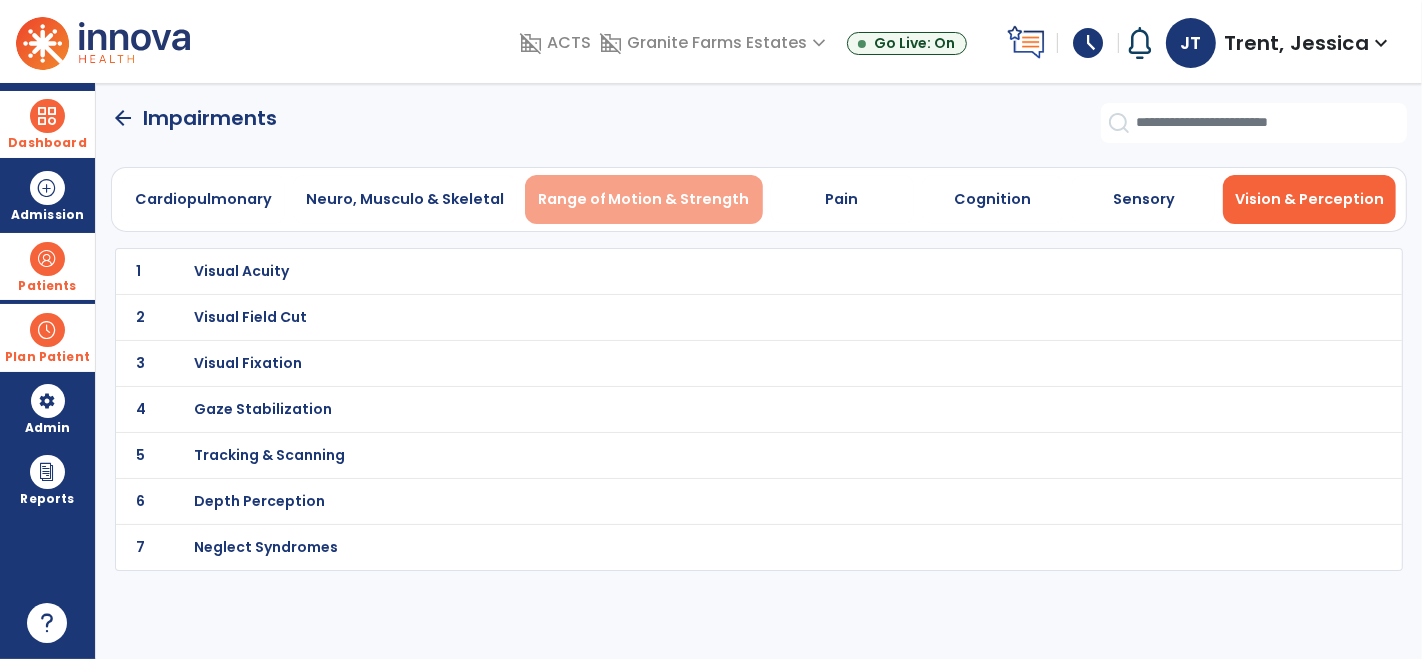 click on "Range of Motion & Strength" at bounding box center (644, 199) 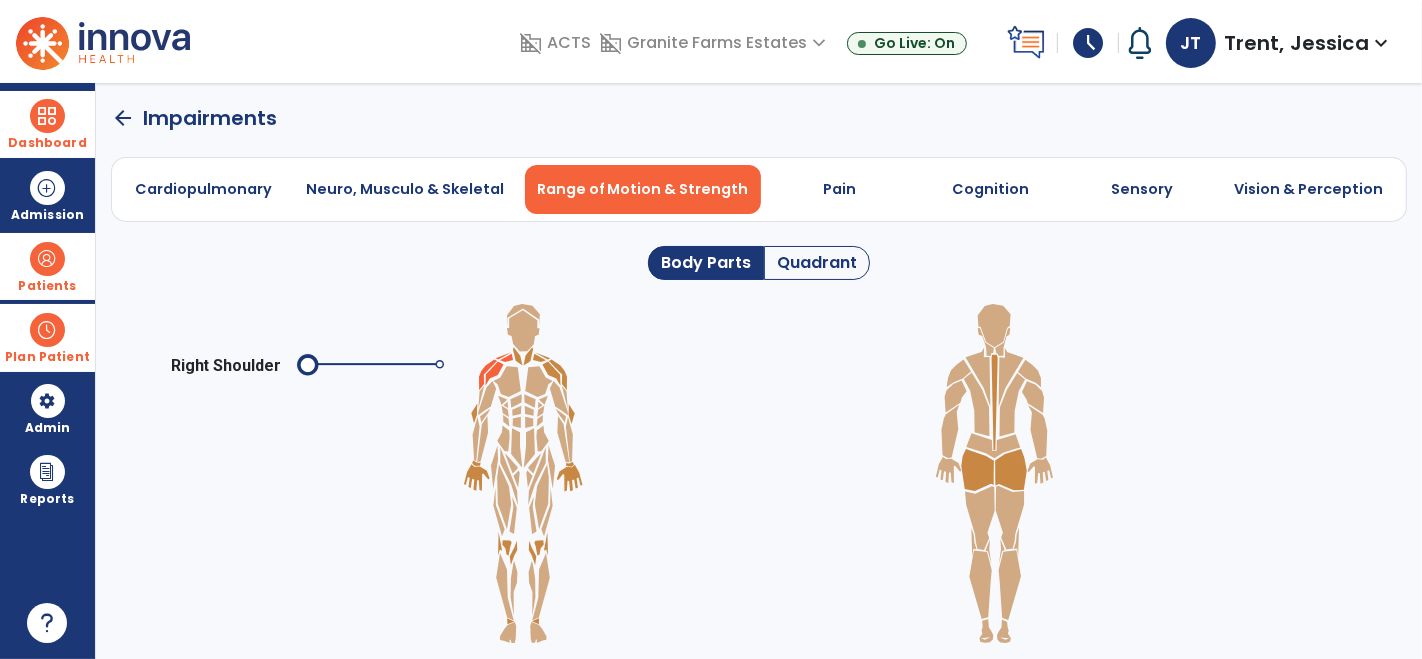 click 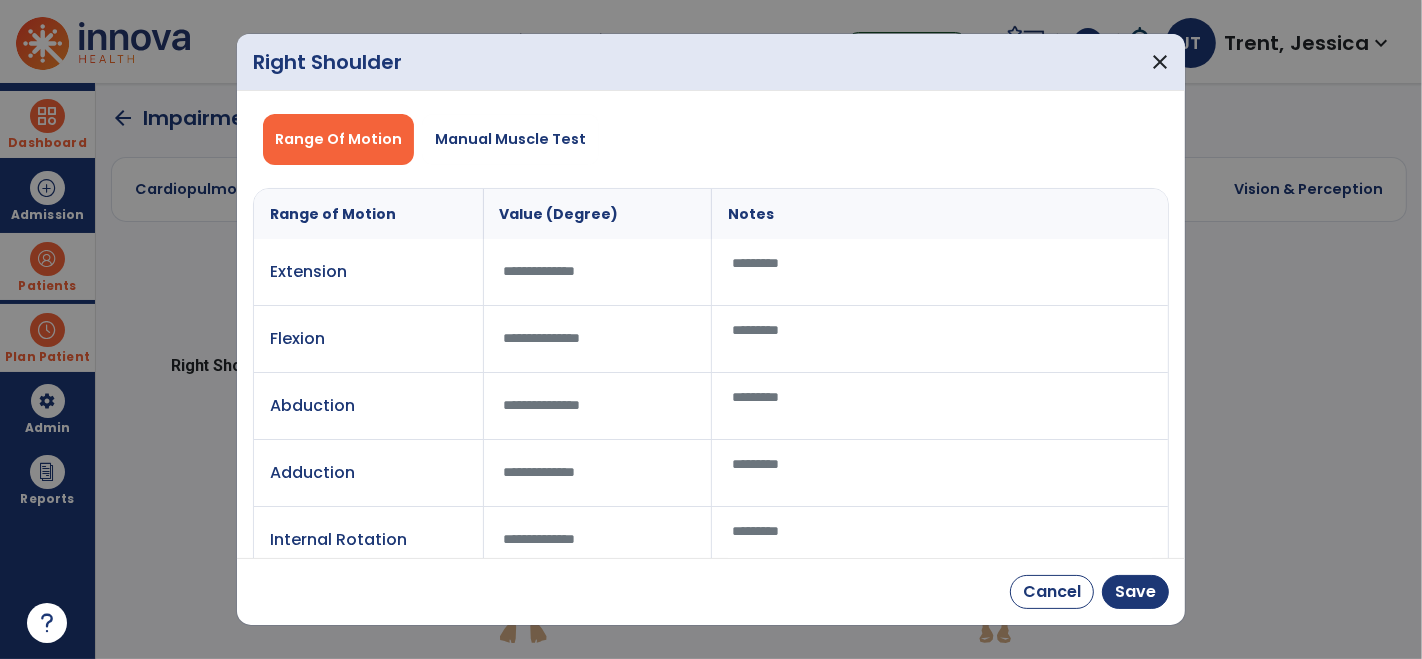 click at bounding box center [940, 272] 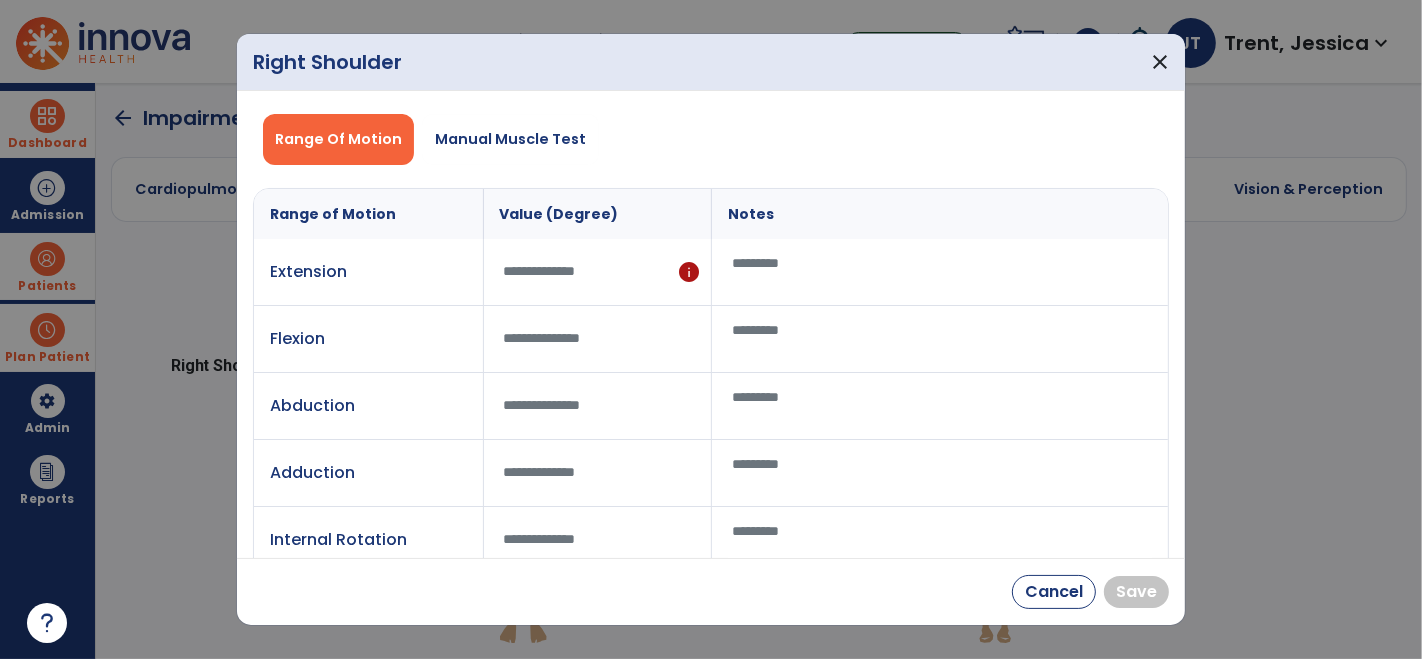 type on "***" 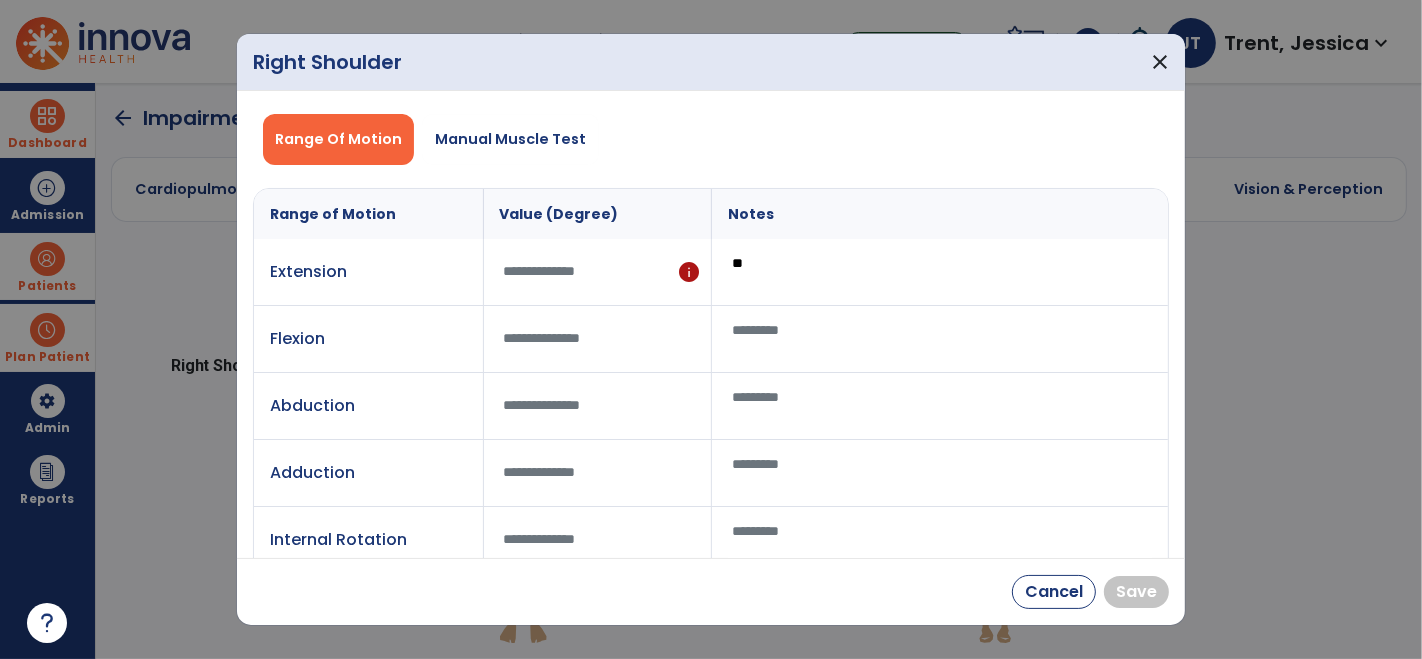 type on "*" 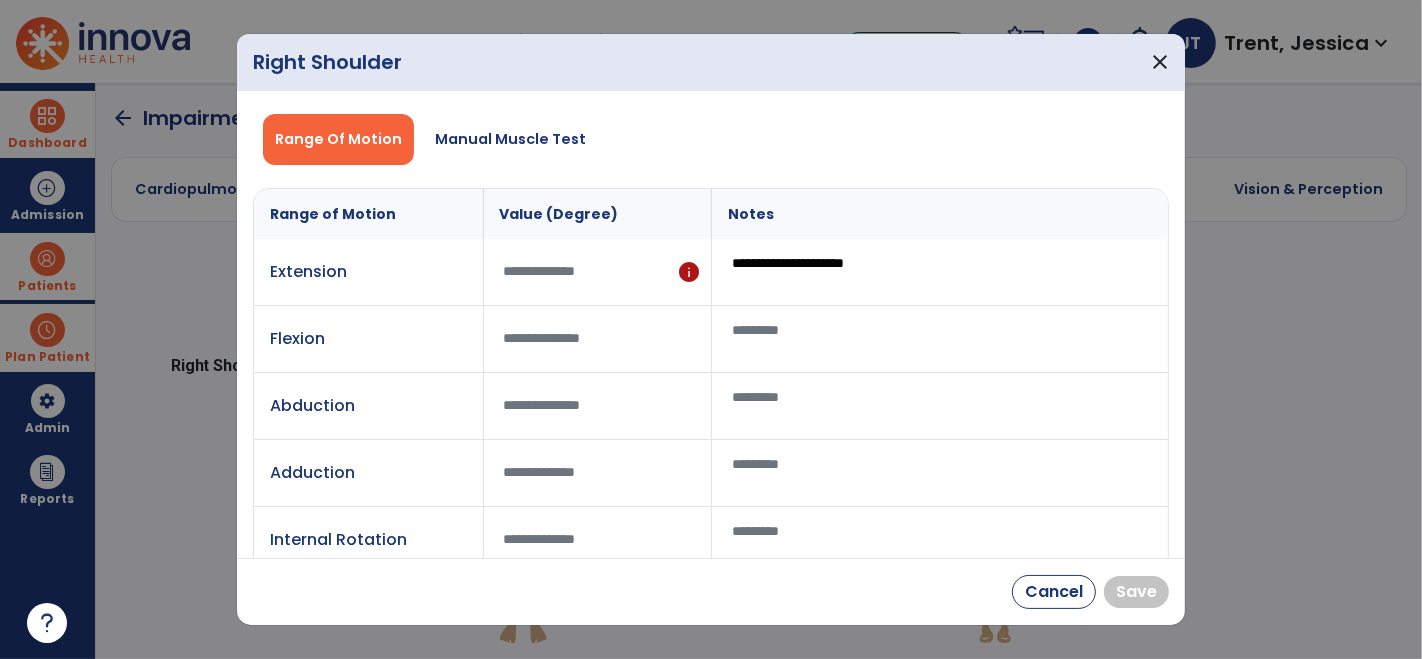 type on "**********" 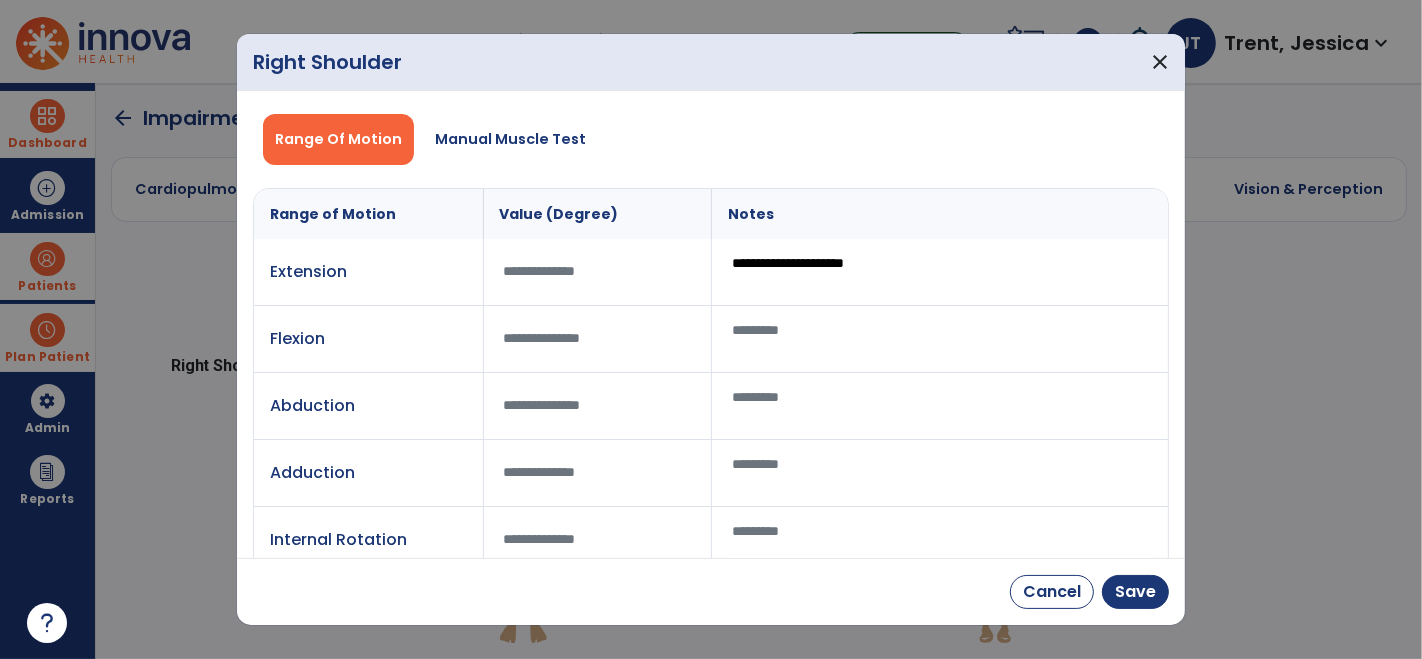 type on "*" 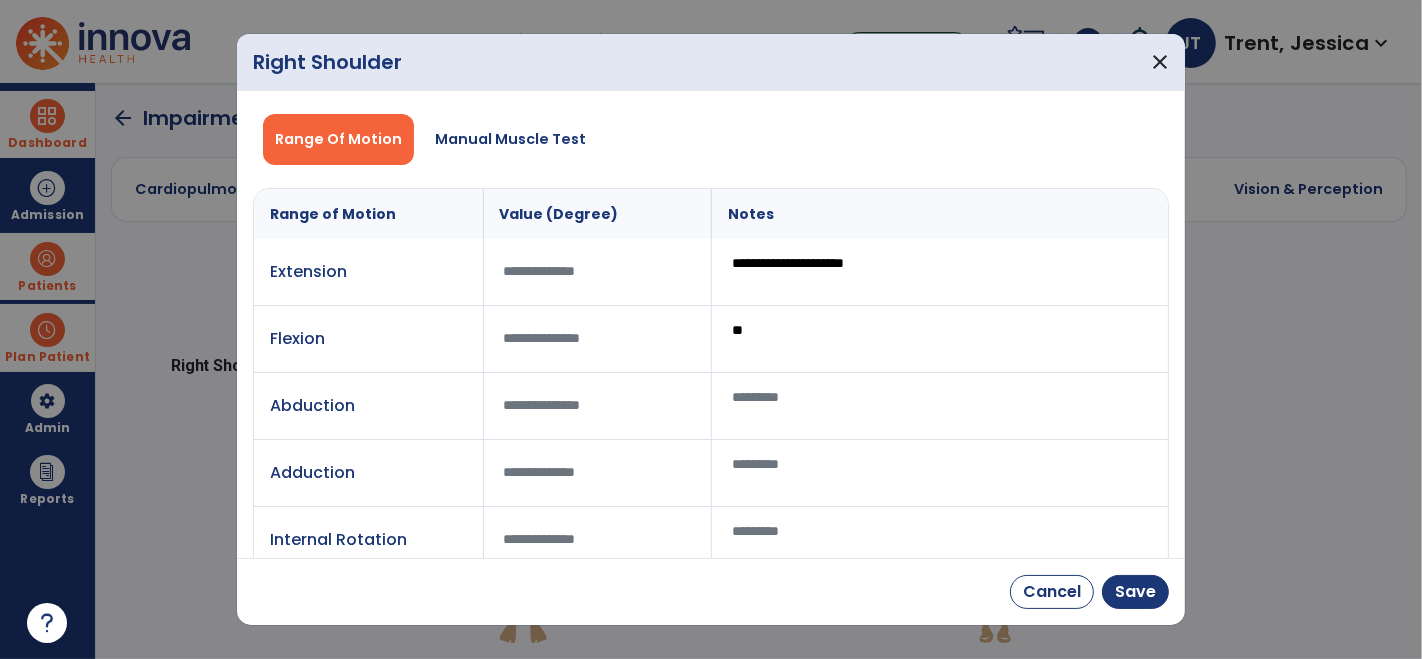 type on "*" 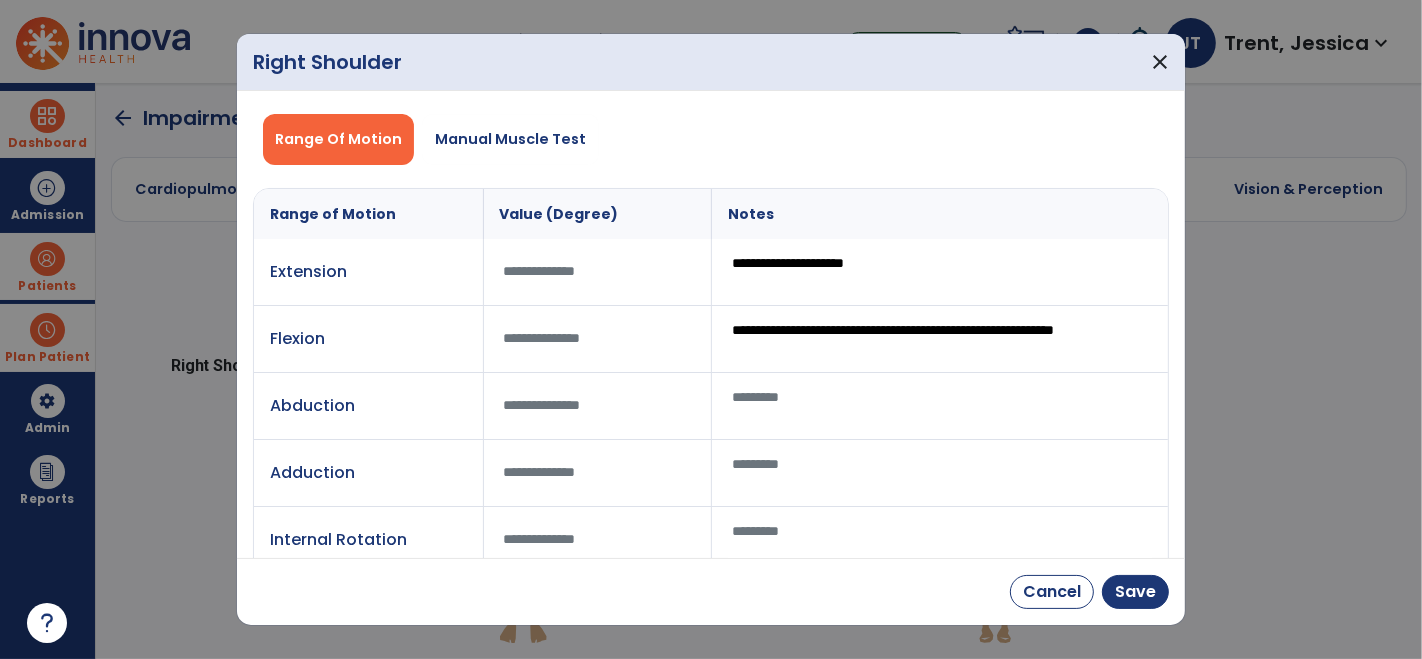 scroll, scrollTop: 0, scrollLeft: 0, axis: both 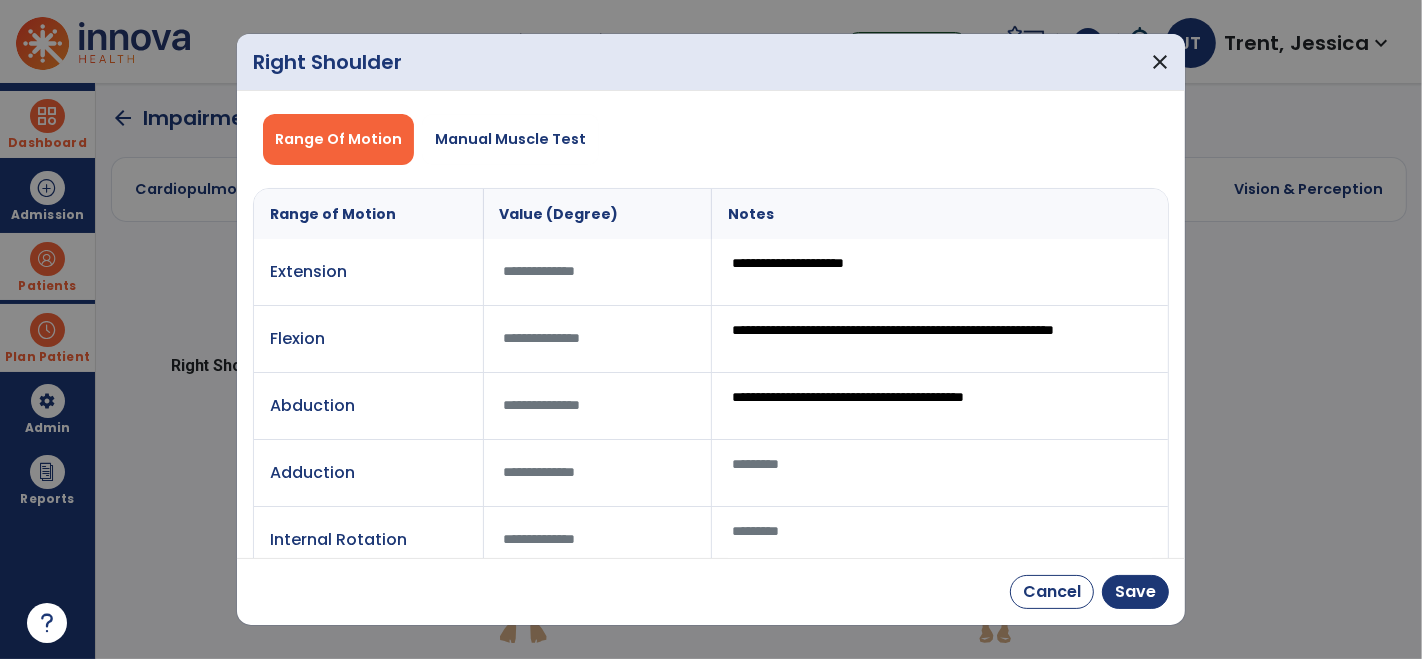type on "**********" 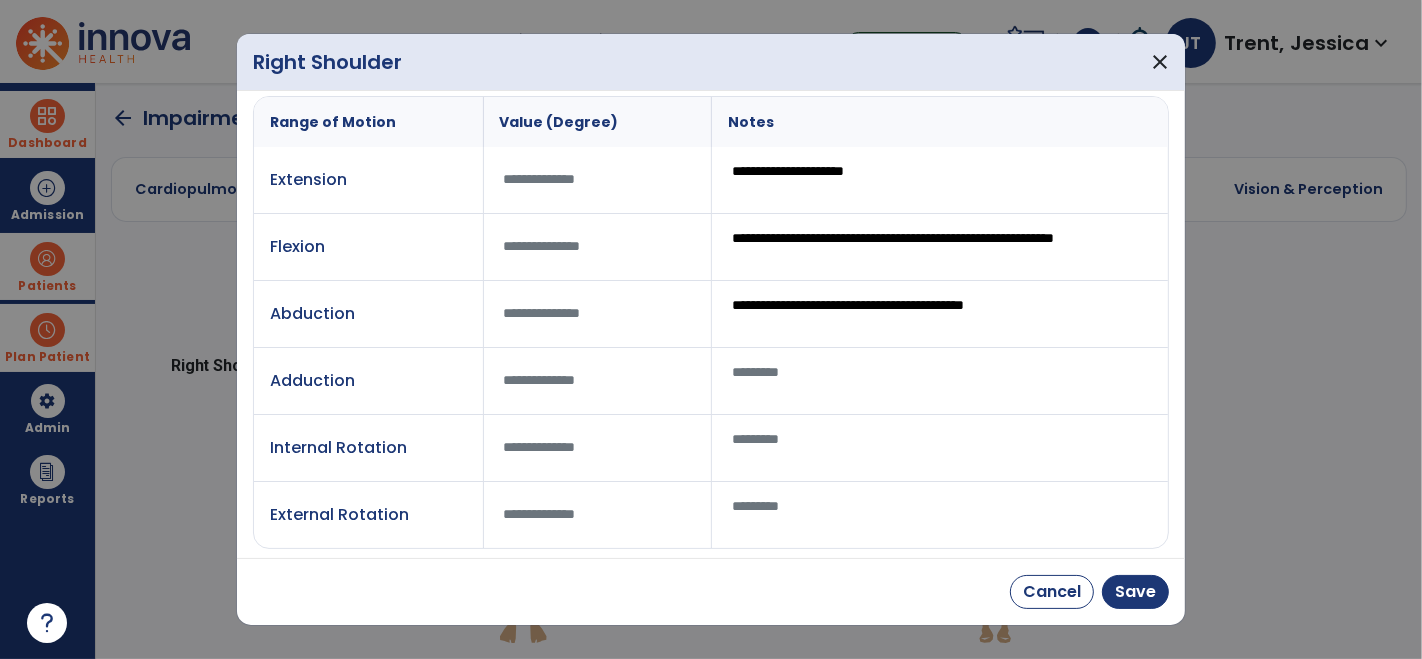 click at bounding box center [598, 447] 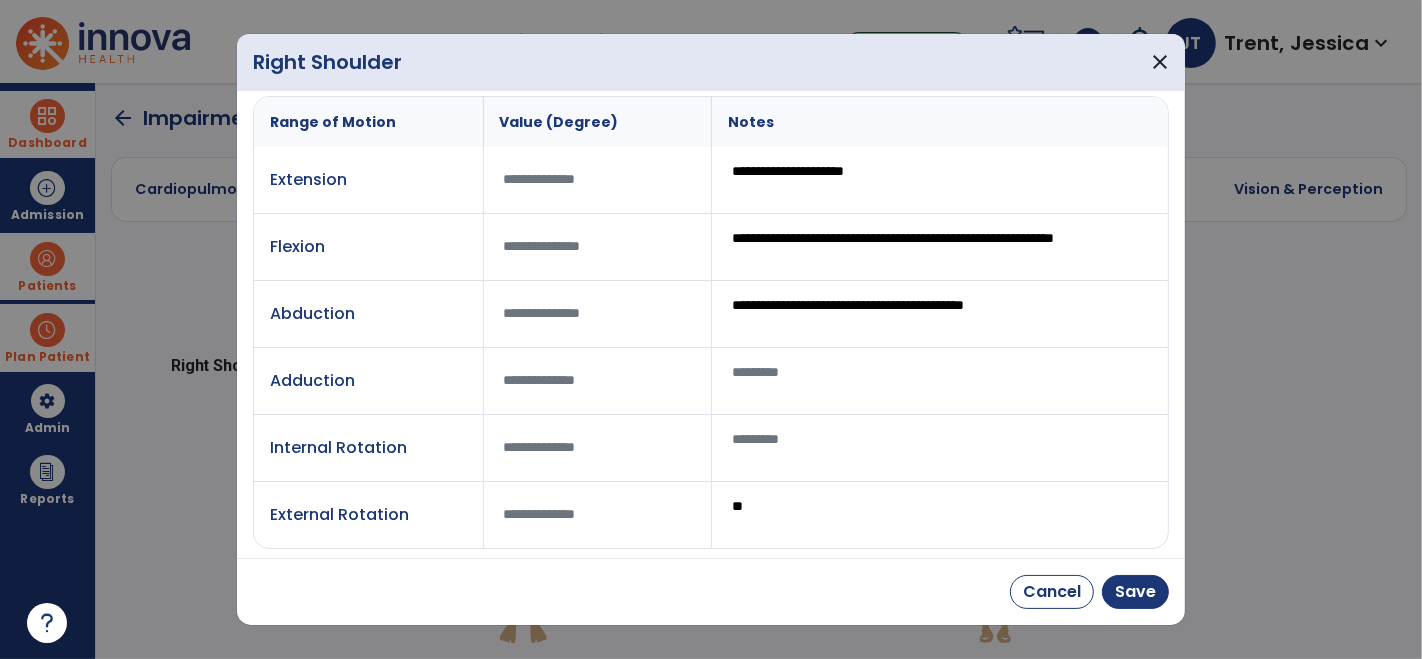 type on "*" 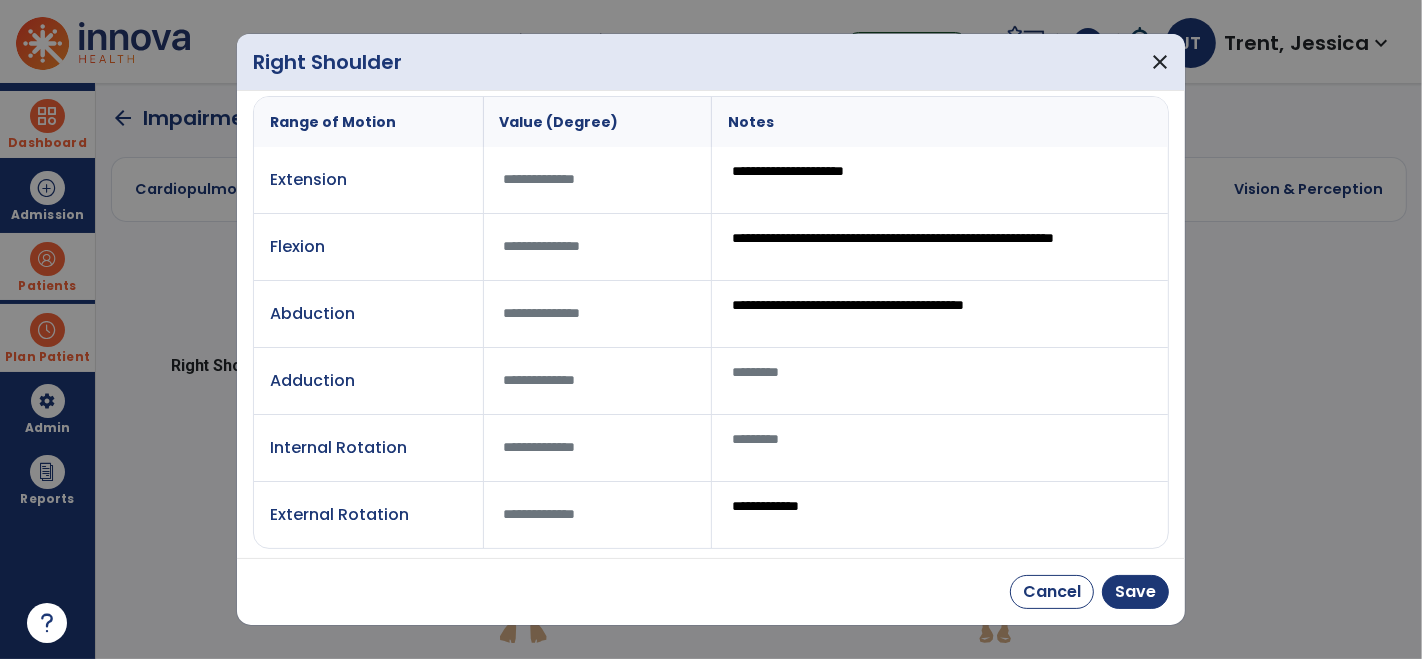 type on "**********" 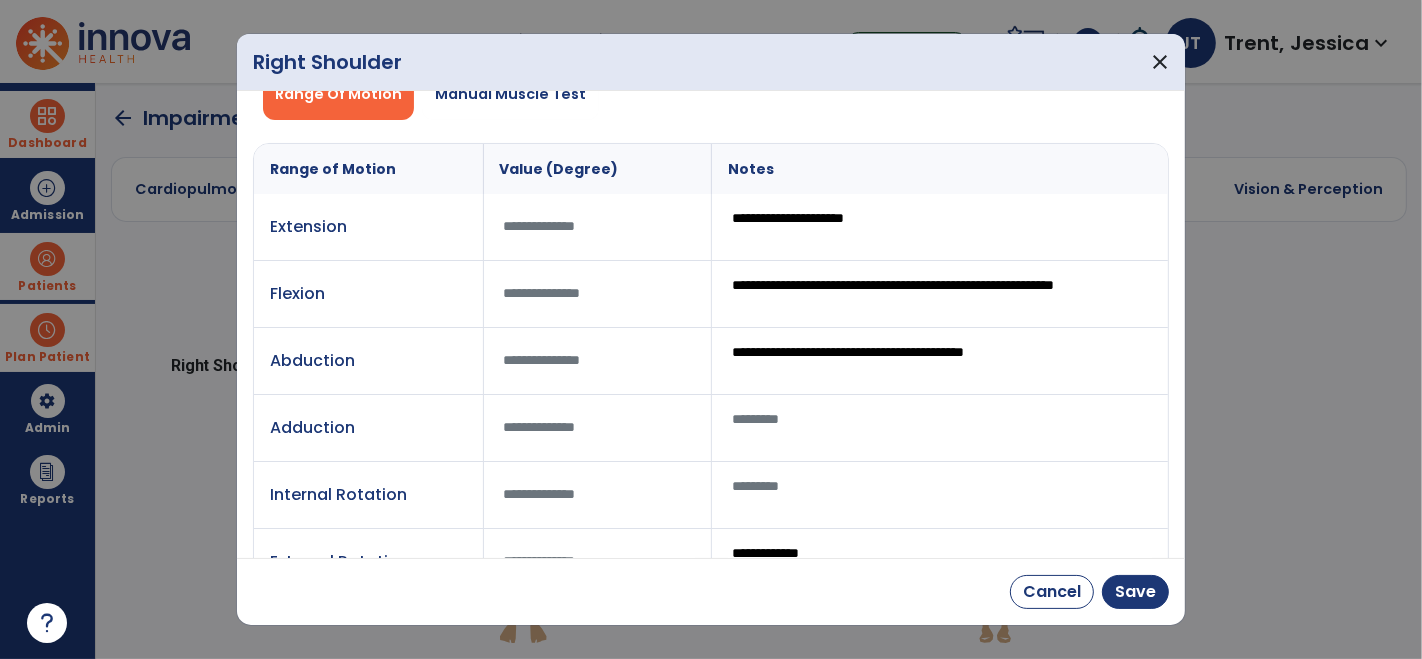 scroll, scrollTop: 0, scrollLeft: 0, axis: both 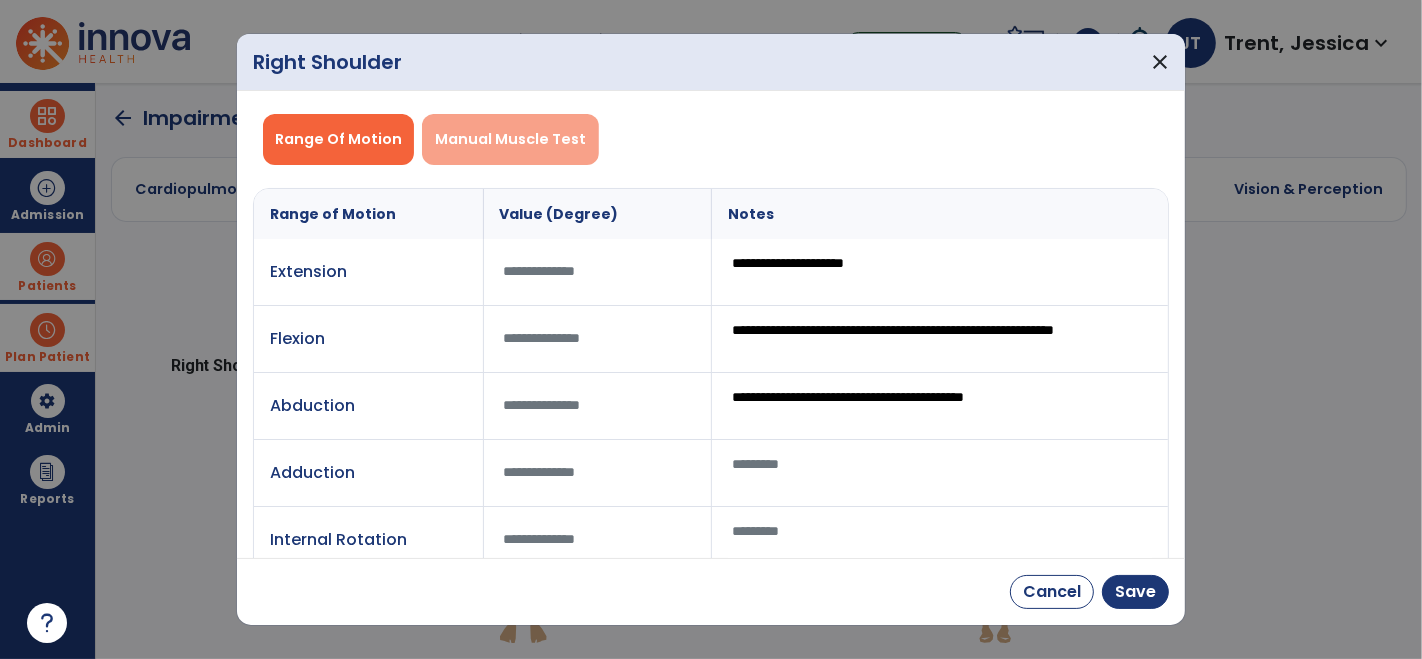 click on "Manual Muscle Test" at bounding box center [510, 139] 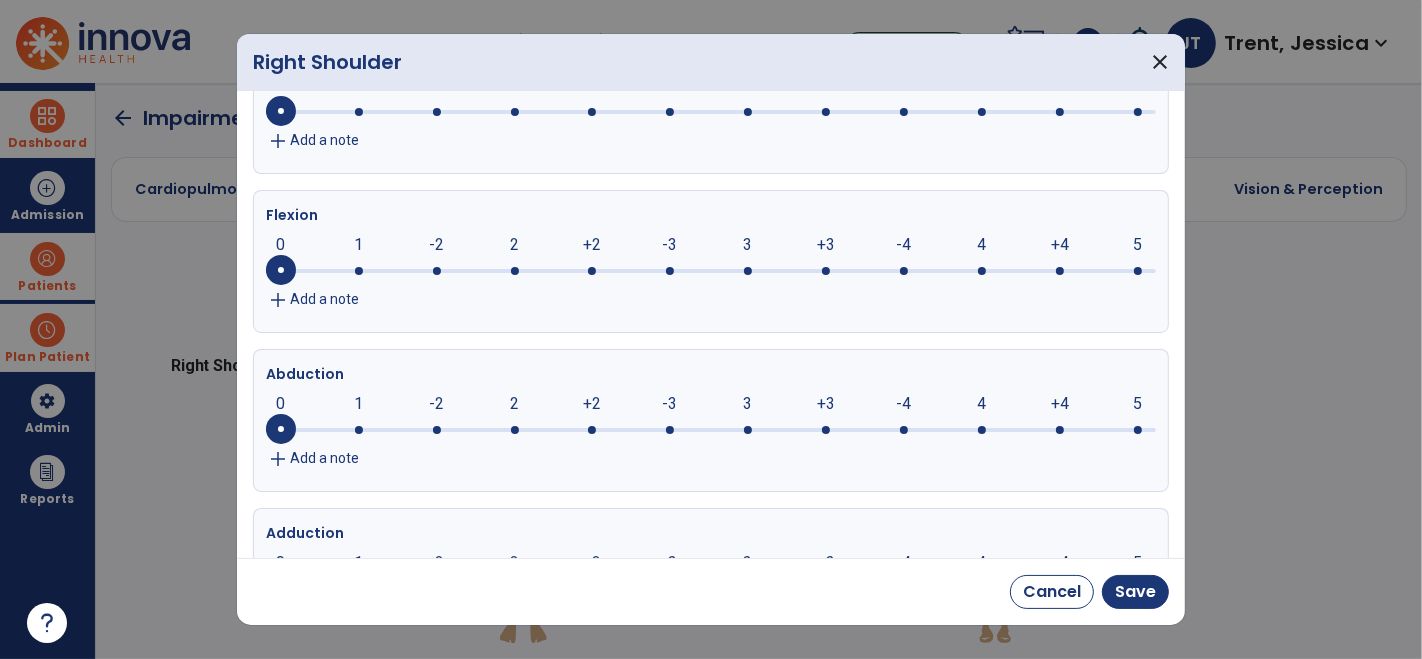 scroll, scrollTop: 157, scrollLeft: 0, axis: vertical 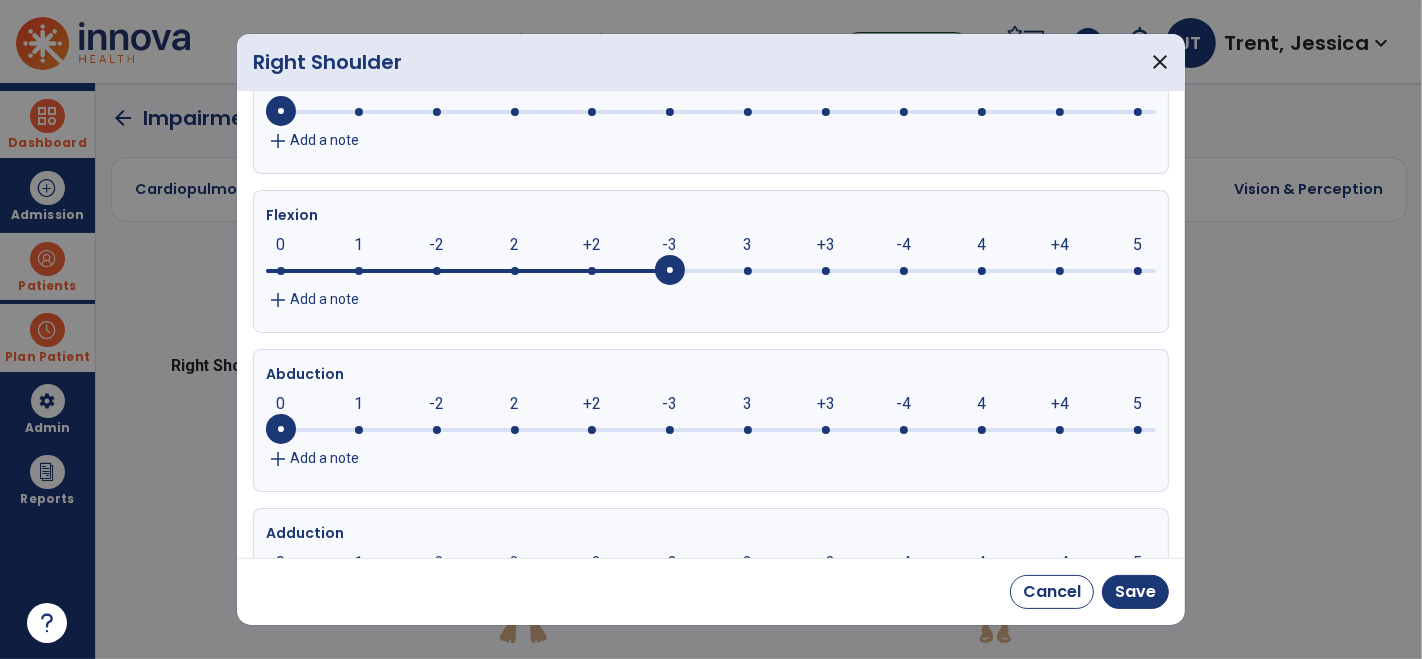 drag, startPoint x: 283, startPoint y: 275, endPoint x: 705, endPoint y: 273, distance: 422.00473 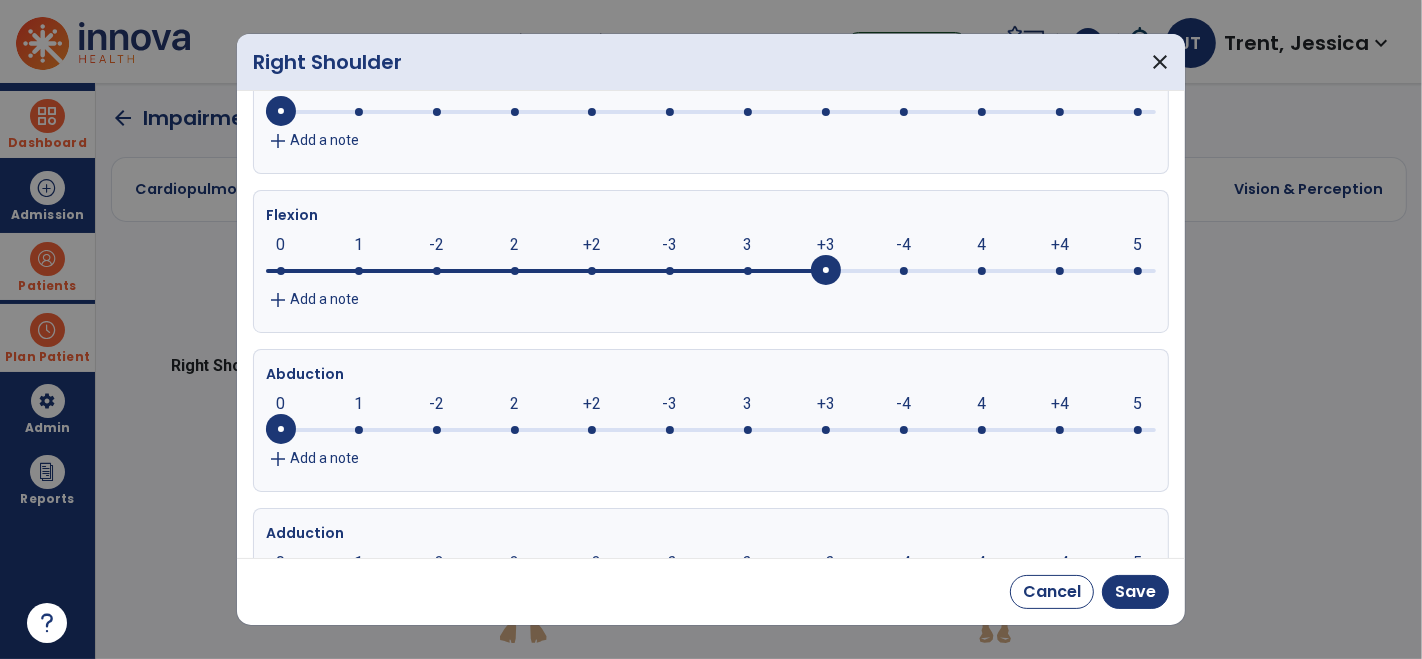 drag, startPoint x: 674, startPoint y: 264, endPoint x: 808, endPoint y: 272, distance: 134.23859 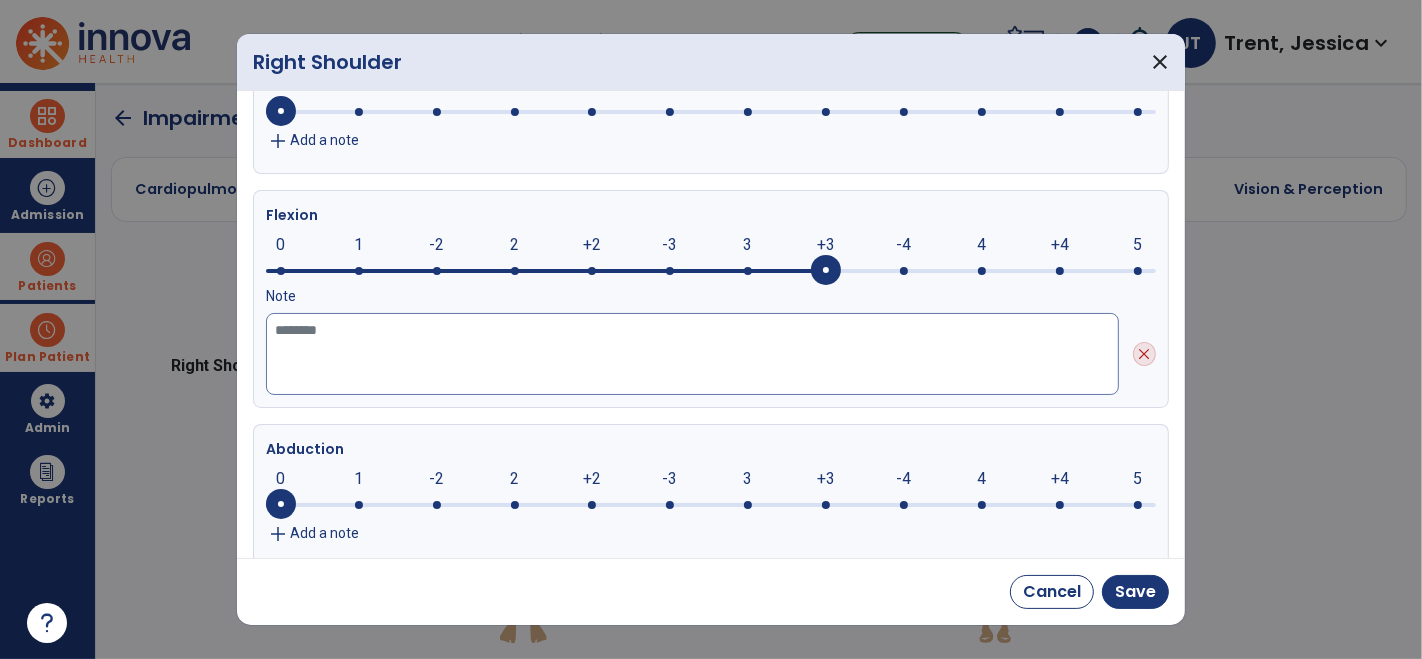 click 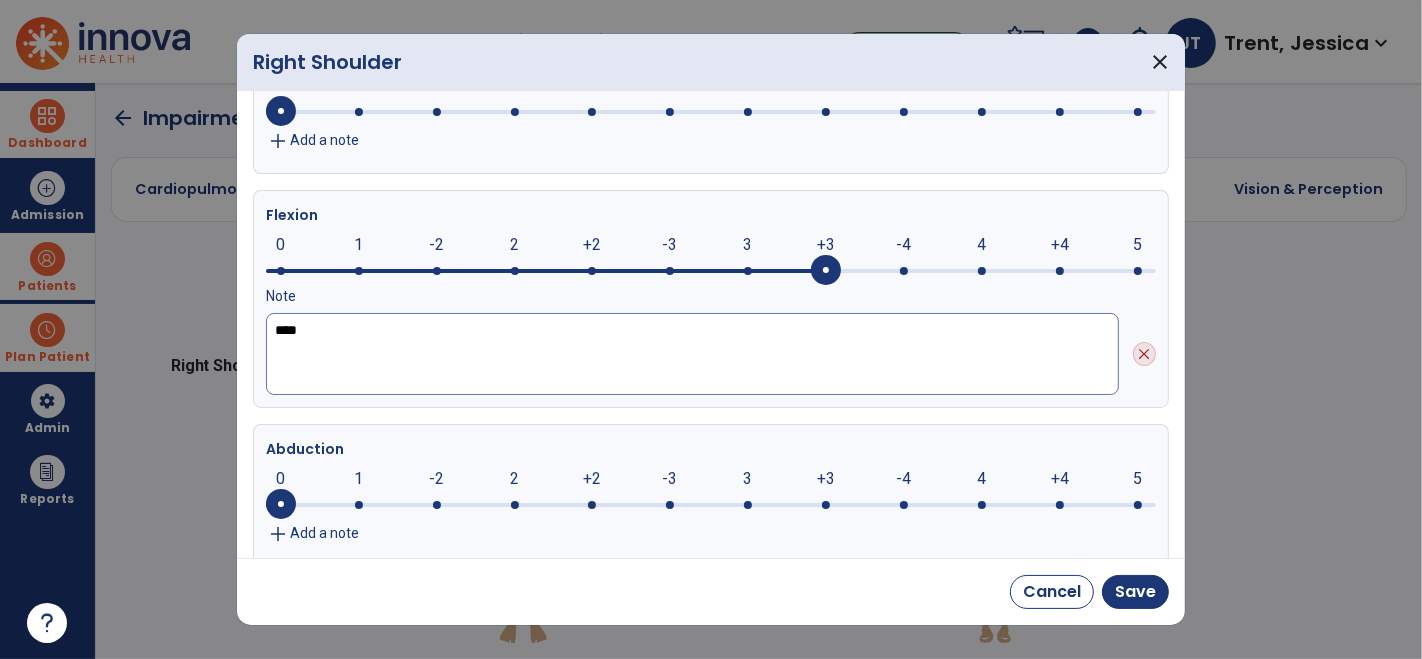 scroll, scrollTop: 281, scrollLeft: 0, axis: vertical 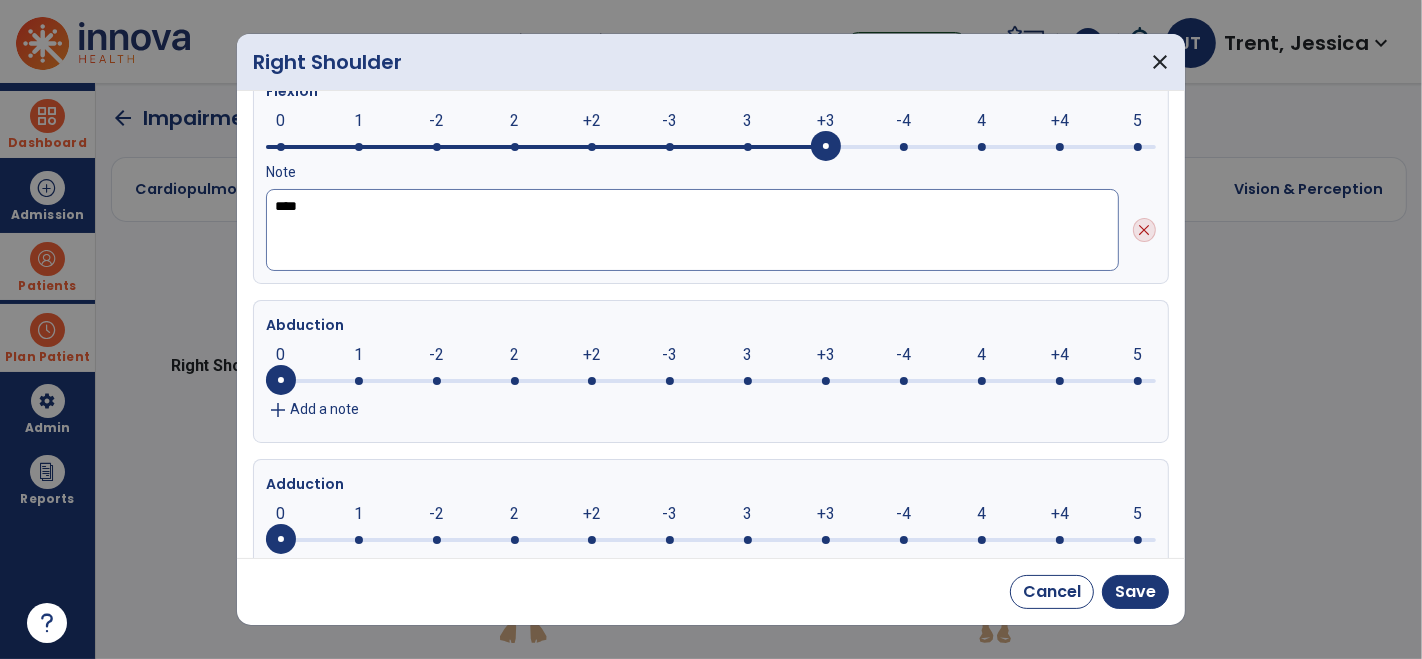 type on "****" 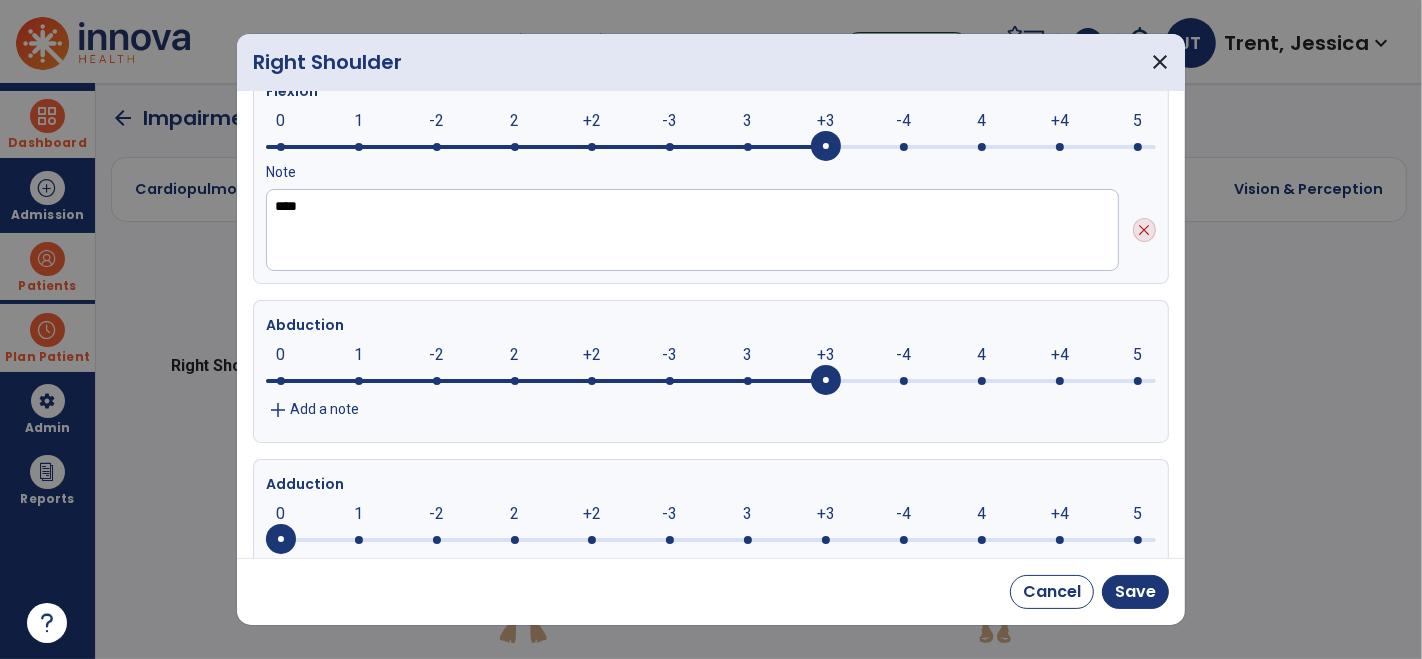 drag, startPoint x: 287, startPoint y: 381, endPoint x: 805, endPoint y: 370, distance: 518.11676 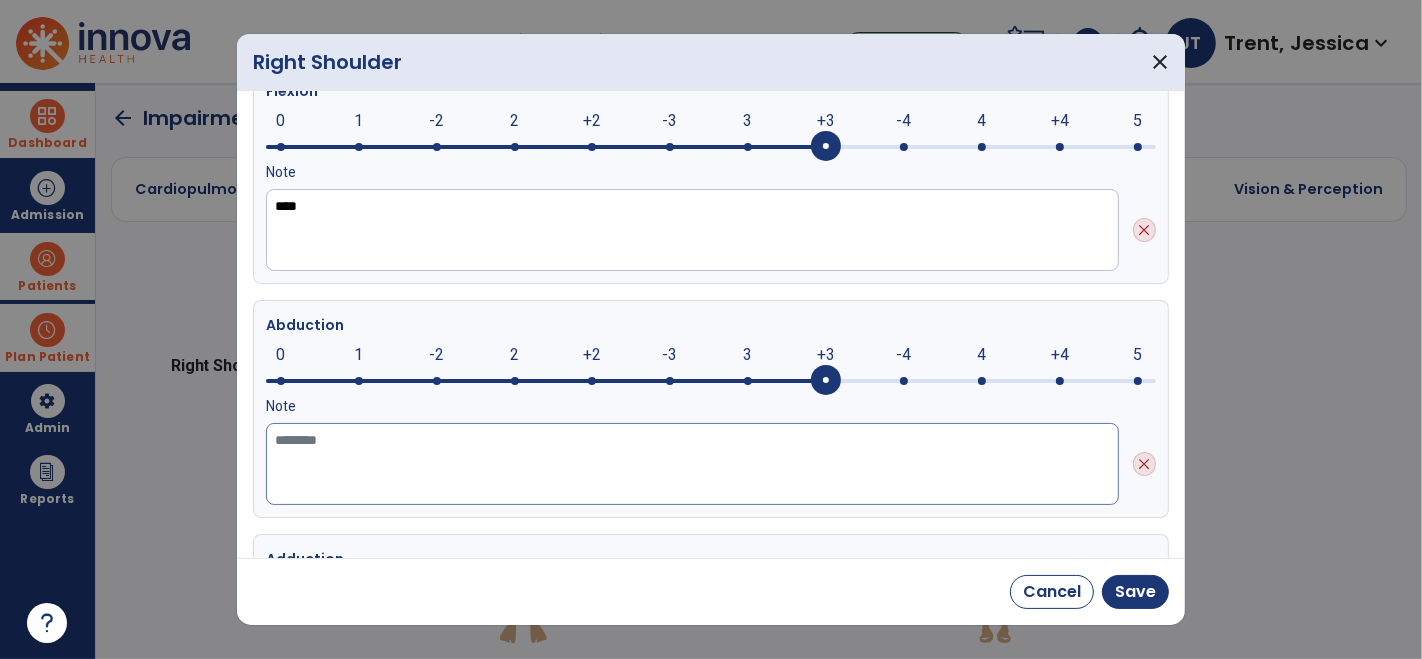 click 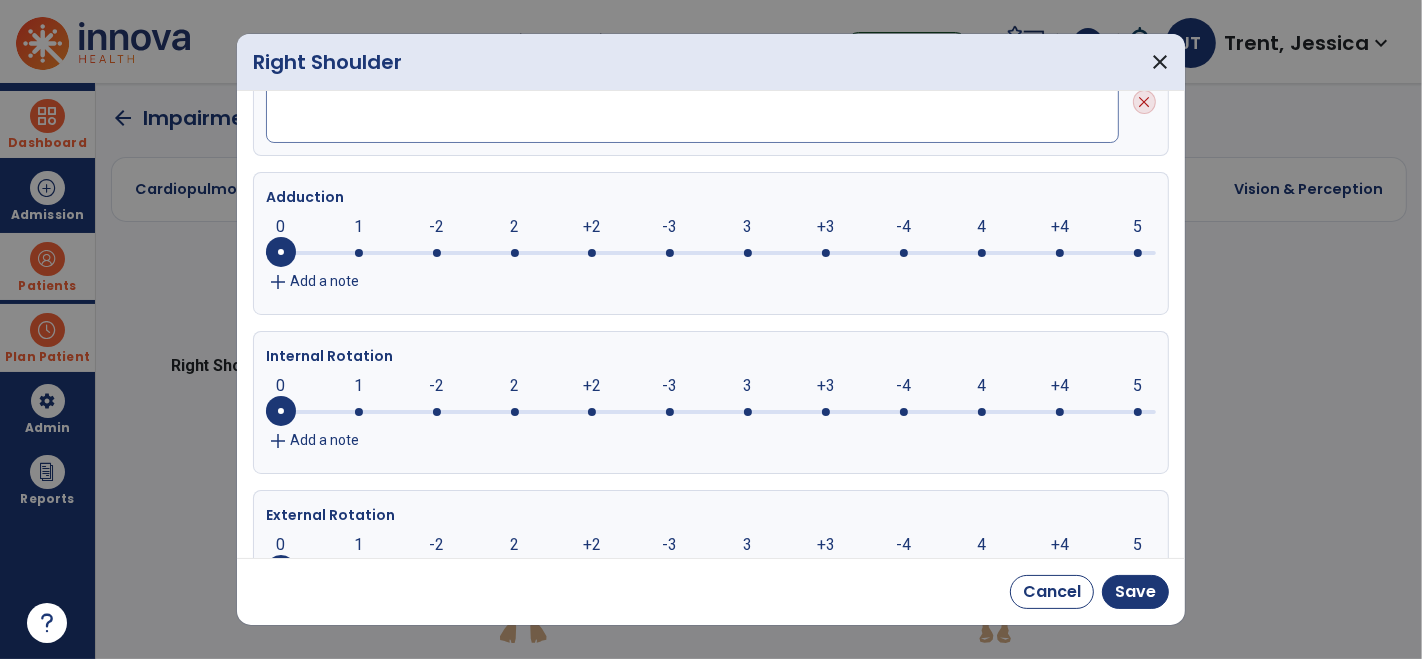 scroll, scrollTop: 708, scrollLeft: 0, axis: vertical 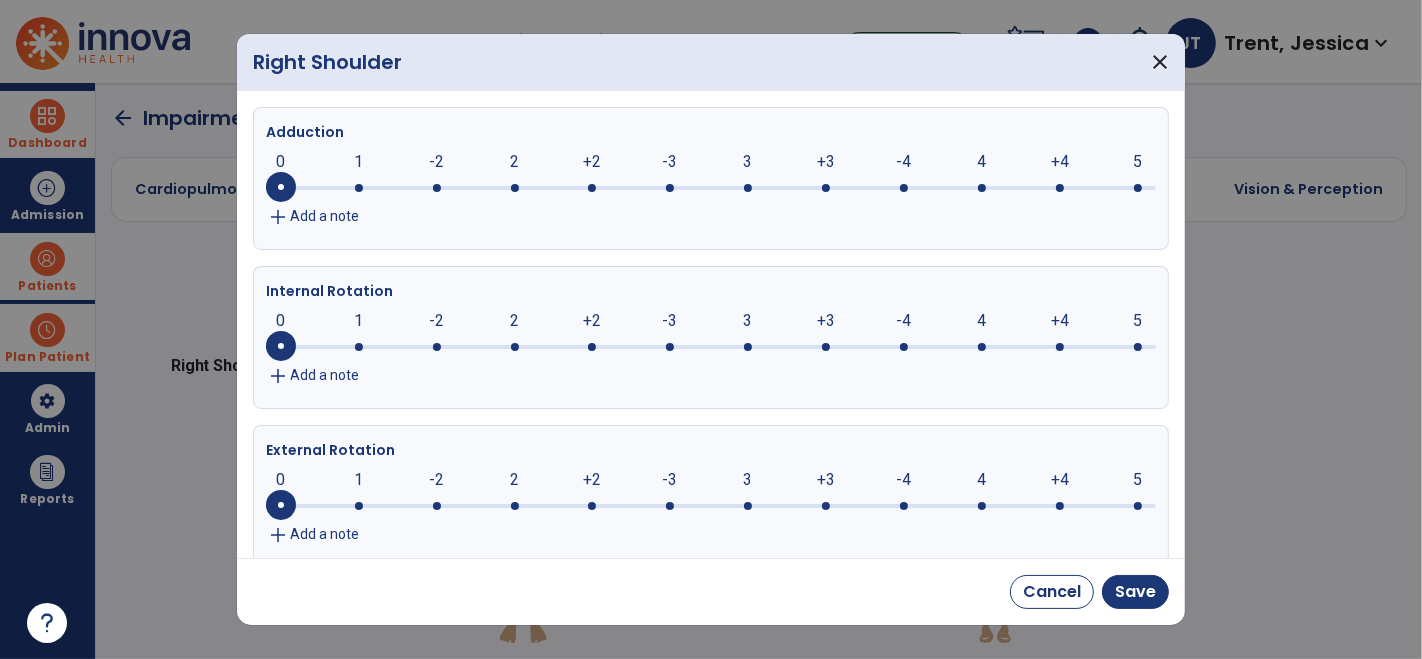 type on "****" 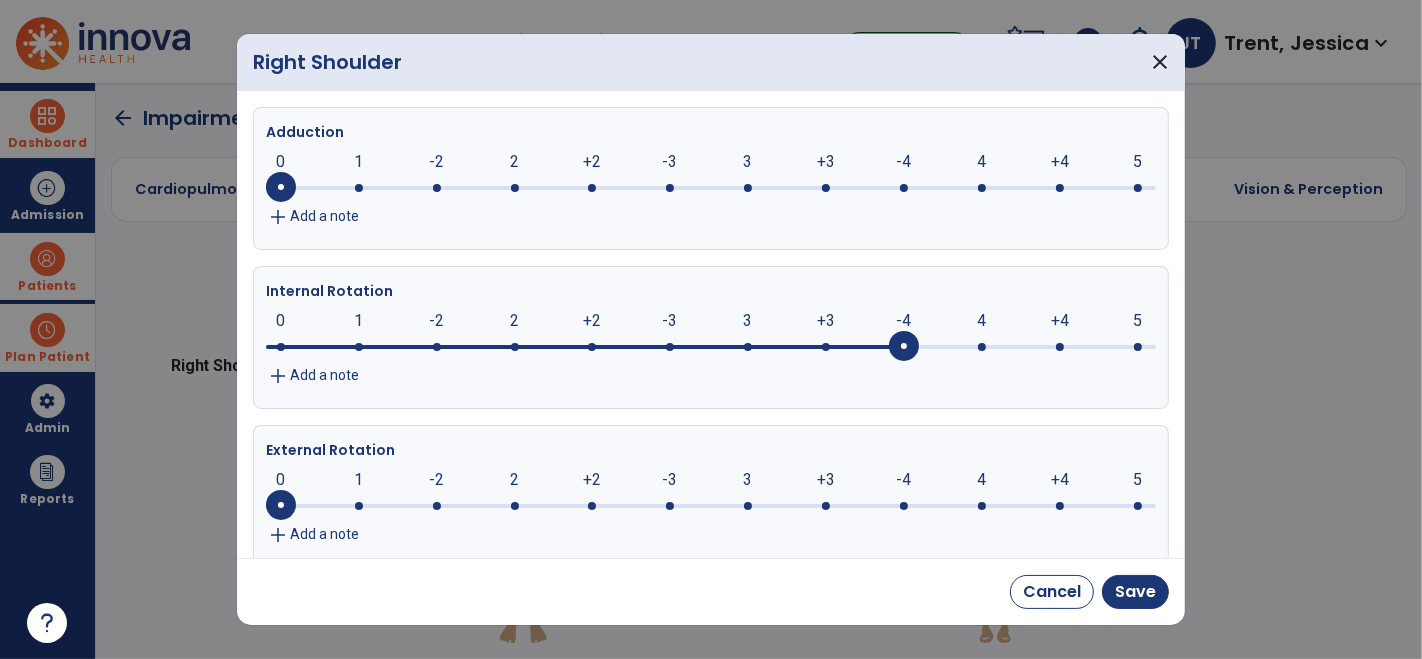 drag, startPoint x: 280, startPoint y: 355, endPoint x: 930, endPoint y: 351, distance: 650.0123 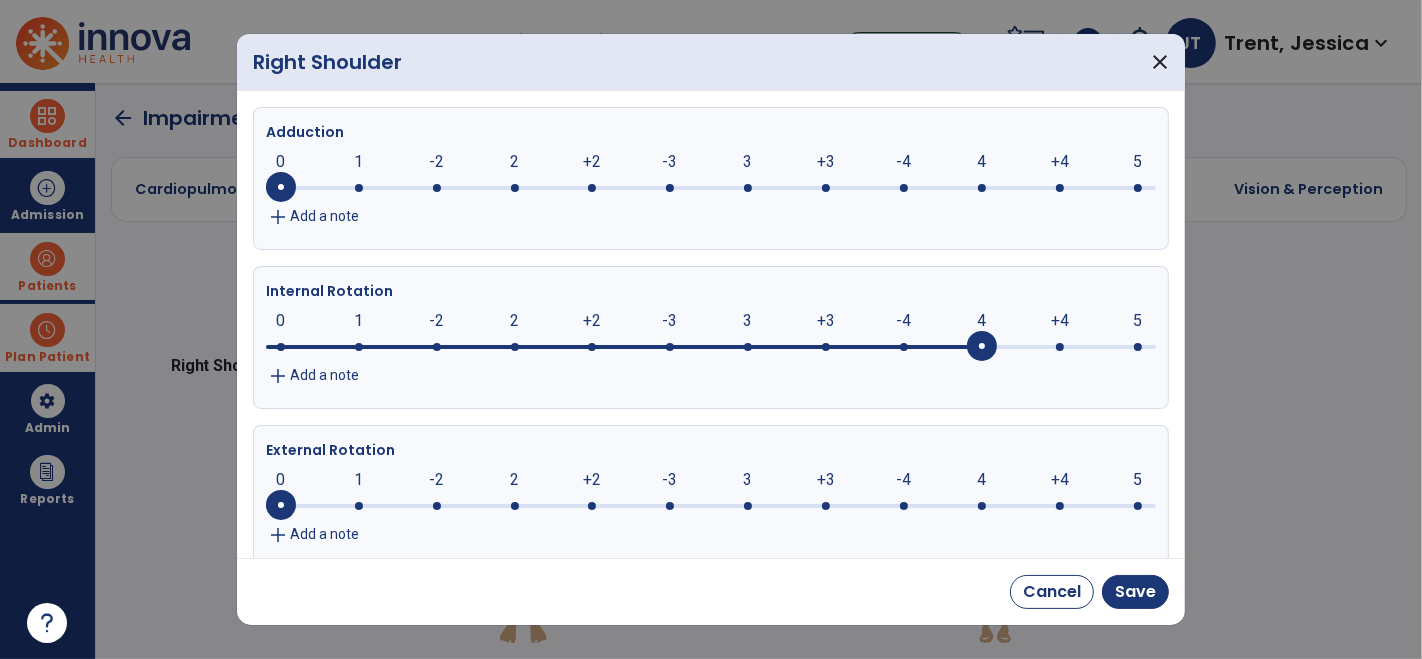 drag, startPoint x: 914, startPoint y: 355, endPoint x: 977, endPoint y: 365, distance: 63.788715 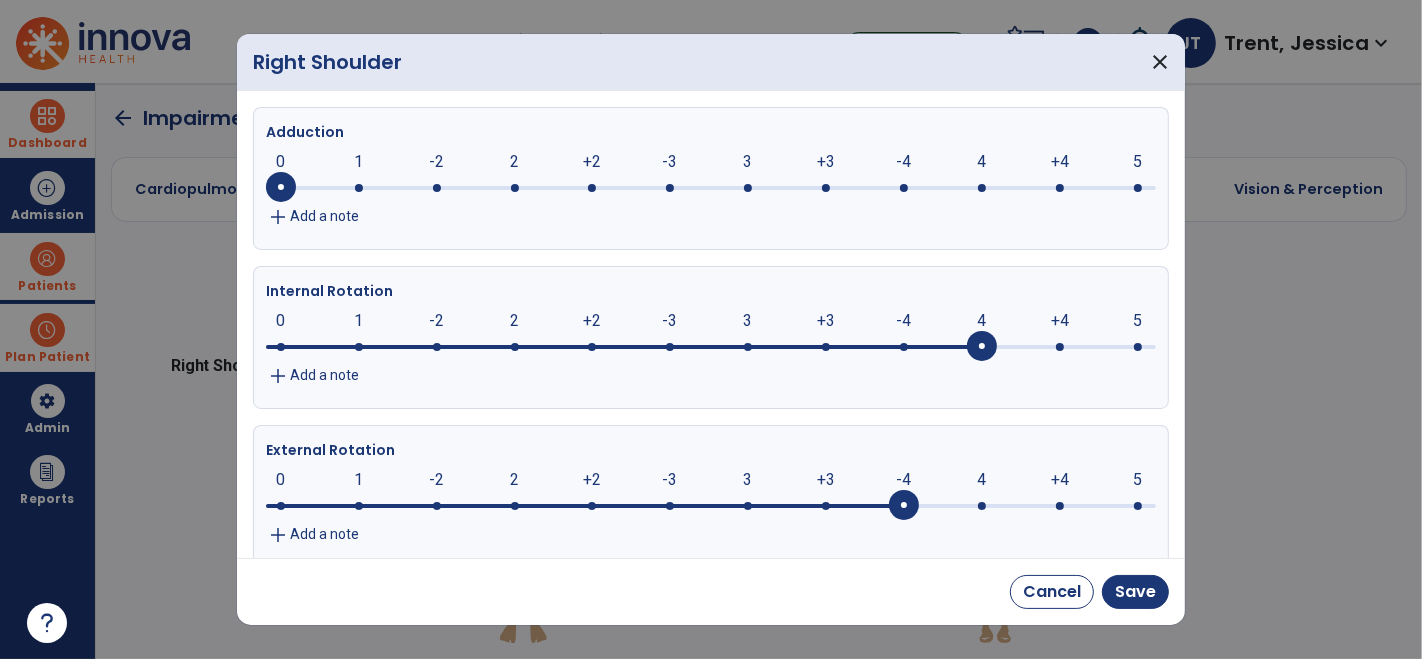 drag, startPoint x: 268, startPoint y: 510, endPoint x: 937, endPoint y: 514, distance: 669.01196 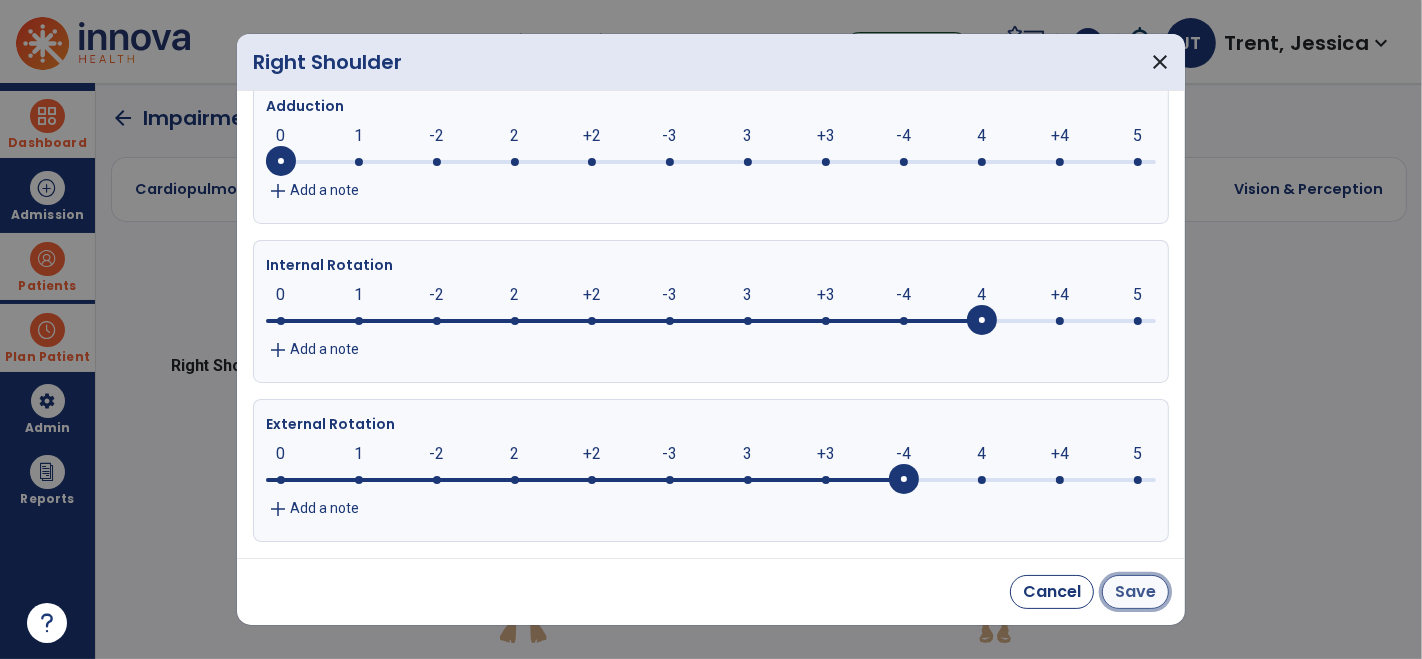 click on "Save" at bounding box center [1135, 592] 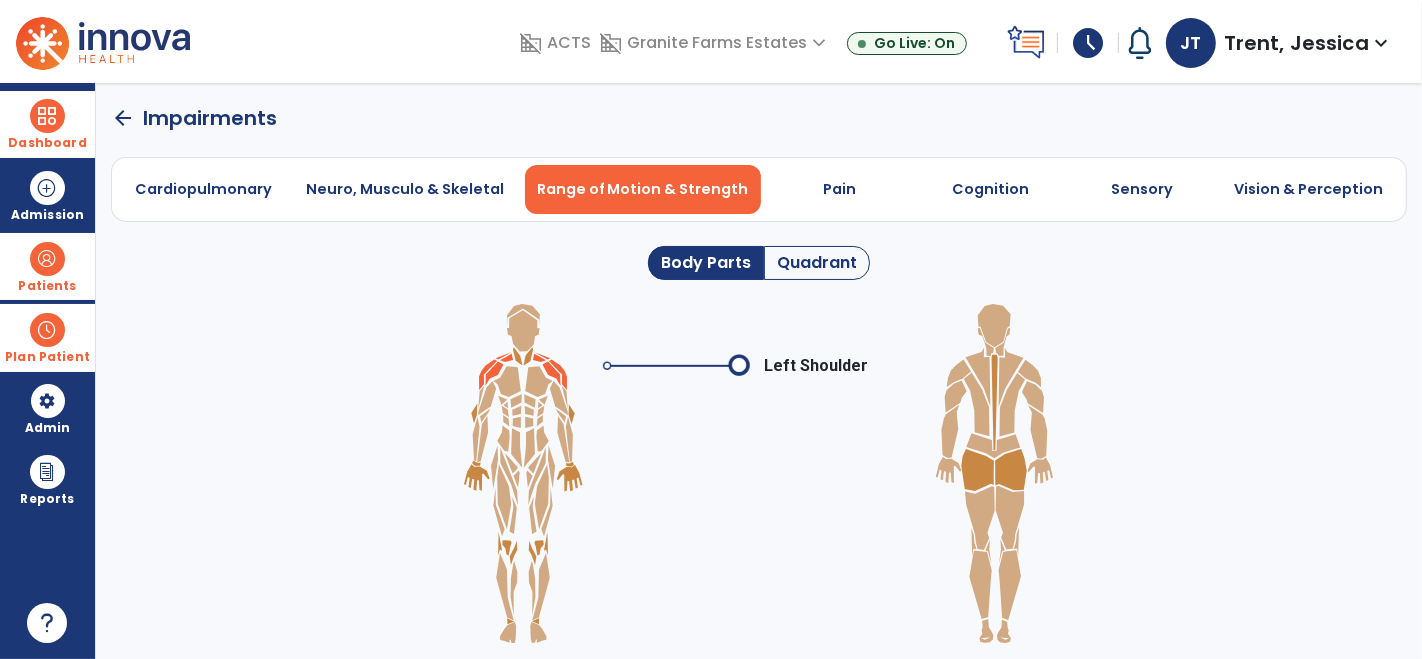 click 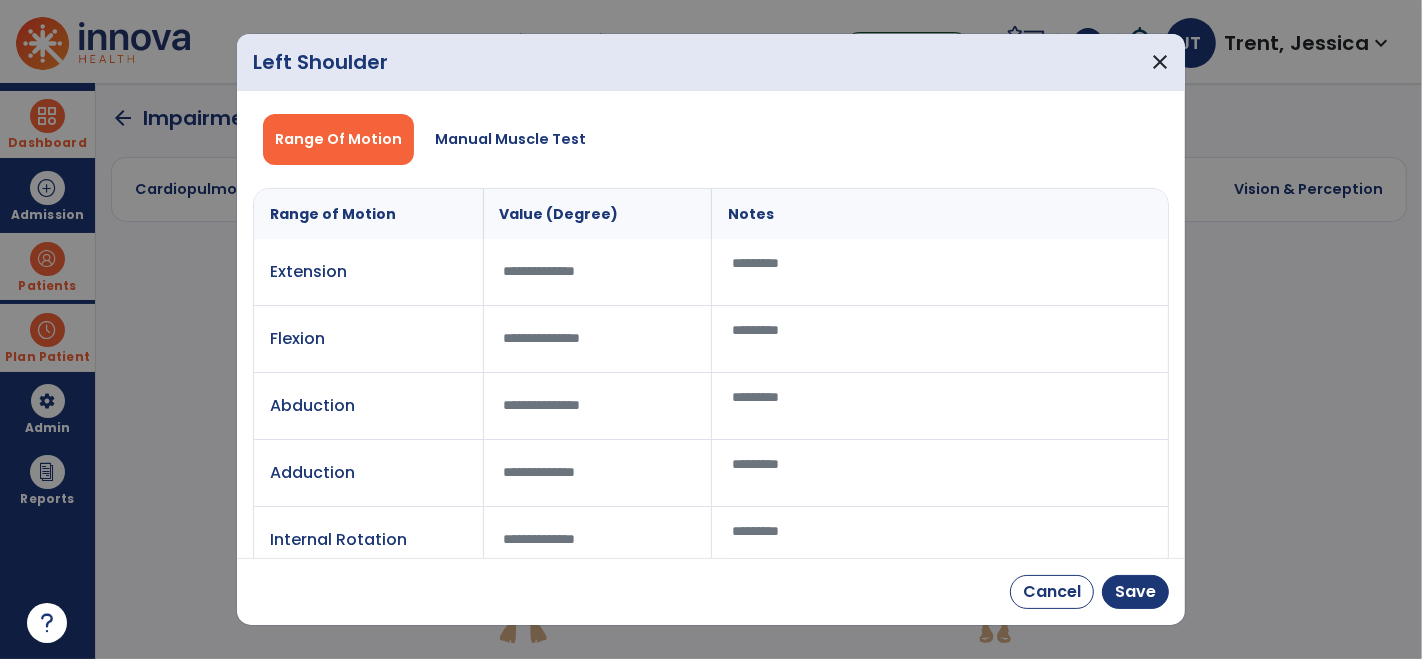 click at bounding box center [598, 271] 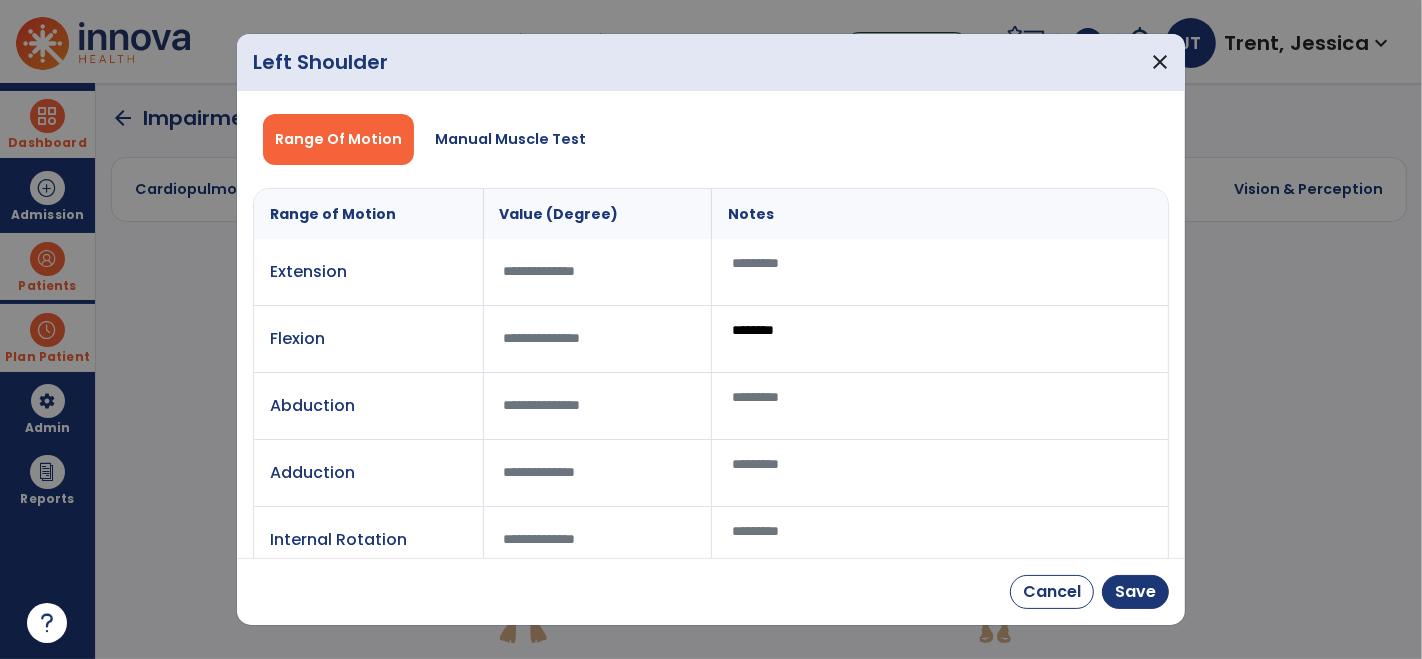 type on "********" 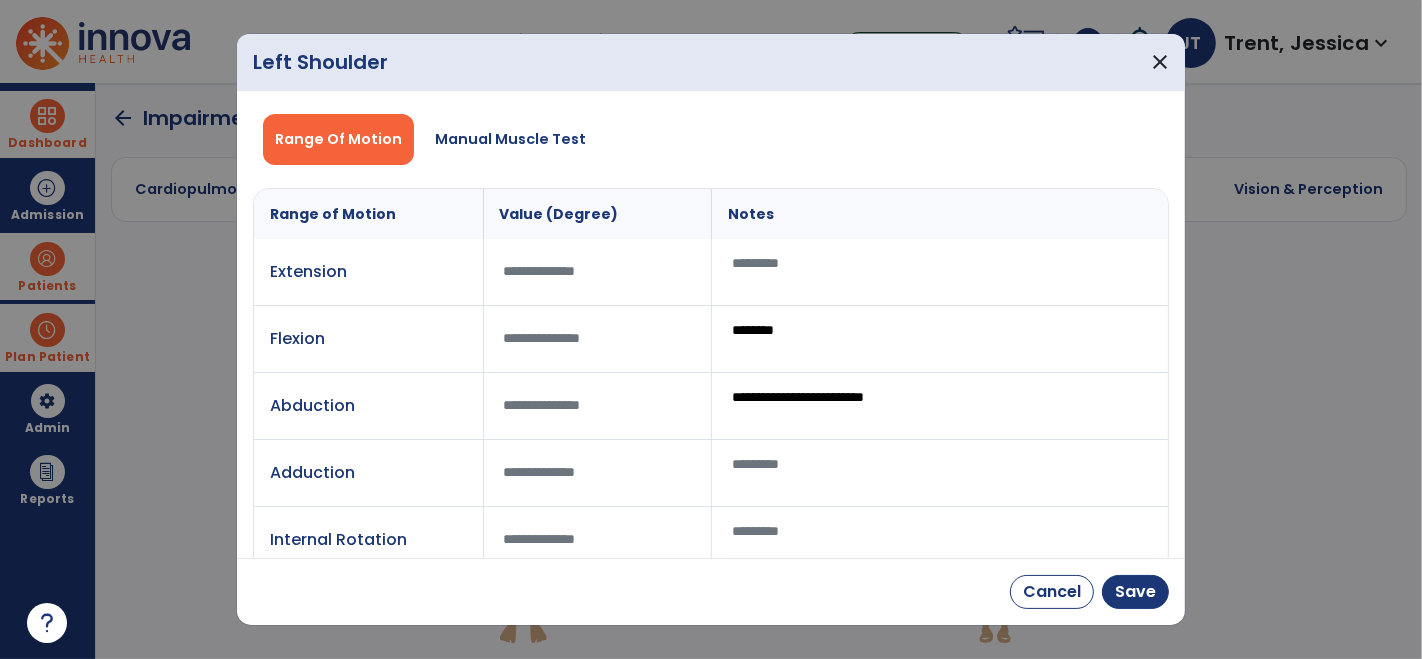 click on "***" at bounding box center (597, 406) 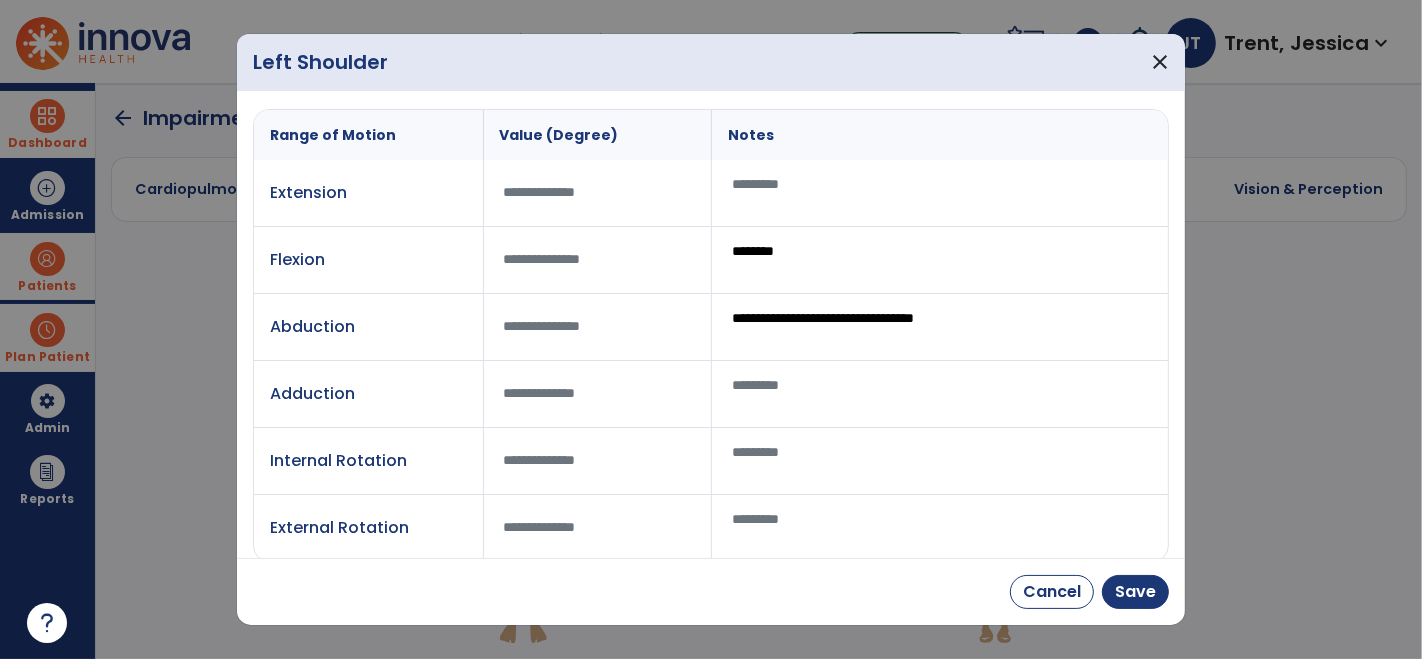 scroll, scrollTop: 80, scrollLeft: 0, axis: vertical 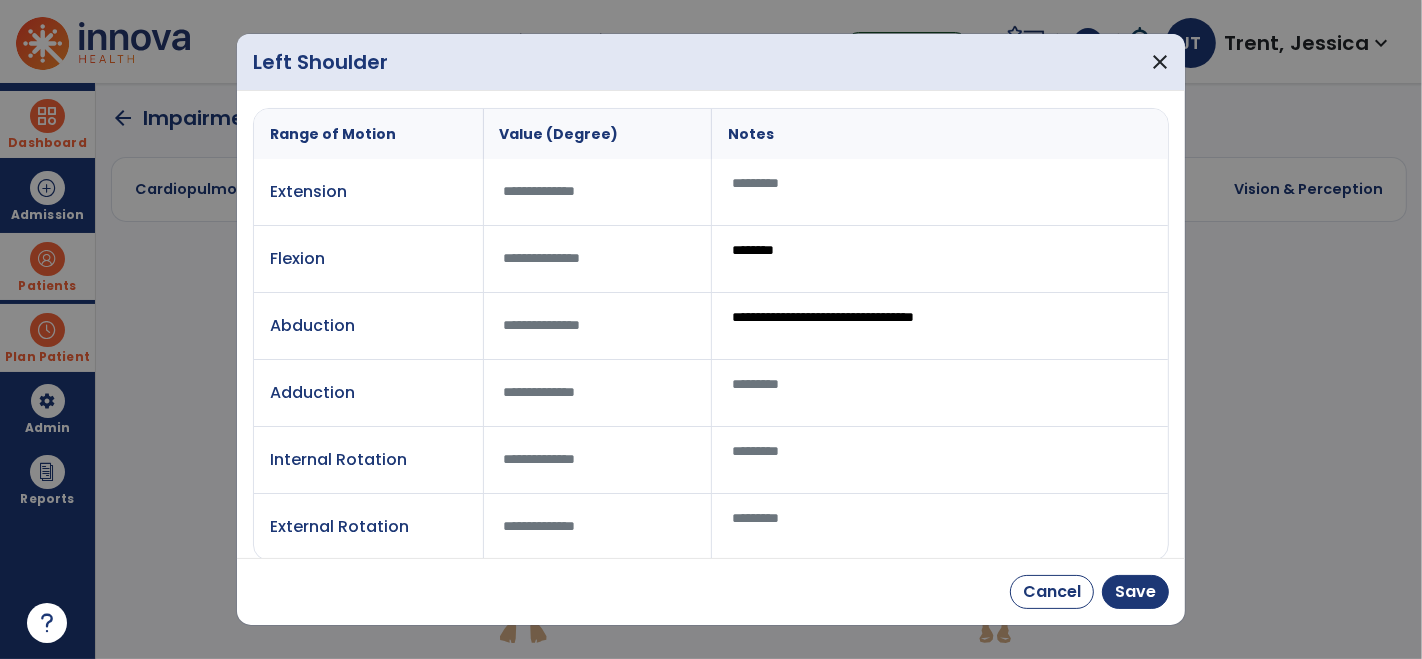 type on "**********" 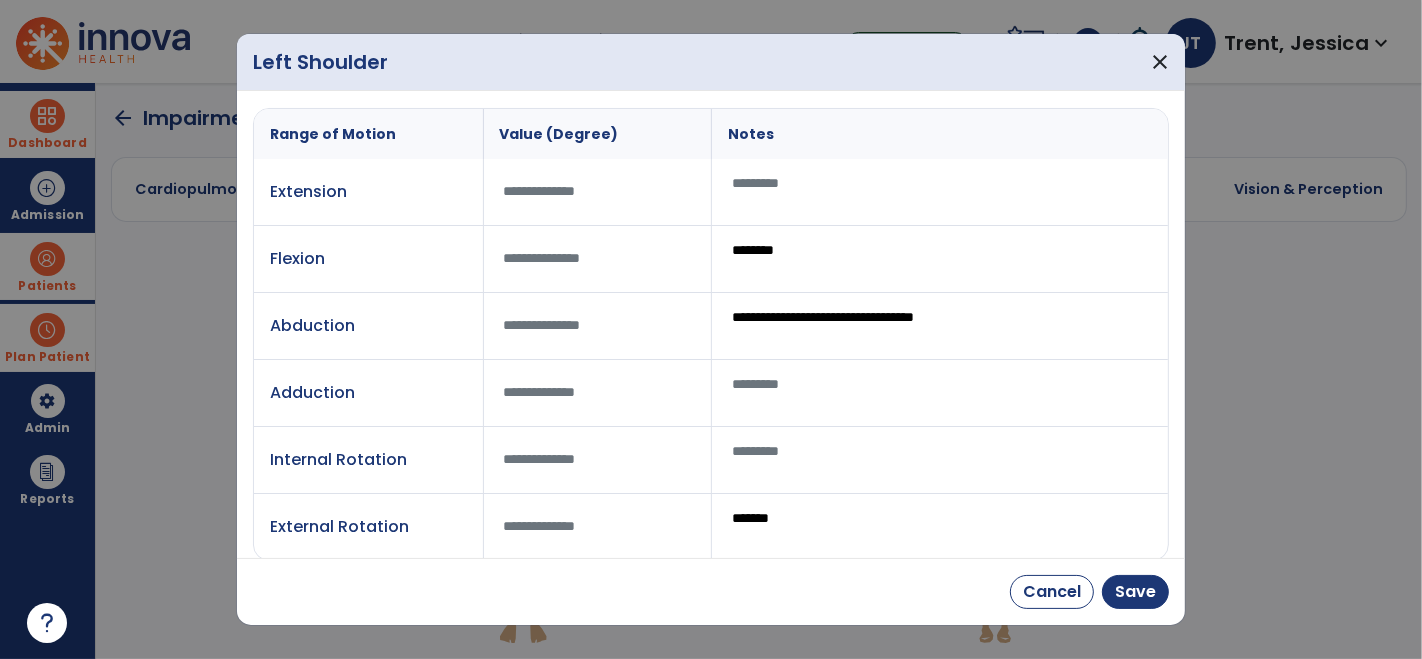 type on "*******" 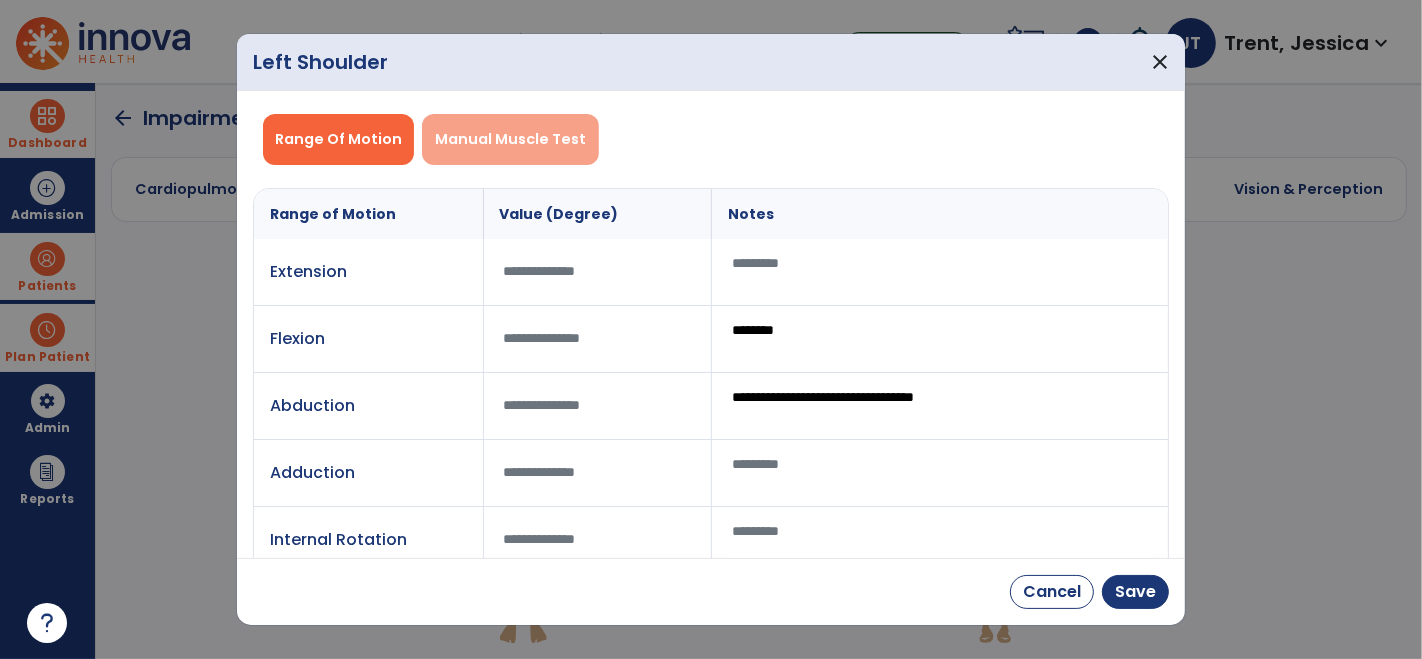 click on "Manual Muscle Test" at bounding box center (510, 139) 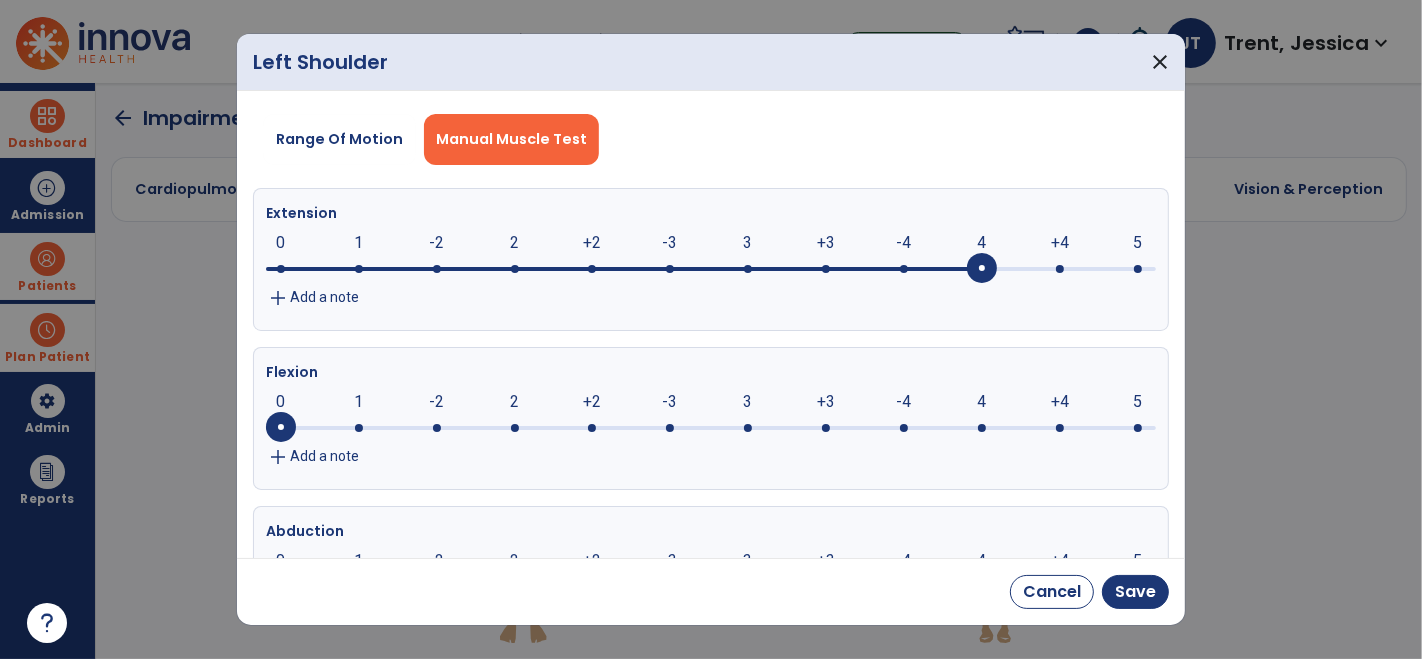 drag, startPoint x: 277, startPoint y: 275, endPoint x: 964, endPoint y: 295, distance: 687.2911 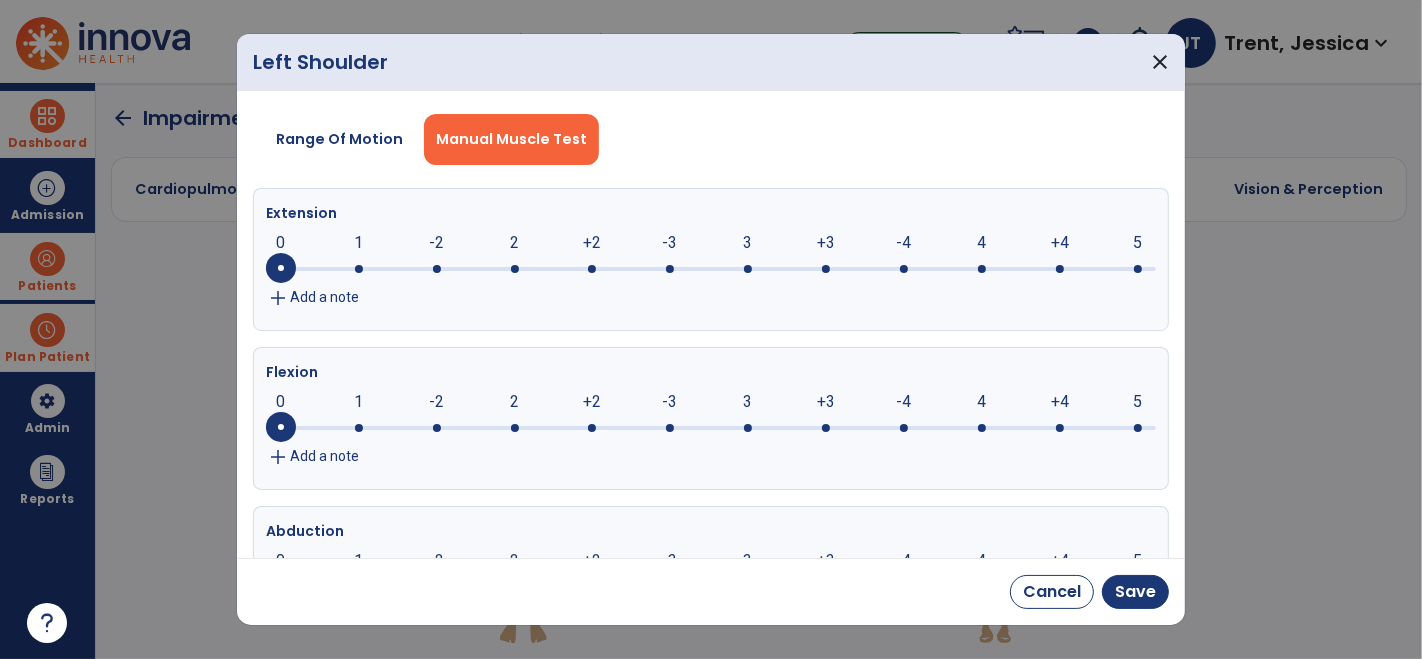 drag, startPoint x: 990, startPoint y: 275, endPoint x: 300, endPoint y: 282, distance: 690.0355 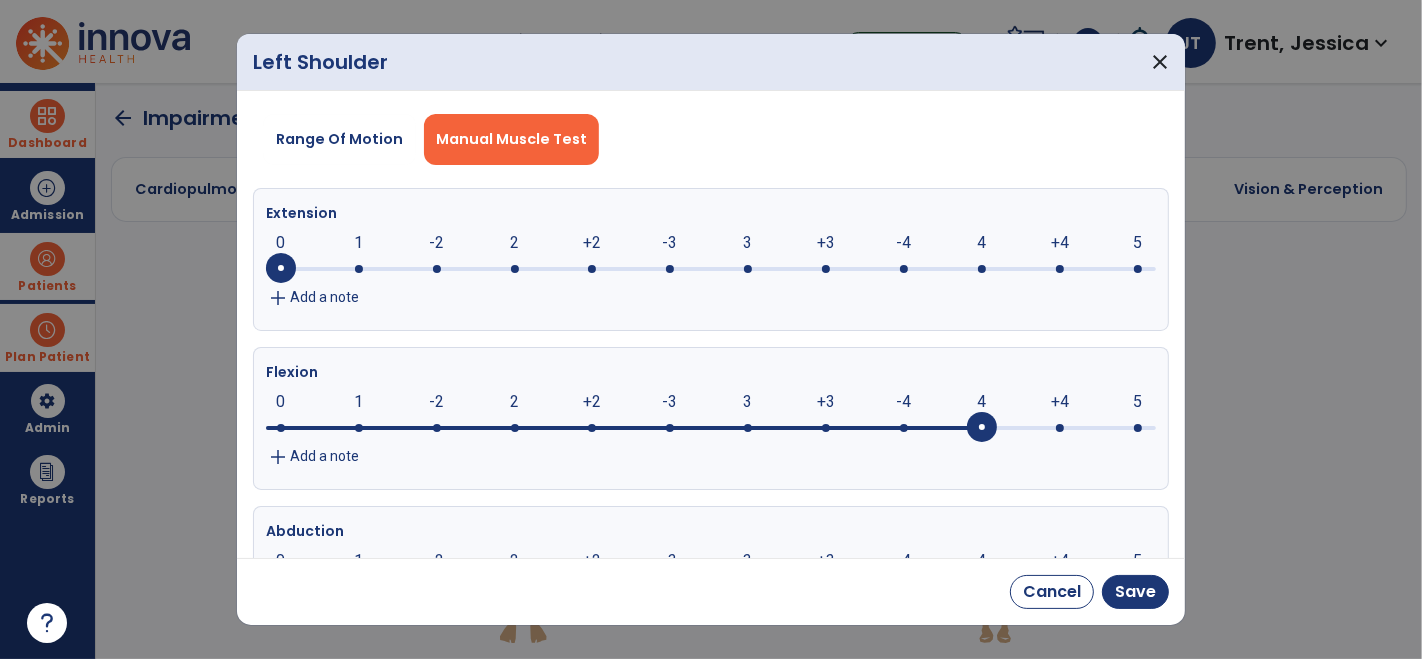 drag, startPoint x: 285, startPoint y: 422, endPoint x: 955, endPoint y: 447, distance: 670.46625 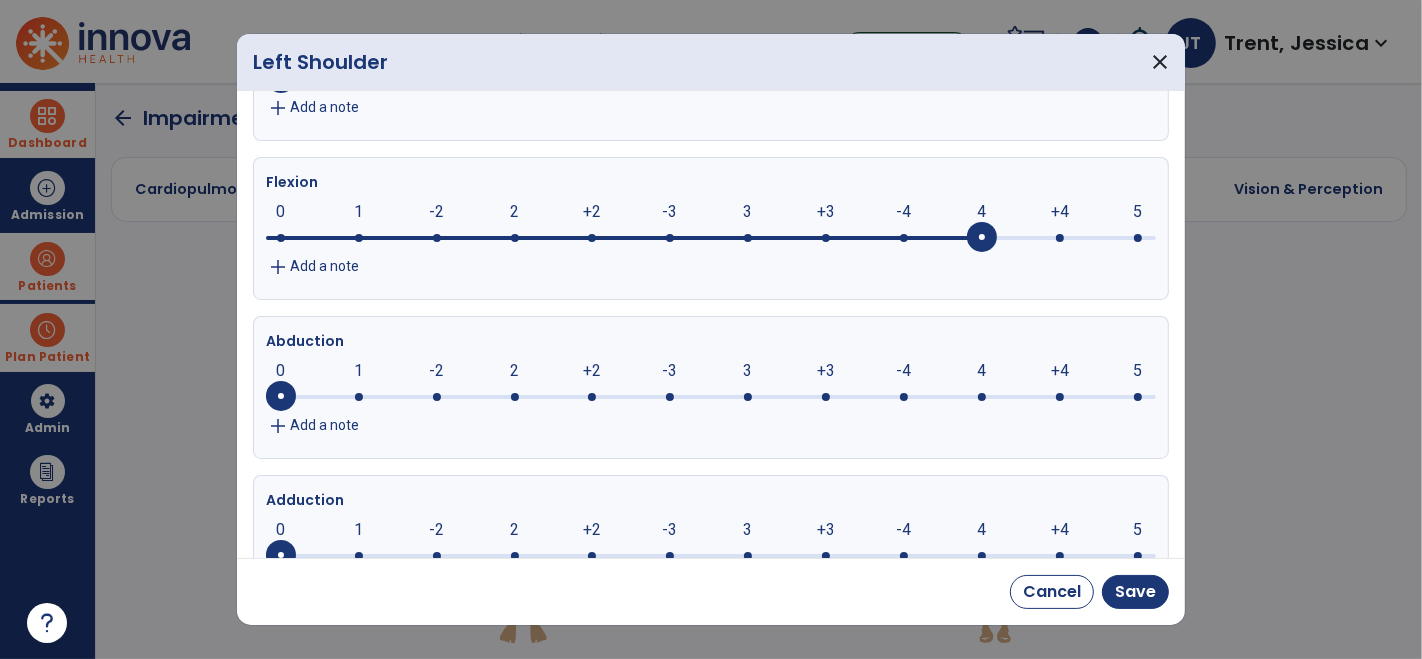 scroll, scrollTop: 242, scrollLeft: 0, axis: vertical 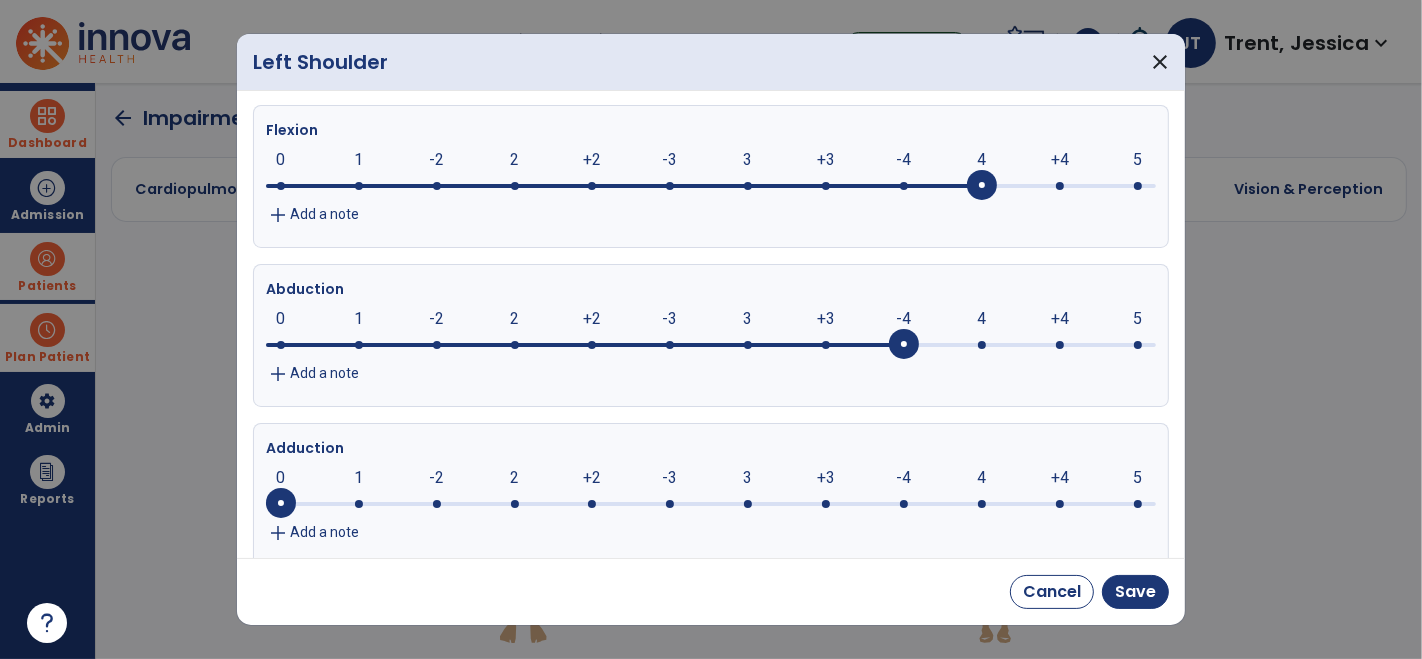 drag, startPoint x: 288, startPoint y: 350, endPoint x: 901, endPoint y: 364, distance: 613.15985 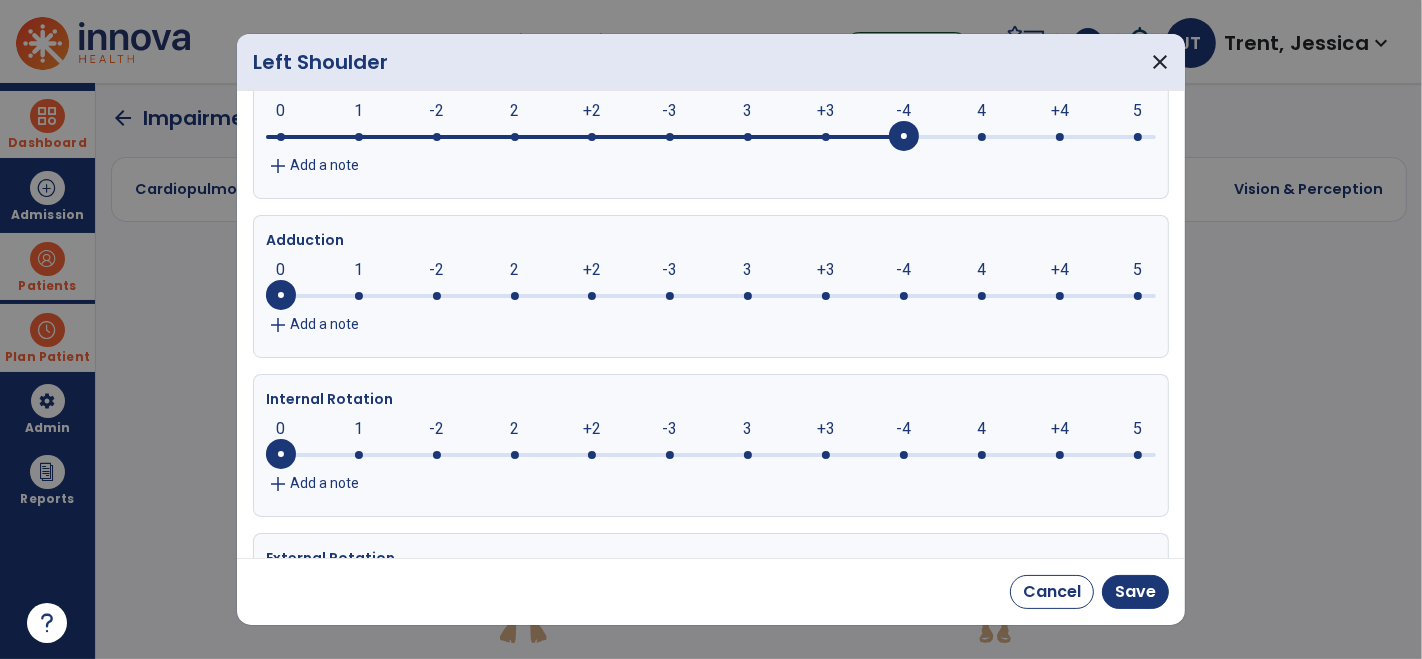 scroll, scrollTop: 471, scrollLeft: 0, axis: vertical 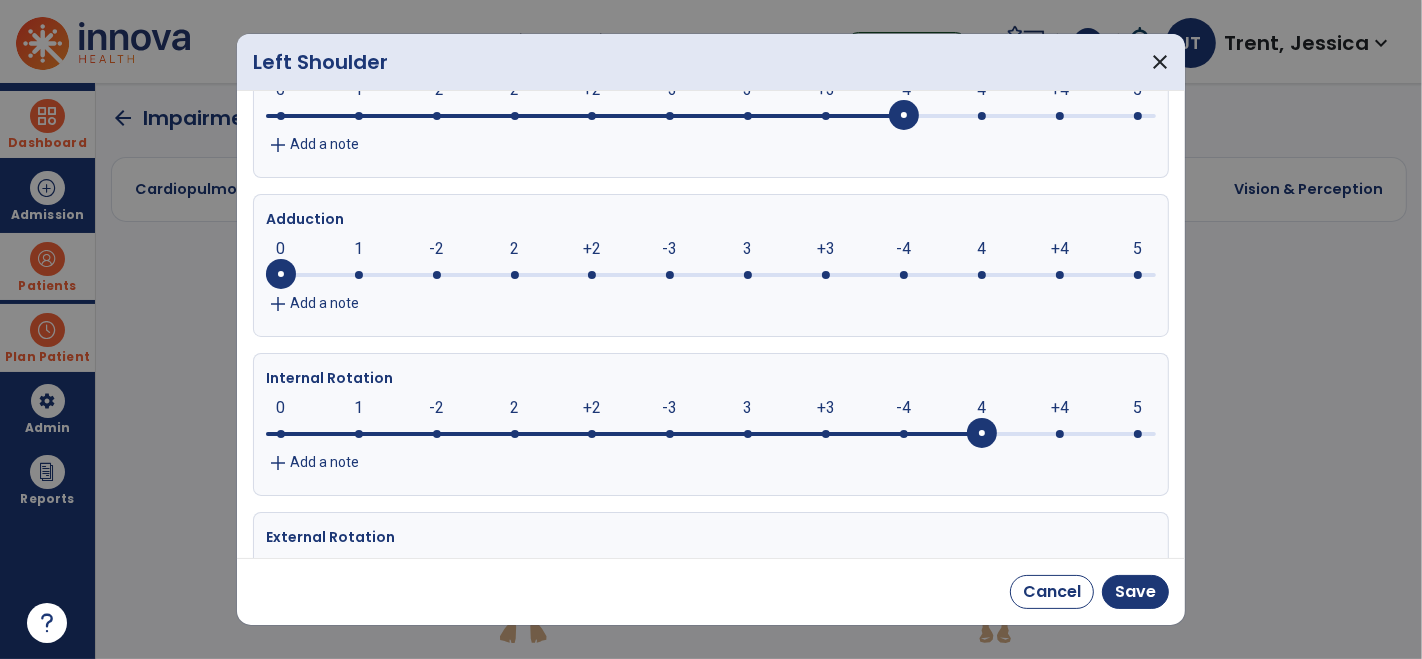 drag, startPoint x: 280, startPoint y: 437, endPoint x: 981, endPoint y: 440, distance: 701.0064 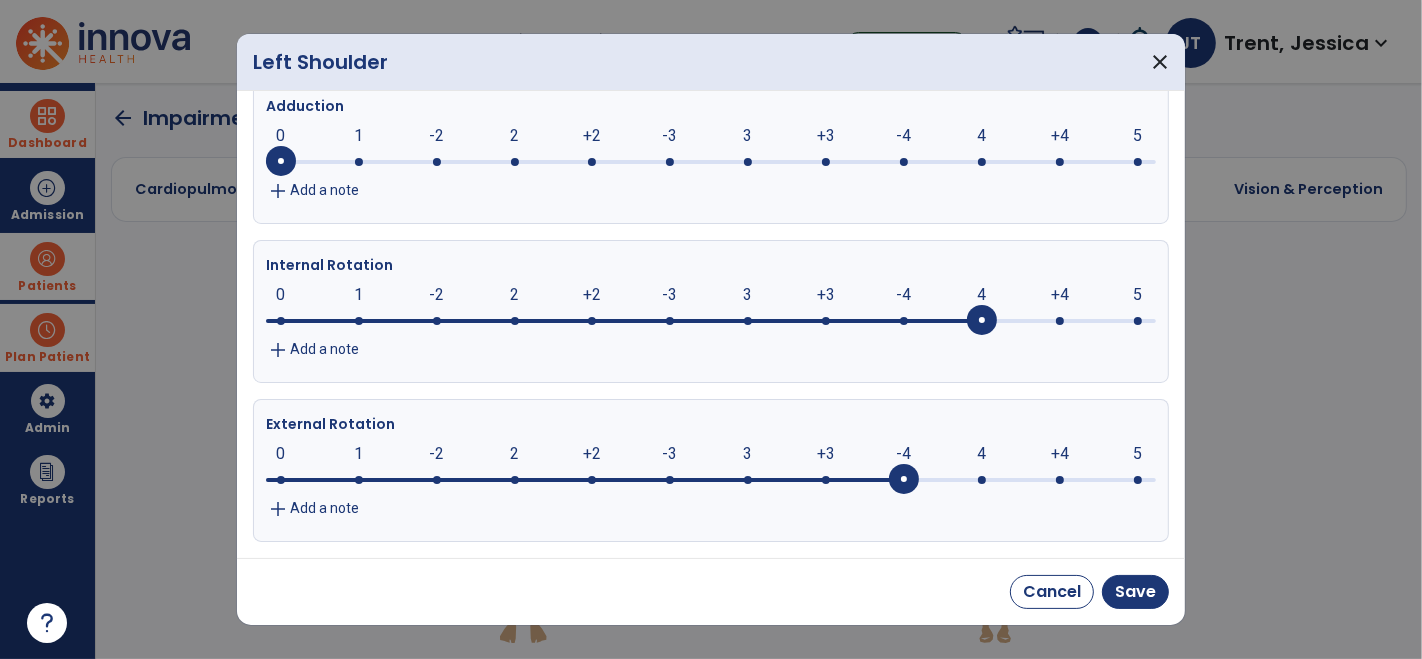 drag, startPoint x: 275, startPoint y: 484, endPoint x: 902, endPoint y: 481, distance: 627.0072 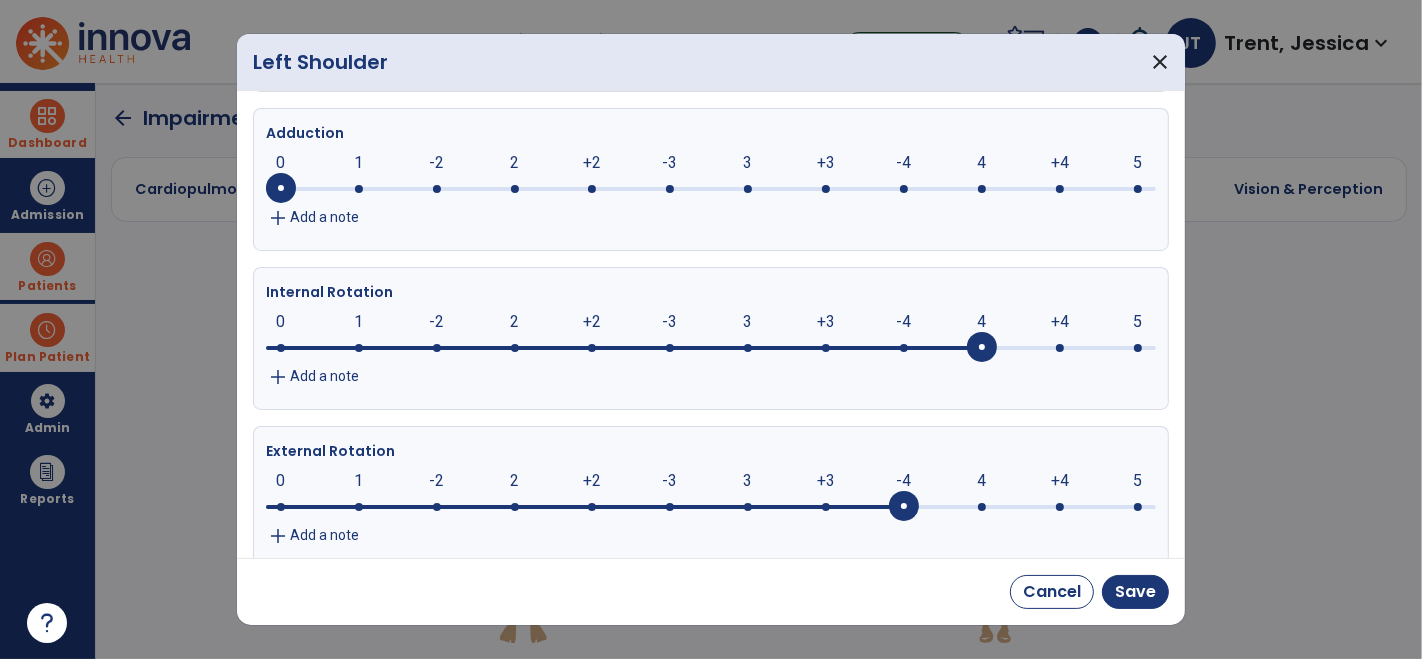 scroll, scrollTop: 557, scrollLeft: 0, axis: vertical 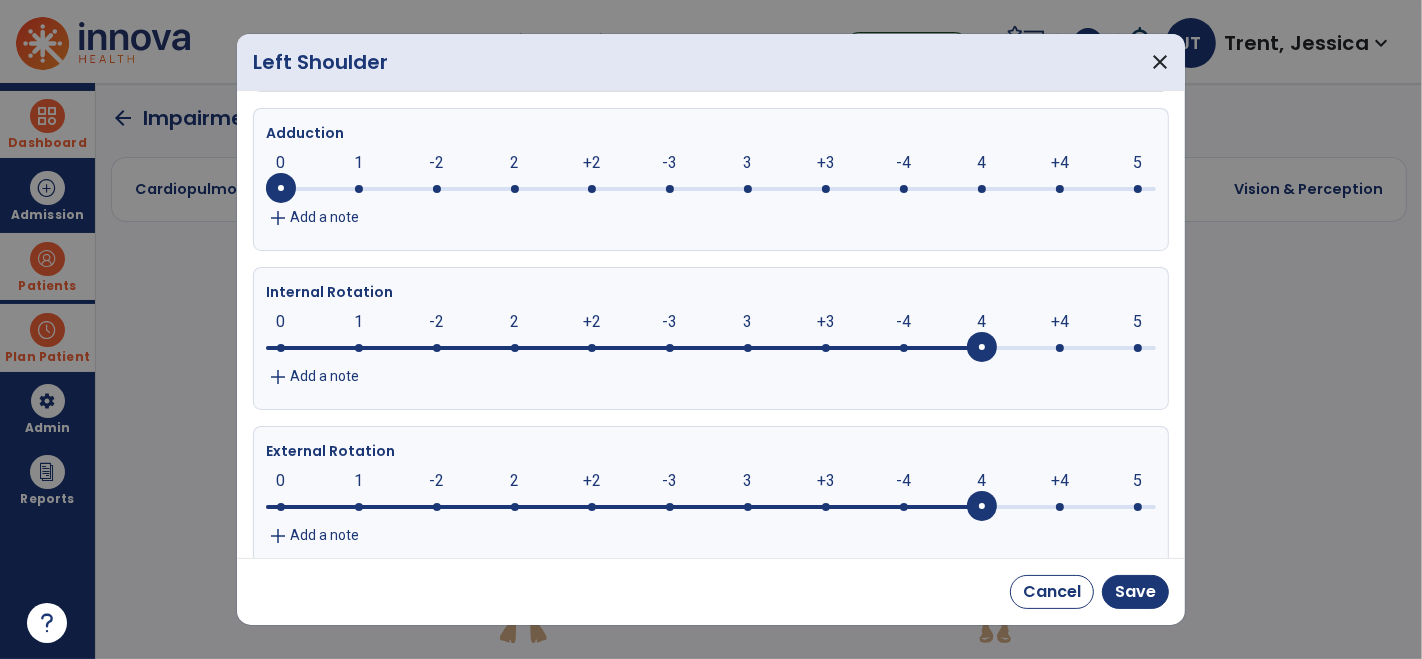 drag, startPoint x: 908, startPoint y: 518, endPoint x: 960, endPoint y: 518, distance: 52 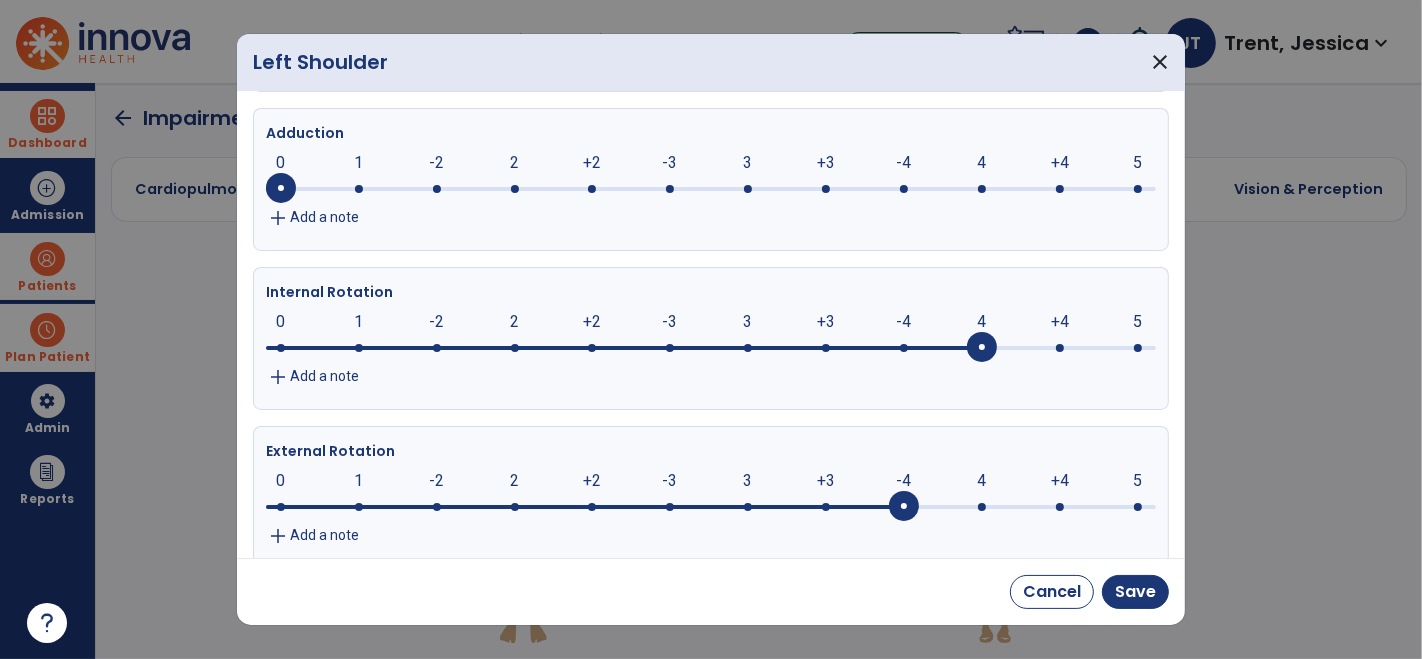 drag, startPoint x: 985, startPoint y: 509, endPoint x: 922, endPoint y: 509, distance: 63 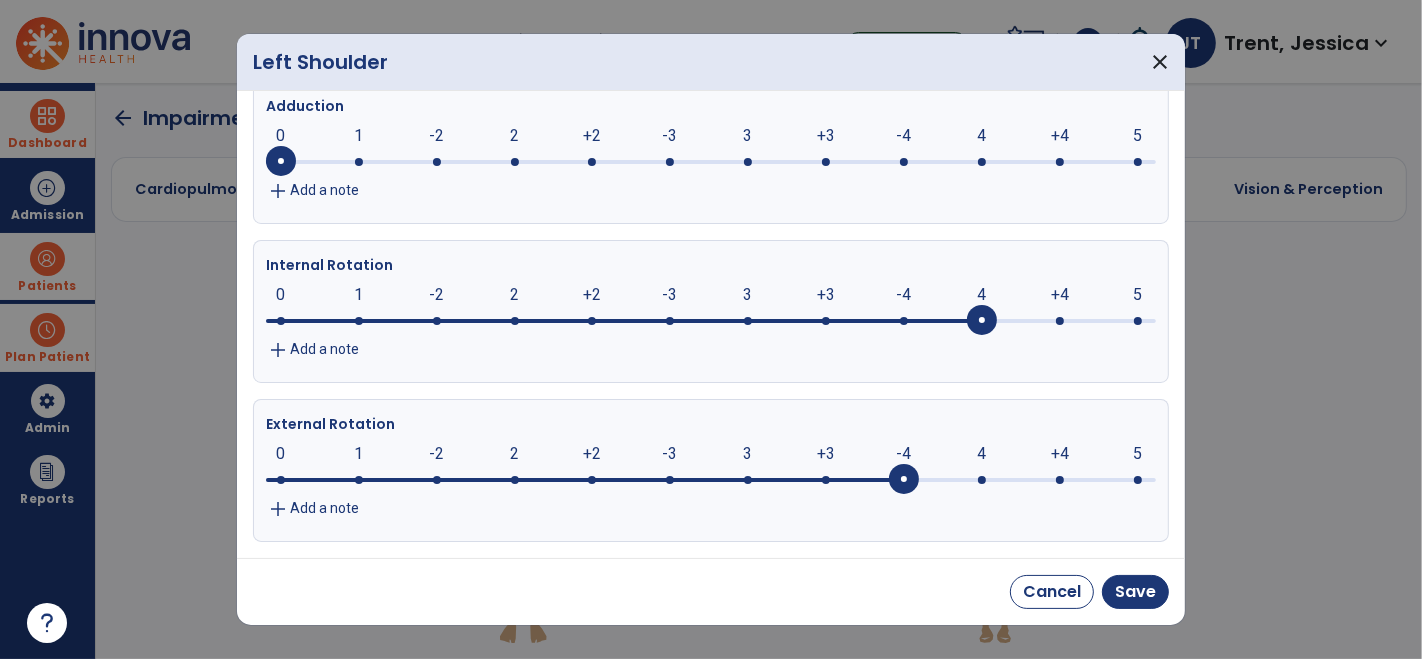 scroll, scrollTop: 586, scrollLeft: 0, axis: vertical 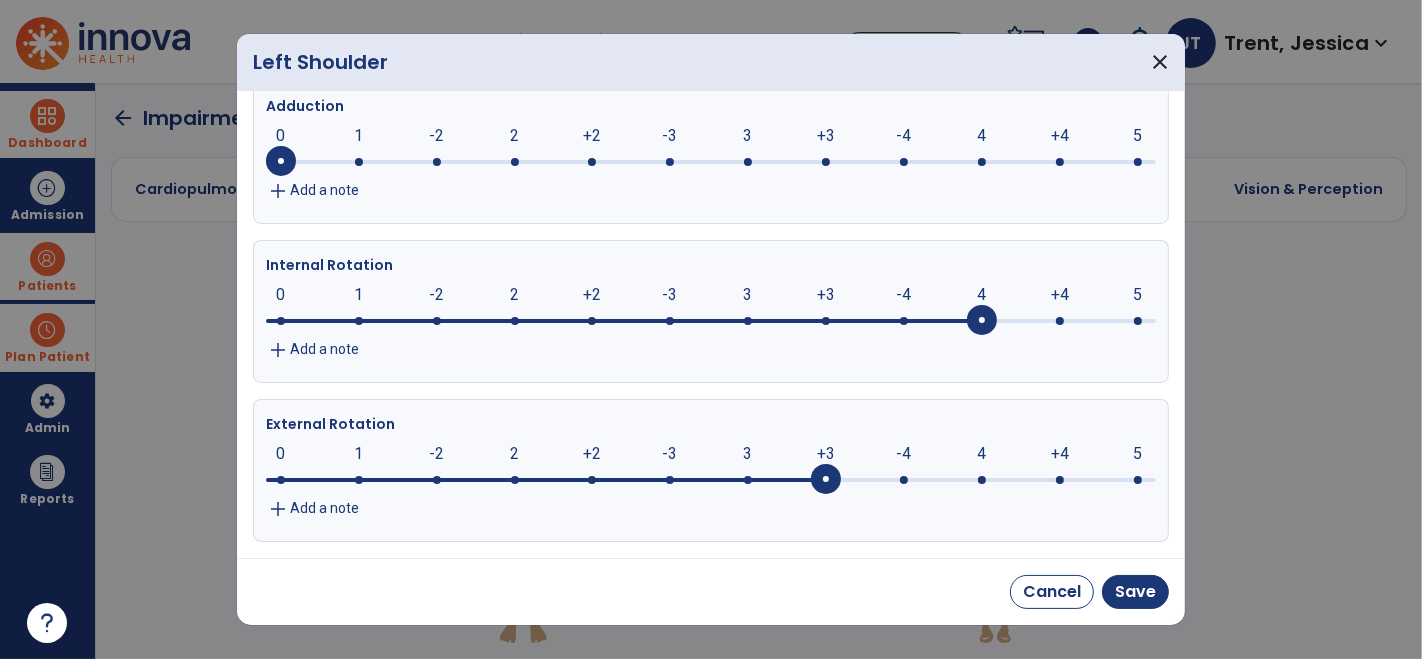 drag, startPoint x: 904, startPoint y: 481, endPoint x: 842, endPoint y: 485, distance: 62.1289 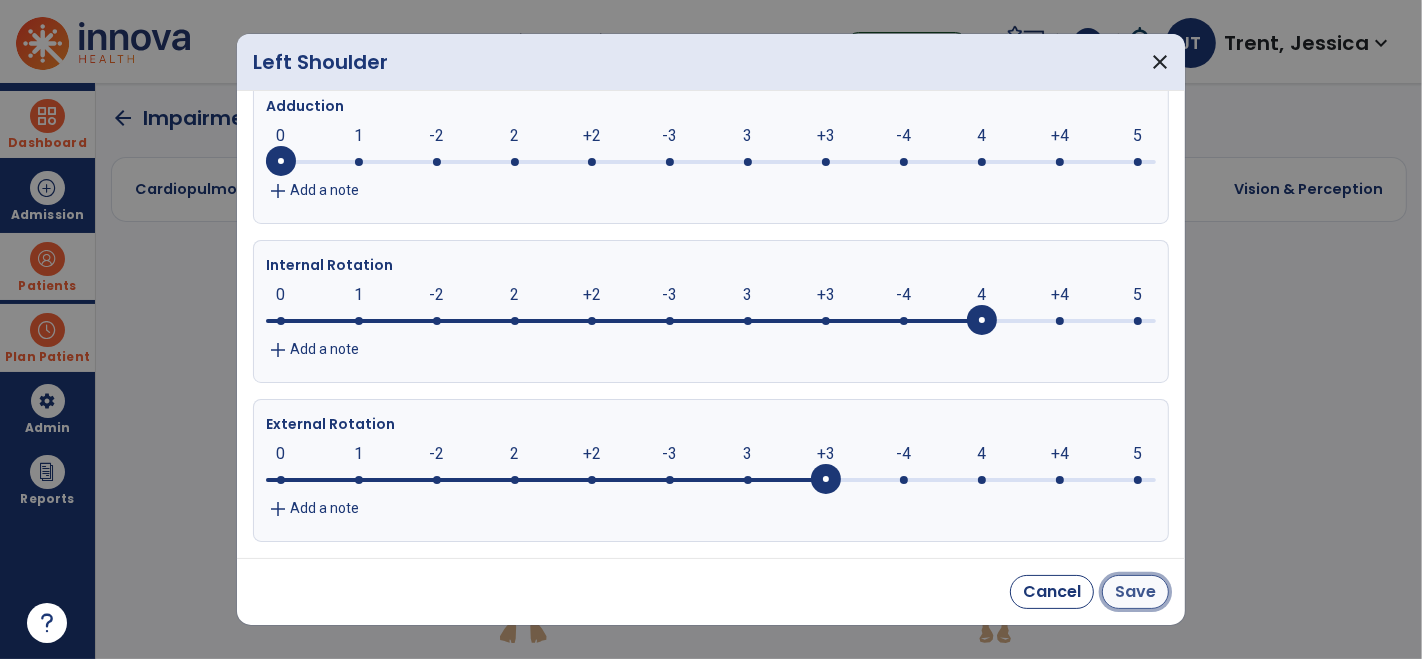 click on "Save" at bounding box center [1135, 592] 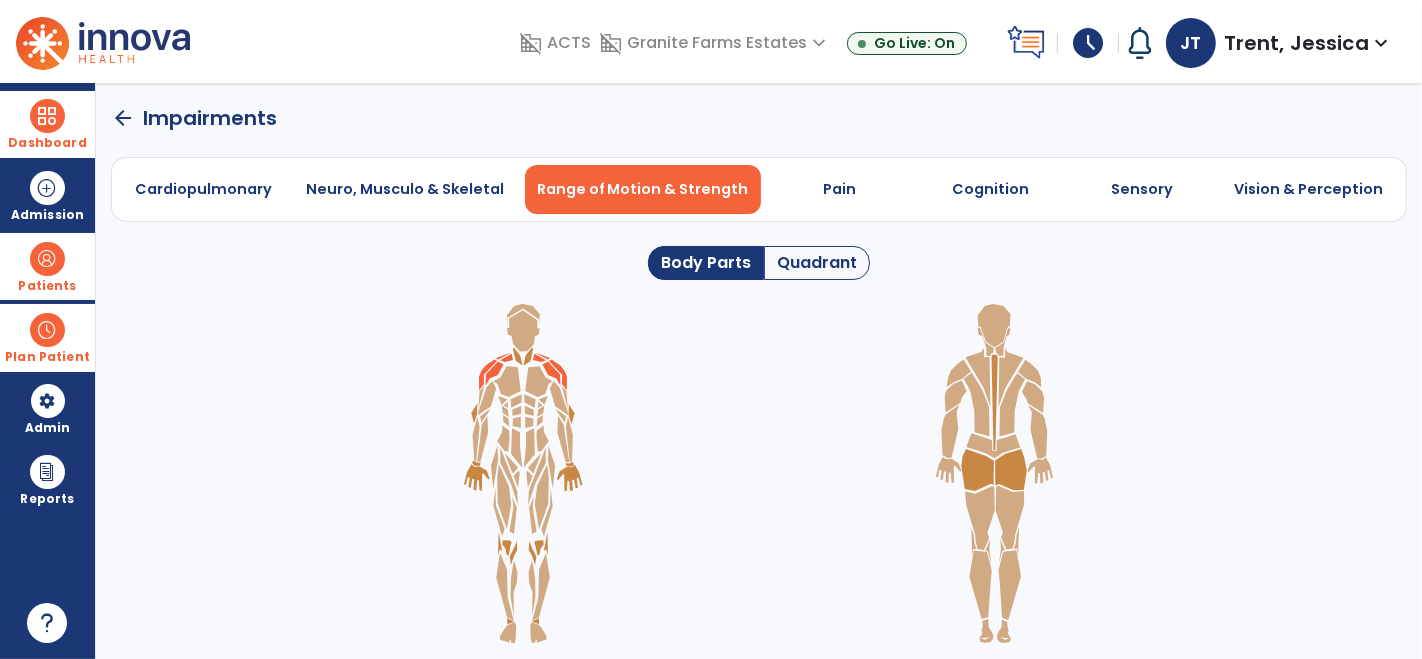 click 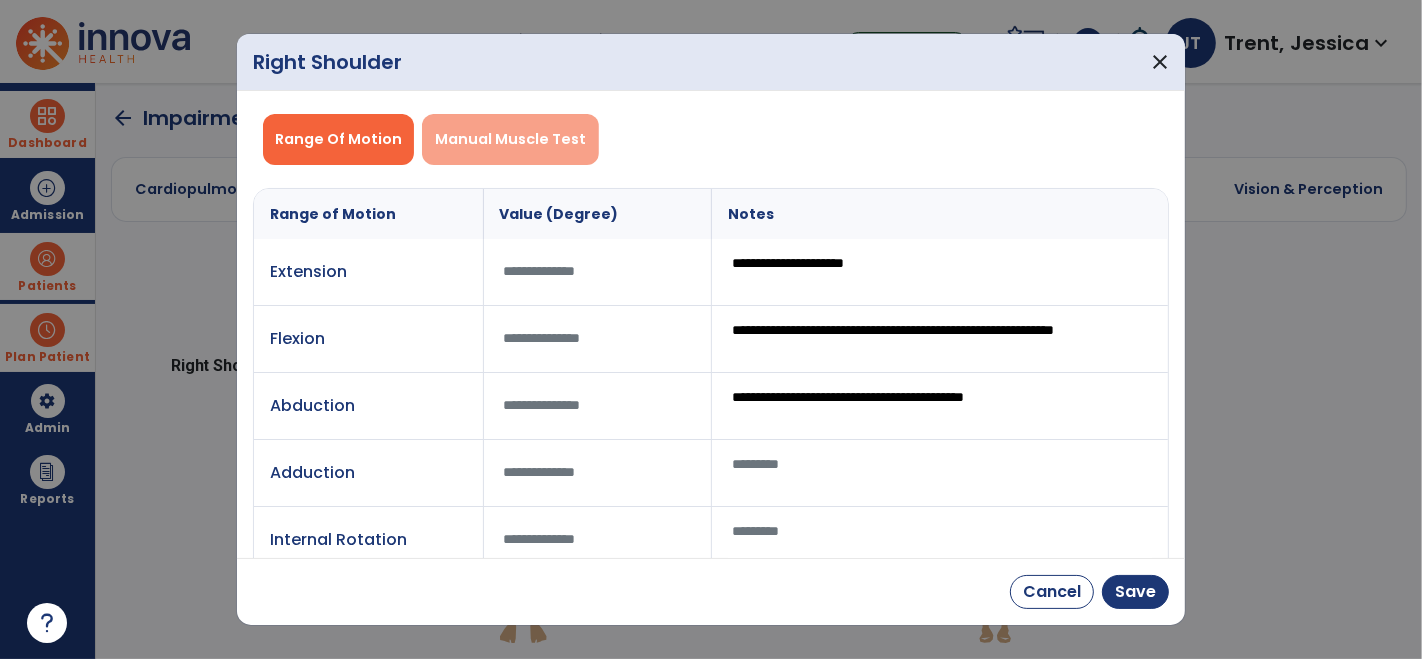 click on "Manual Muscle Test" at bounding box center [510, 139] 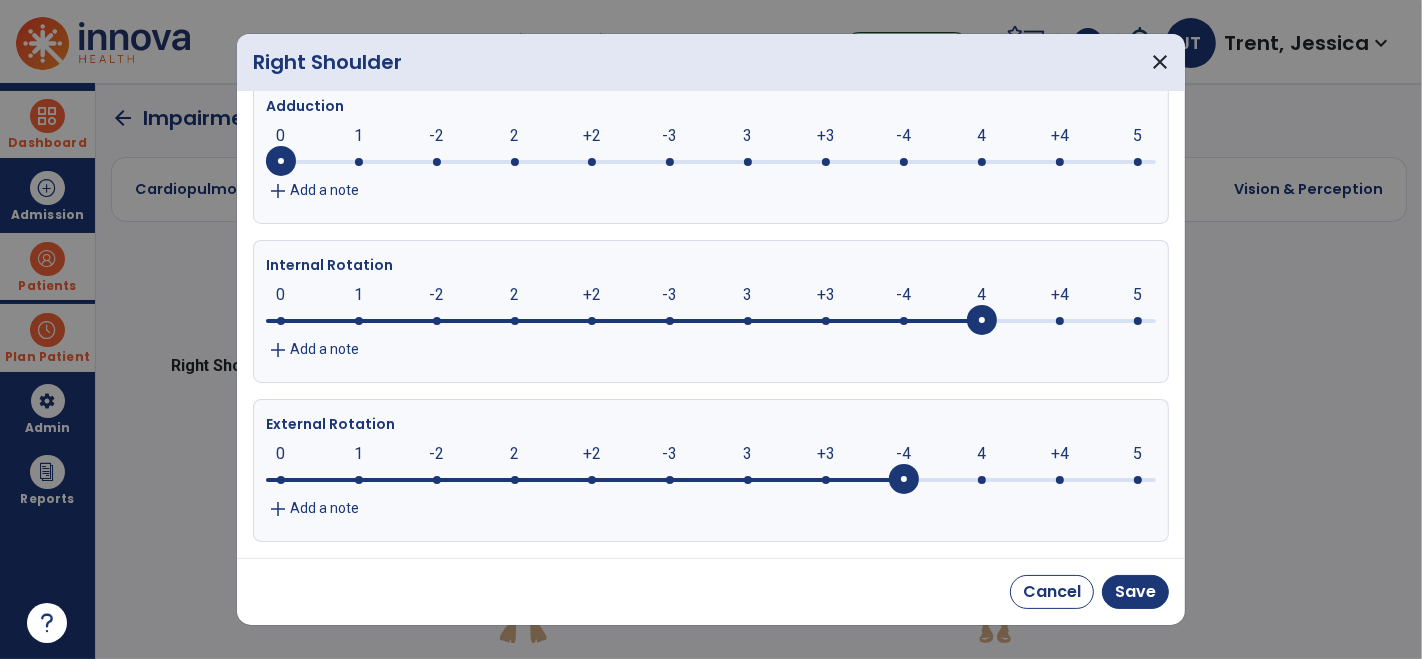 scroll, scrollTop: 737, scrollLeft: 0, axis: vertical 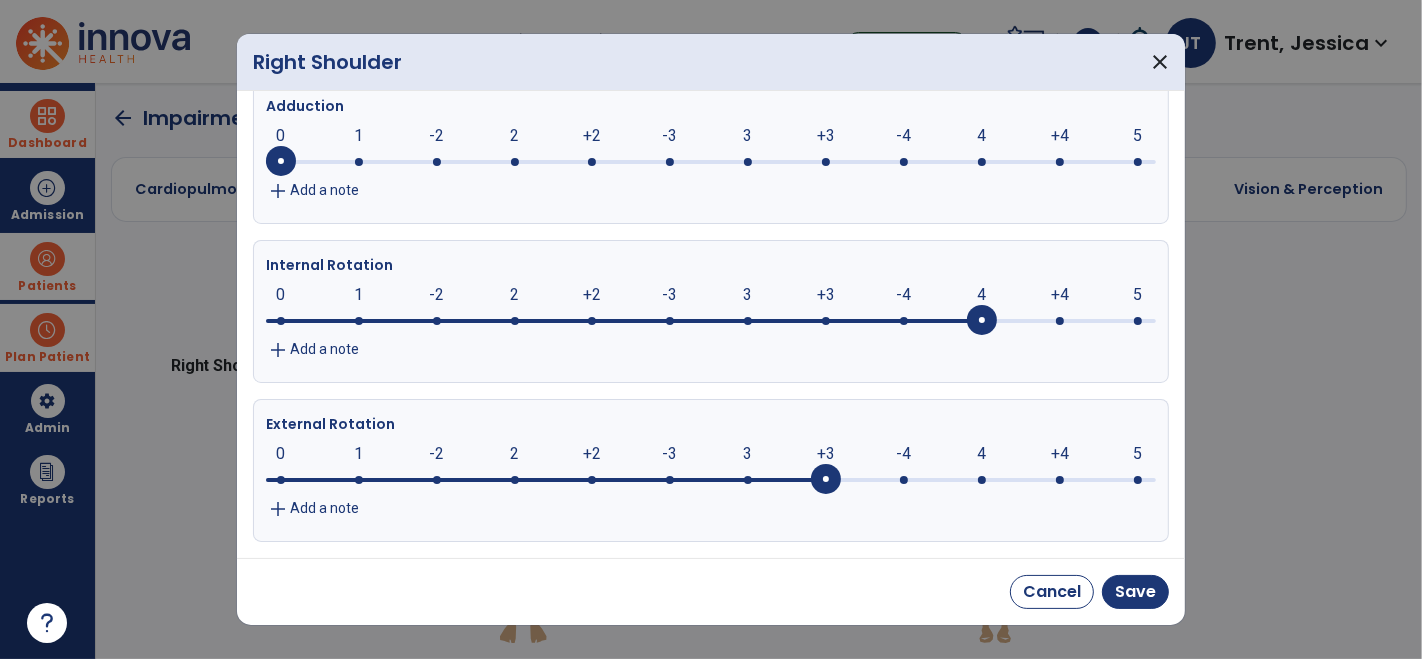 drag, startPoint x: 908, startPoint y: 484, endPoint x: 851, endPoint y: 482, distance: 57.035076 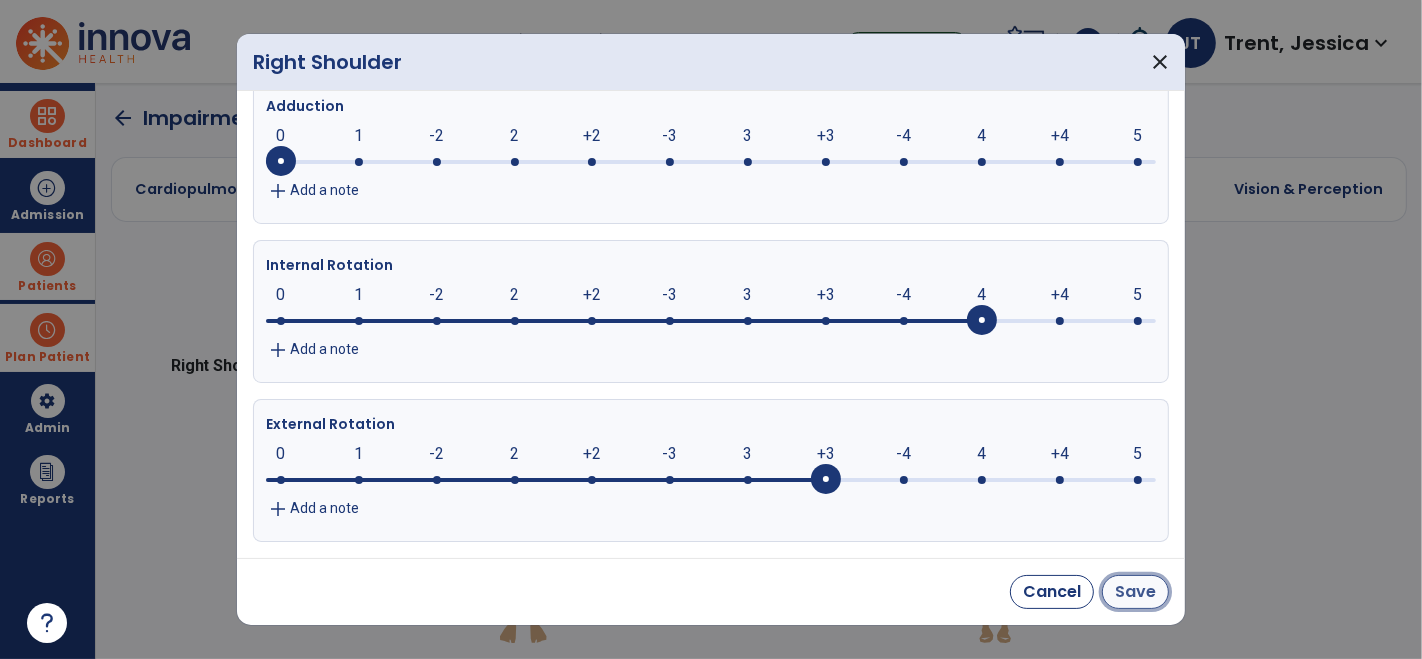 click on "Save" at bounding box center (1135, 592) 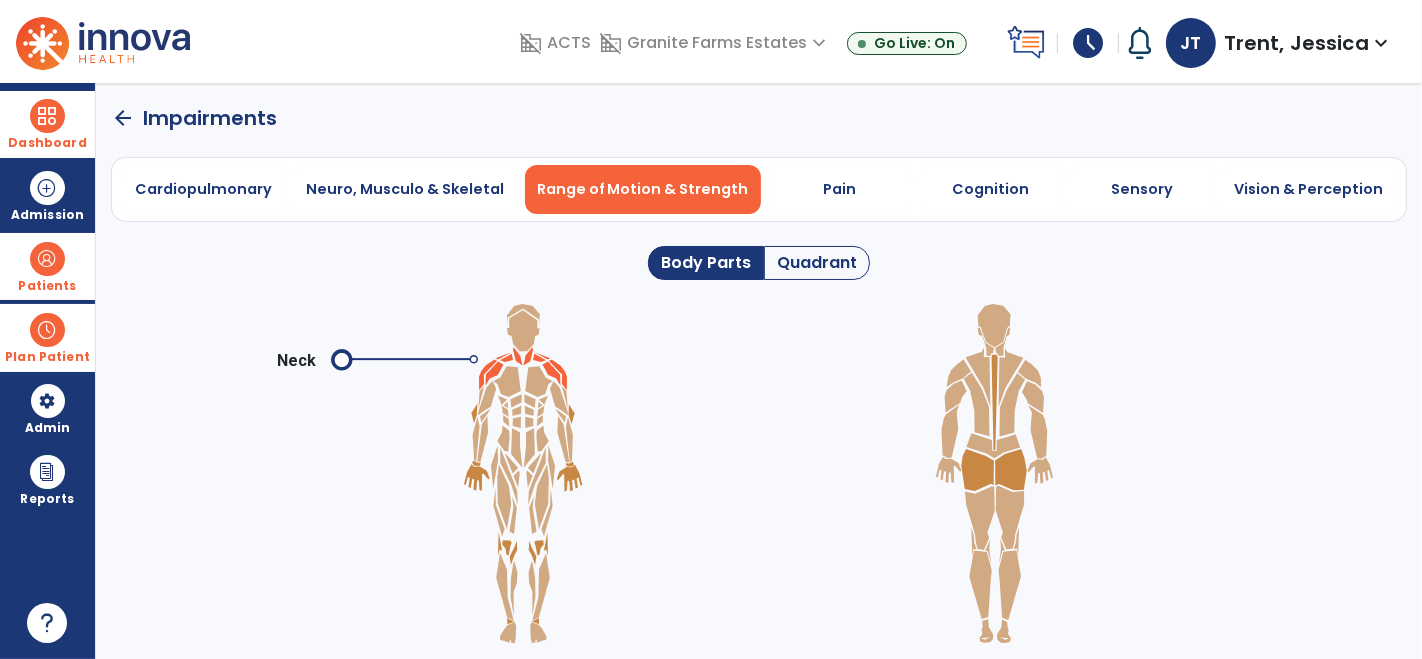 click 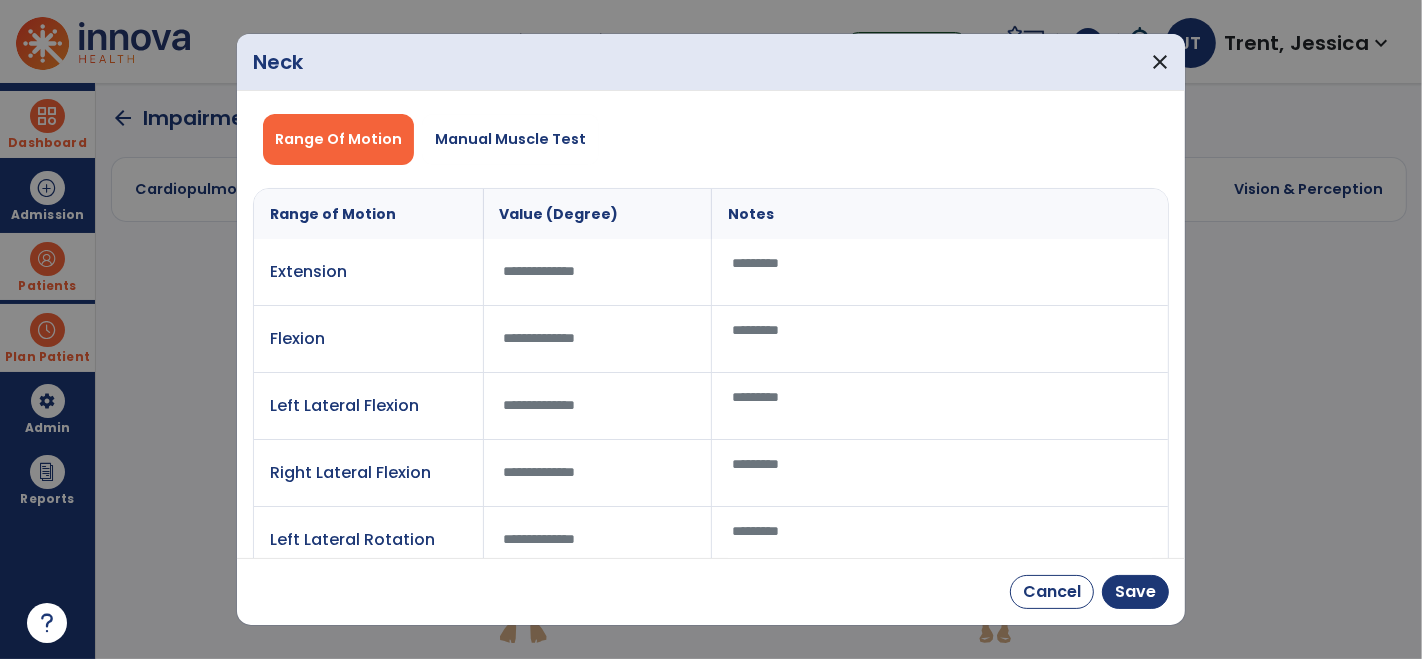 click at bounding box center (598, 338) 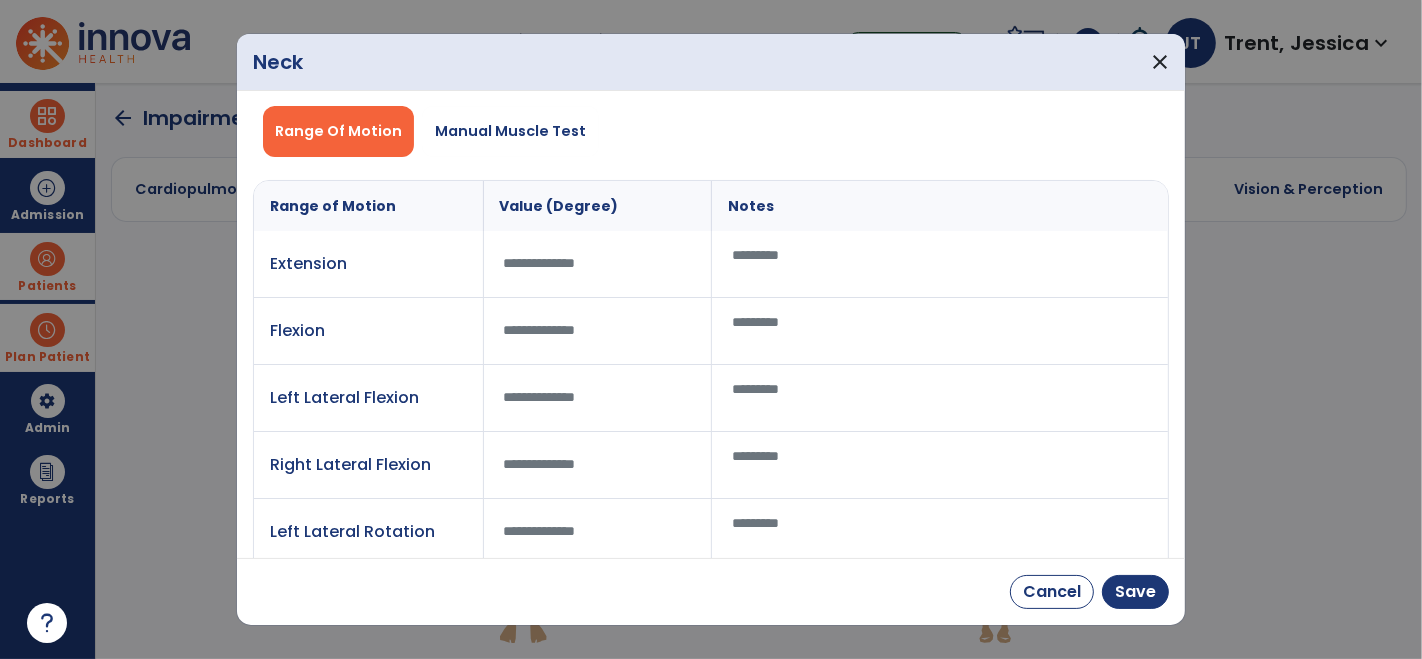 scroll, scrollTop: 8, scrollLeft: 0, axis: vertical 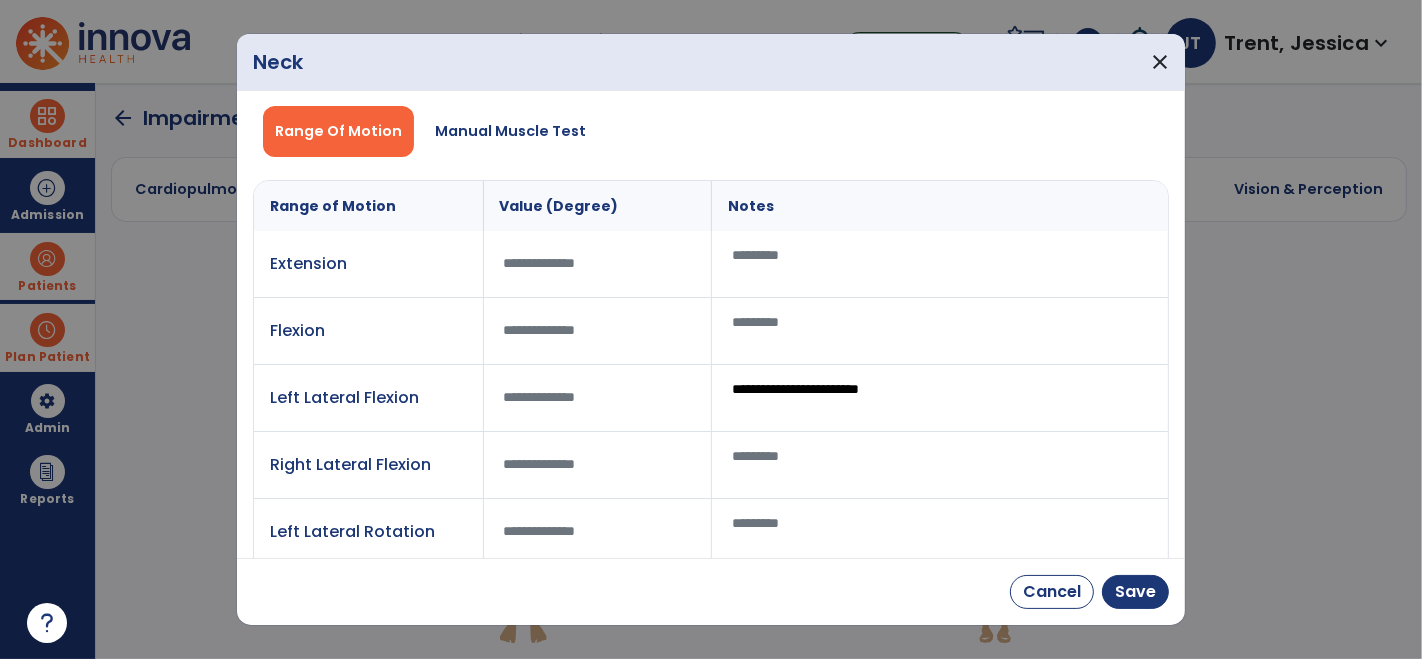 type on "**********" 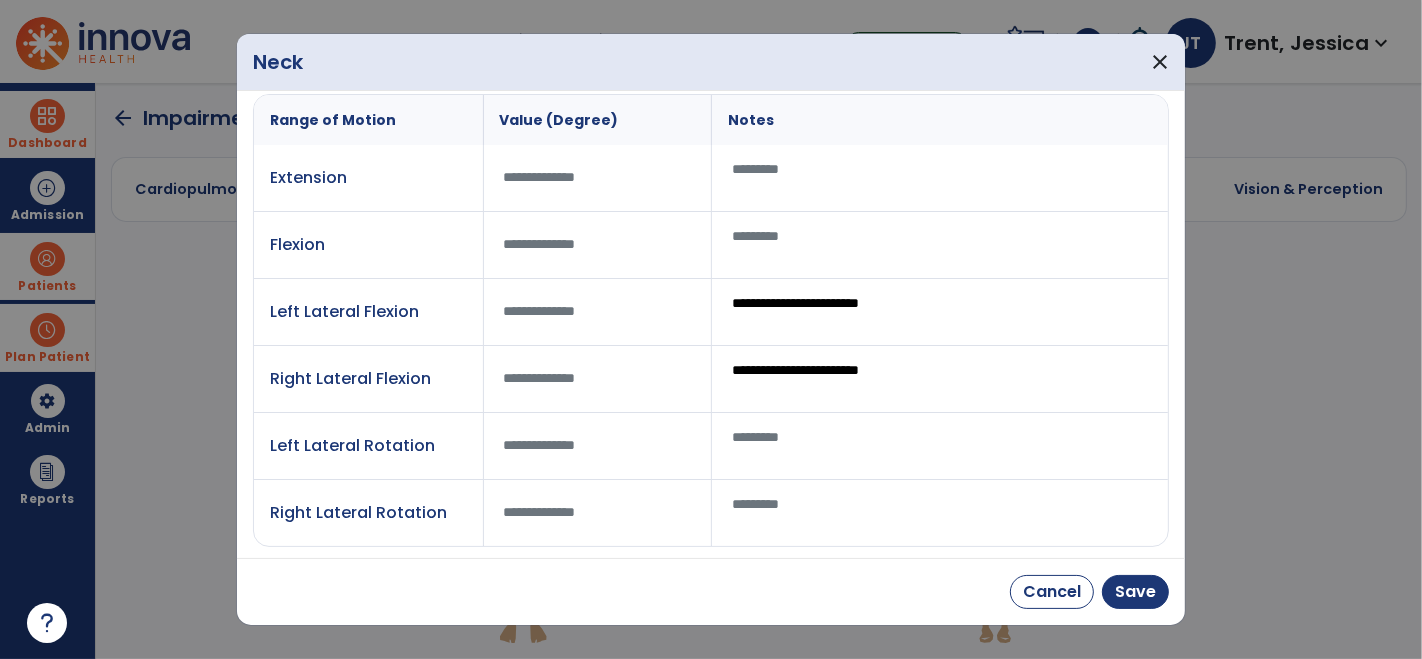 scroll, scrollTop: 92, scrollLeft: 0, axis: vertical 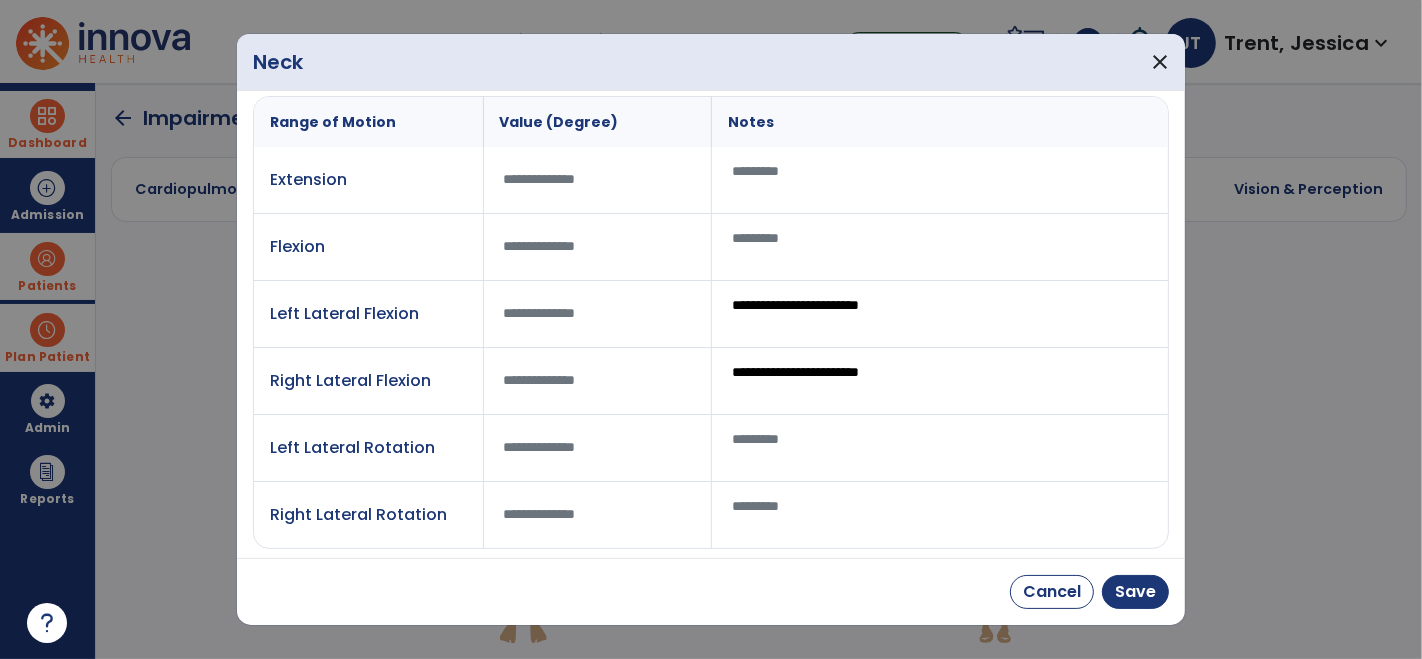 type on "**********" 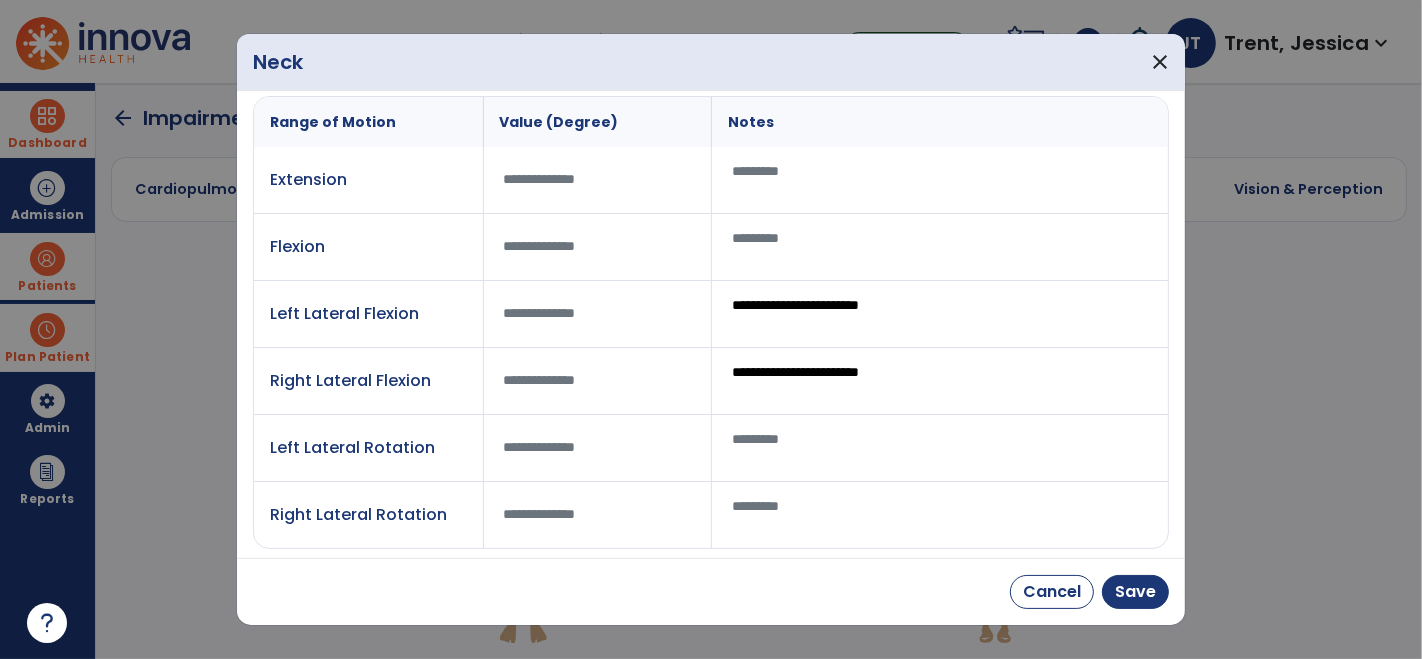 type on "**" 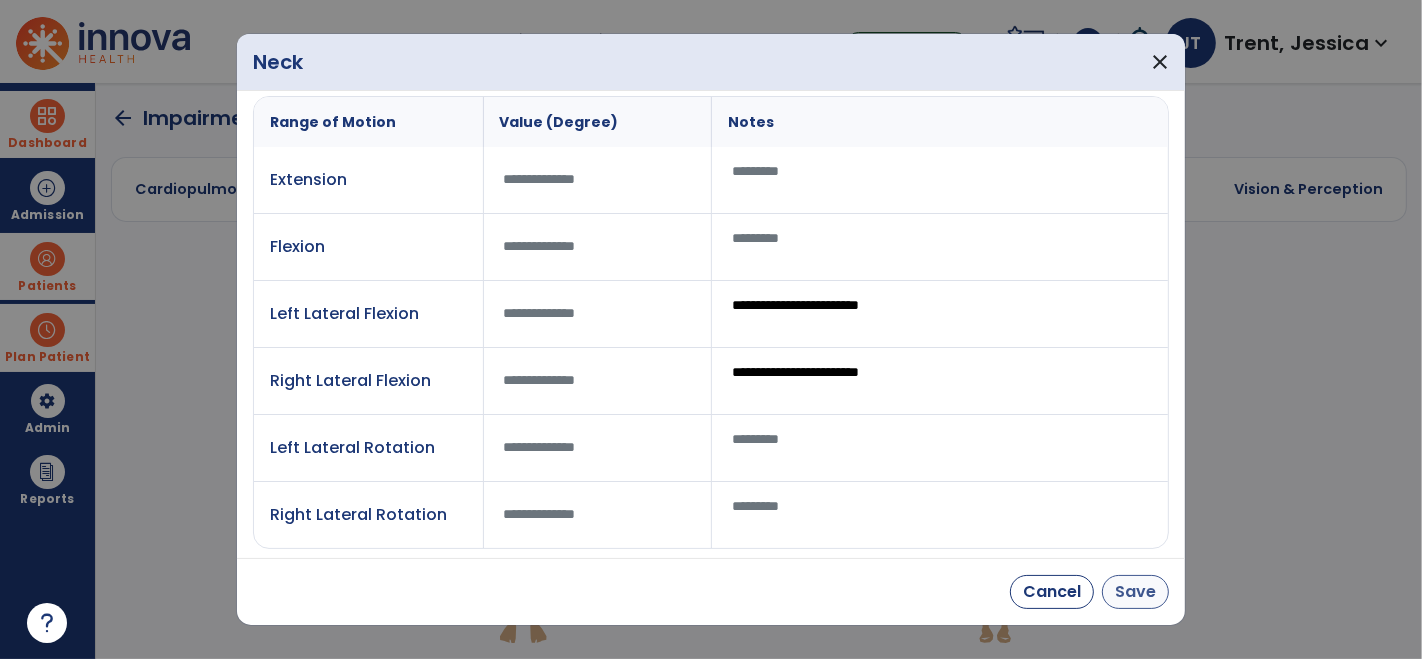 type on "**" 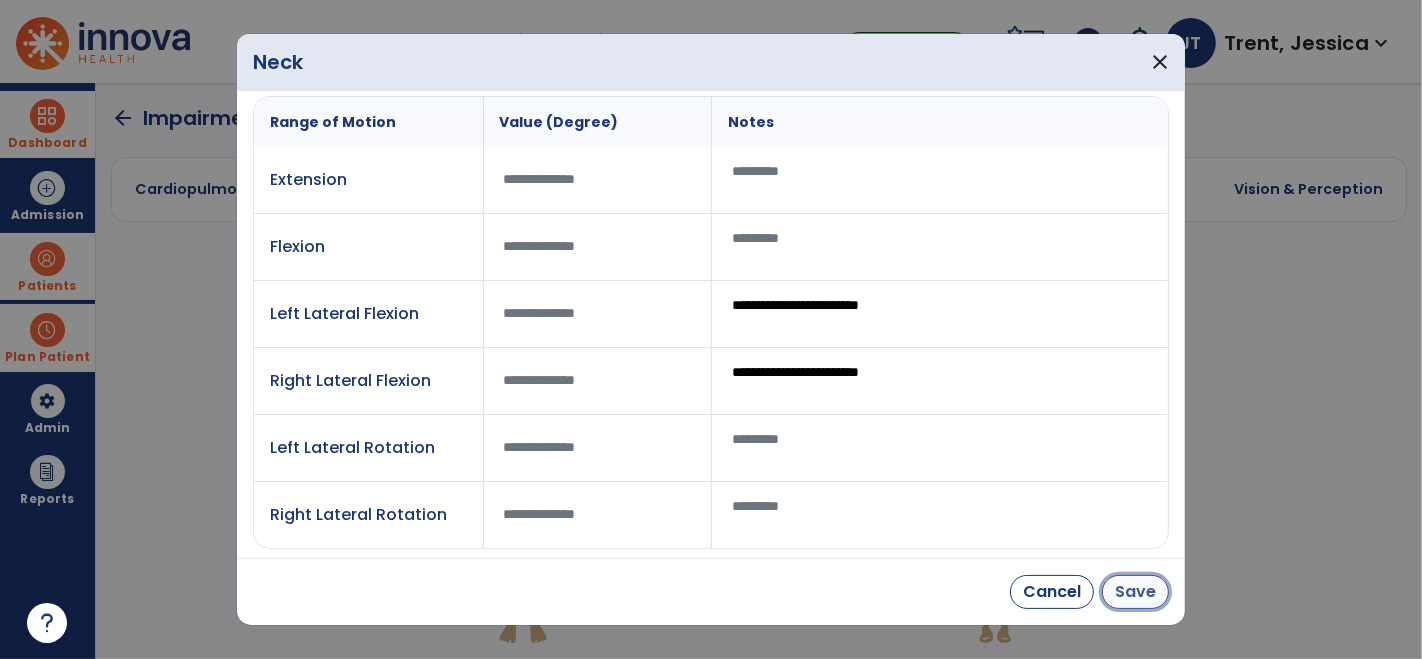 click on "Save" at bounding box center (1135, 592) 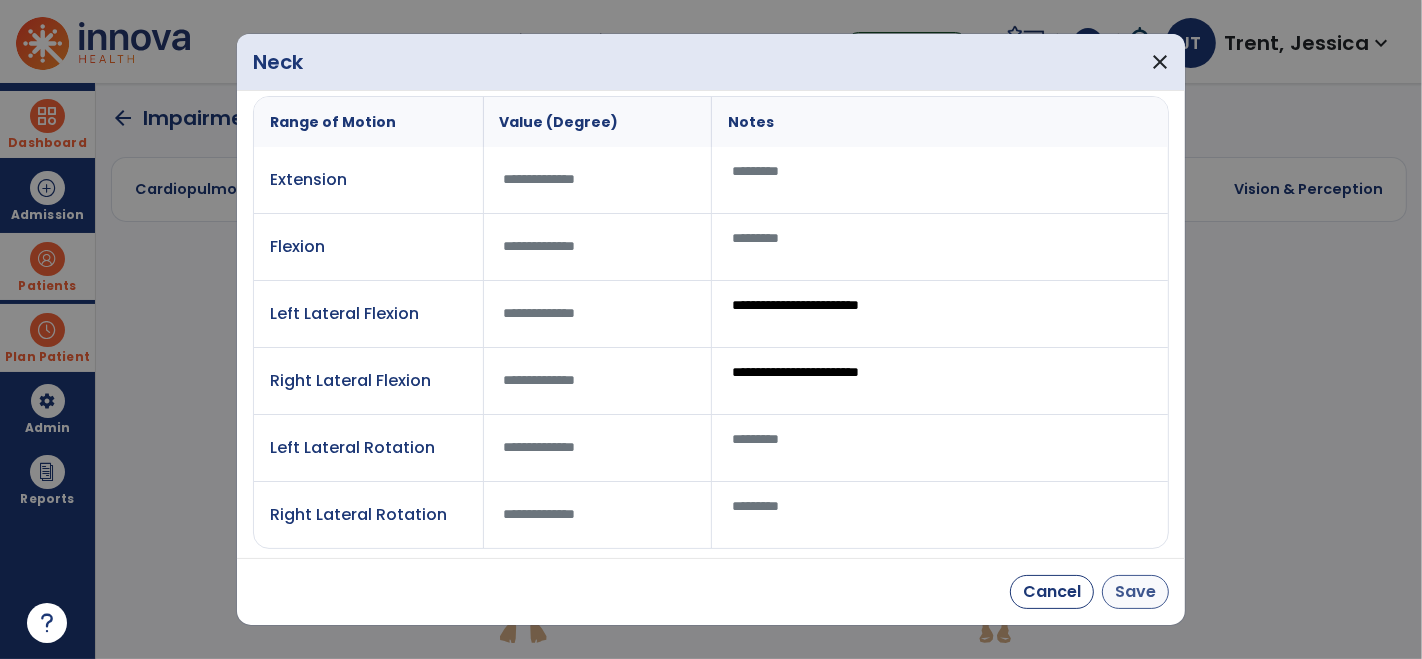 scroll, scrollTop: 0, scrollLeft: 0, axis: both 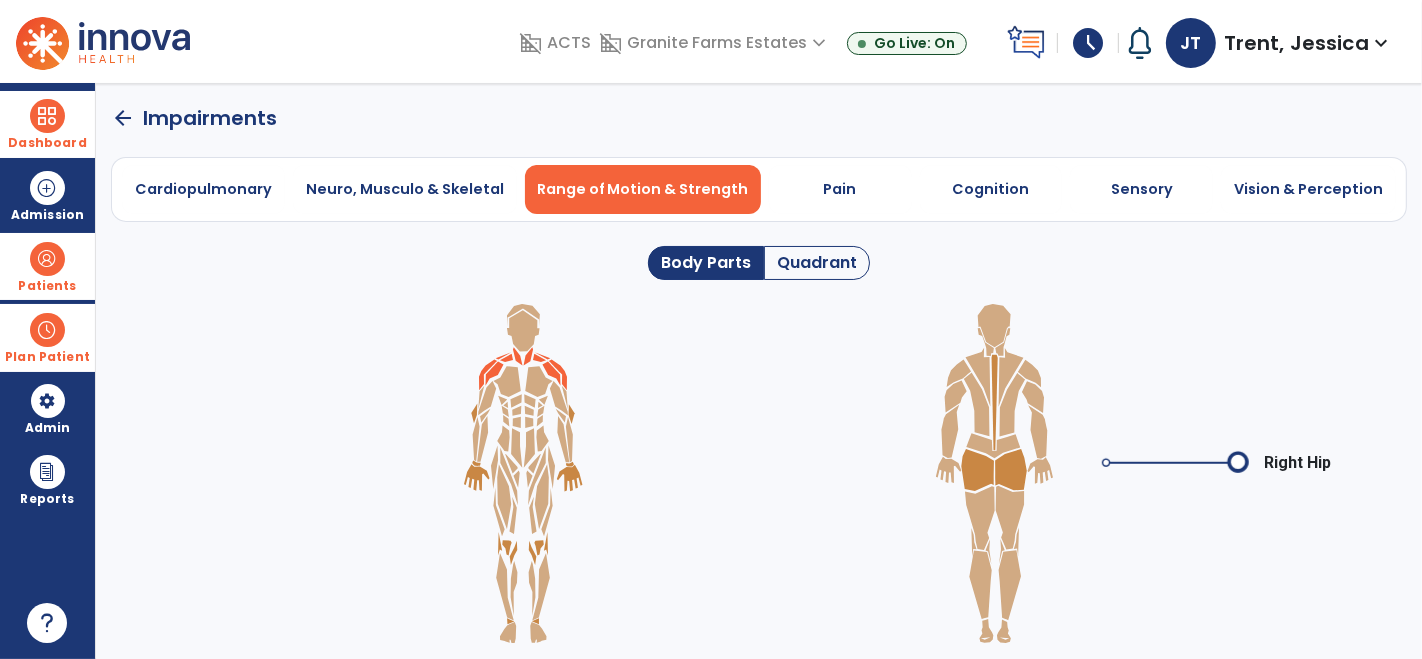 click on "arrow_back" 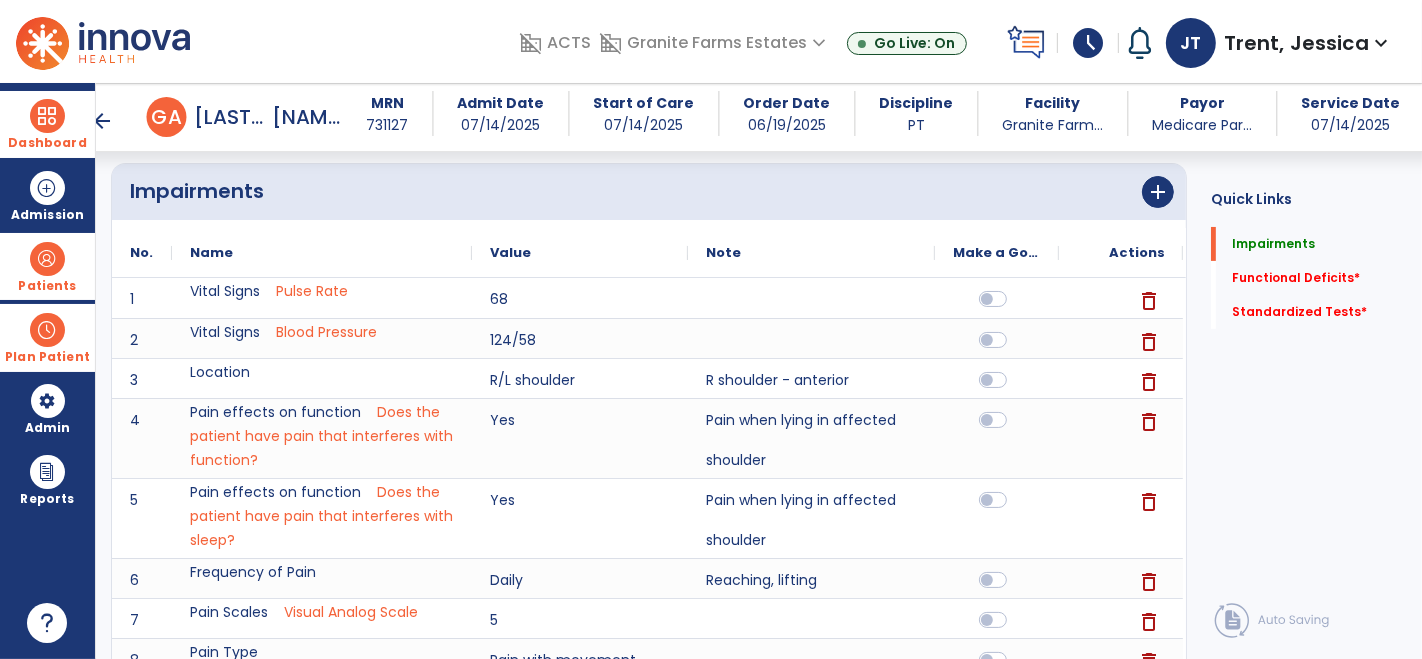 scroll, scrollTop: 163, scrollLeft: 0, axis: vertical 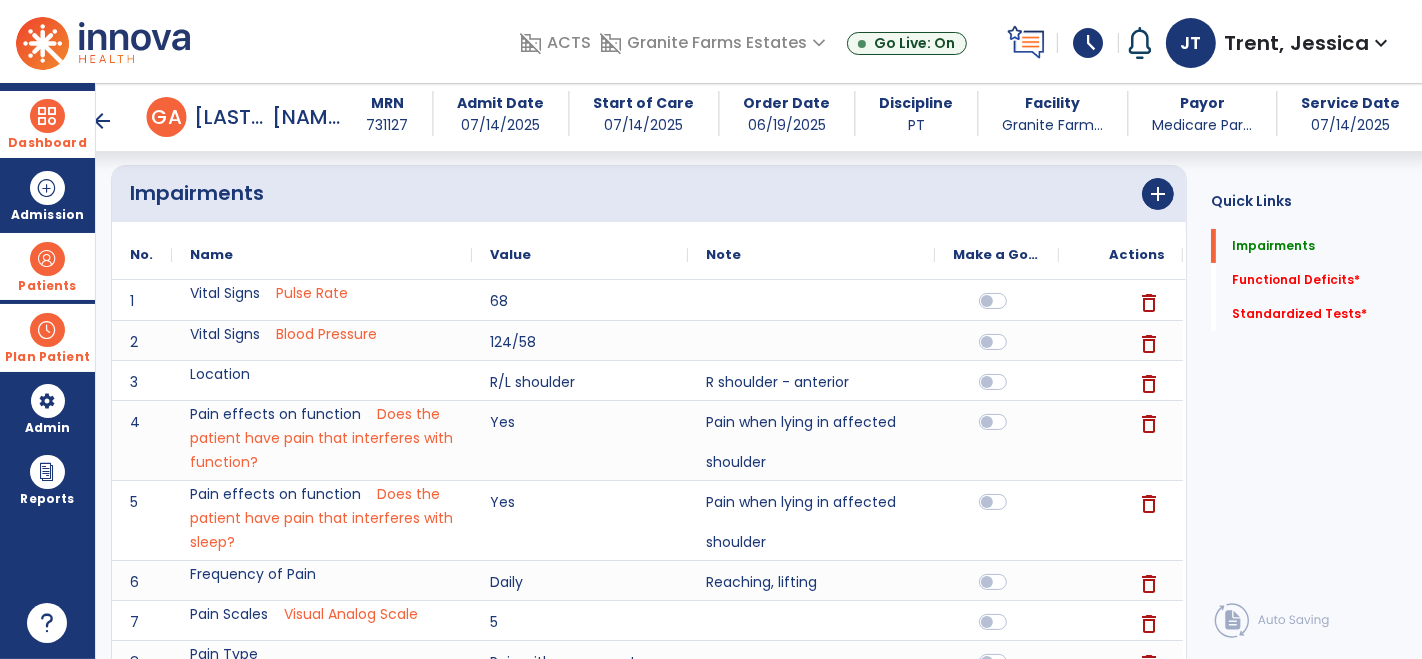 click on "Impairments      add" 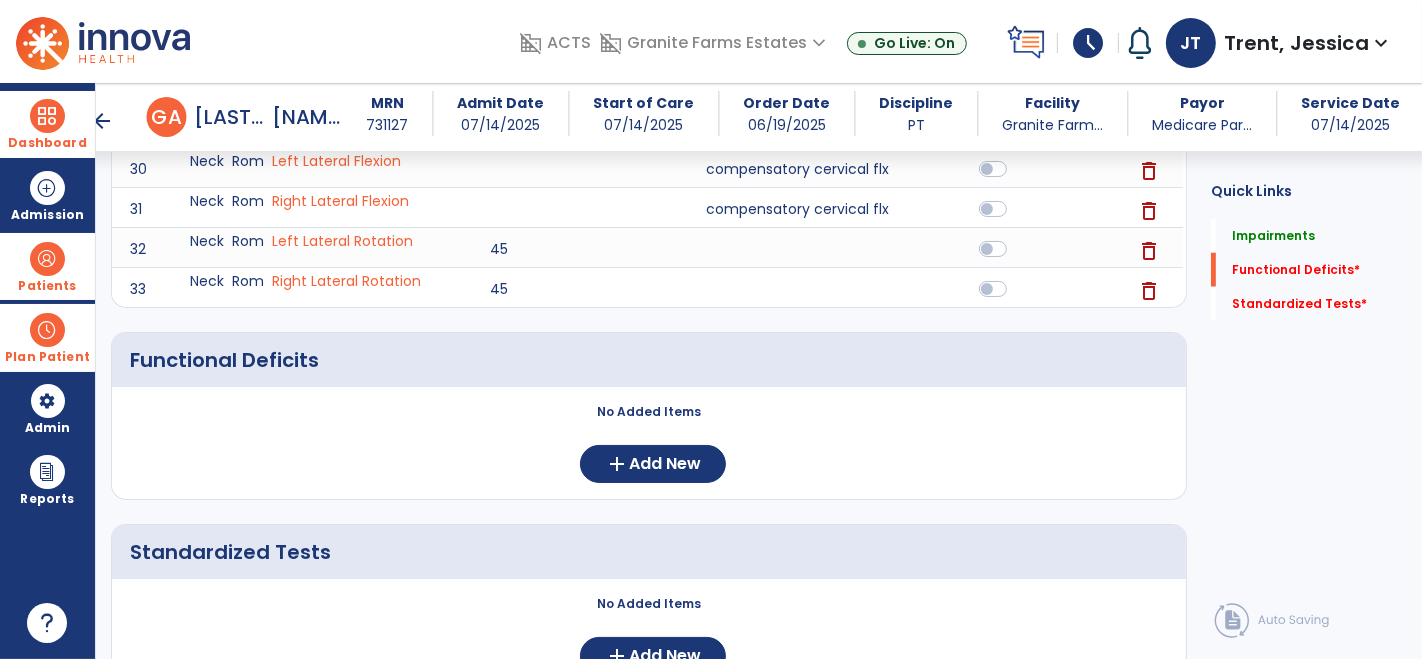 scroll, scrollTop: 1739, scrollLeft: 0, axis: vertical 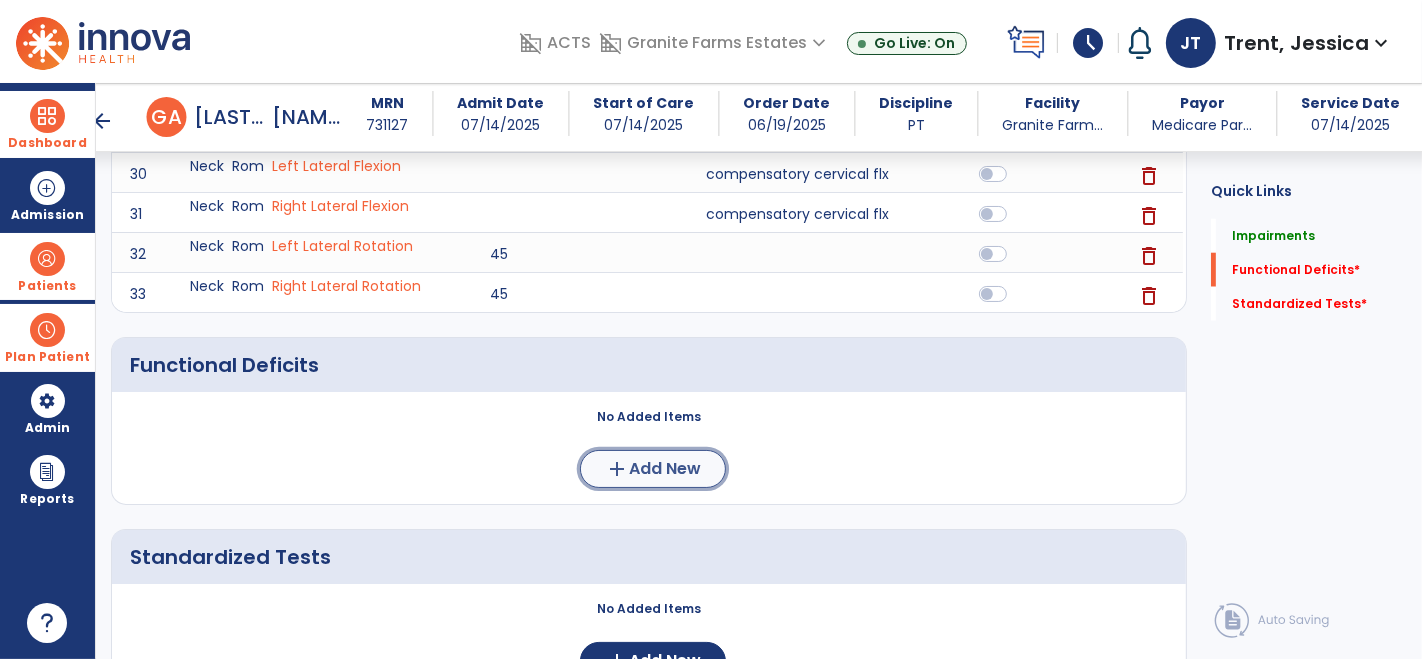 click on "Add New" 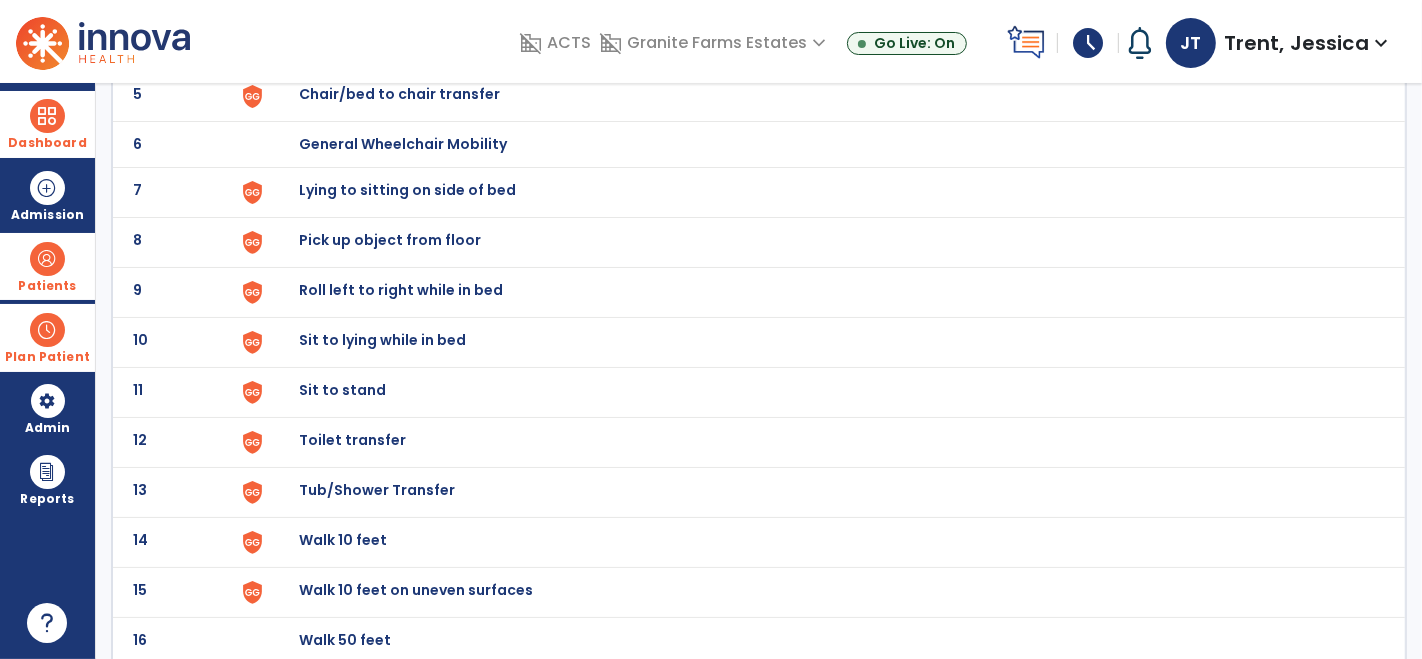 scroll, scrollTop: 357, scrollLeft: 0, axis: vertical 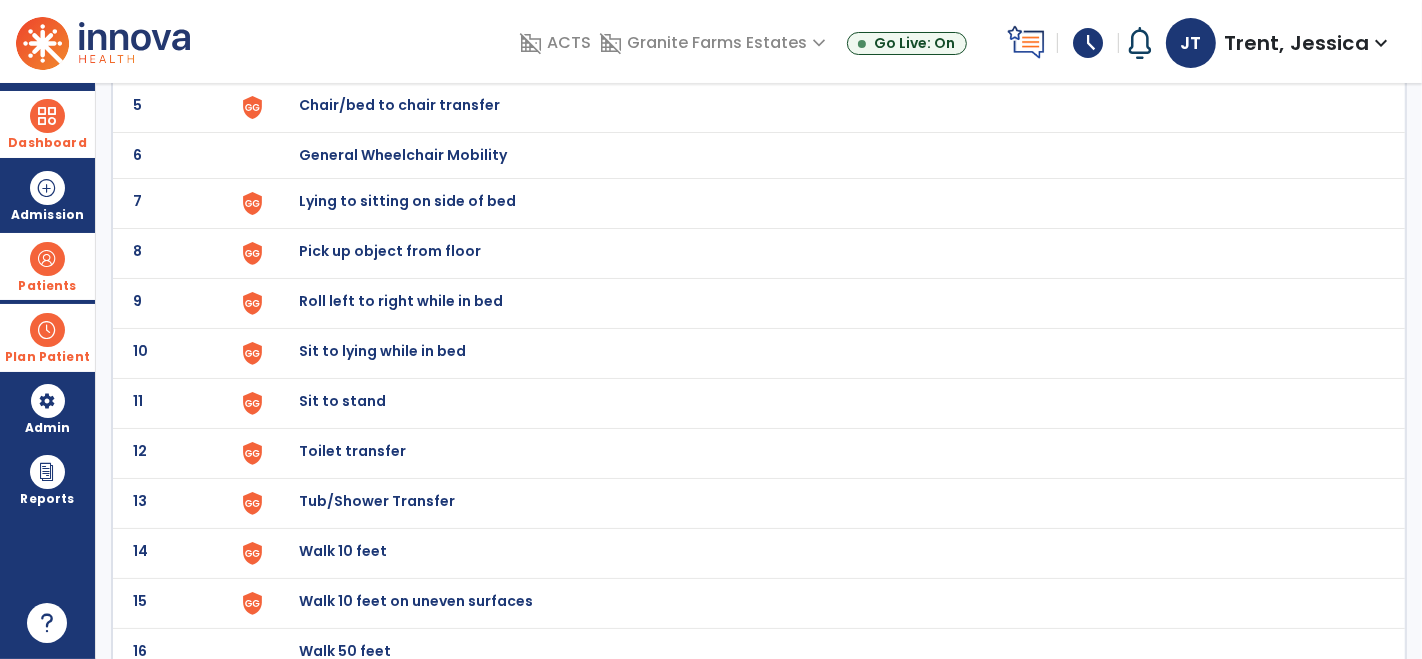 click on "Sit to stand" at bounding box center [345, -95] 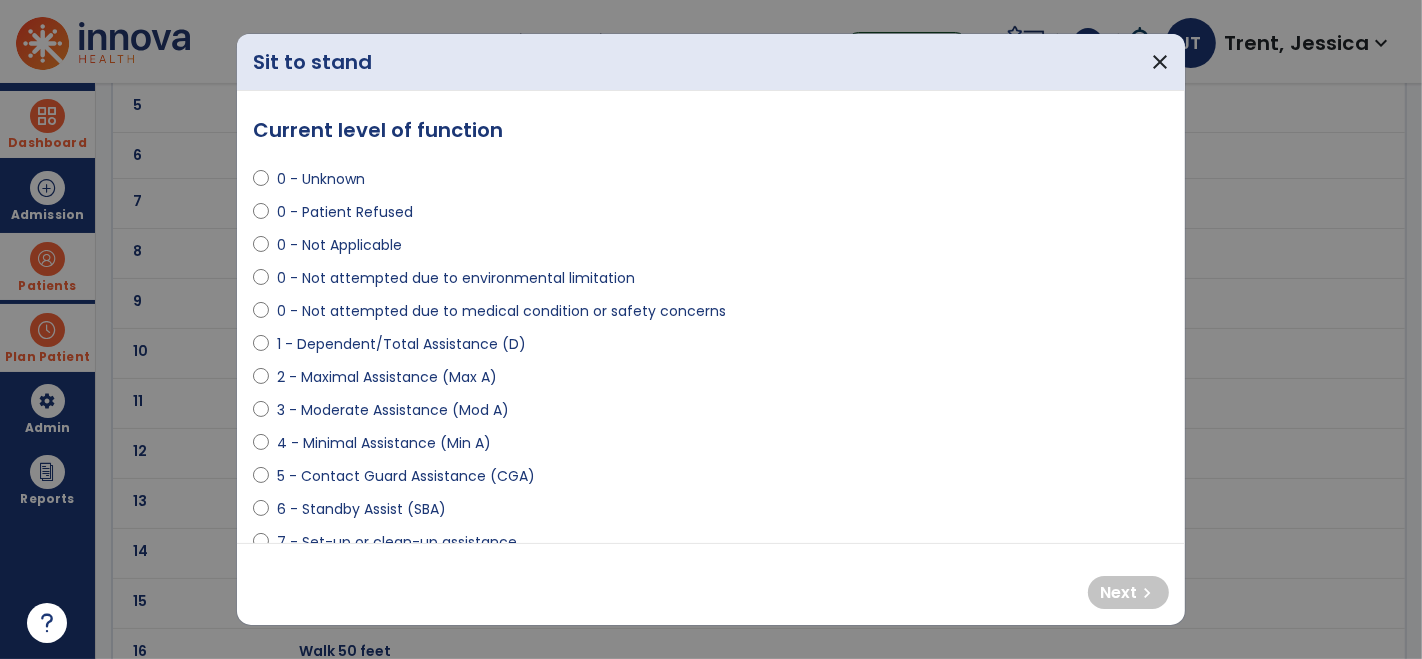 scroll, scrollTop: 438, scrollLeft: 0, axis: vertical 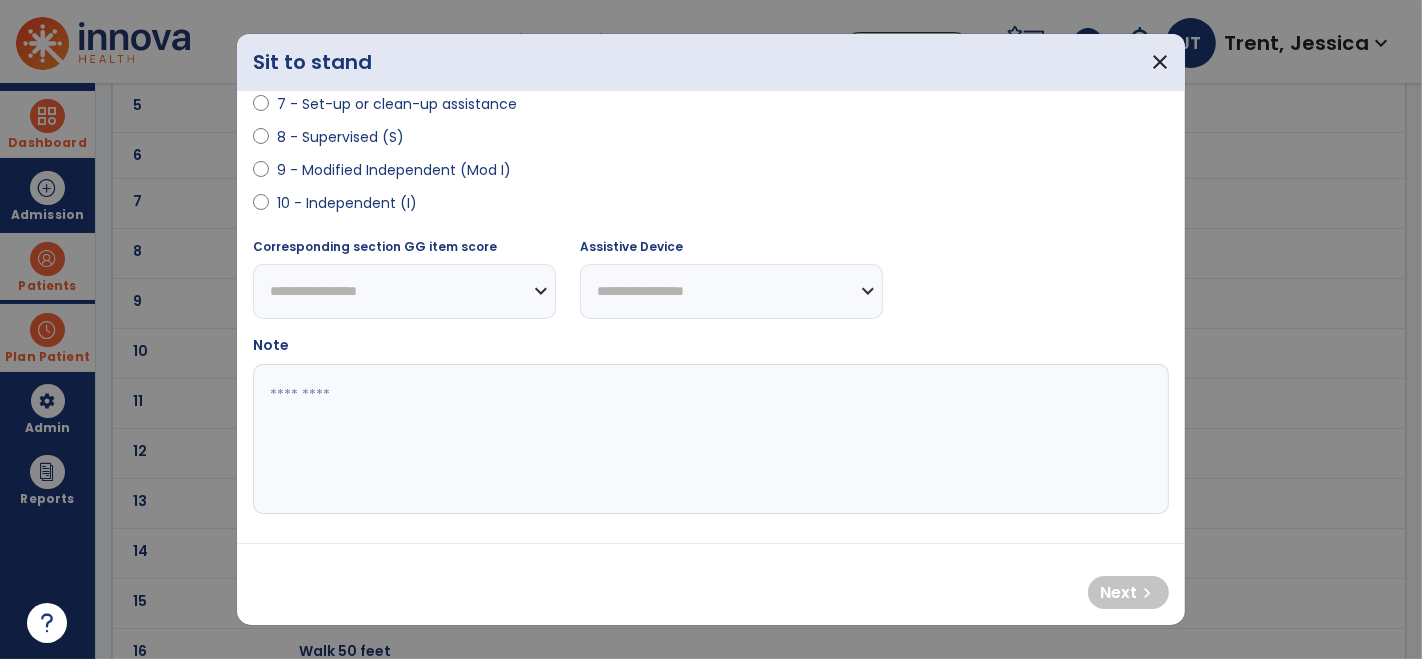 select on "**********" 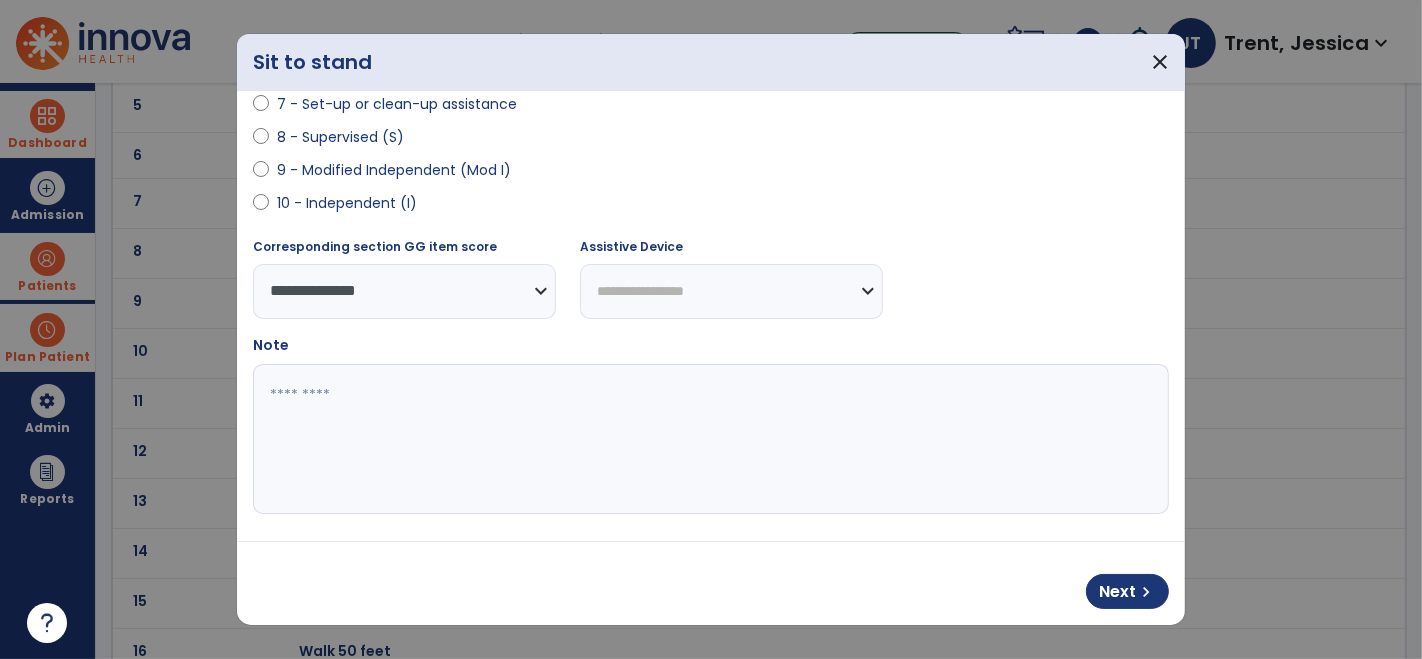 click on "**********" at bounding box center [731, 291] 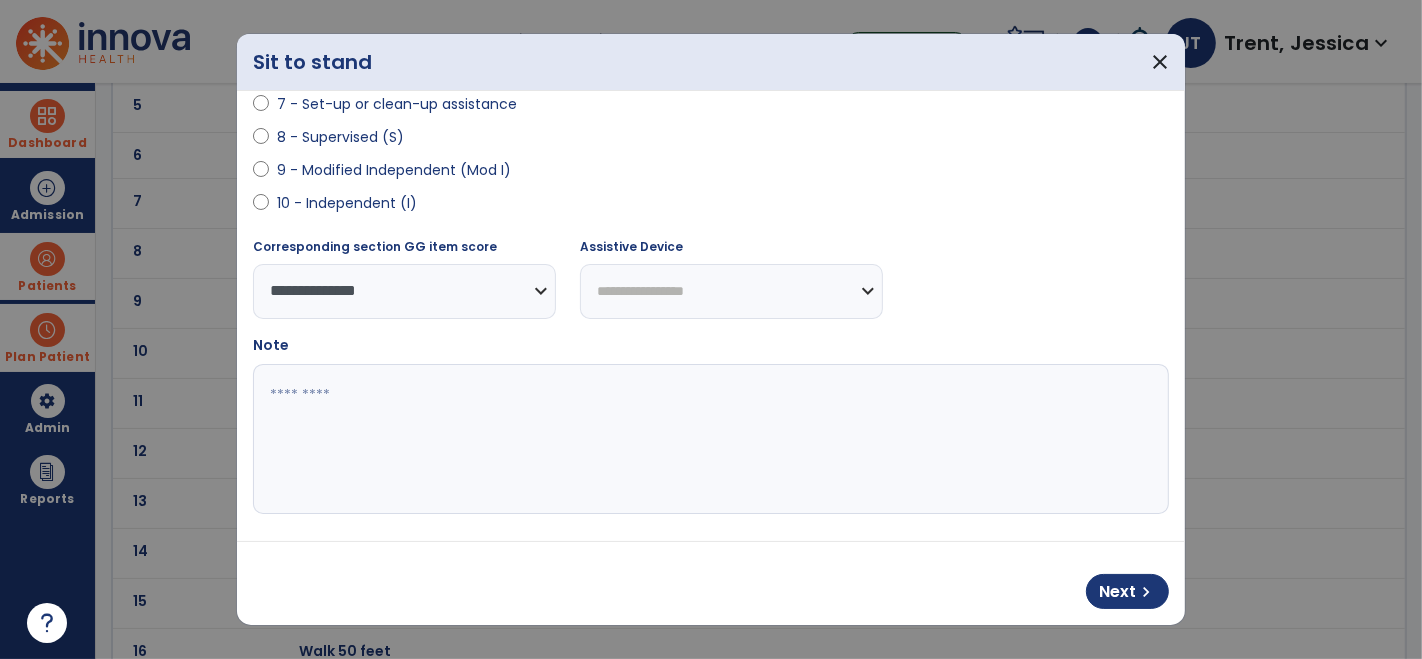 select on "**********" 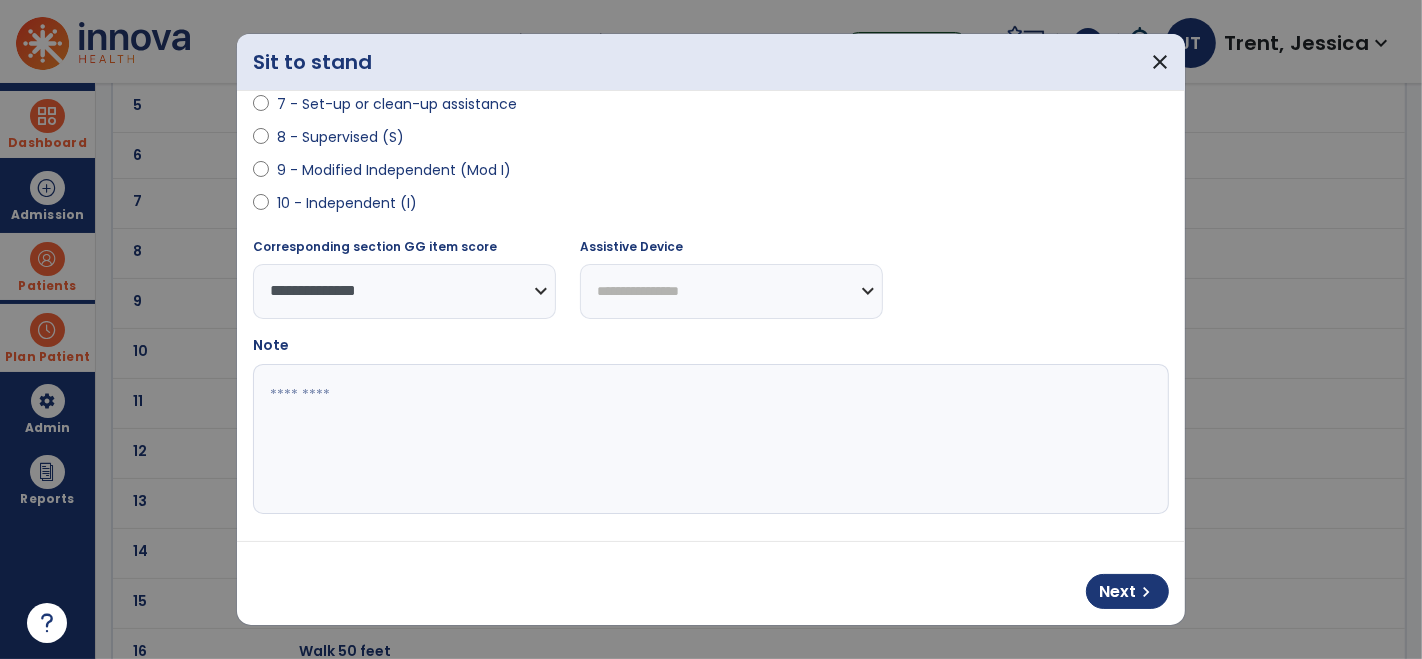 click on "**********" at bounding box center [731, 291] 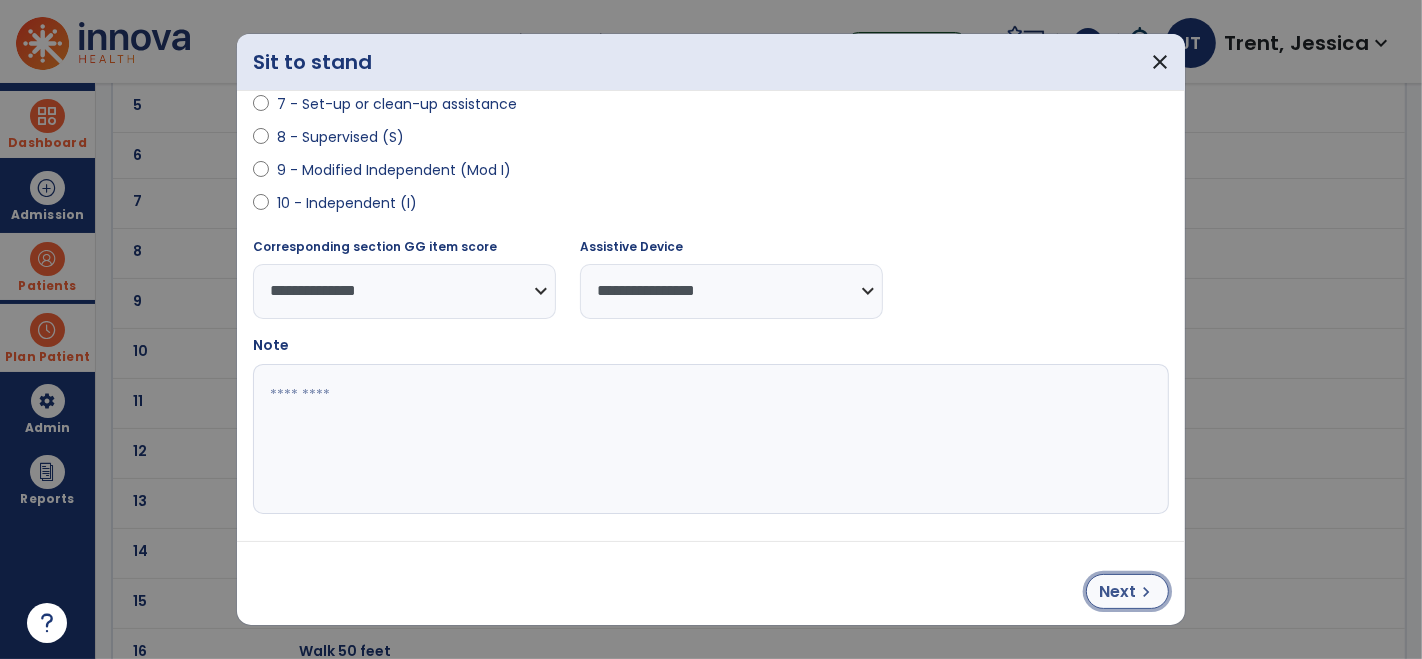 click on "Next" at bounding box center (1117, 592) 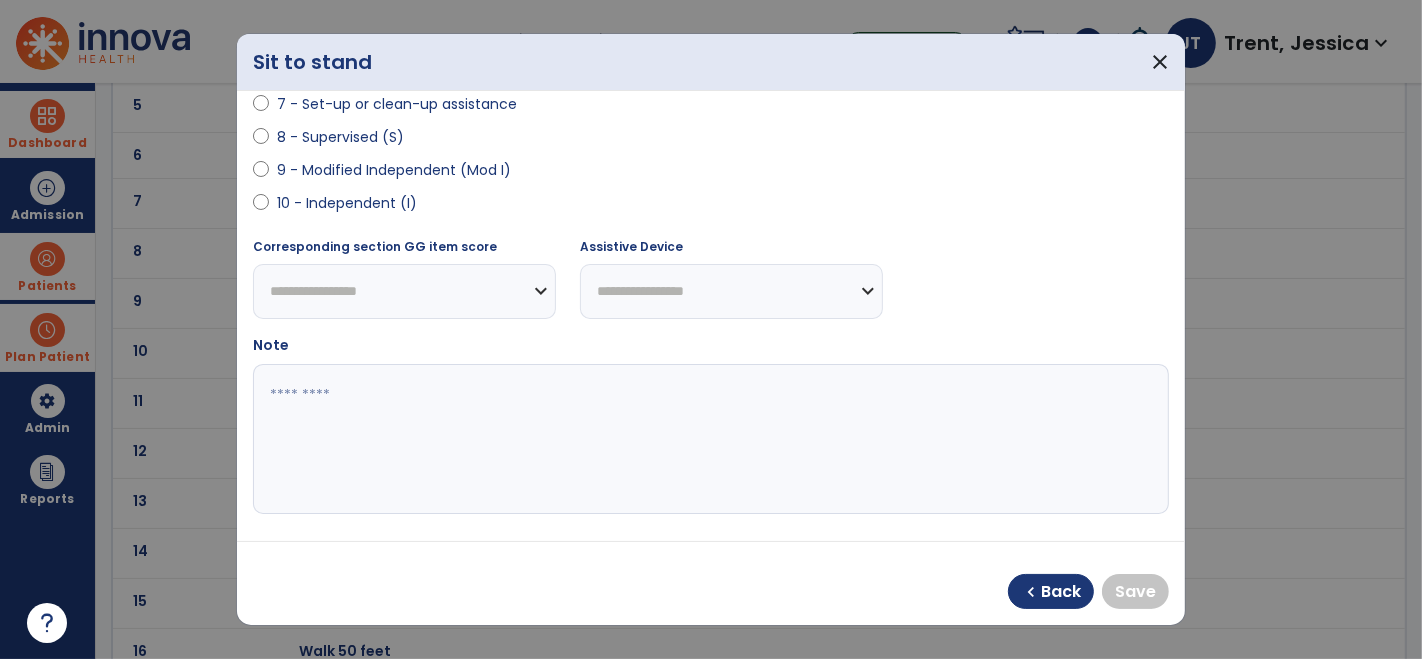 select on "**********" 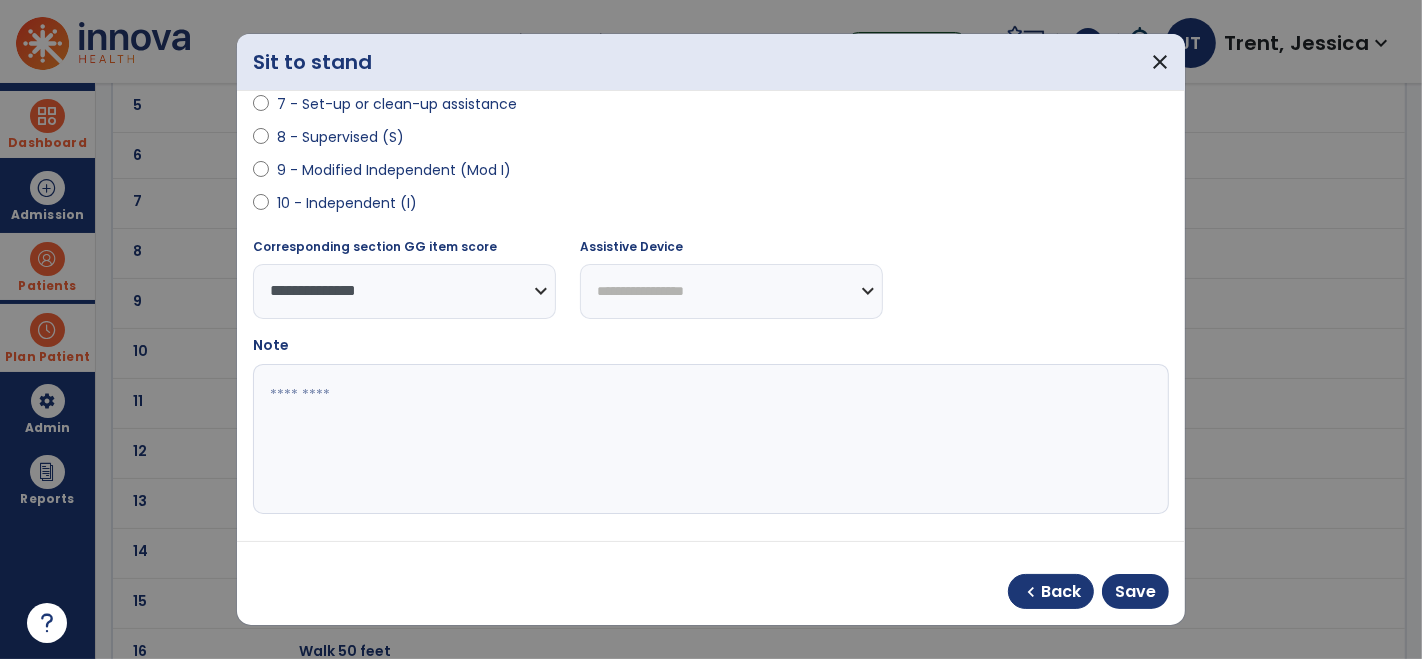 click on "**********" at bounding box center (731, 291) 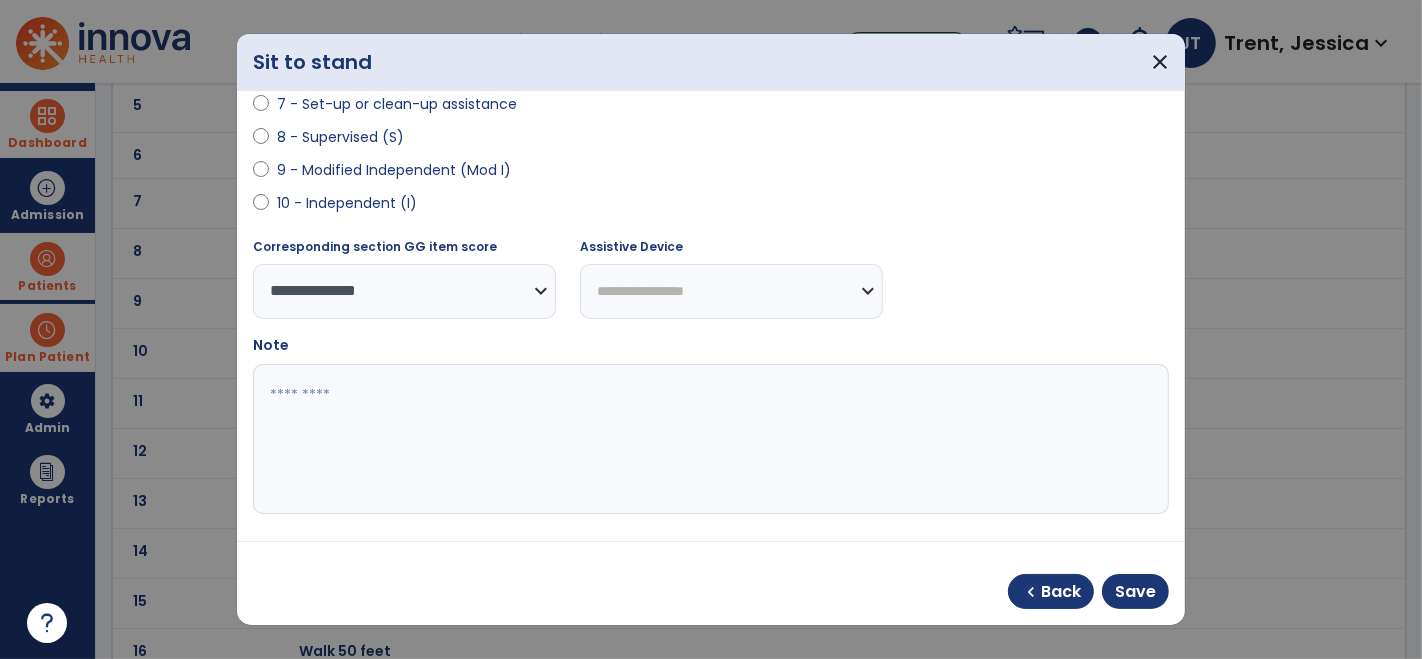 select on "**********" 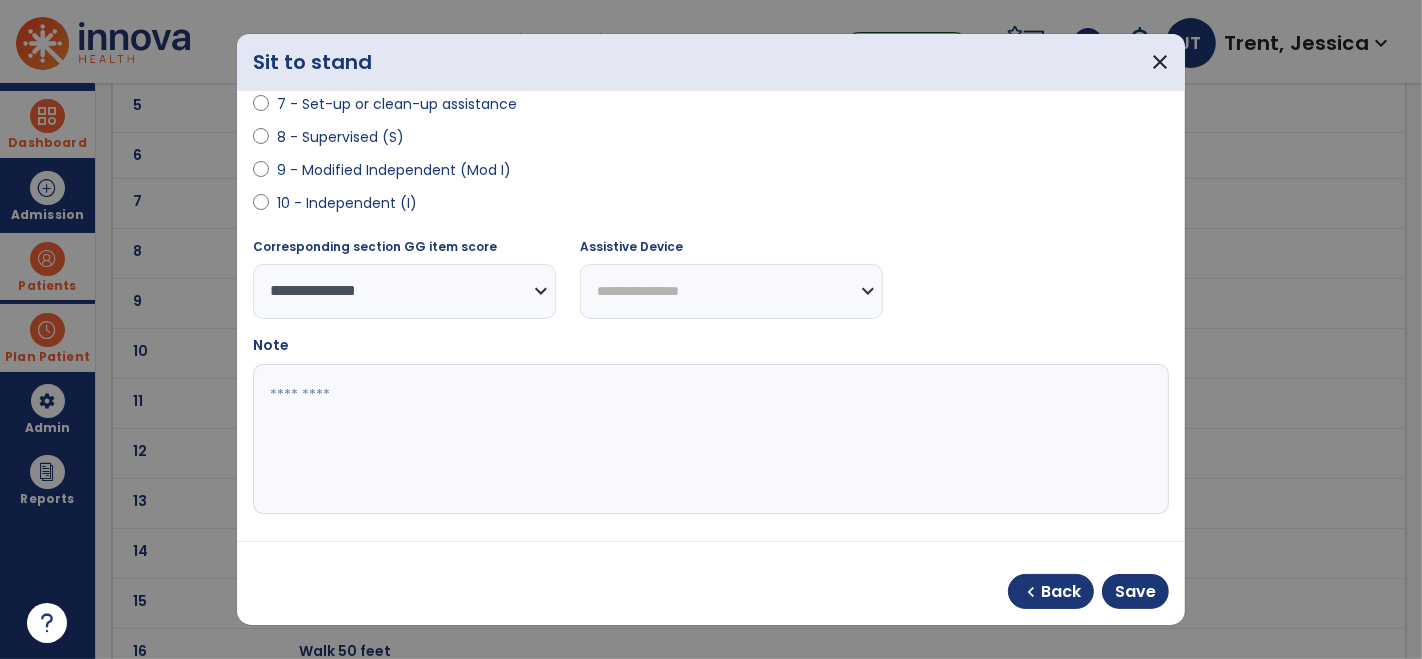 click on "**********" at bounding box center [731, 291] 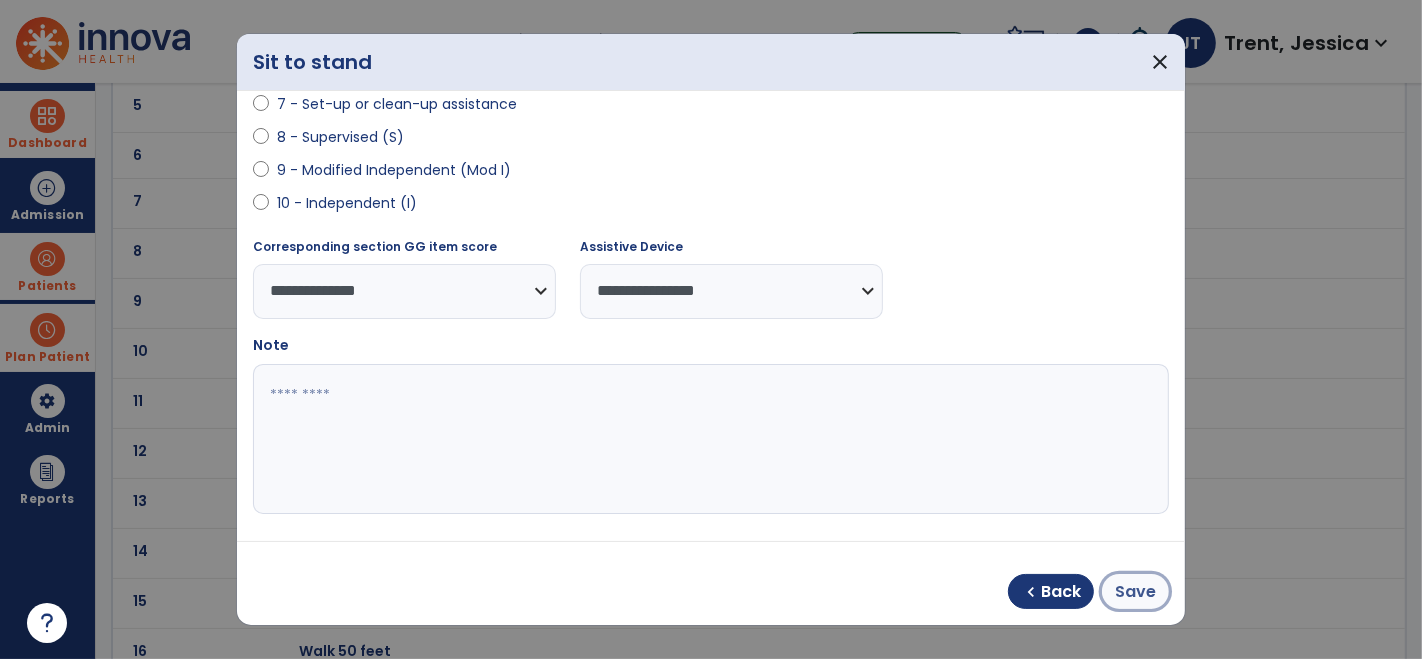 click on "Save" at bounding box center [1135, 592] 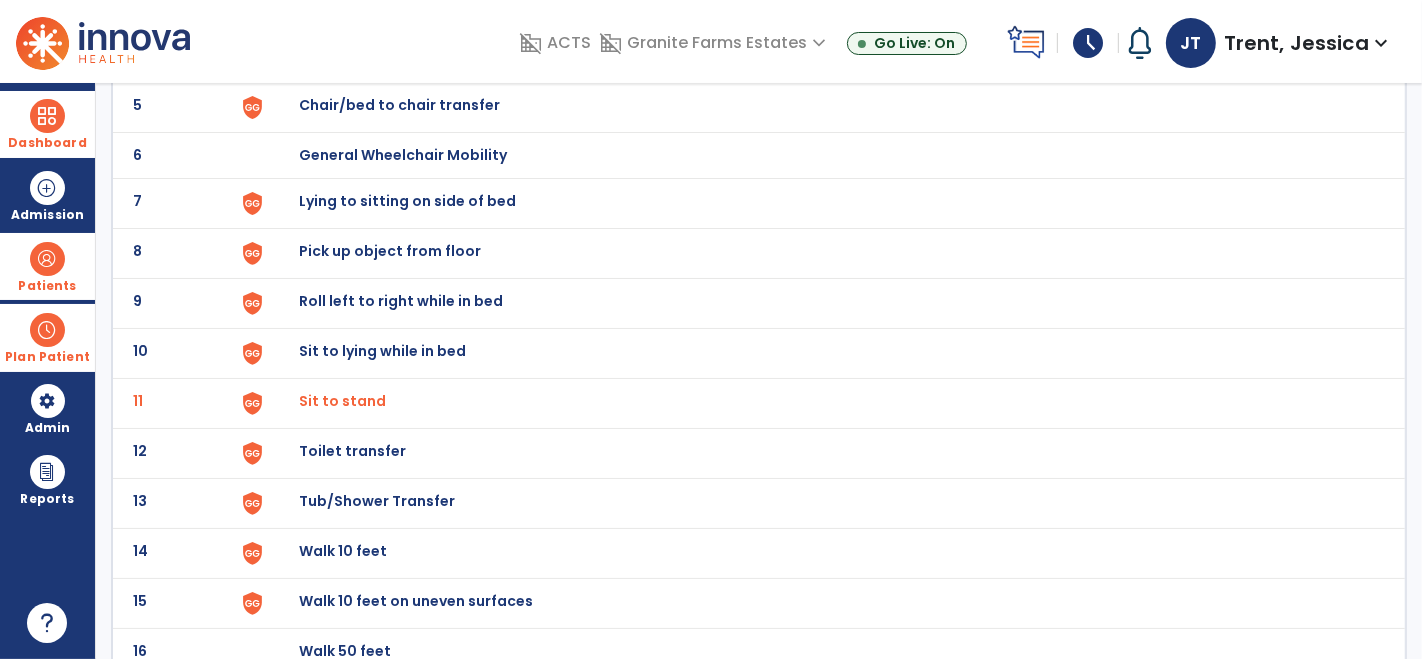 scroll, scrollTop: 704, scrollLeft: 0, axis: vertical 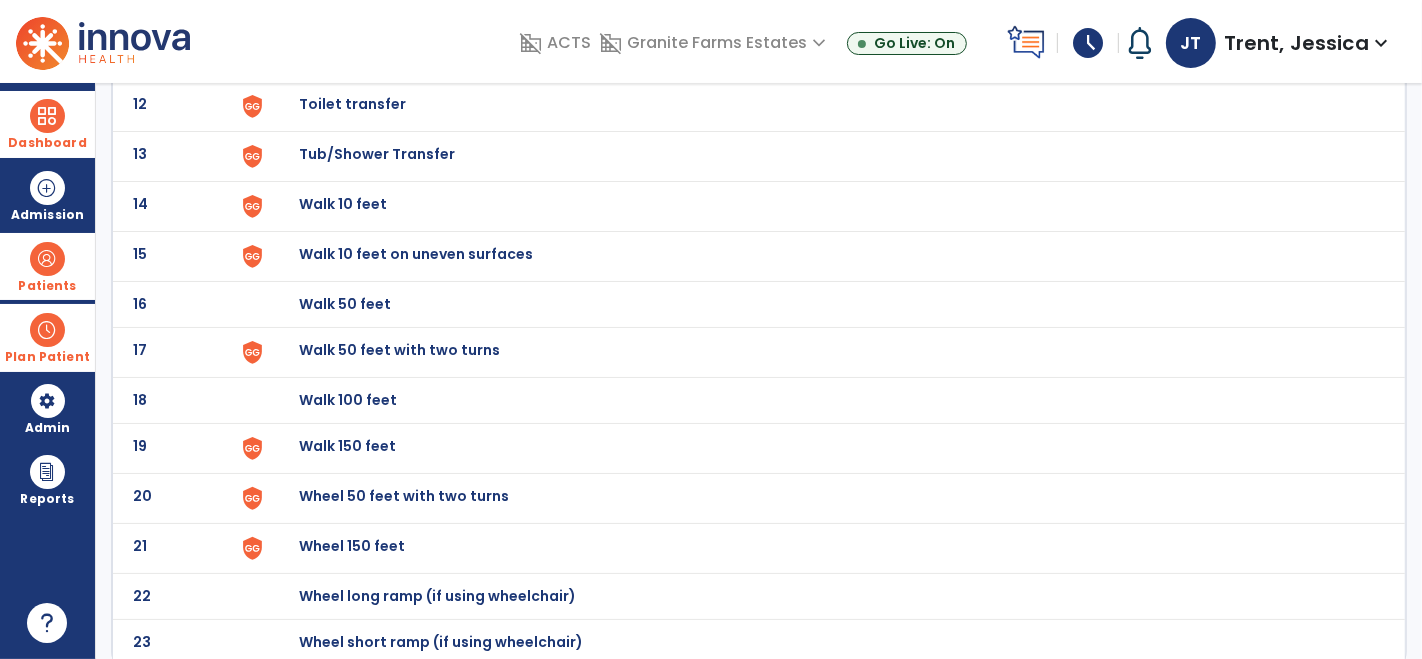 click on "17 Walk 50 feet with two turns" 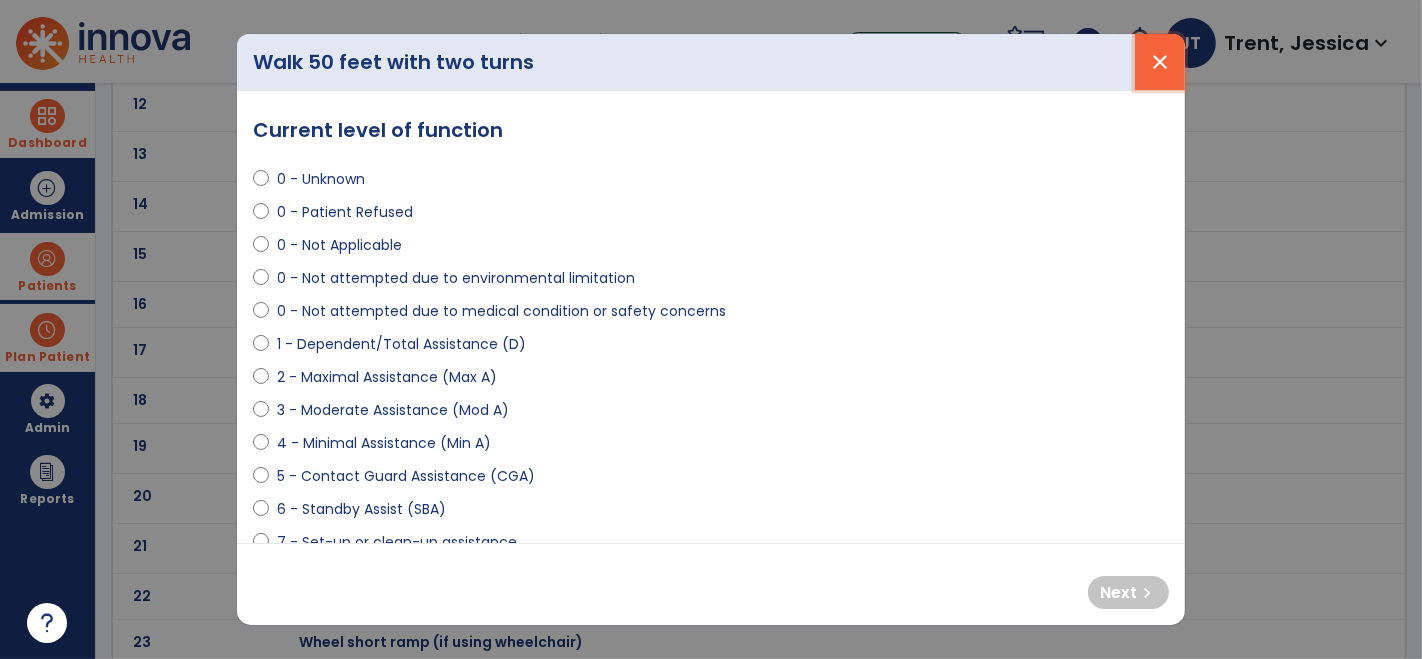 click on "close" at bounding box center (1160, 62) 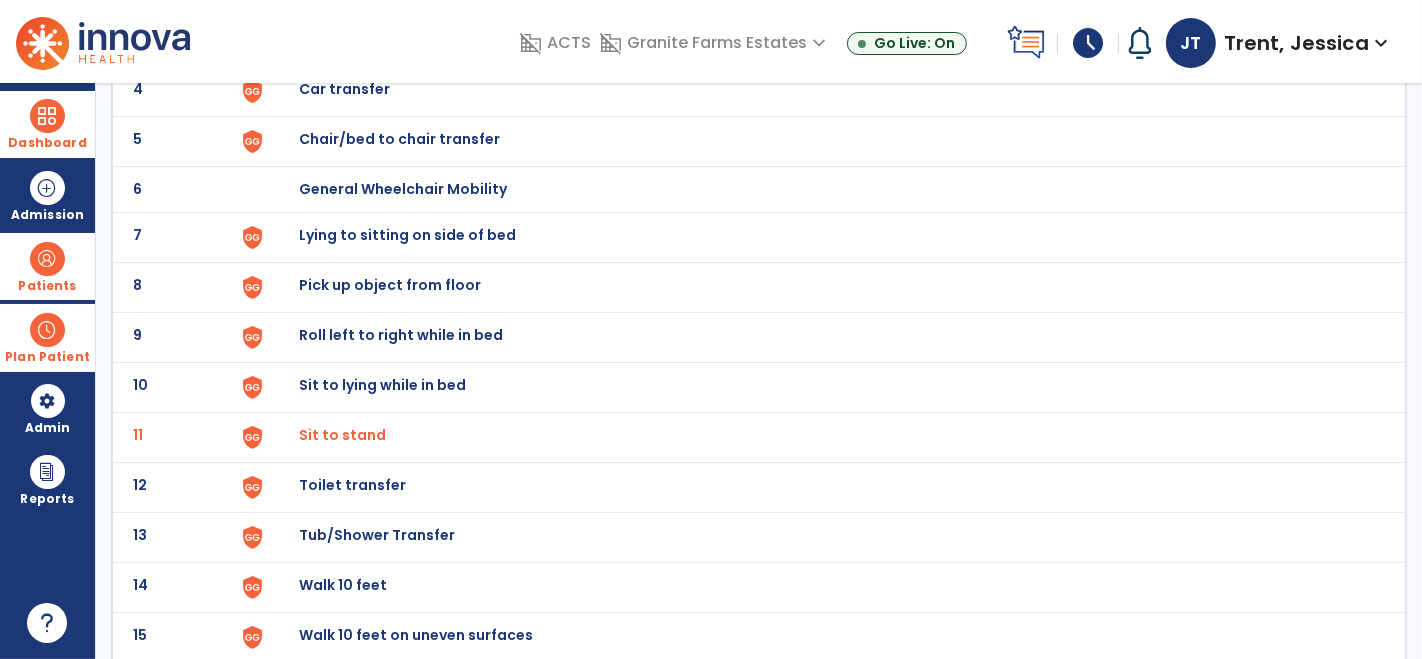 scroll, scrollTop: 0, scrollLeft: 0, axis: both 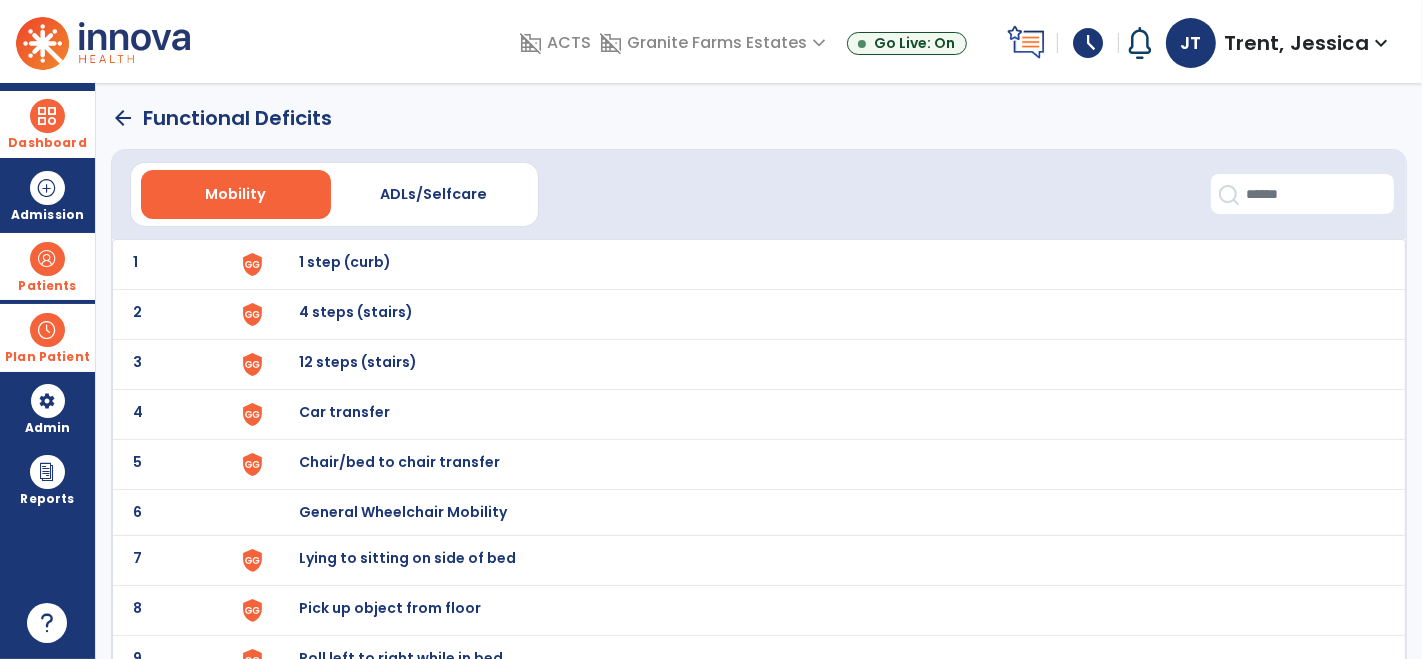 click on "arrow_back" 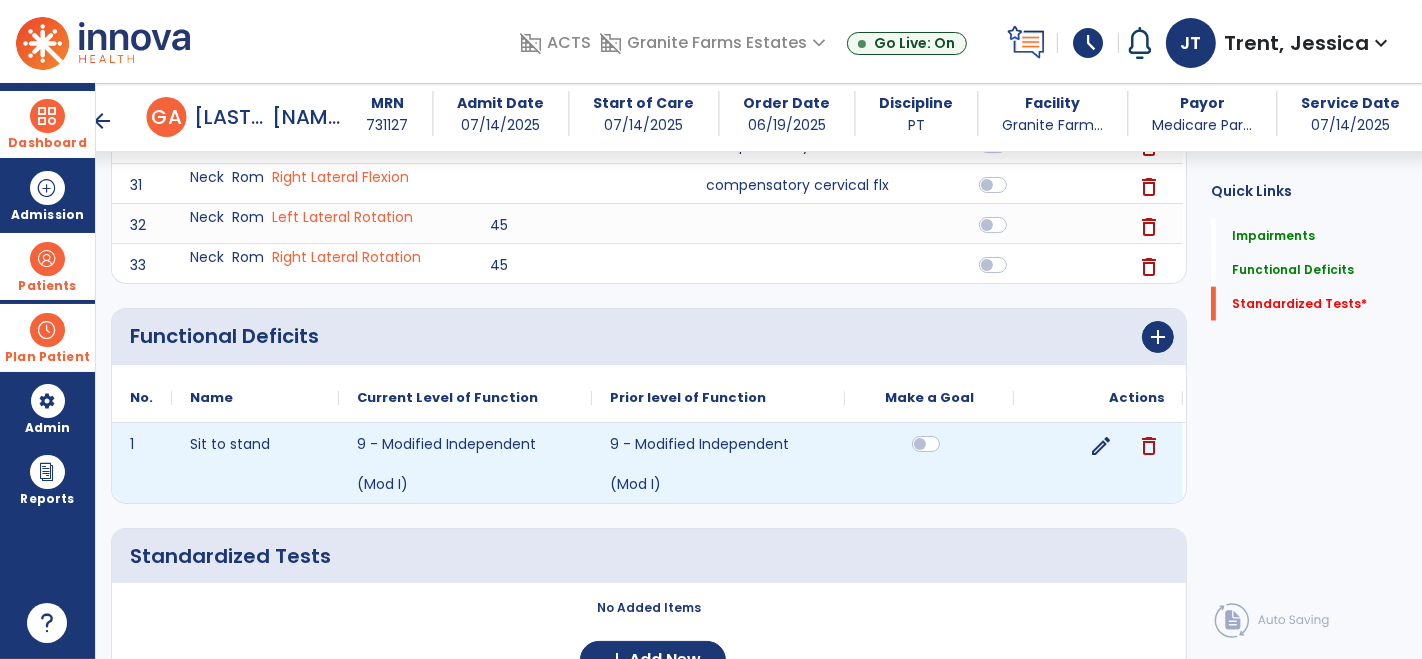 scroll, scrollTop: 1869, scrollLeft: 0, axis: vertical 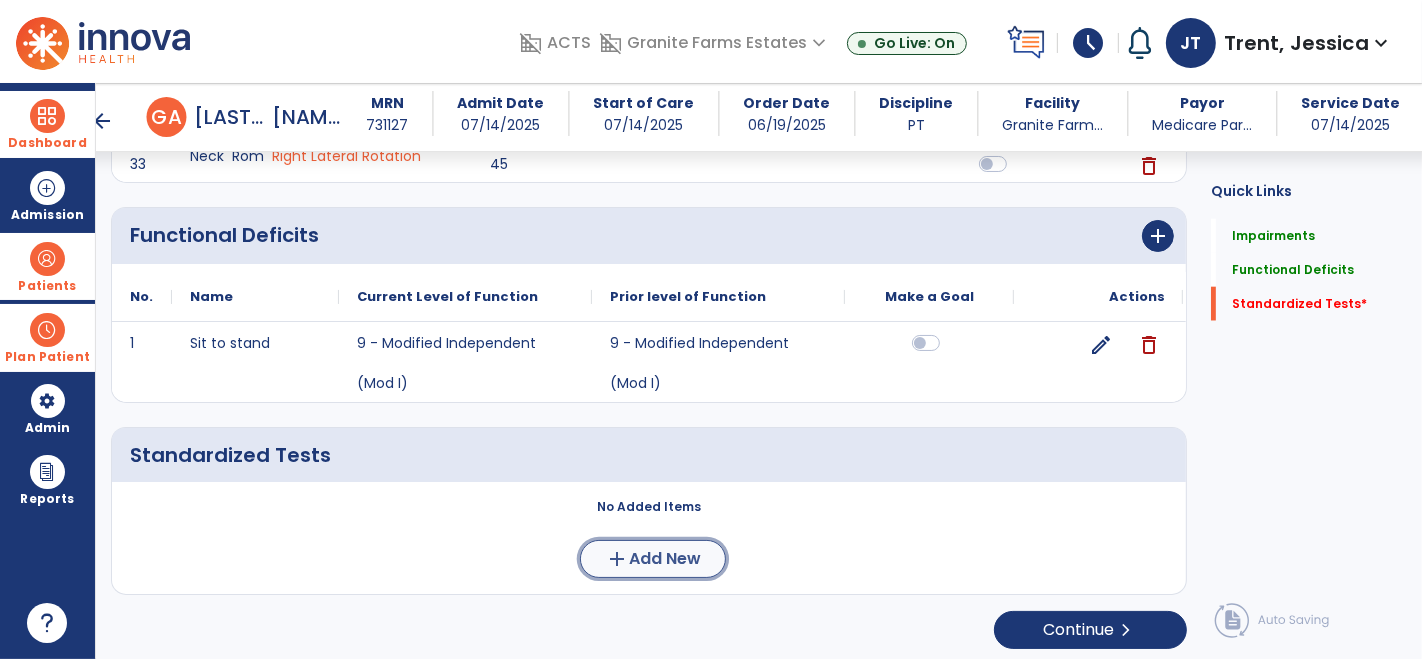 click on "add  Add New" 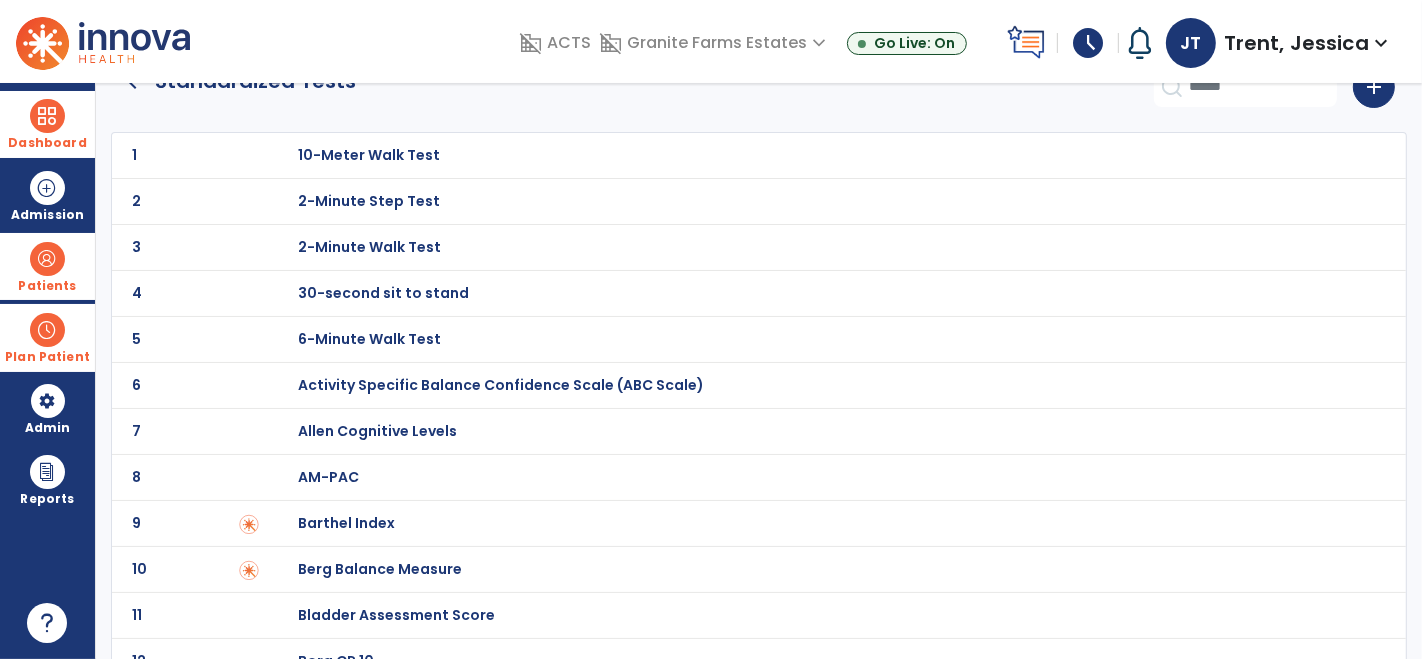 scroll, scrollTop: 0, scrollLeft: 0, axis: both 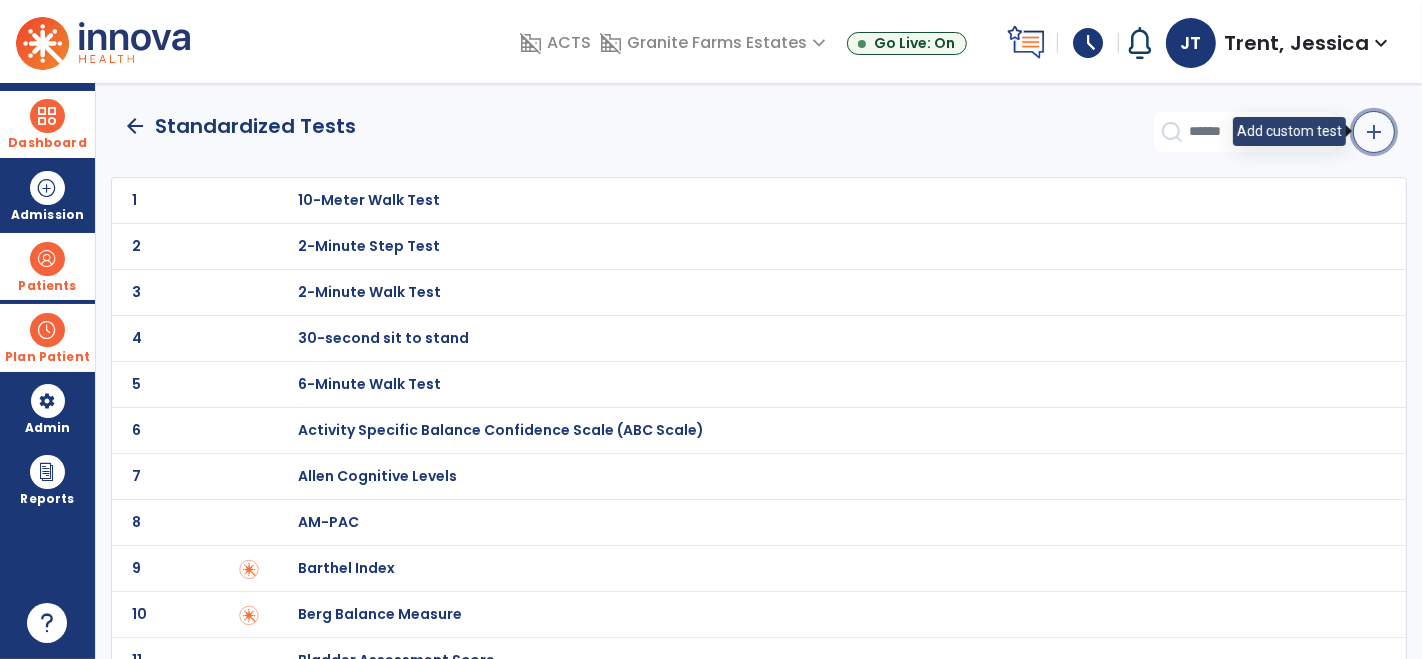 click on "add" 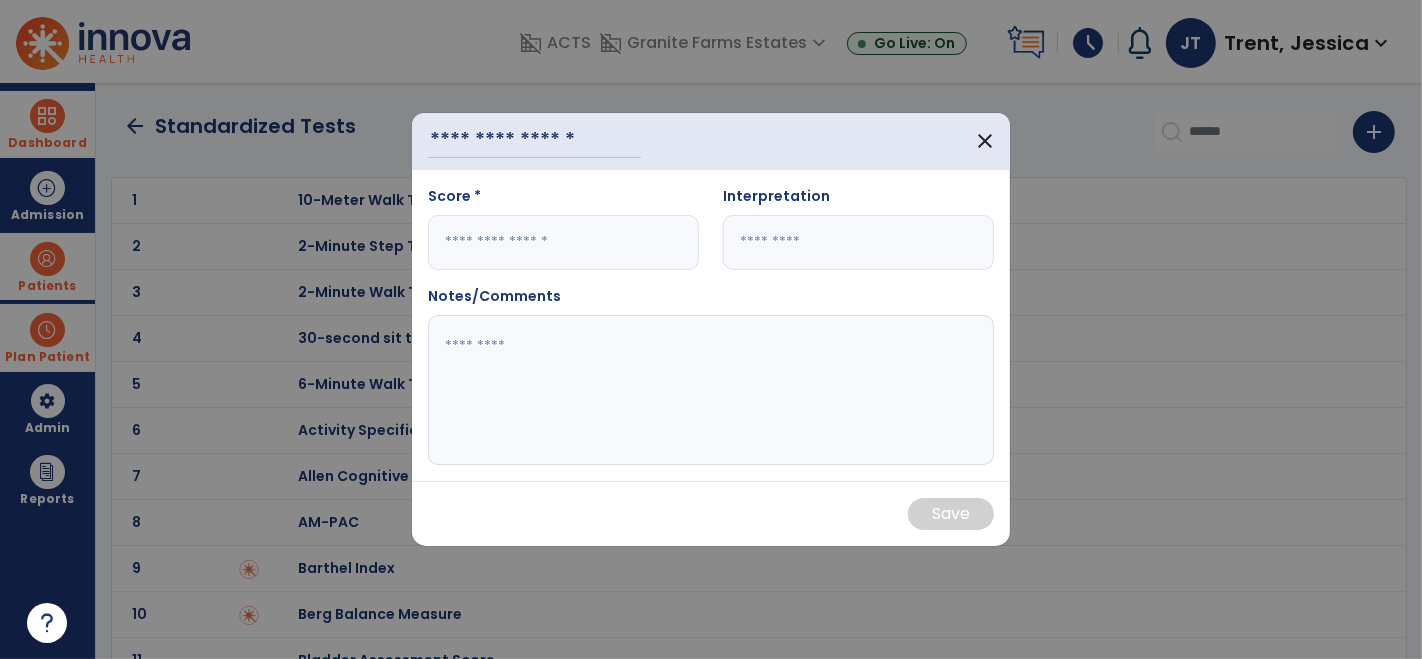 click at bounding box center [563, 242] 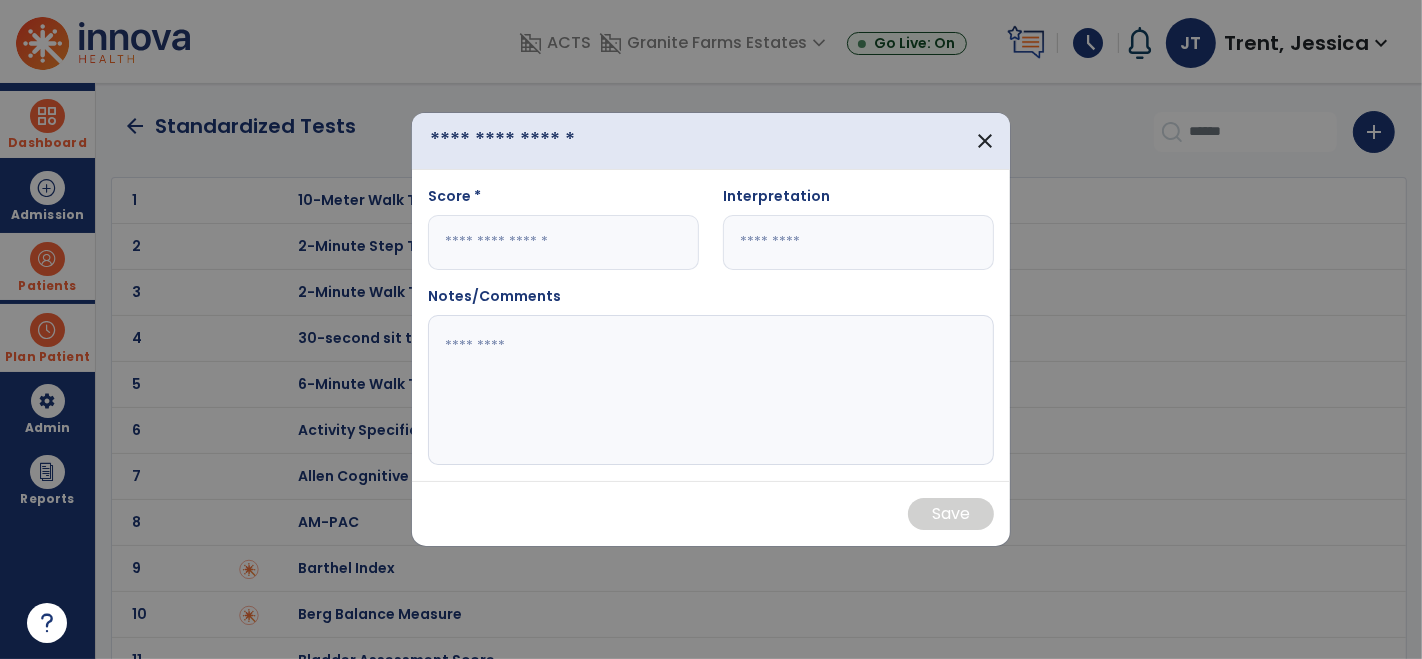 click at bounding box center (534, 141) 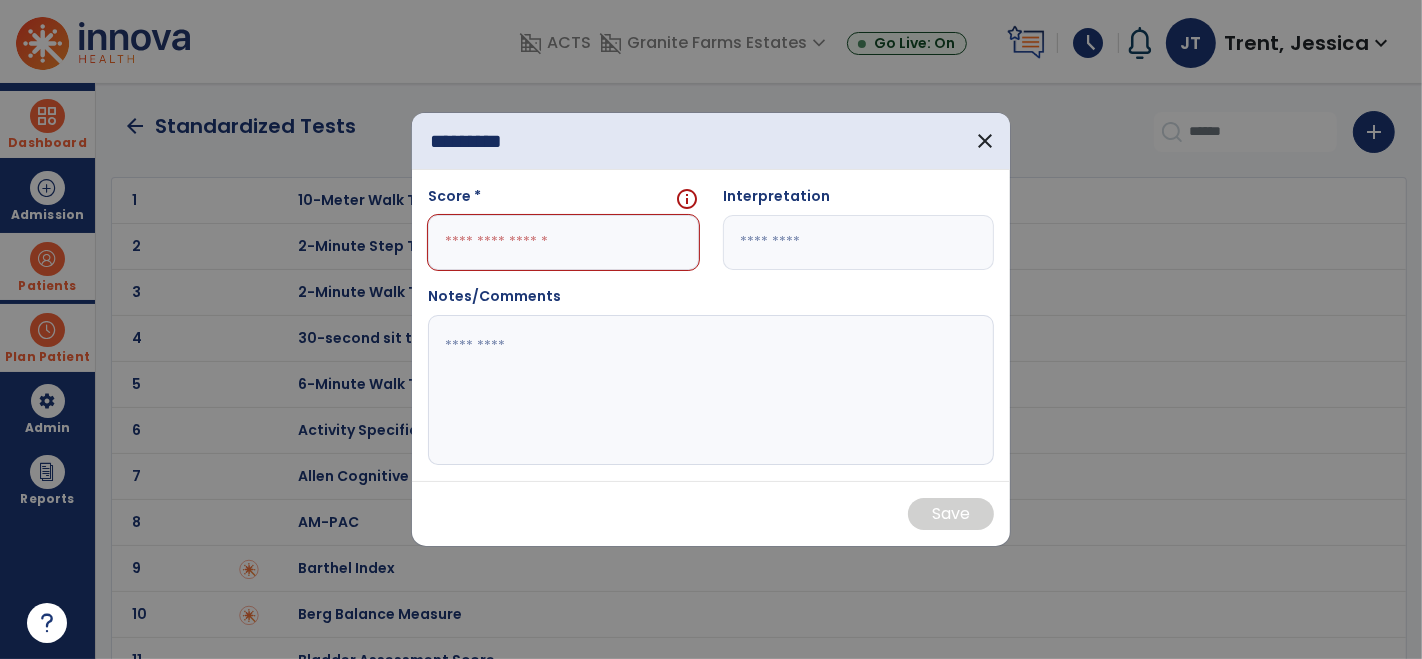 type on "*********" 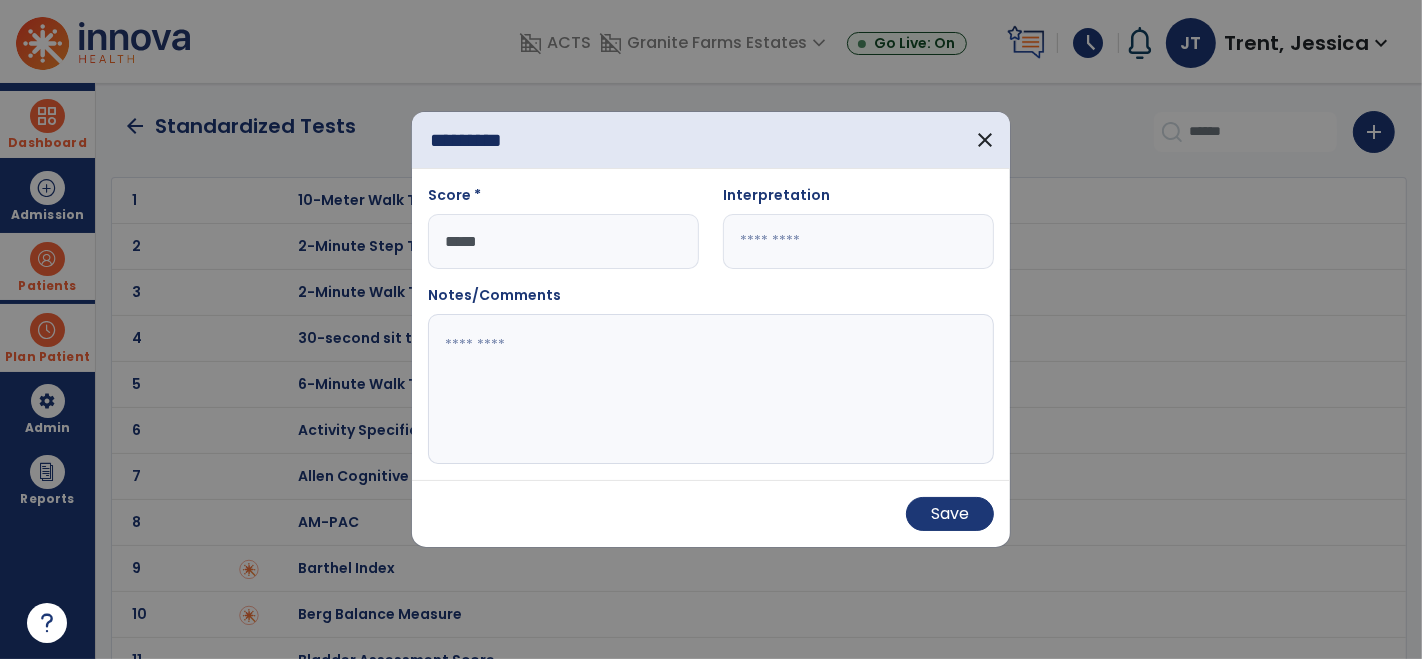 type on "*****" 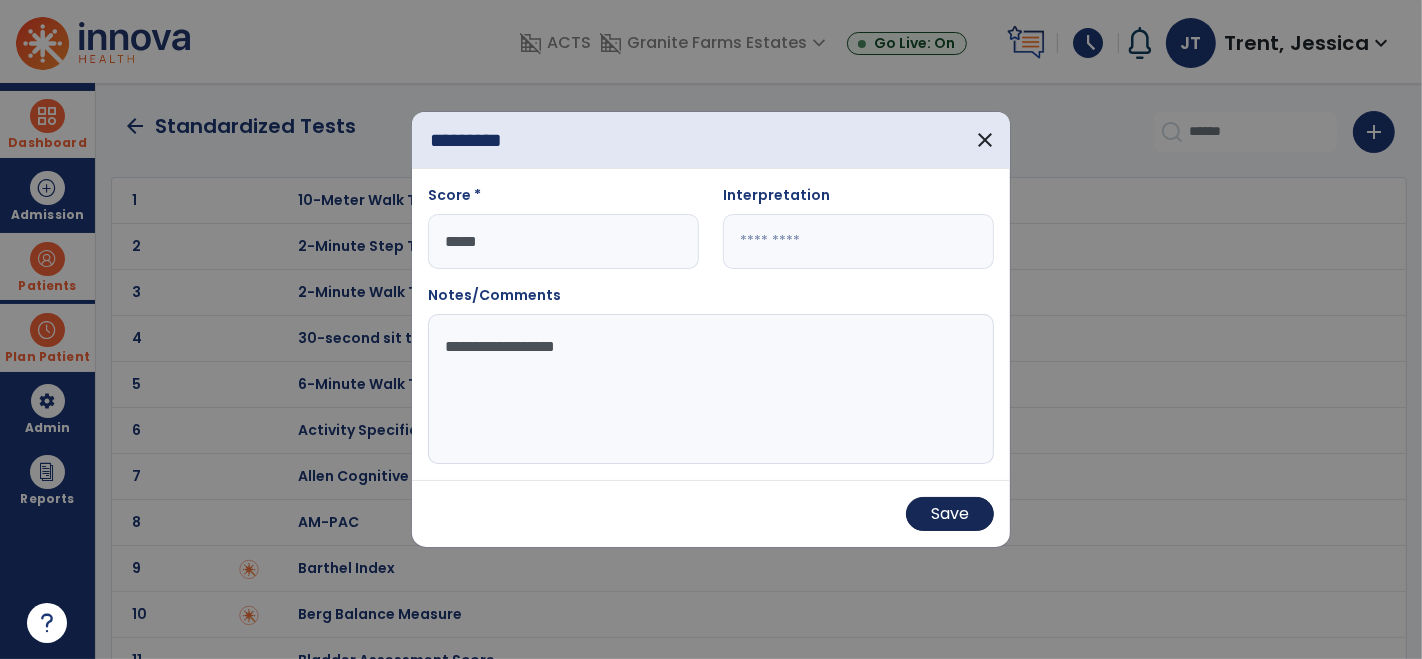 type on "**********" 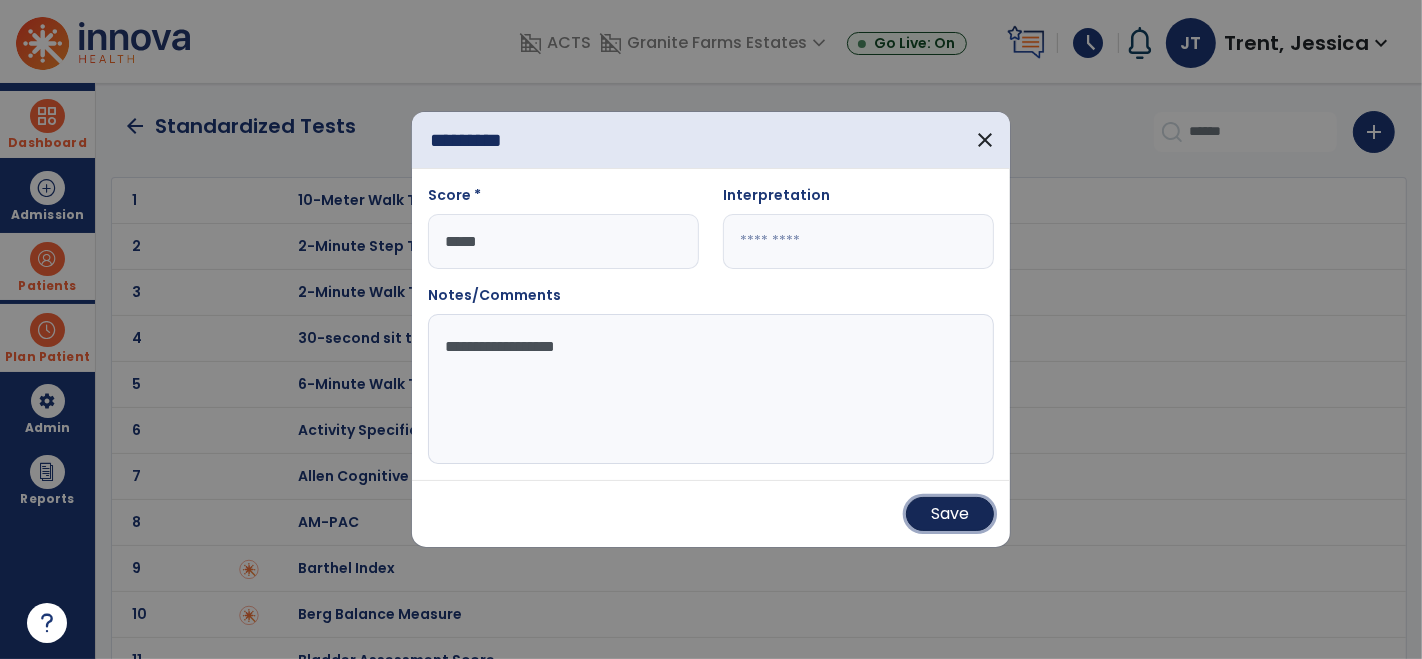click on "Save" at bounding box center [950, 514] 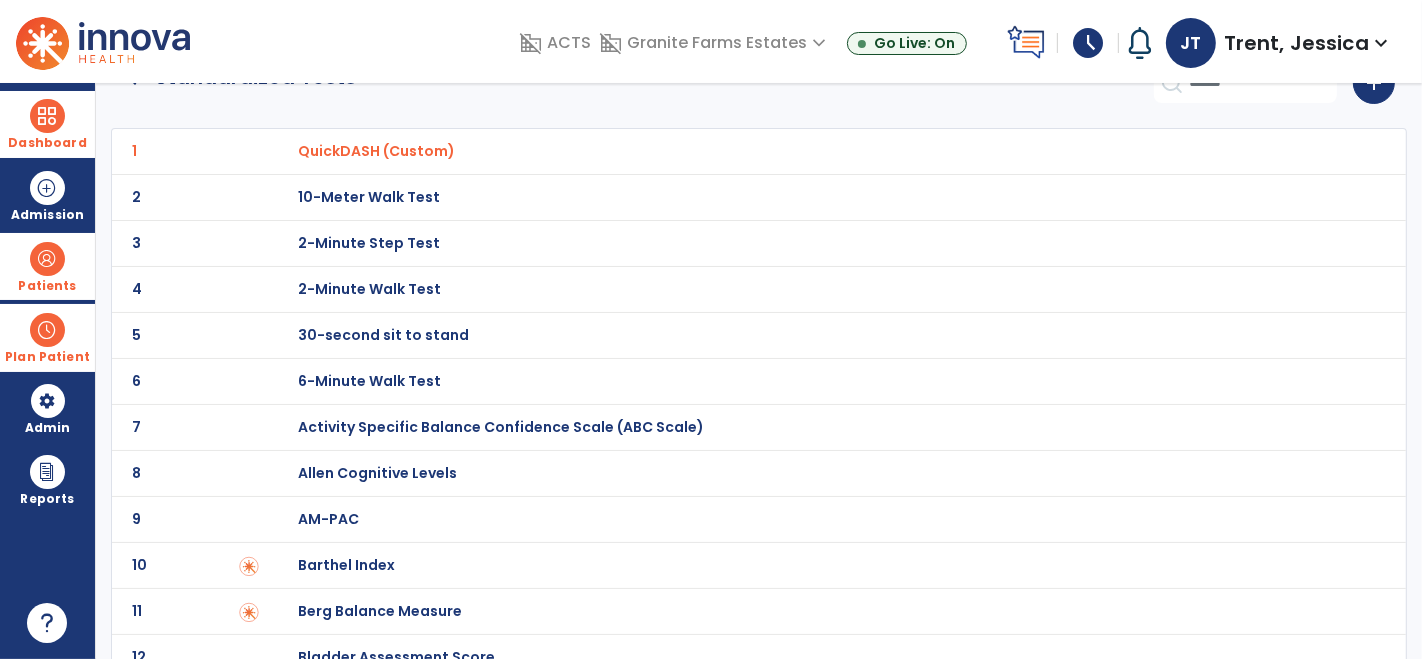 scroll, scrollTop: 0, scrollLeft: 0, axis: both 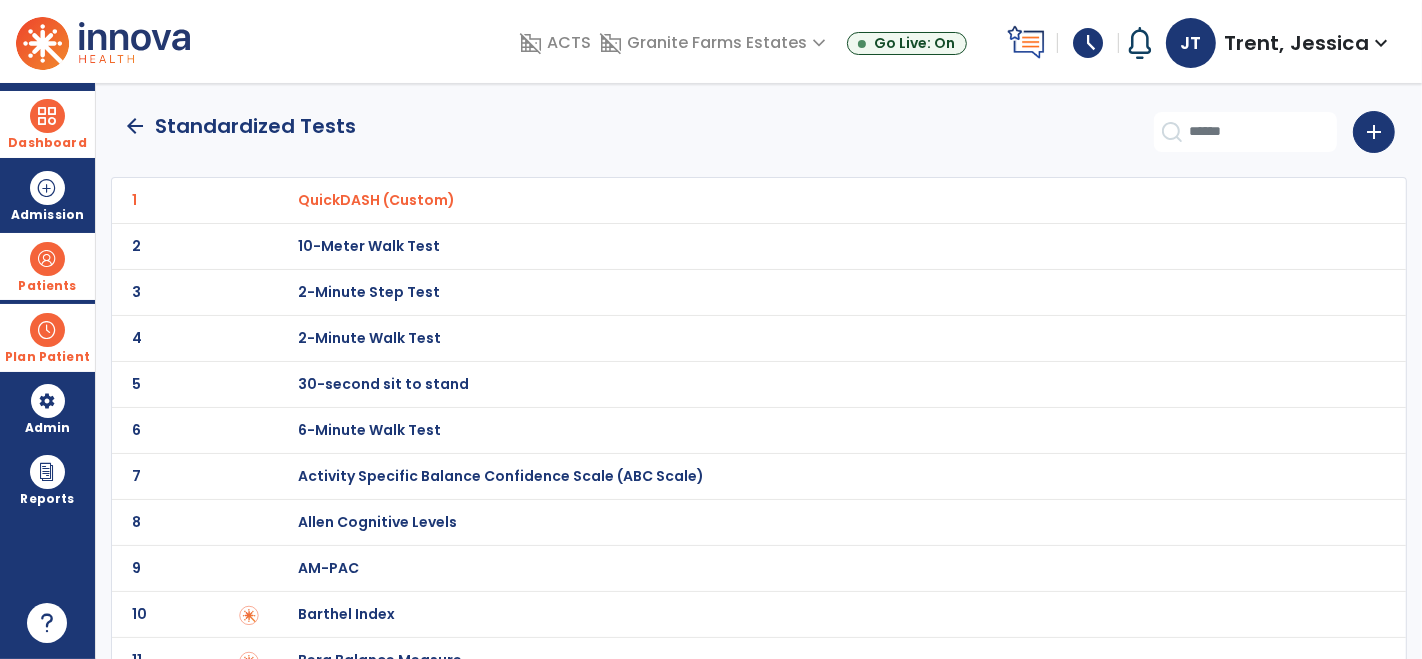 click on "arrow_back" 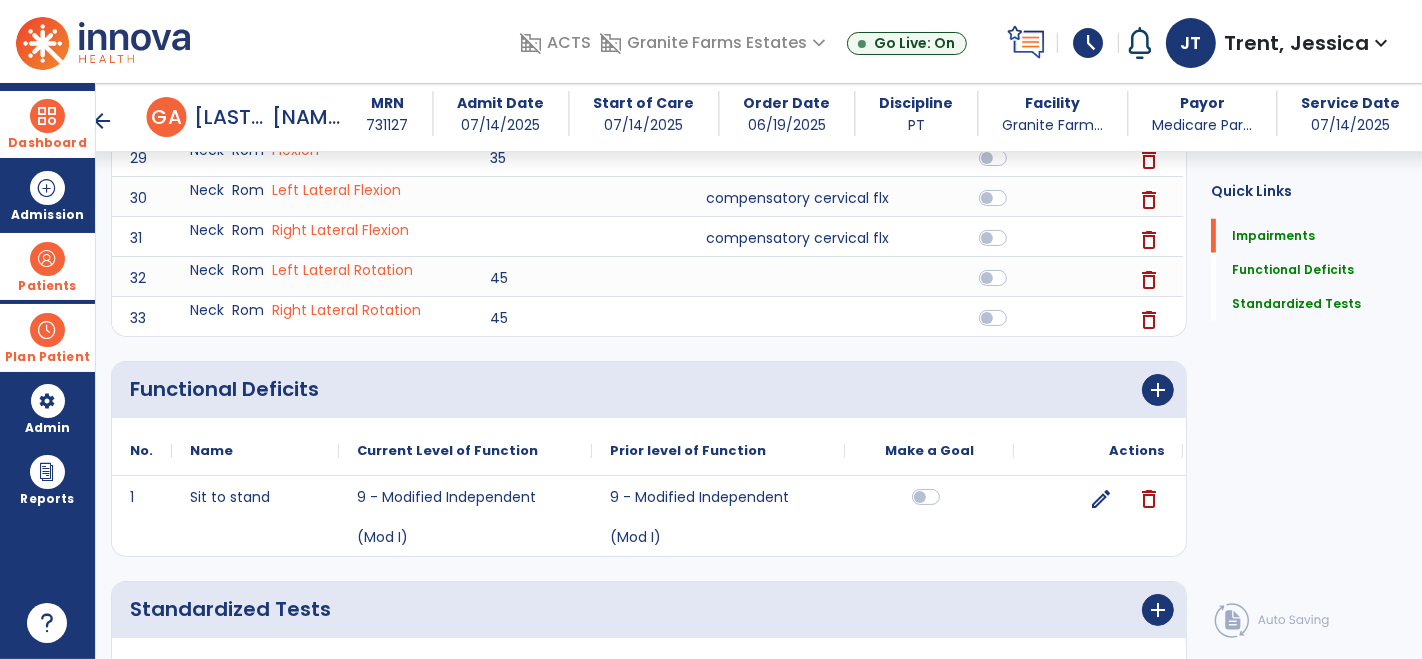 scroll, scrollTop: 1900, scrollLeft: 0, axis: vertical 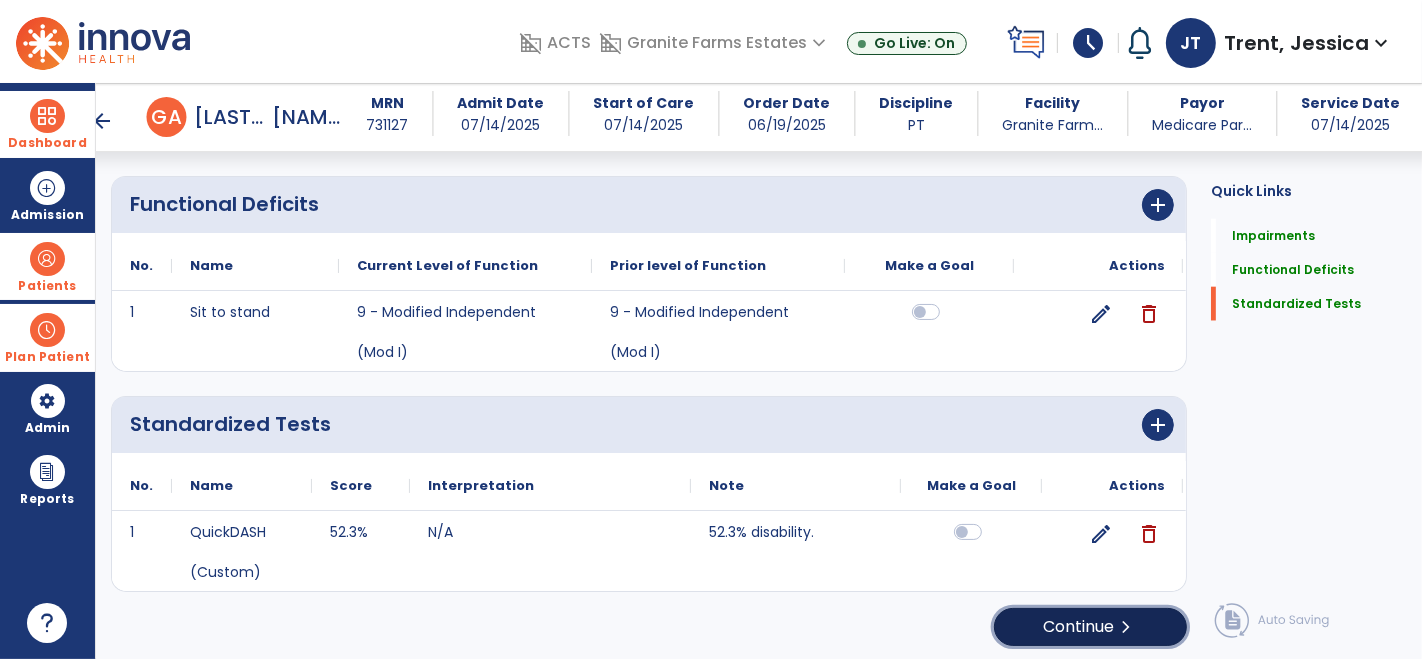 click on "Continue  chevron_right" 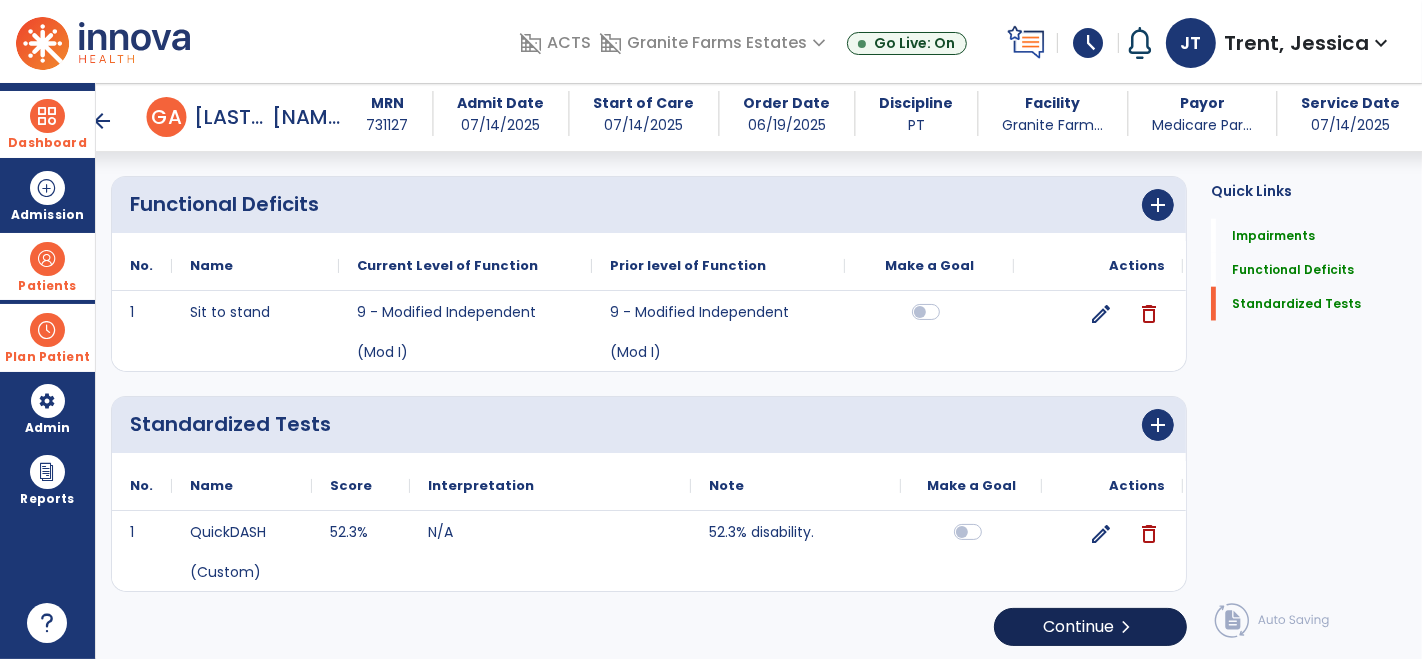 scroll, scrollTop: 0, scrollLeft: 0, axis: both 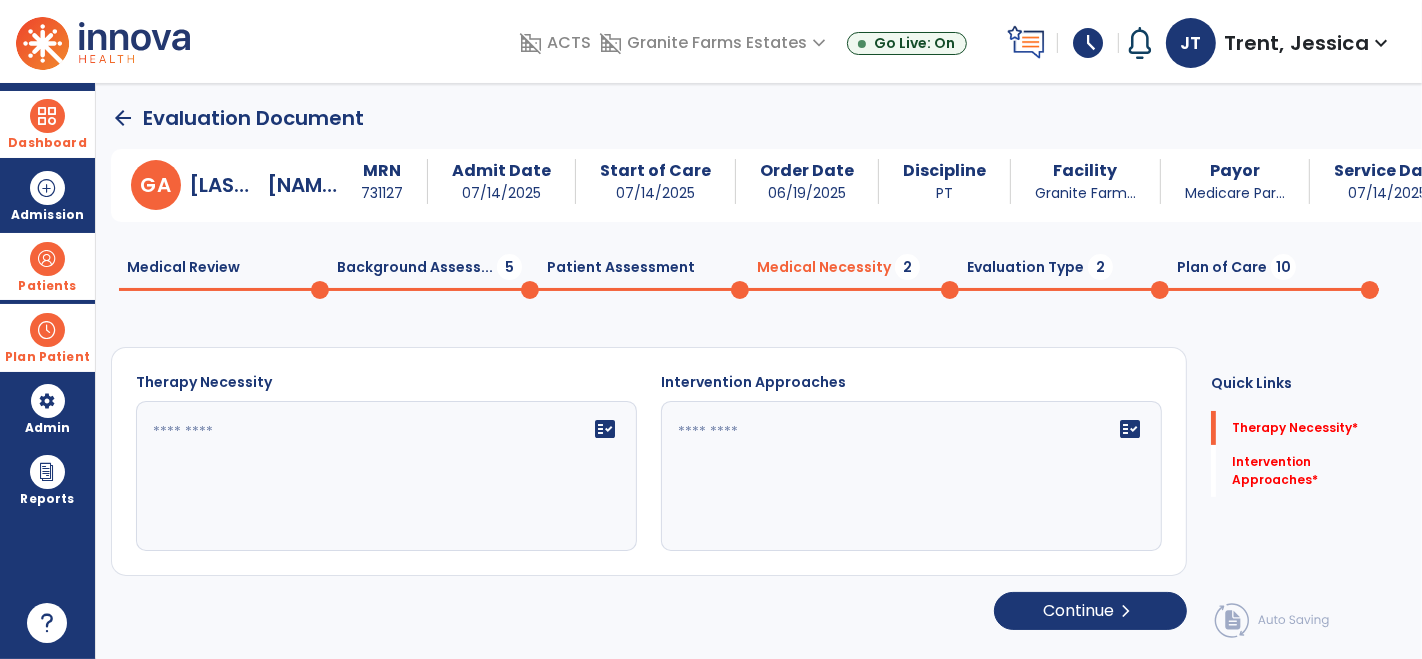 click on "fact_check" 